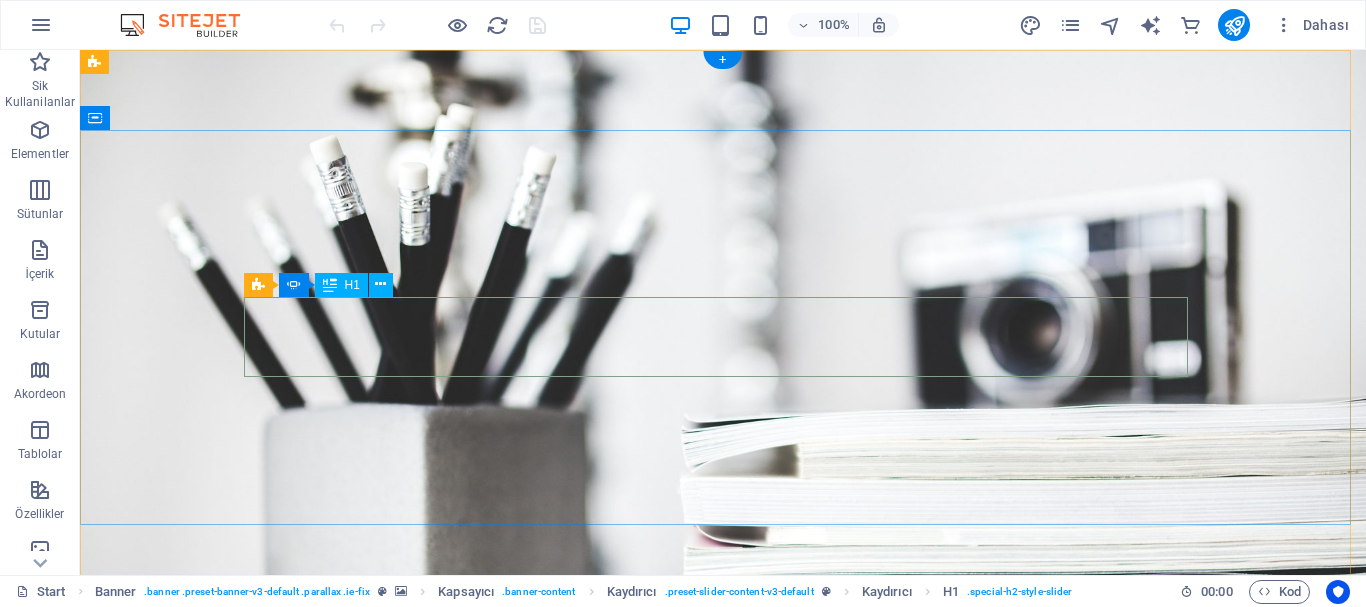 scroll, scrollTop: 0, scrollLeft: 0, axis: both 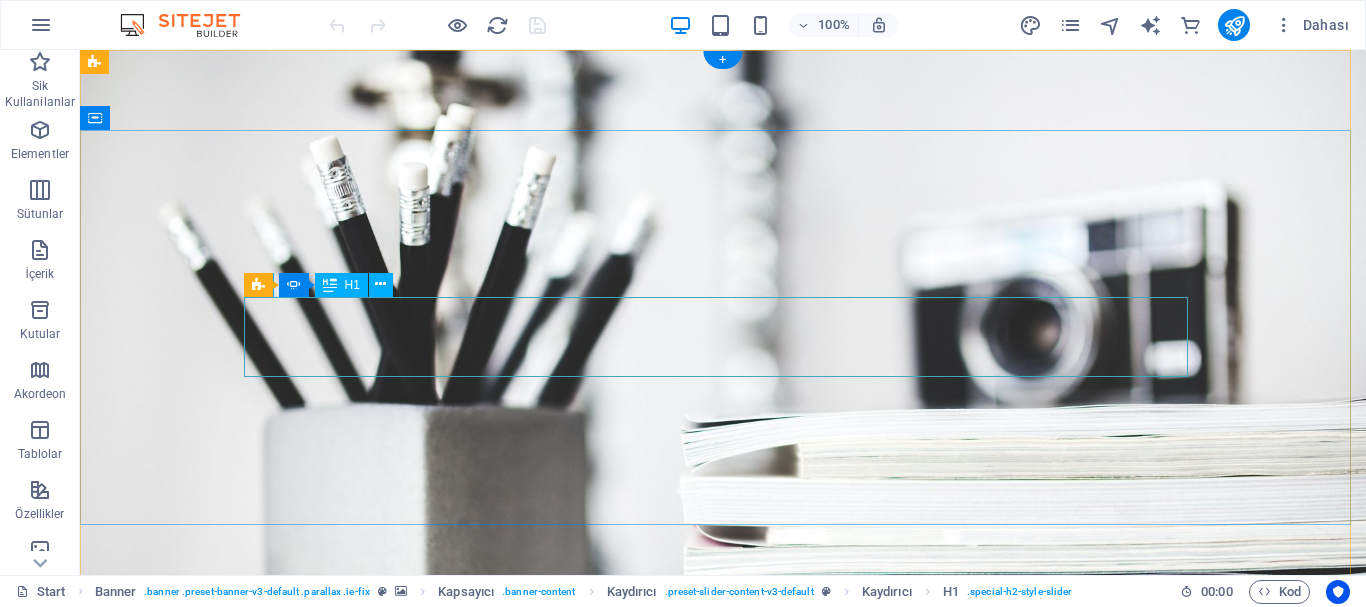 click on "Developer" at bounding box center [-221, 950] 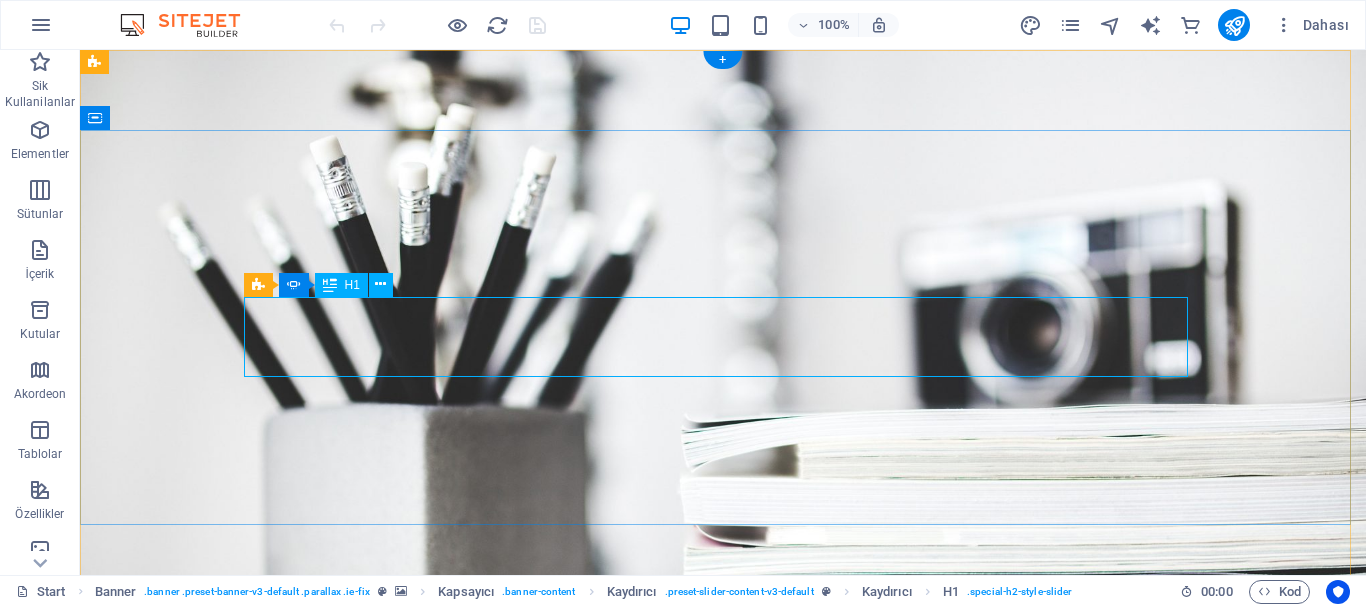 click on "Developer" at bounding box center [-221, 950] 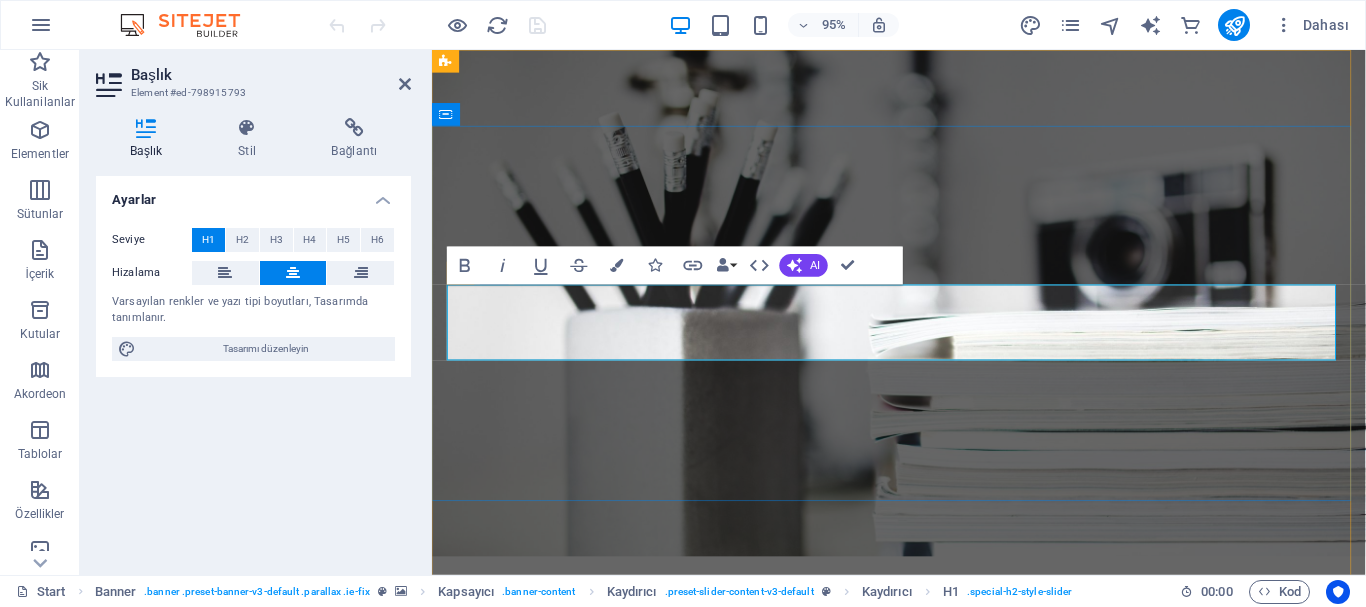 click on "Developer" at bounding box center [-16, 949] 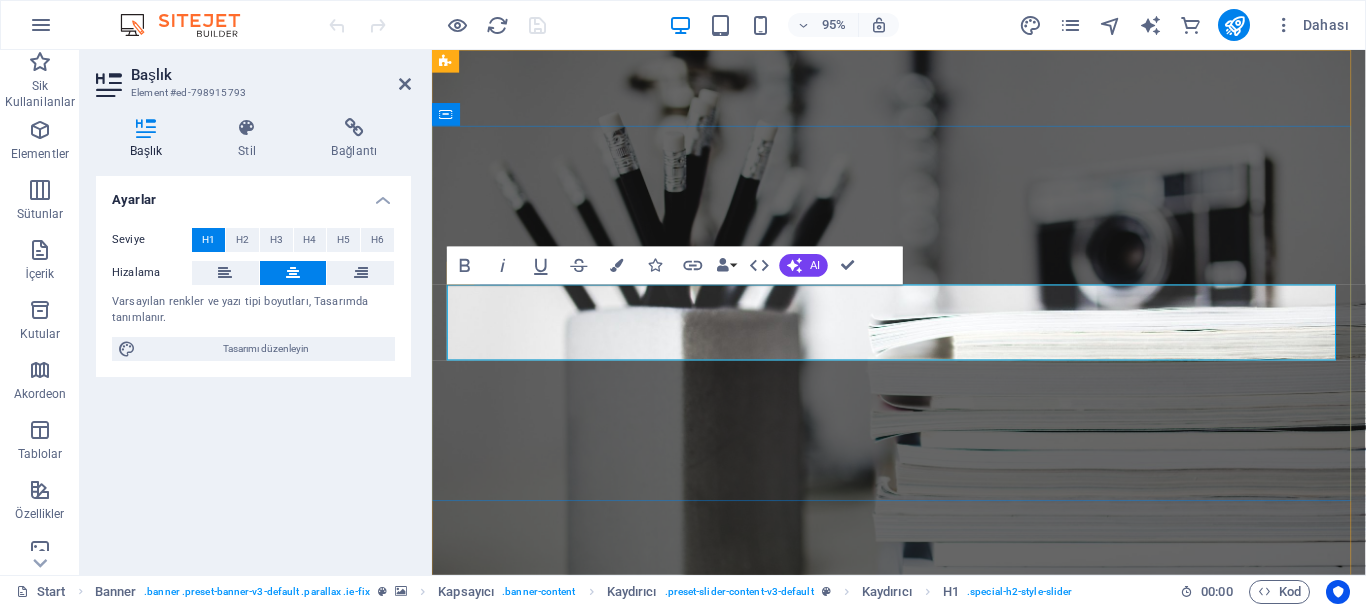 type 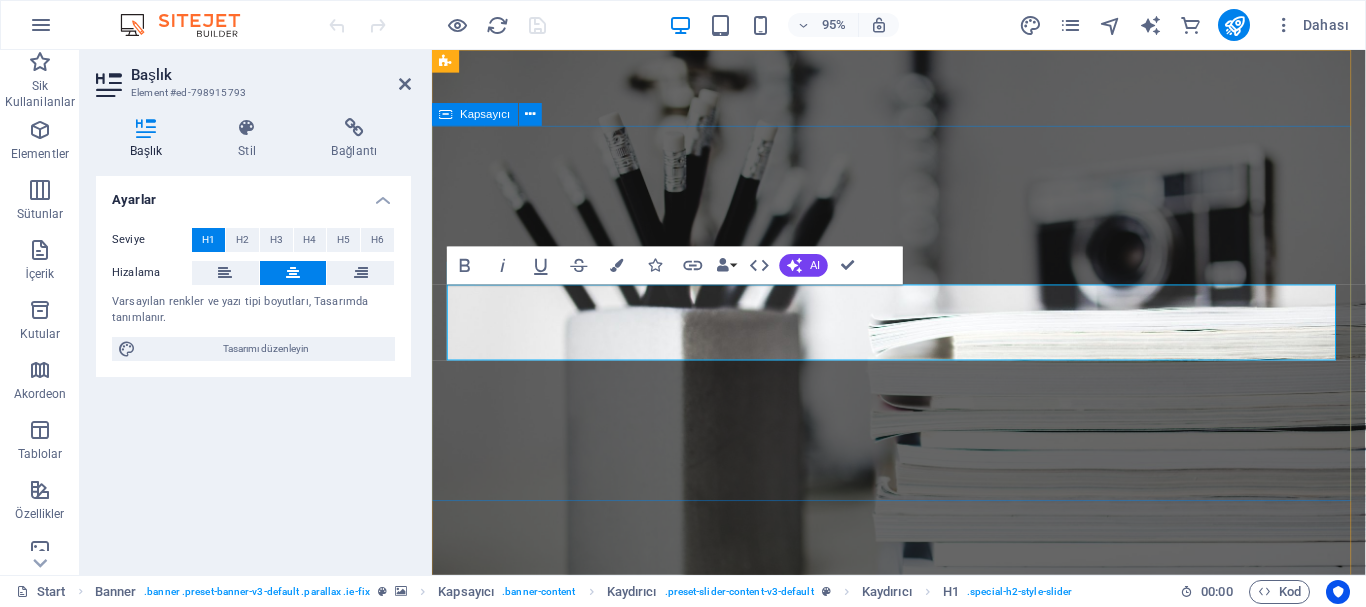 click on "I'm    [NAME] ELECTRICAL Photographer" at bounding box center [923, 941] 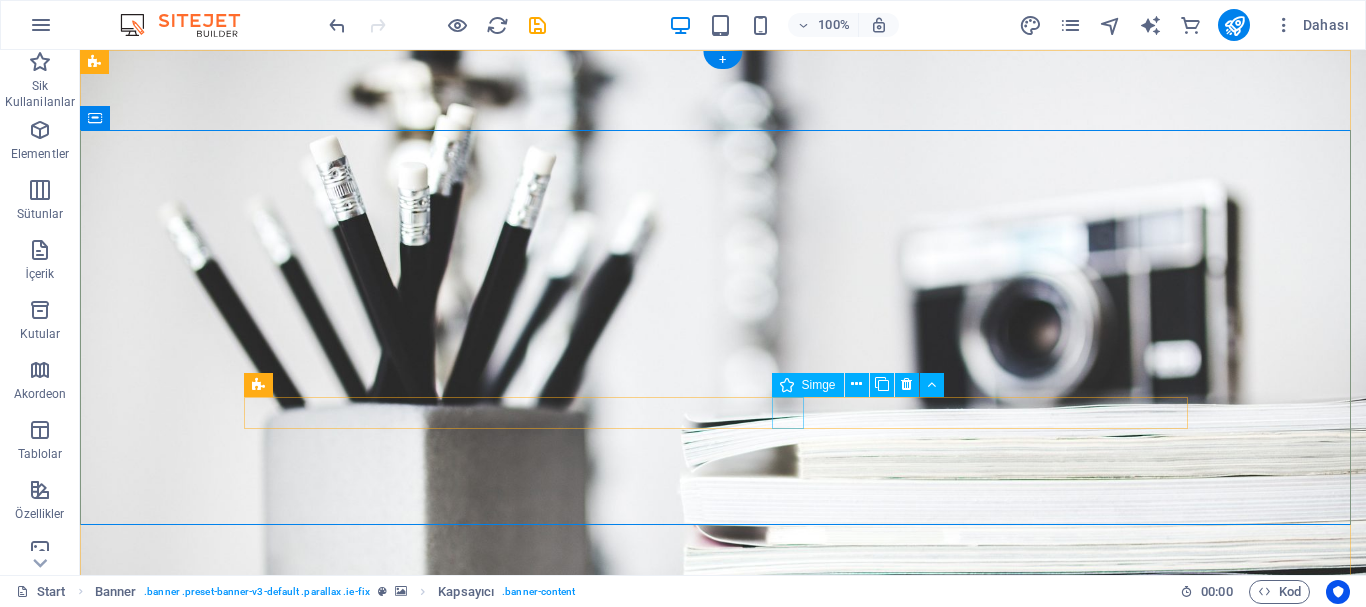 click at bounding box center (723, 1066) 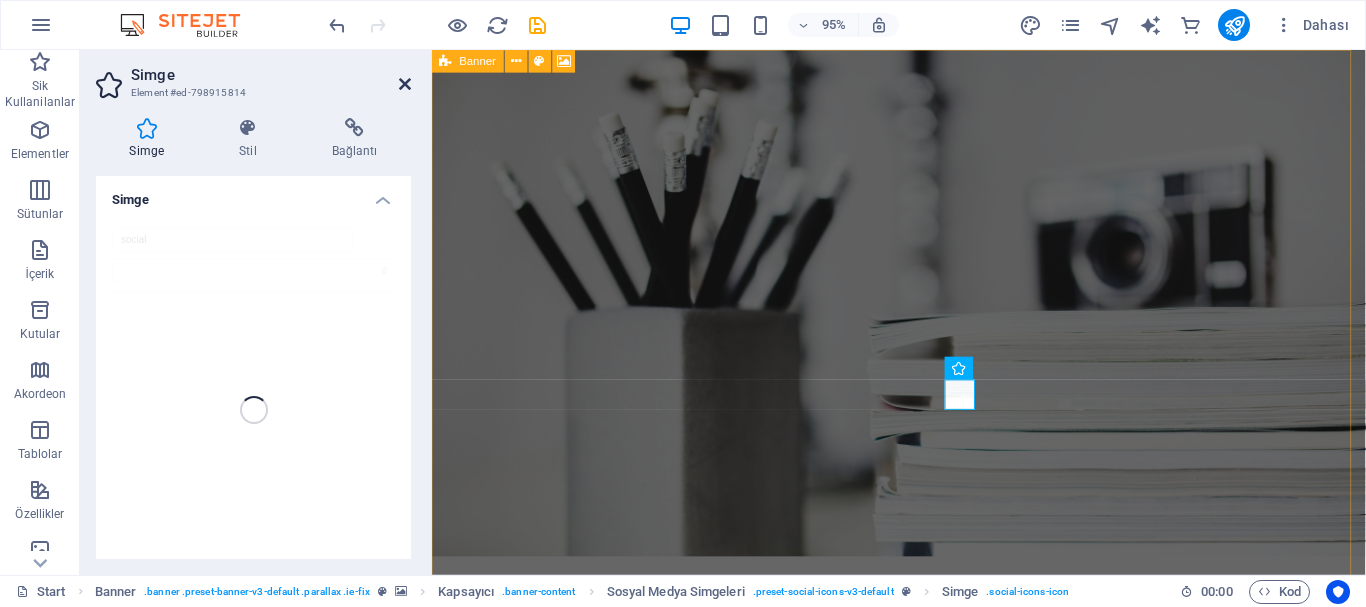 click at bounding box center [405, 84] 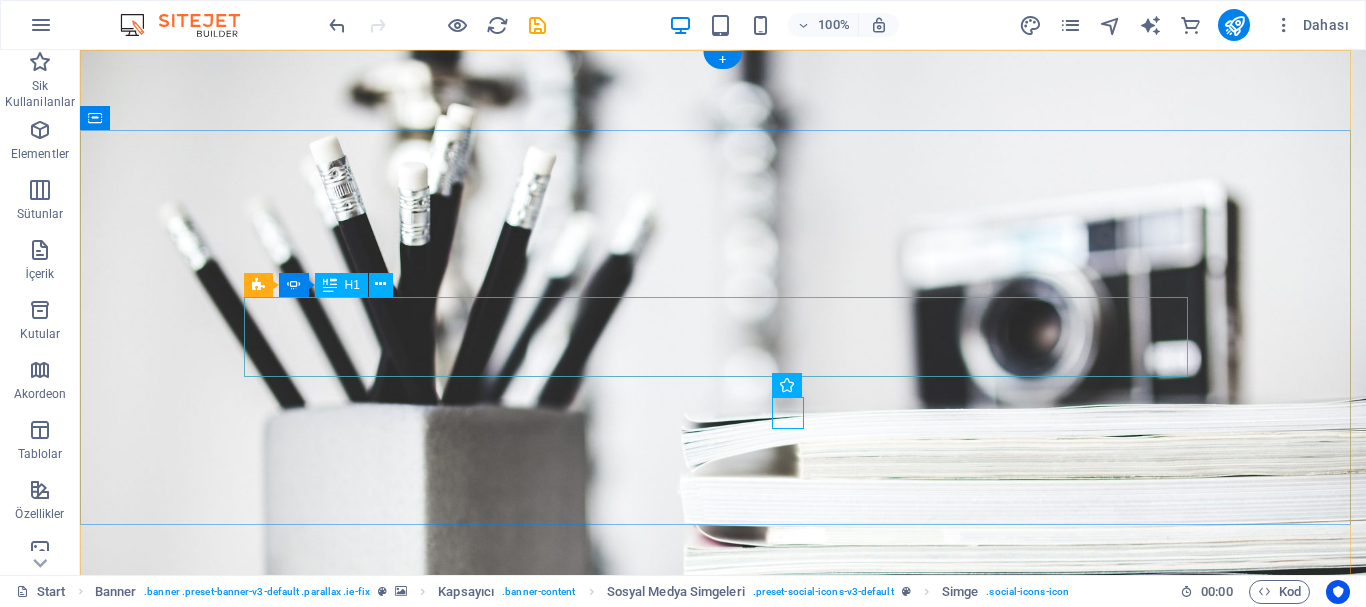 click on "ELECTRİCAL" at bounding box center (-221, 950) 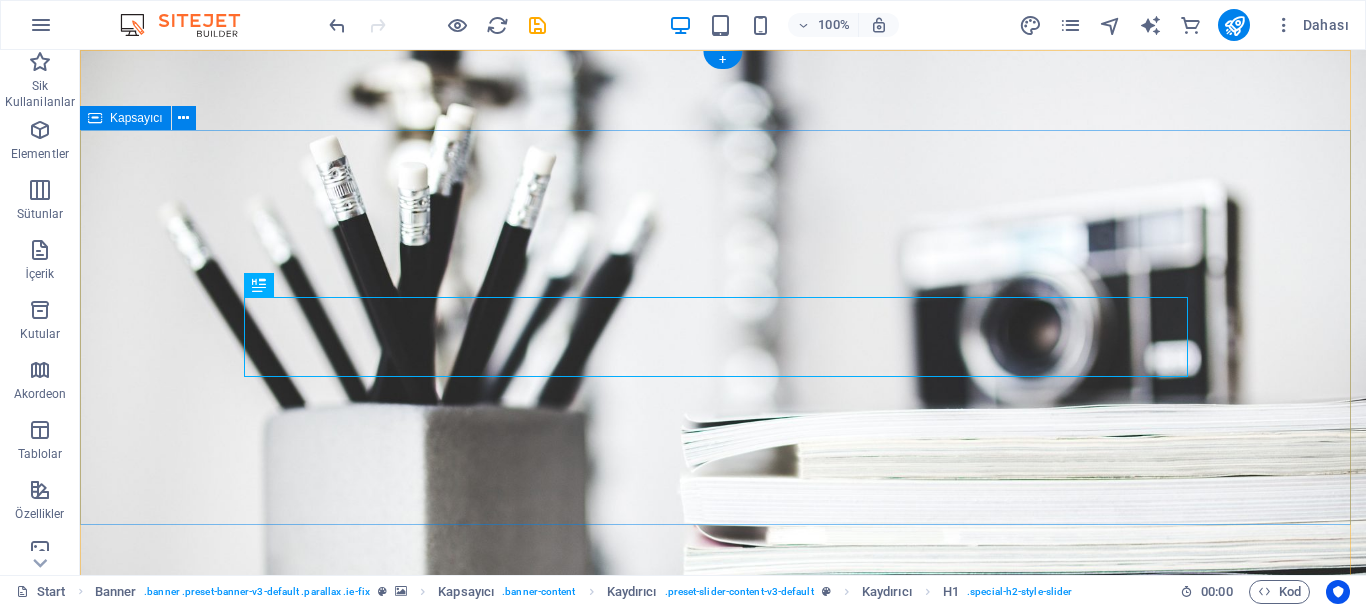 click on "I'm    [NAME] ELECTRICAL Photographer" at bounding box center (723, 920) 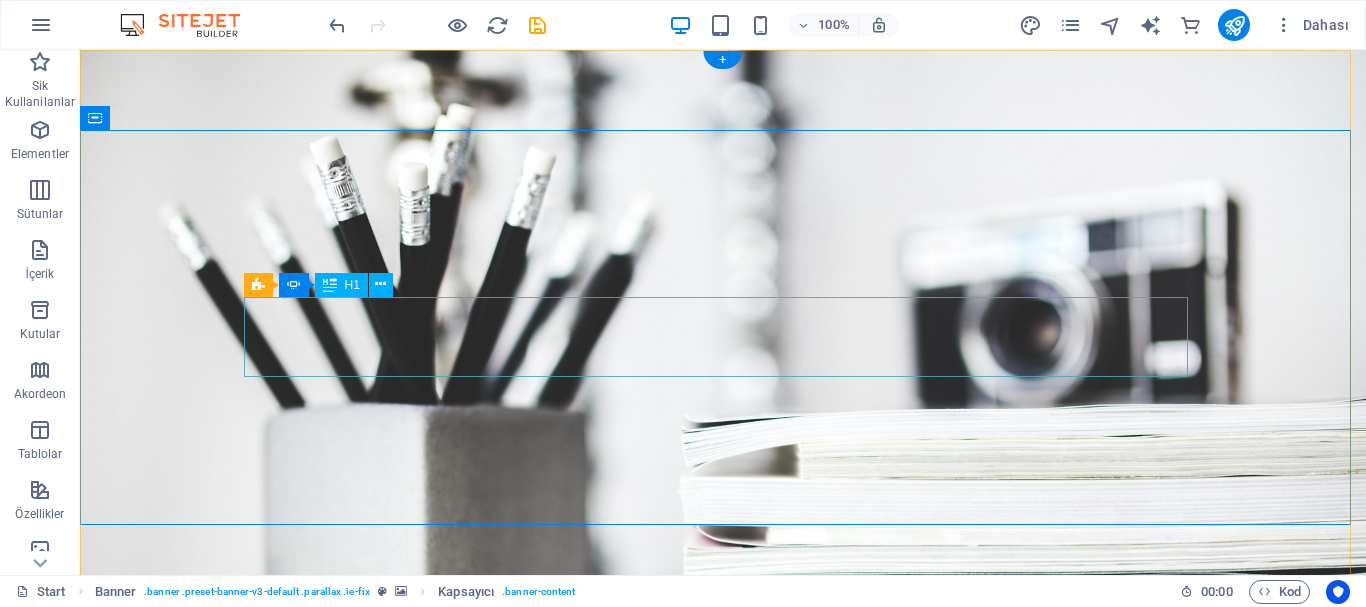 drag, startPoint x: 781, startPoint y: 343, endPoint x: 609, endPoint y: 349, distance: 172.10461 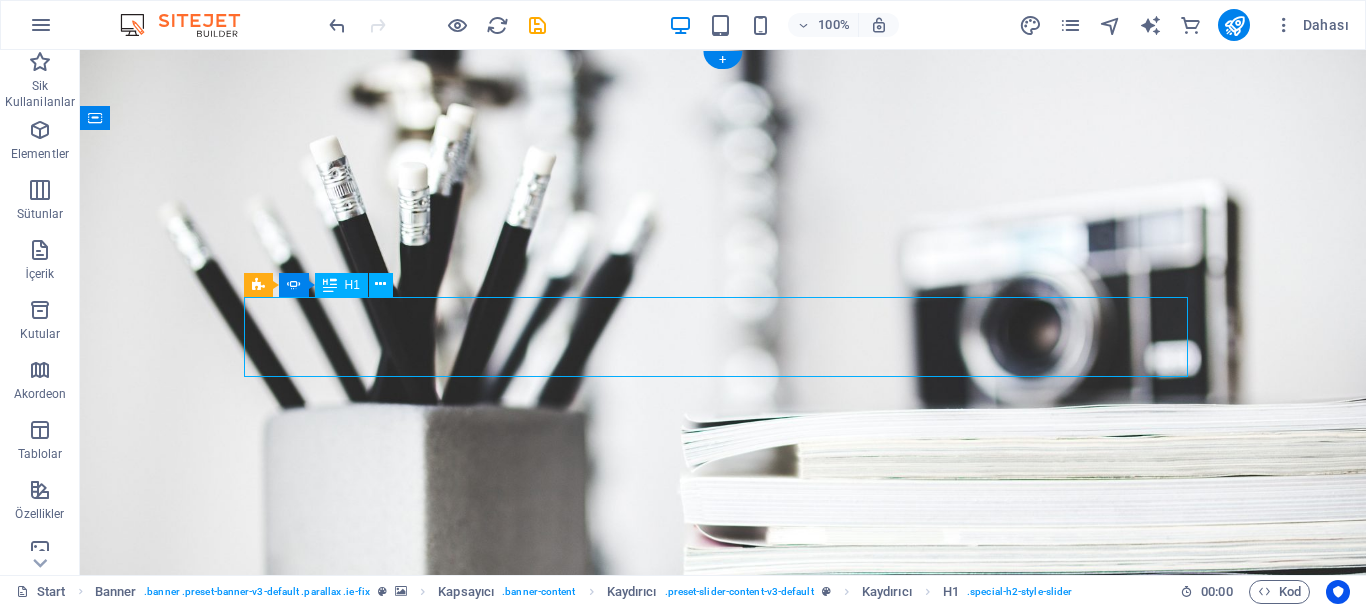 click on "ELECTRİCAL" at bounding box center (-221, 950) 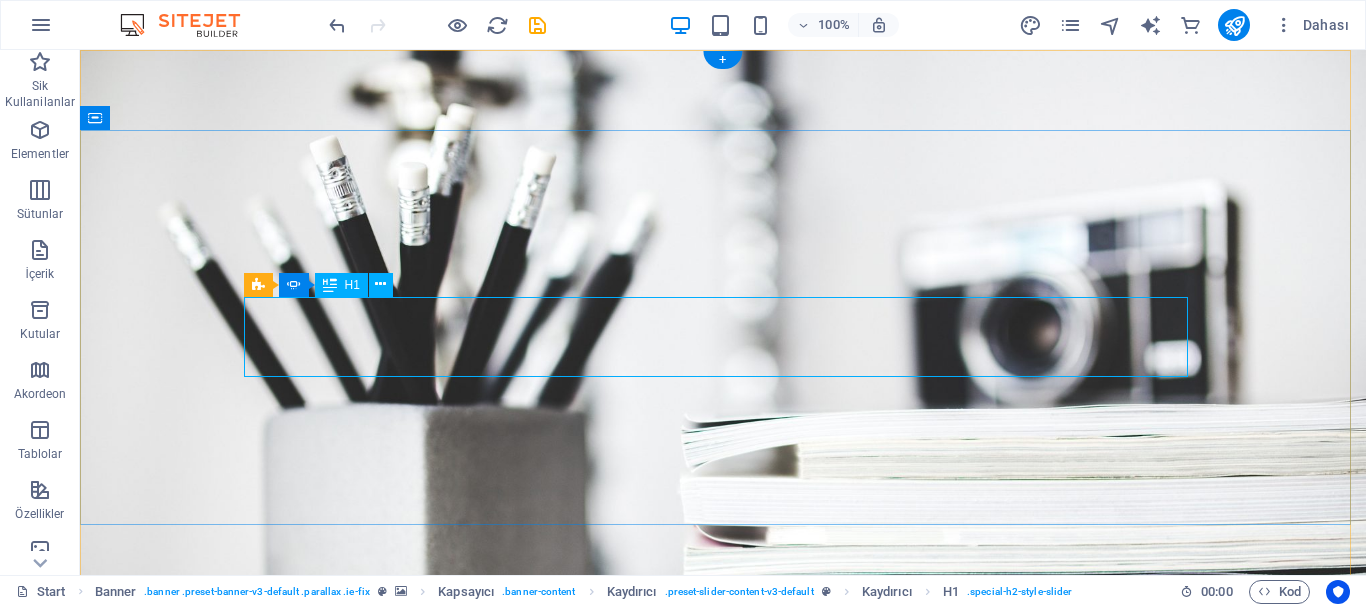 click on "ELECTRİCAL" at bounding box center (-221, 950) 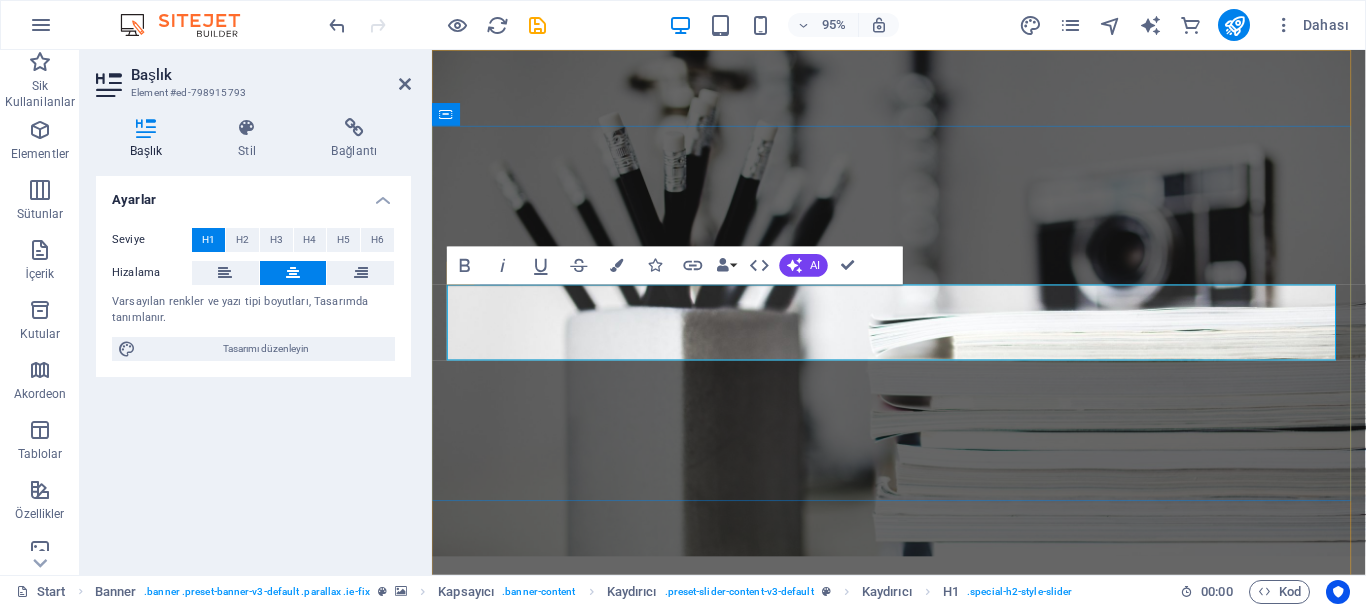 click on "ELECTRİCAL" at bounding box center [-16, 950] 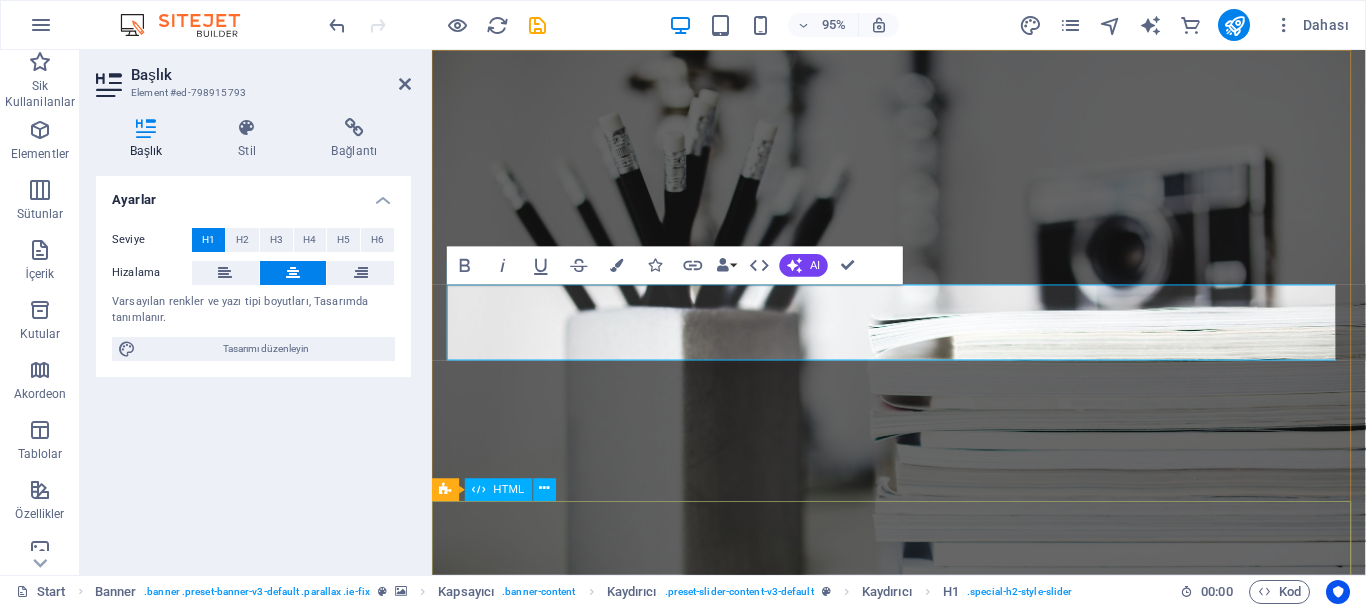 click at bounding box center (923, 1239) 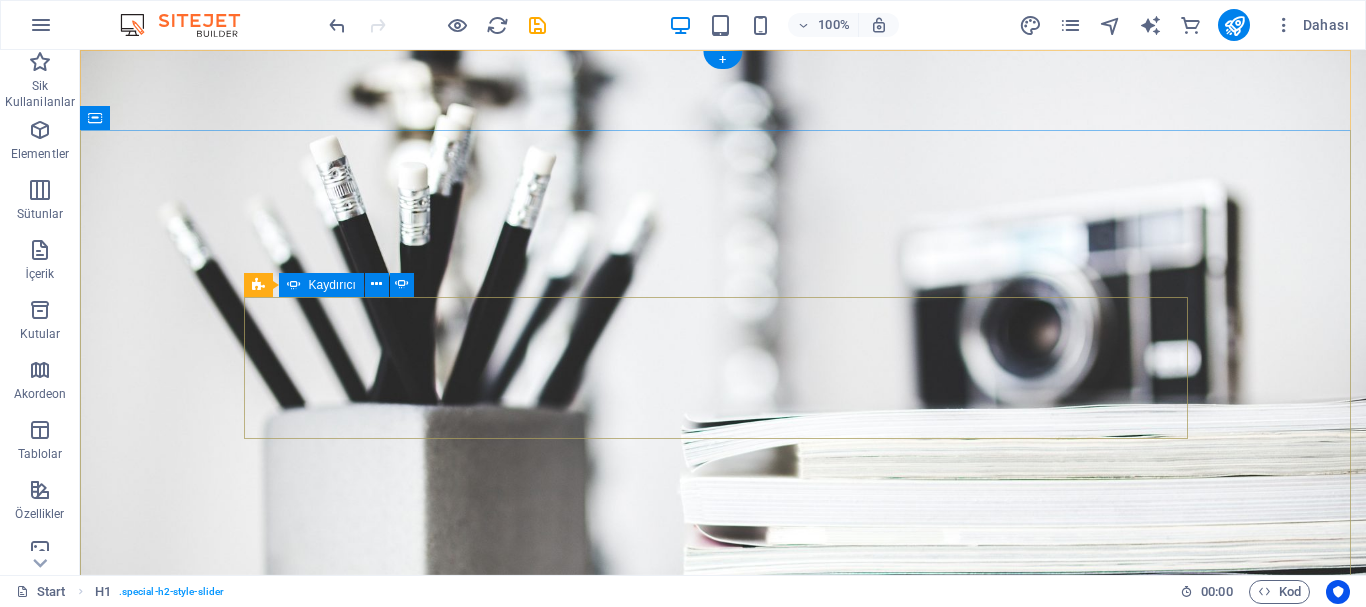 drag, startPoint x: 578, startPoint y: 364, endPoint x: 1068, endPoint y: 362, distance: 490.0041 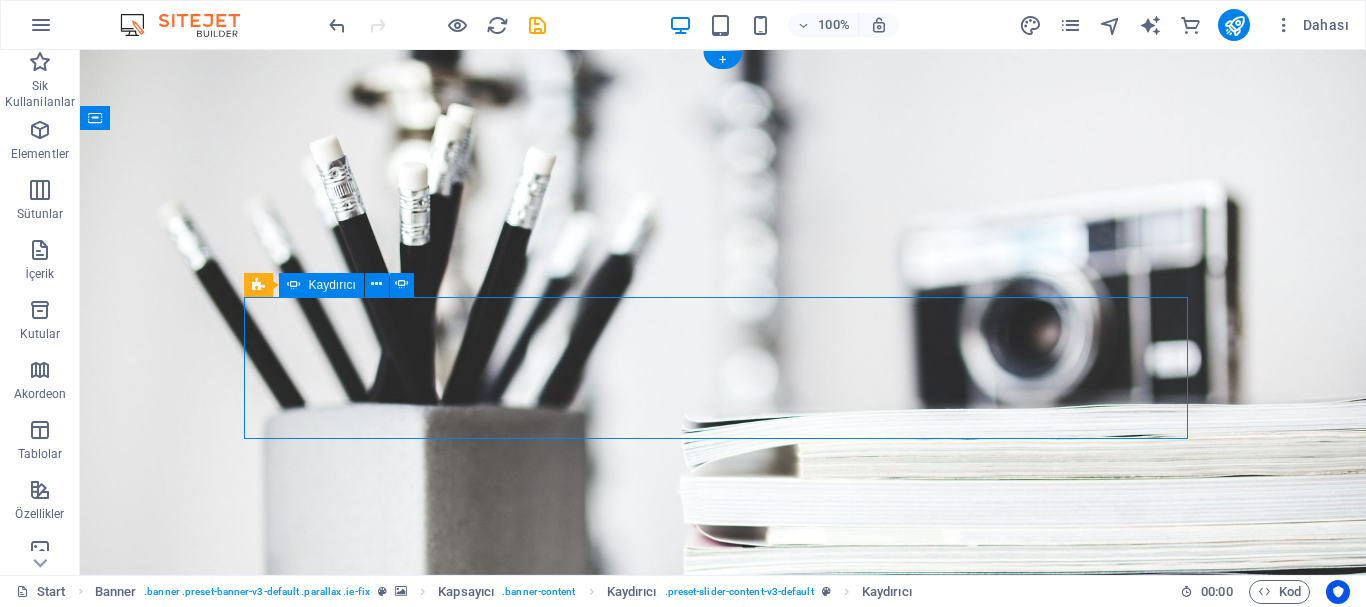 drag, startPoint x: 980, startPoint y: 350, endPoint x: 1113, endPoint y: 341, distance: 133.30417 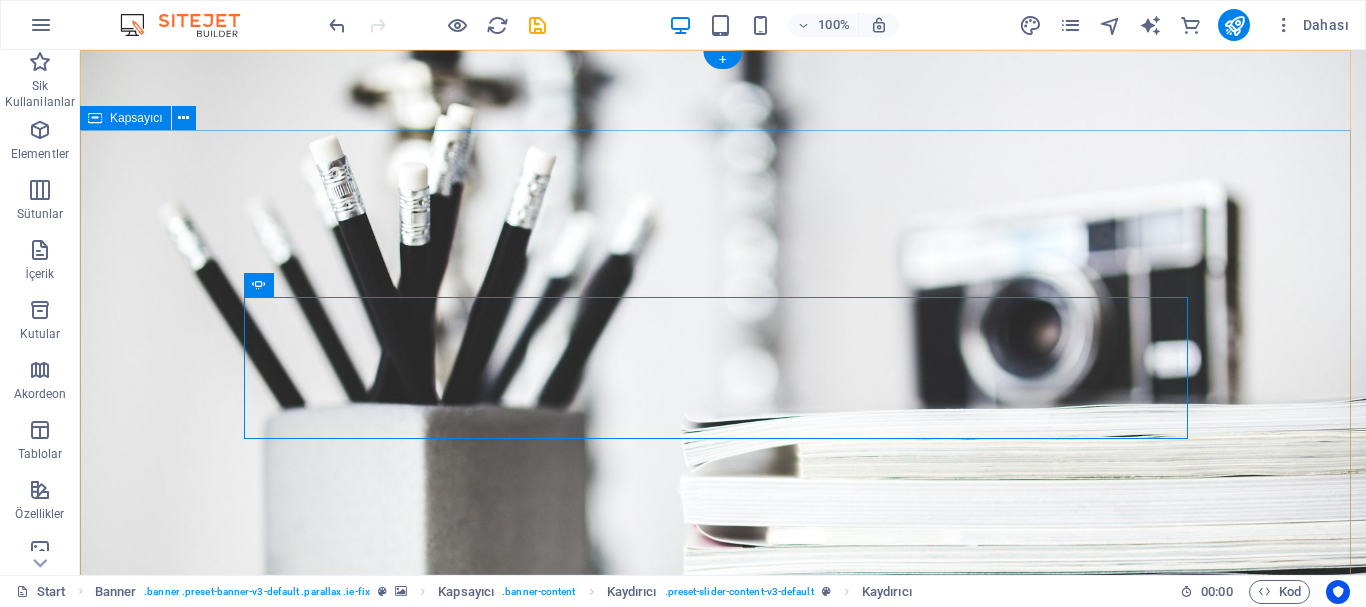 click on "I'm    [NAME] İçeriği buraya bırak veya  Element ekle  Panoyu yapıştır Photographer" at bounding box center (723, 931) 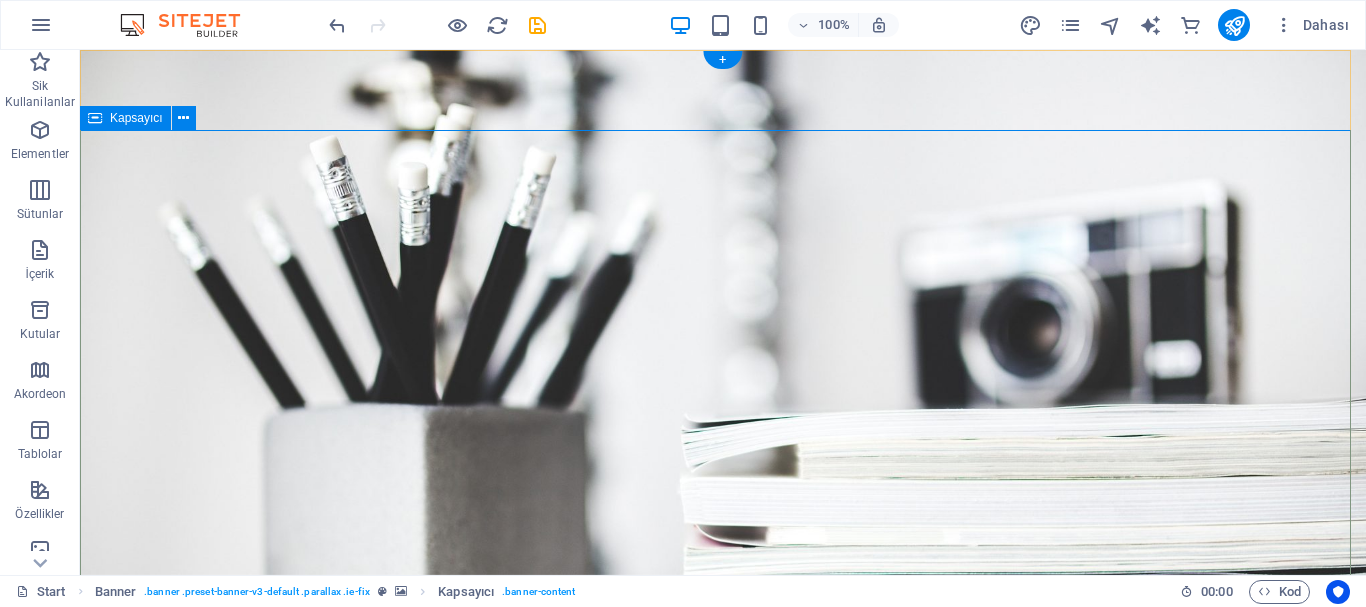 click on "I'm    [NAME] İçeriği buraya bırak veya  Element ekle  Panoyu yapıştır Photographer" at bounding box center [723, 931] 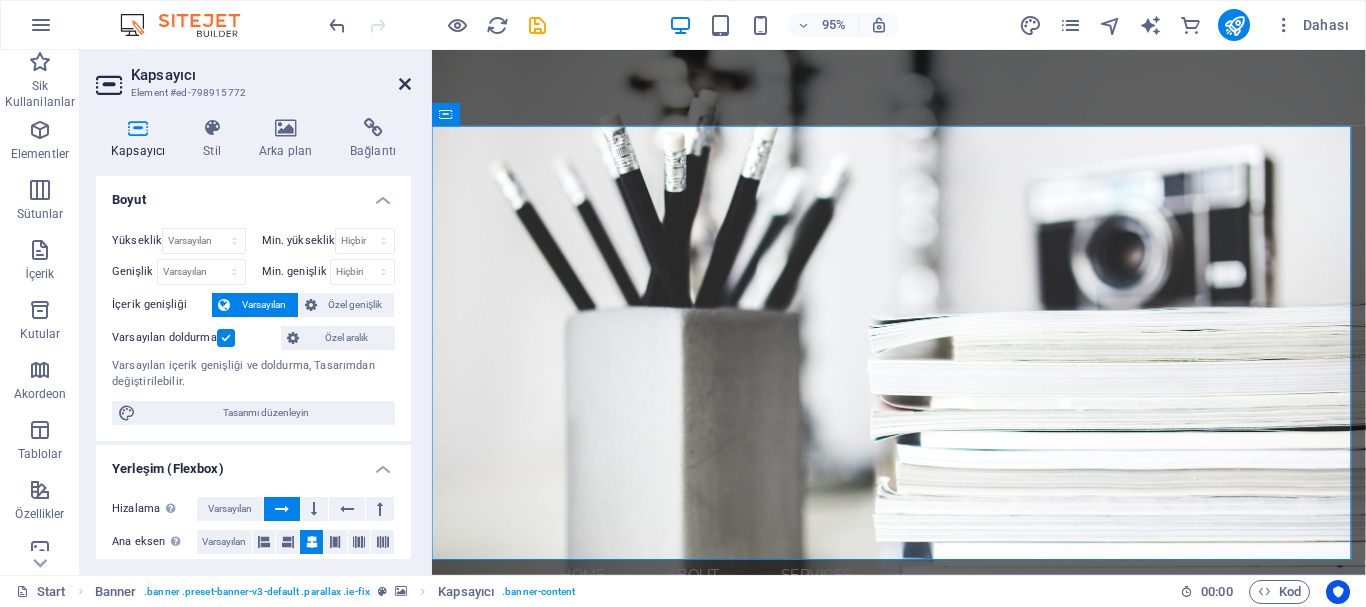 drag, startPoint x: 401, startPoint y: 81, endPoint x: 325, endPoint y: 31, distance: 90.97253 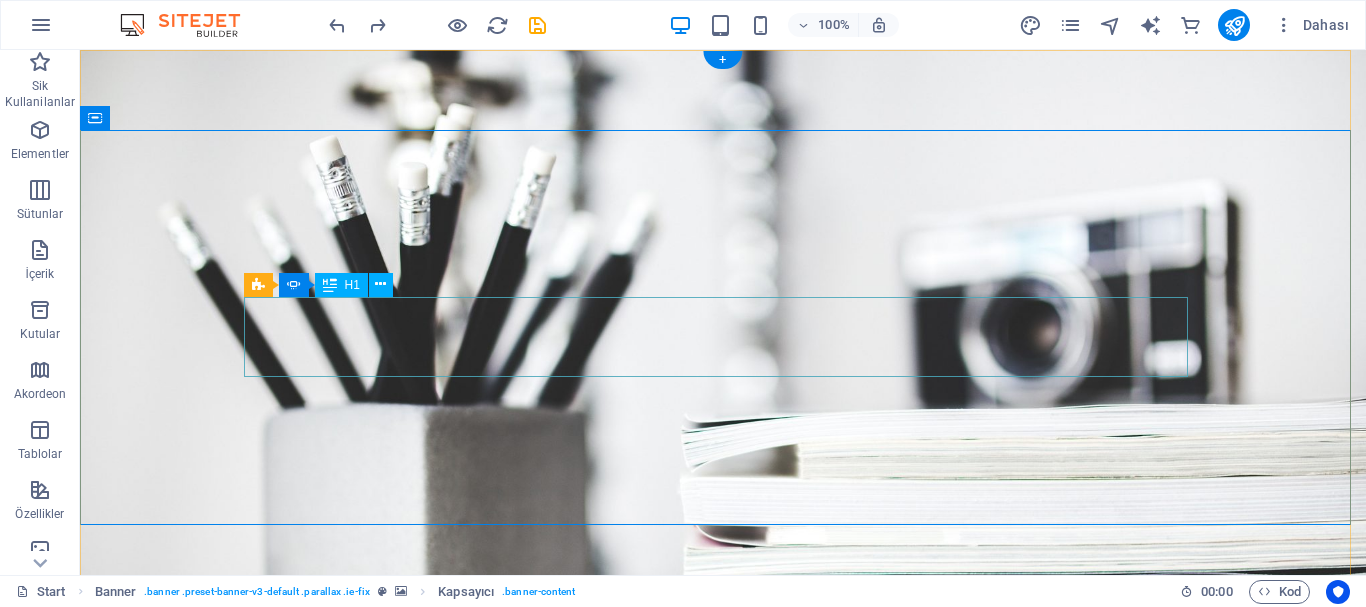 click on "ELECTRİC" at bounding box center [-221, 950] 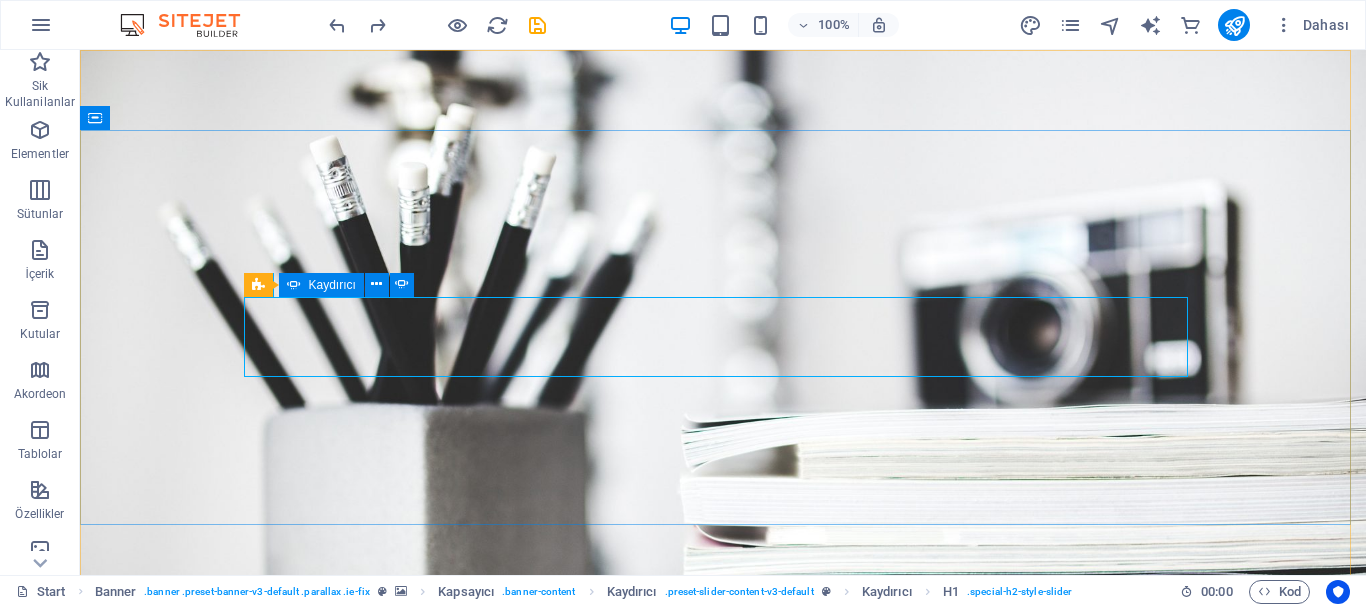 click at bounding box center [294, 285] 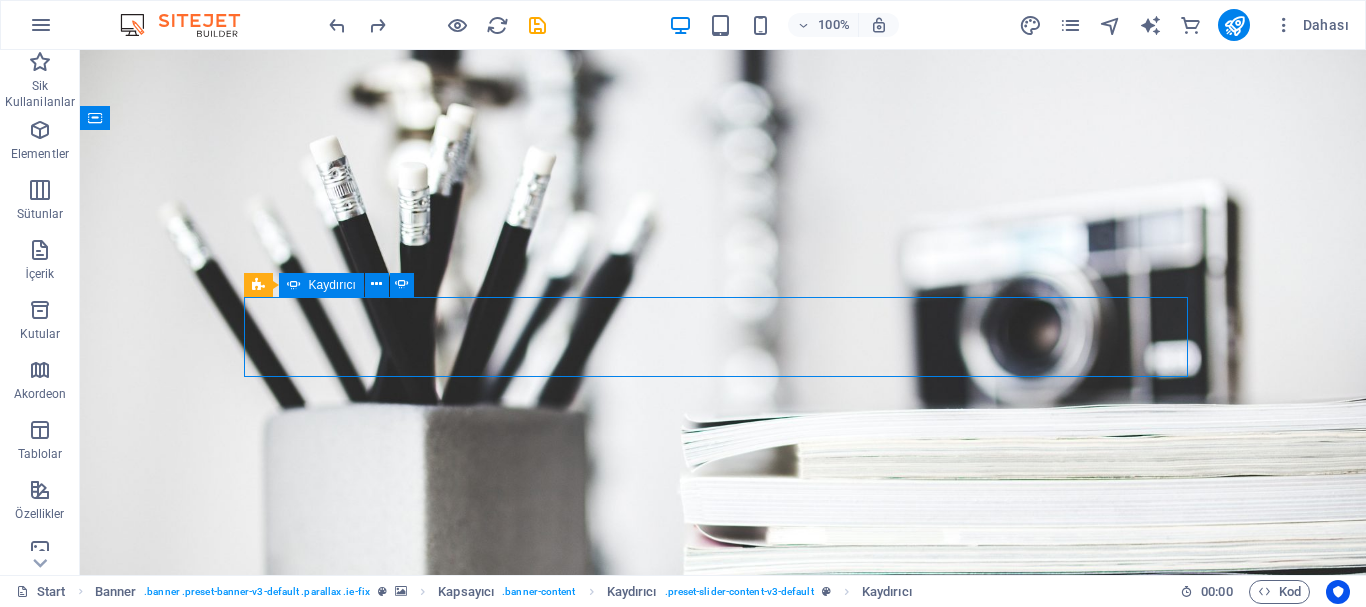 click on "Kaydırıcı" at bounding box center (332, 285) 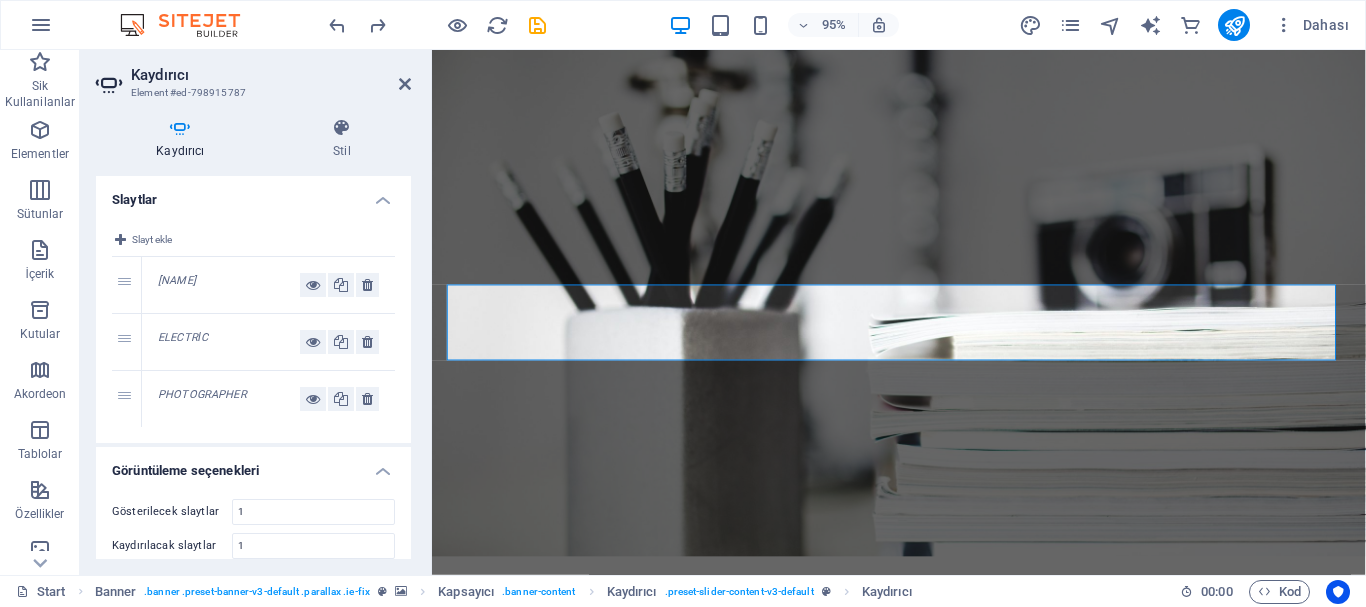 click on "PHOTOGRAPHER" at bounding box center [229, 399] 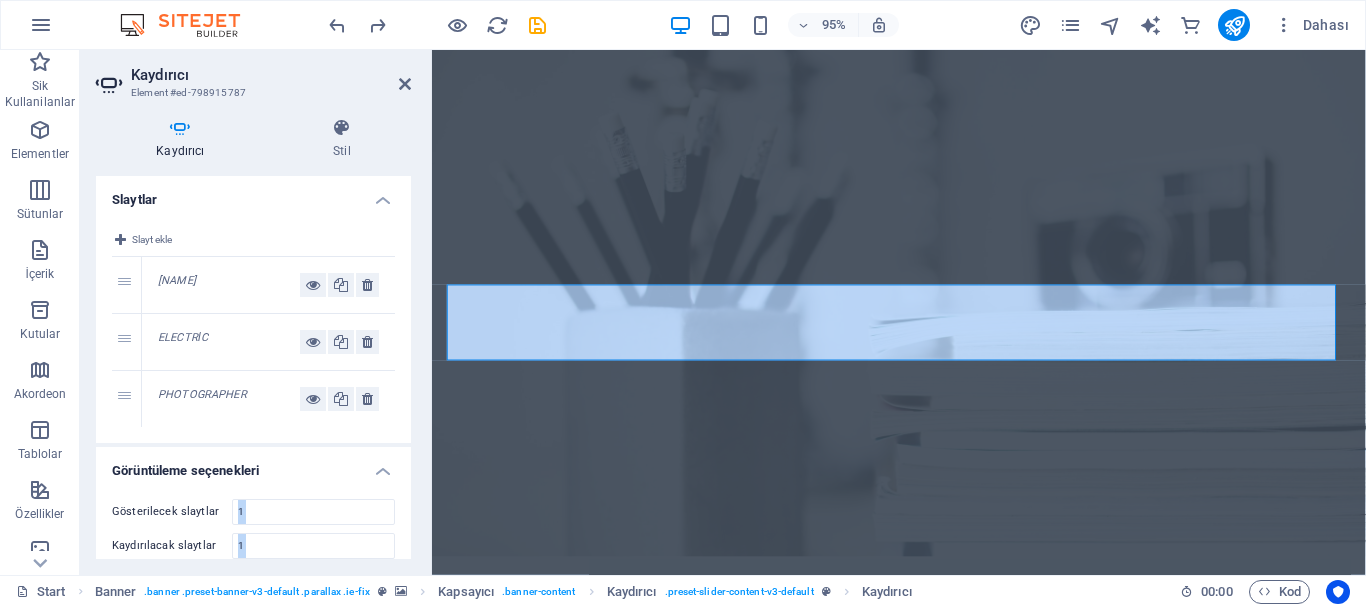 click on "PHOTOGRAPHER" at bounding box center [229, 399] 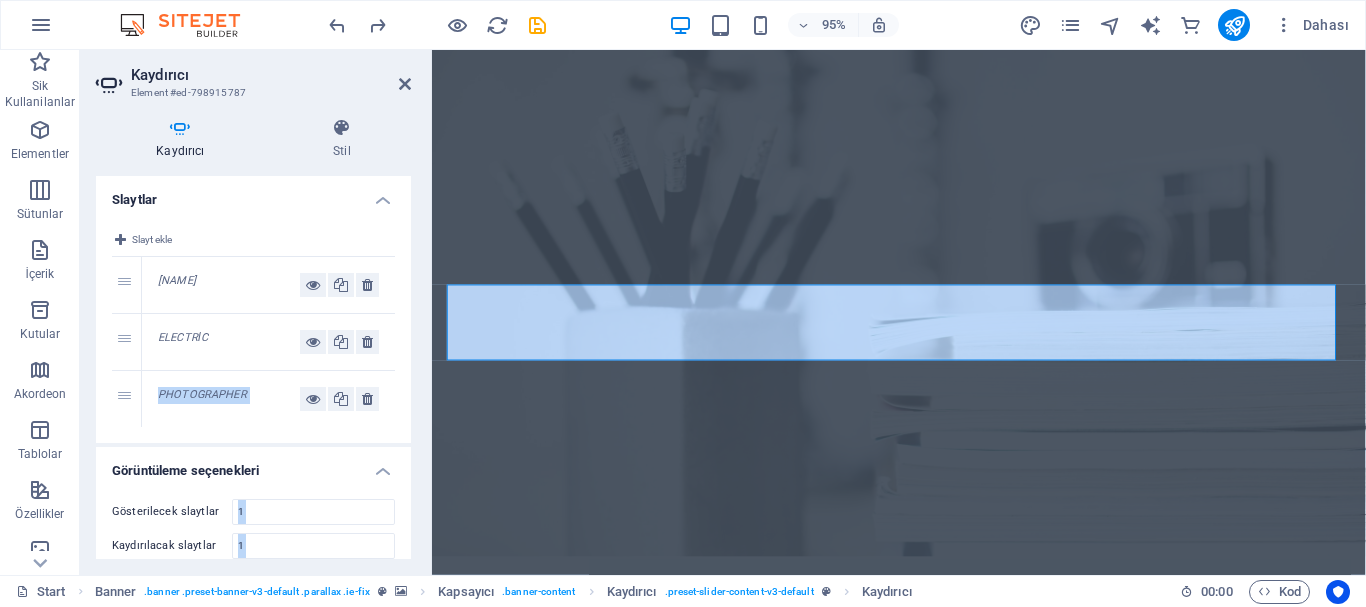 click on "PHOTOGRAPHER" at bounding box center (229, 399) 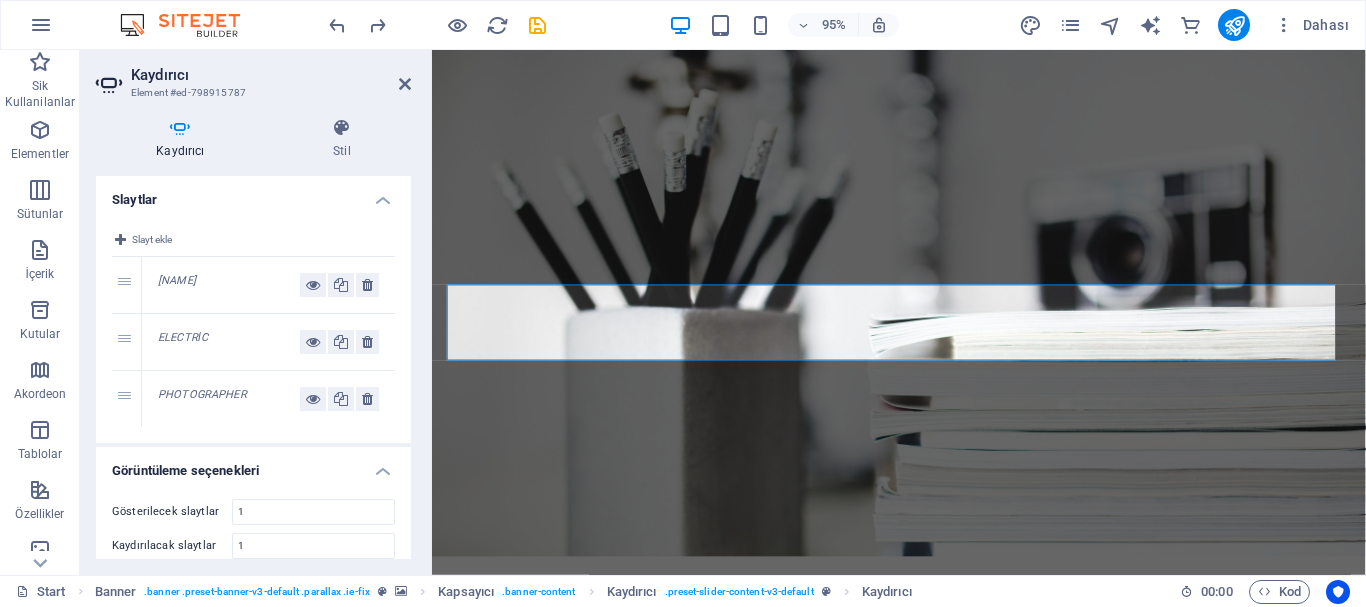 click on "PHOTOGRAPHER" at bounding box center [229, 399] 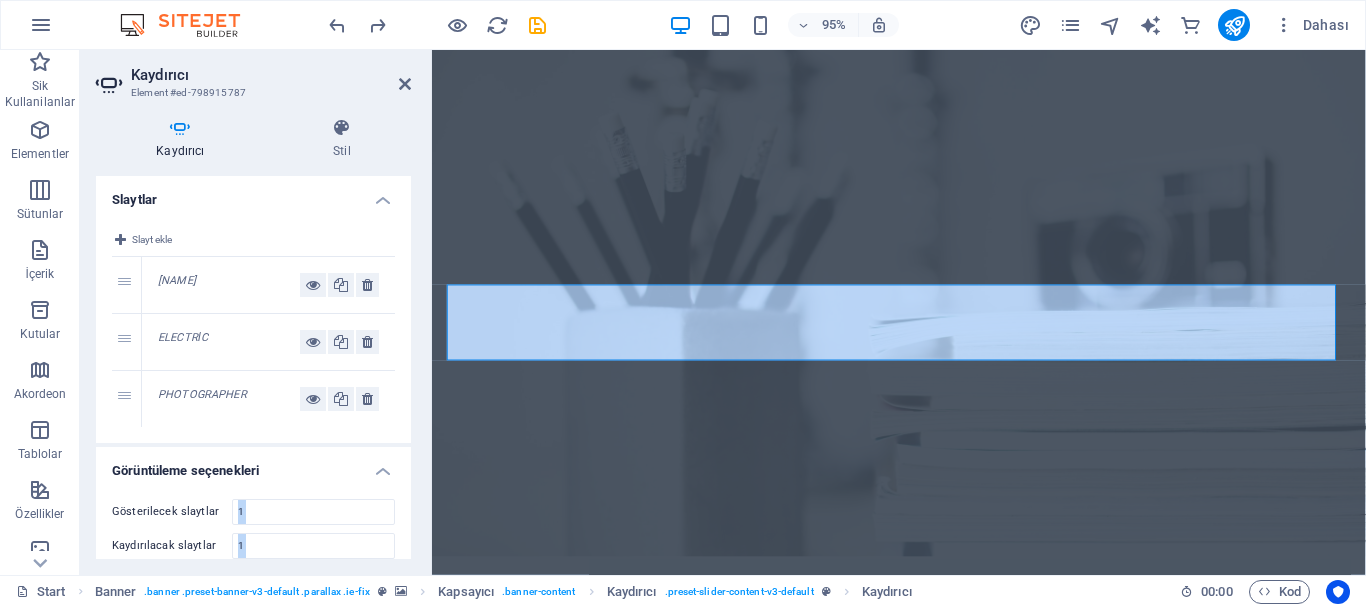 click on "PHOTOGRAPHER" at bounding box center [229, 399] 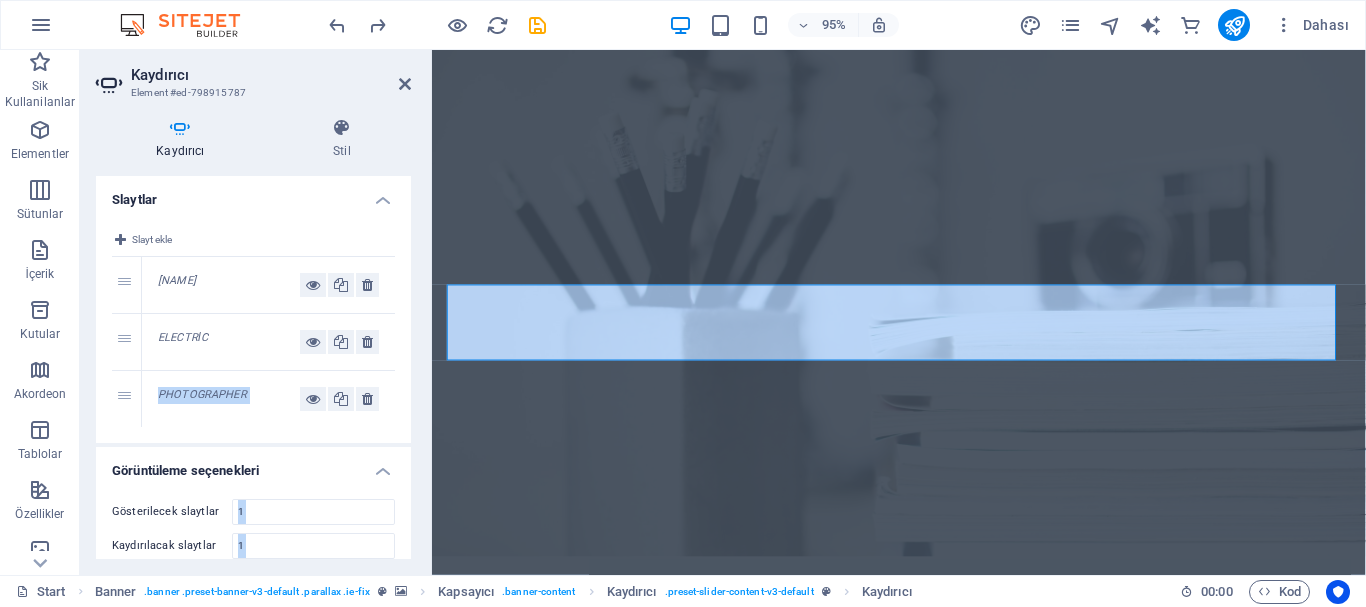 click on "PHOTOGRAPHER" at bounding box center (229, 399) 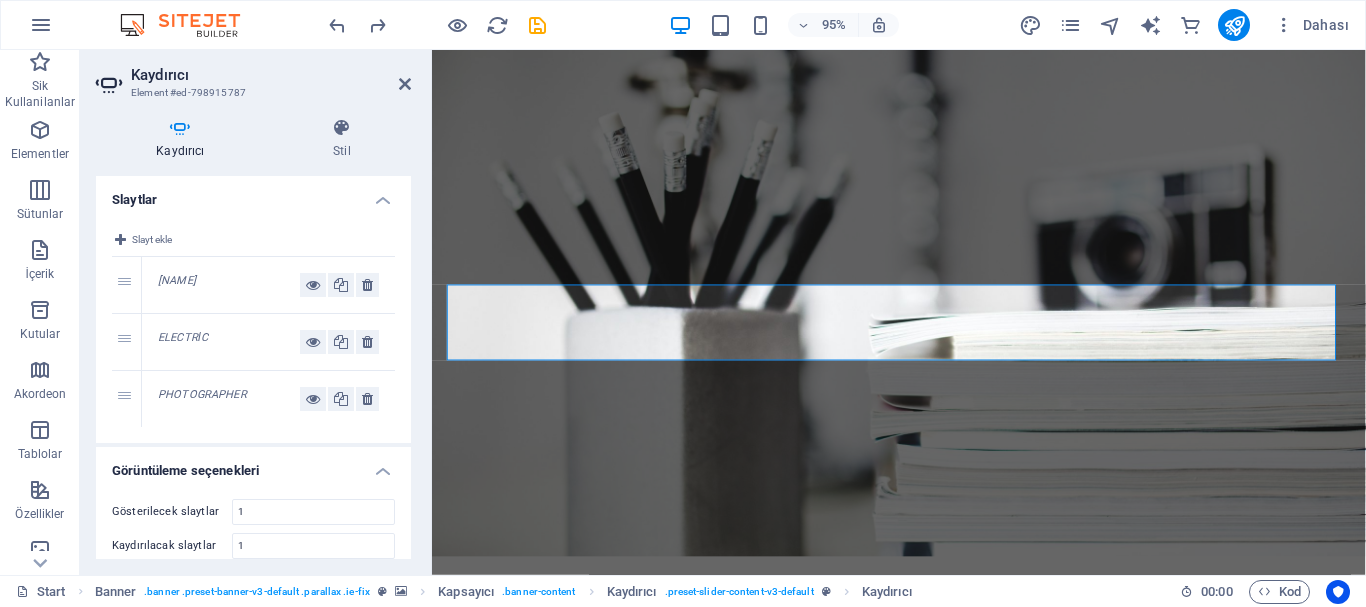 click on "PHOTOGRAPHER" at bounding box center [202, 394] 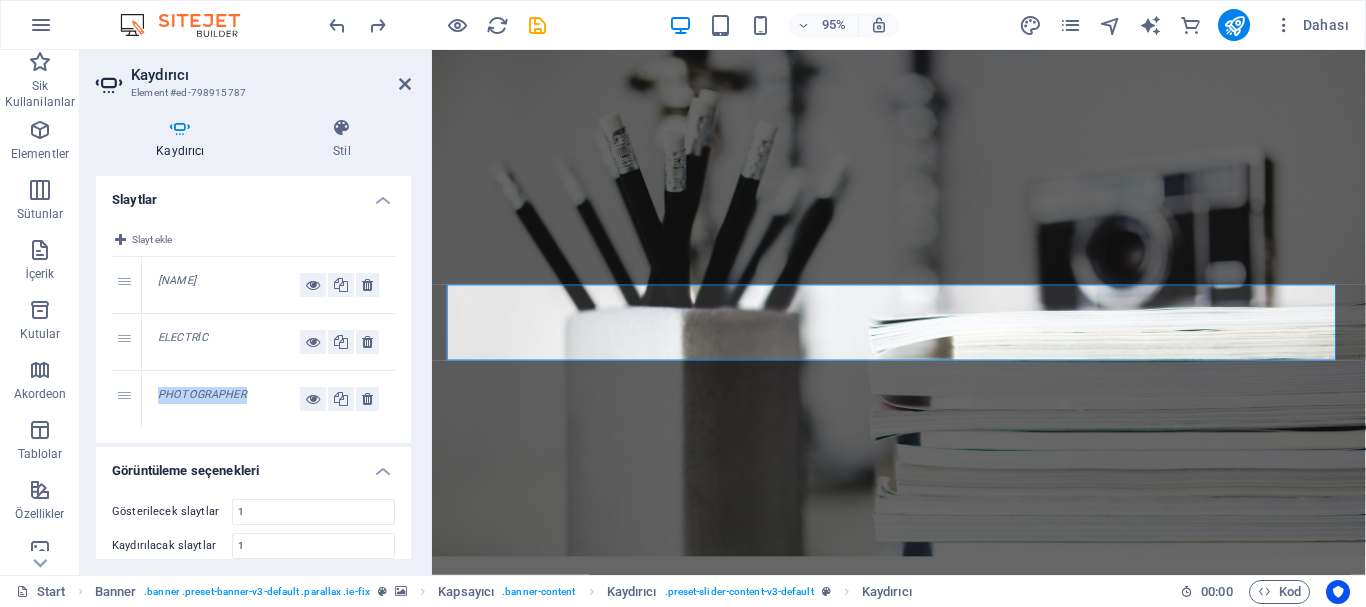 click on "PHOTOGRAPHER" at bounding box center [202, 394] 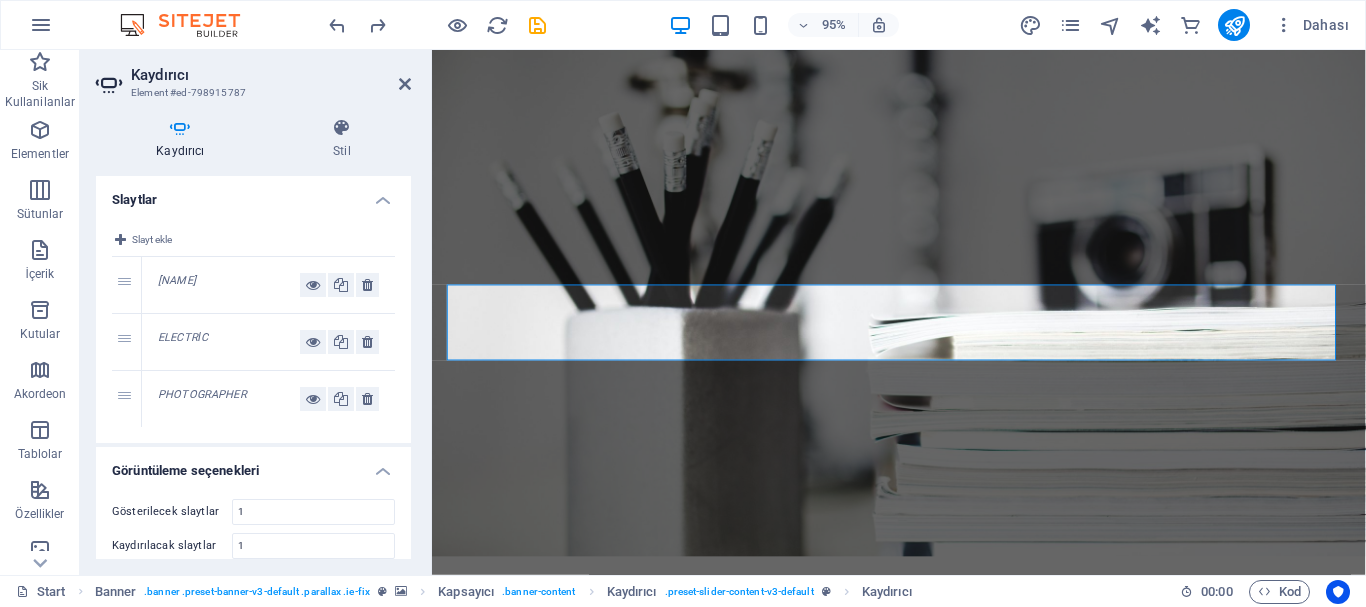click on "Slayt ekle 1 [NAME] 2 ELECTRİC 3 PHOTOGRAPHER" at bounding box center (253, 327) 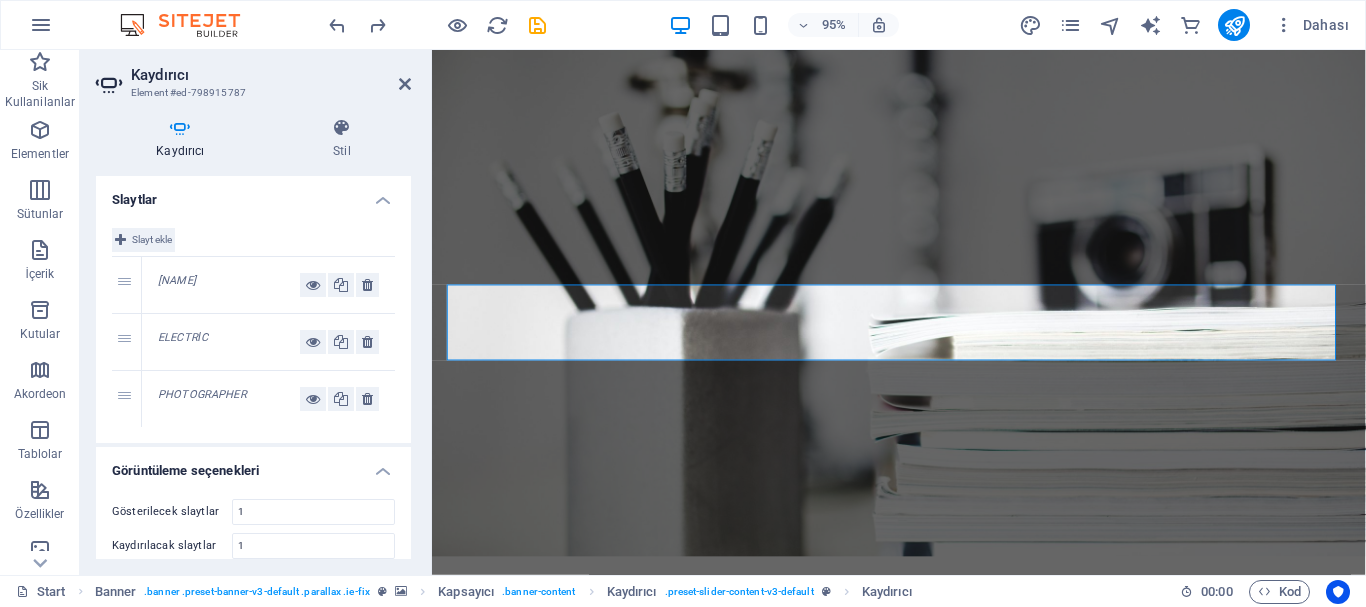 click at bounding box center [120, 240] 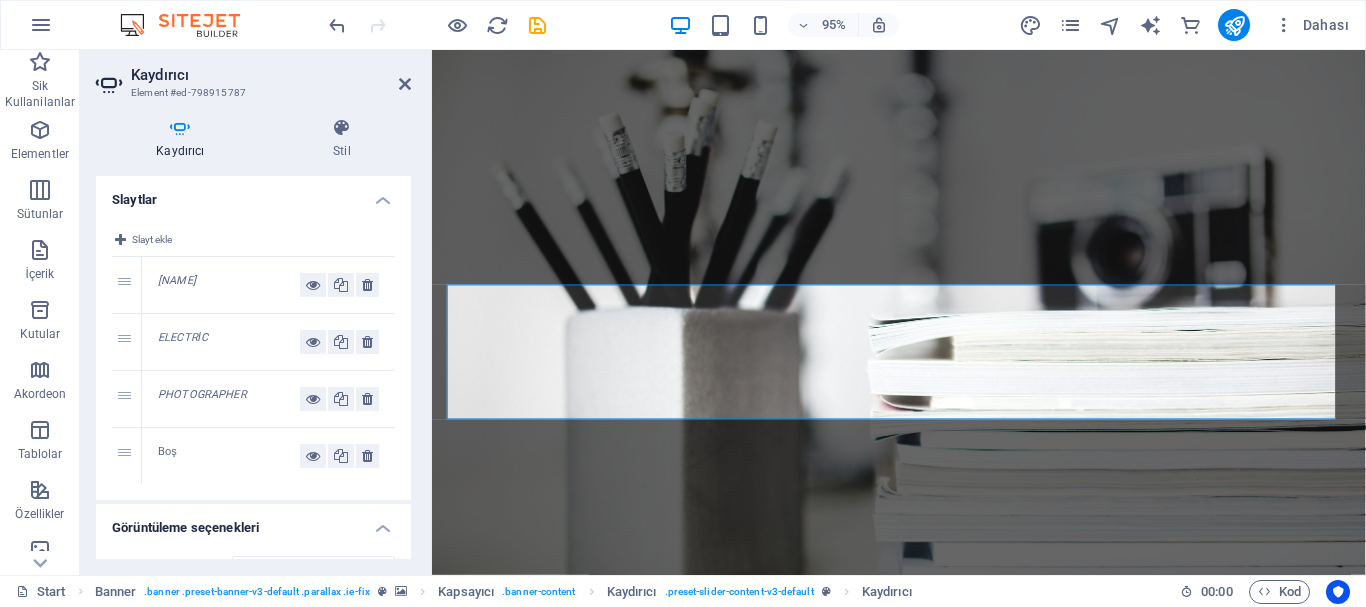 click on "Boş" at bounding box center [229, 456] 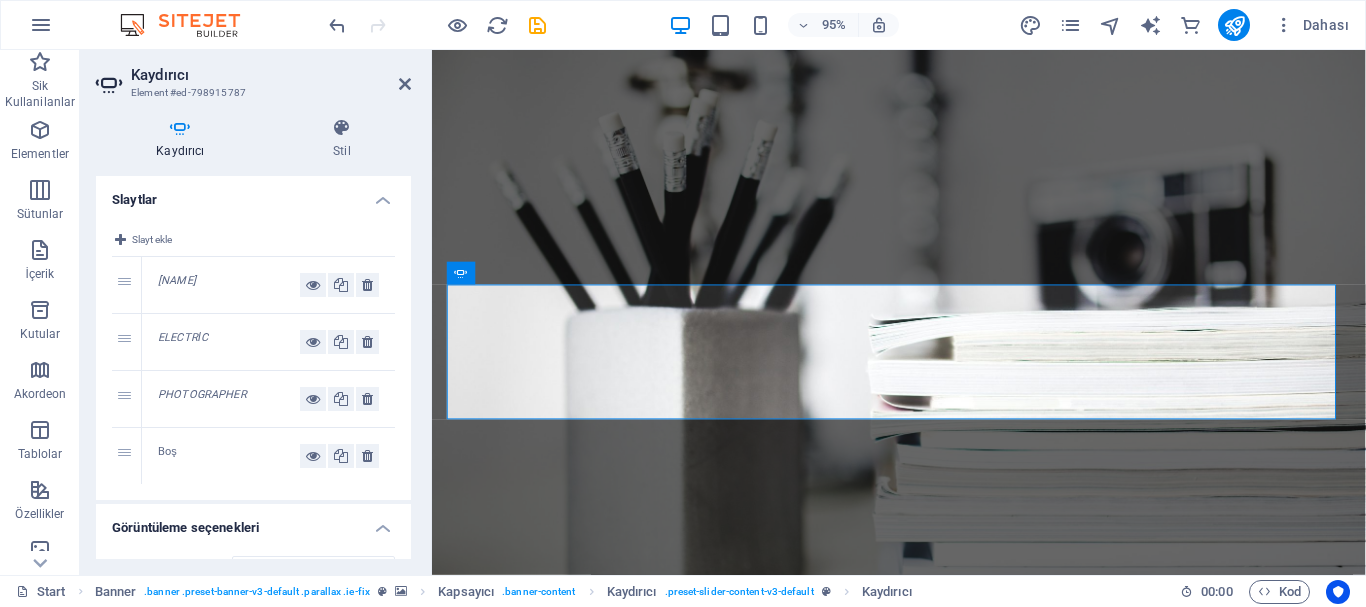 click on "3" at bounding box center [127, 399] 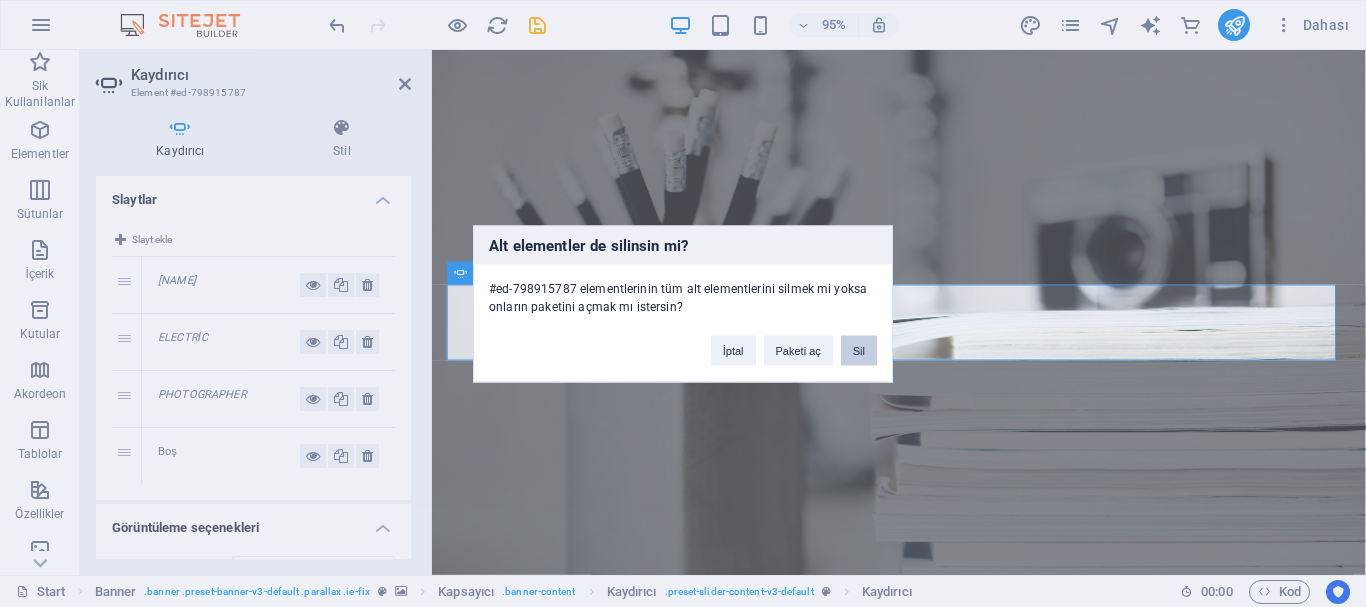 type 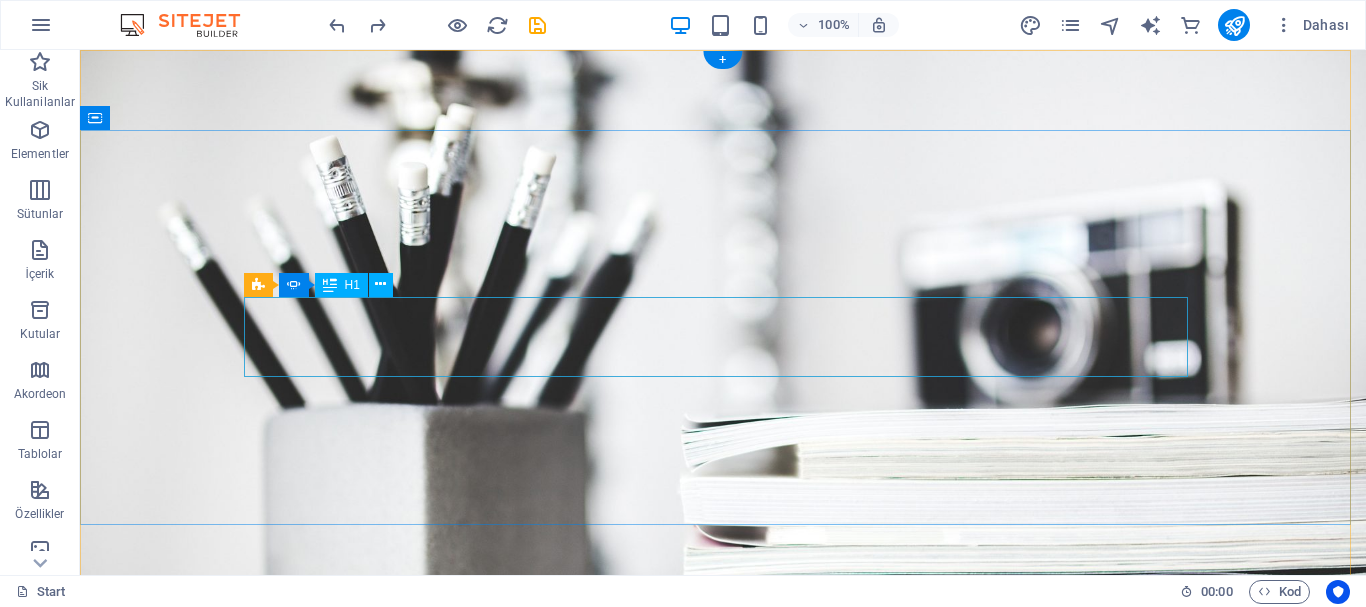 click on "Photographer" at bounding box center [-1165, 1030] 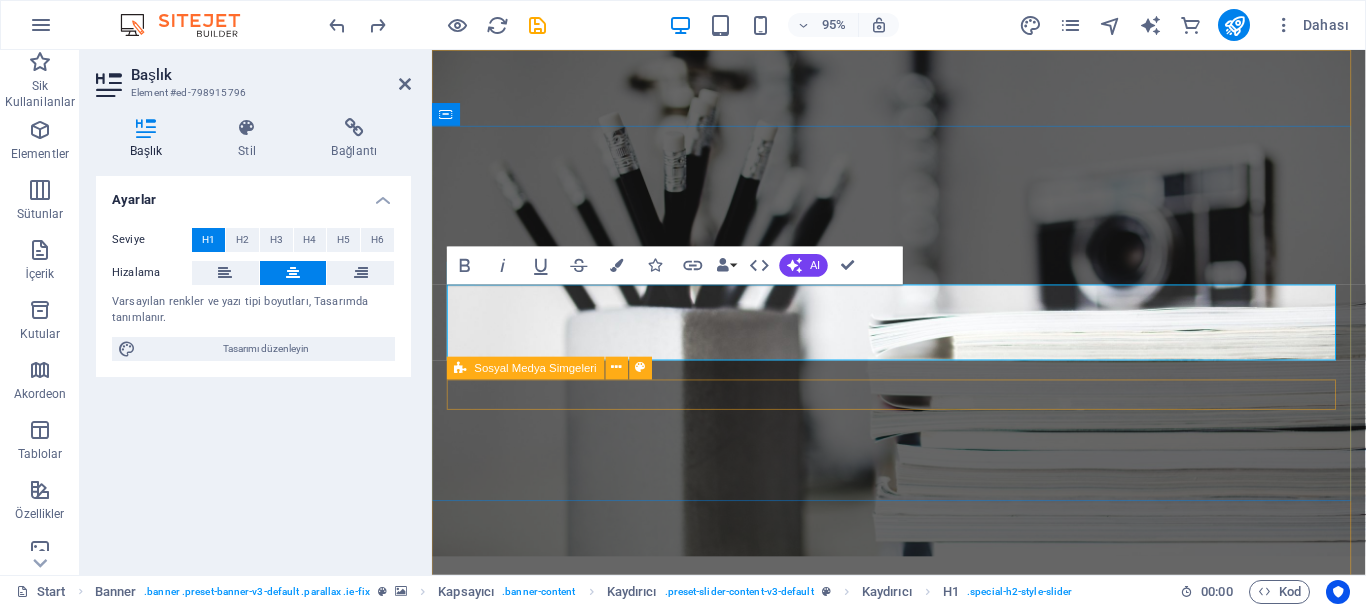 click at bounding box center [924, 1006] 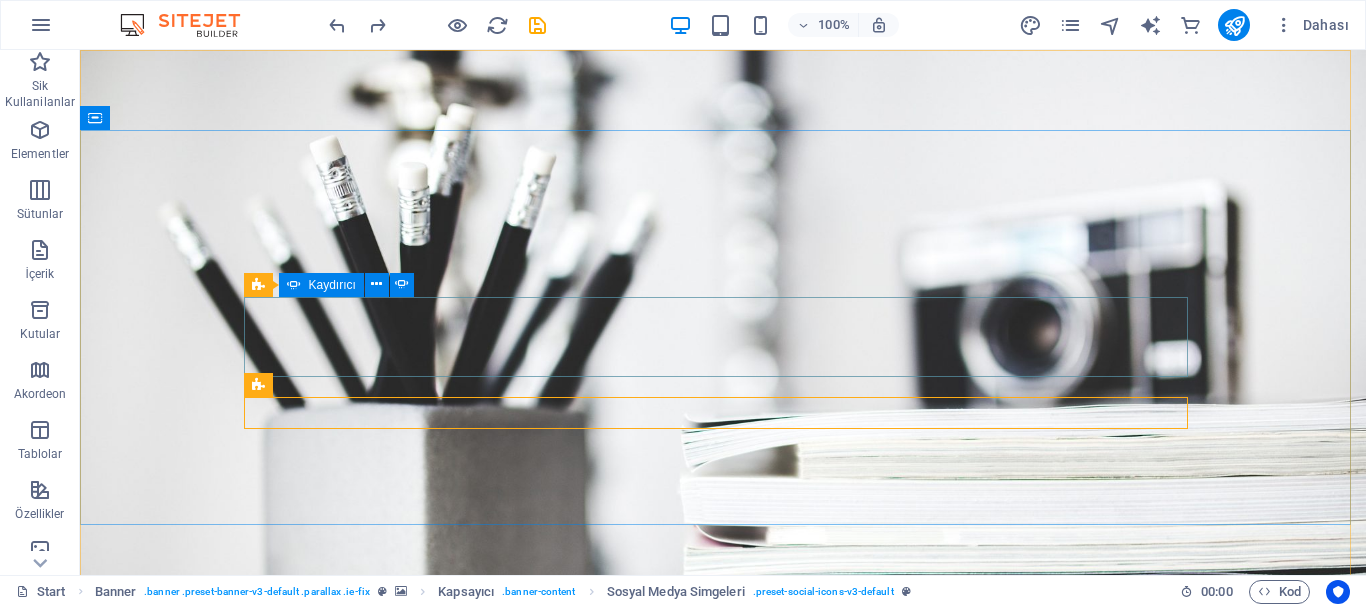 click at bounding box center [294, 285] 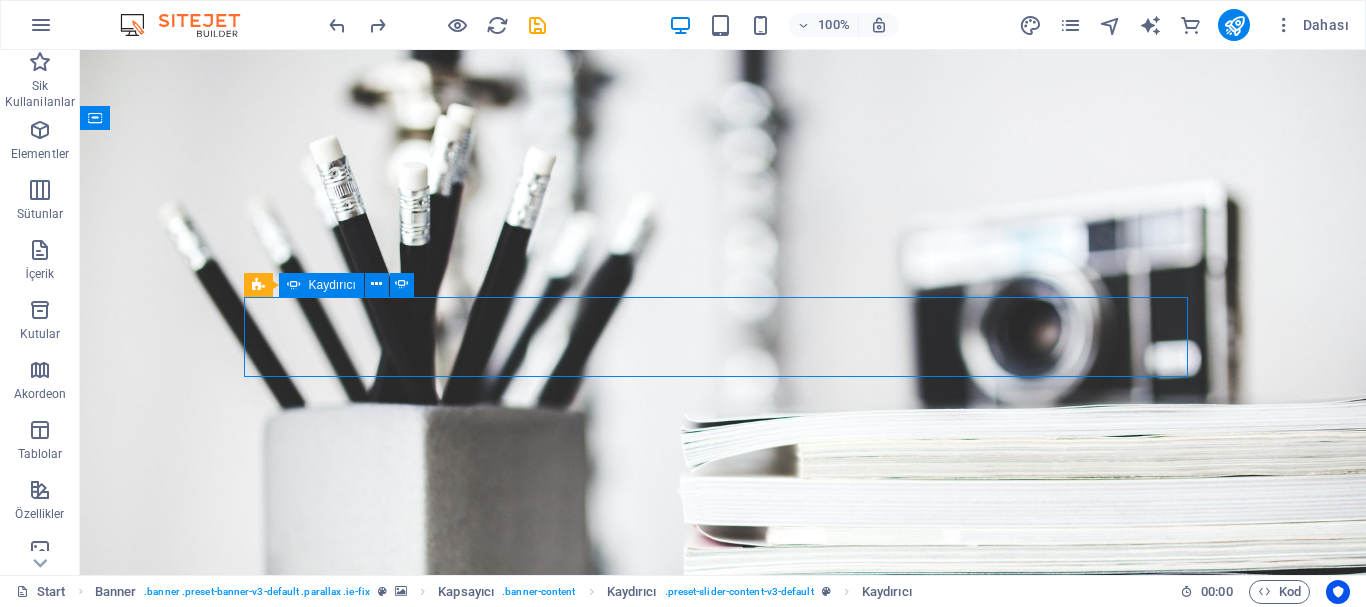 click at bounding box center [294, 285] 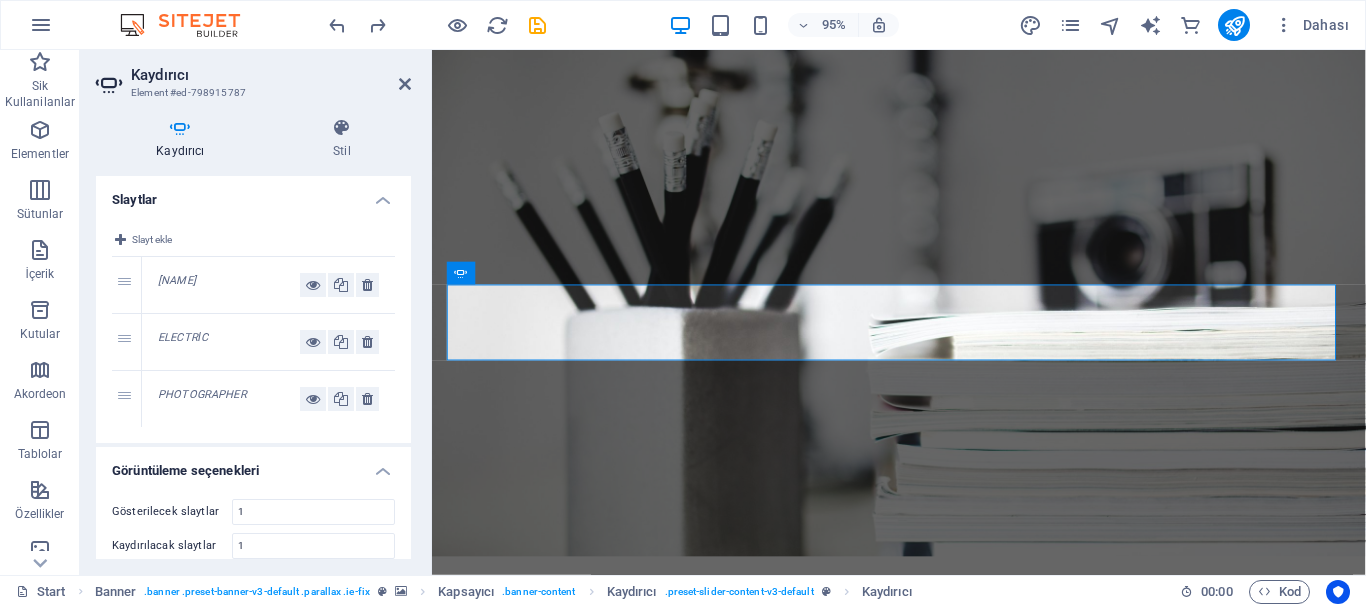 click on "PHOTOGRAPHER" at bounding box center (202, 394) 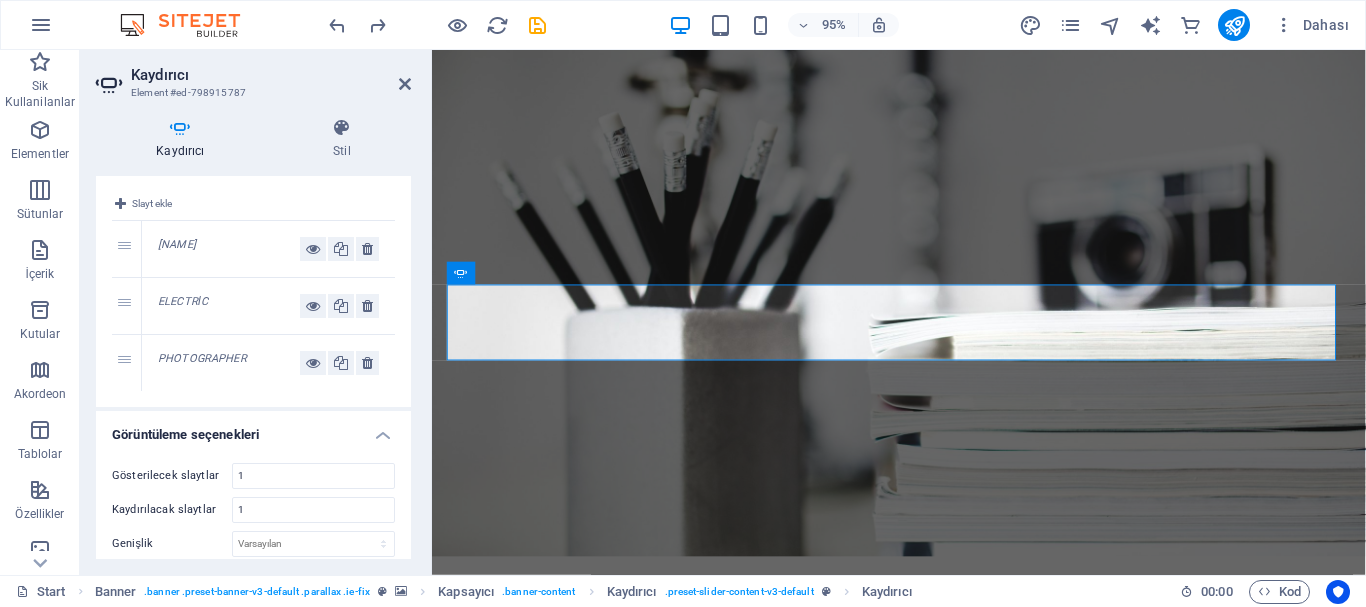scroll, scrollTop: 0, scrollLeft: 0, axis: both 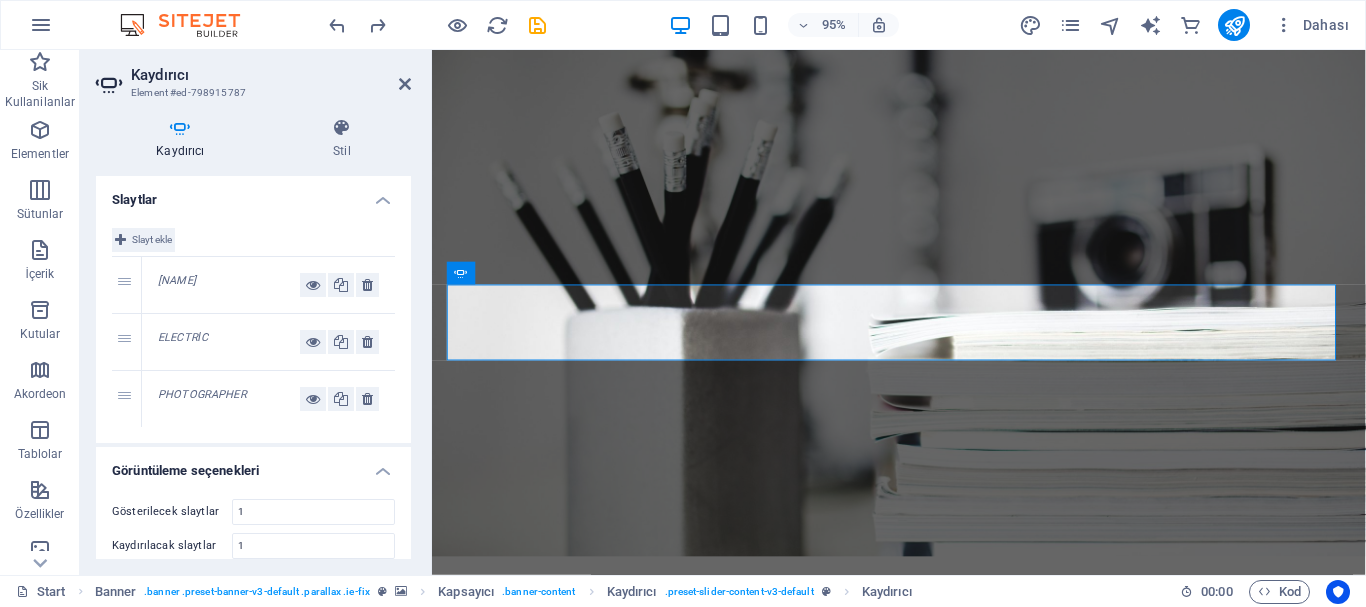 click at bounding box center (120, 240) 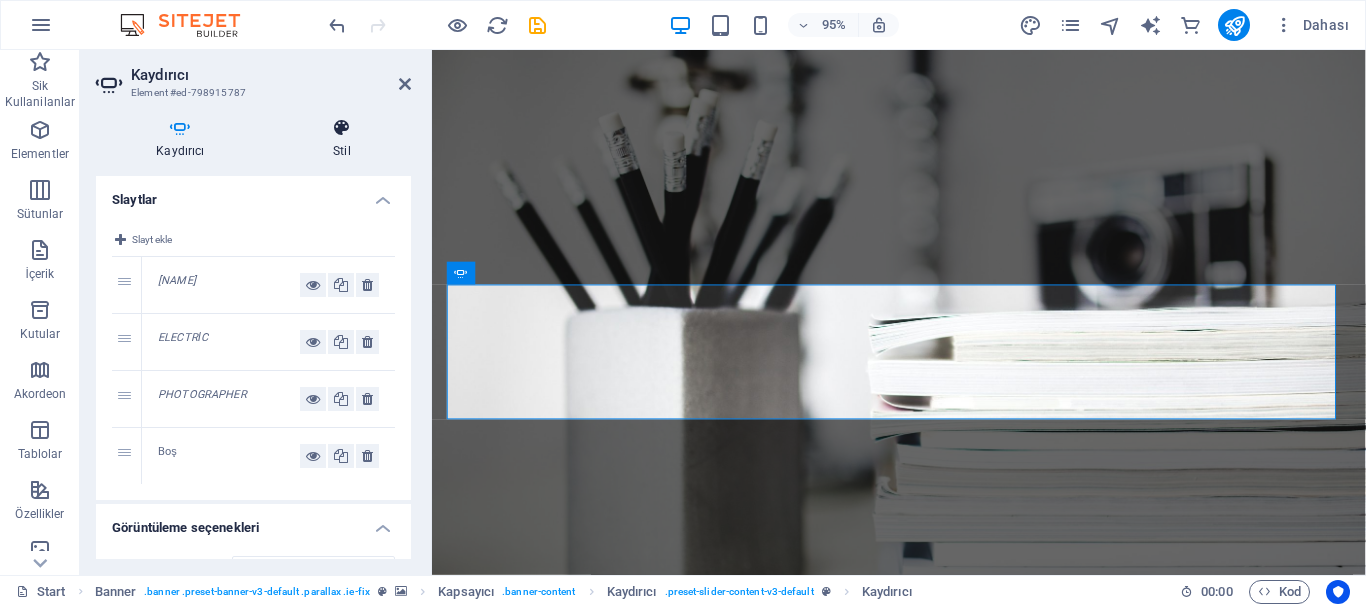 click at bounding box center (342, 128) 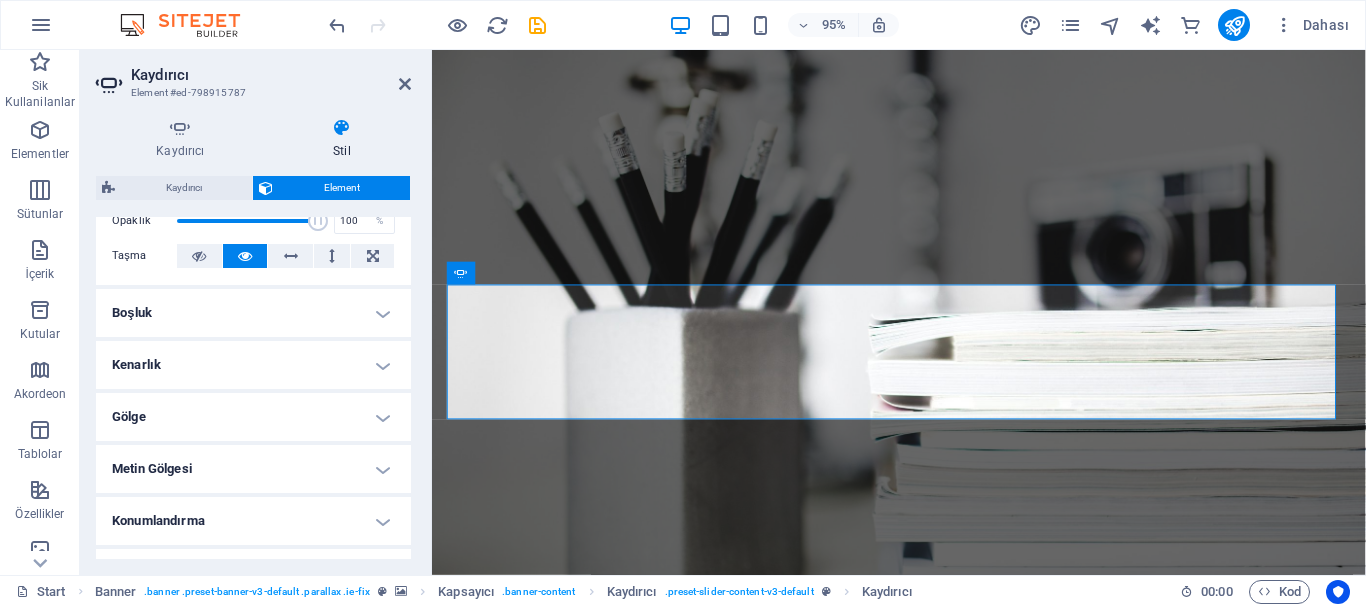 scroll, scrollTop: 400, scrollLeft: 0, axis: vertical 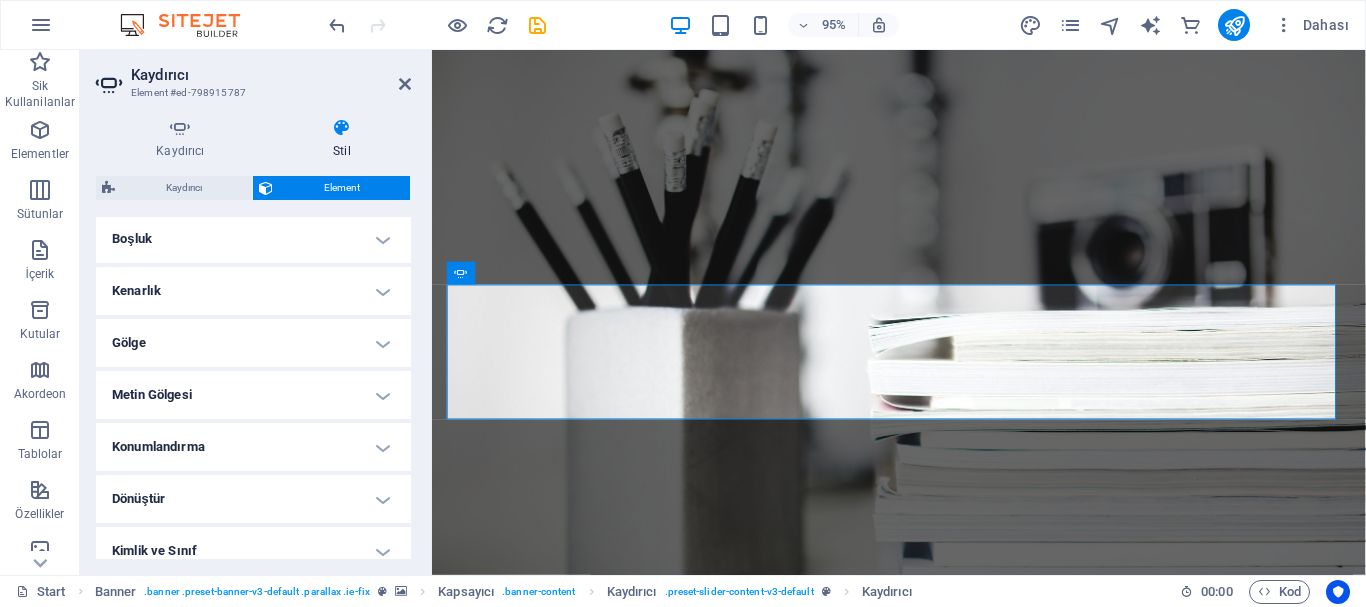 click on "Metin Gölgesi" at bounding box center (253, 395) 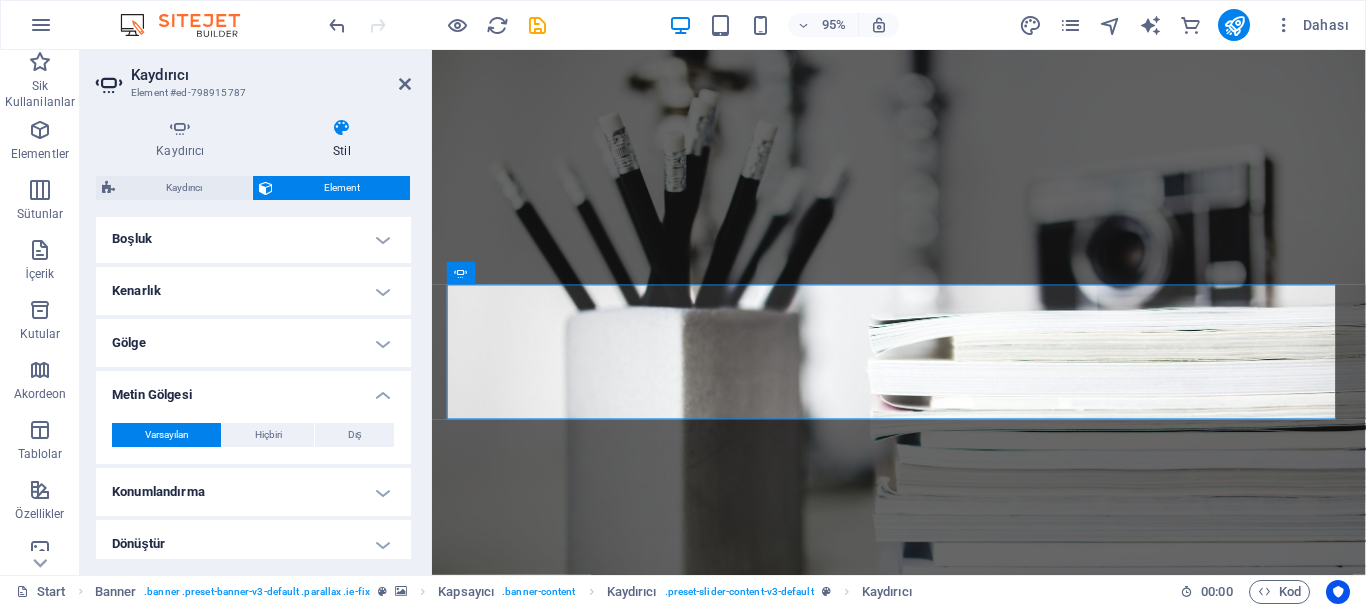 click on "Metin Gölgesi" at bounding box center (253, 389) 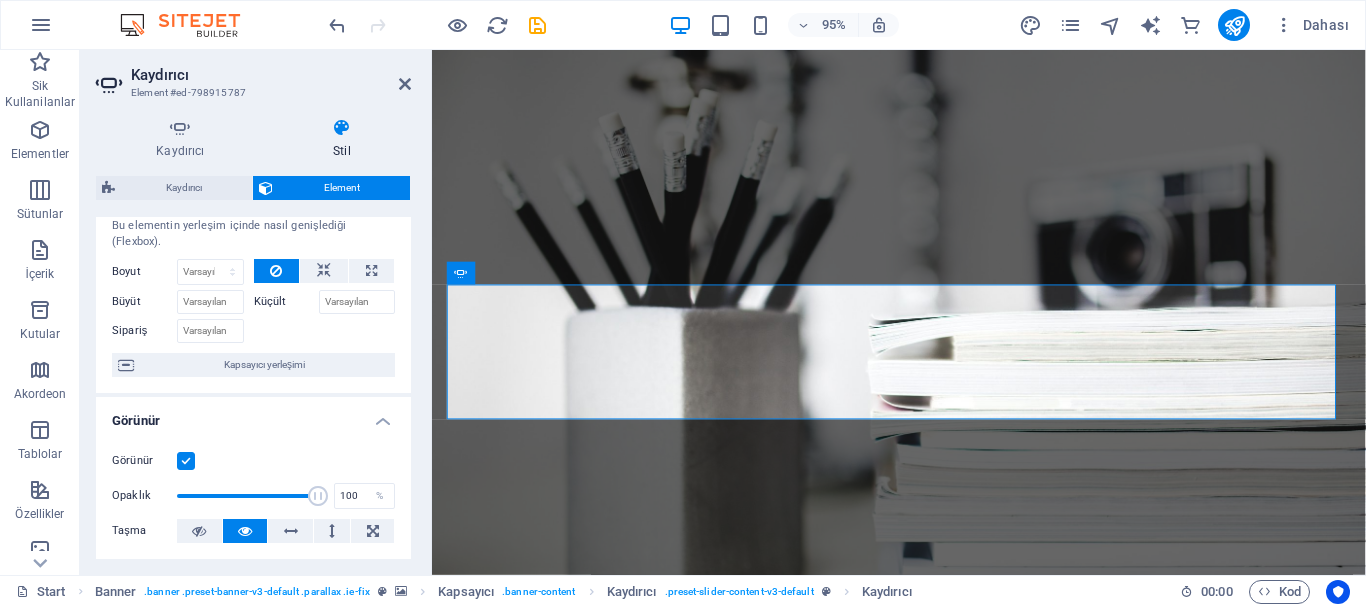 scroll, scrollTop: 0, scrollLeft: 0, axis: both 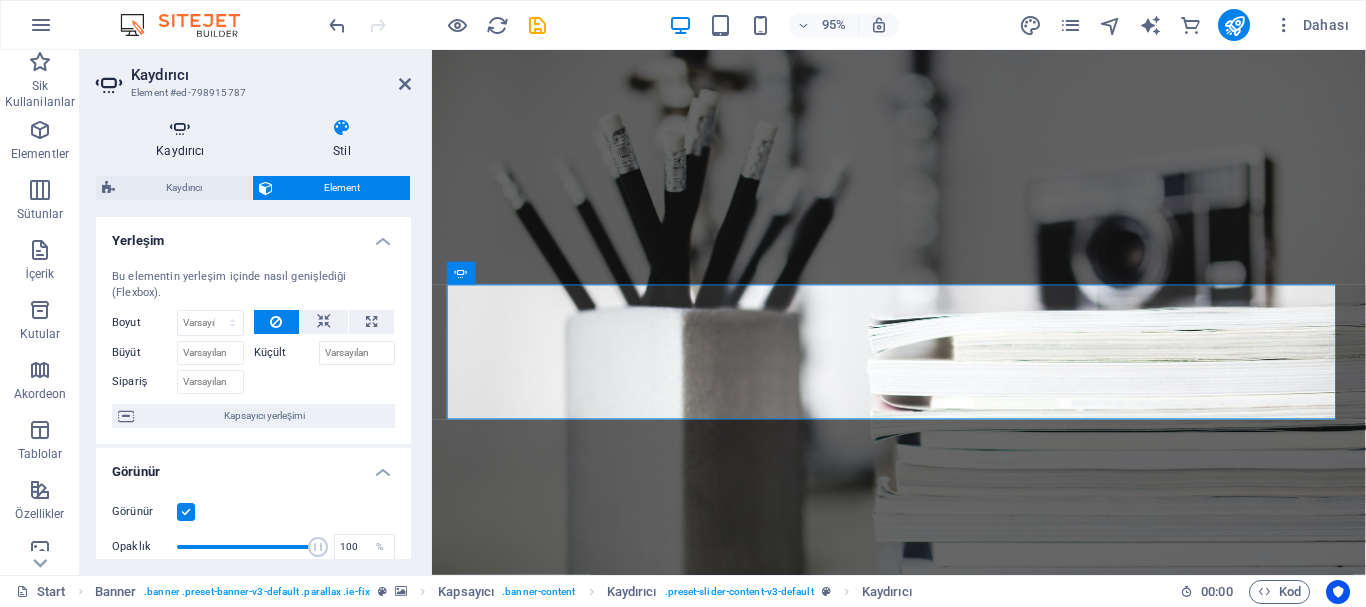 click on "Kaydırıcı" at bounding box center [184, 139] 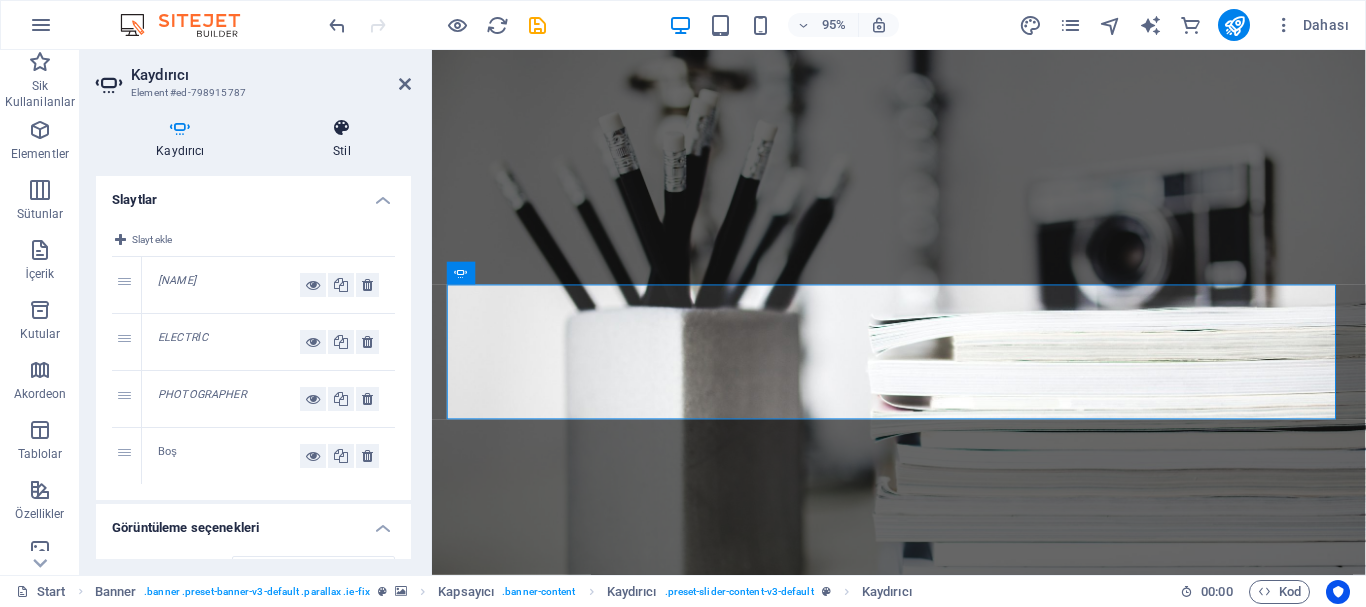 click at bounding box center [342, 128] 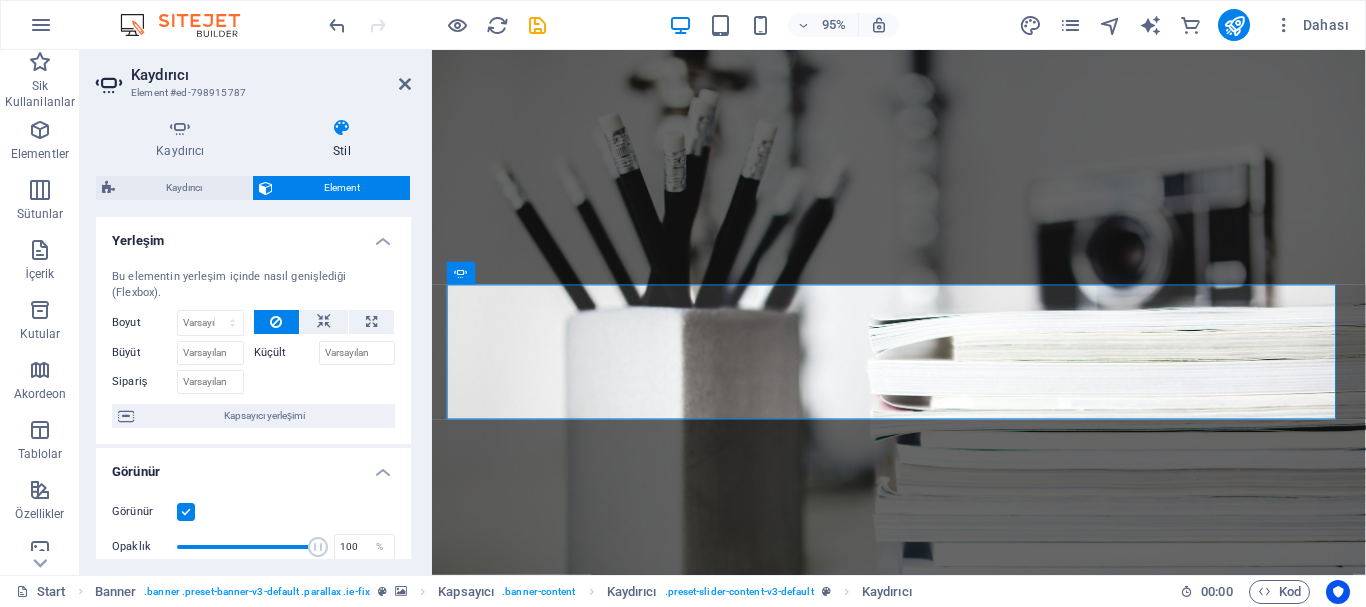 click on "Kaydırıcı" at bounding box center (183, 188) 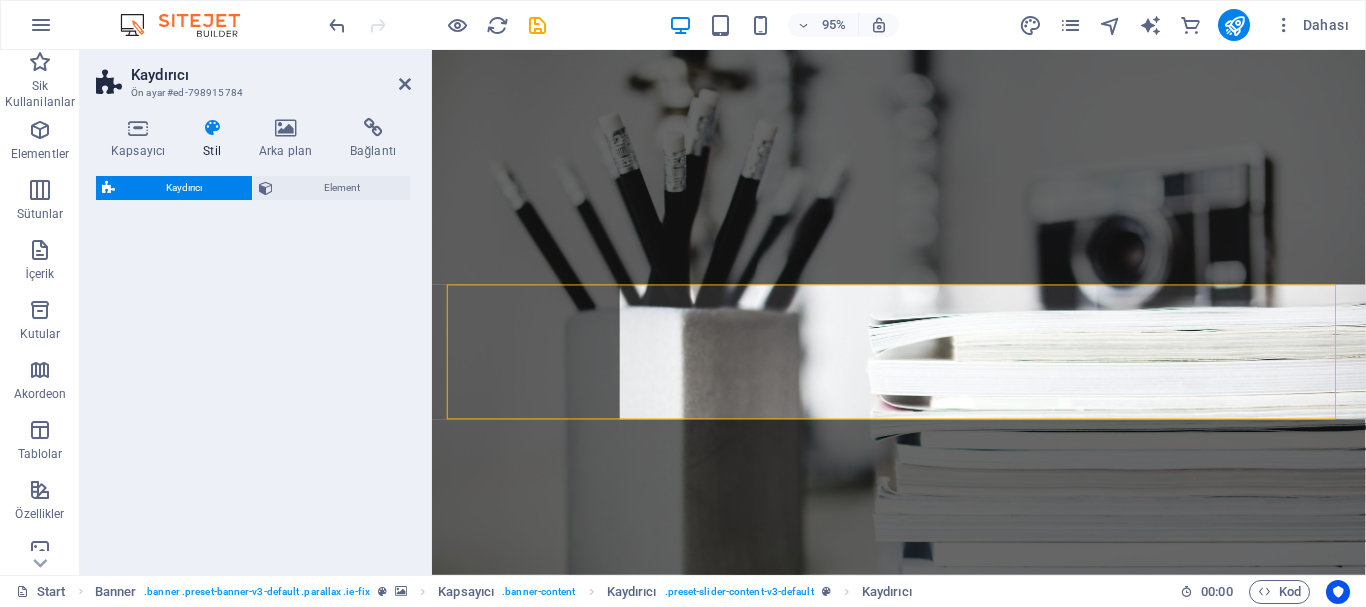 select on "rem" 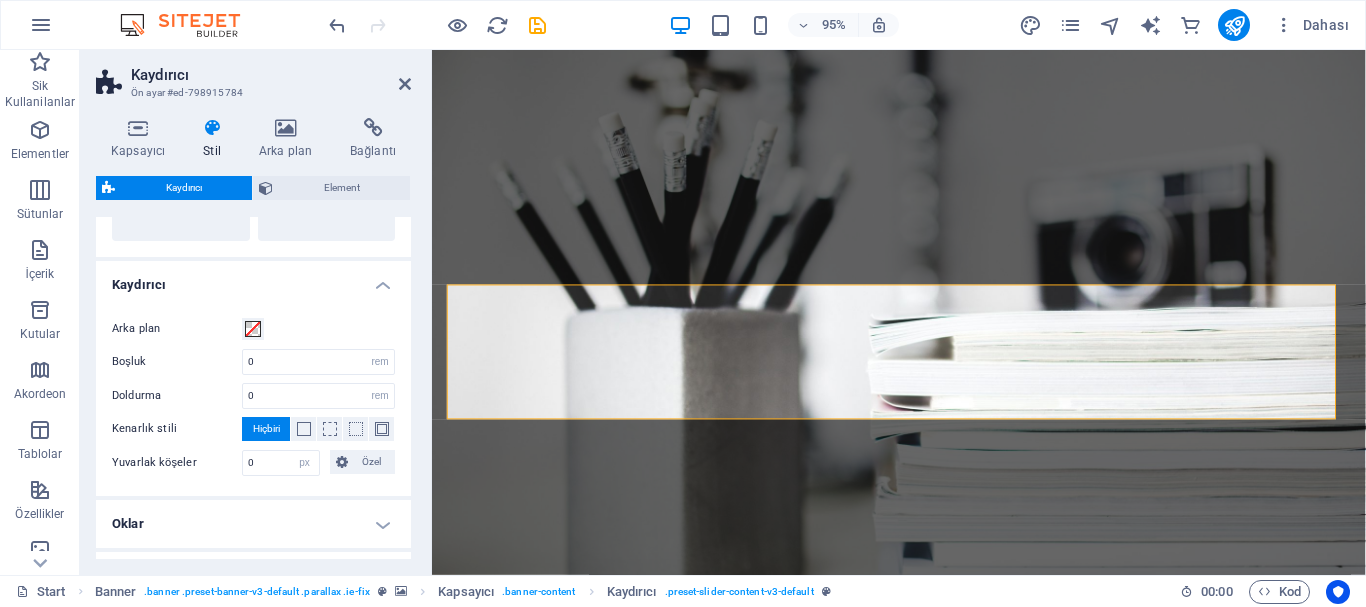 scroll, scrollTop: 0, scrollLeft: 0, axis: both 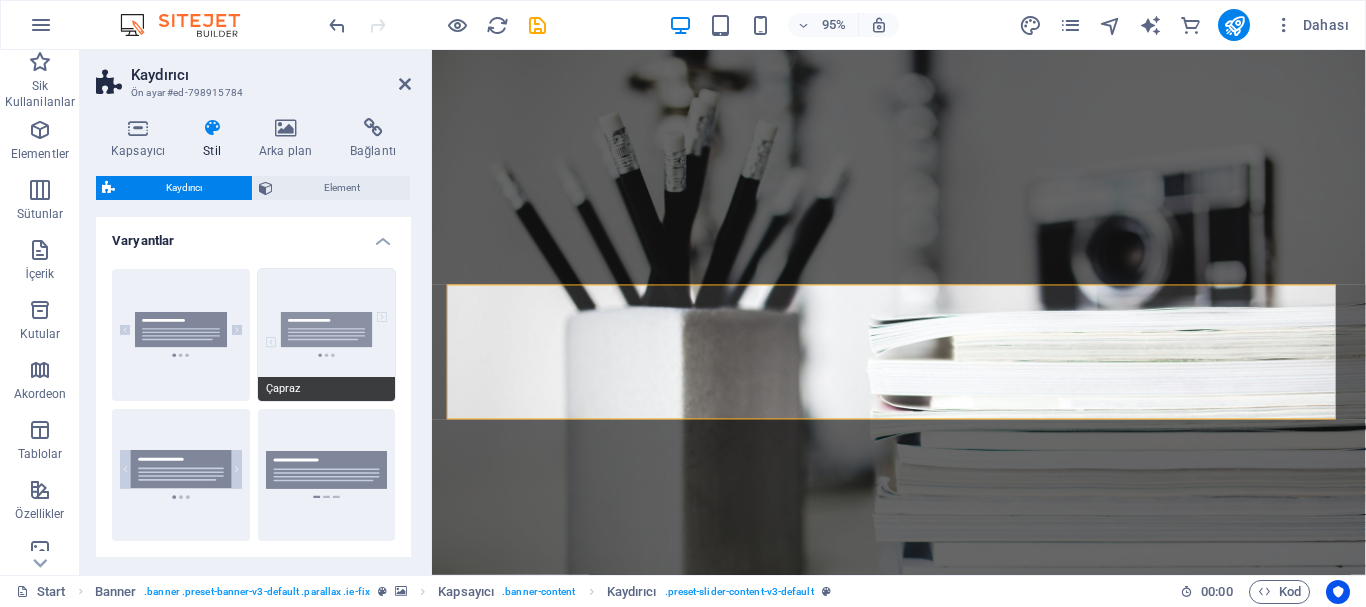click on "Çapraz" at bounding box center [327, 335] 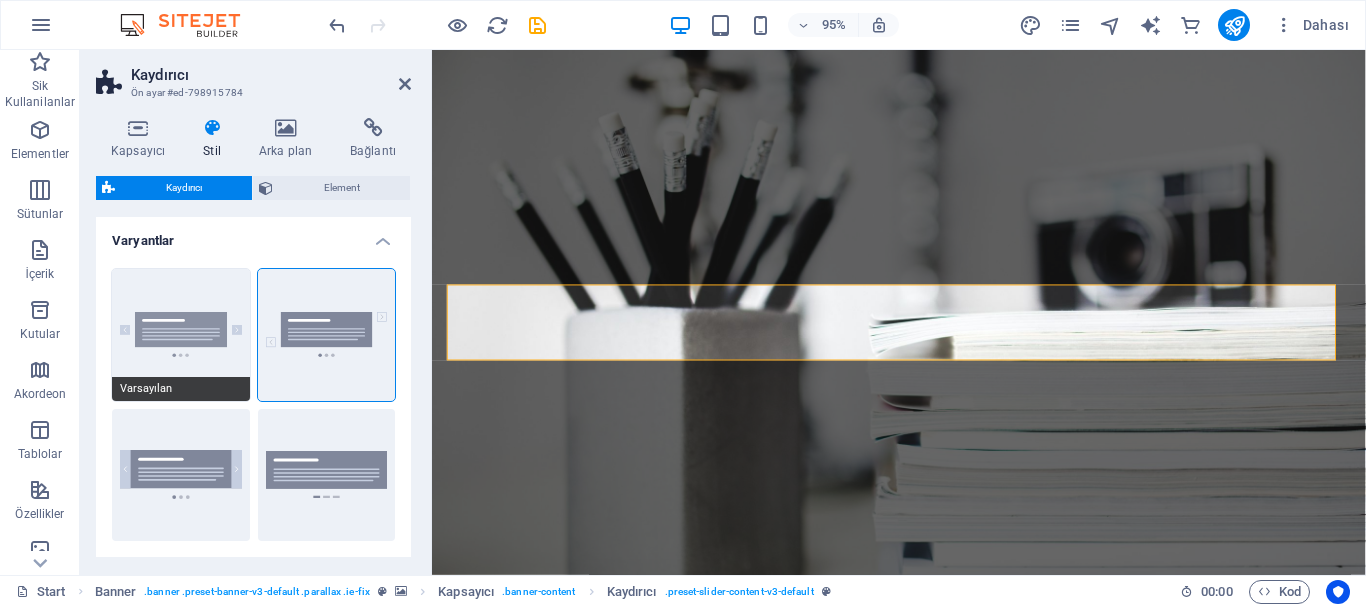 click on "Varsayılan" at bounding box center (181, 335) 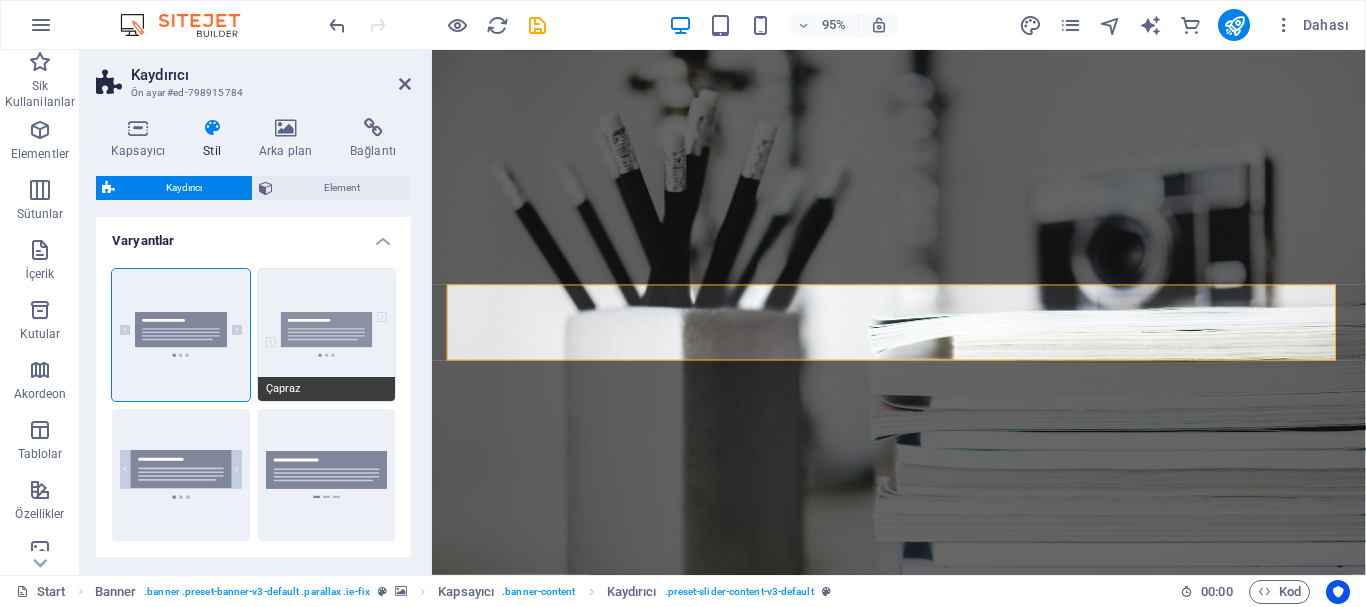 click on "Çapraz" at bounding box center [327, 335] 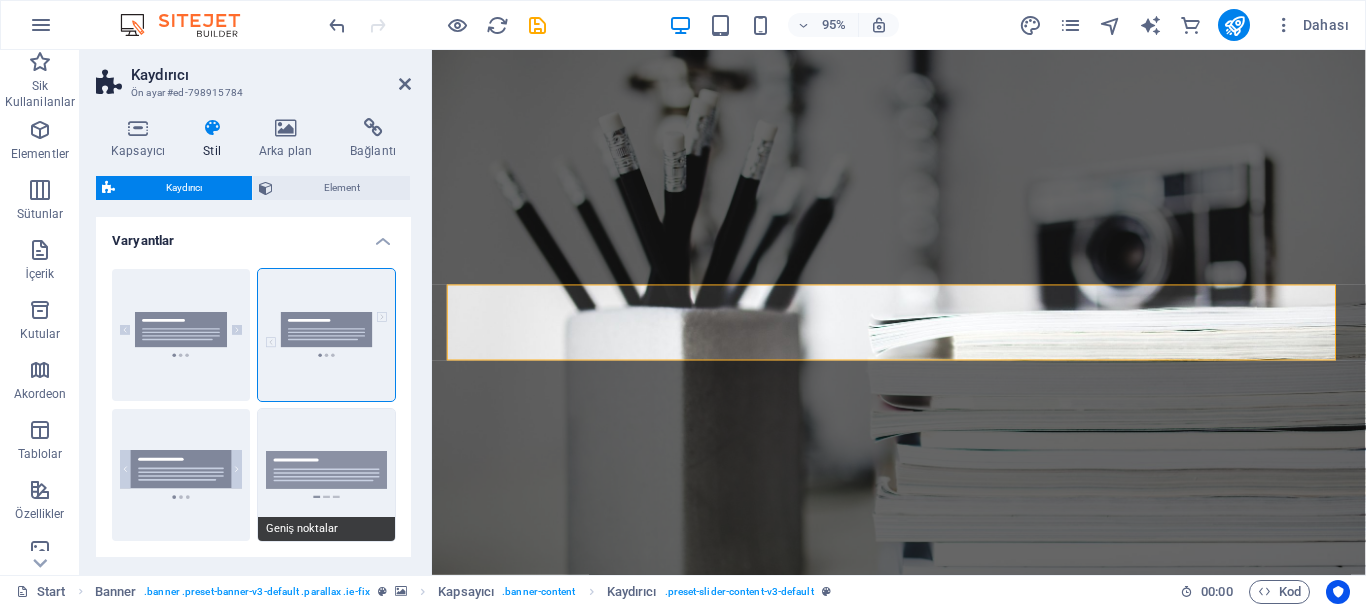 click on "Geniş noktalar" at bounding box center (327, 475) 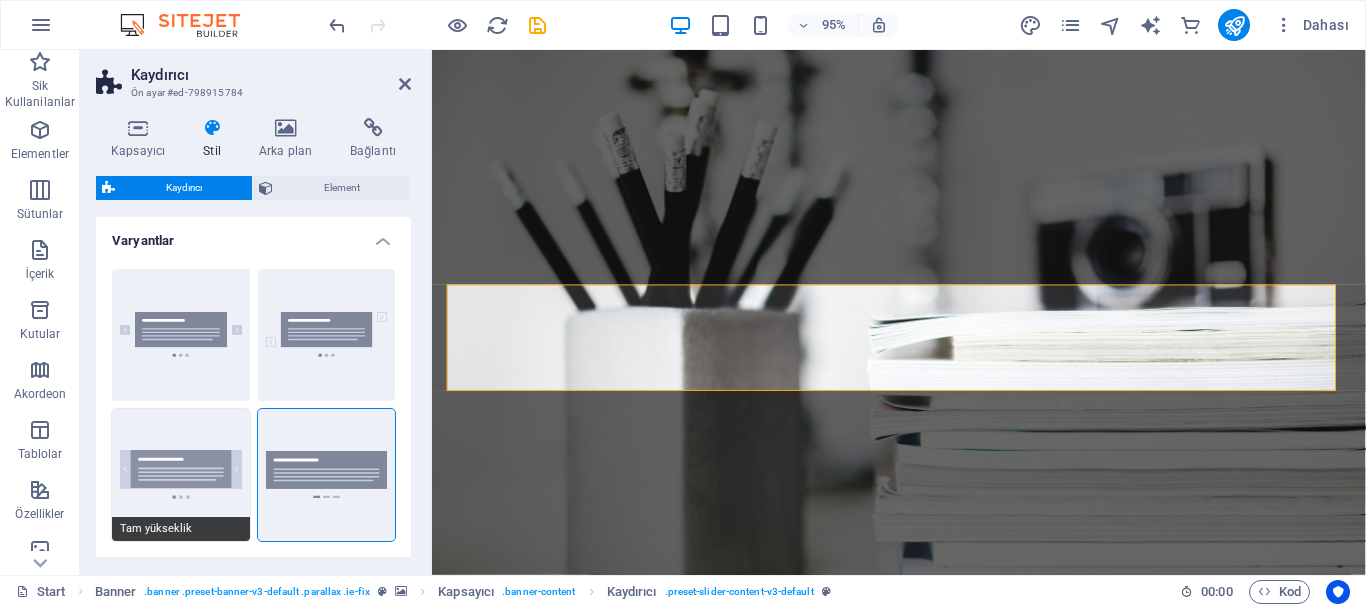 click on "Tam yükseklik" at bounding box center (181, 475) 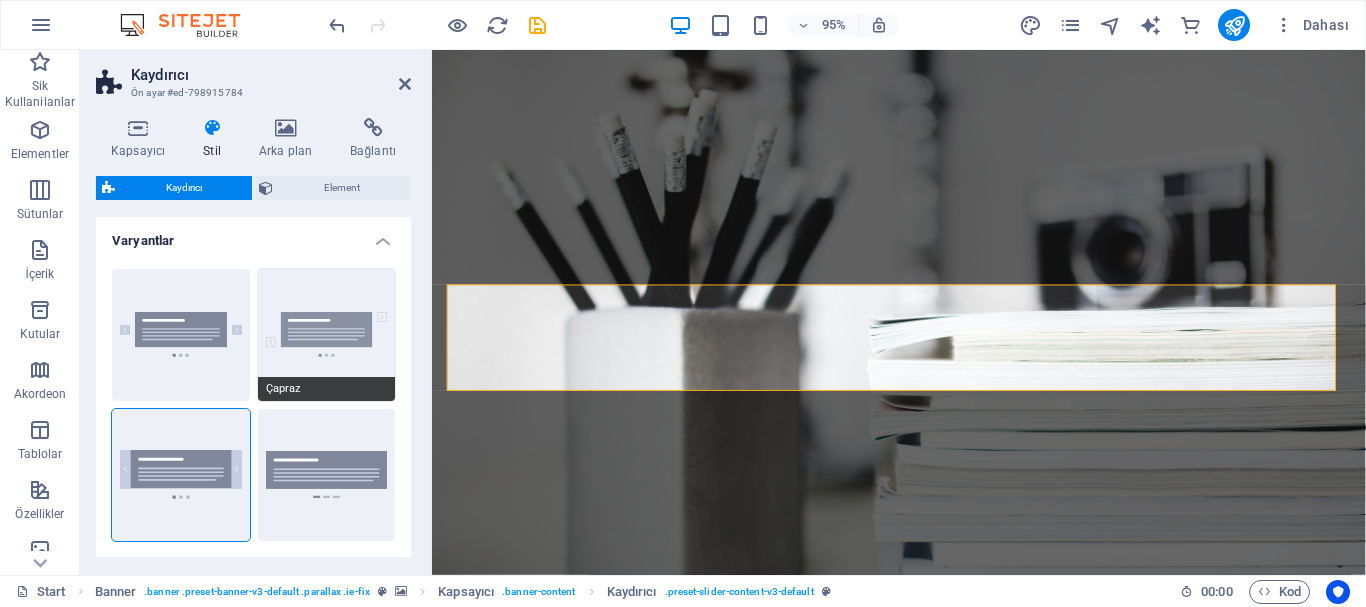 click on "Çapraz" at bounding box center [327, 335] 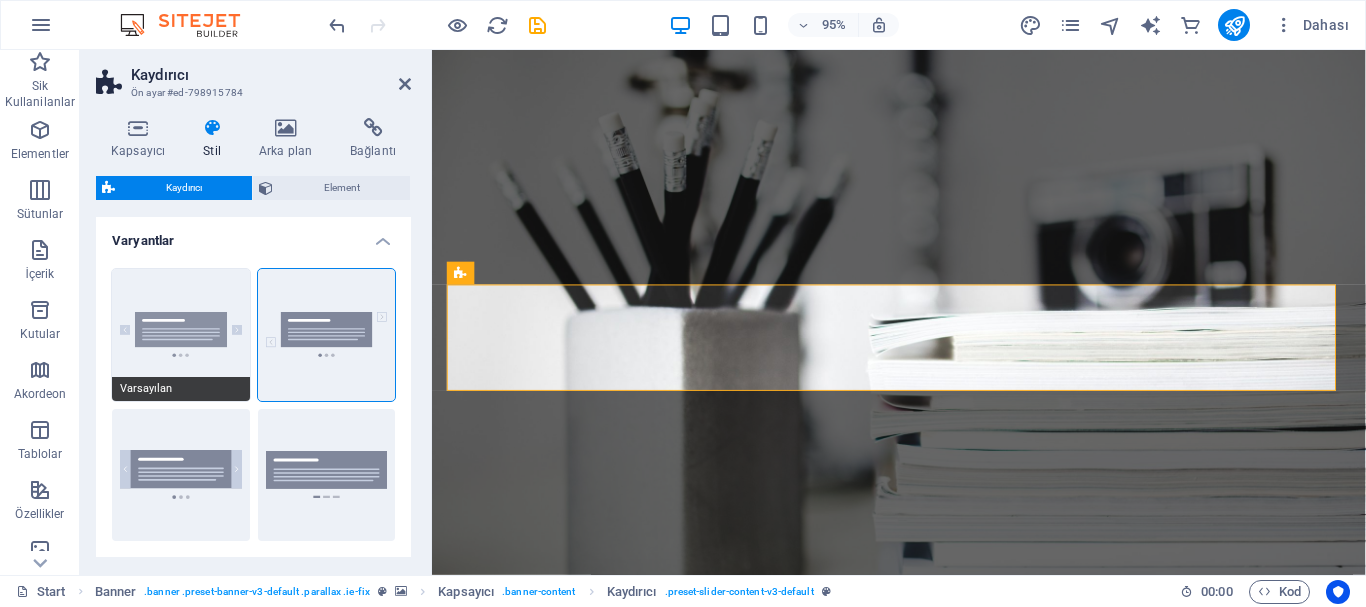 click on "Varsayılan" at bounding box center [181, 335] 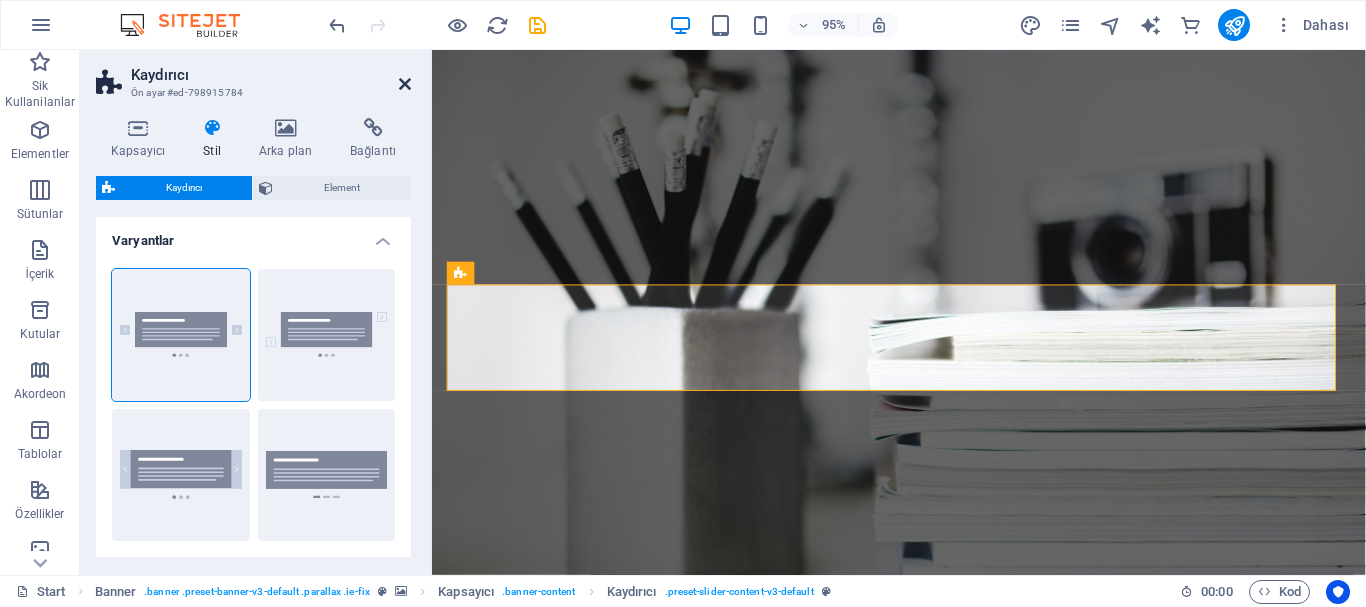 click at bounding box center [405, 84] 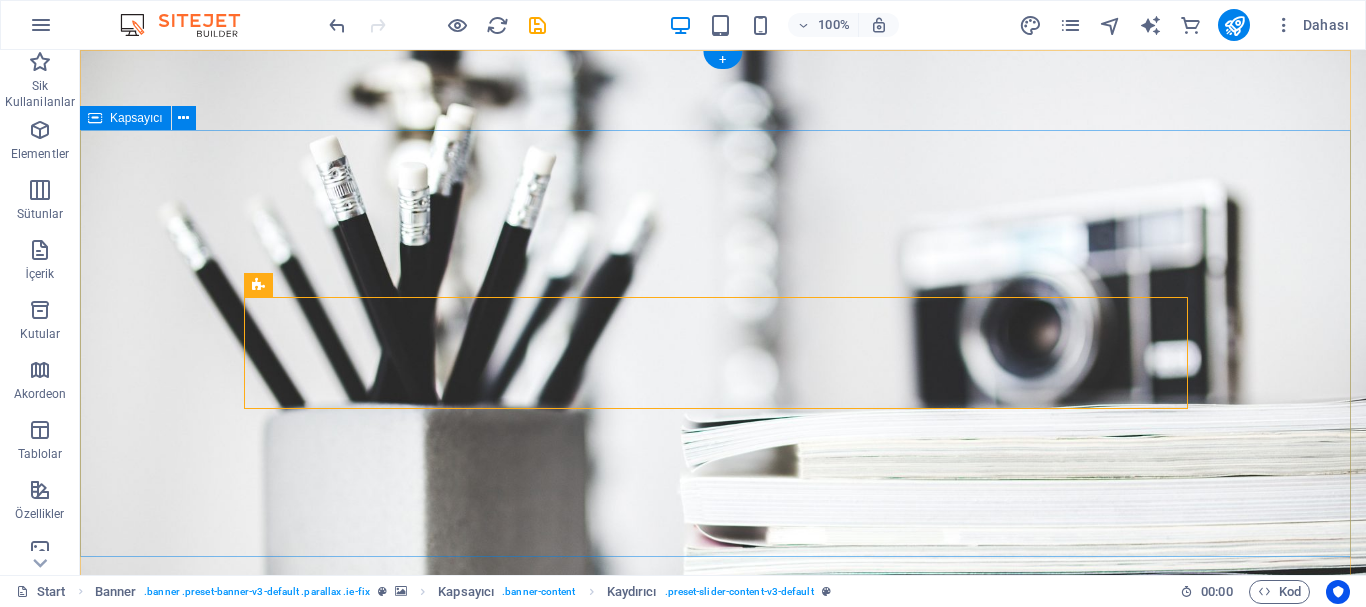 click on "I'm    [NAME] ELECTRİC Photographer İçeriği buraya bırak veya  Element ekle  Panoyu yapıştır" at bounding box center (723, 965) 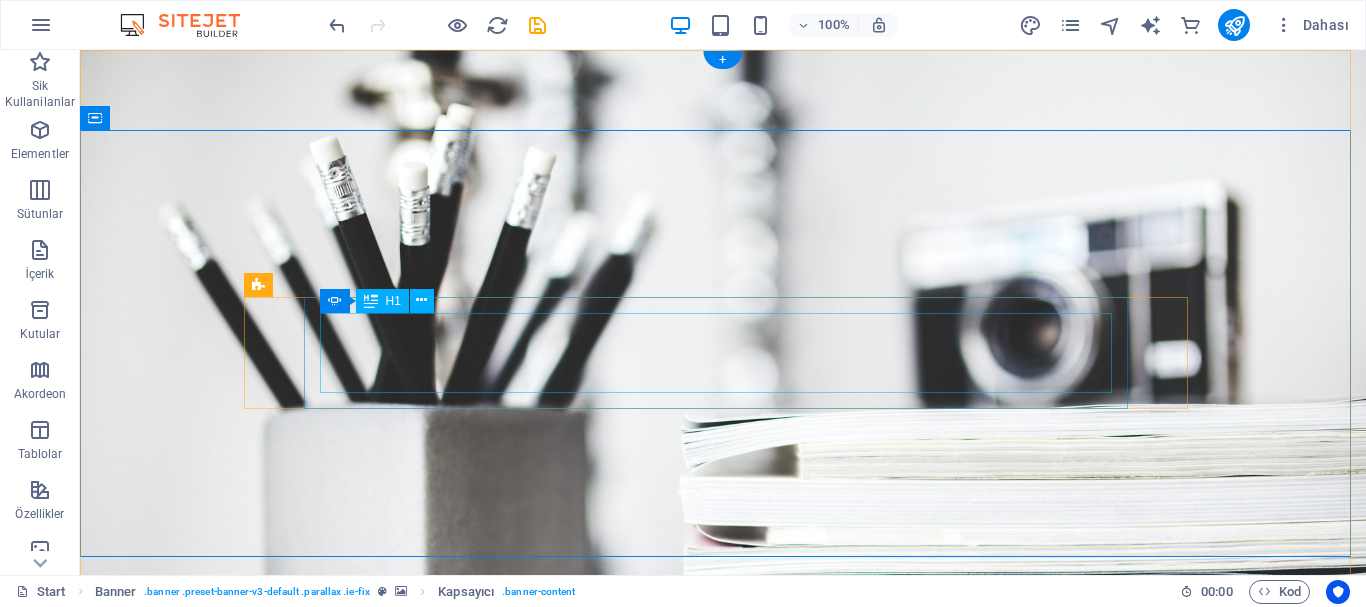 click on "ELECTRİC" at bounding box center (-117, 1027) 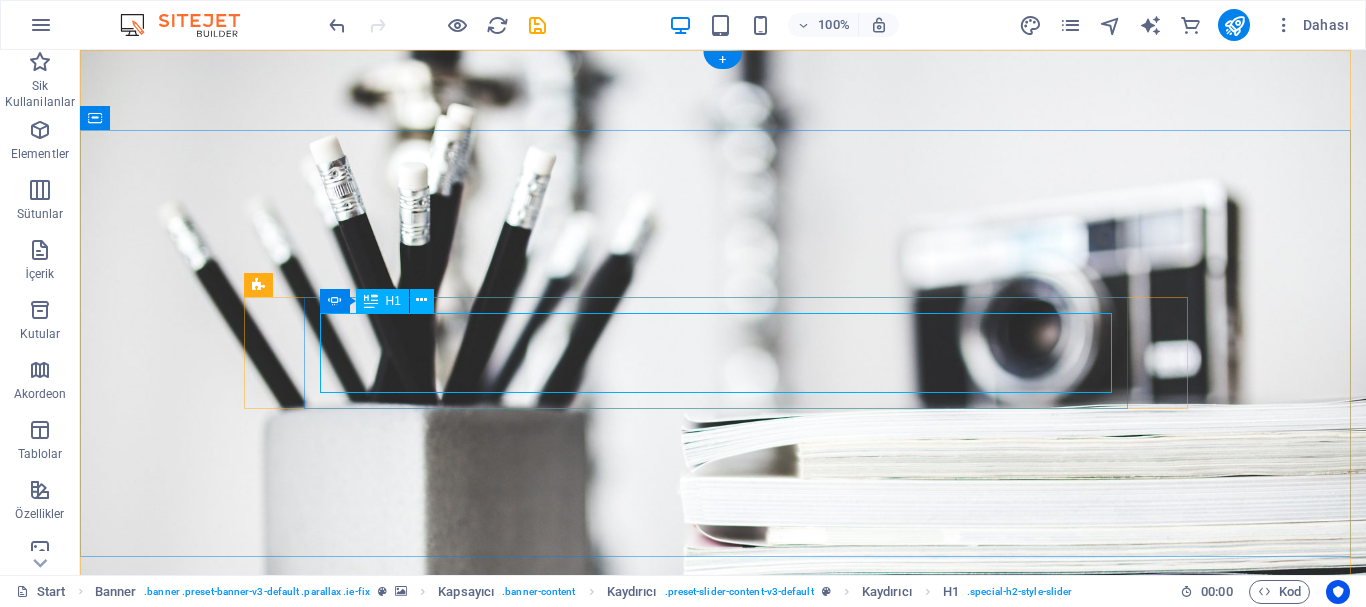 click on "Photographer" at bounding box center (-941, 1139) 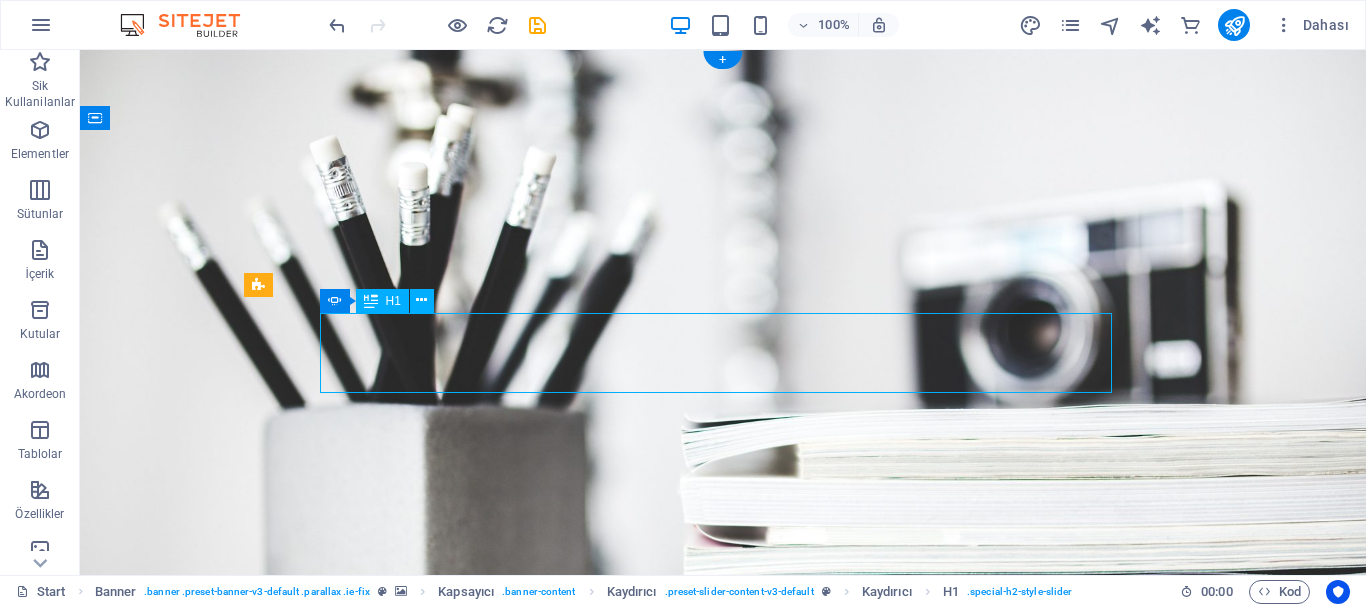 click on "Photographer" at bounding box center (-941, 1139) 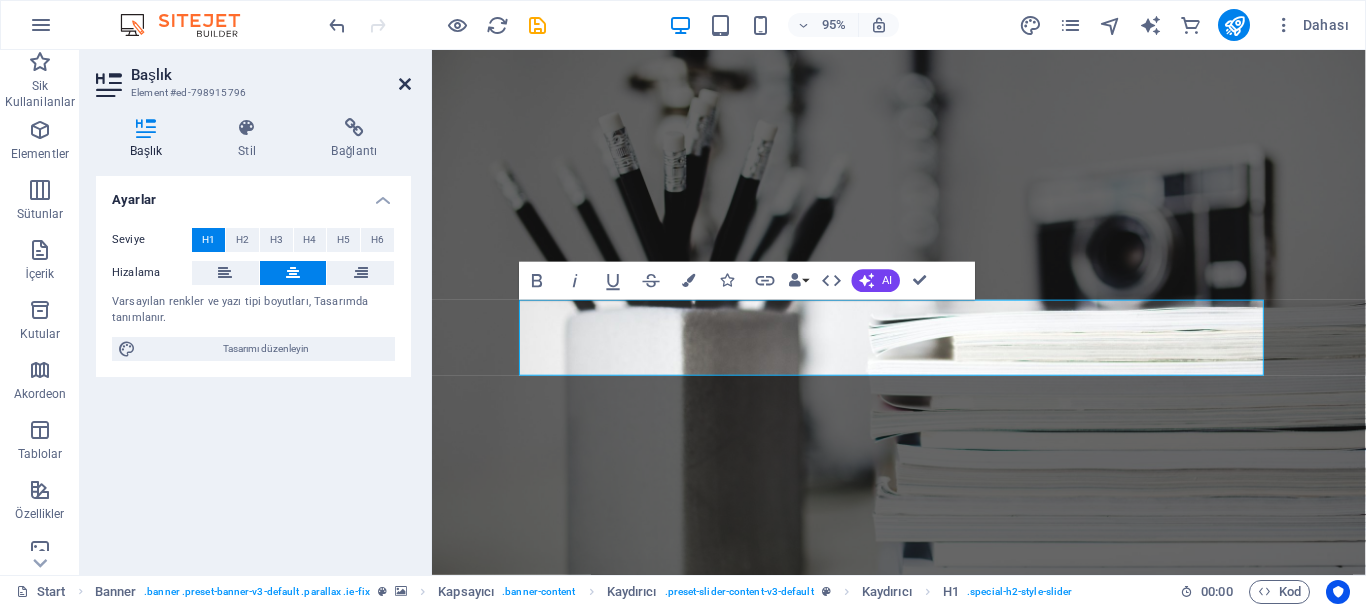click at bounding box center (405, 84) 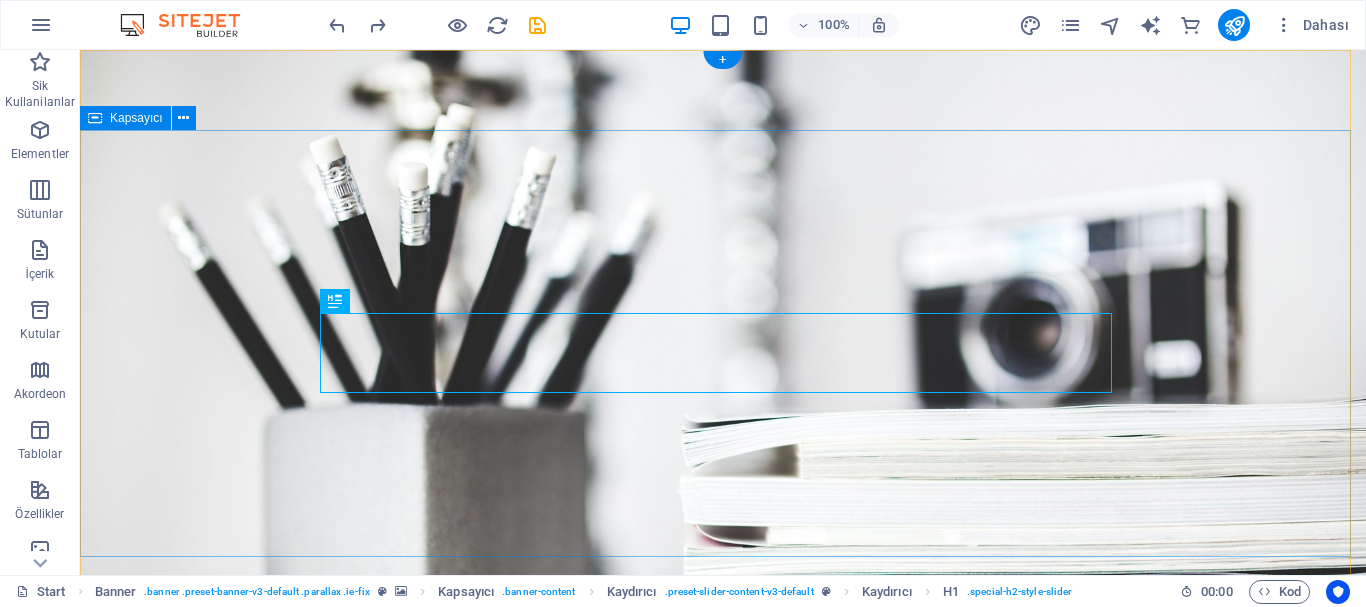click on "I'm    [NAME] ELECTRİC Photographer İçeriği buraya bırak veya  Element ekle  Panoyu yapıştır" at bounding box center [723, 944] 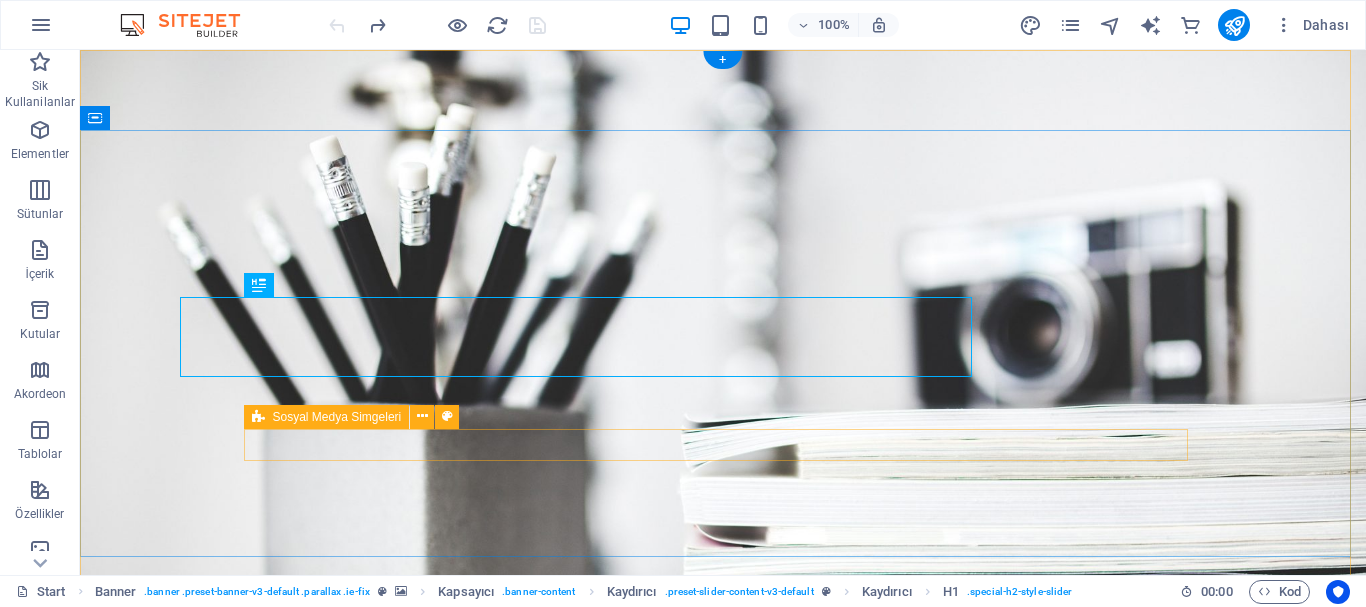 click at bounding box center (723, 1046) 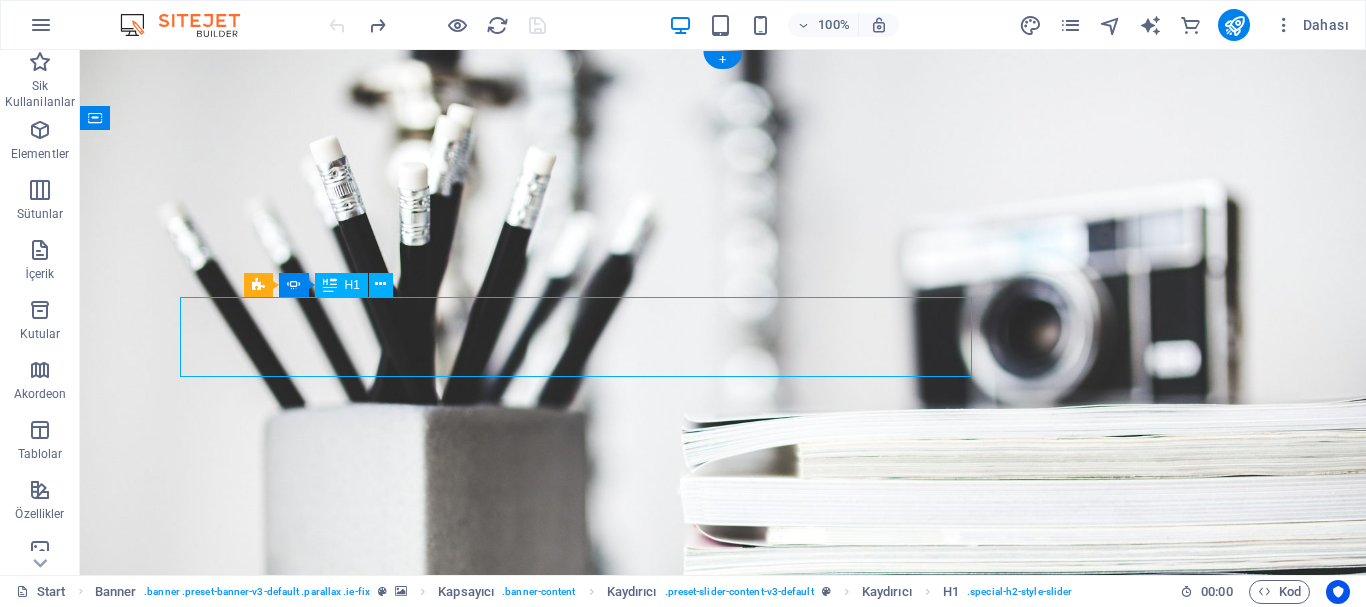 drag, startPoint x: 735, startPoint y: 354, endPoint x: 839, endPoint y: 351, distance: 104.04326 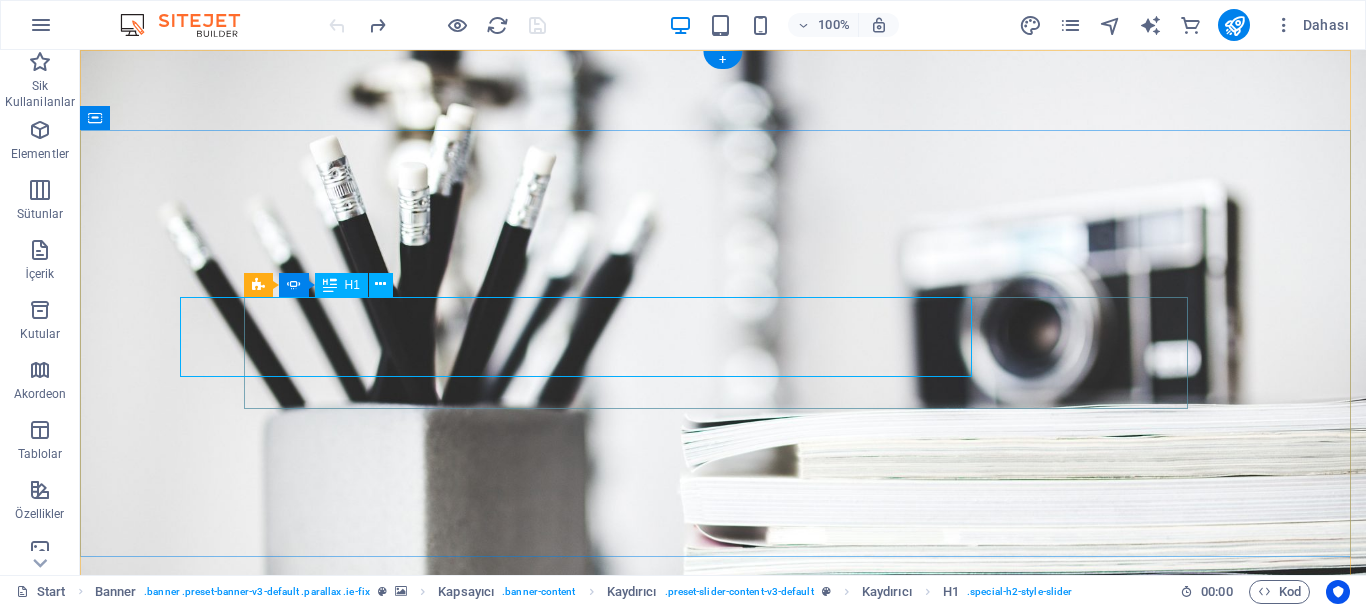 click on "Photographer" at bounding box center [-1001, 1038] 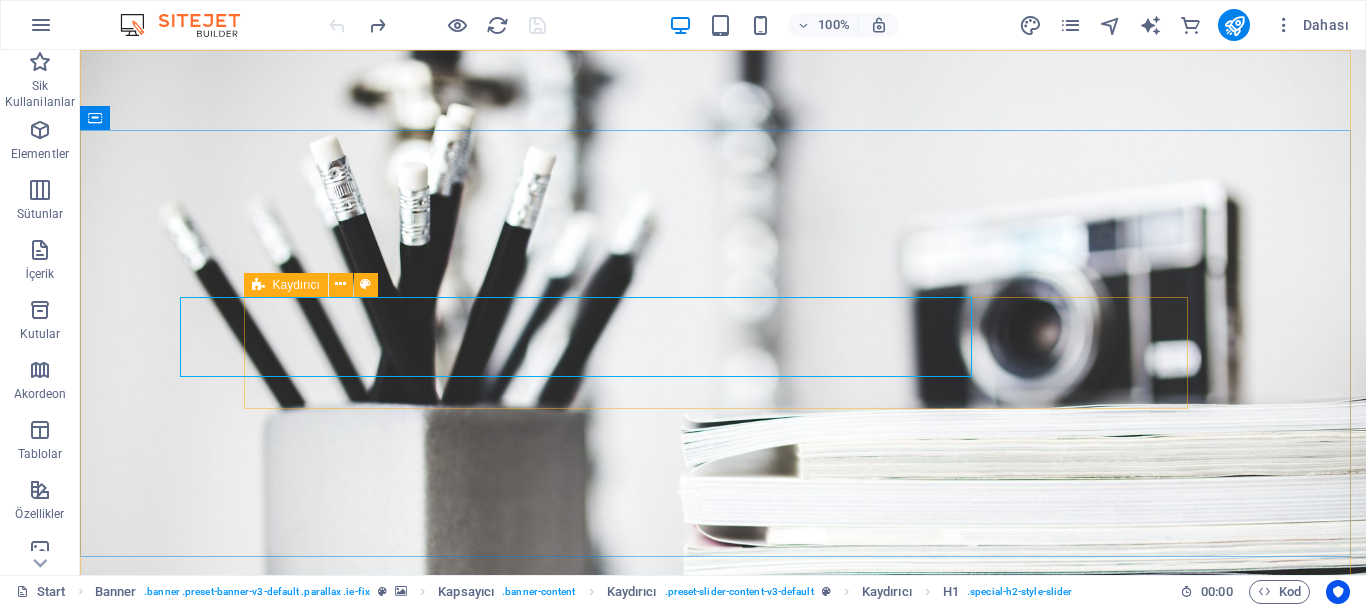 click on "Kaydırıcı" at bounding box center (296, 285) 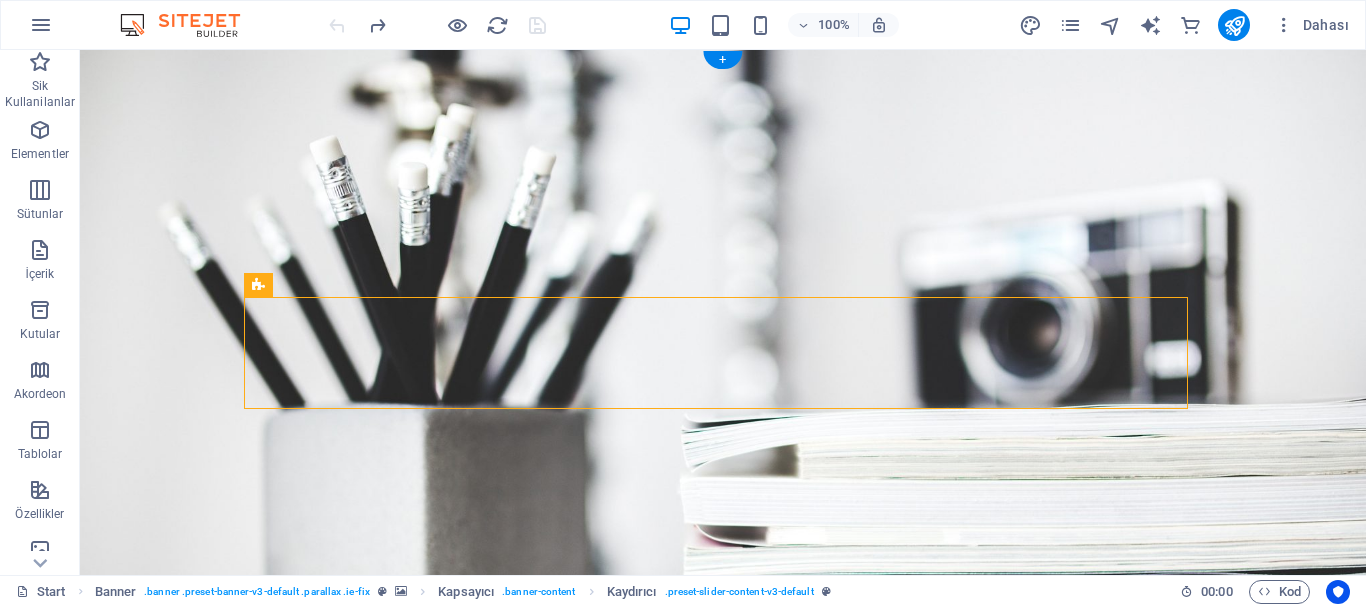 drag, startPoint x: 337, startPoint y: 339, endPoint x: 444, endPoint y: 311, distance: 110.60289 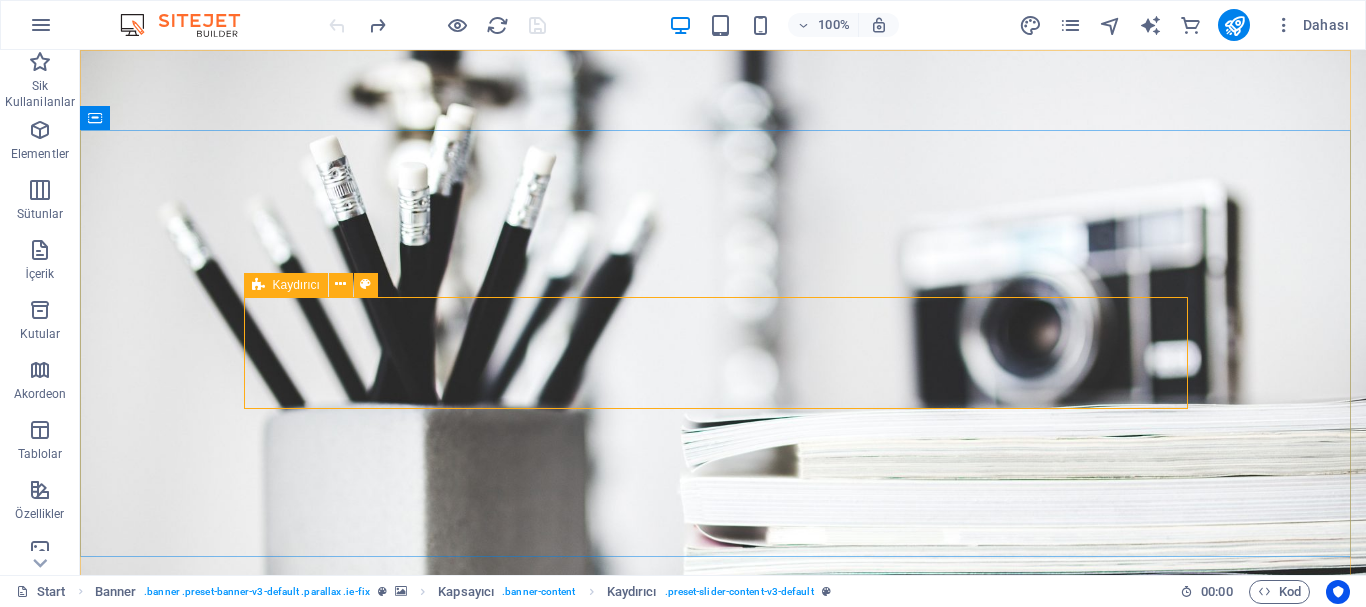 click at bounding box center [258, 285] 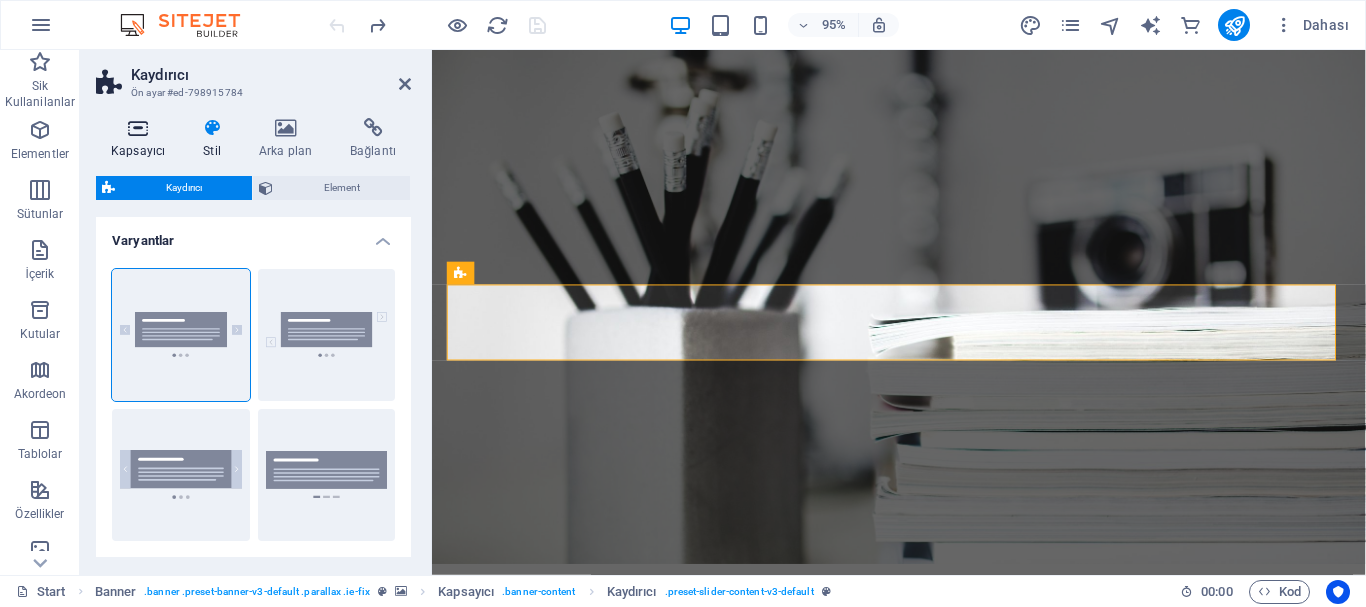 click at bounding box center (138, 128) 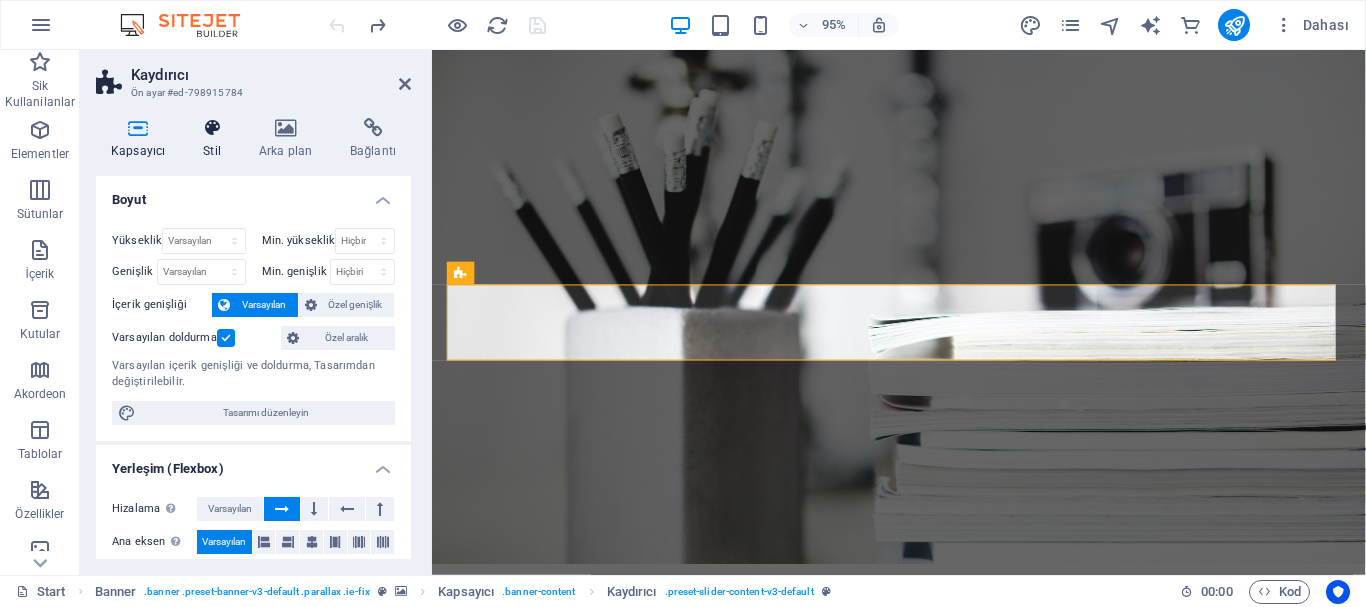 click at bounding box center (212, 128) 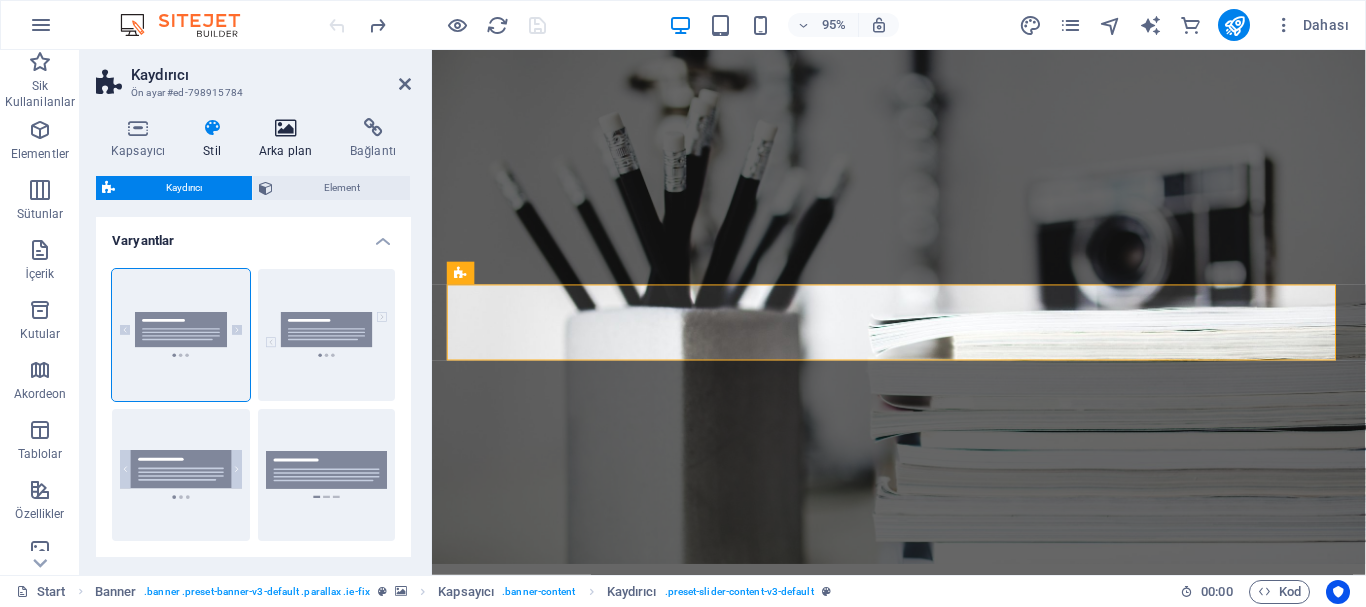 click at bounding box center (285, 128) 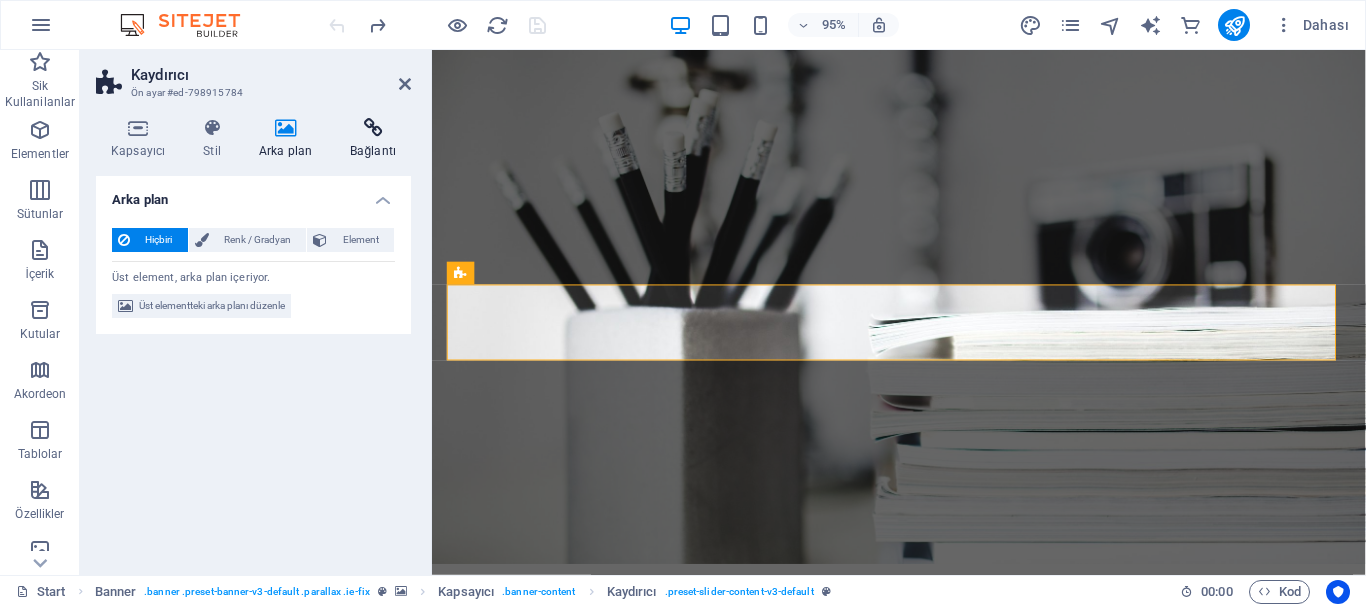 click at bounding box center [373, 128] 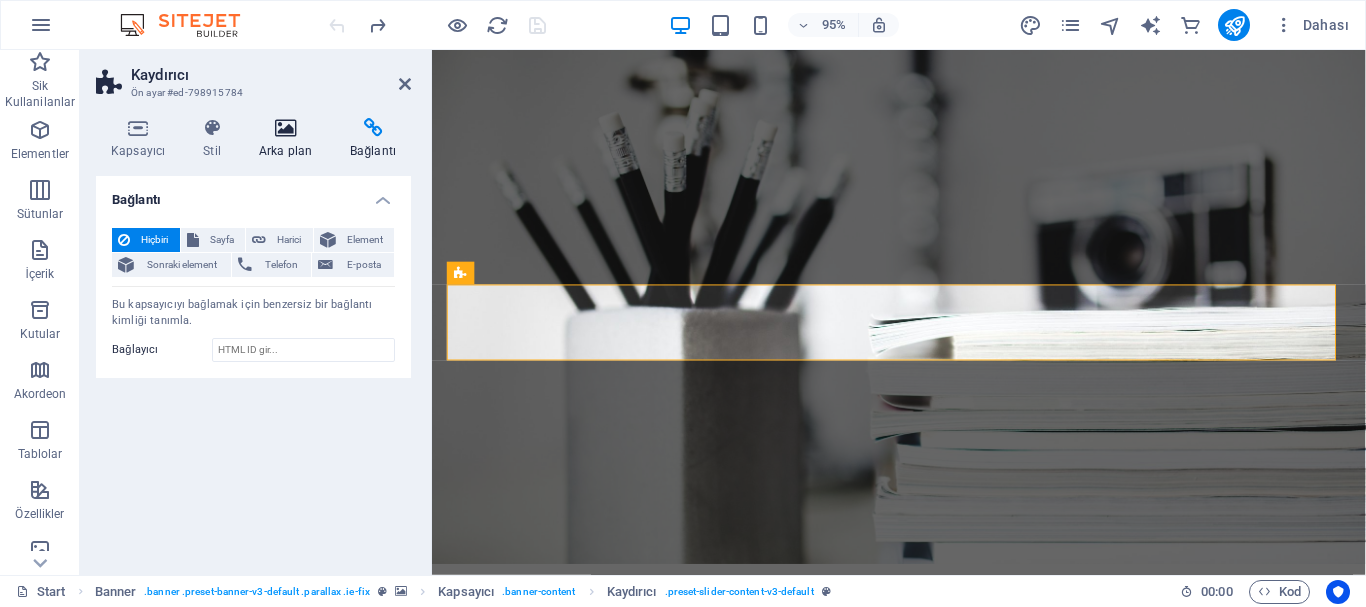 click at bounding box center [285, 128] 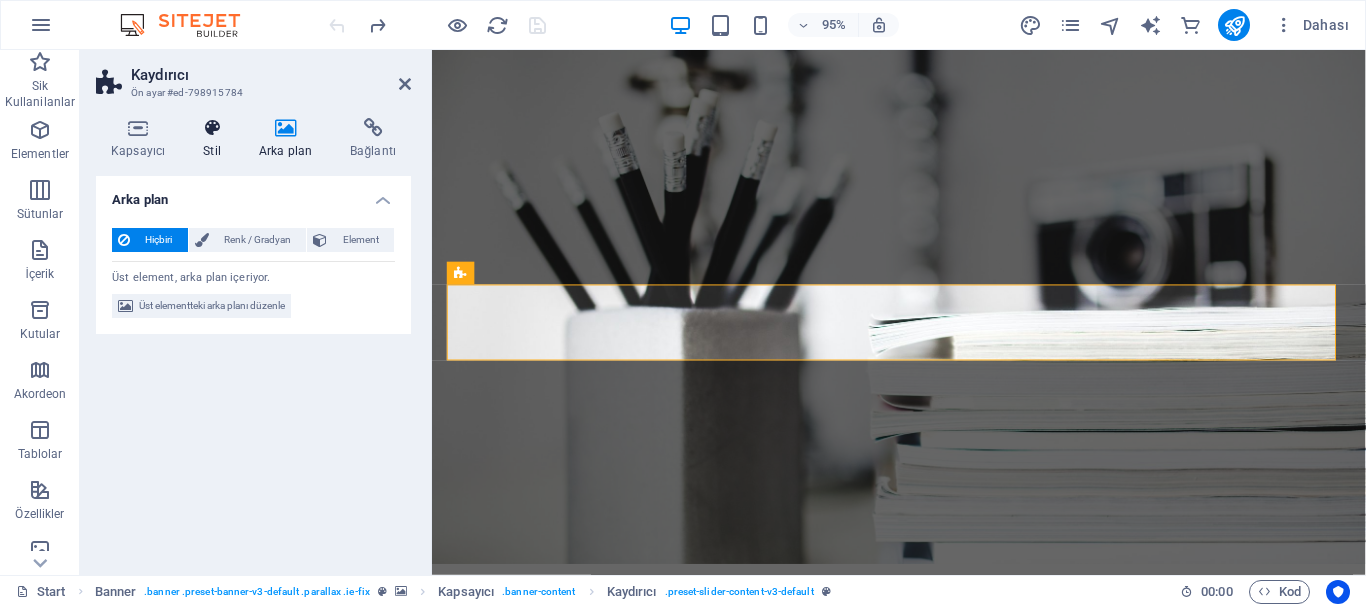 click at bounding box center [212, 128] 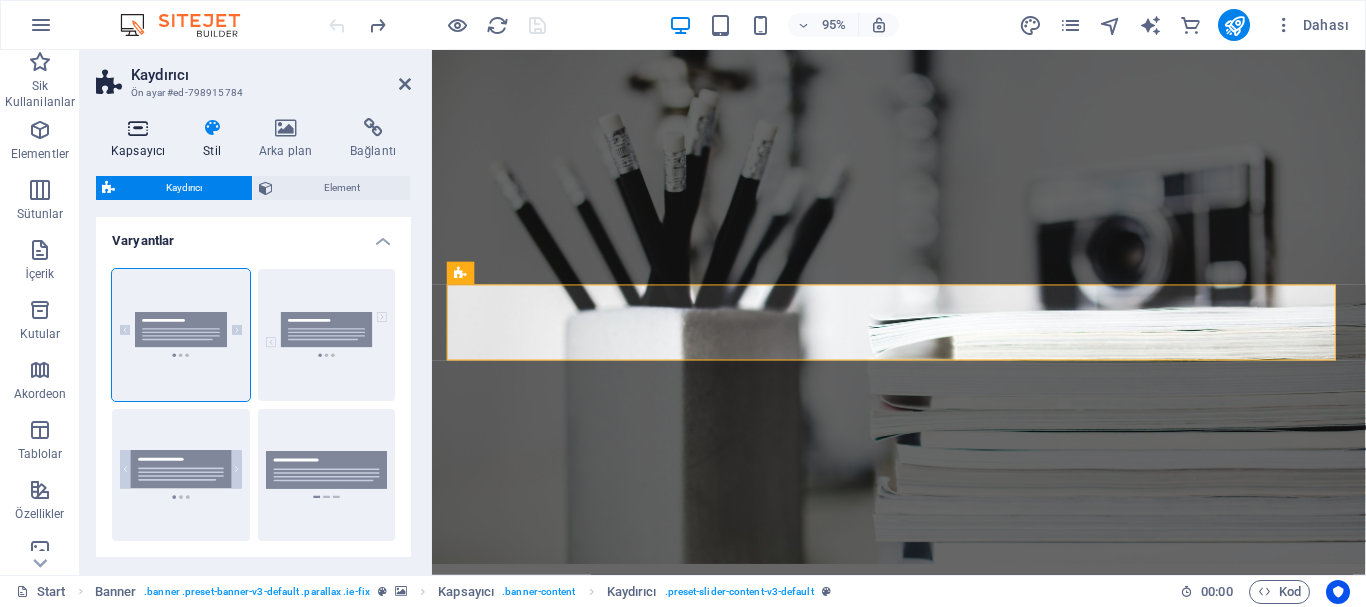 click at bounding box center (138, 128) 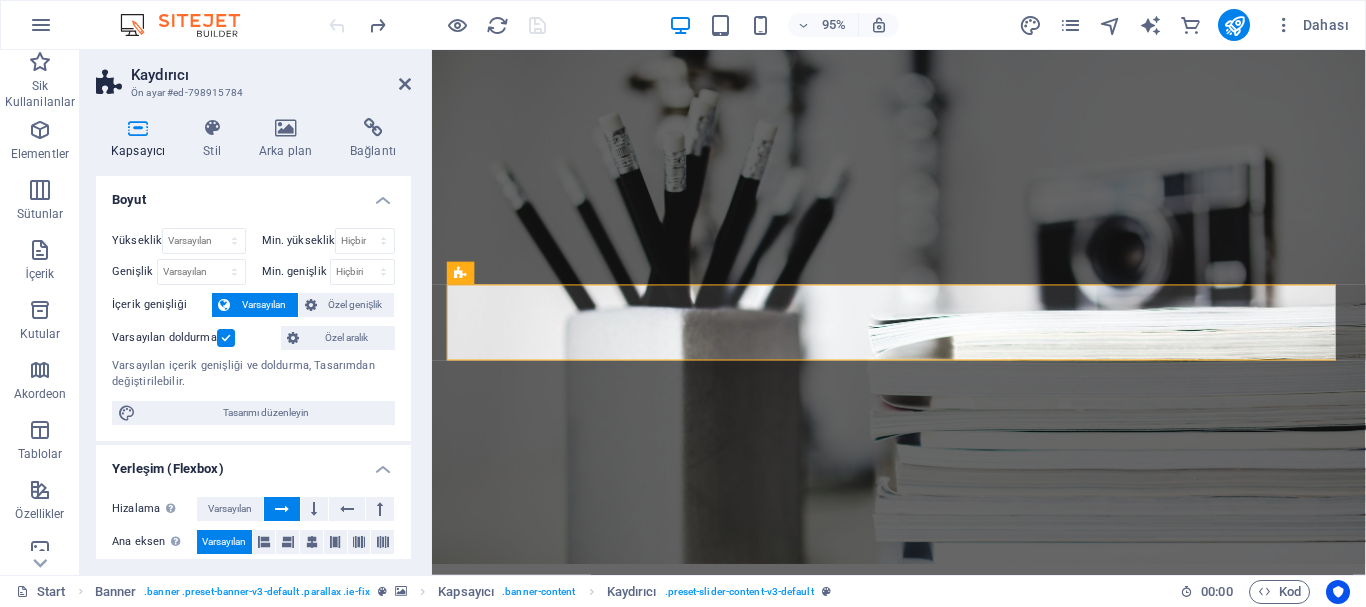 scroll, scrollTop: 392, scrollLeft: 0, axis: vertical 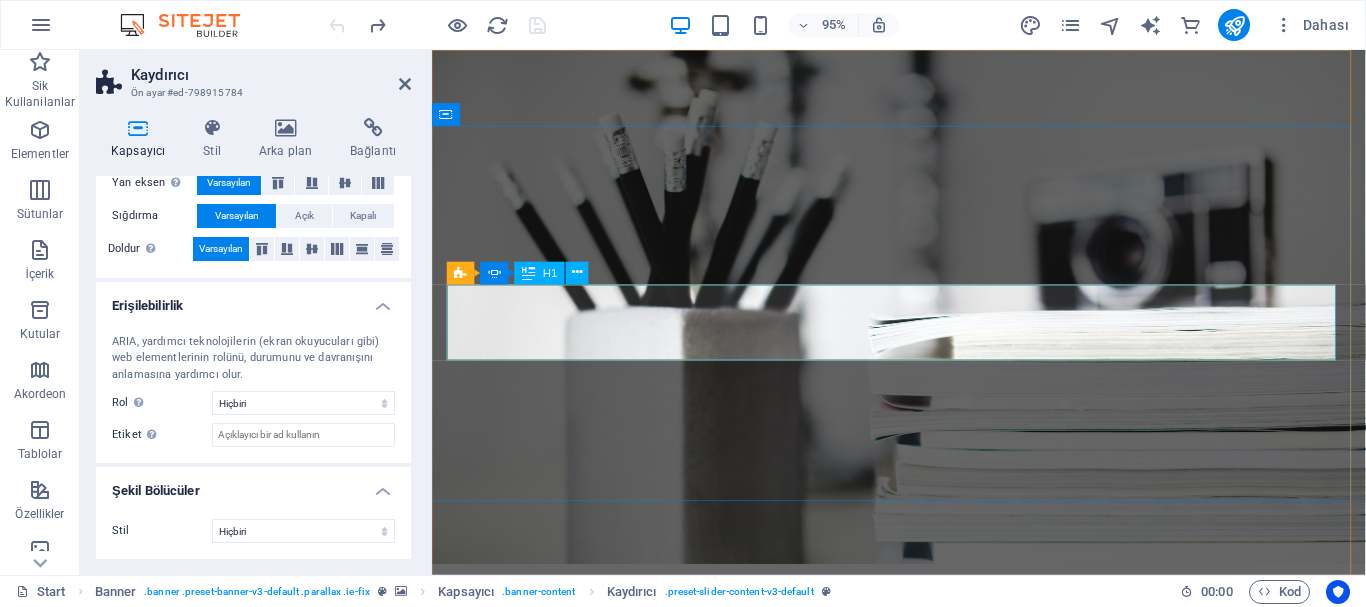 click on "Photographer" at bounding box center (-952, 1038) 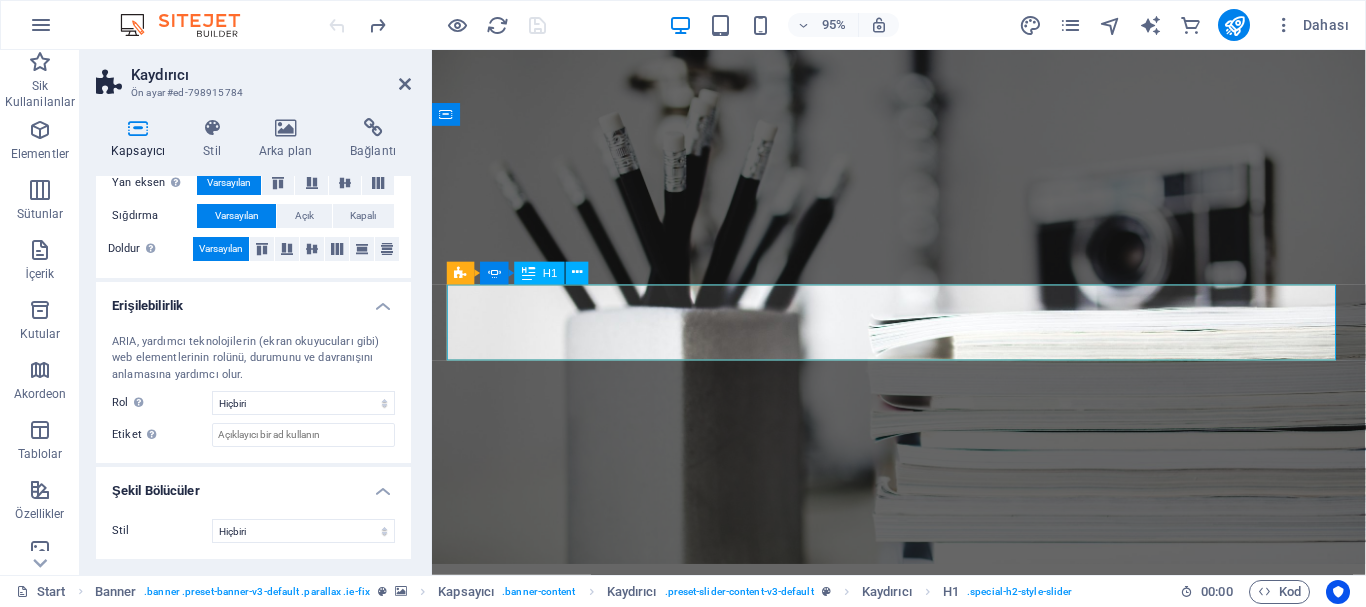 click on "Photographer" at bounding box center [-952, 1038] 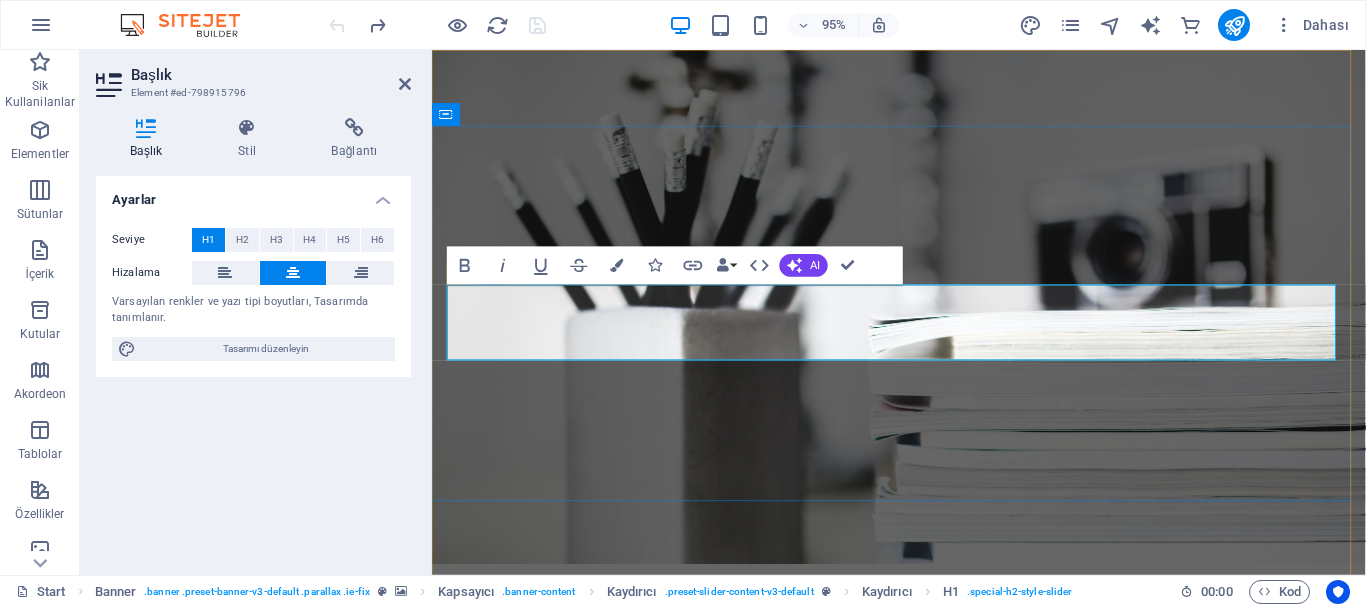 type 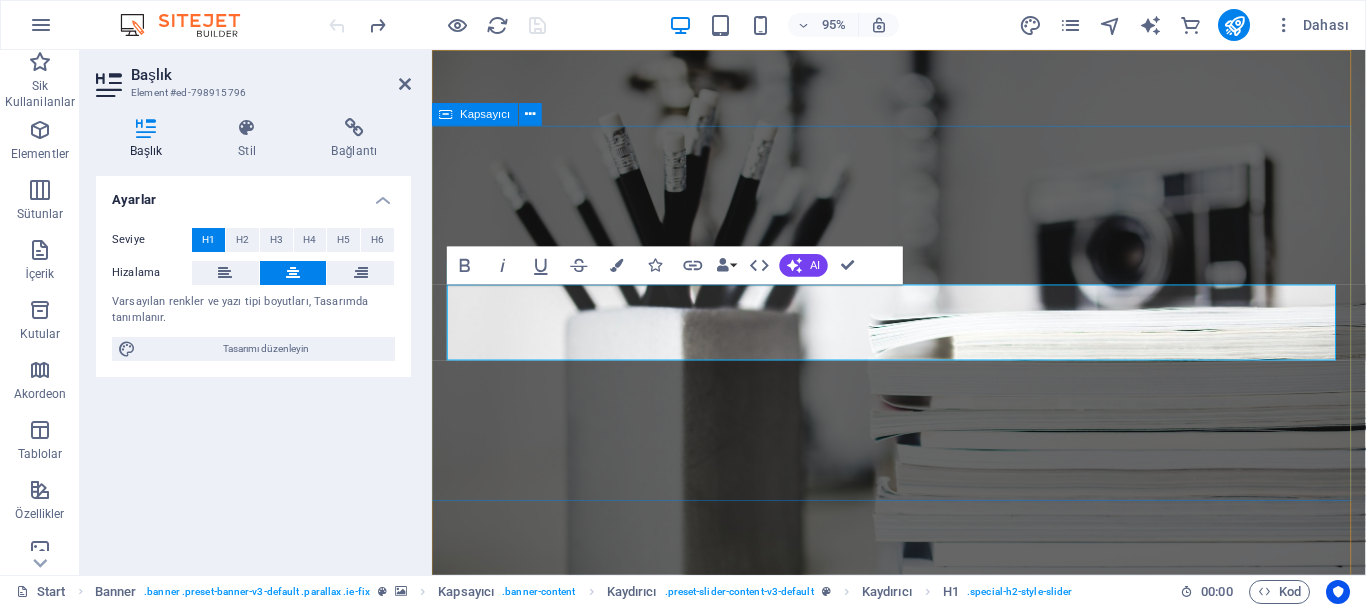 click on "I'm    [NAME] Developer electronic" at bounding box center [923, 941] 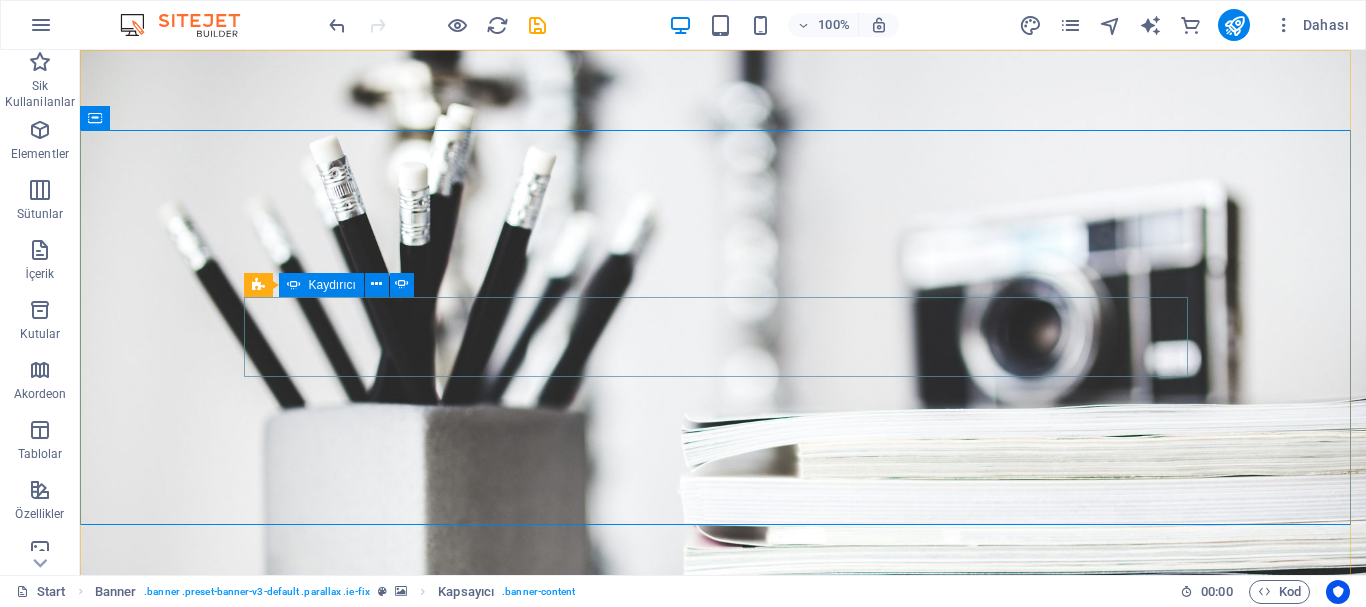 click on "Kaydırıcı" at bounding box center [321, 285] 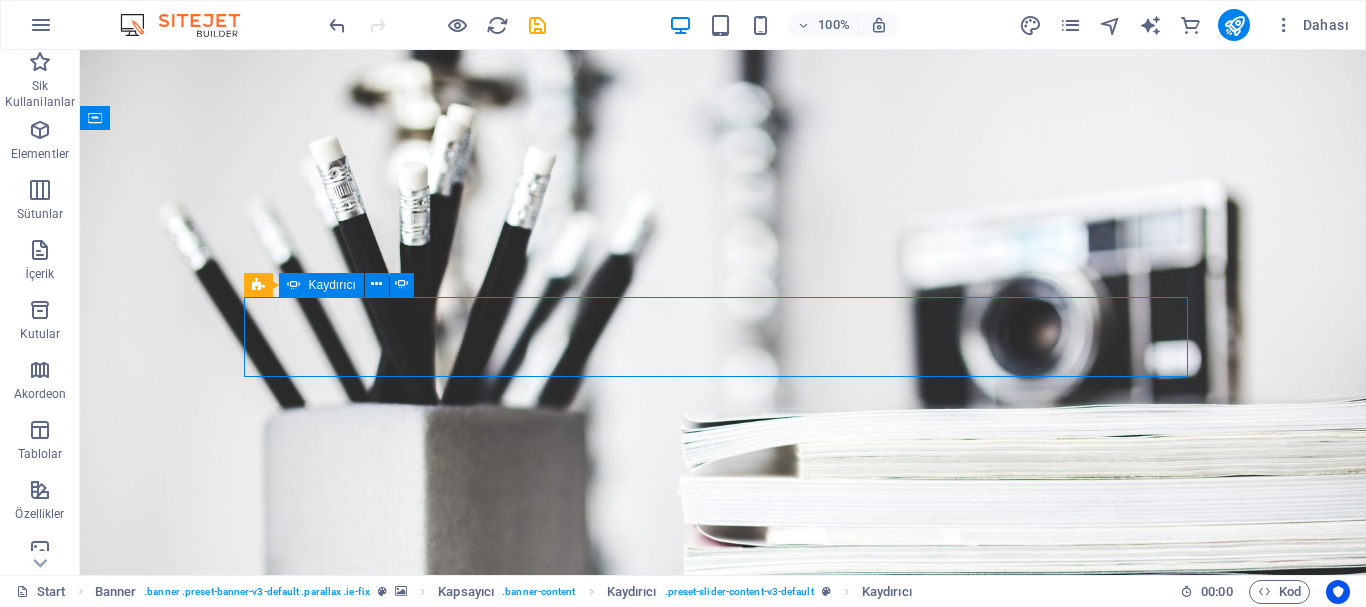 click on "Kaydırıcı" at bounding box center (321, 285) 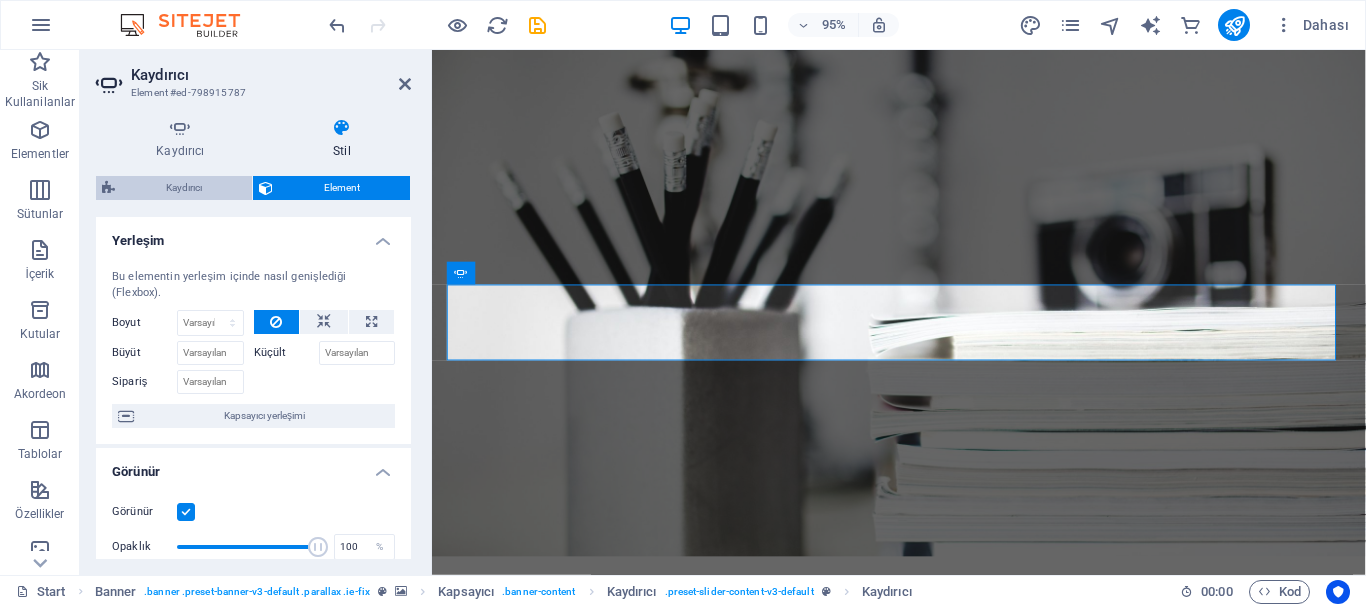 click on "Kaydırıcı" at bounding box center [183, 188] 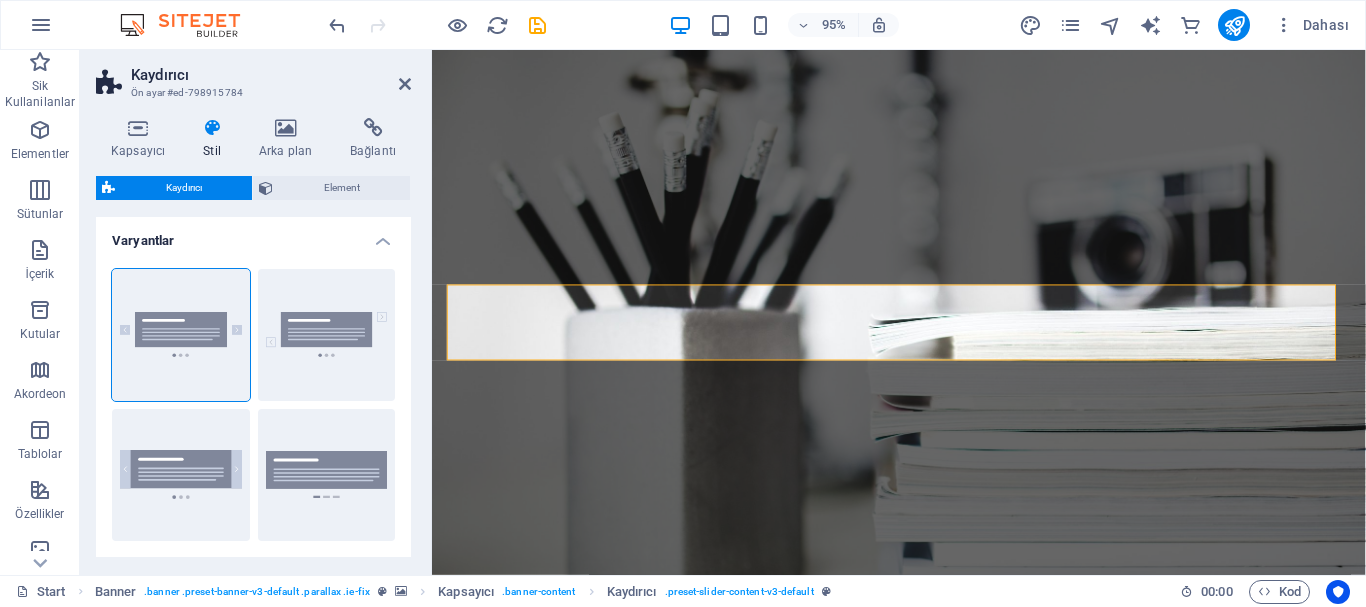 click on "Varyantlar" at bounding box center (253, 235) 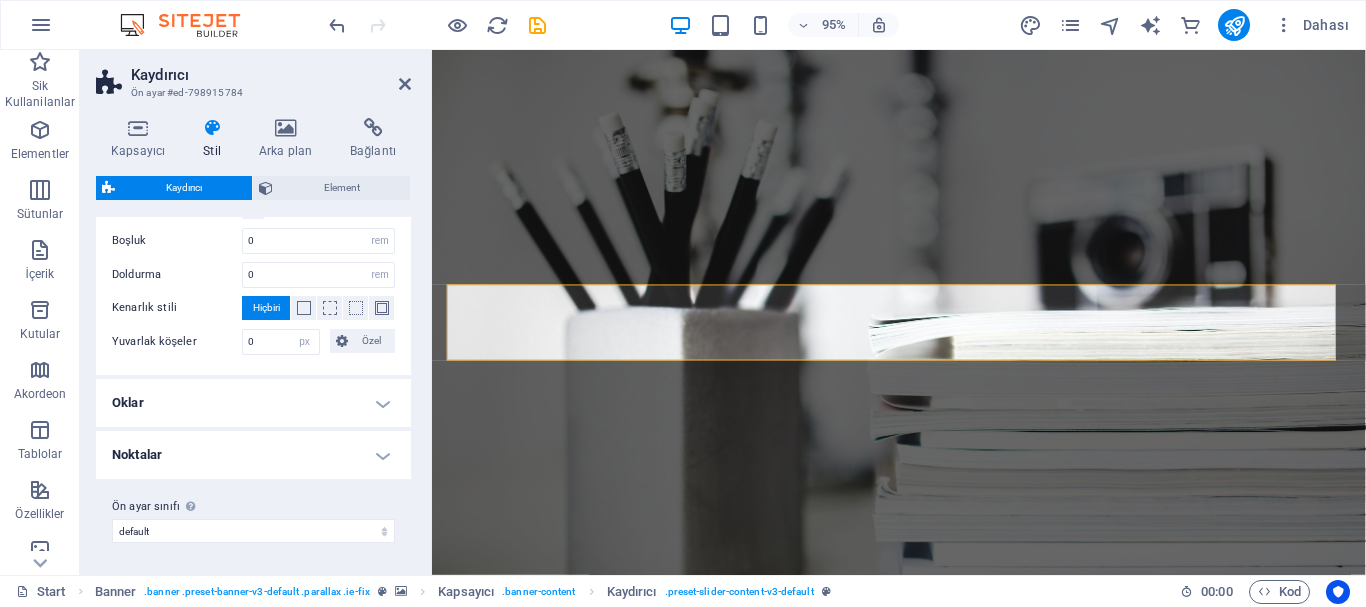 scroll, scrollTop: 0, scrollLeft: 0, axis: both 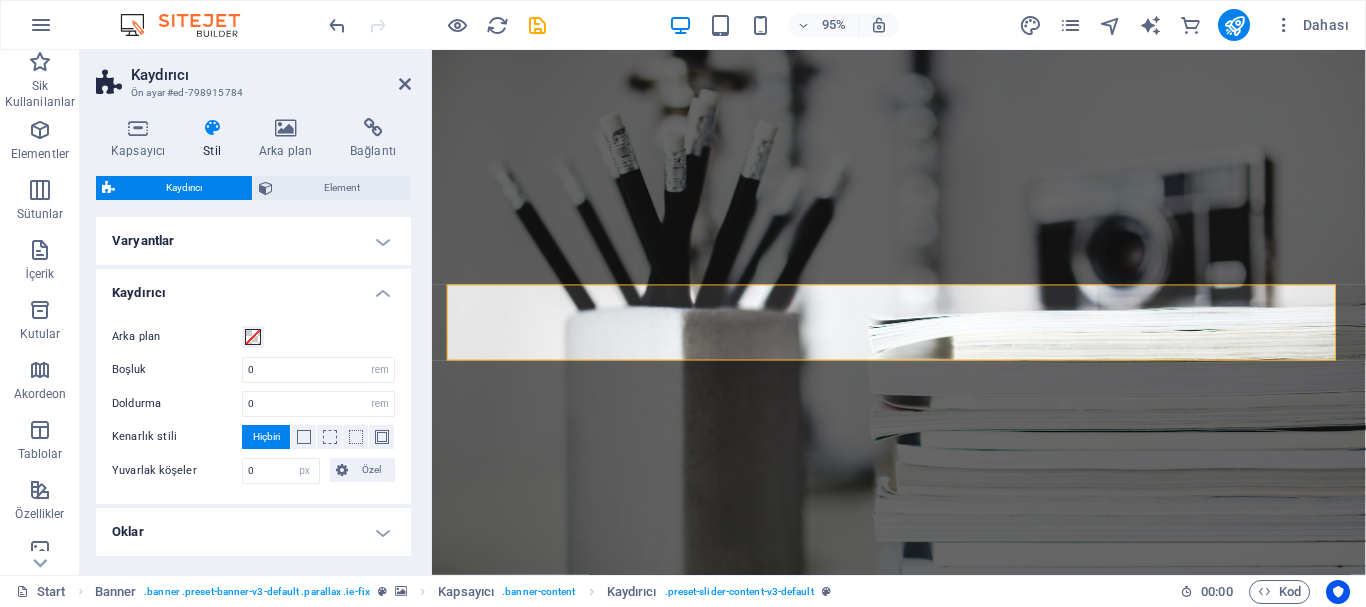 click on "Varyantlar" at bounding box center [253, 241] 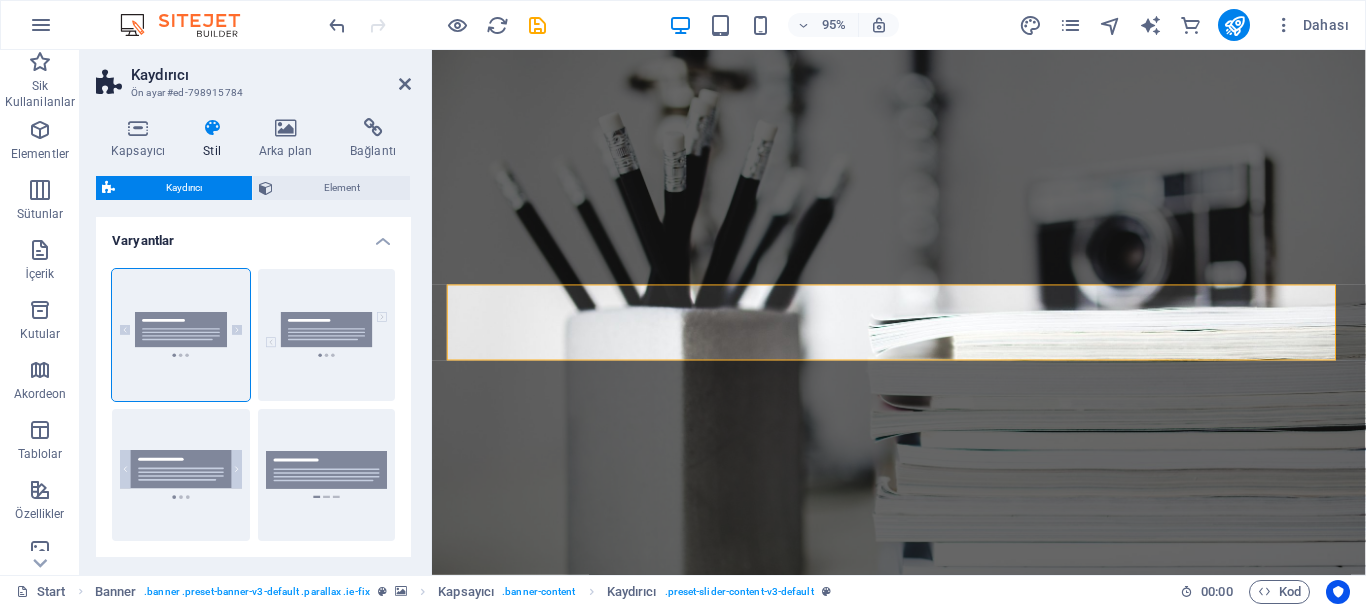 click on "Varyantlar" at bounding box center (253, 235) 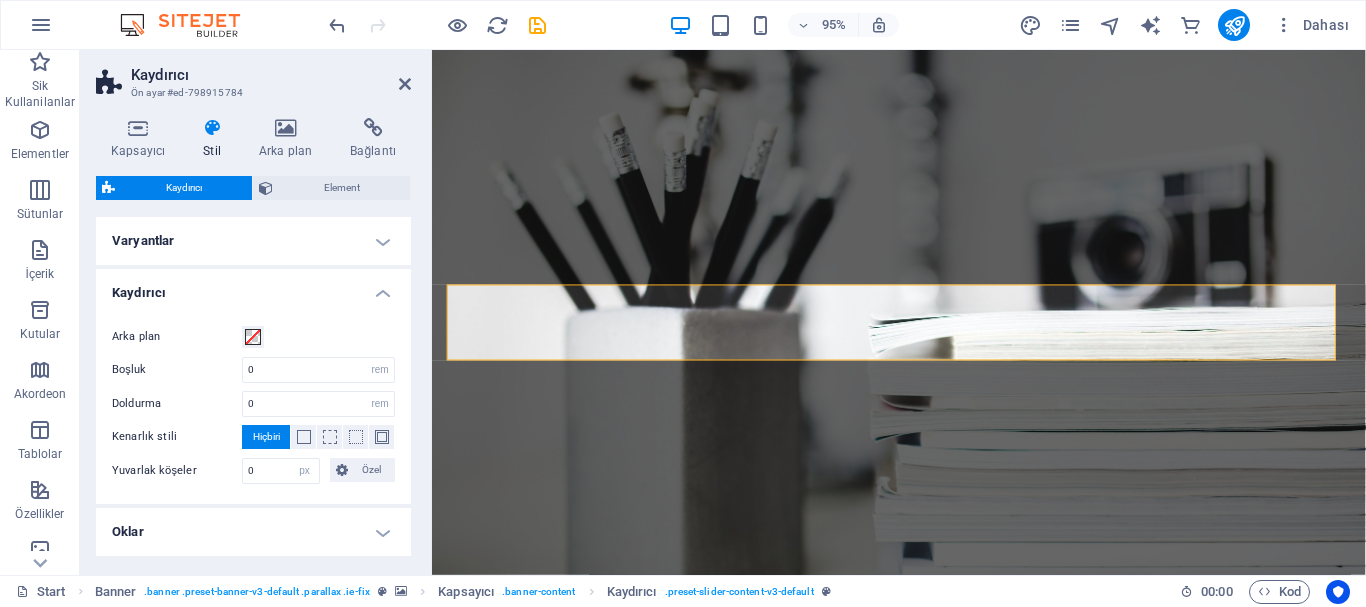 click on "Kaydırıcı" at bounding box center (253, 287) 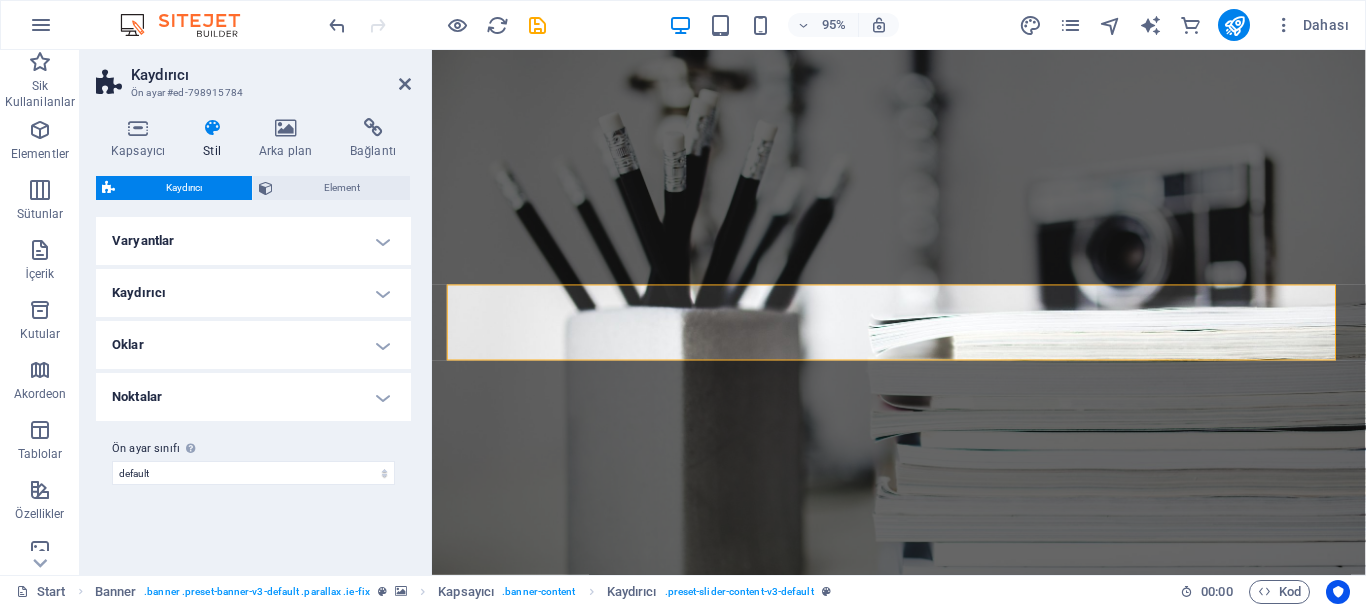 click on "Oklar" at bounding box center [253, 345] 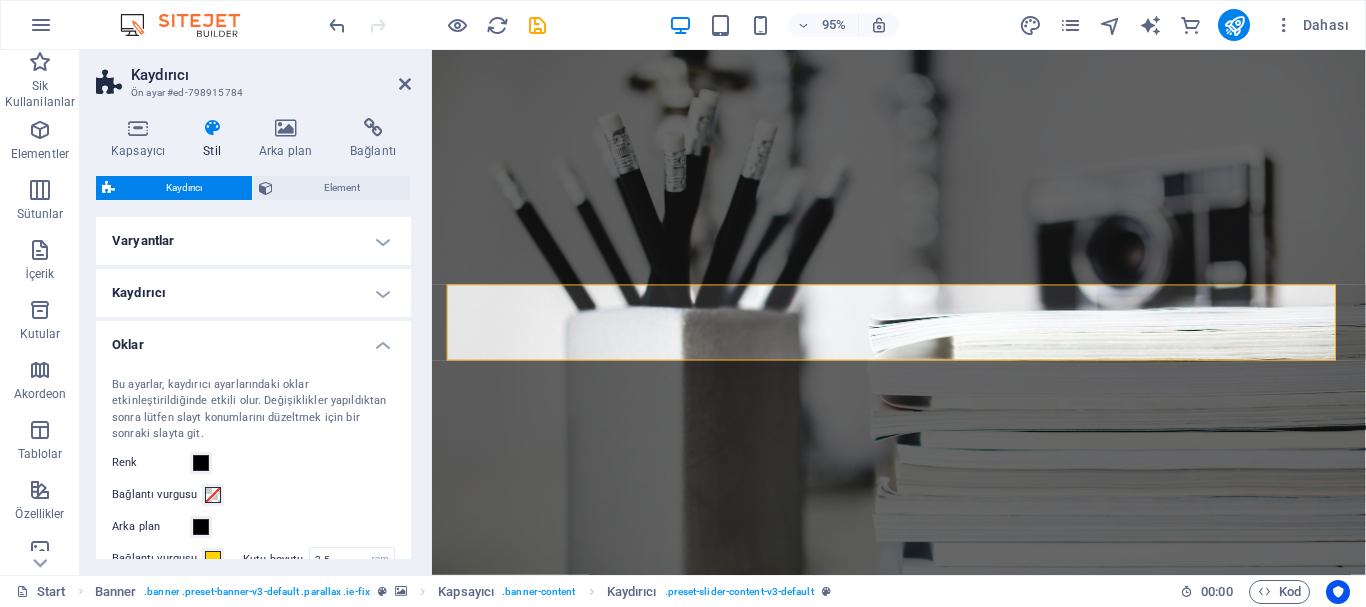click on "Oklar" at bounding box center [253, 339] 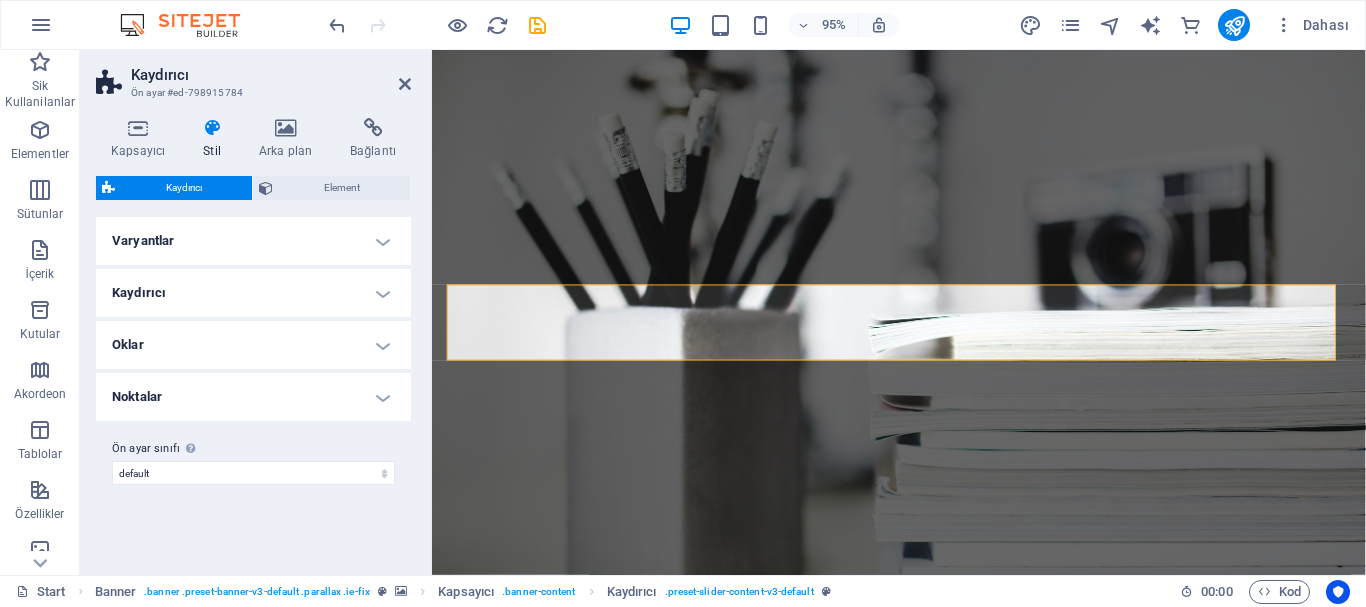 click on "Noktalar" at bounding box center (253, 397) 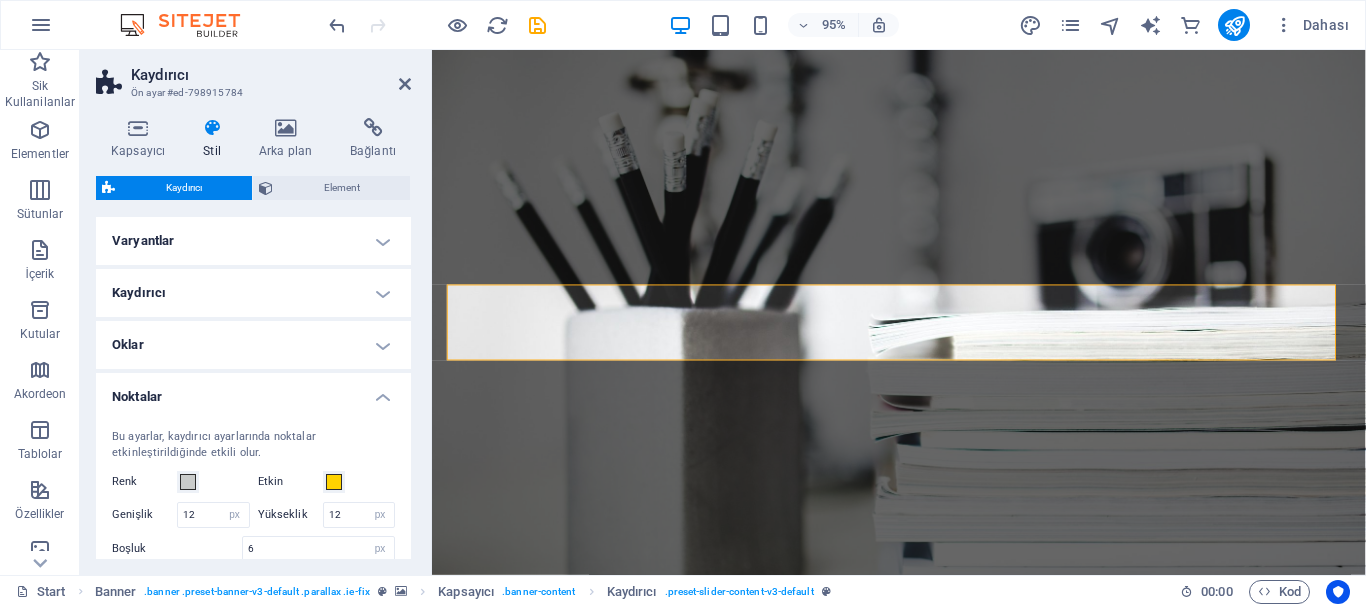 click on "Noktalar" at bounding box center [253, 391] 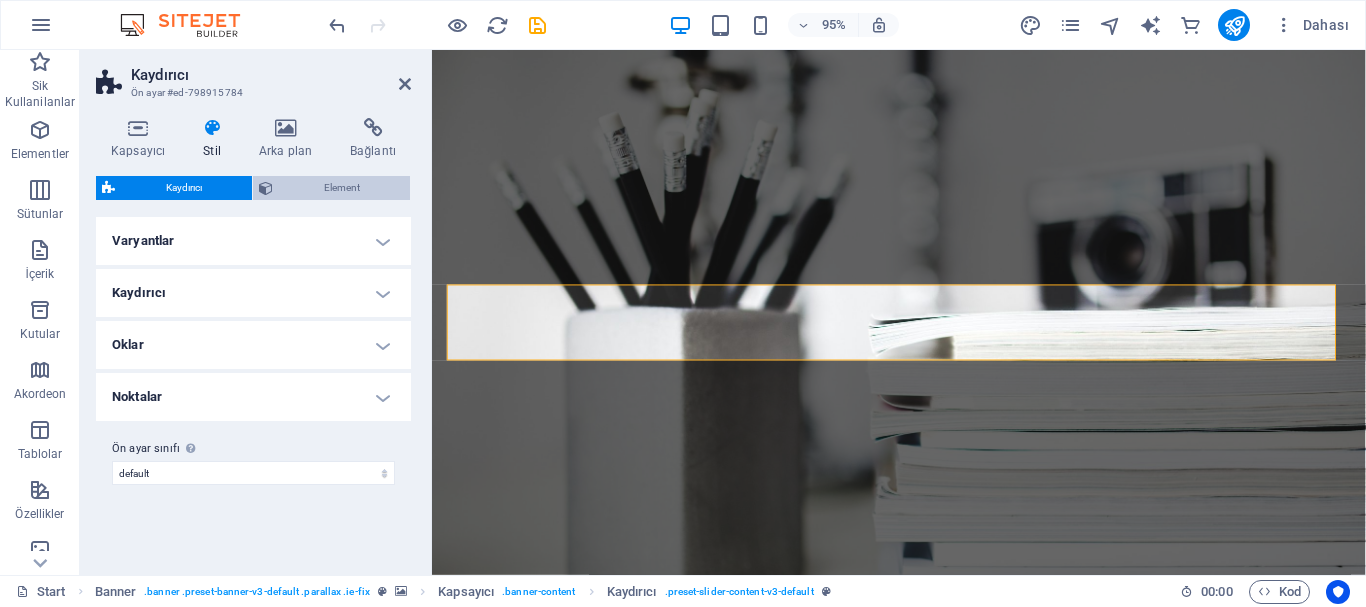 click on "Element" at bounding box center (341, 188) 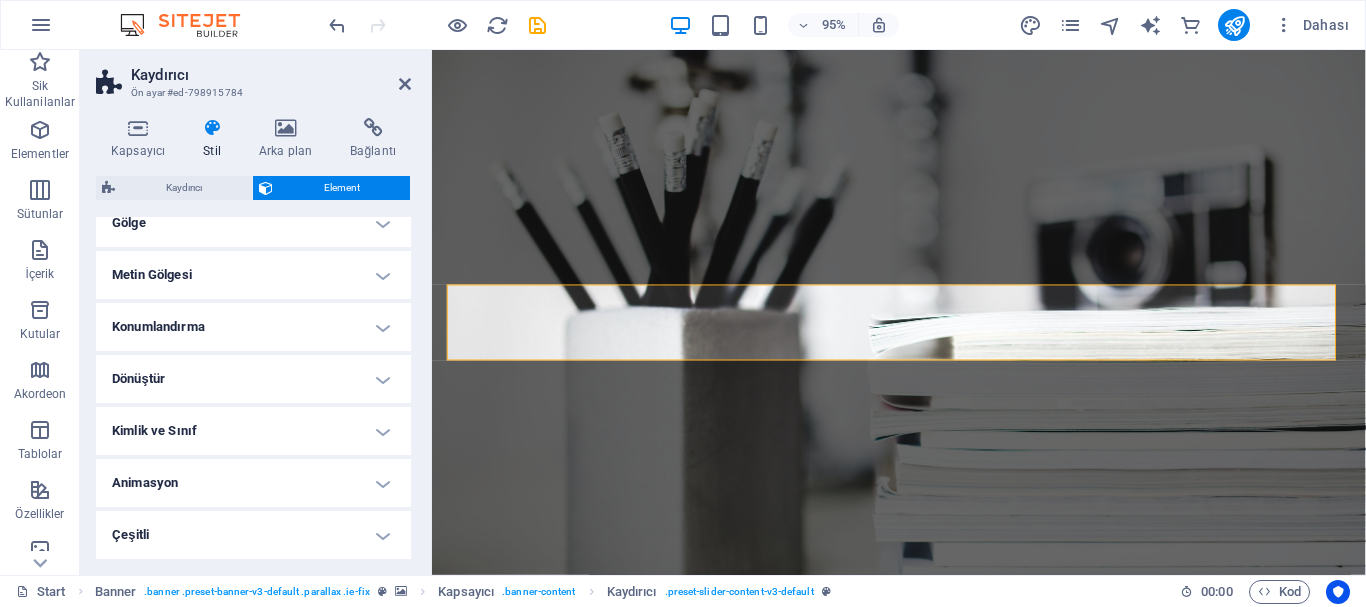scroll, scrollTop: 220, scrollLeft: 0, axis: vertical 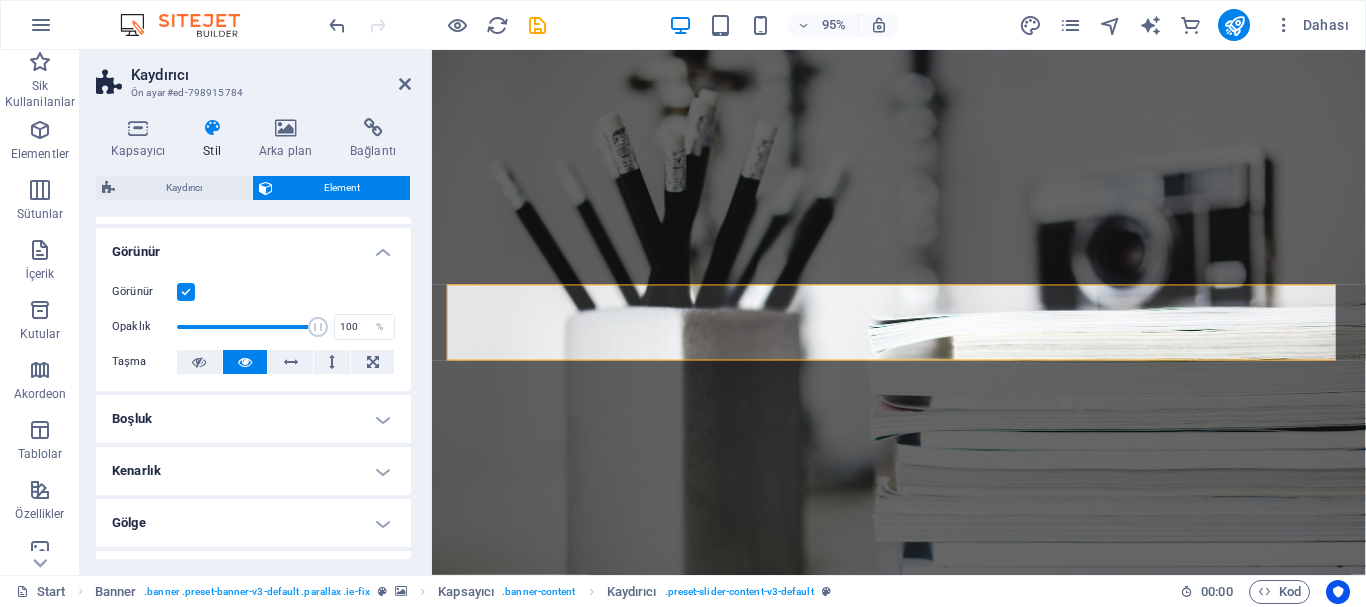 click on "Boşluk" at bounding box center (253, 419) 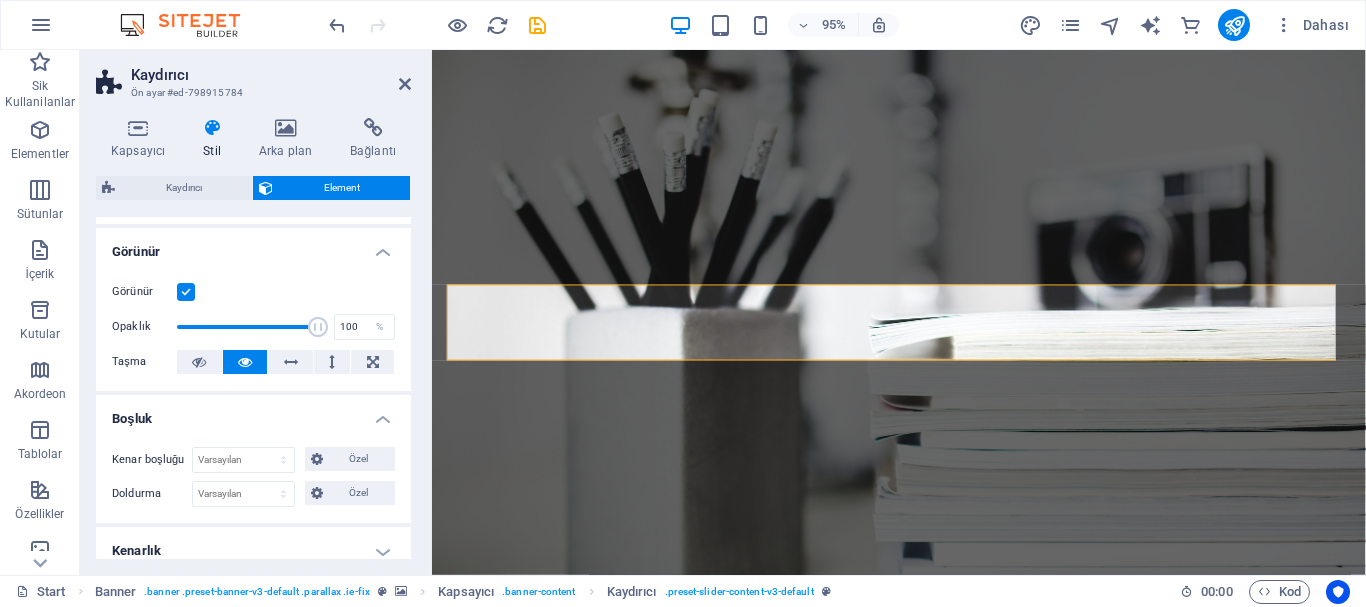 click on "Boşluk" at bounding box center [253, 413] 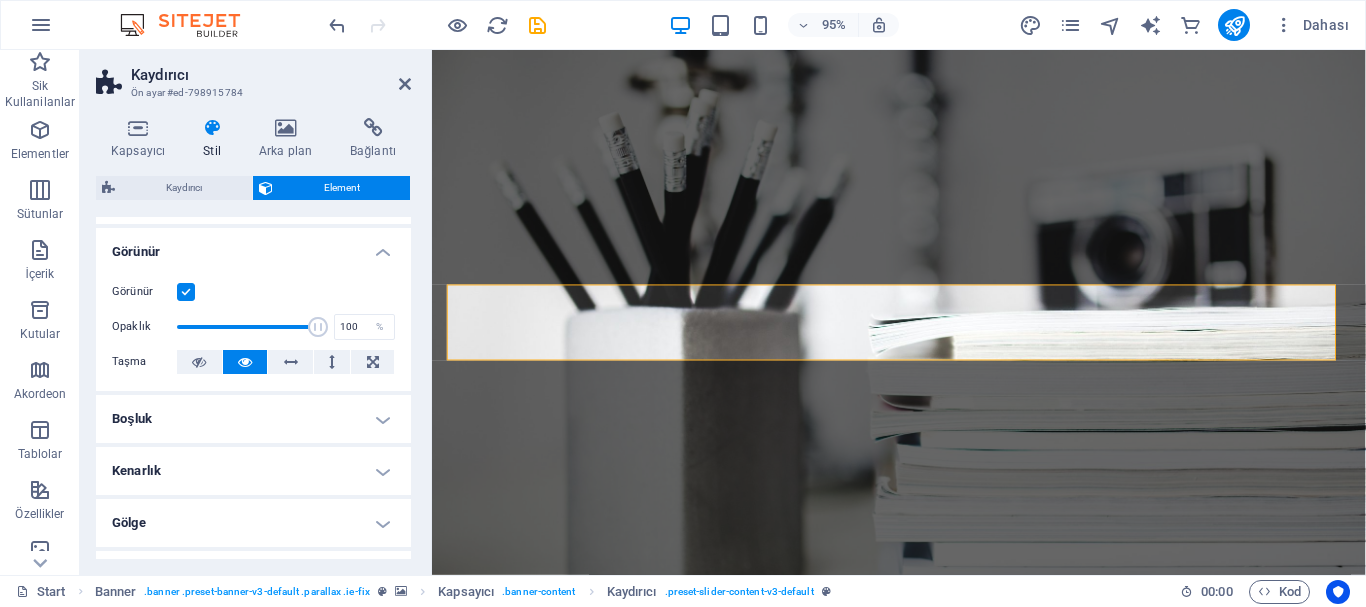 click on "Kenarlık" at bounding box center [253, 471] 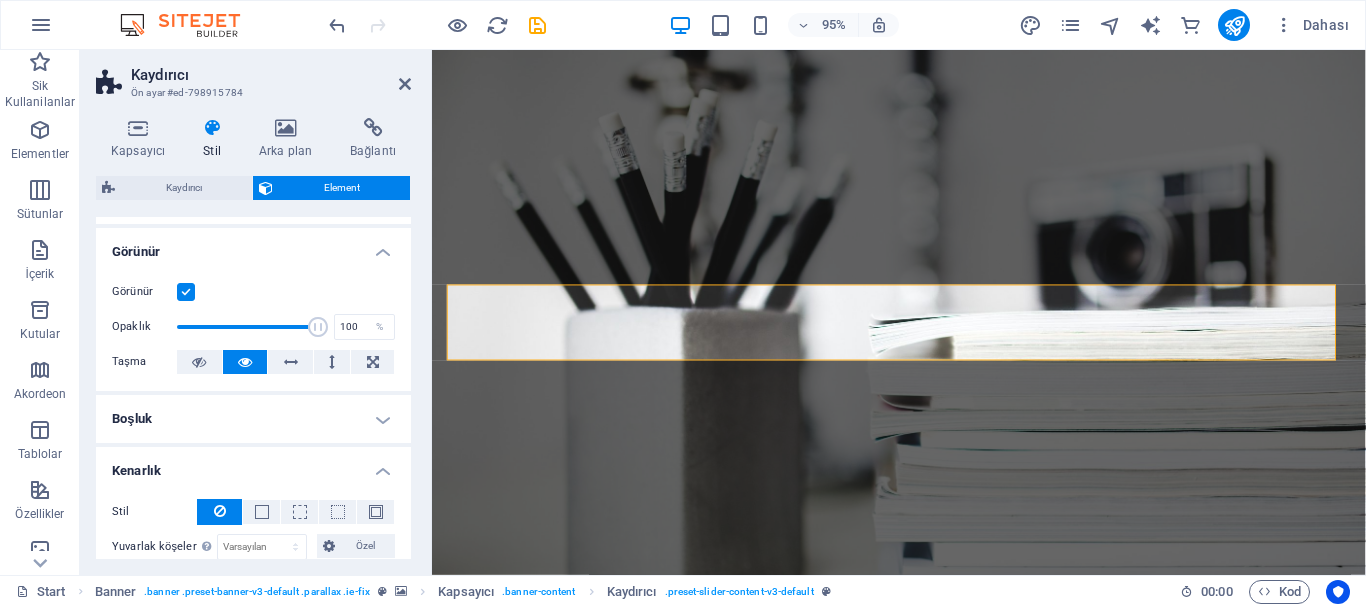 click on "Kenarlık" at bounding box center (253, 465) 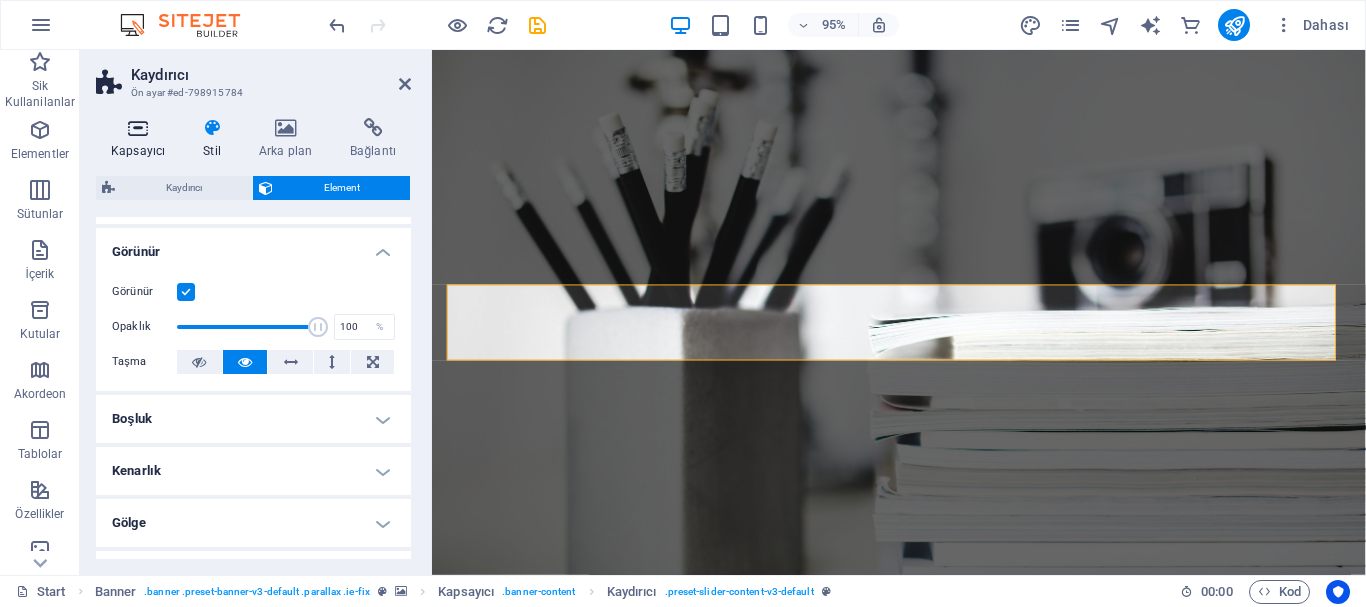 click at bounding box center (138, 128) 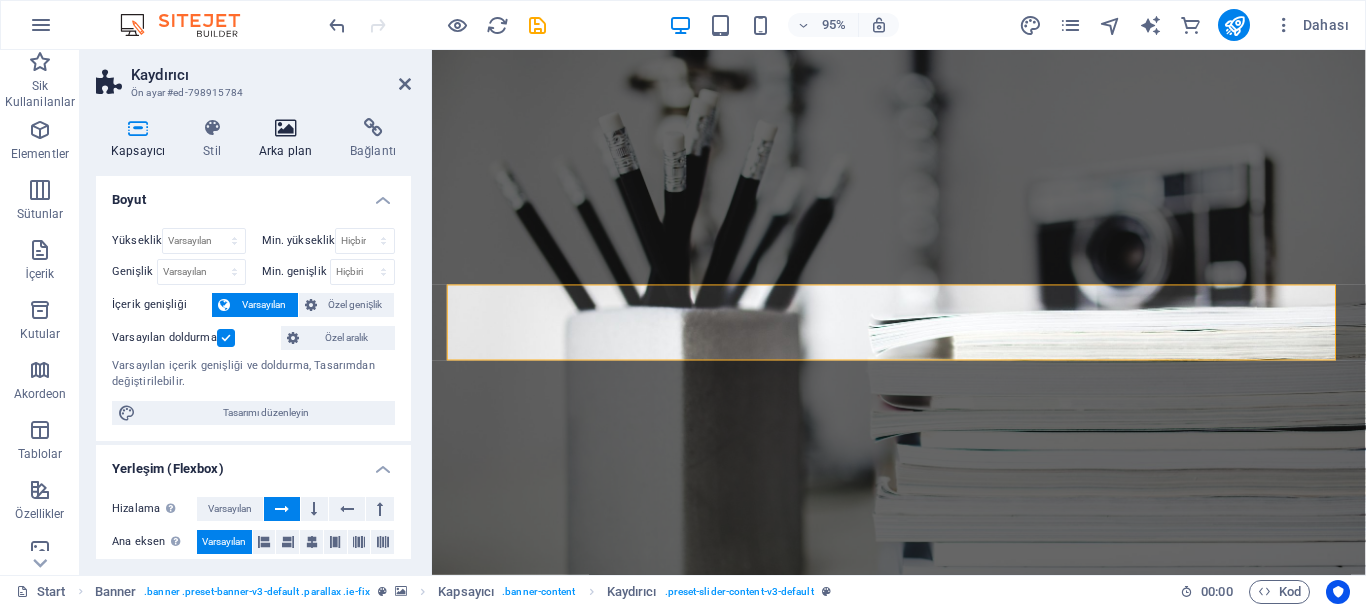 click at bounding box center [285, 128] 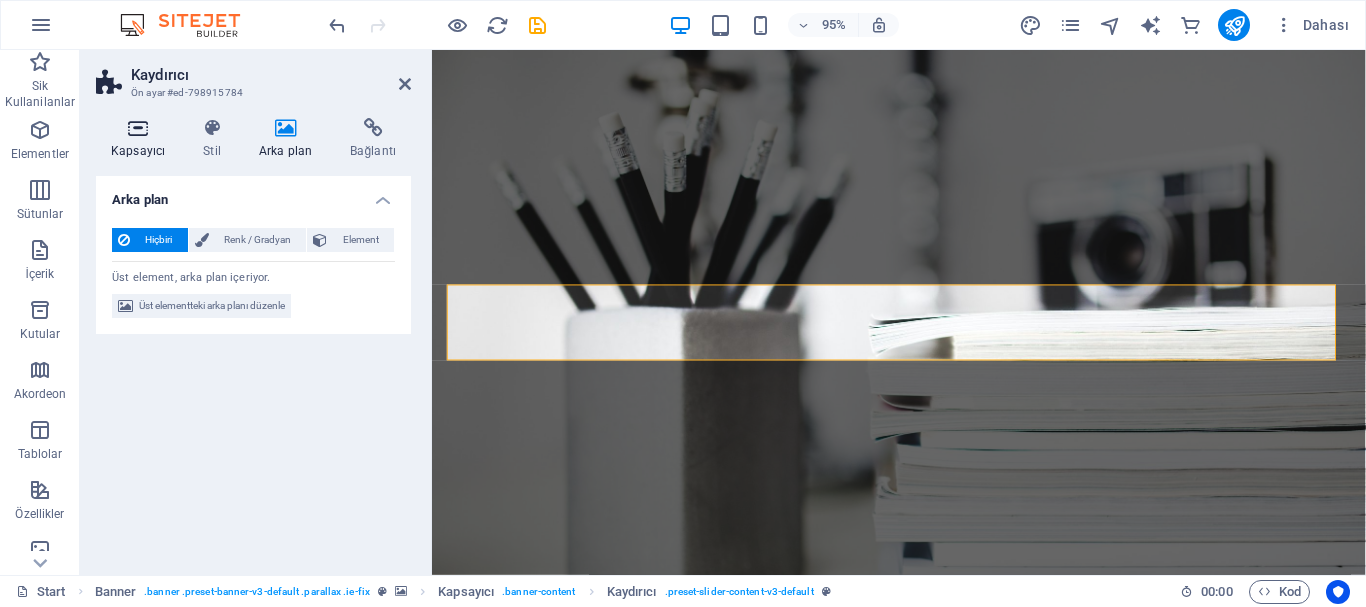 click on "Kapsayıcı" at bounding box center [142, 139] 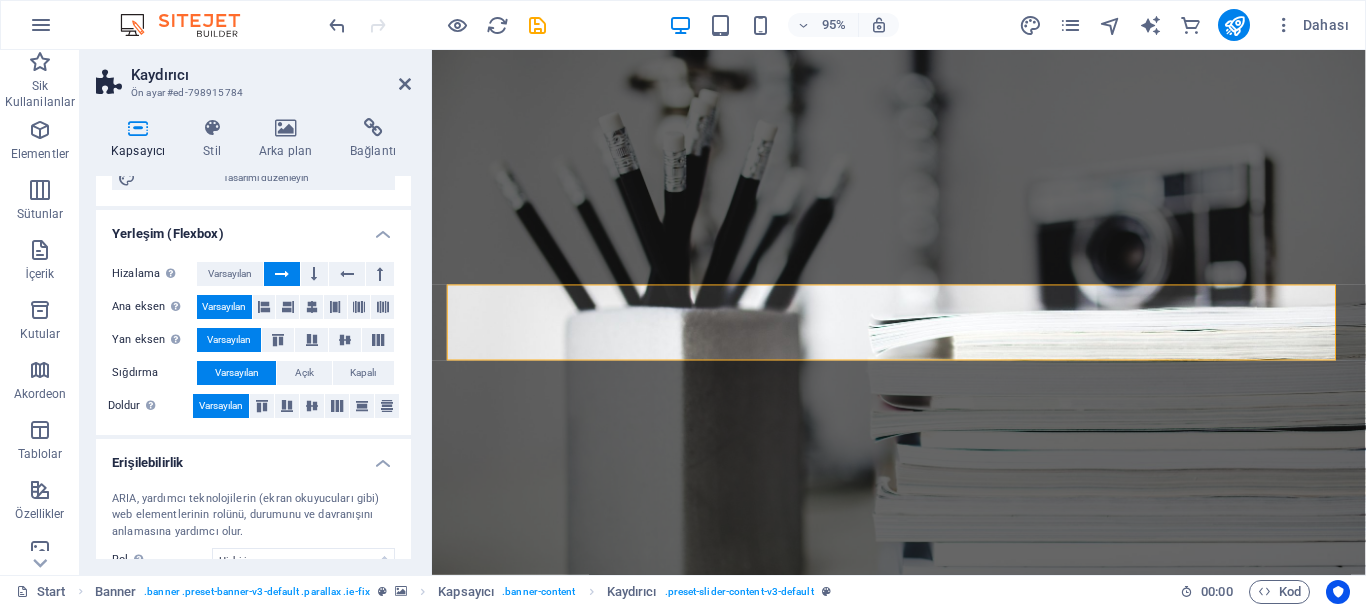 scroll, scrollTop: 0, scrollLeft: 0, axis: both 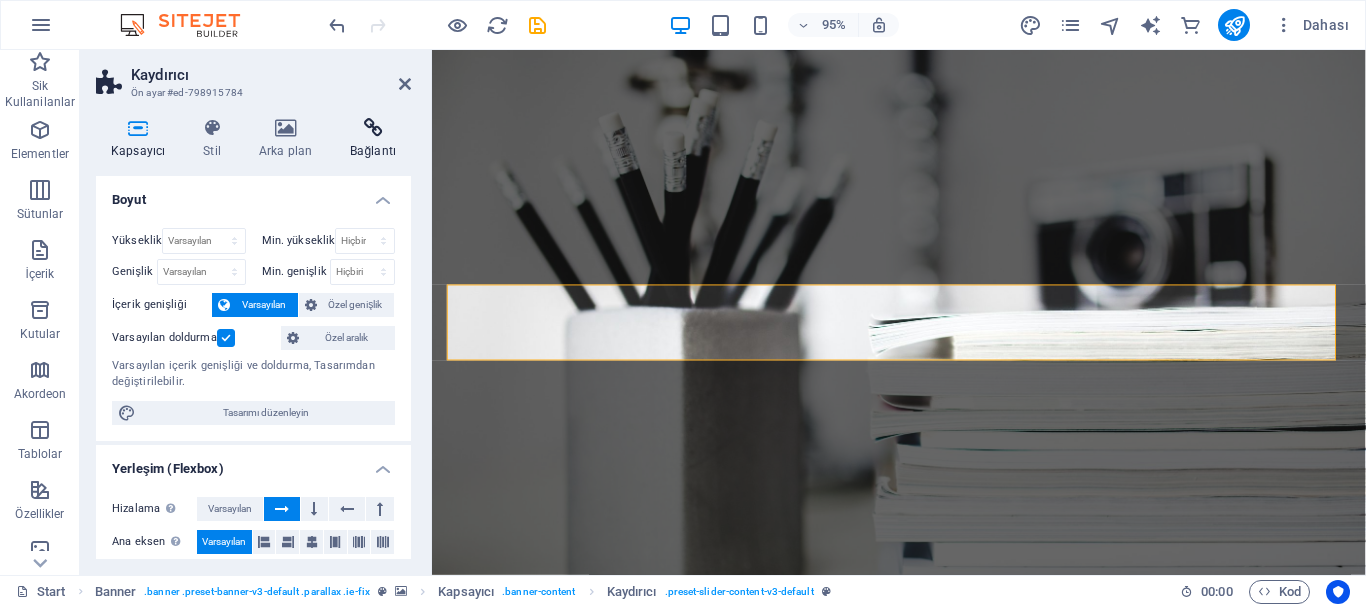 click at bounding box center (373, 128) 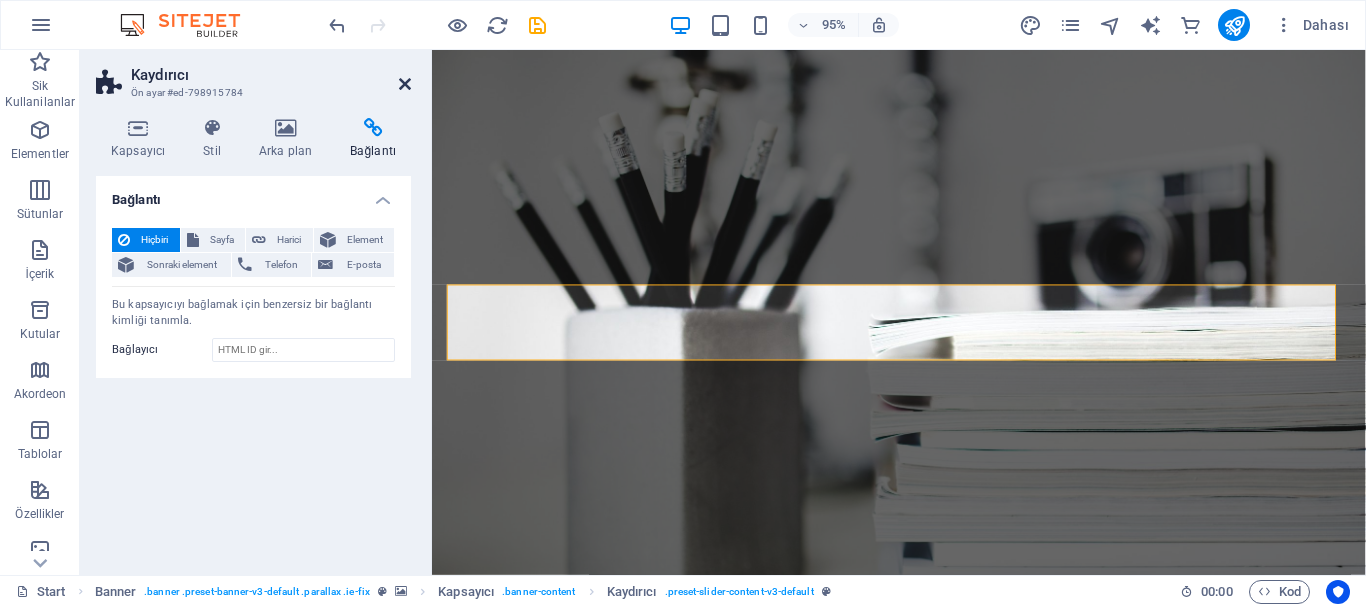 click at bounding box center [405, 84] 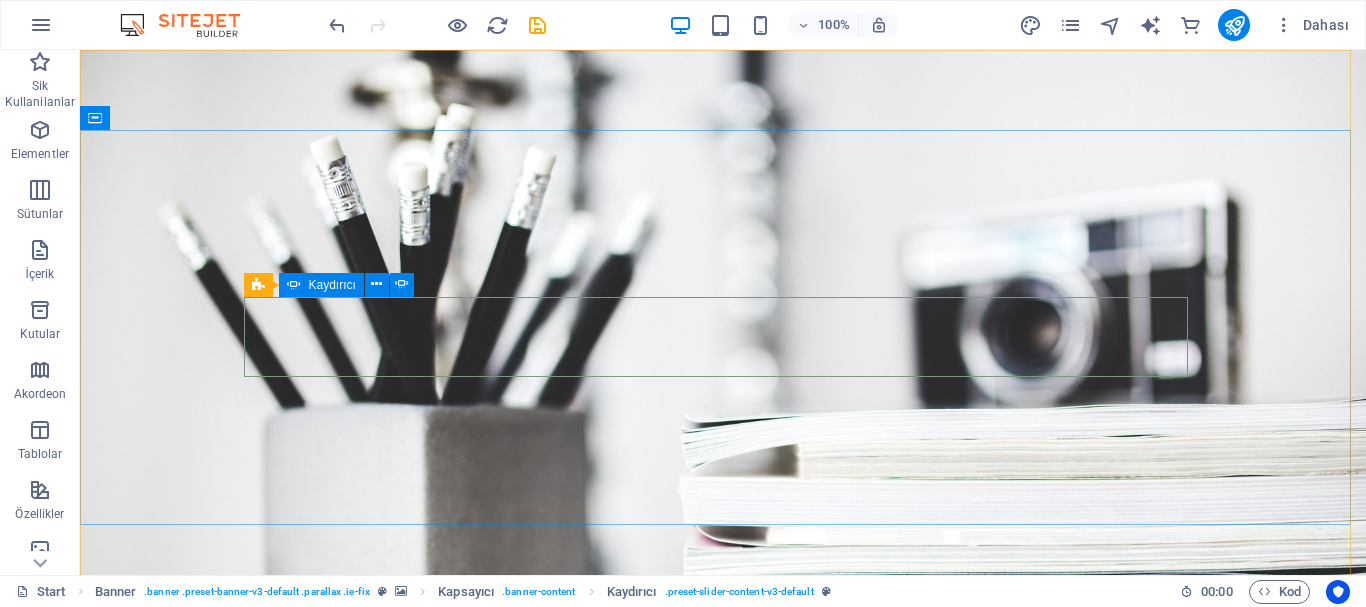 click at bounding box center (294, 285) 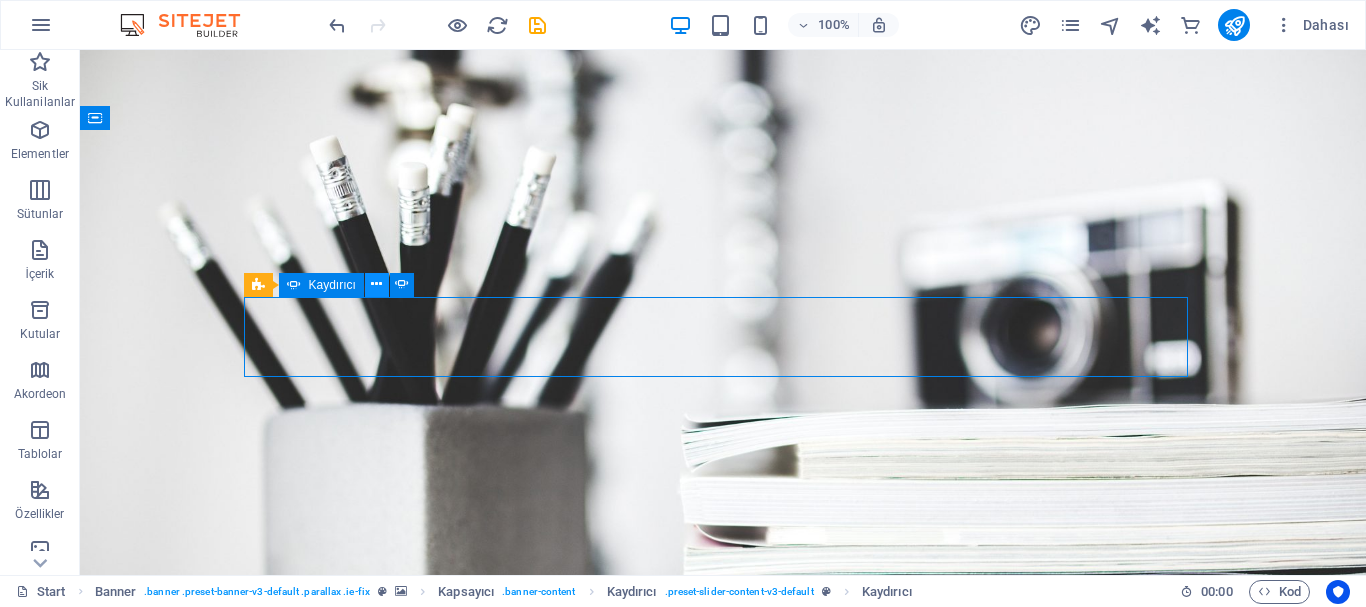 click at bounding box center (376, 284) 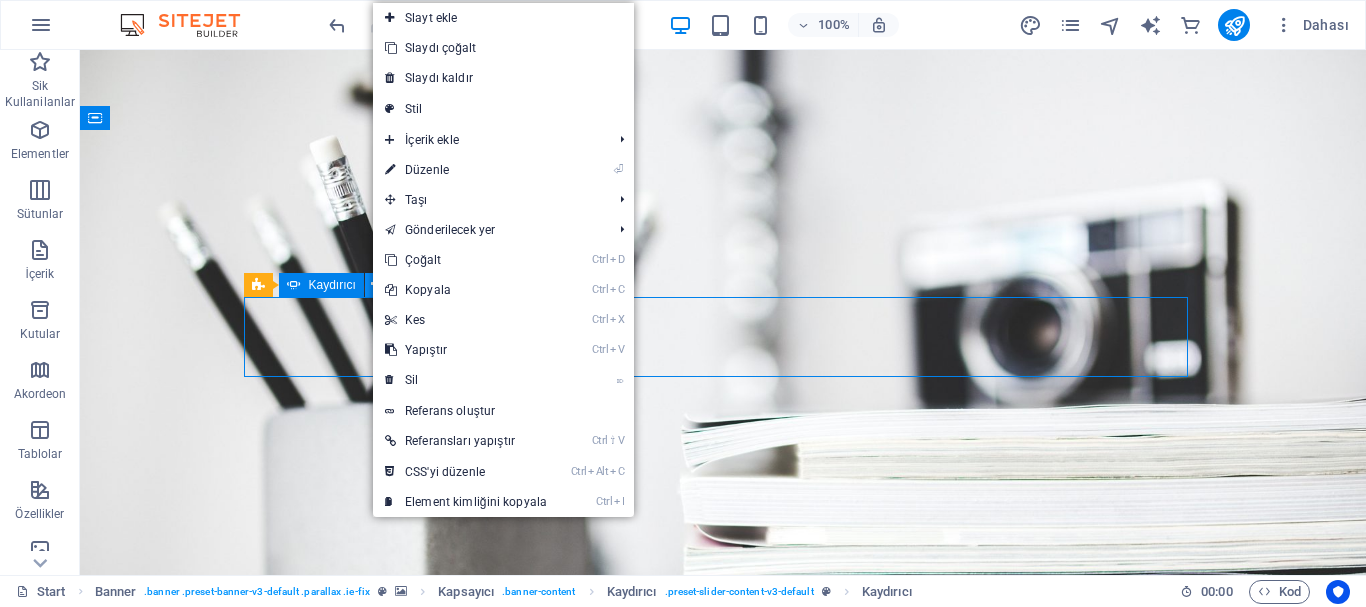 click at bounding box center (376, 284) 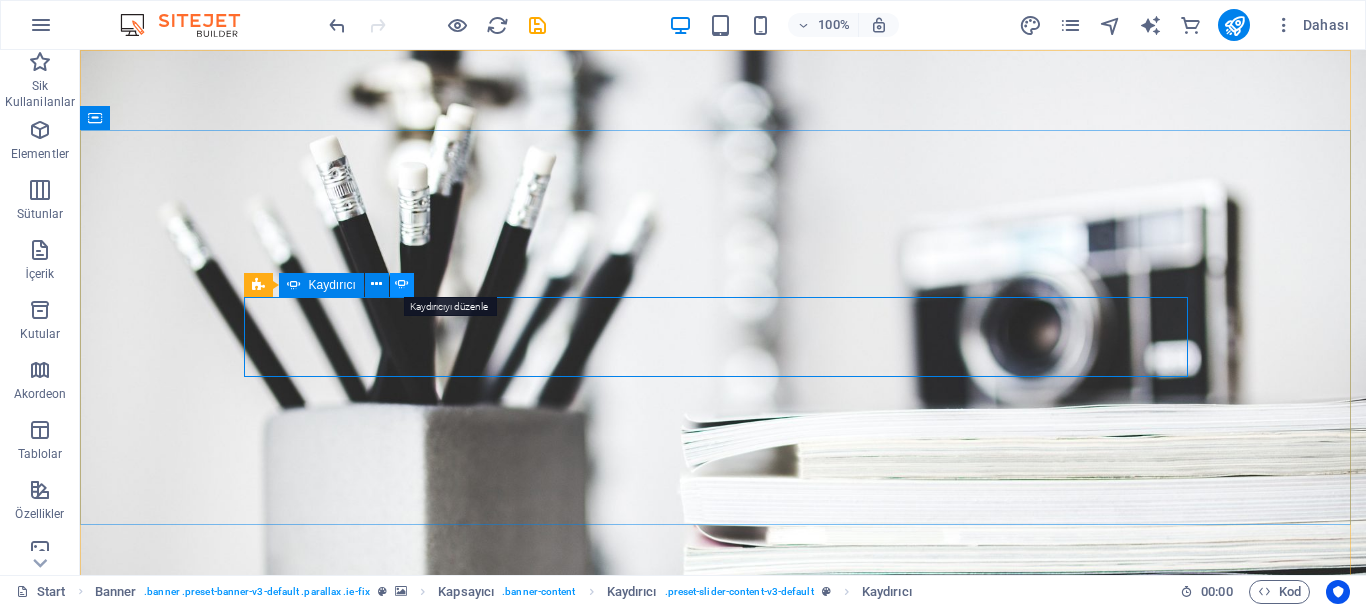 click at bounding box center (402, 284) 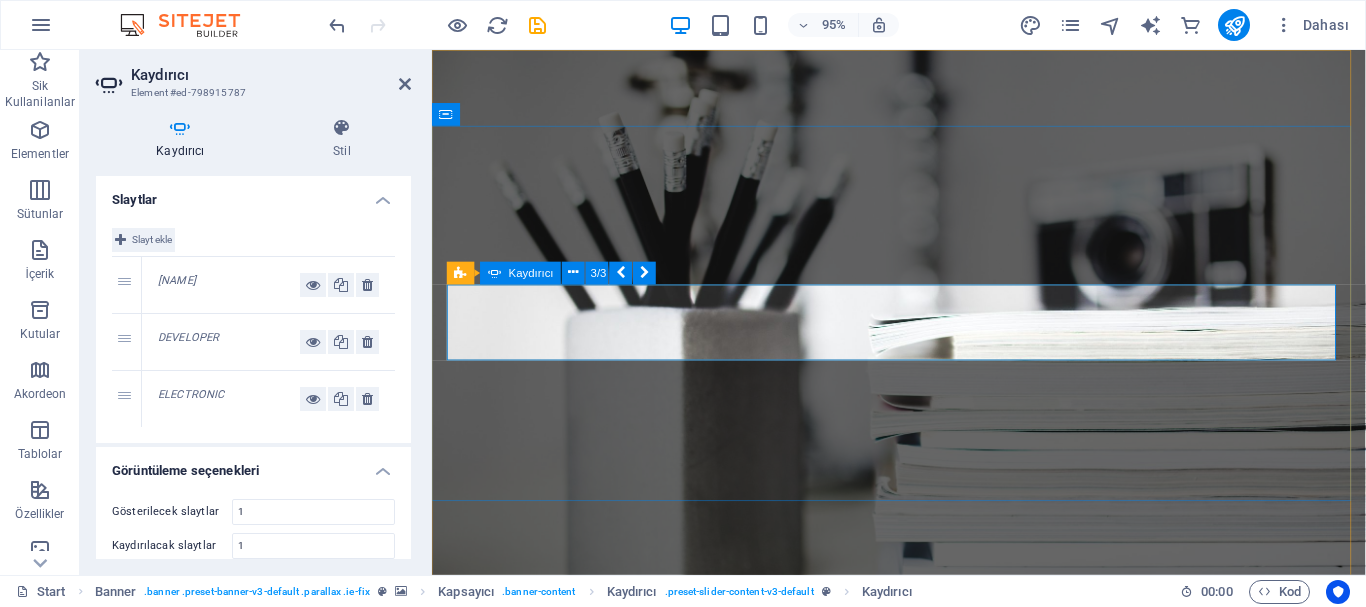 click at bounding box center (120, 240) 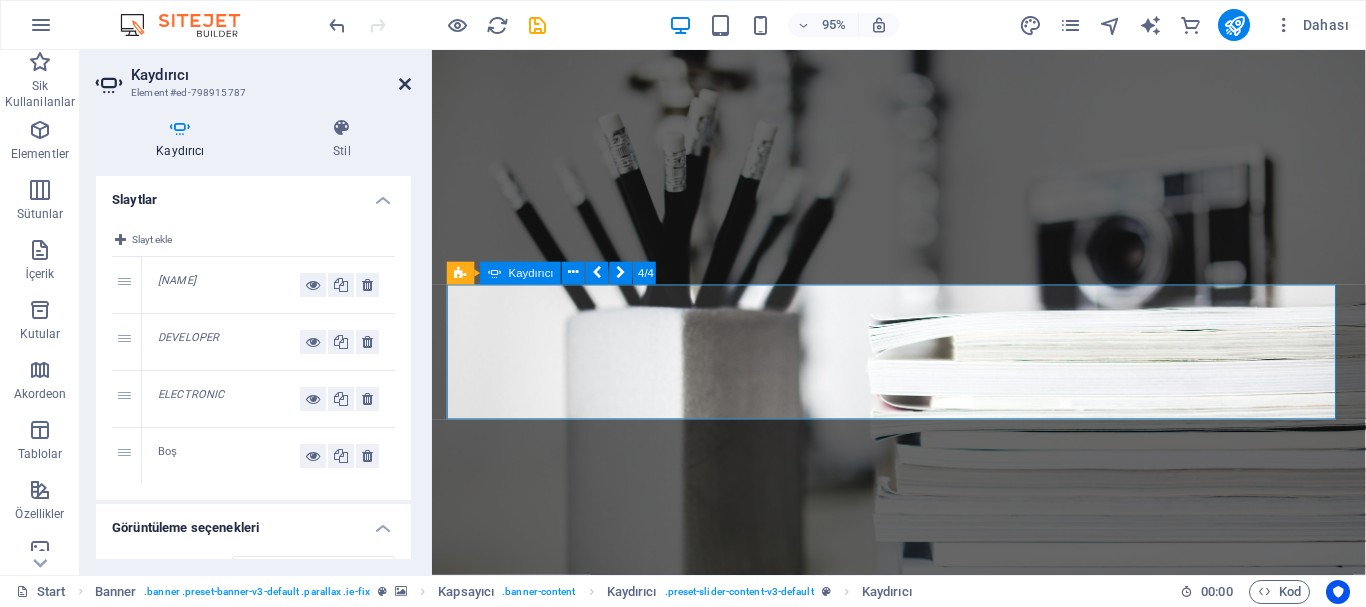 click at bounding box center (405, 84) 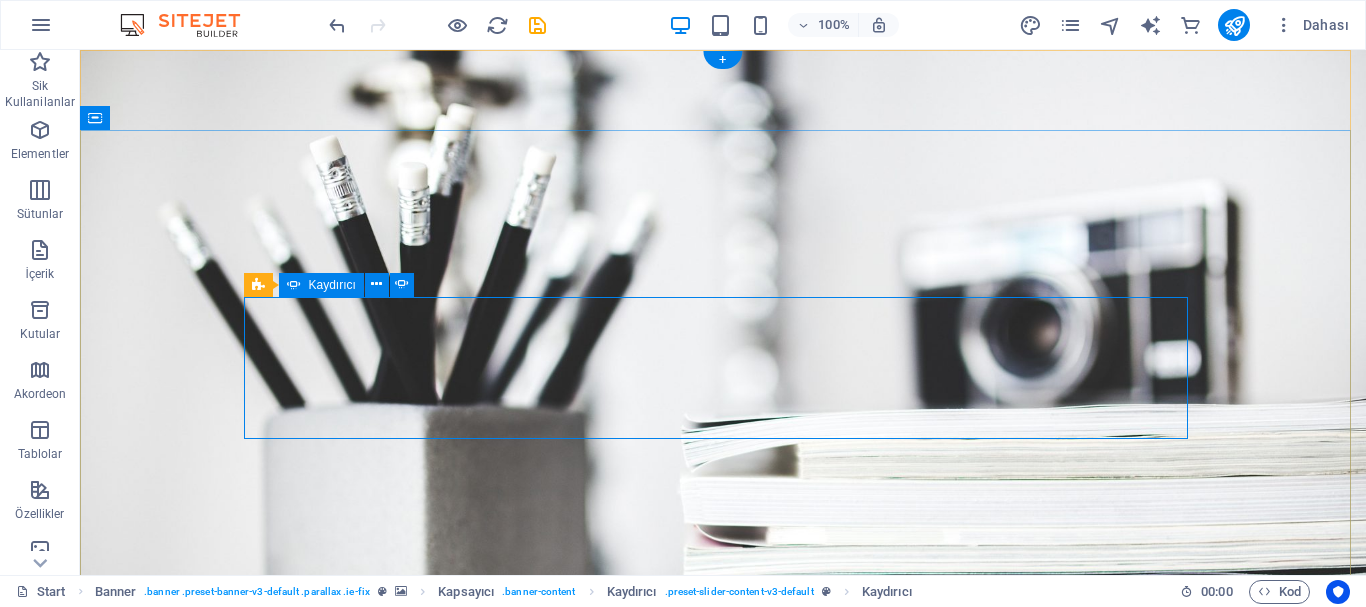 click on "İçeriği buraya bırak veya  Element ekle  Panoyu yapıştır" at bounding box center [-2109, 1156] 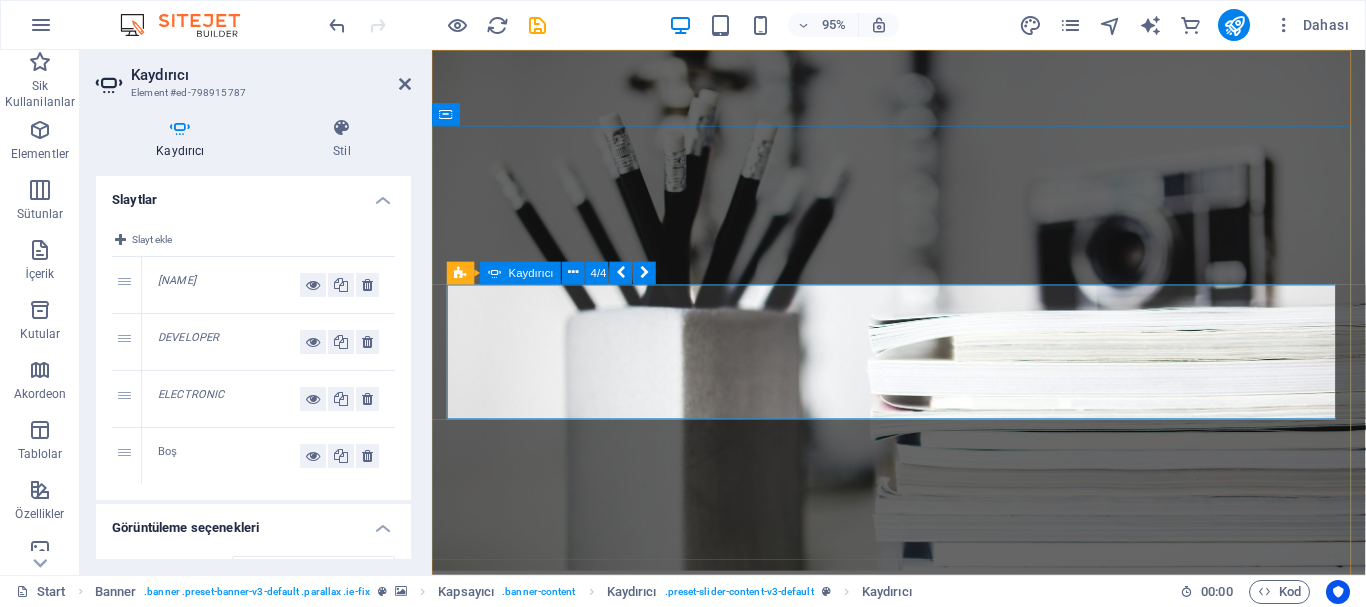 click on "Panoyu yapıştır" at bounding box center [-1837, 1186] 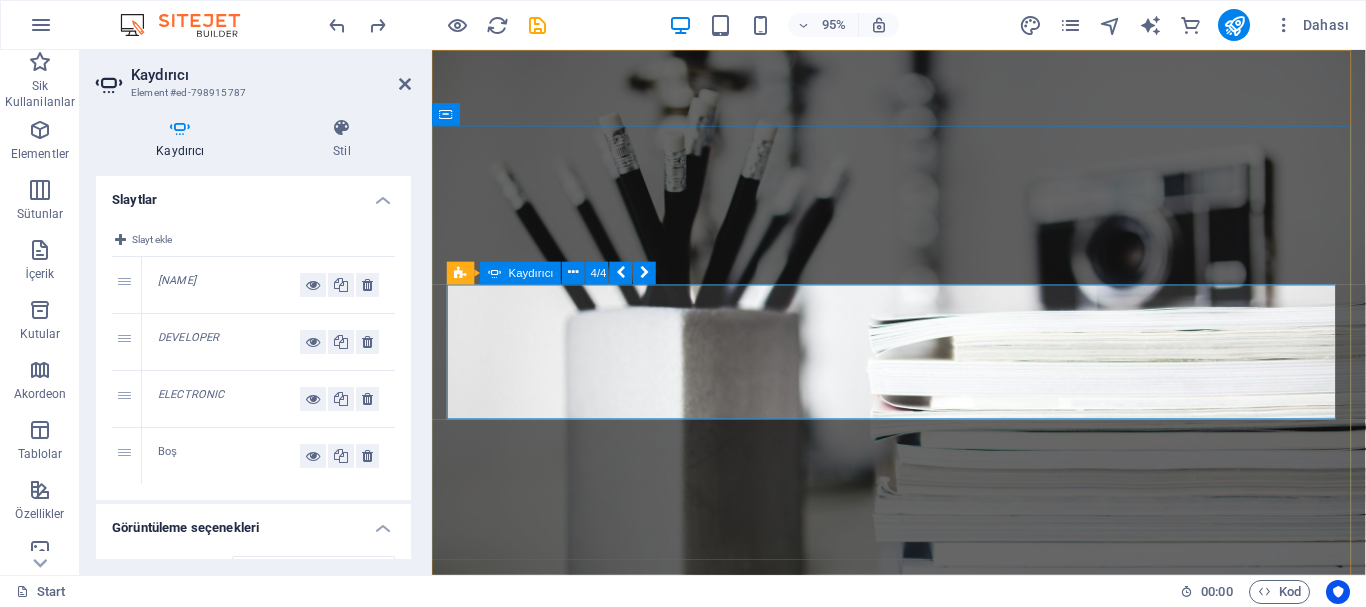 click on "Element ekle" at bounding box center [-1948, 1207] 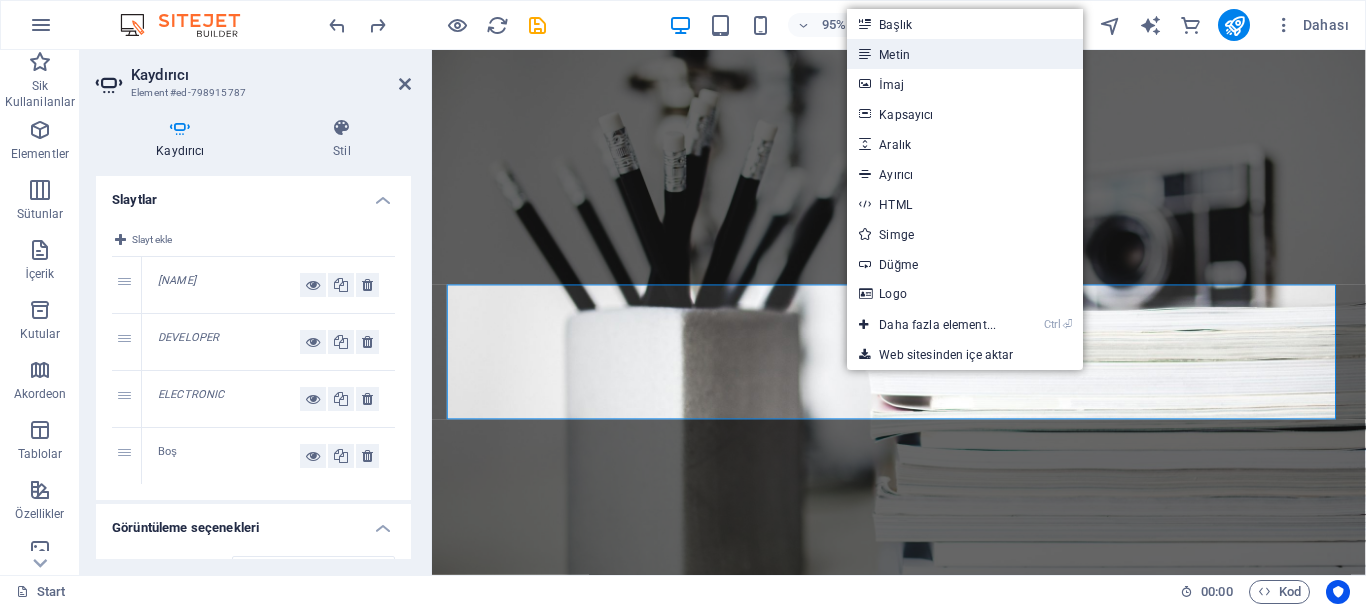 click on "Metin" at bounding box center [965, 54] 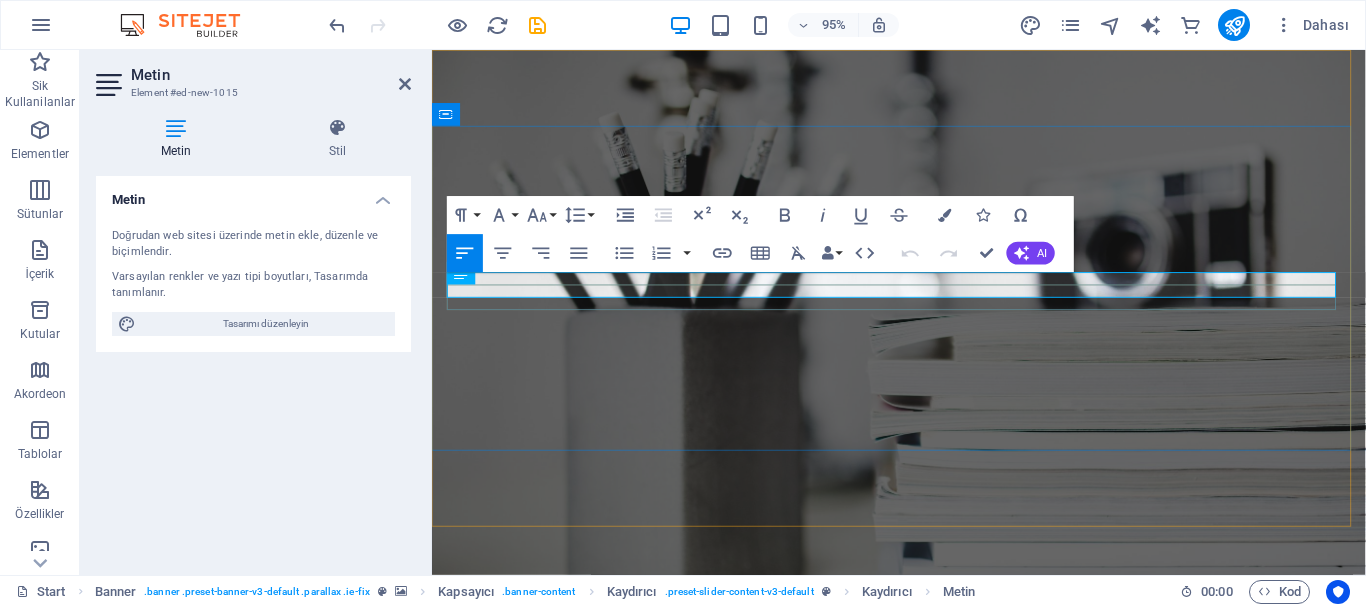 scroll, scrollTop: 13, scrollLeft: 0, axis: vertical 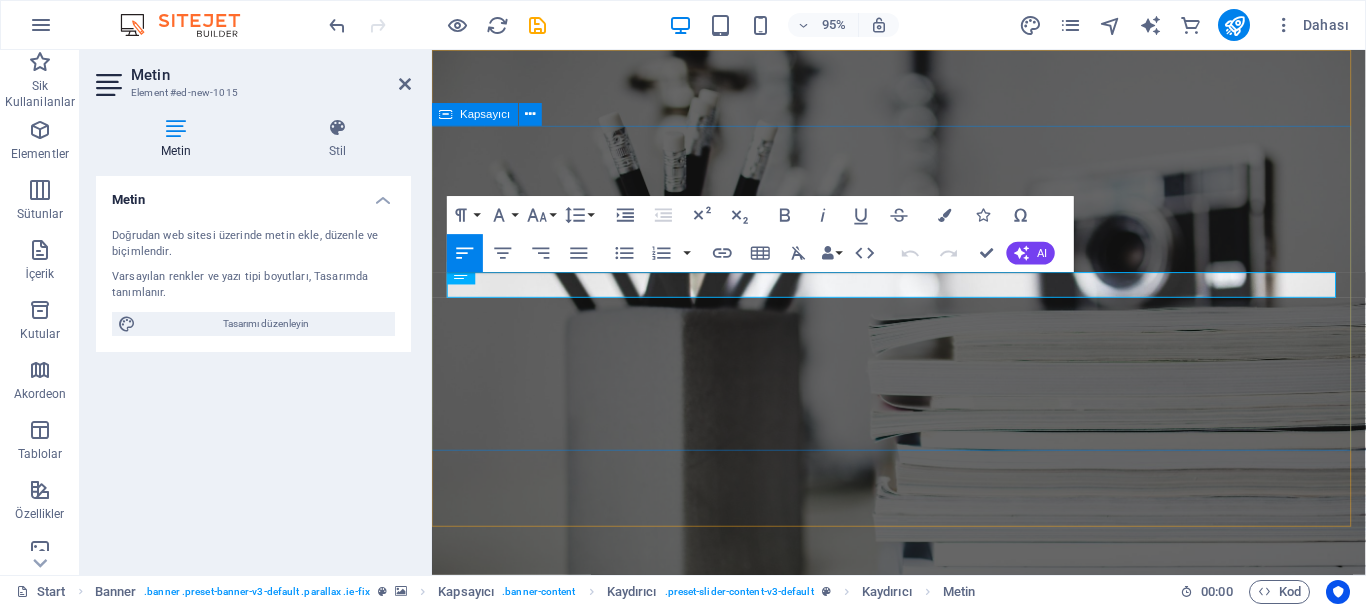 click on "I'm    ali temir Developer electronic Yeni metin elementi" at bounding box center (923, 902) 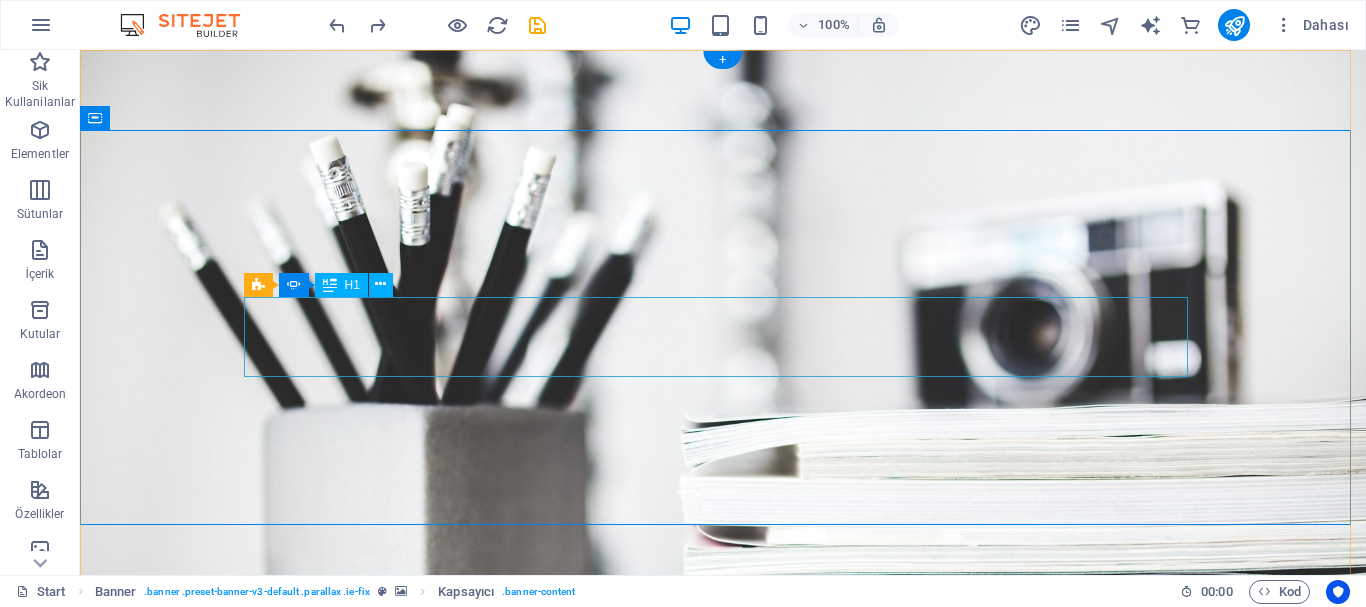 click on "electronic" at bounding box center [-1165, 1030] 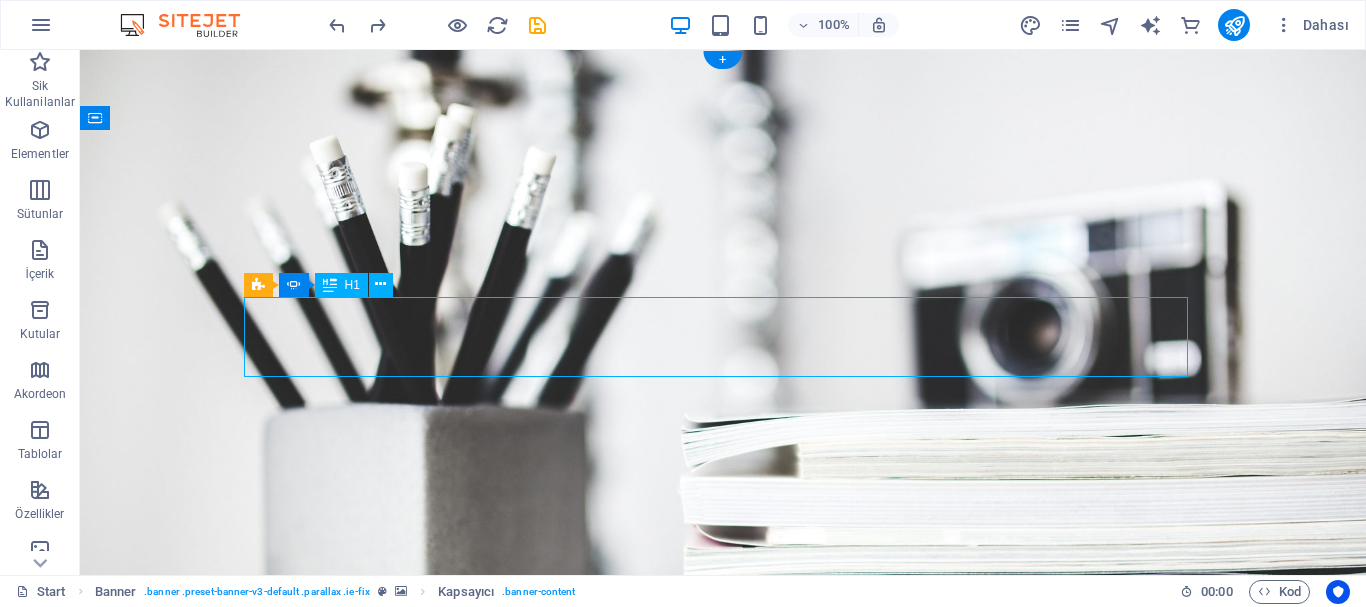 click on "electronic" at bounding box center [-1165, 1030] 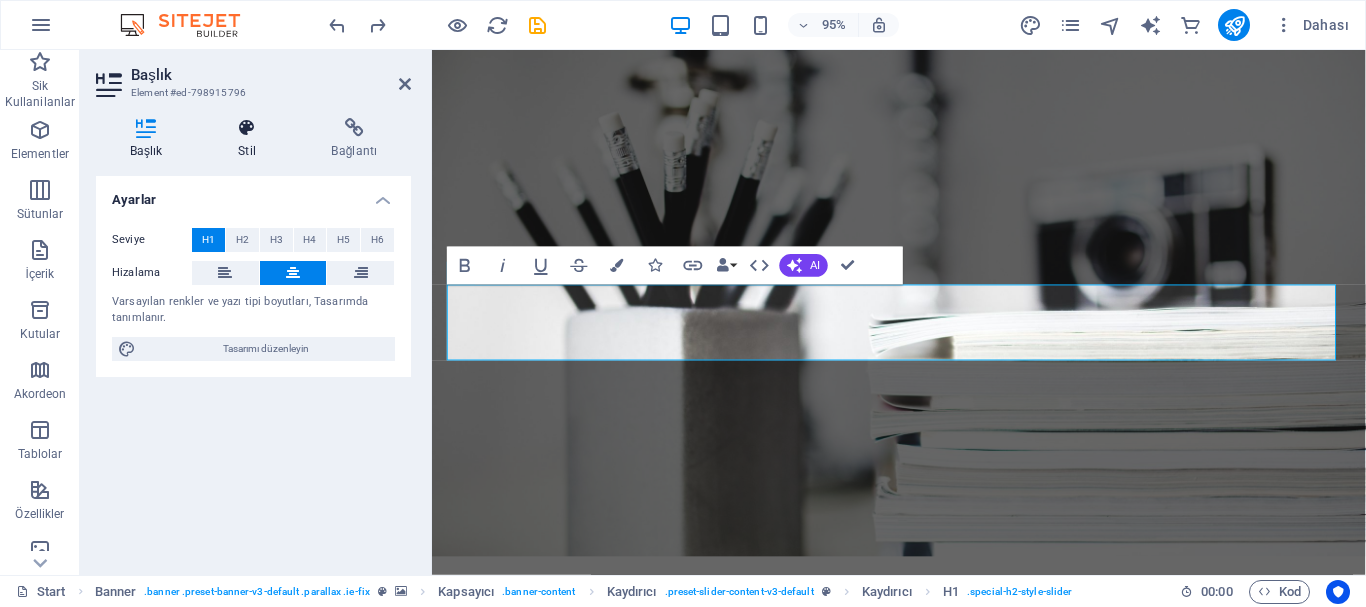 click at bounding box center [246, 128] 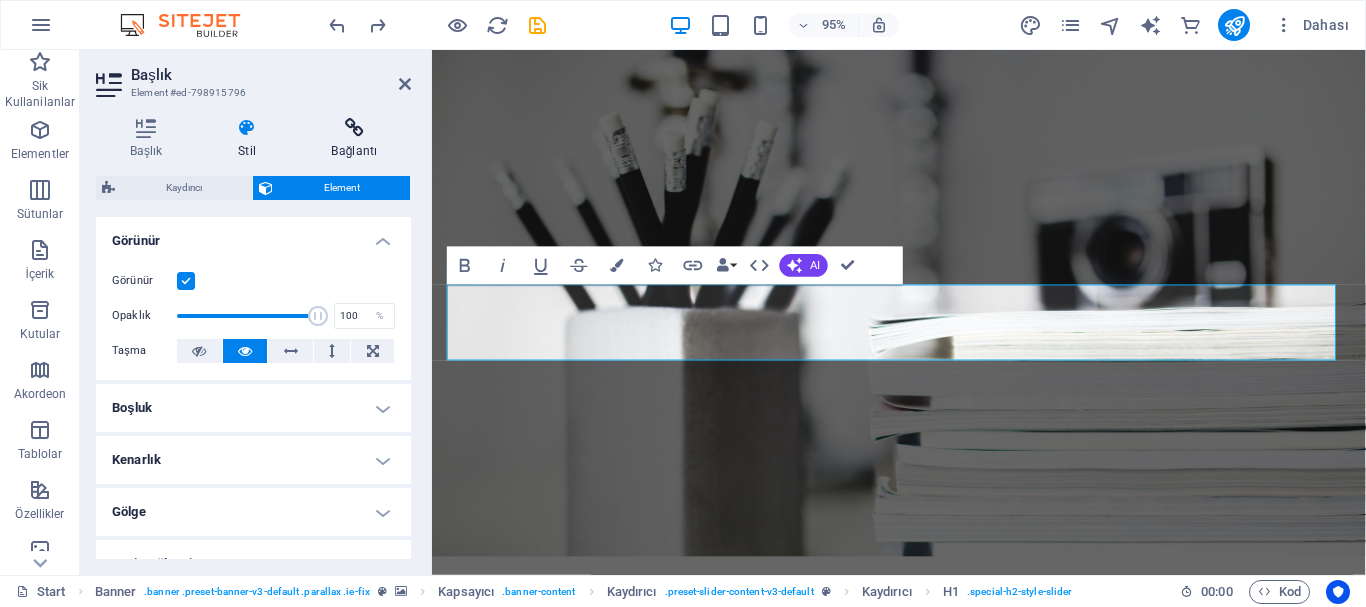 click on "Bağlantı" at bounding box center [354, 139] 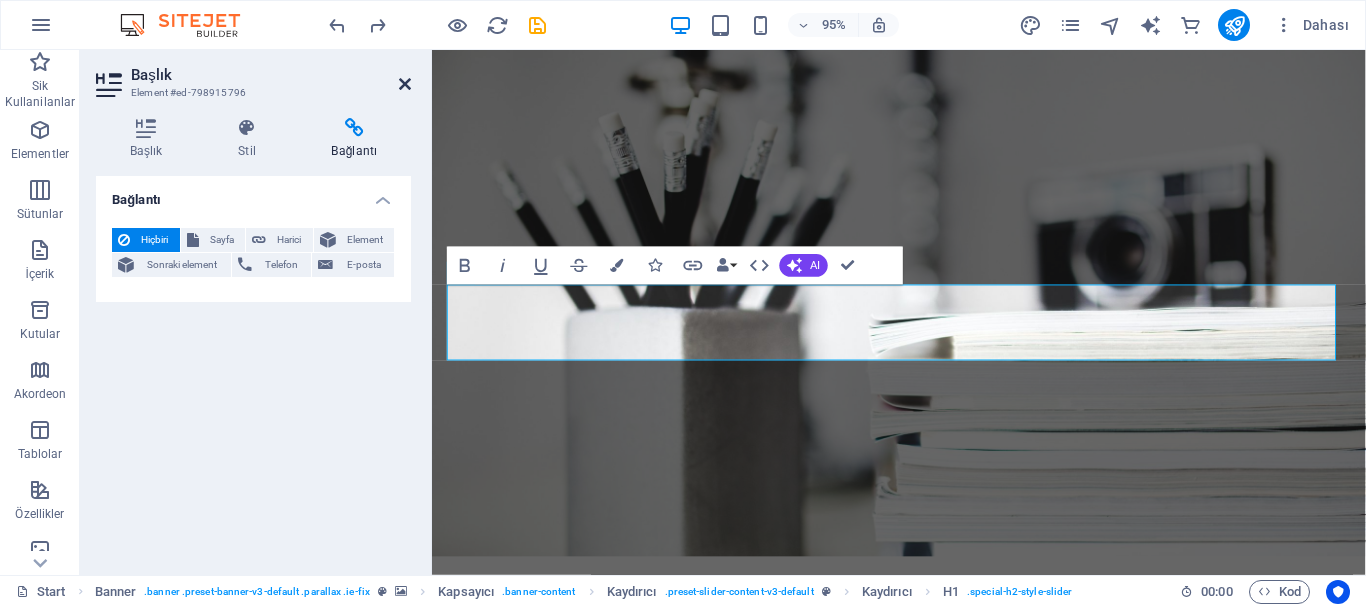 click at bounding box center (405, 84) 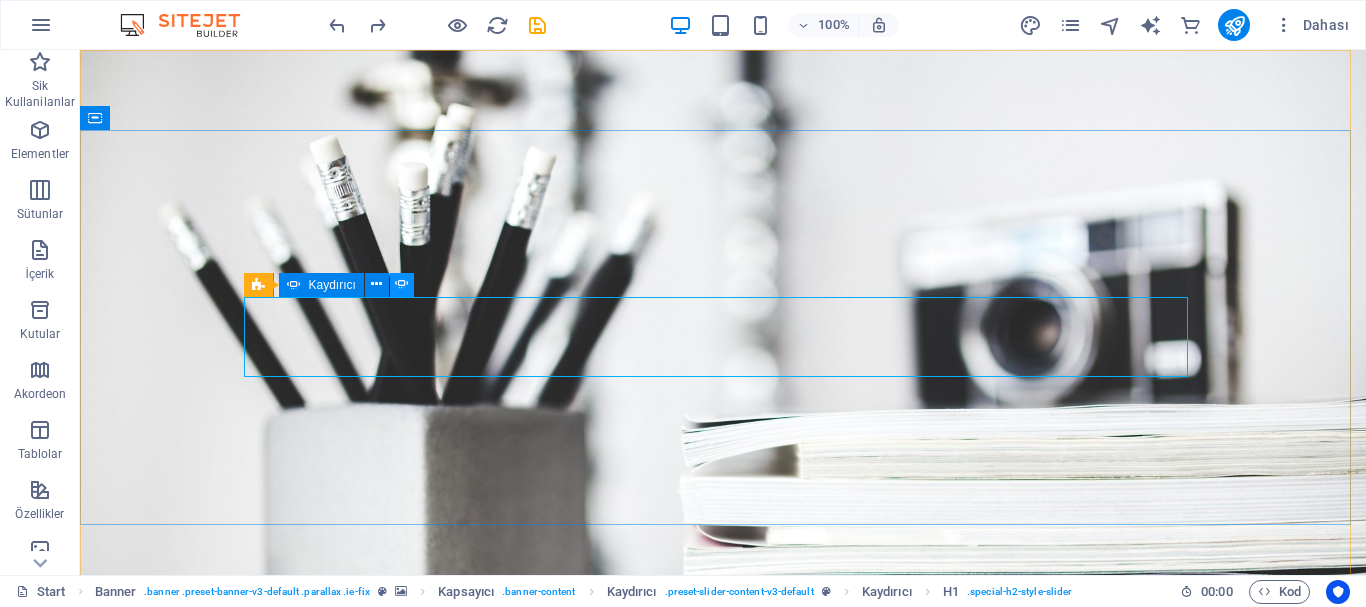 click at bounding box center [402, 284] 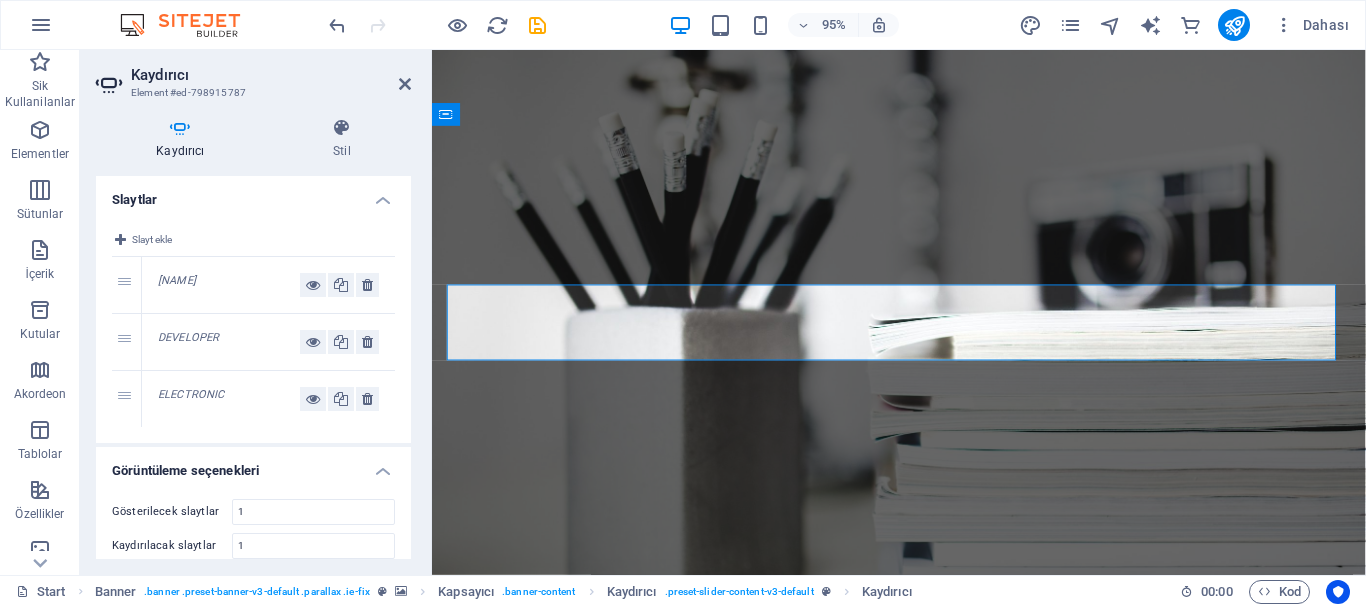 click on "DEVELOPER" at bounding box center (188, 337) 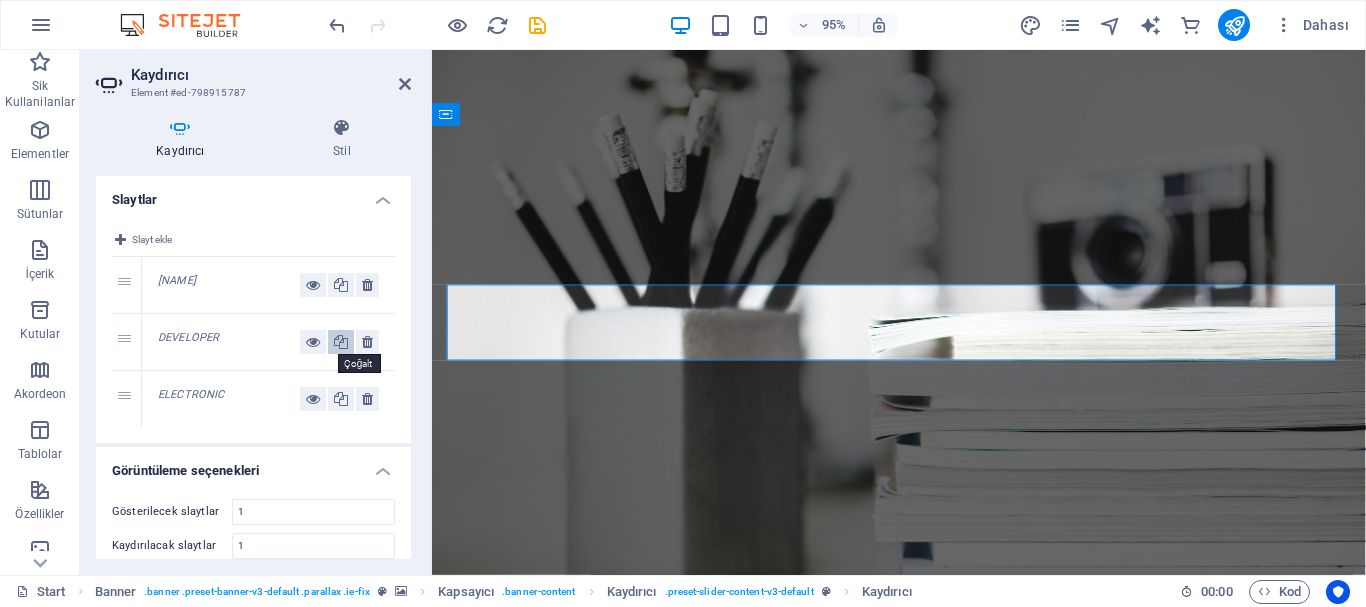 click at bounding box center (341, 342) 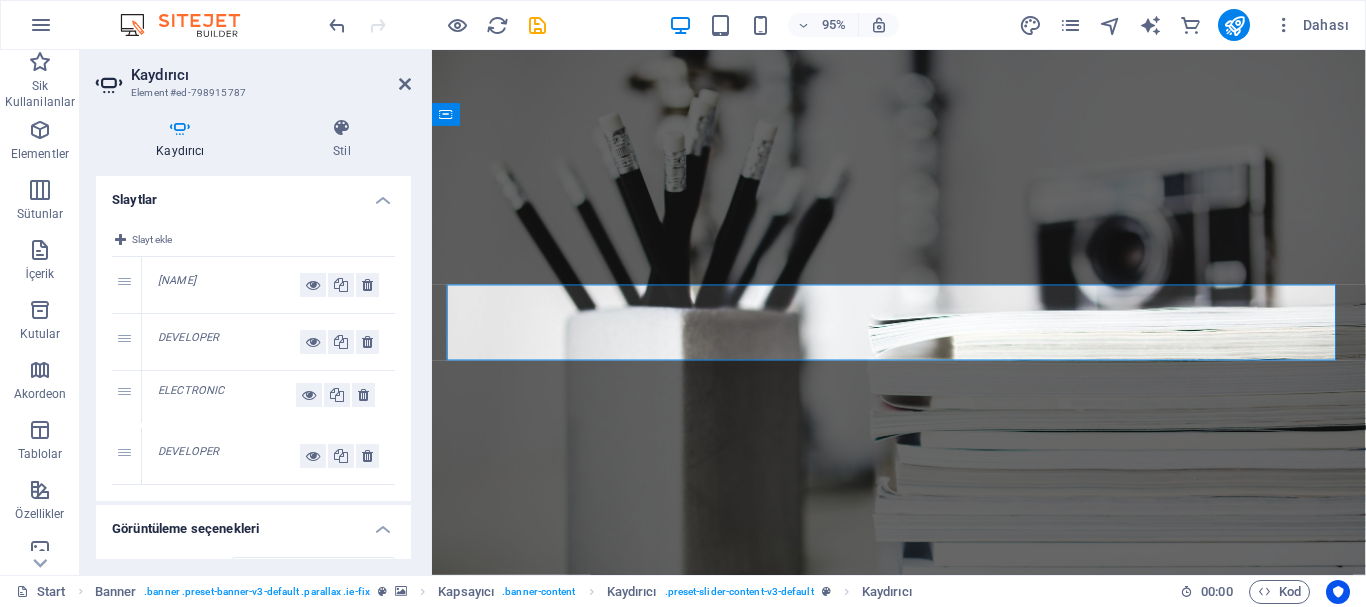 drag, startPoint x: 129, startPoint y: 455, endPoint x: 135, endPoint y: 394, distance: 61.294373 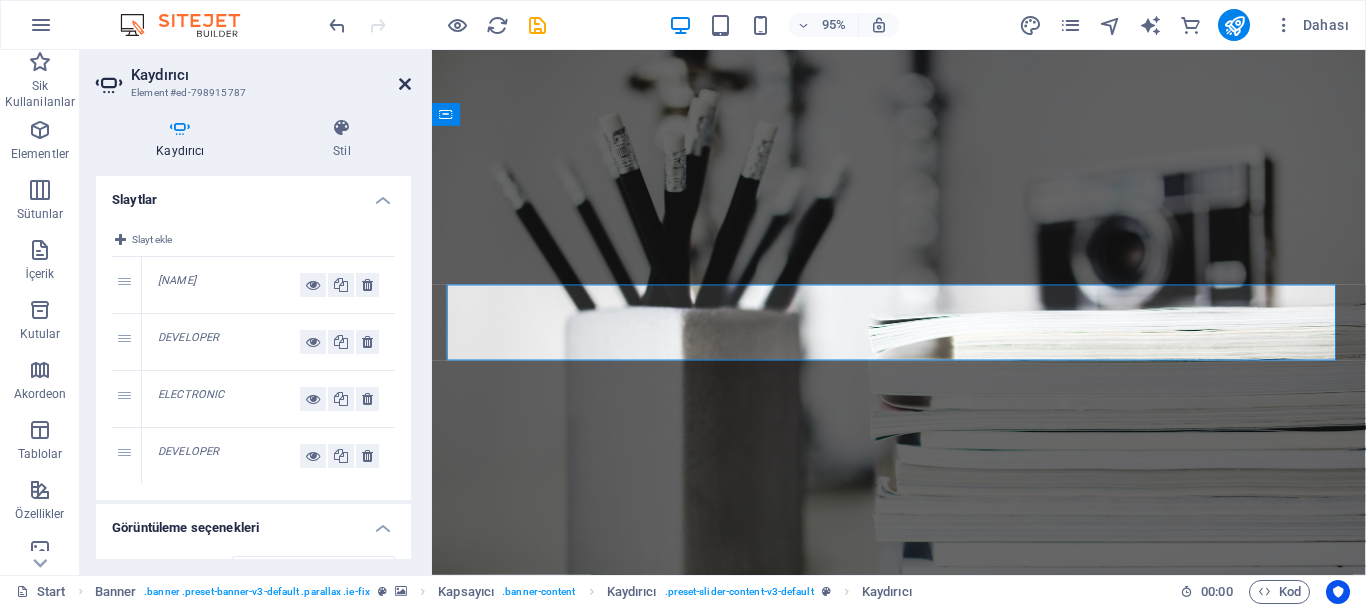 click at bounding box center [405, 84] 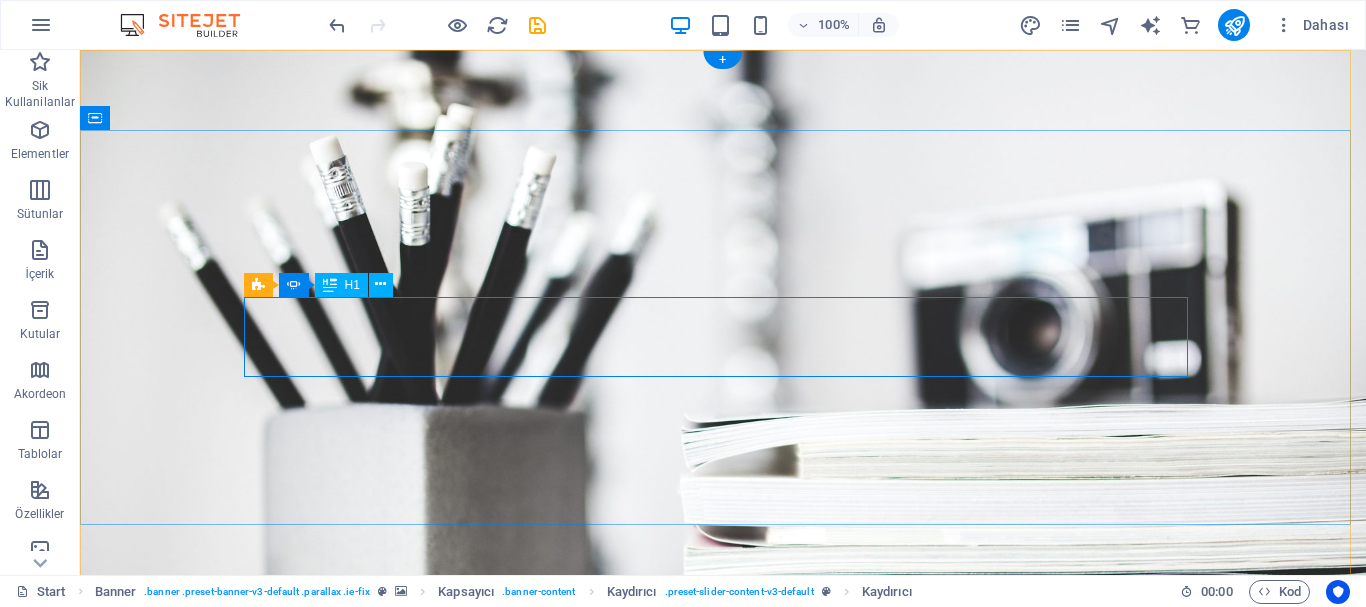 click on "[FIRST] [LAST]" at bounding box center (723, 870) 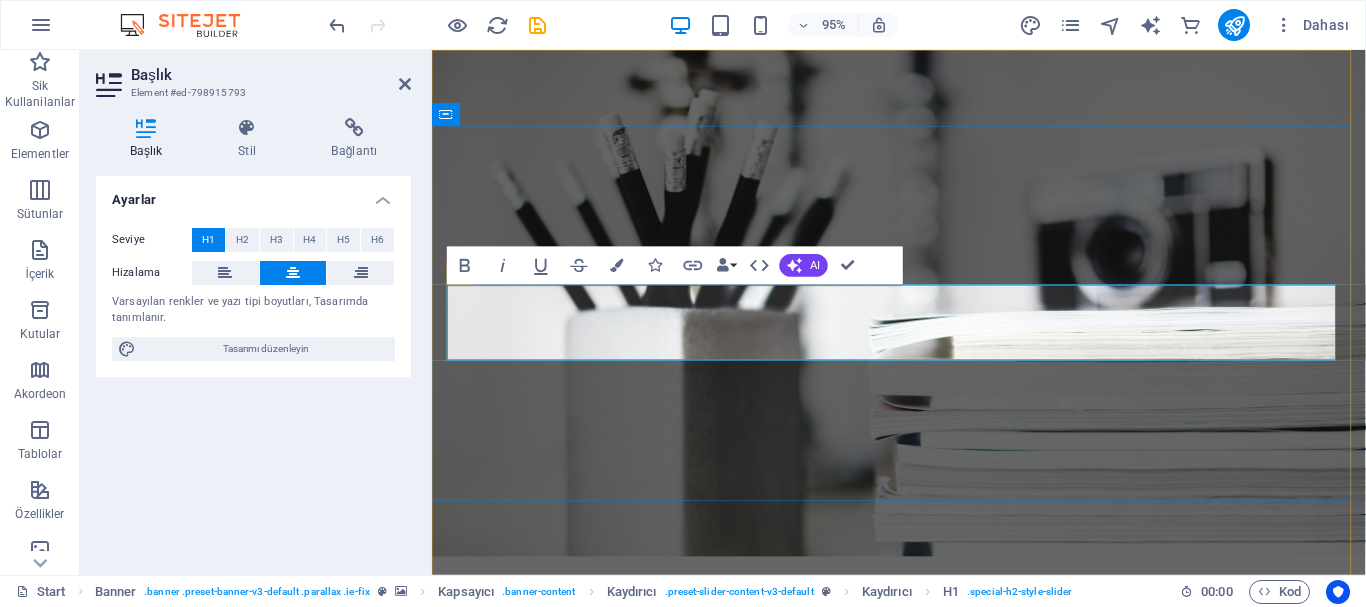 type 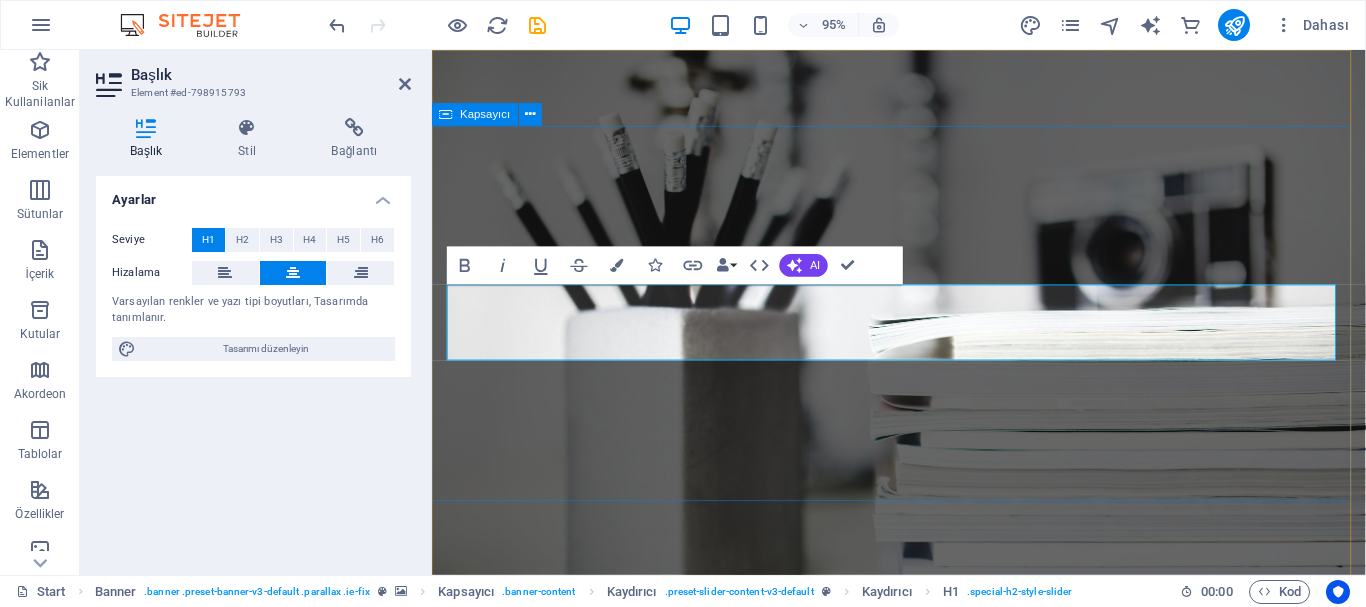click on "I'm    ali temir electric electronic Developer" at bounding box center (923, 941) 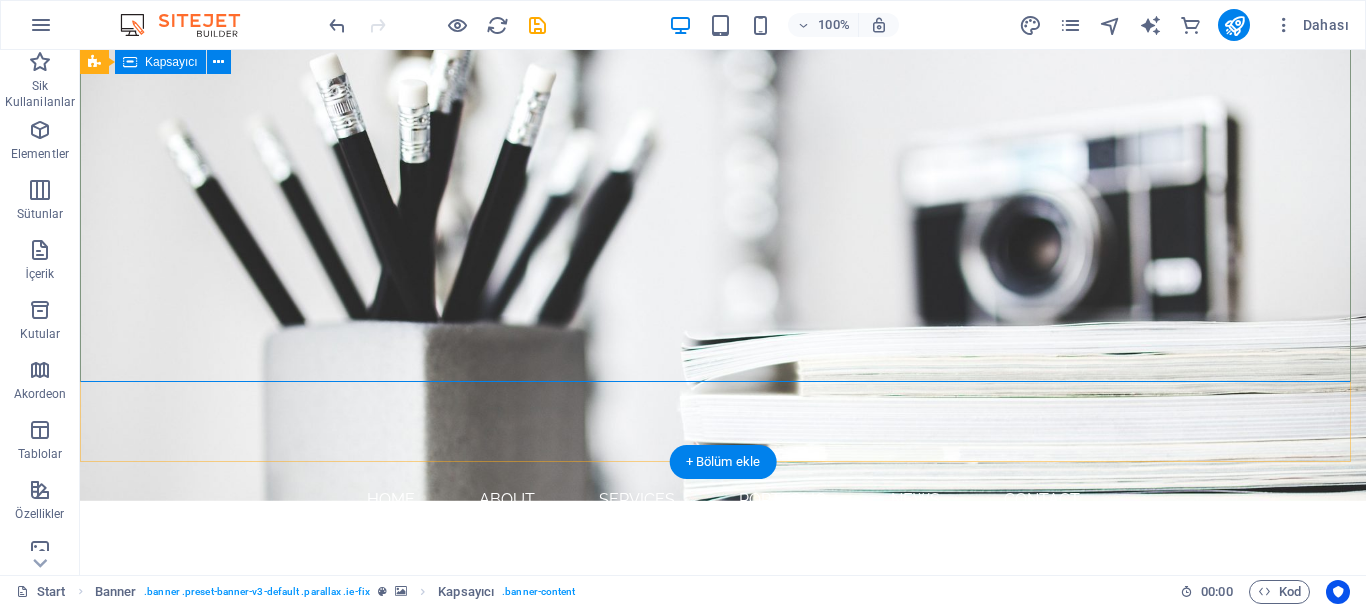 scroll, scrollTop: 0, scrollLeft: 0, axis: both 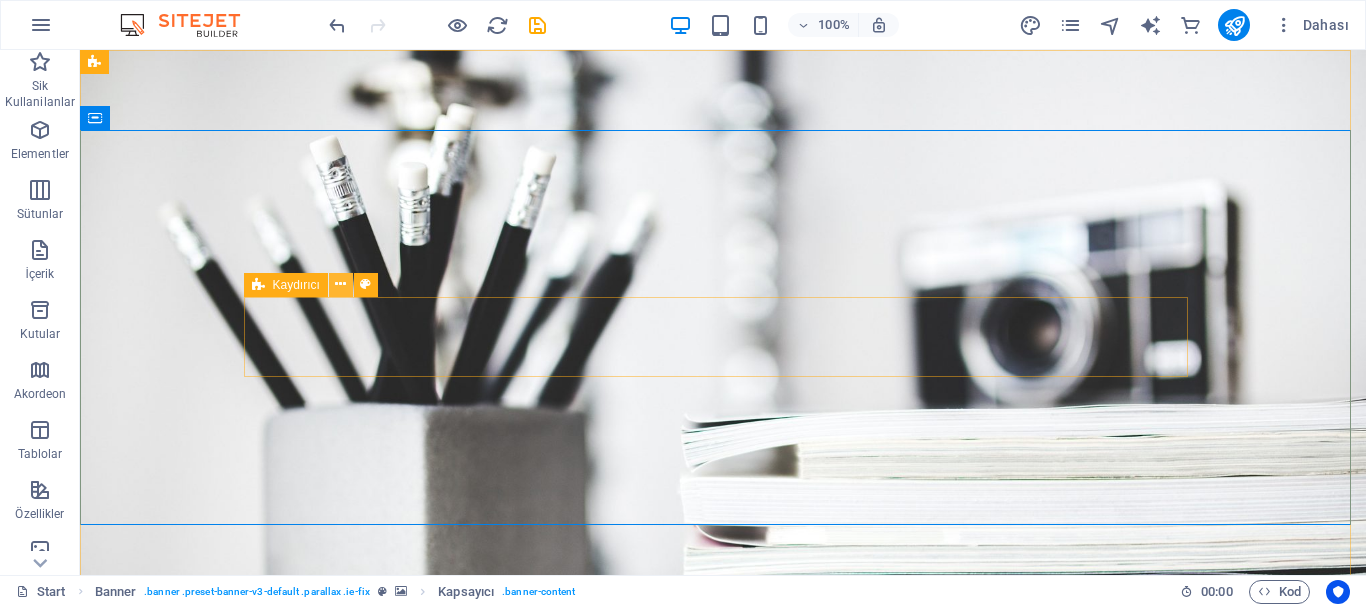 click at bounding box center [340, 284] 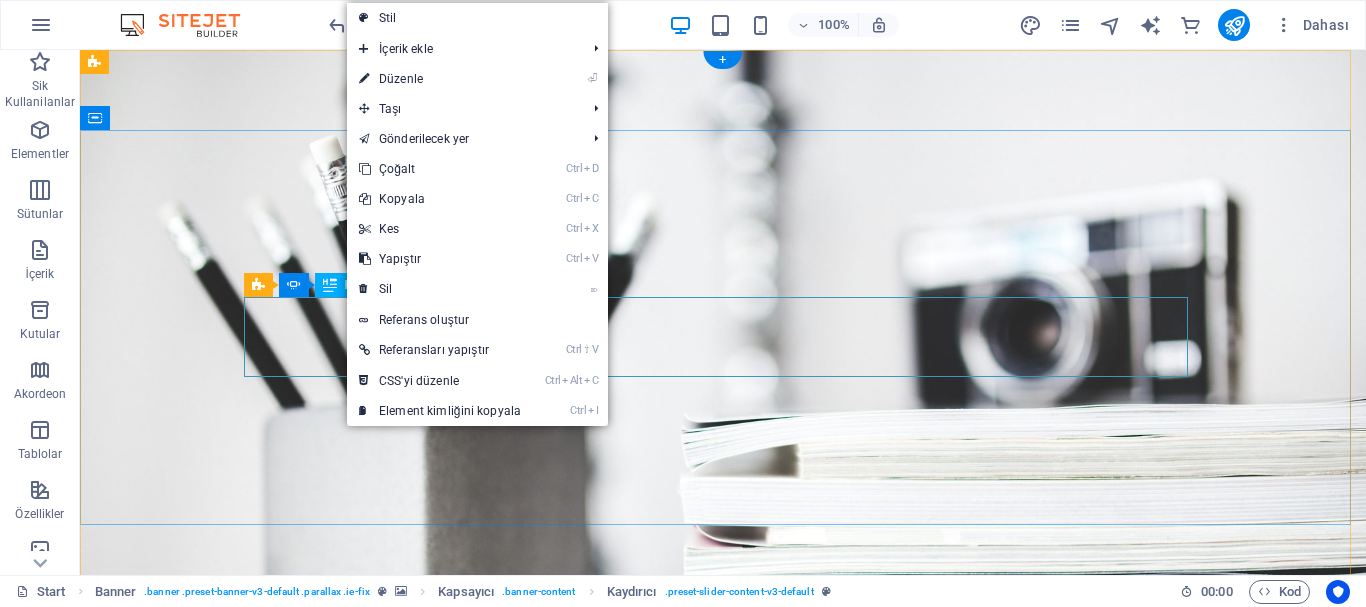 click on "electric" at bounding box center [-221, 950] 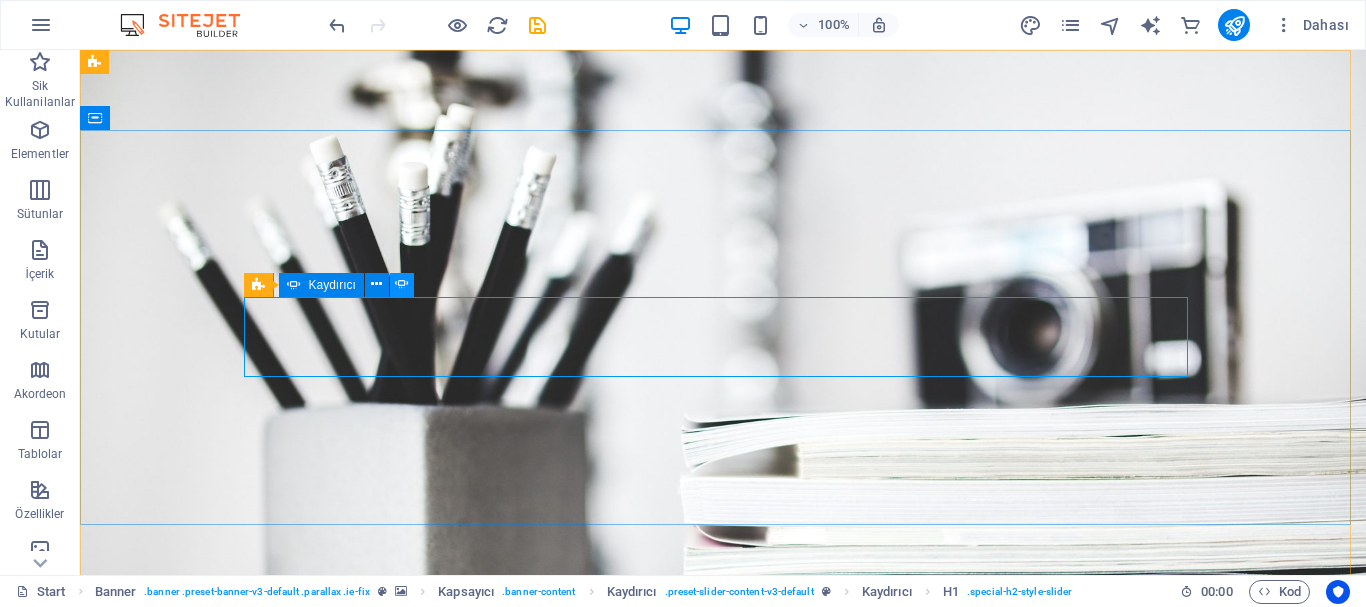 click at bounding box center (402, 284) 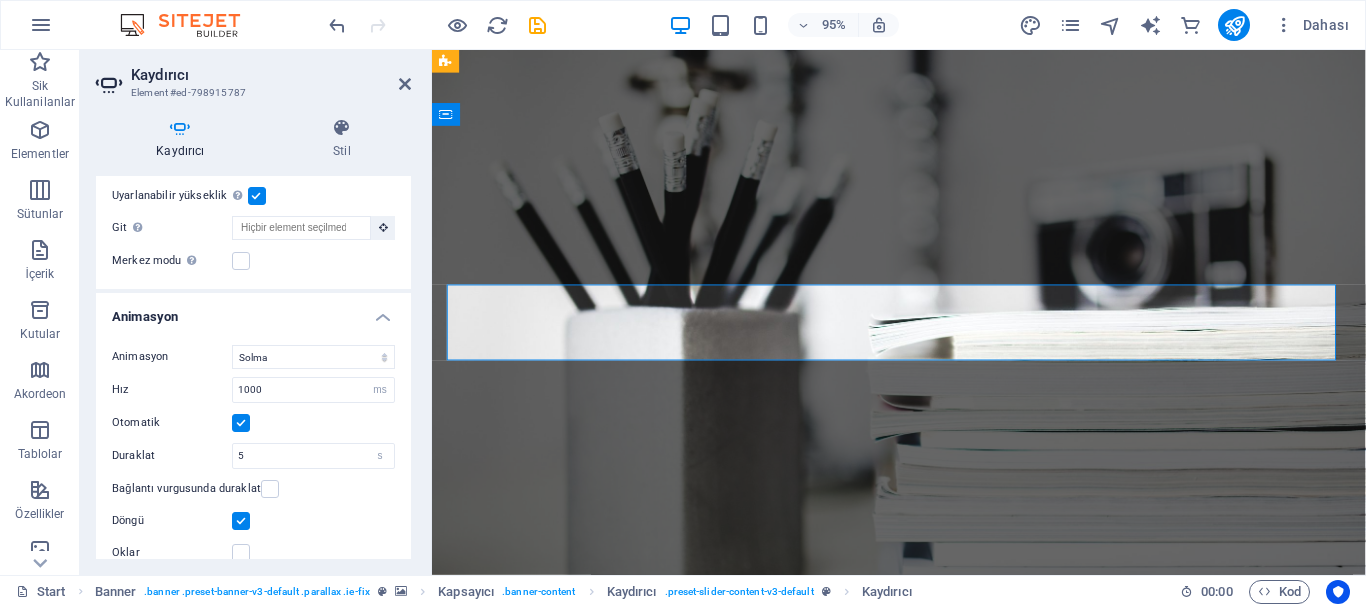 scroll, scrollTop: 500, scrollLeft: 0, axis: vertical 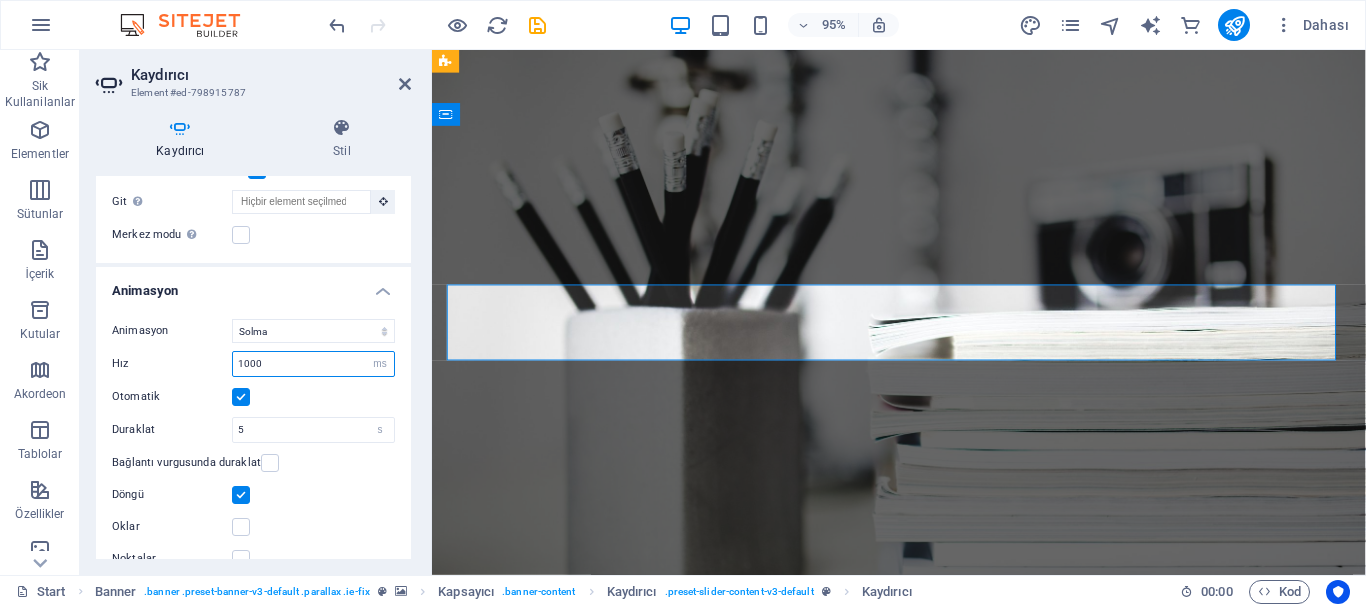 click on "1000" at bounding box center [313, 364] 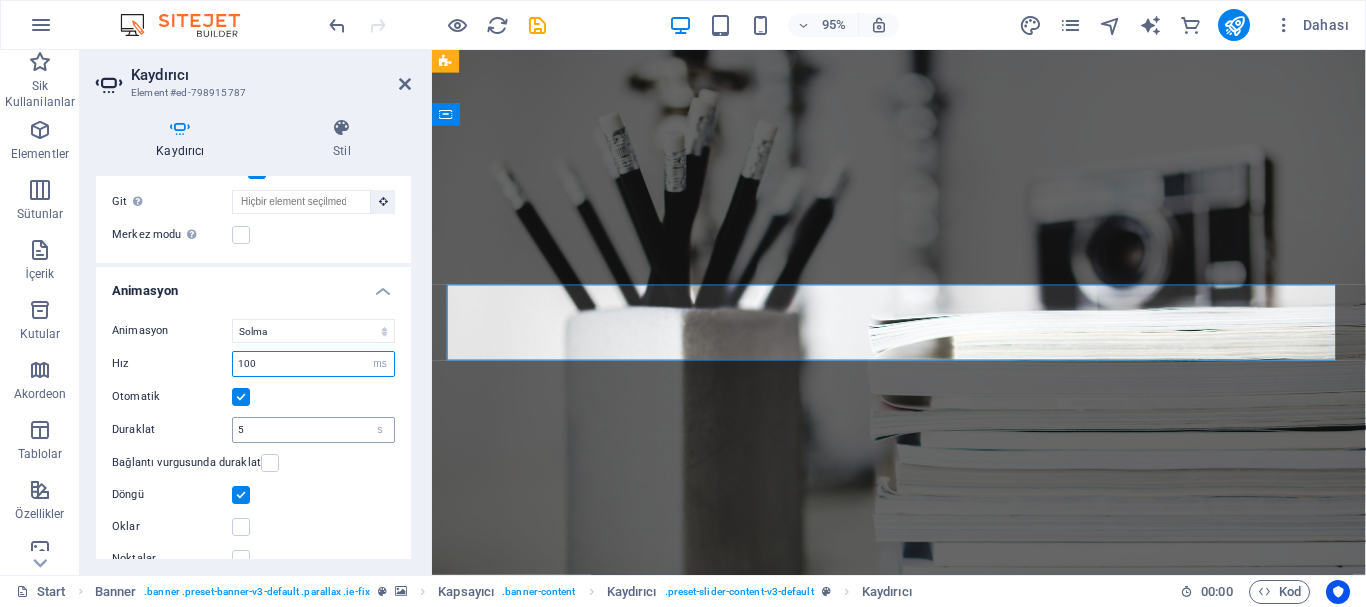 type on "100" 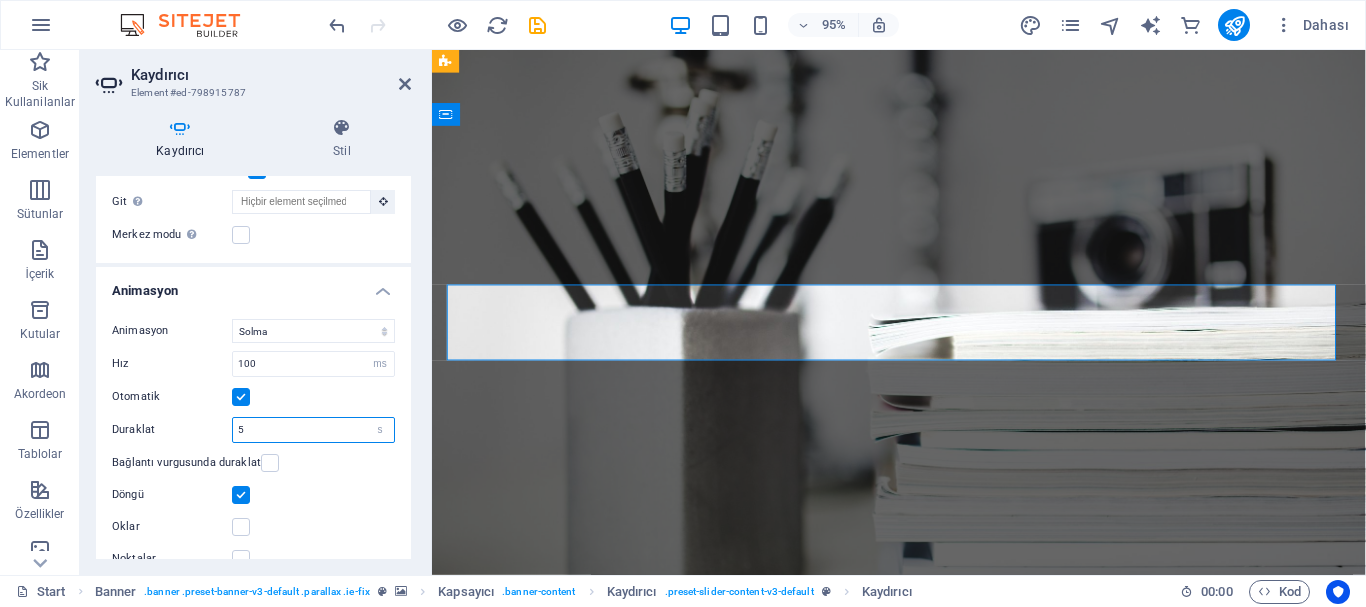click on "5" at bounding box center (313, 430) 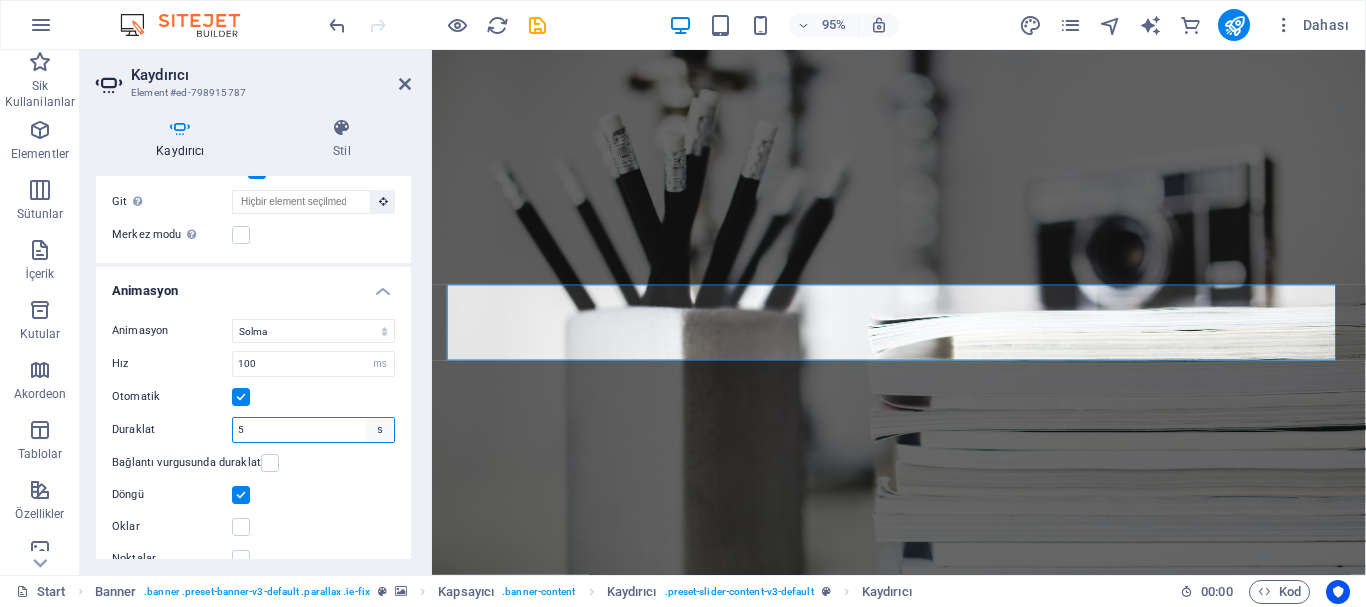 click on "s ms" at bounding box center (380, 430) 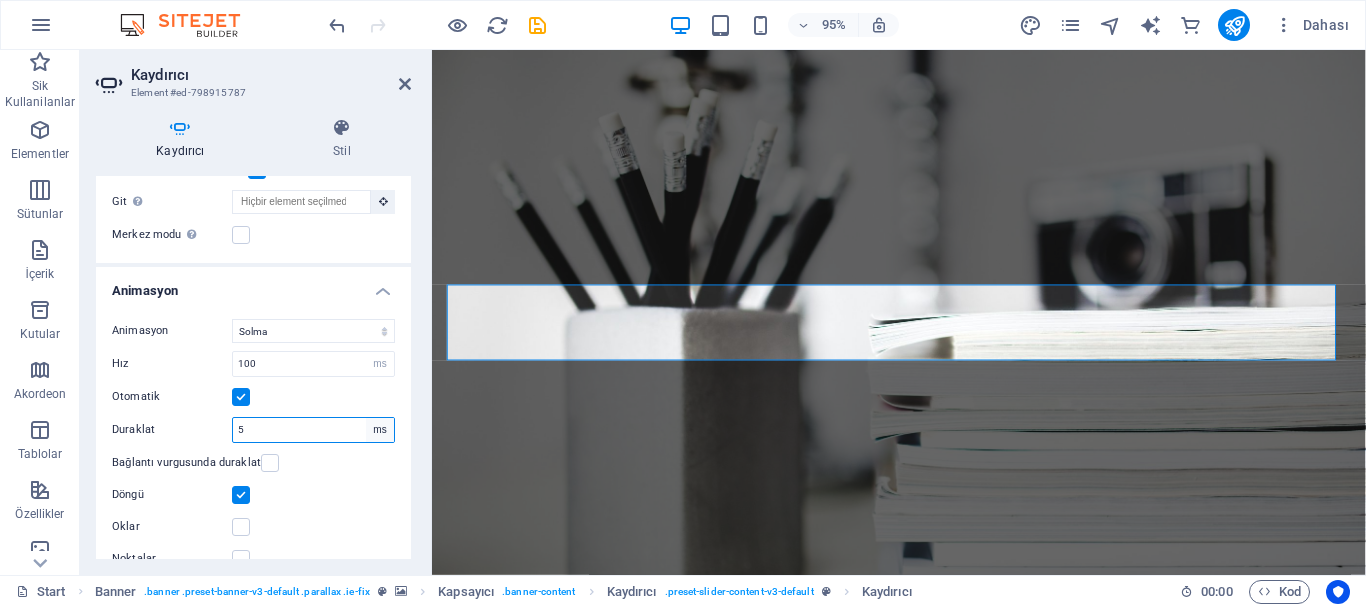 click on "s ms" at bounding box center [380, 430] 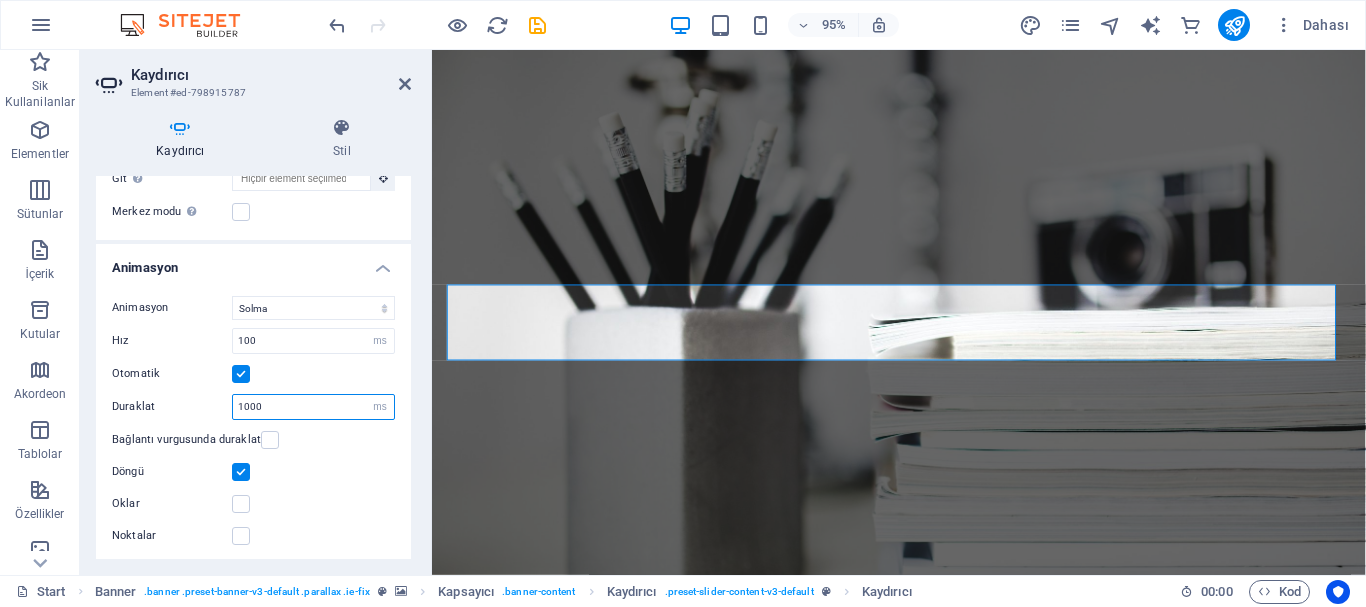 scroll, scrollTop: 528, scrollLeft: 0, axis: vertical 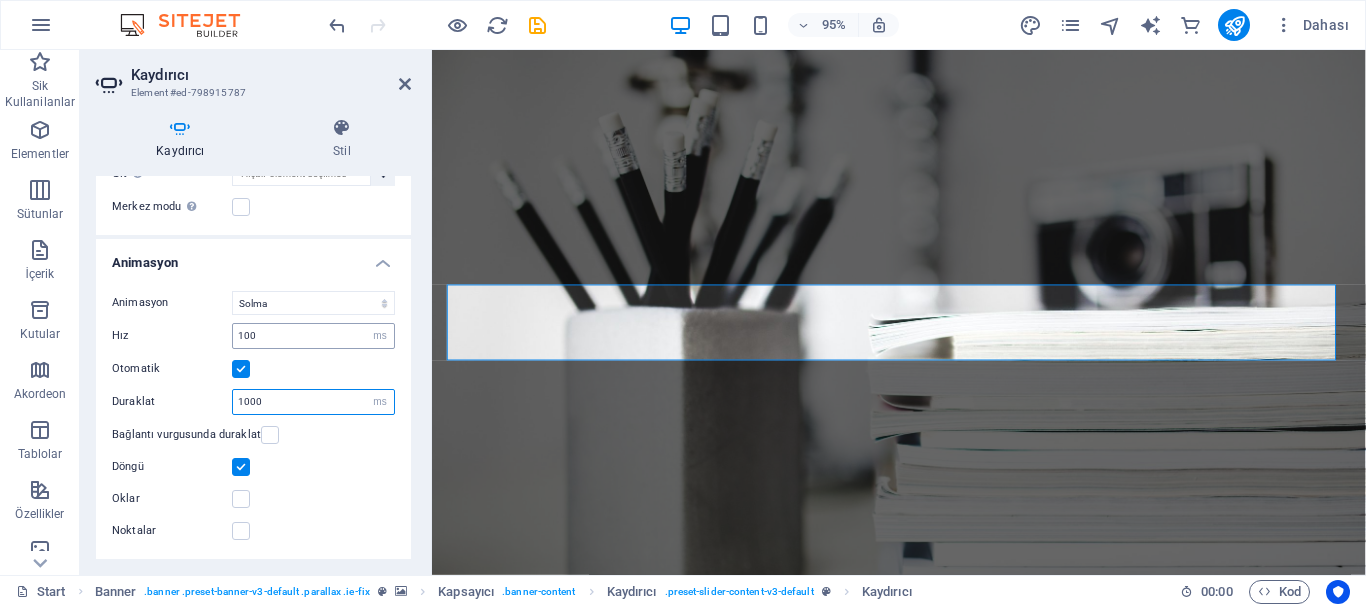 type on "1000" 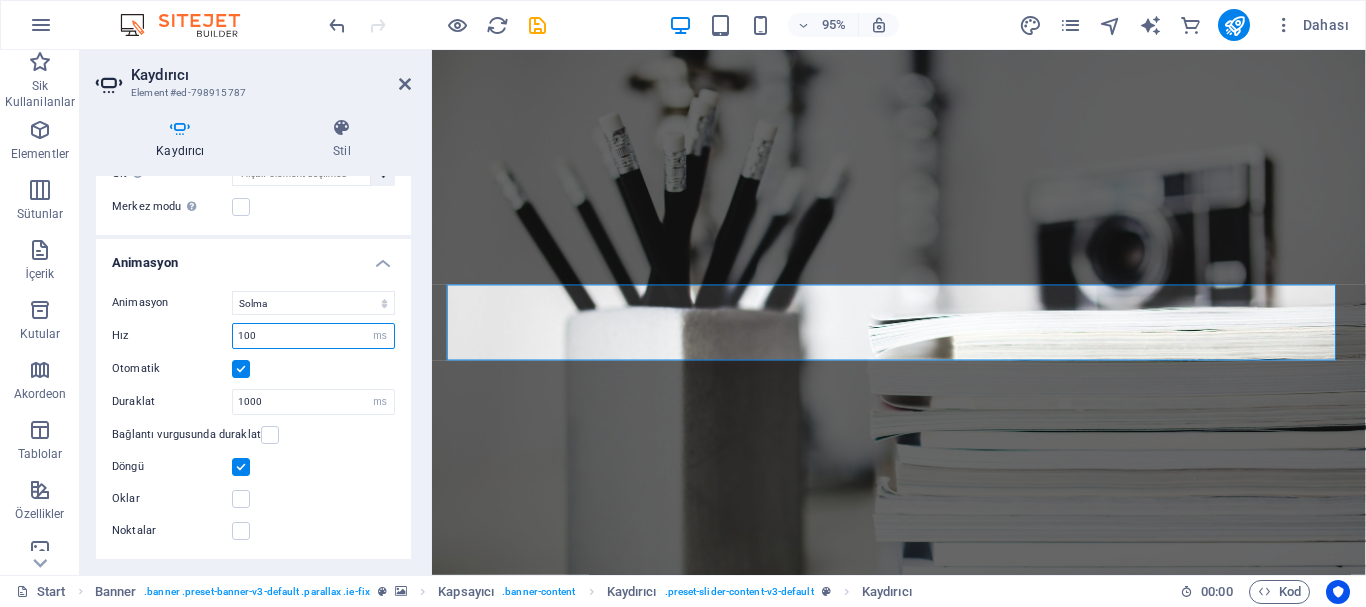 click on "100" at bounding box center (313, 336) 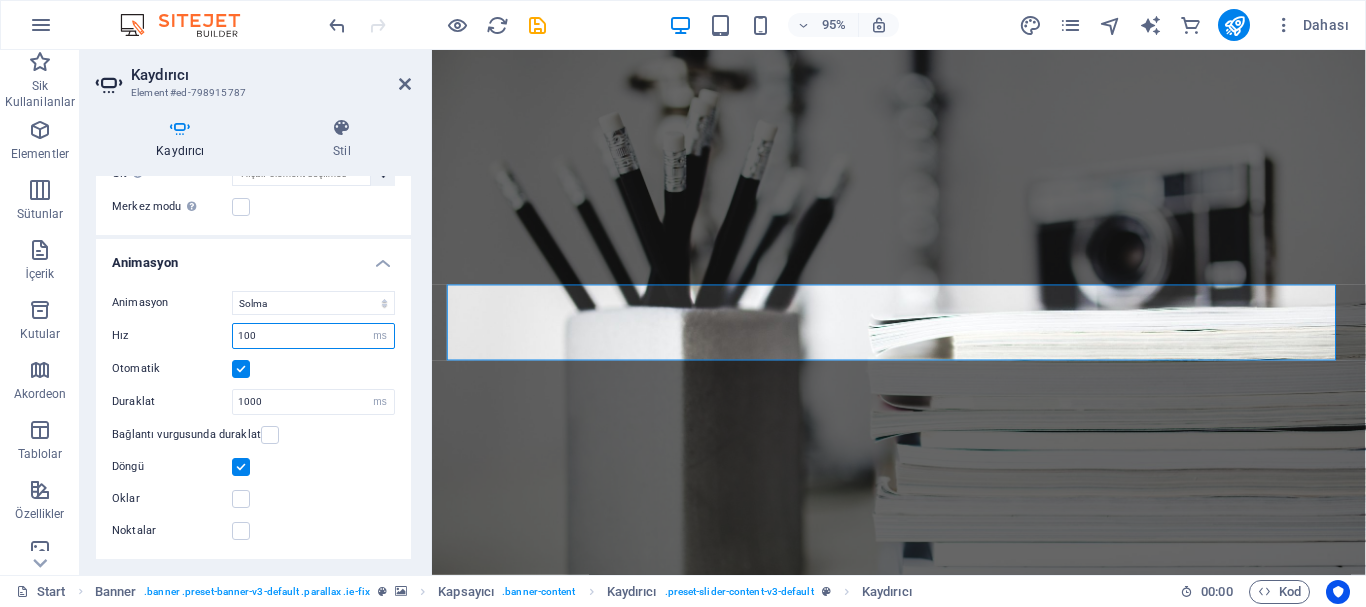 type on "1000" 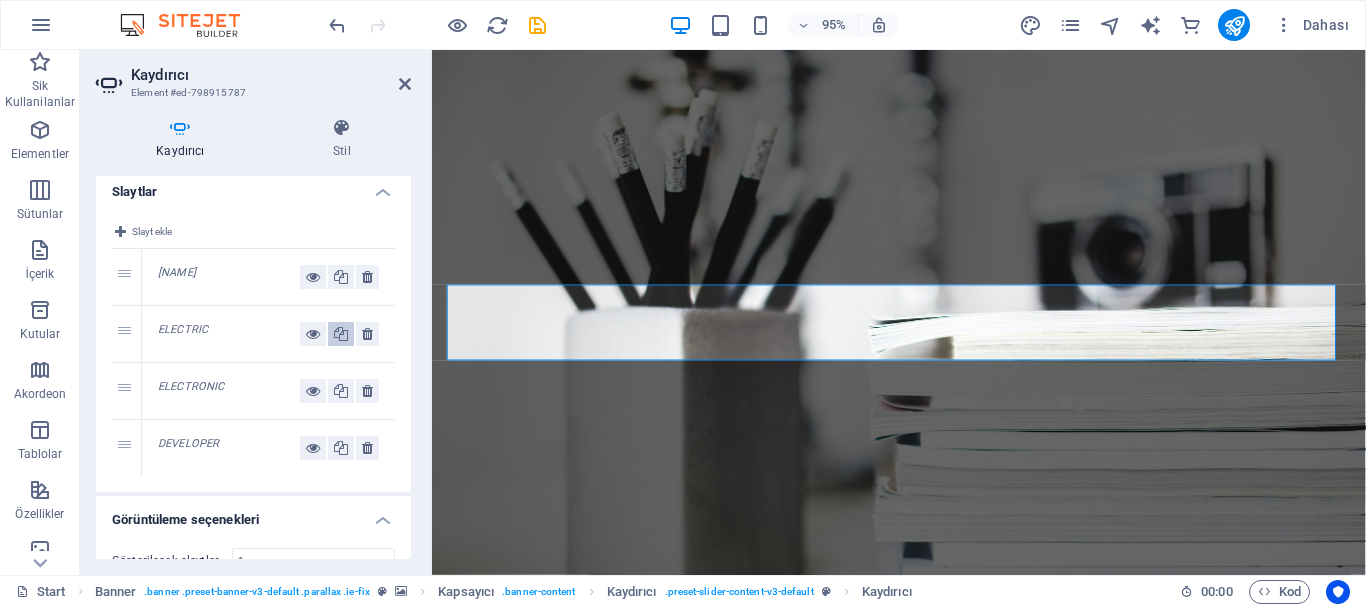 scroll, scrollTop: 0, scrollLeft: 0, axis: both 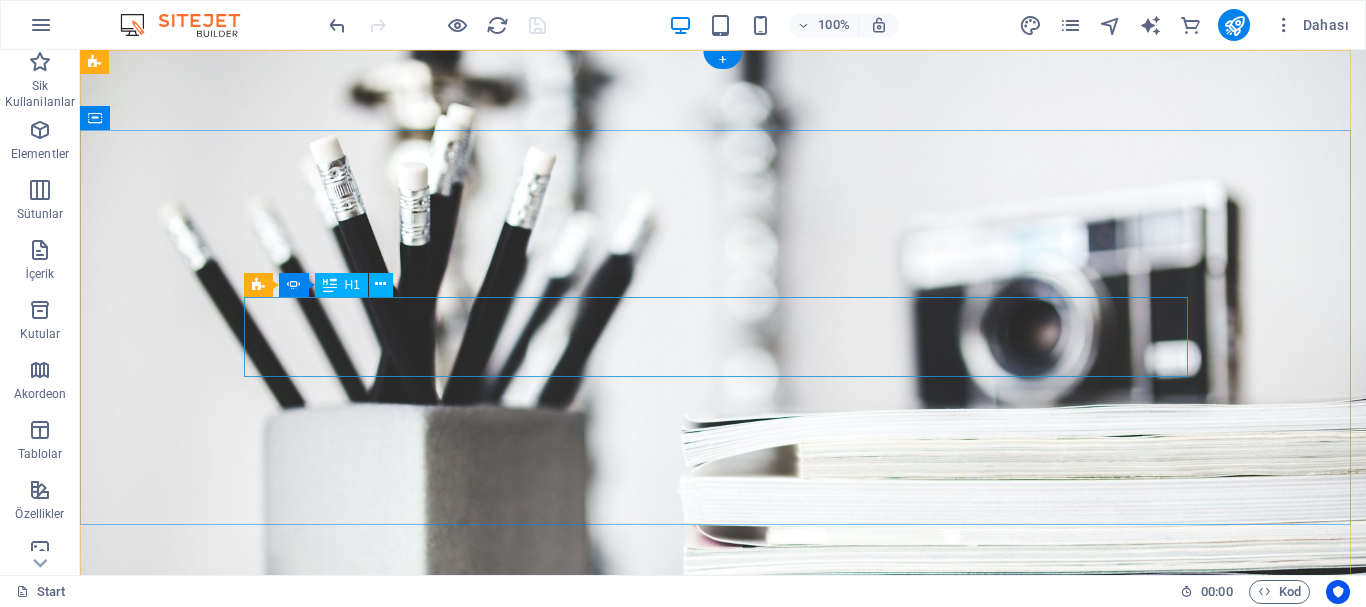 click on "electric" at bounding box center [-221, 950] 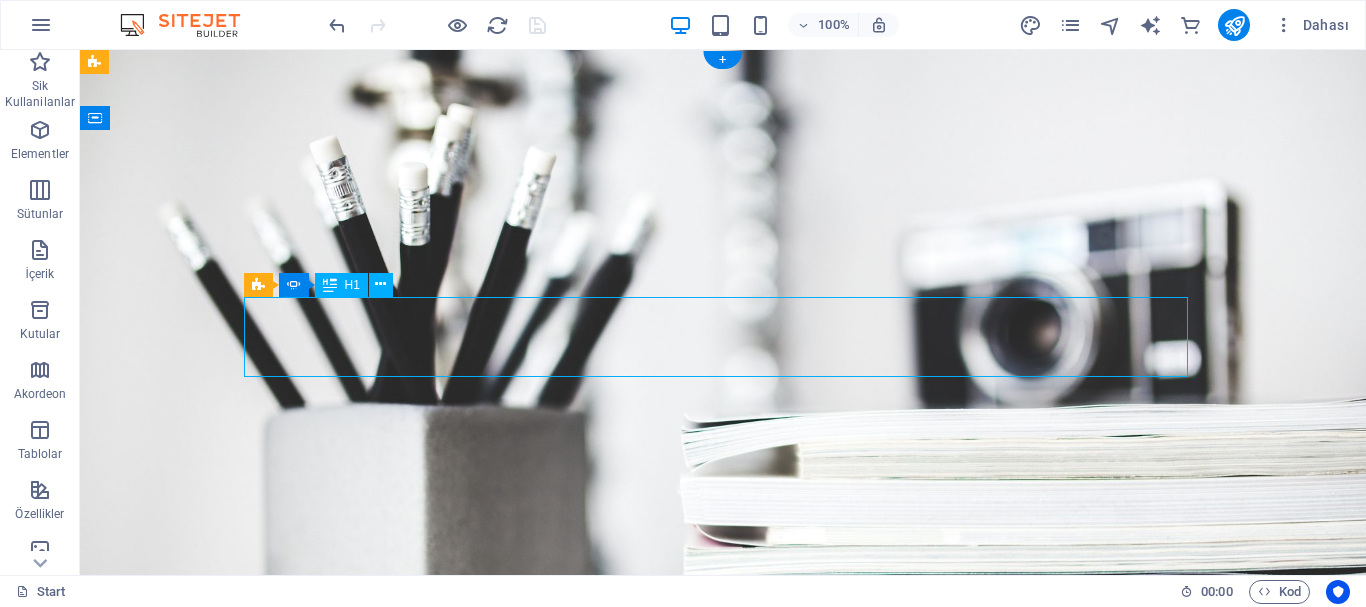 click on "electric" at bounding box center (-221, 950) 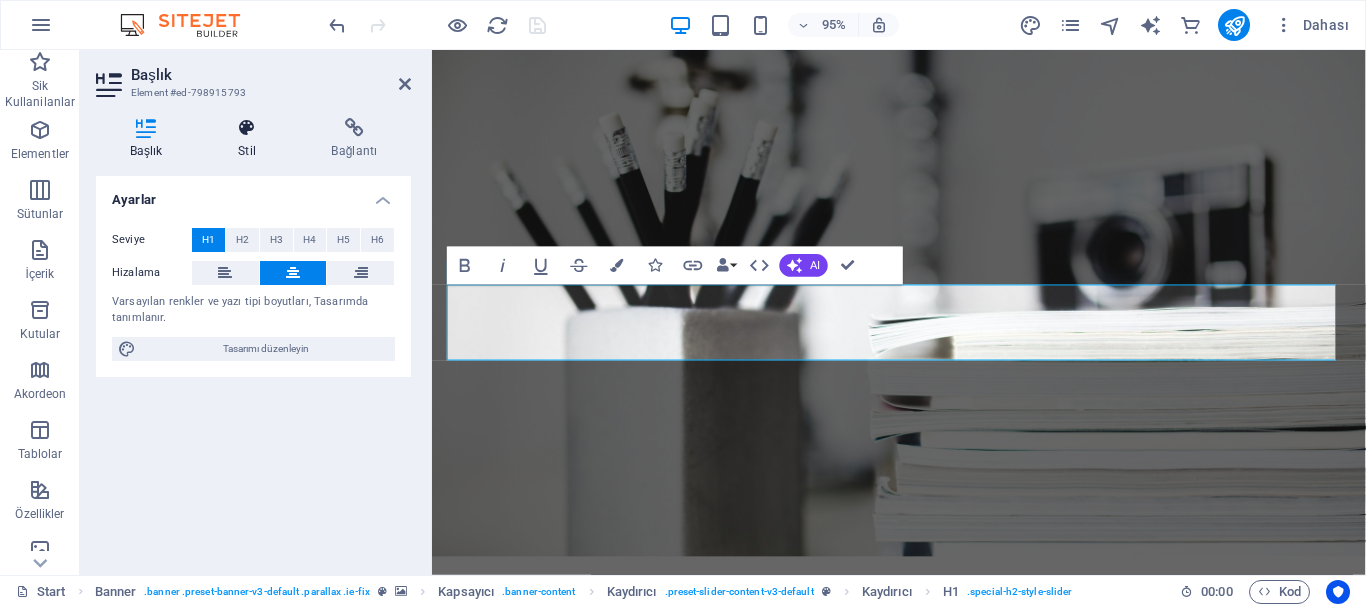 click at bounding box center (246, 128) 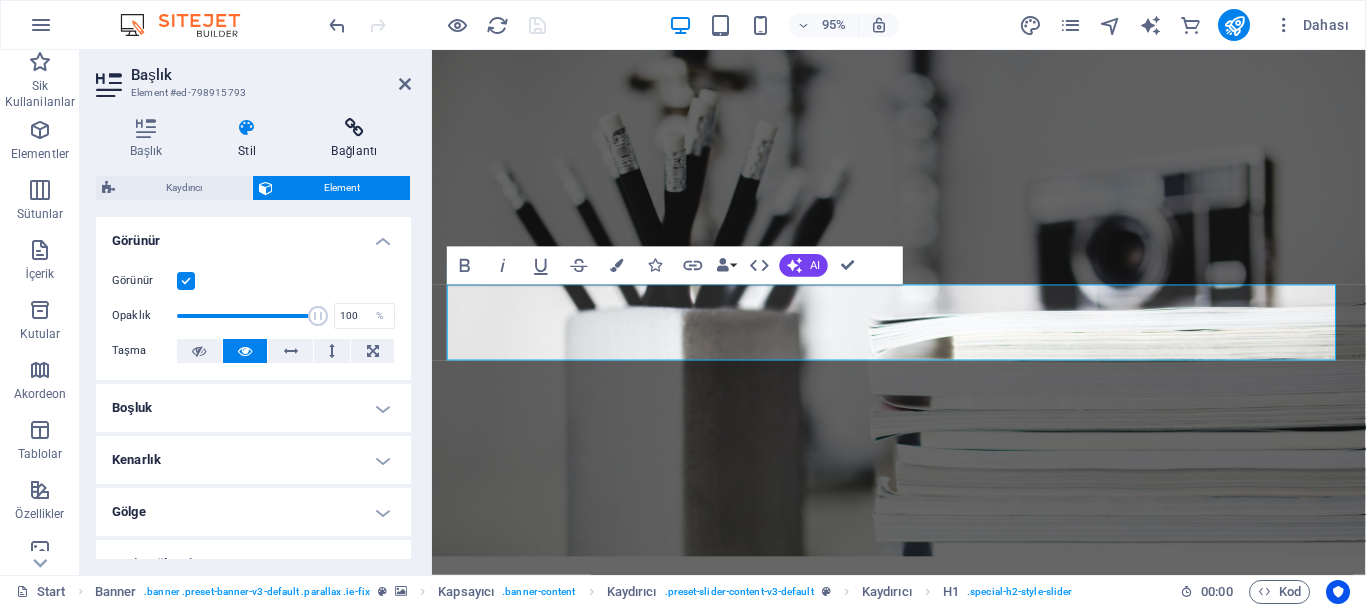click on "Bağlantı" at bounding box center (354, 139) 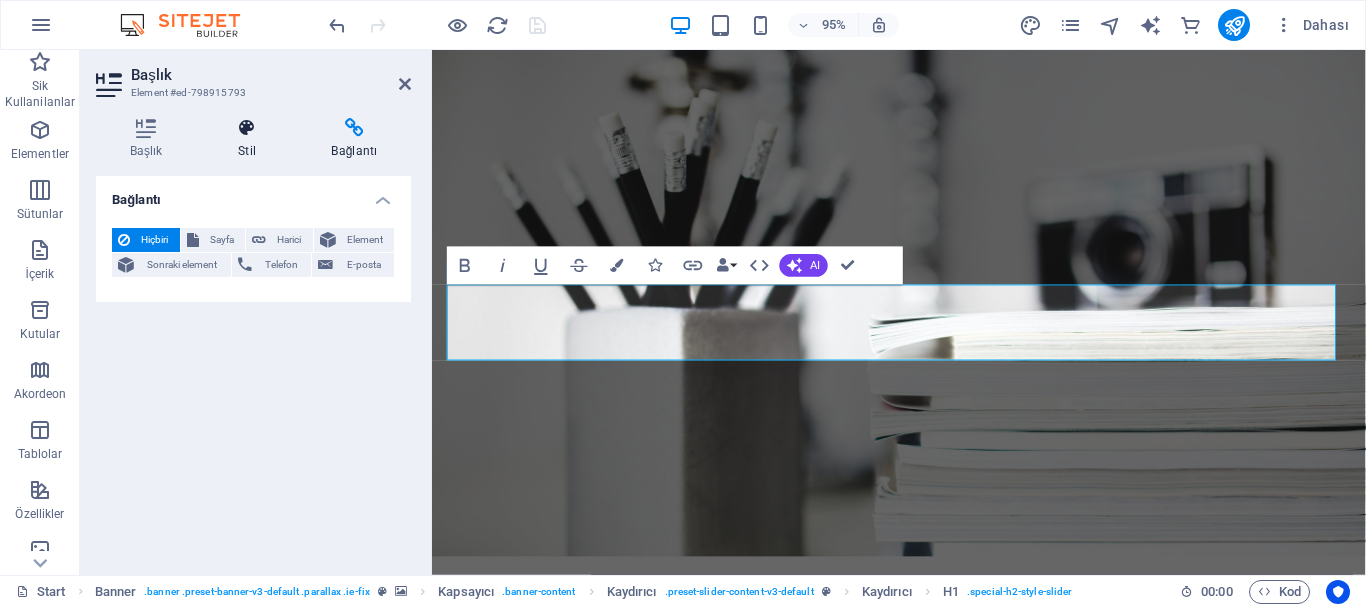 click at bounding box center (246, 128) 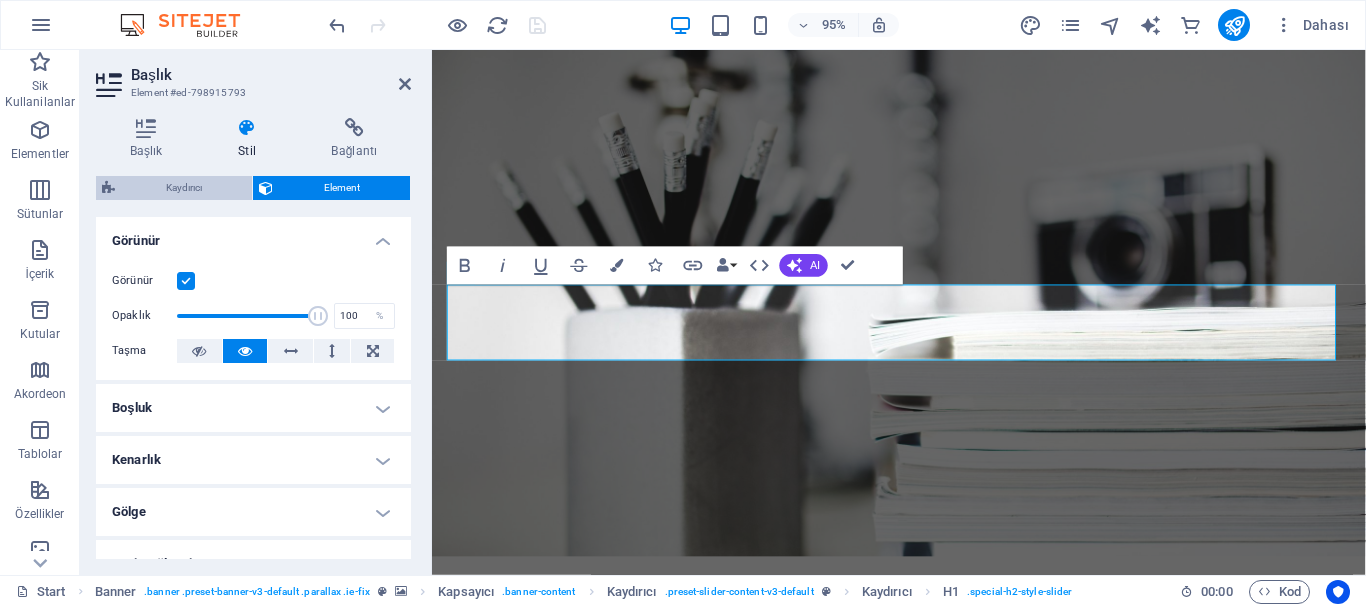click on "Kaydırıcı" at bounding box center [183, 188] 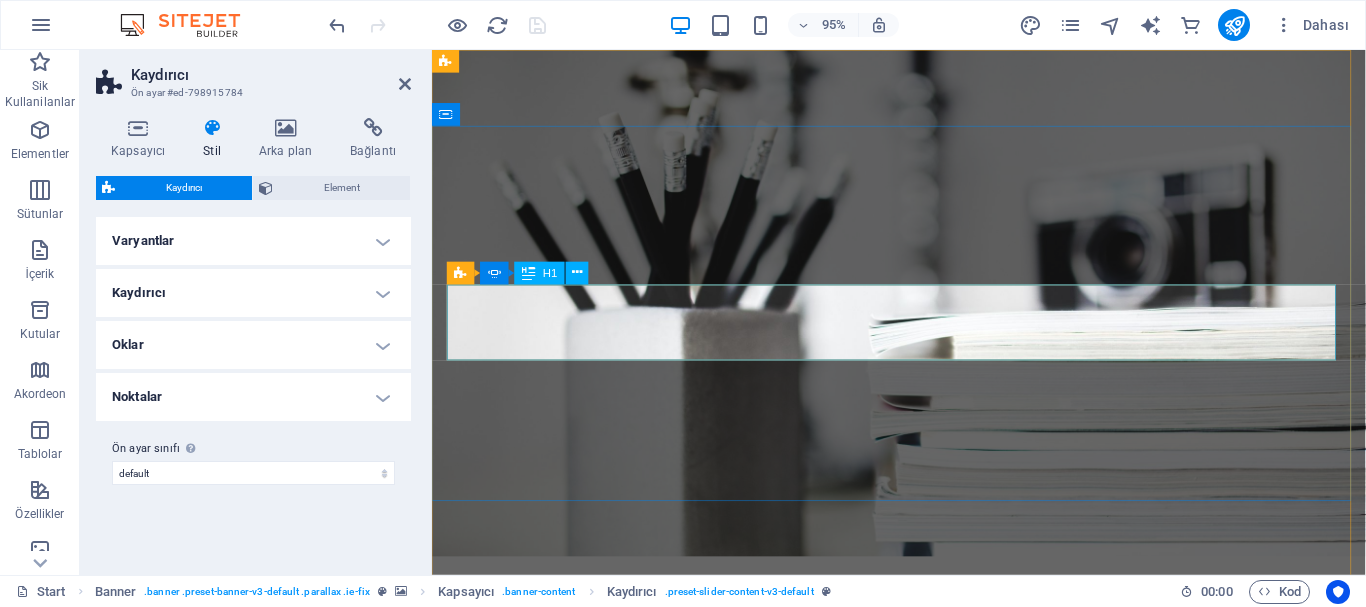 click on "Developer" at bounding box center [-1888, 1110] 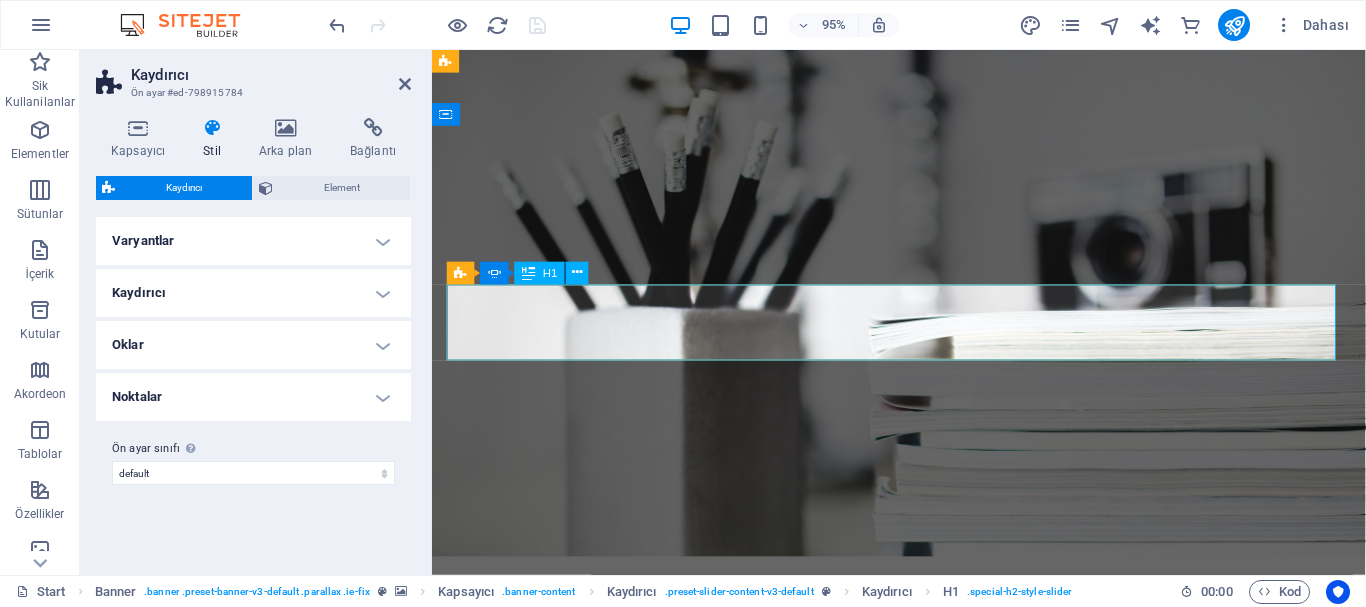 click on "Developer" at bounding box center [-1888, 1110] 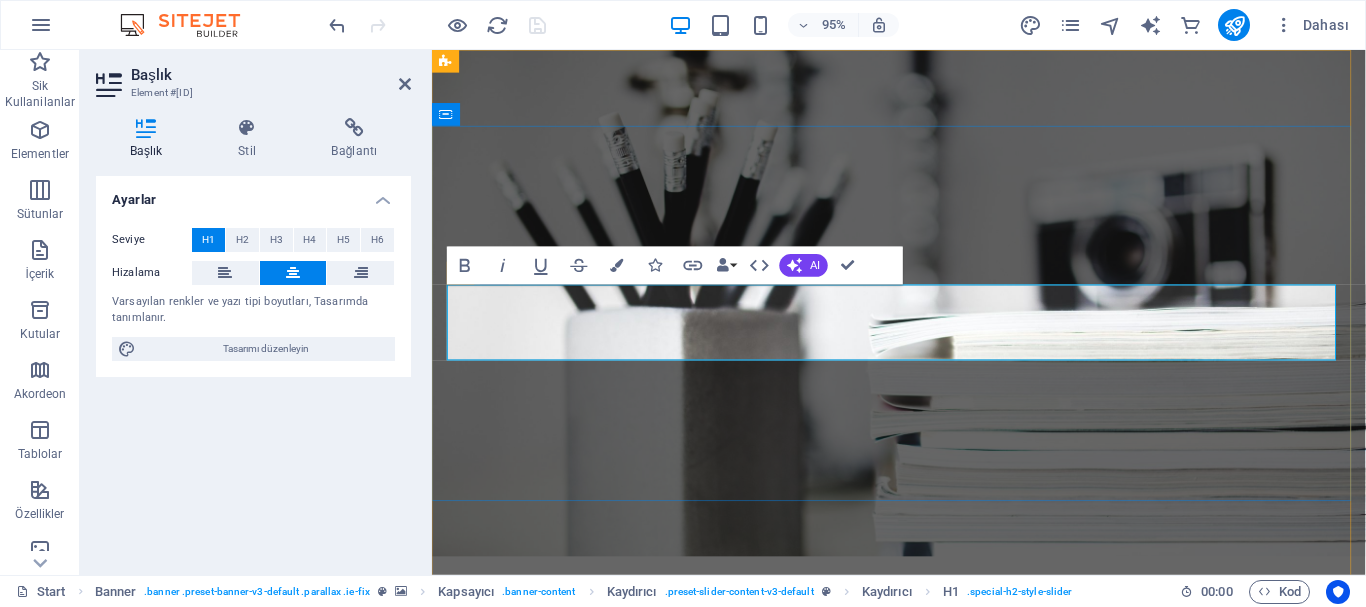 type 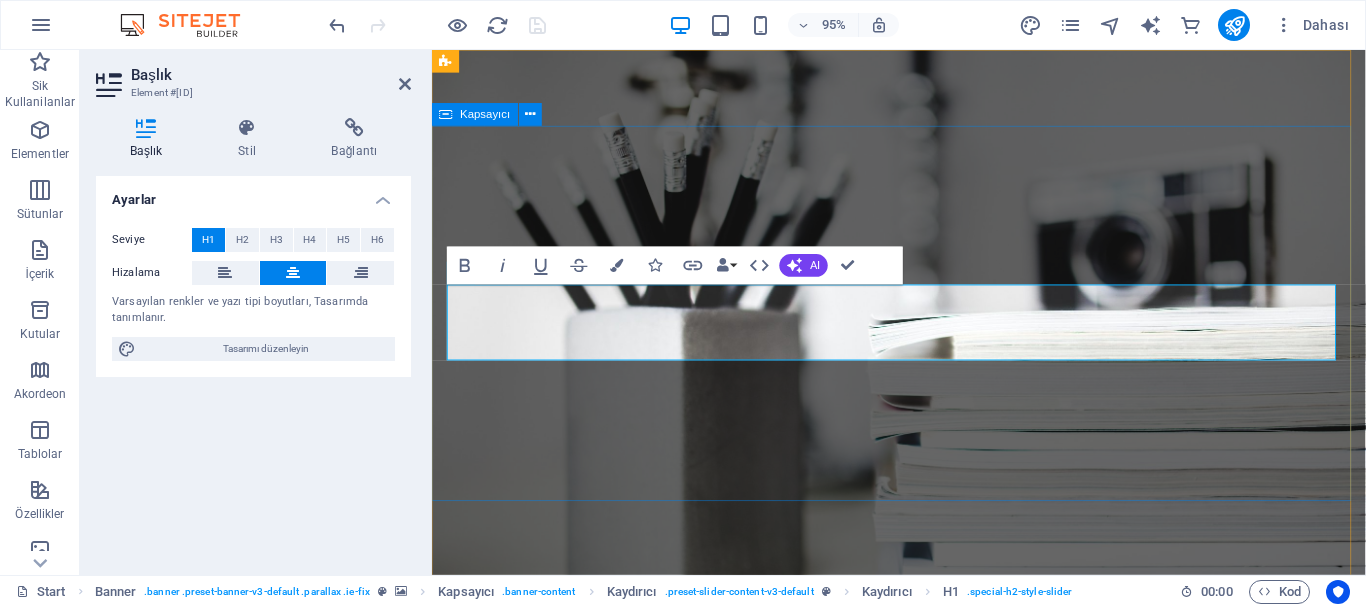 click on "I'm    [FIRST] [LAST] electric electronic enginner" at bounding box center [923, 941] 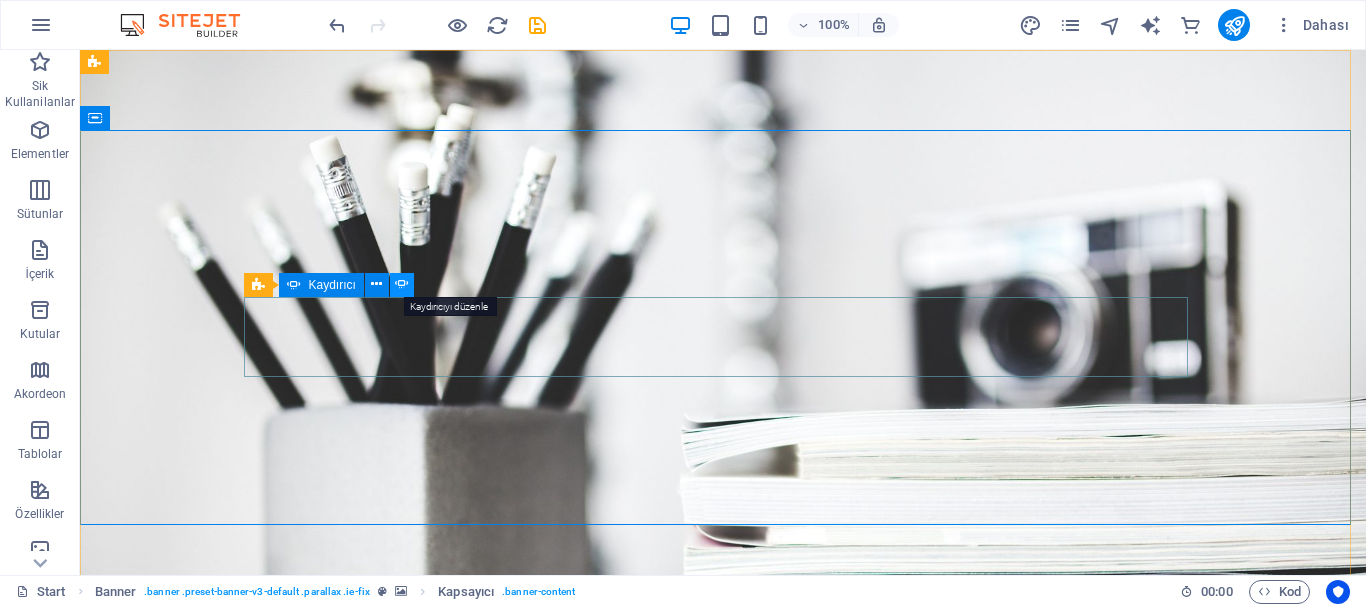 click at bounding box center (402, 284) 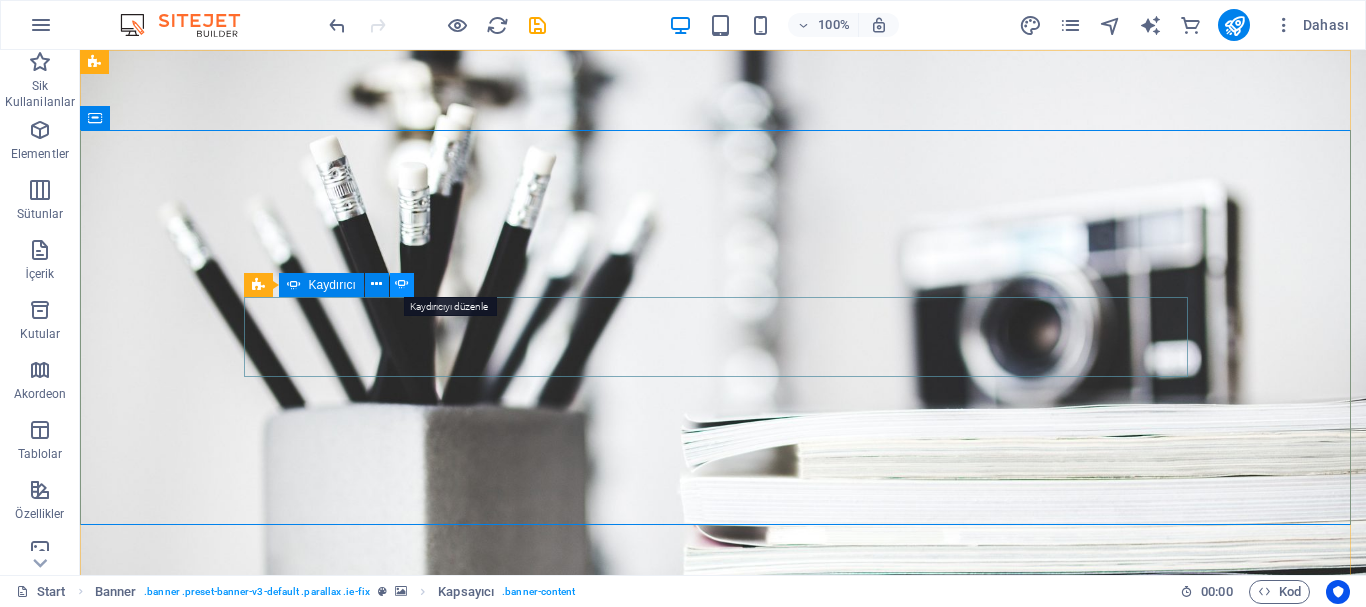 select on "fade" 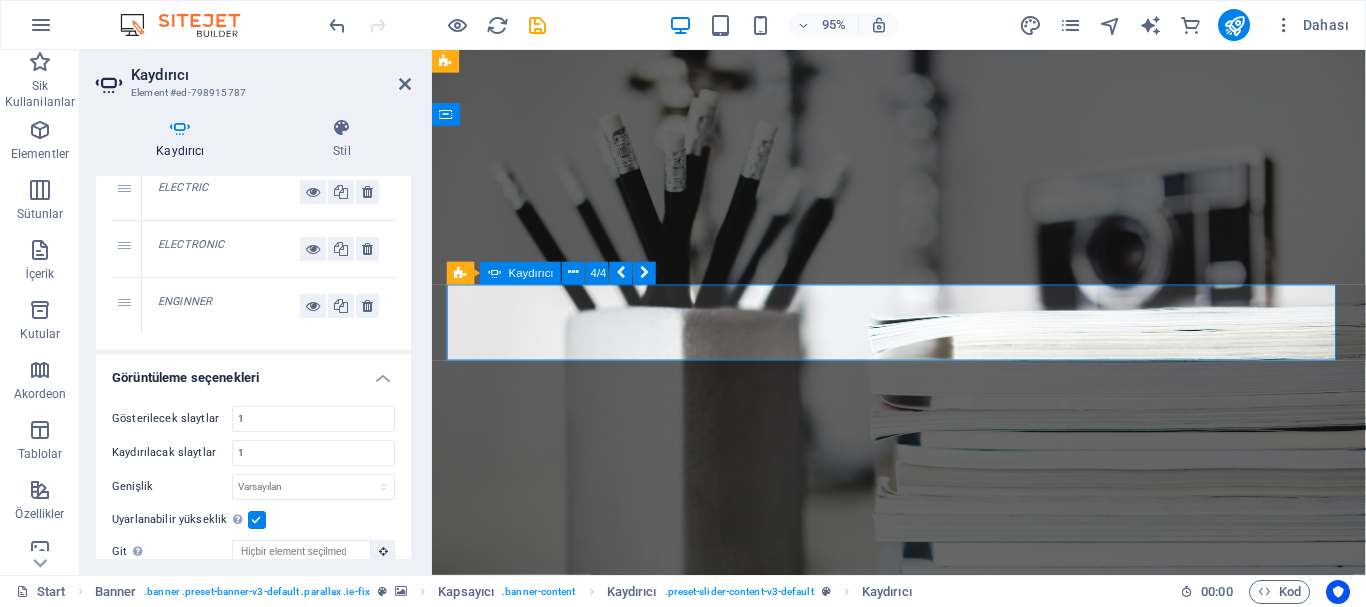 scroll, scrollTop: 0, scrollLeft: 0, axis: both 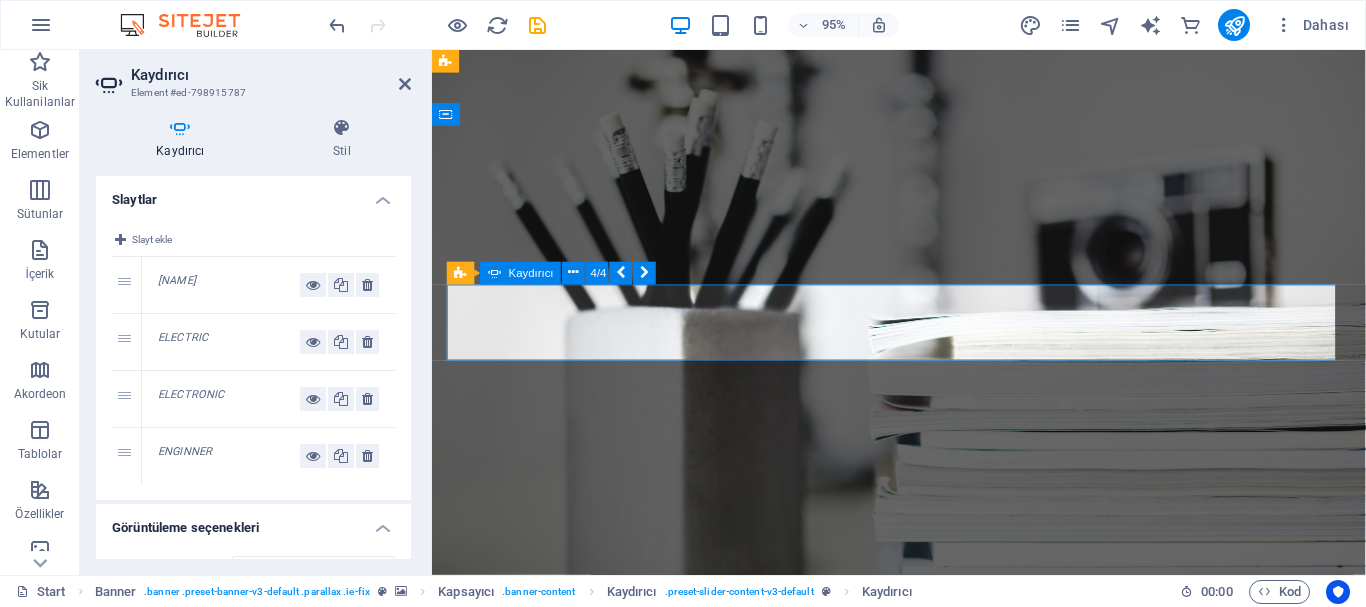click on "Slaytlar" at bounding box center [253, 194] 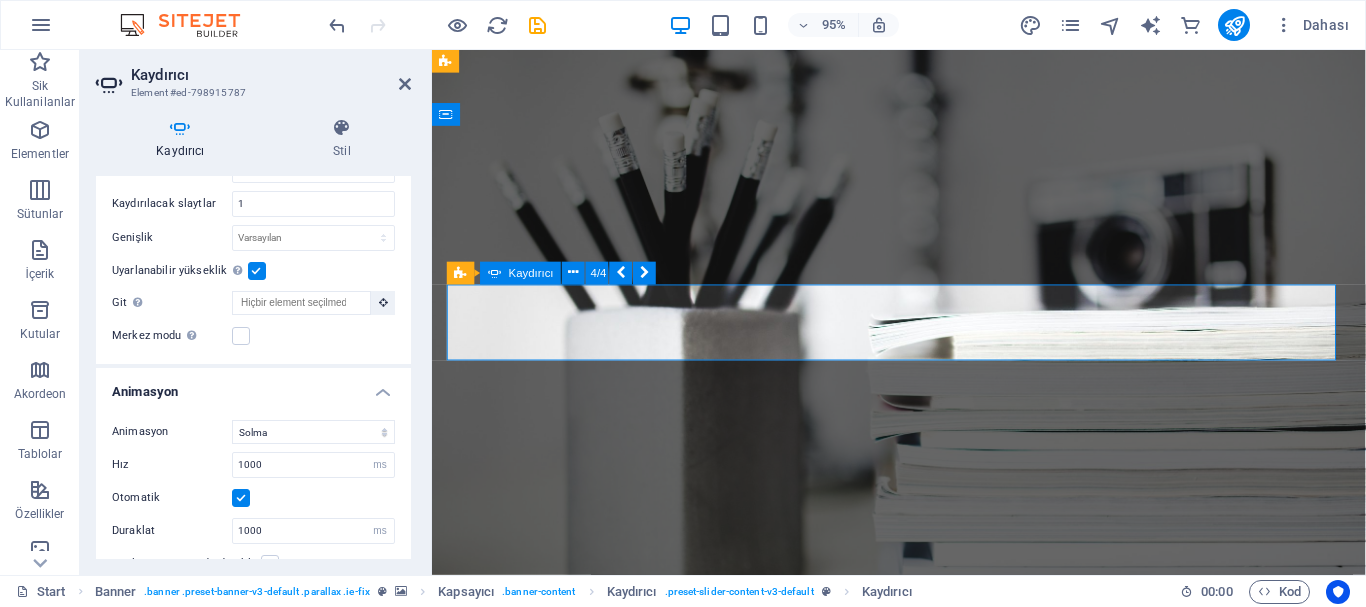 scroll, scrollTop: 252, scrollLeft: 0, axis: vertical 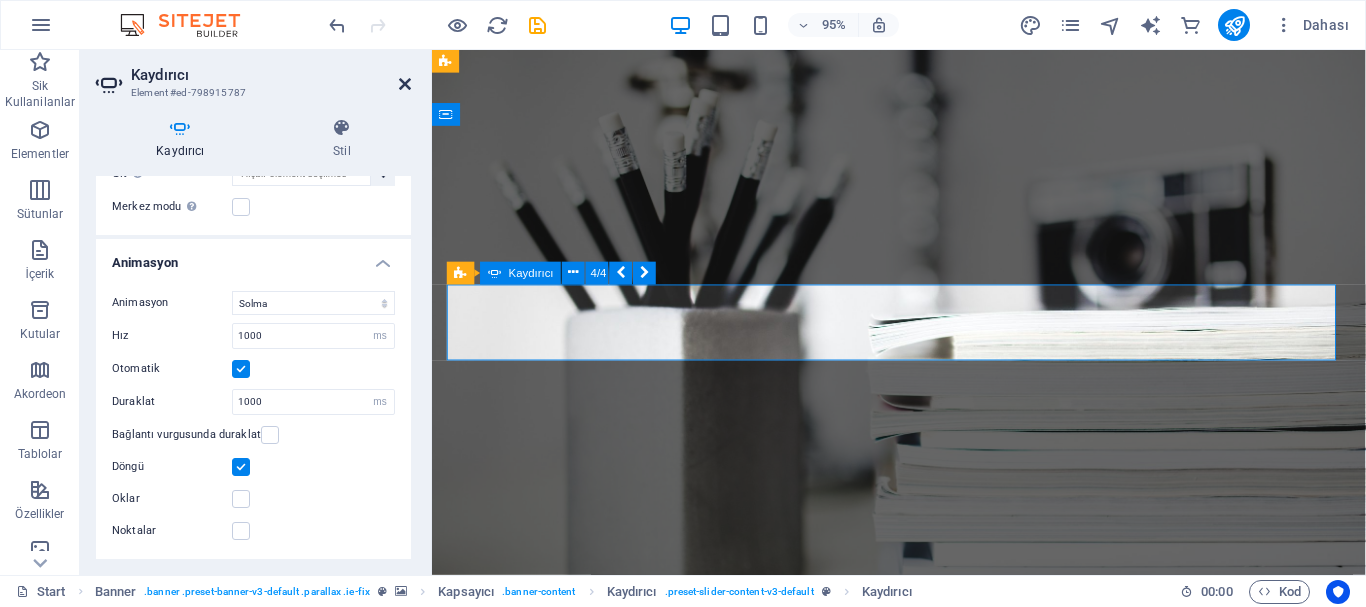 click at bounding box center (405, 84) 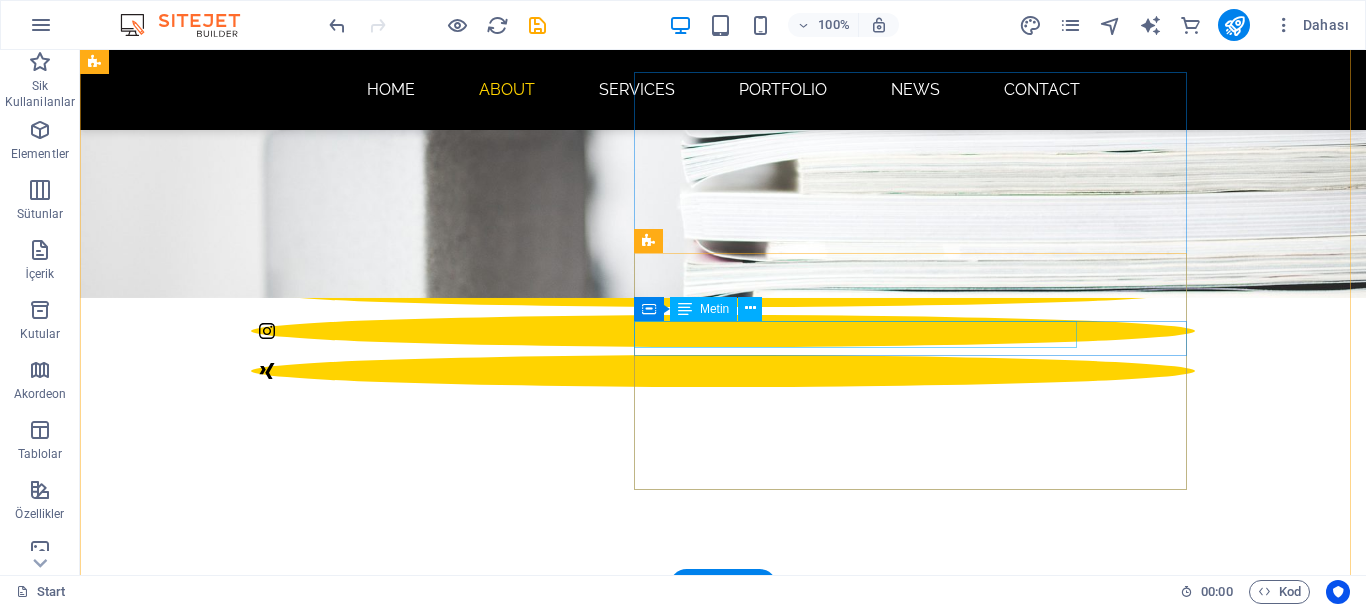 scroll, scrollTop: 700, scrollLeft: 0, axis: vertical 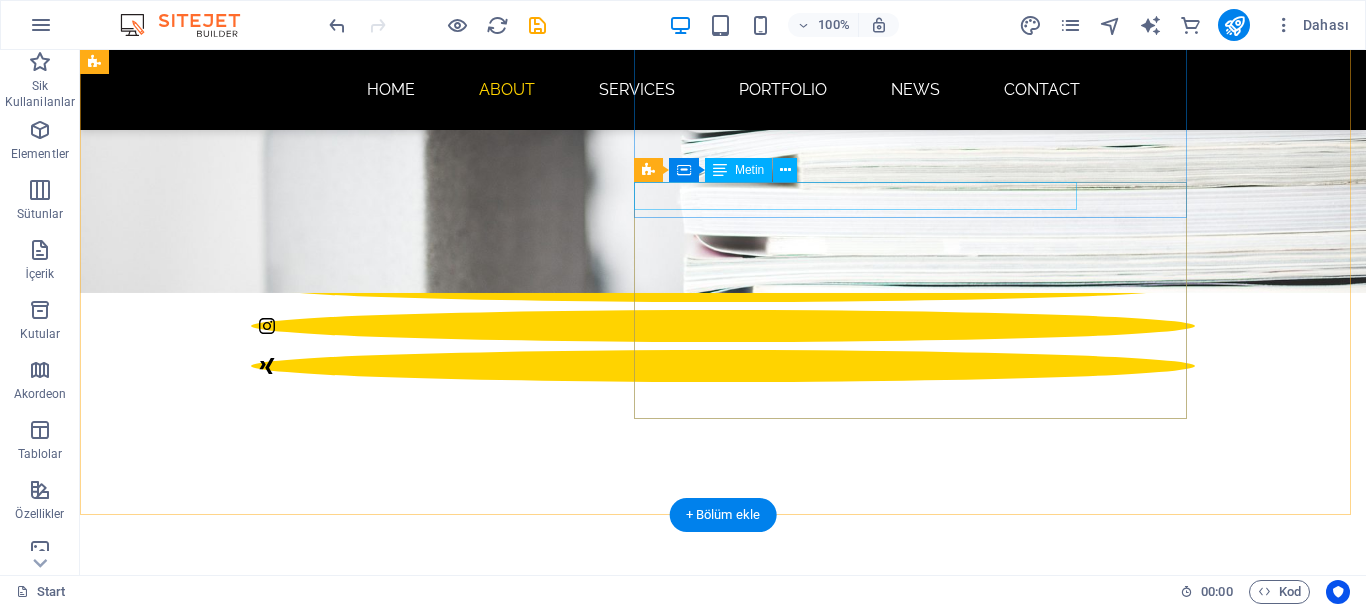 click on "Sitejet" at bounding box center (568, 1520) 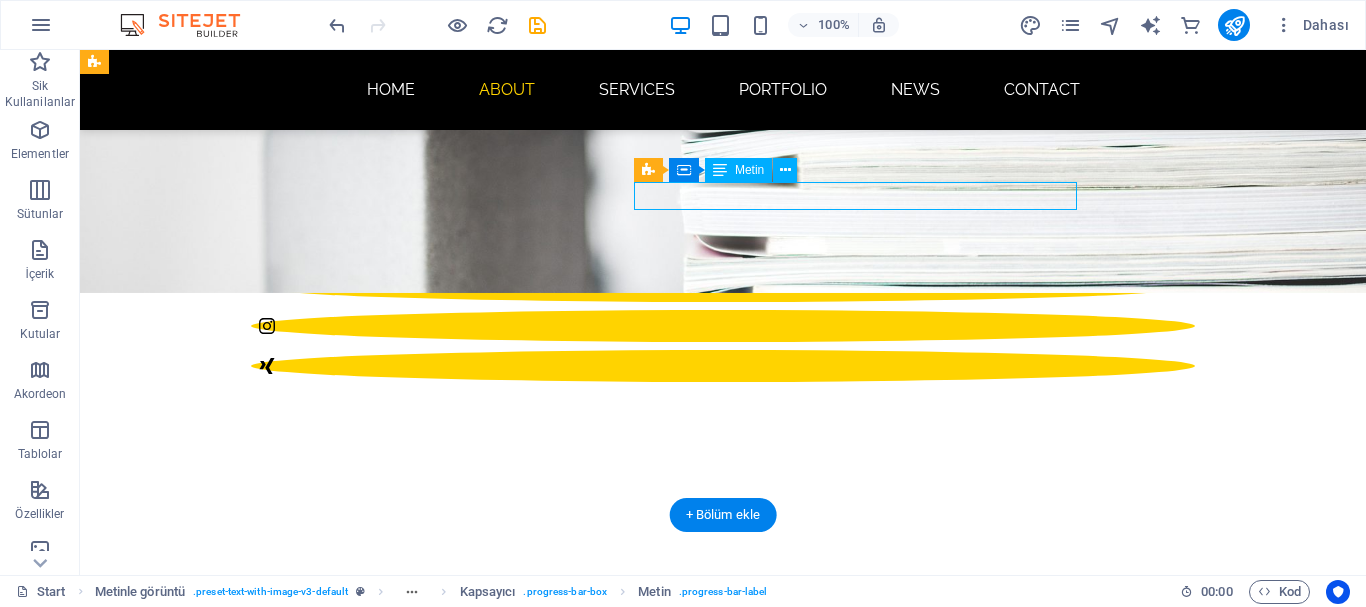 click on "Sitejet" at bounding box center [568, 1520] 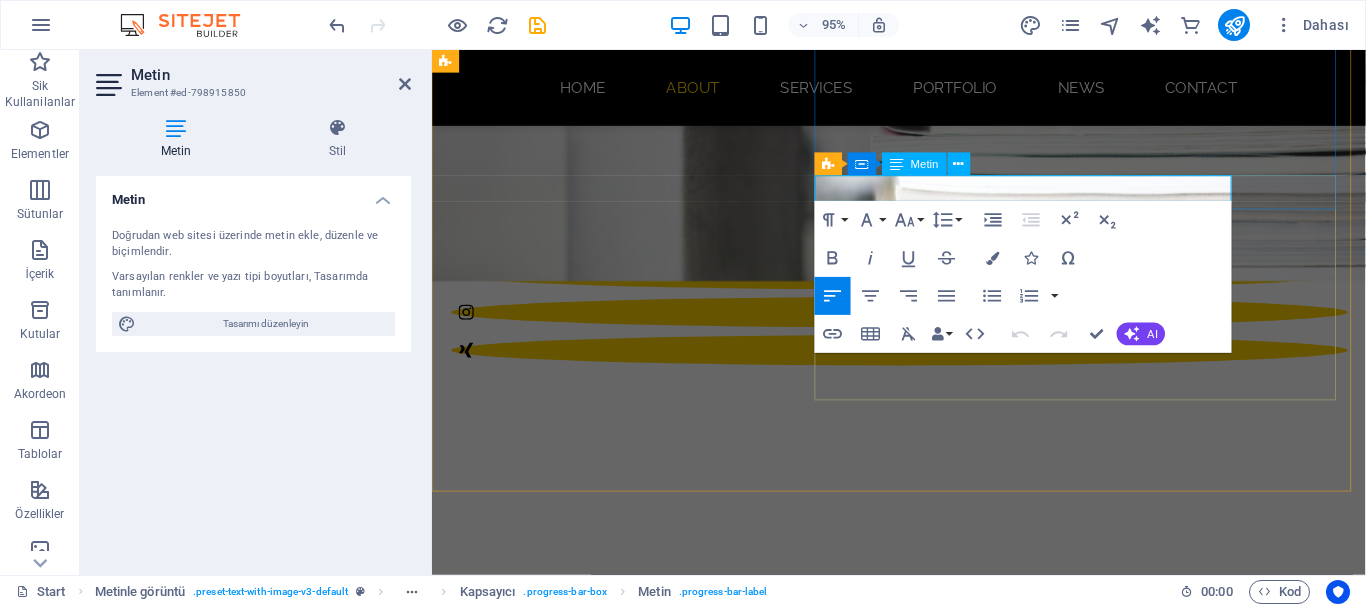 click on "Sitejet" at bounding box center (920, 1520) 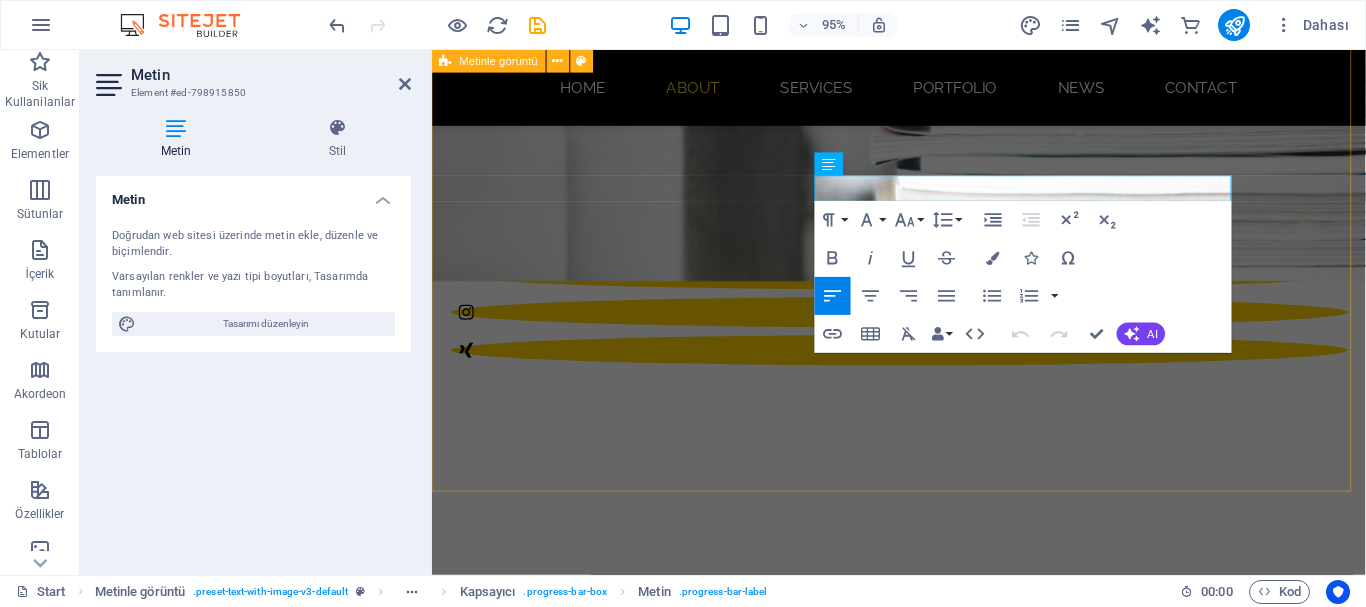 drag, startPoint x: 870, startPoint y: 201, endPoint x: 828, endPoint y: 204, distance: 42.107006 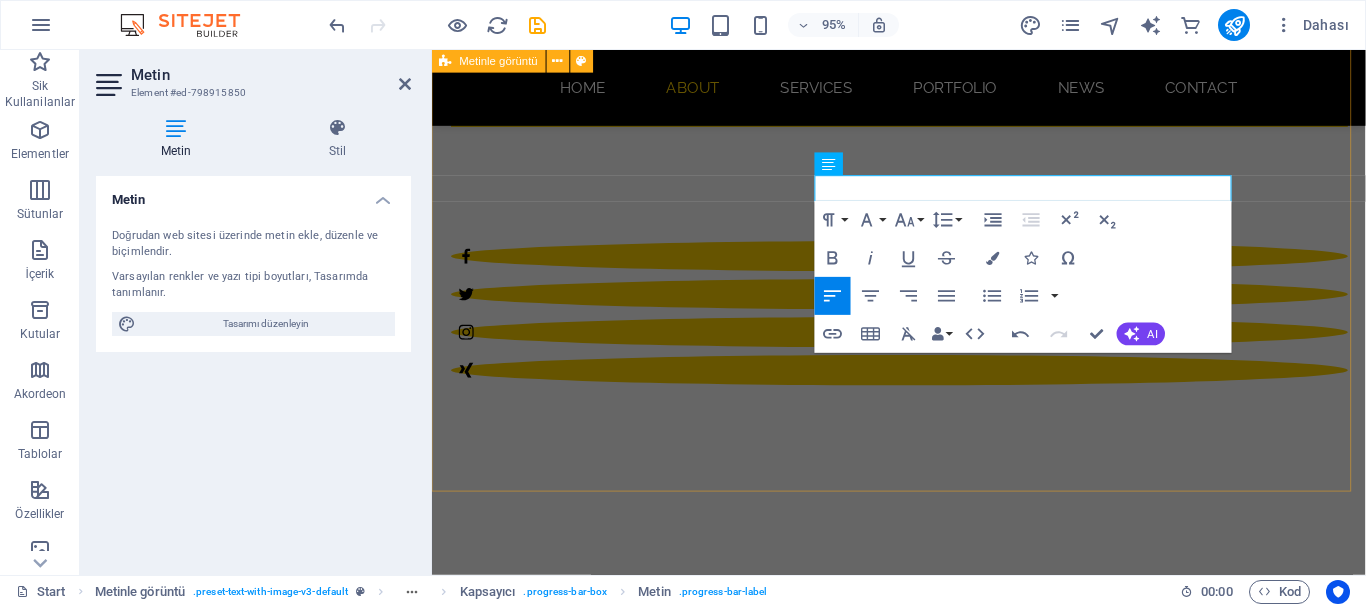 click on "About me Lorem ipsum dolor sit amet, consectetuer adipiscing elit. Aenean commodo ligula eget dolor. Lorem ipsum dolor sit amet, consectetuer adipiscing elit leget dolor. wplsoft 90%
Photoshop 70%
Illustrator 90%
HTML5 & CSS3 85%" at bounding box center [923, 1274] 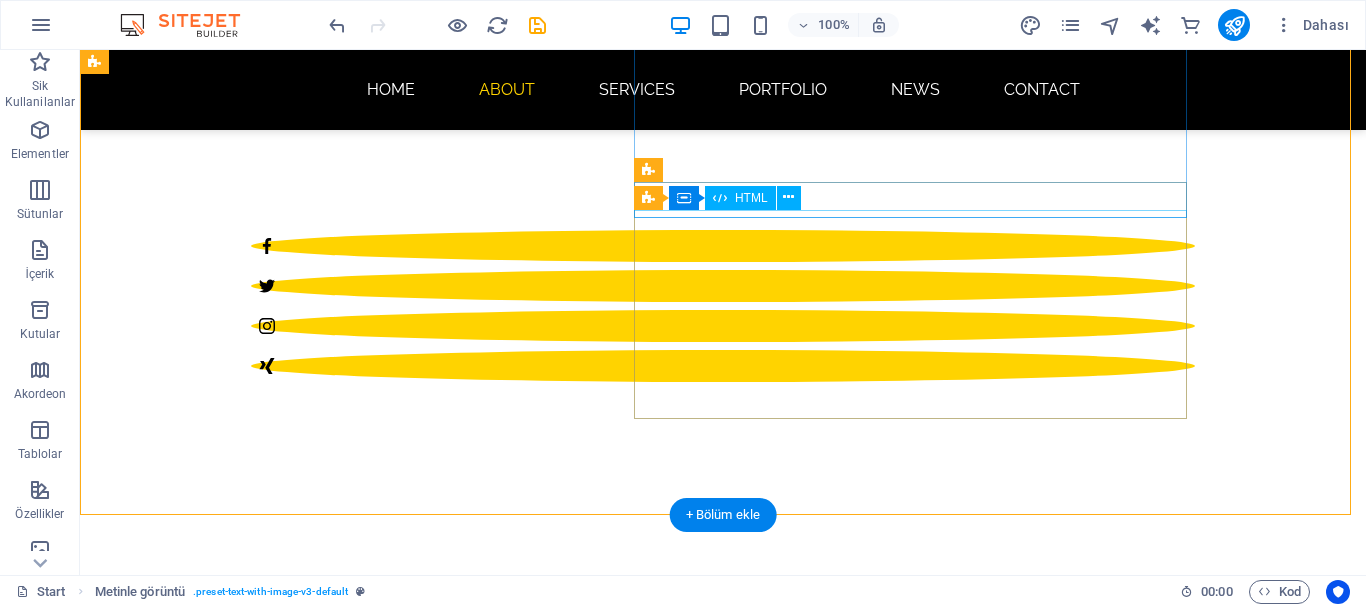 click at bounding box center (568, 1565) 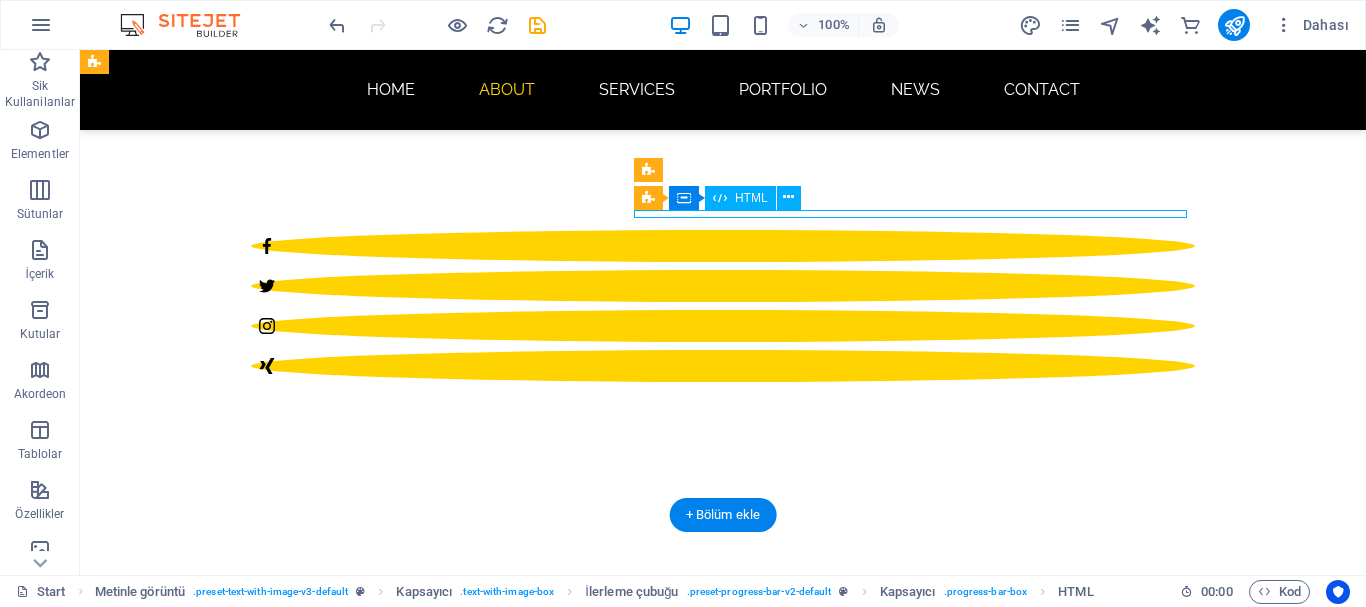 click at bounding box center (568, 1565) 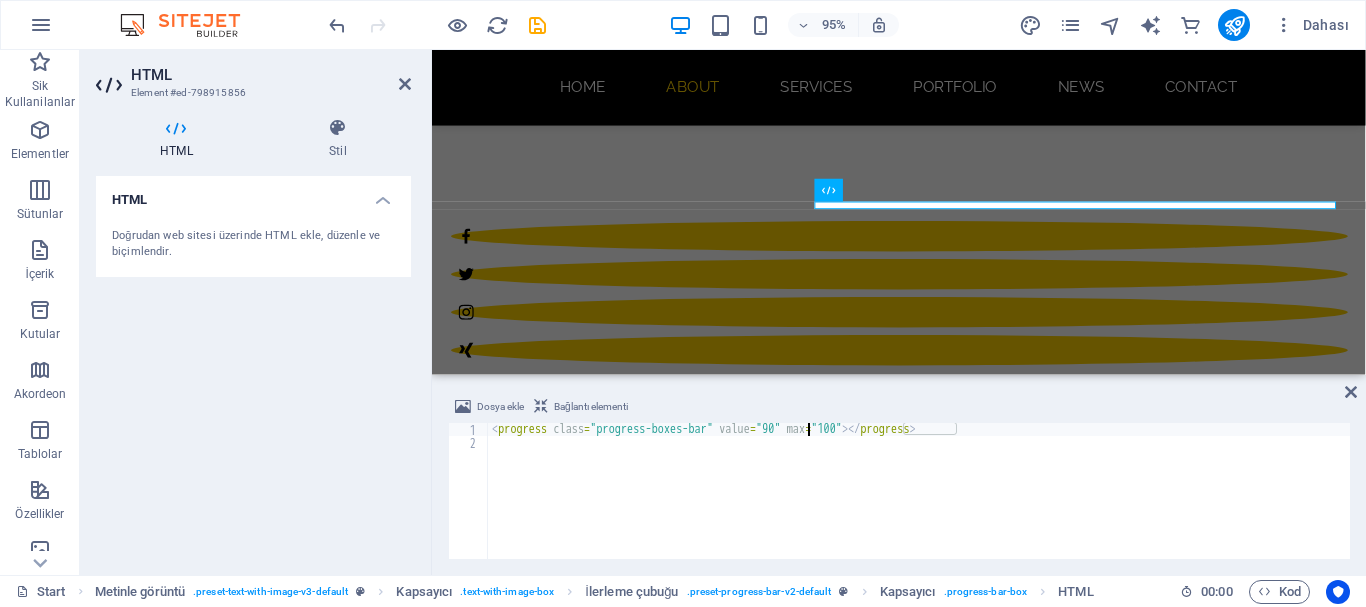 click on "< progress   class = "progress-boxes-bar"   value = "90"   max = "100" > </ progress >" at bounding box center (919, 504) 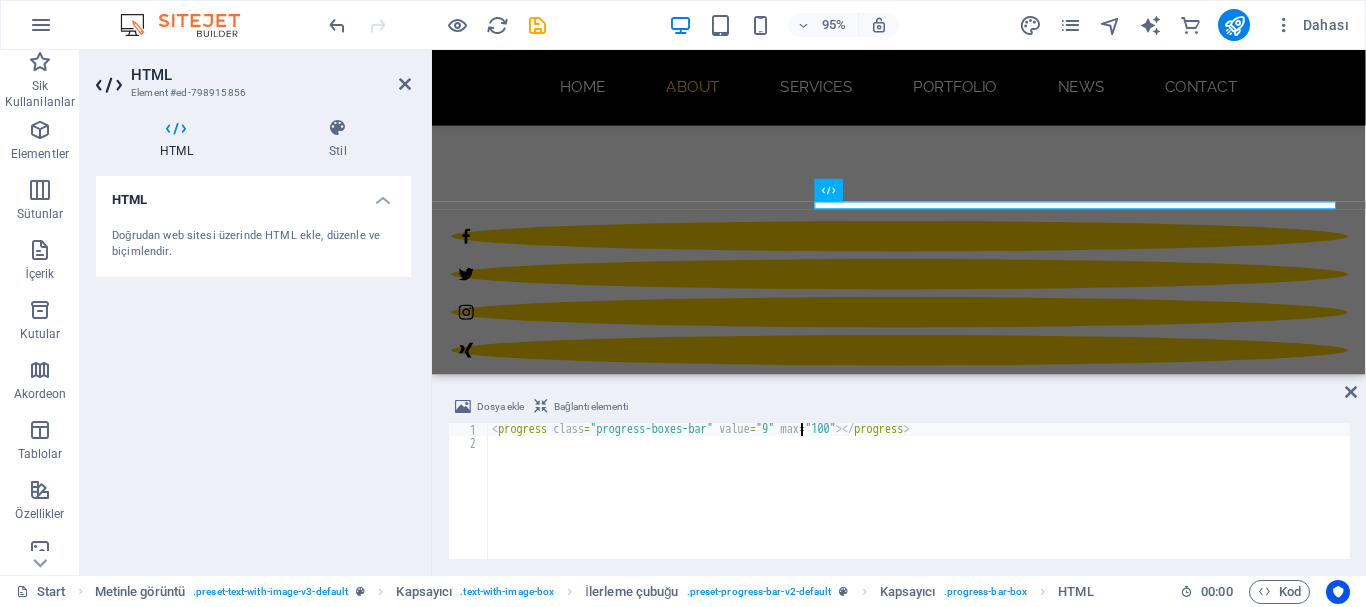 type on "<progress class="progress-boxes-bar" value="95" max="100"></progress>" 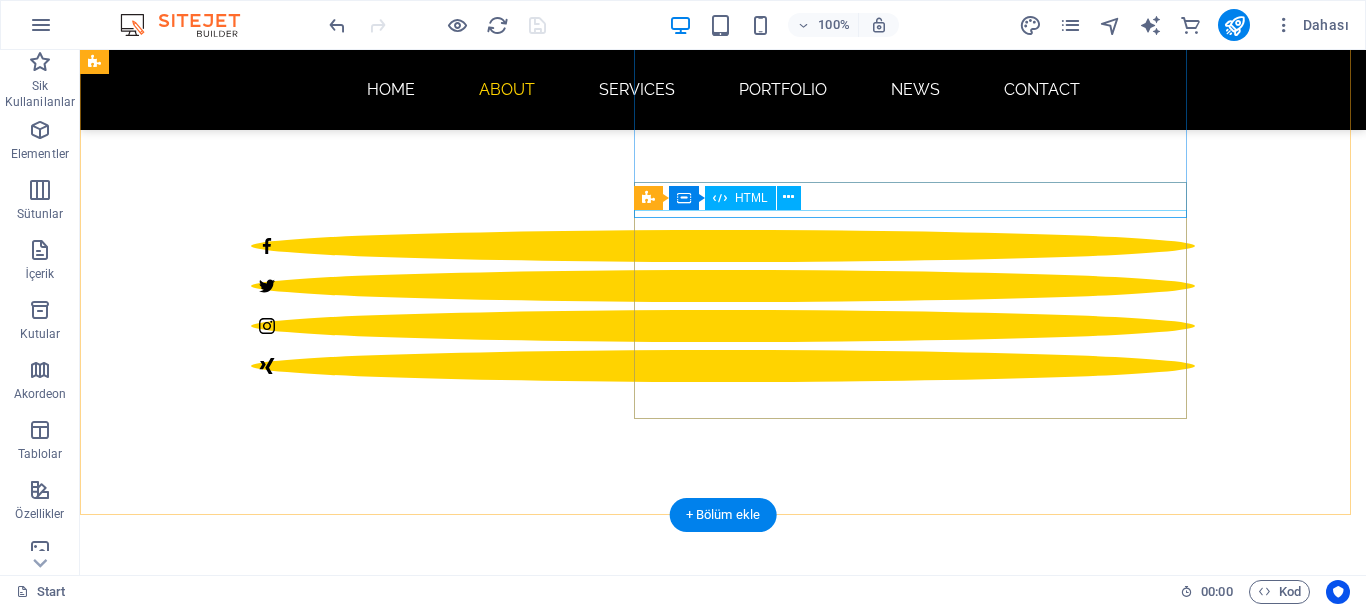 click at bounding box center [568, 1565] 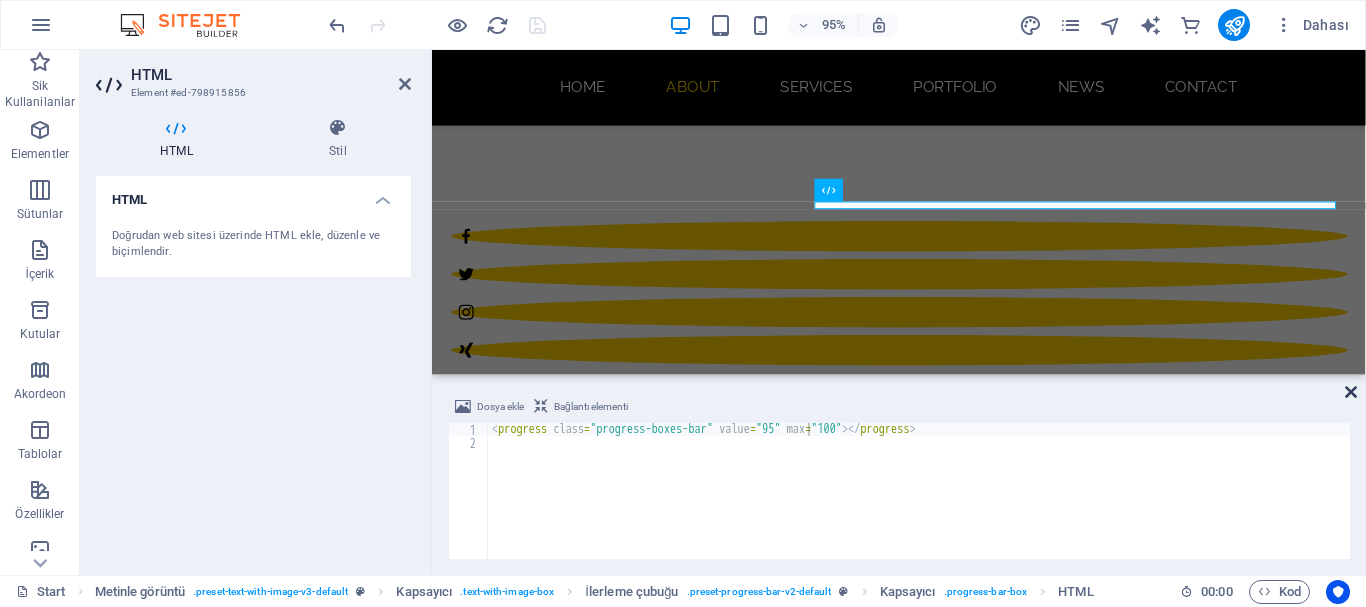 click at bounding box center [1351, 392] 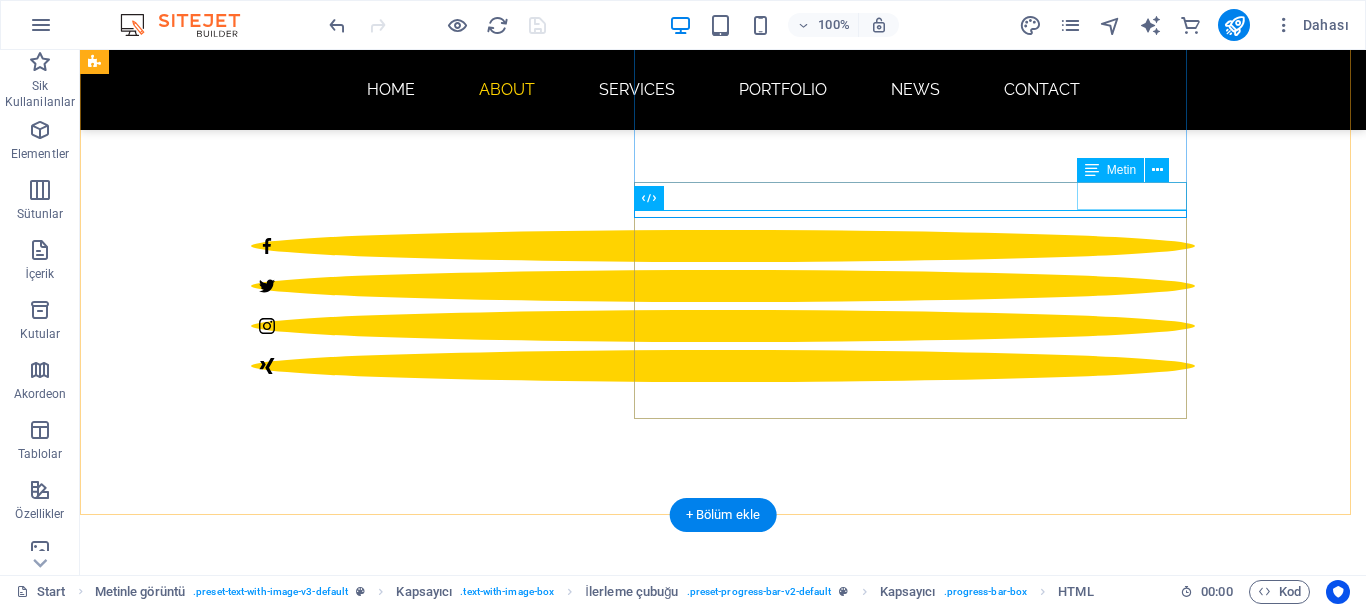 click on "90%" at bounding box center (568, 1547) 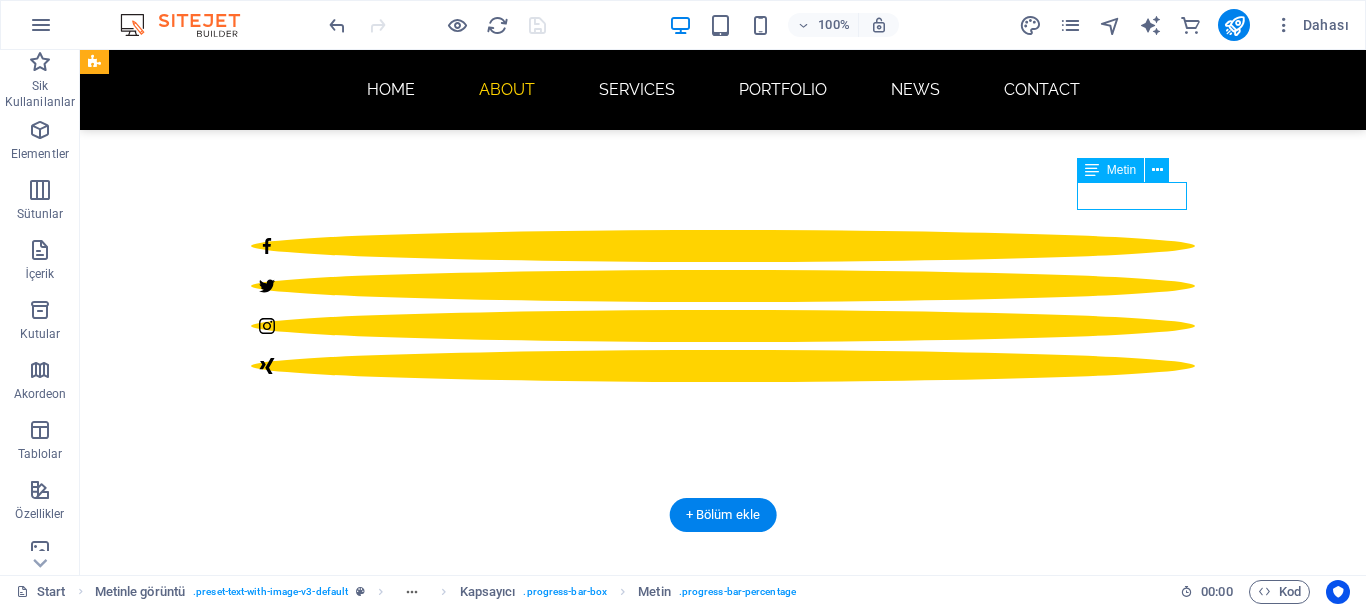 click on "90%" at bounding box center [568, 1547] 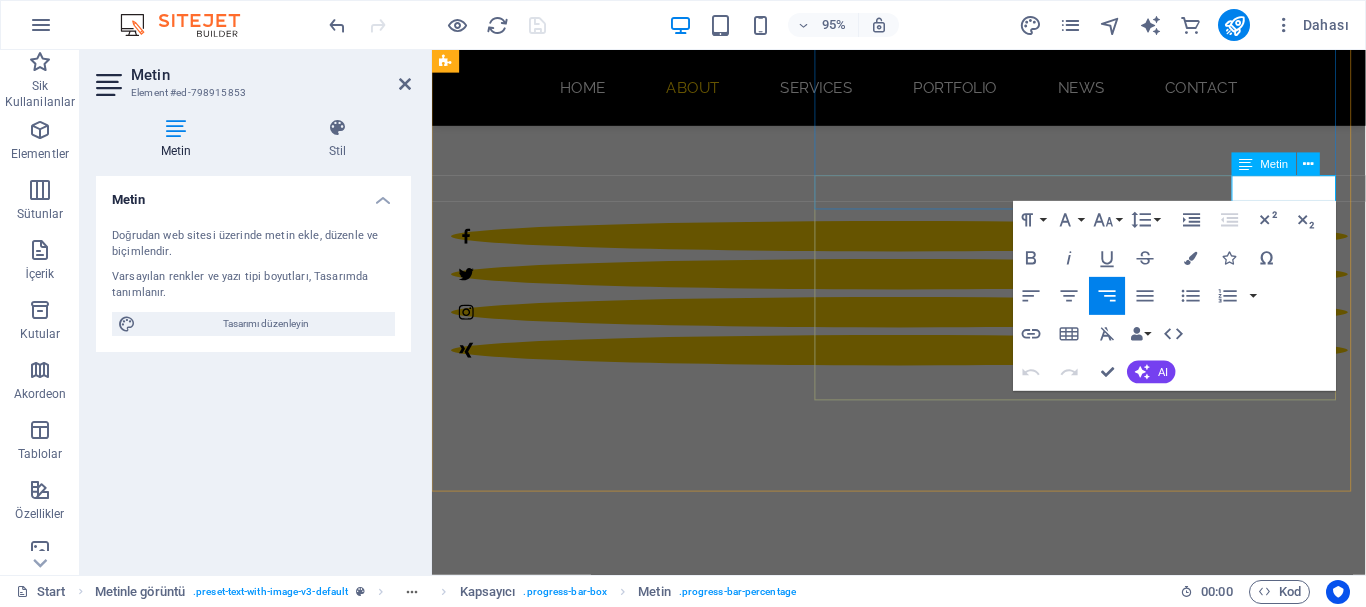 click on "90%" at bounding box center [920, 1547] 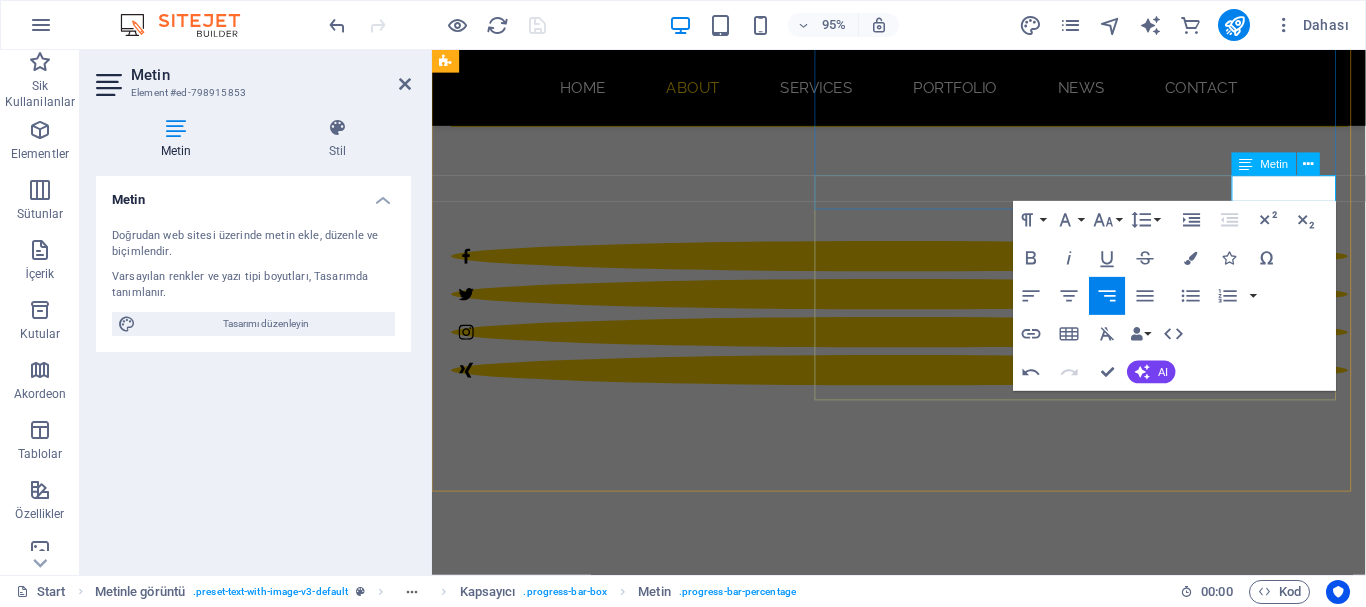 click on "9" at bounding box center (1376, 1568) 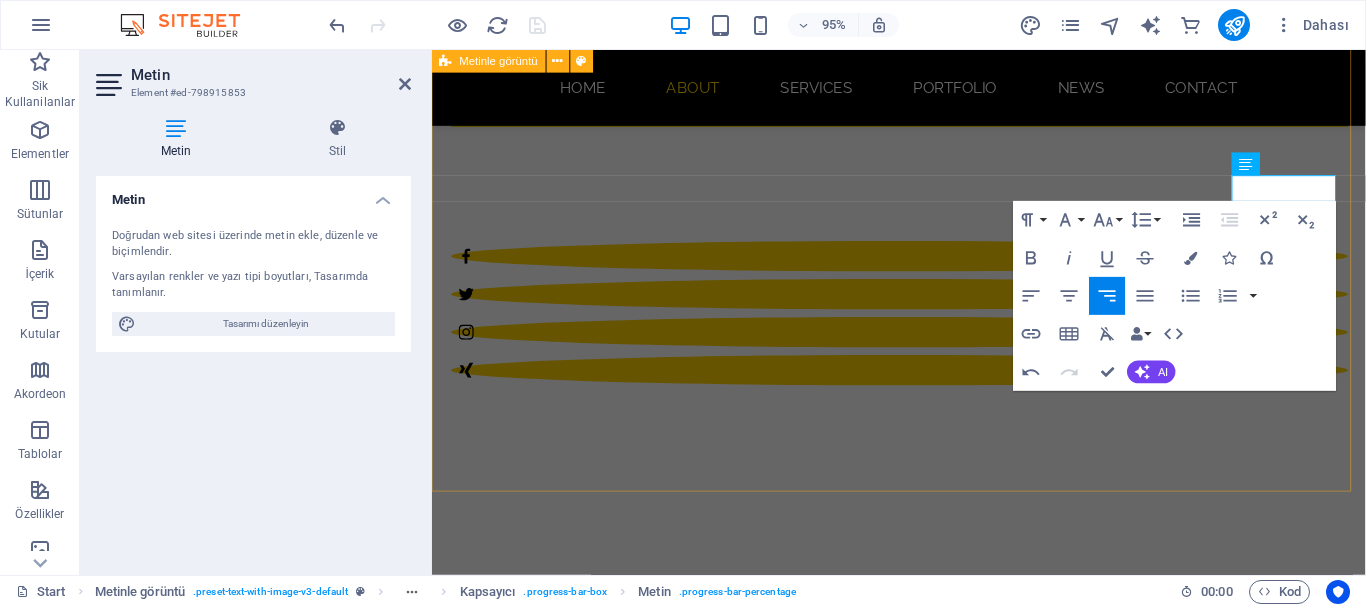 click on "About me Lorem ipsum dolor sit amet, consectetuer adipiscing elit. Aenean commodo ligula eget dolor. Lorem ipsum dolor sit amet, consectetuer adipiscing elit leget dolor. wplsoft 95%
Photoshop 70%
Illustrator 90%
HTML5 & CSS3 85%" at bounding box center (923, 1274) 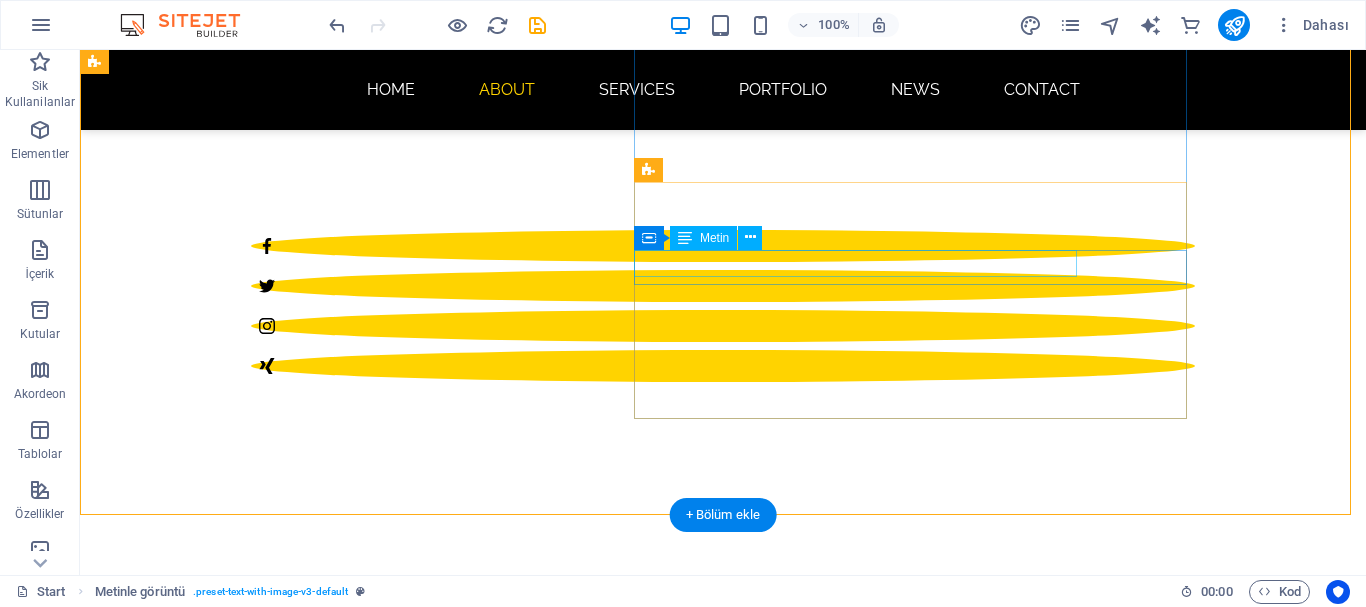click on "Photoshop" at bounding box center (568, 1614) 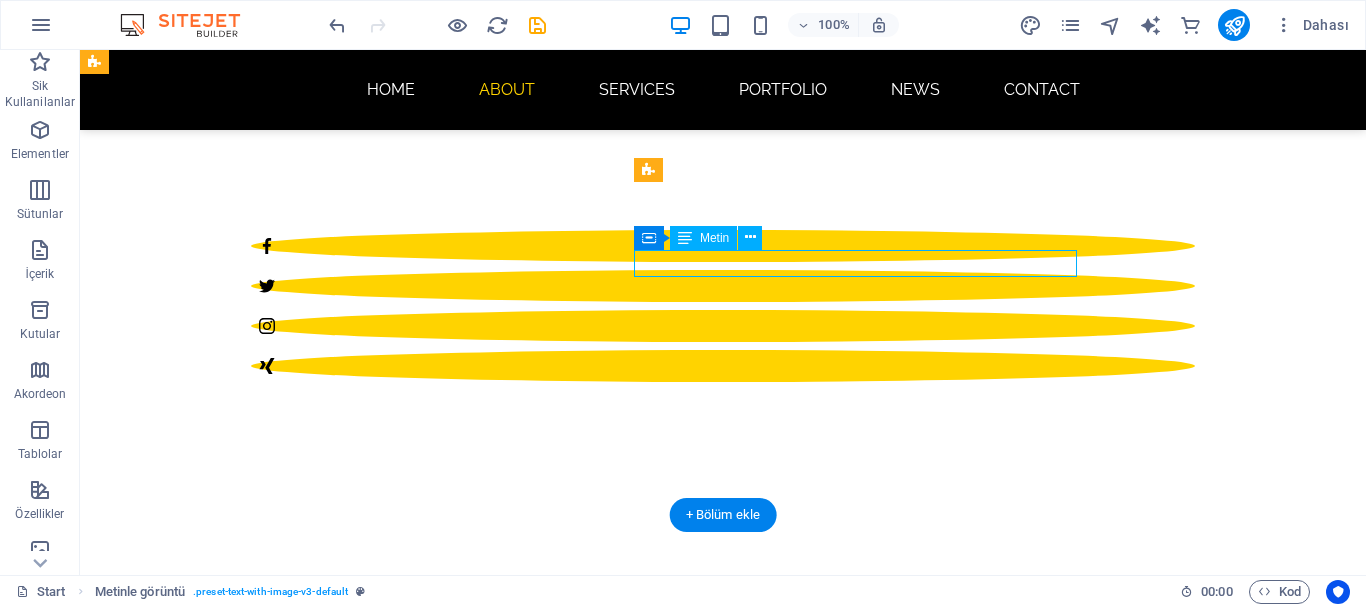 drag, startPoint x: 682, startPoint y: 268, endPoint x: 1118, endPoint y: 276, distance: 436.0734 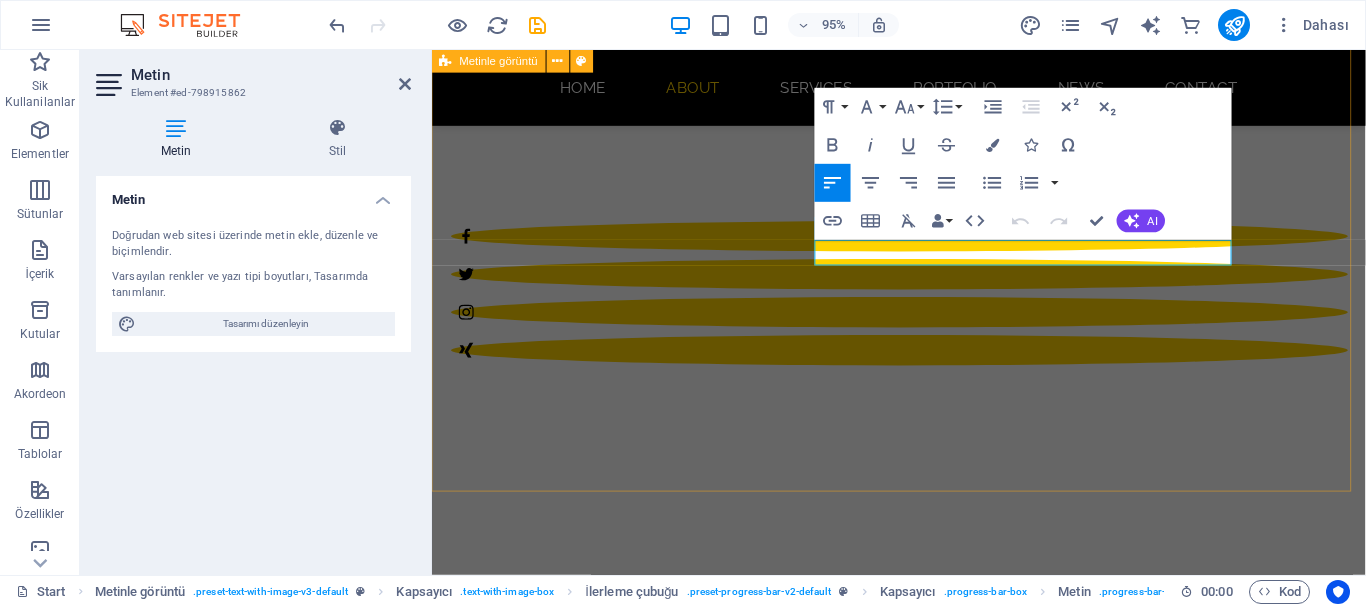 click on "About me Lorem ipsum dolor sit amet, consectetuer adipiscing elit. Aenean commodo ligula eget dolor. Lorem ipsum dolor sit amet, consectetuer adipiscing elit leget dolor. wplsoft 95%
Photoshop 70%
Illustrator 90%
HTML5 & CSS3 85%" at bounding box center (923, 1253) 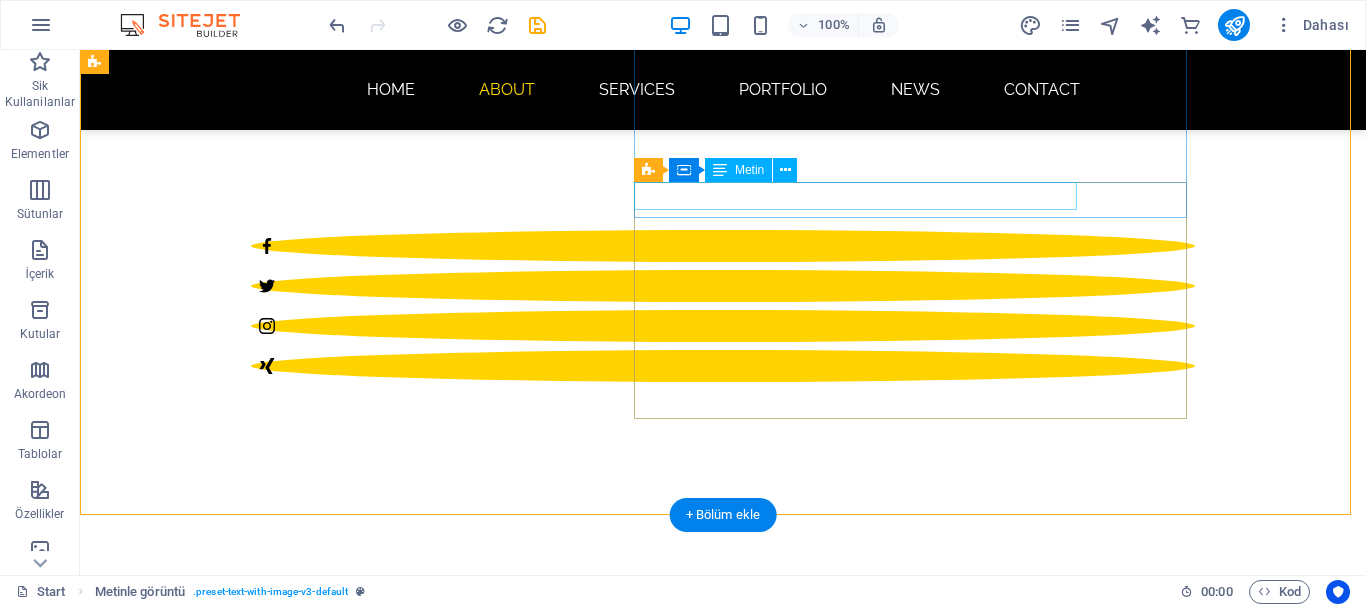 click on "wplsoft" at bounding box center [568, 1520] 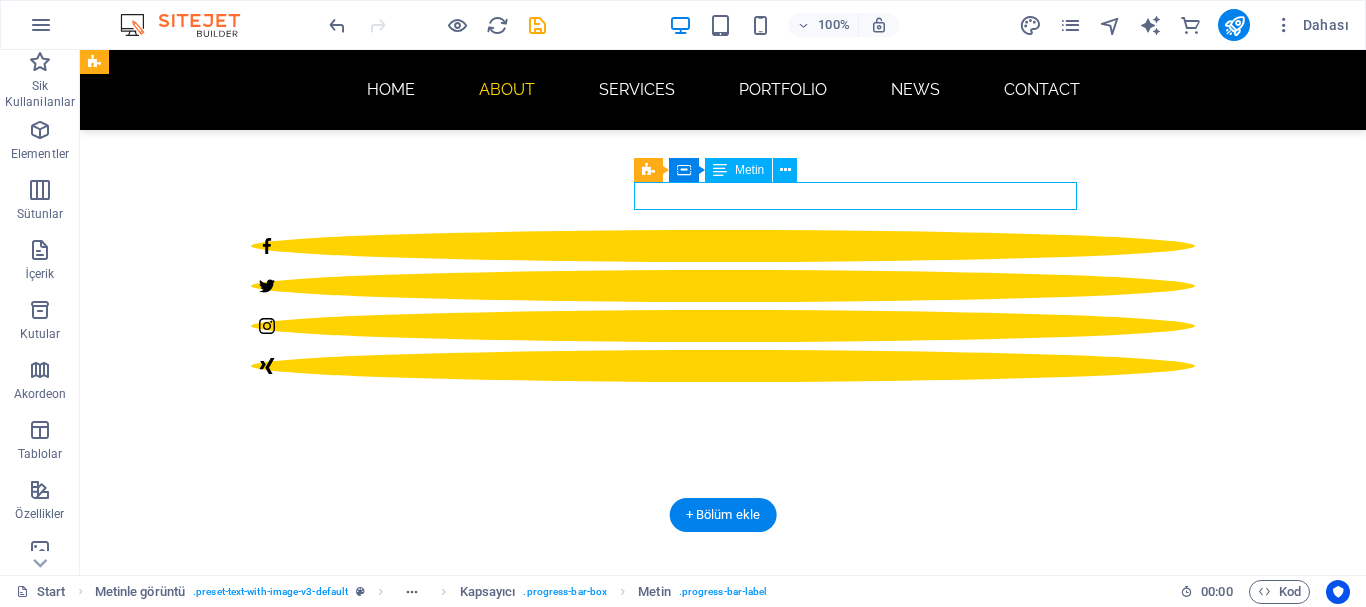 click on "wplsoft" at bounding box center (568, 1520) 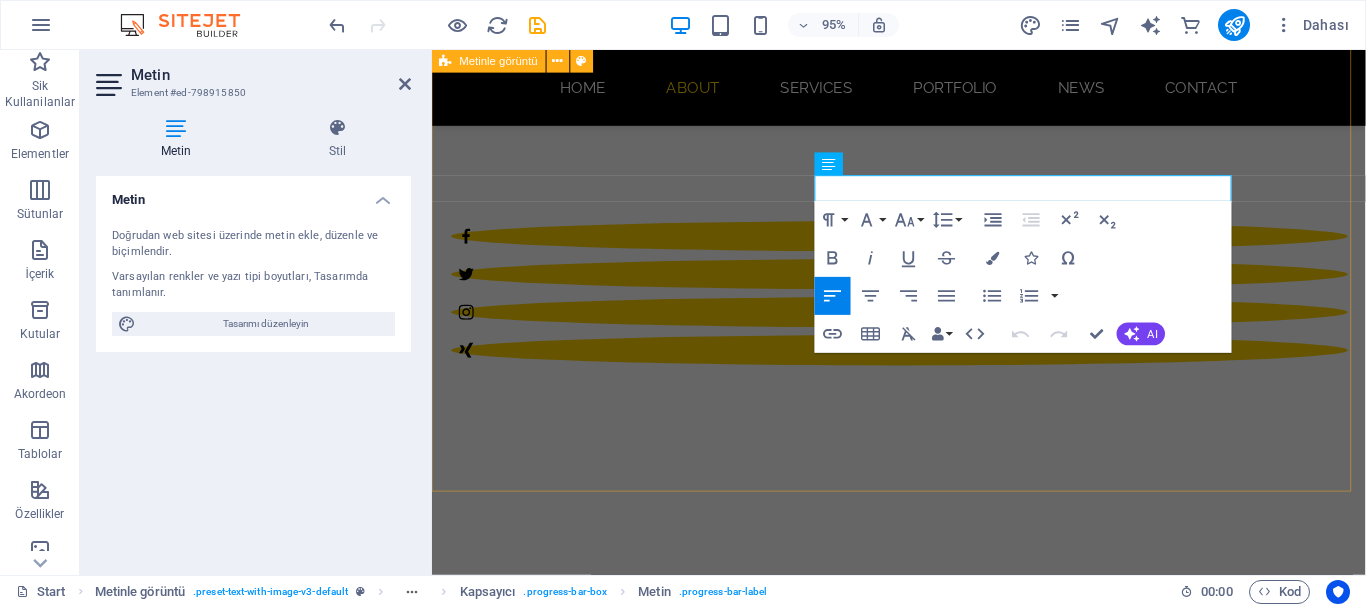 drag, startPoint x: 905, startPoint y: 195, endPoint x: 821, endPoint y: 203, distance: 84.38009 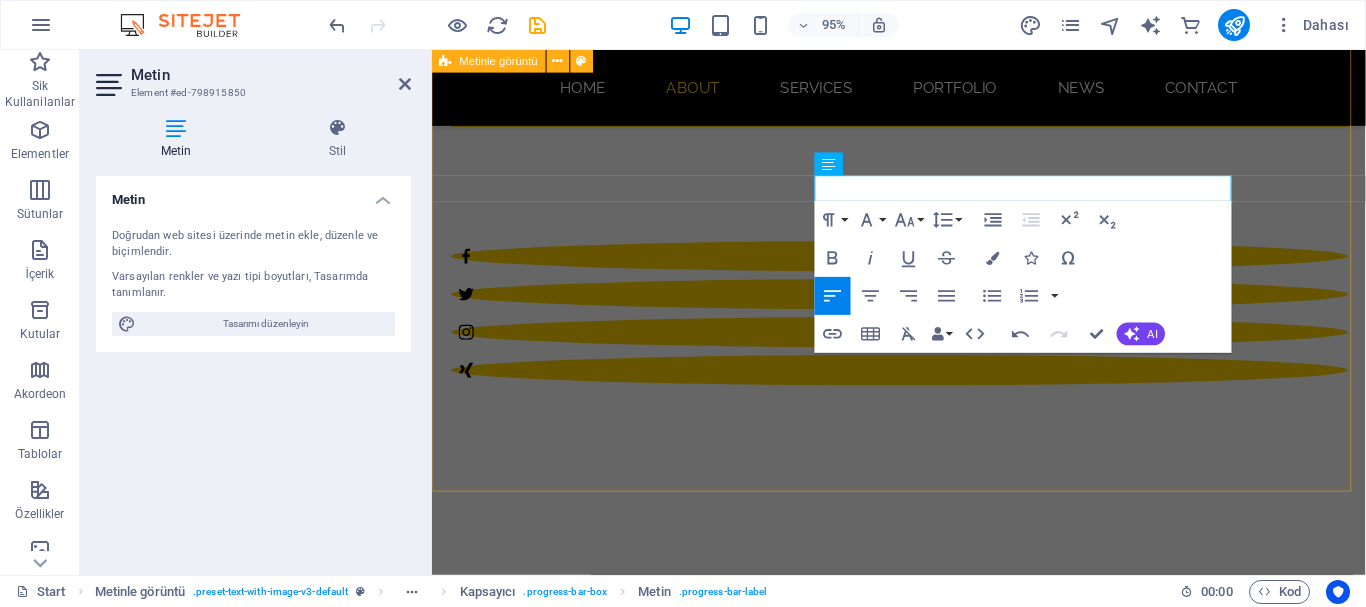 click on "About me Lorem ipsum dolor sit amet, consectetuer adipiscing elit. Aenean commodo ligula eget dolor. Lorem ipsum dolor sit amet, consectetuer adipiscing elit leget dolor. delta plc 95%
Photoshop 70%
Illustrator 90%
HTML5 & CSS3 85%" at bounding box center [923, 1274] 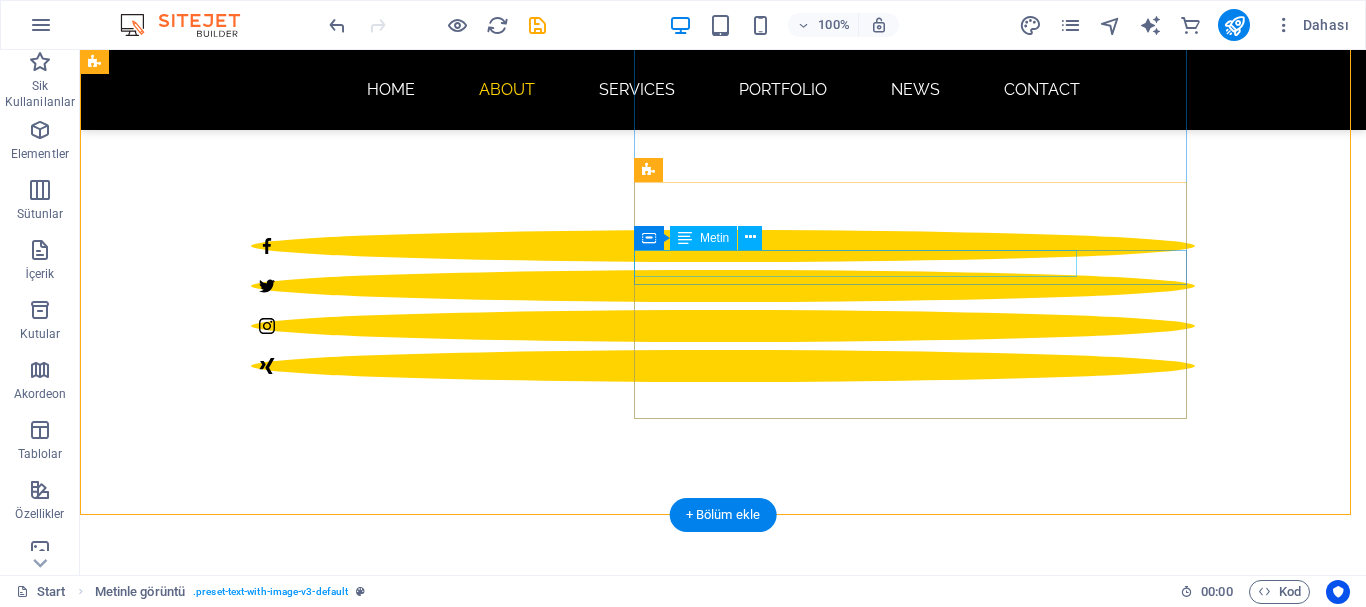 click on "Photoshop" at bounding box center [568, 1614] 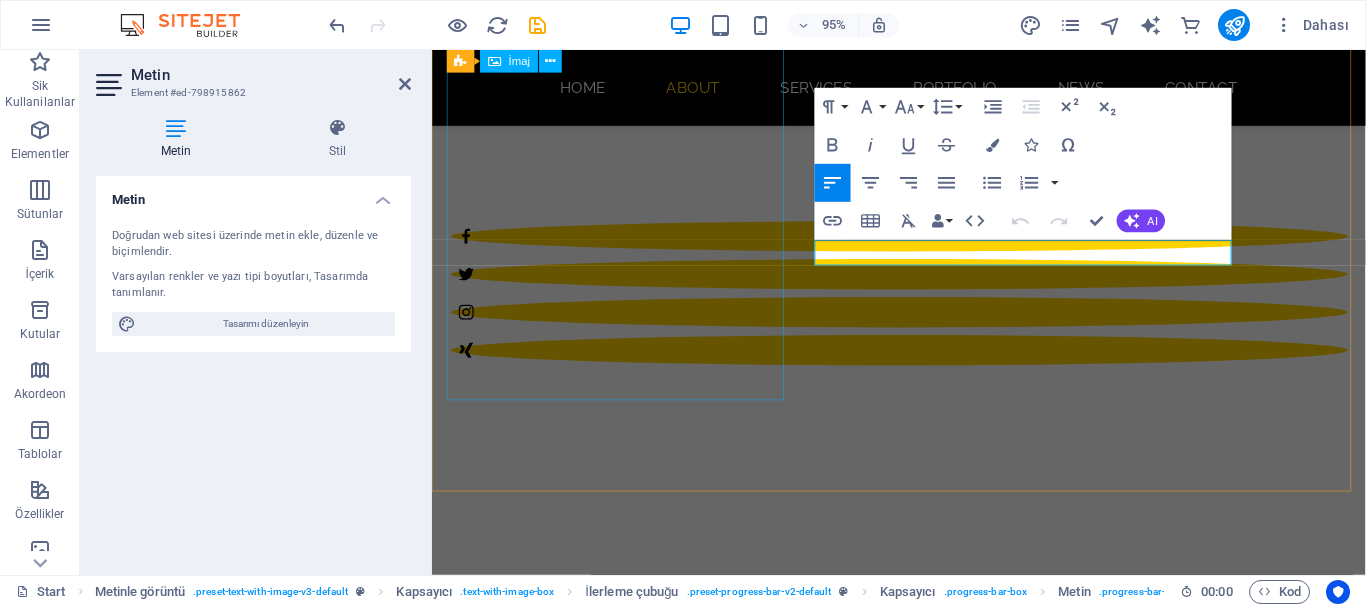 drag, startPoint x: 923, startPoint y: 256, endPoint x: 755, endPoint y: 278, distance: 169.43436 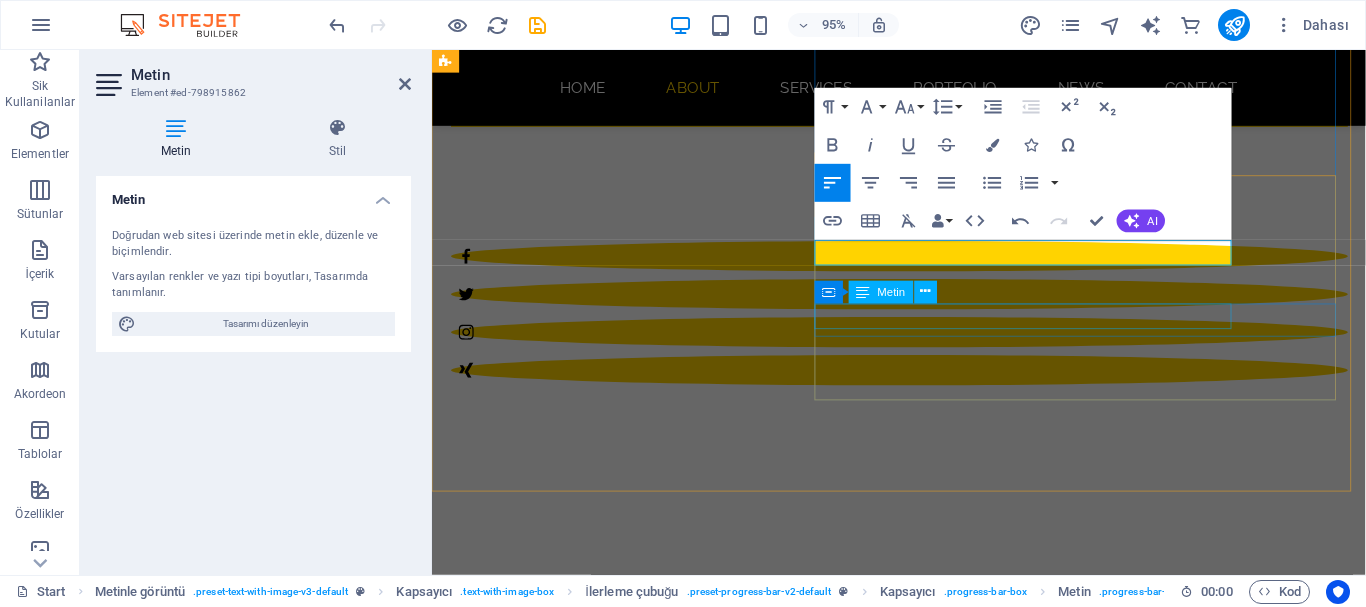 click on "Illustrator" at bounding box center [920, 1729] 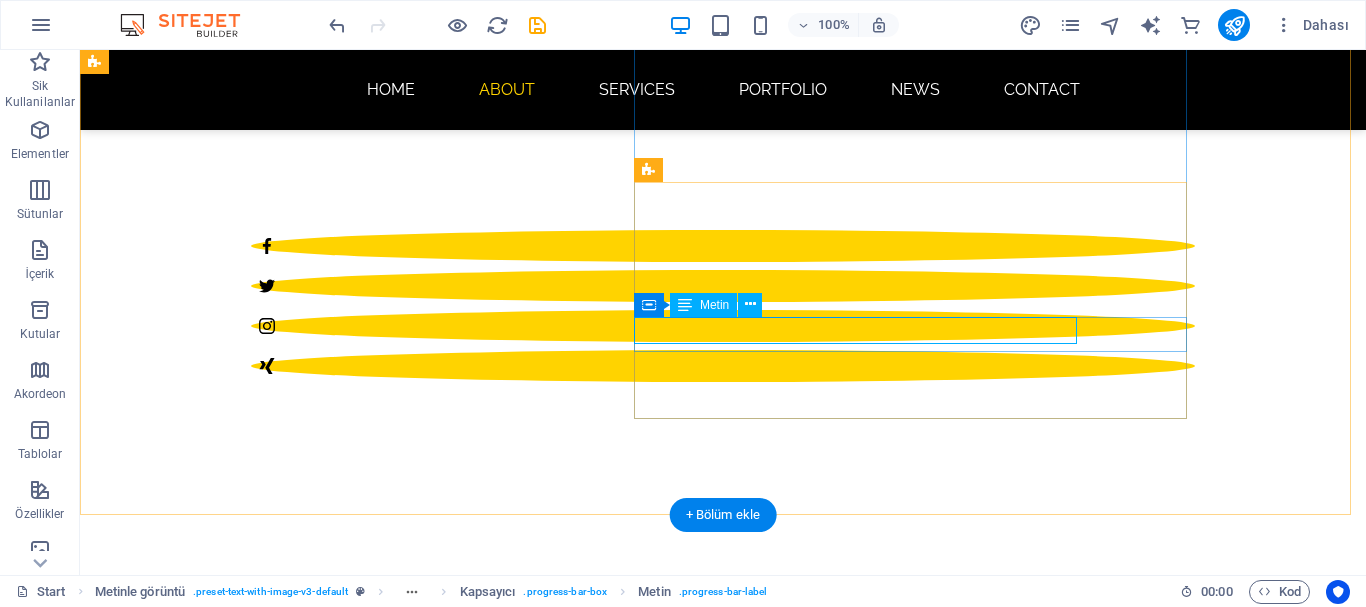 click on "Illustrator" at bounding box center (568, 1708) 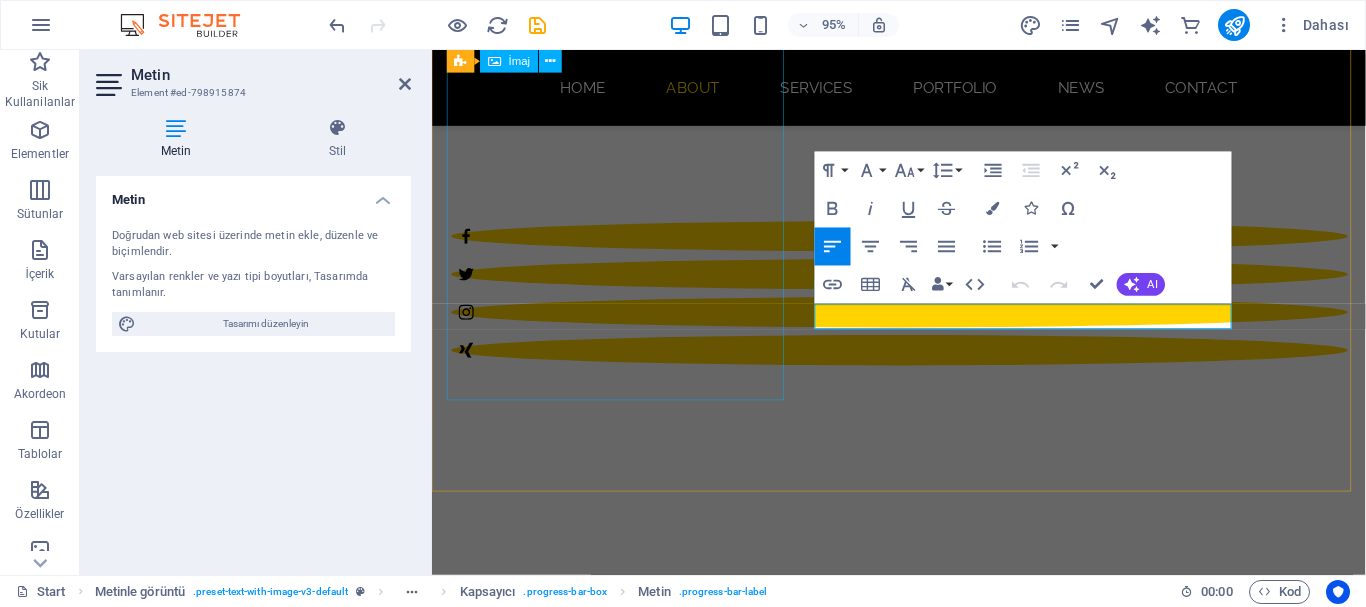 drag, startPoint x: 930, startPoint y: 321, endPoint x: 751, endPoint y: 353, distance: 181.83784 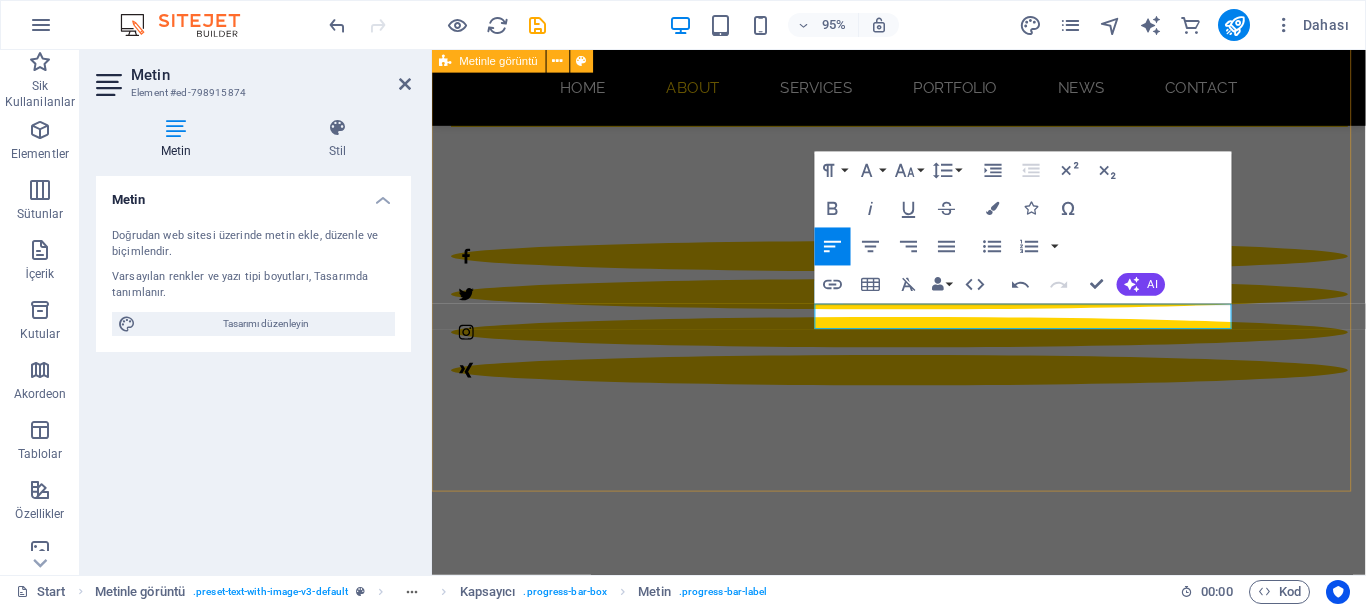 click on "About me Lorem ipsum dolor sit amet, consectetuer adipiscing elit. Aenean commodo ligula eget dolor. Lorem ipsum dolor sit amet, consectetuer adipiscing elit leget dolor. delta plc 95%
python 70%
java script 90%
HTML5 & CSS3 85%" at bounding box center (923, 1274) 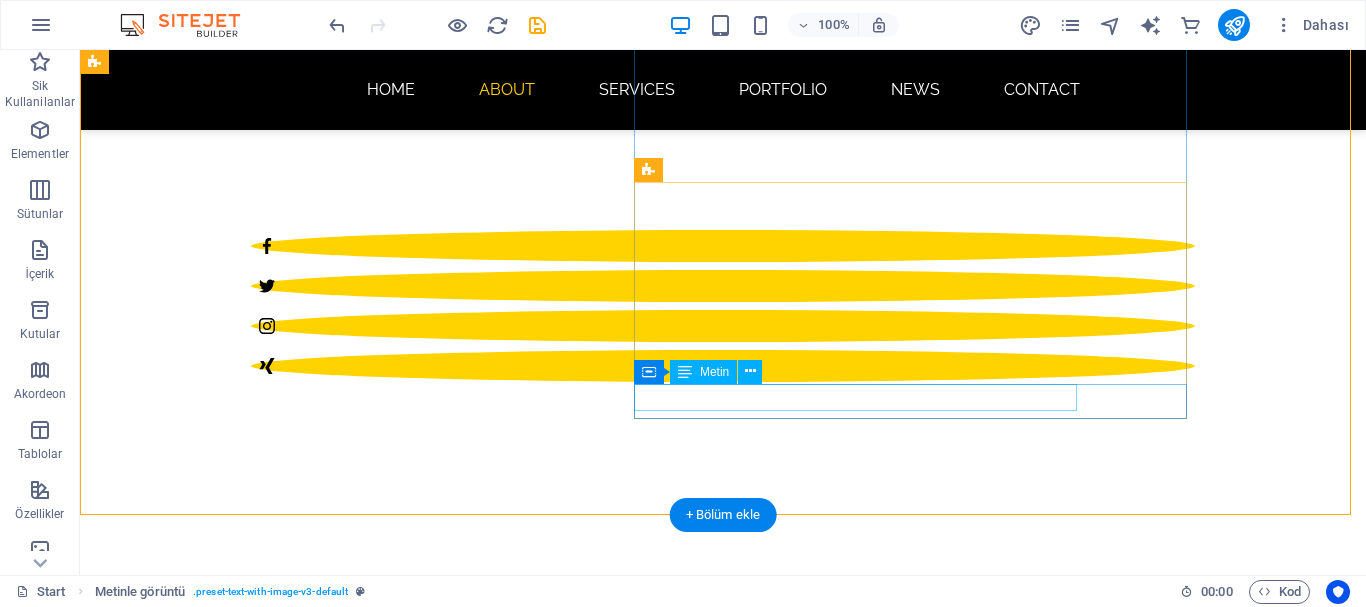 click on "HTML5 & CSS3" at bounding box center [568, 1803] 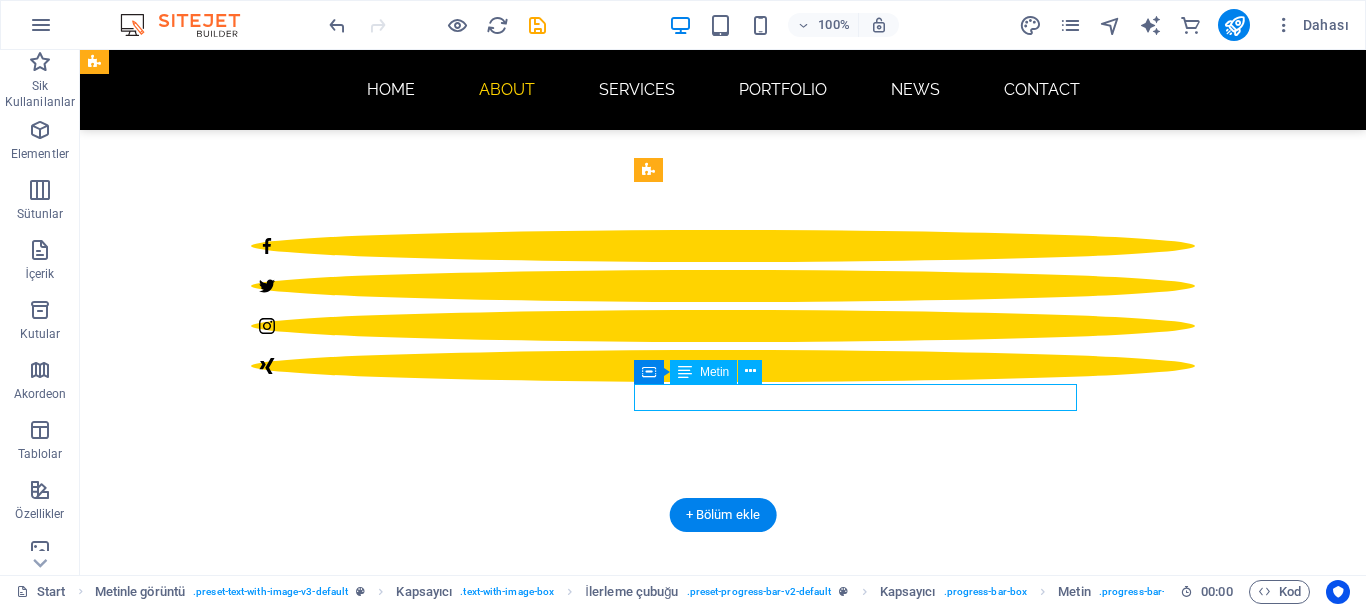 click on "HTML5 & CSS3" at bounding box center [568, 1803] 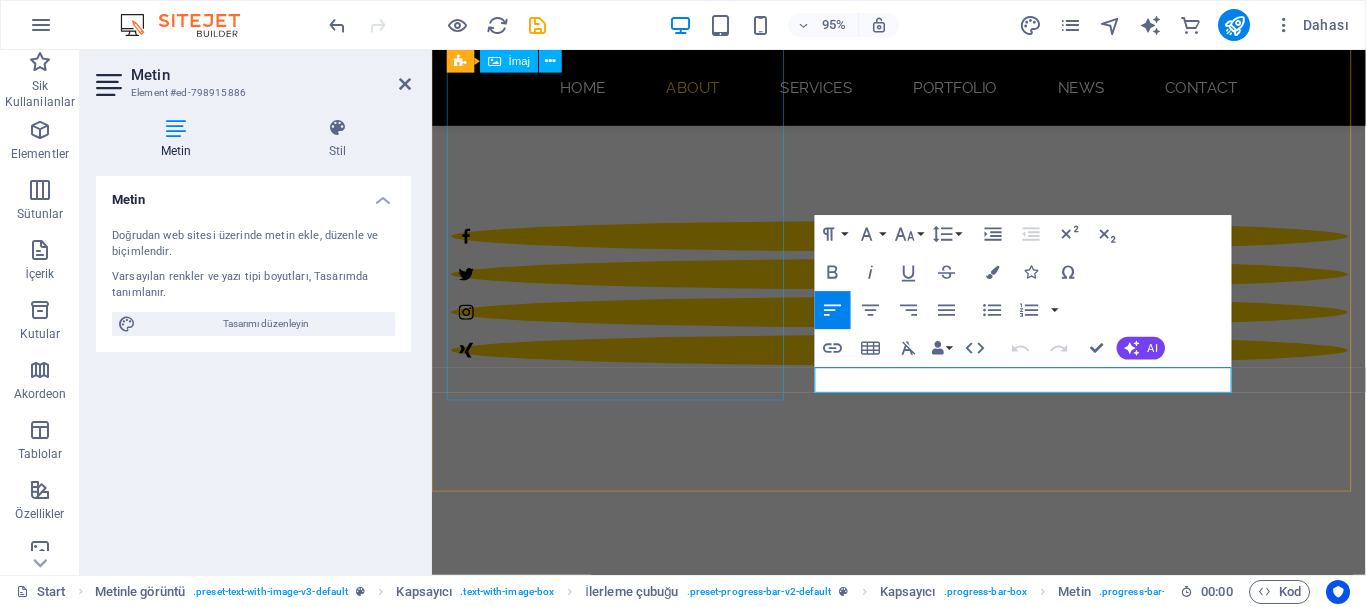 drag, startPoint x: 979, startPoint y: 394, endPoint x: 742, endPoint y: 412, distance: 237.68256 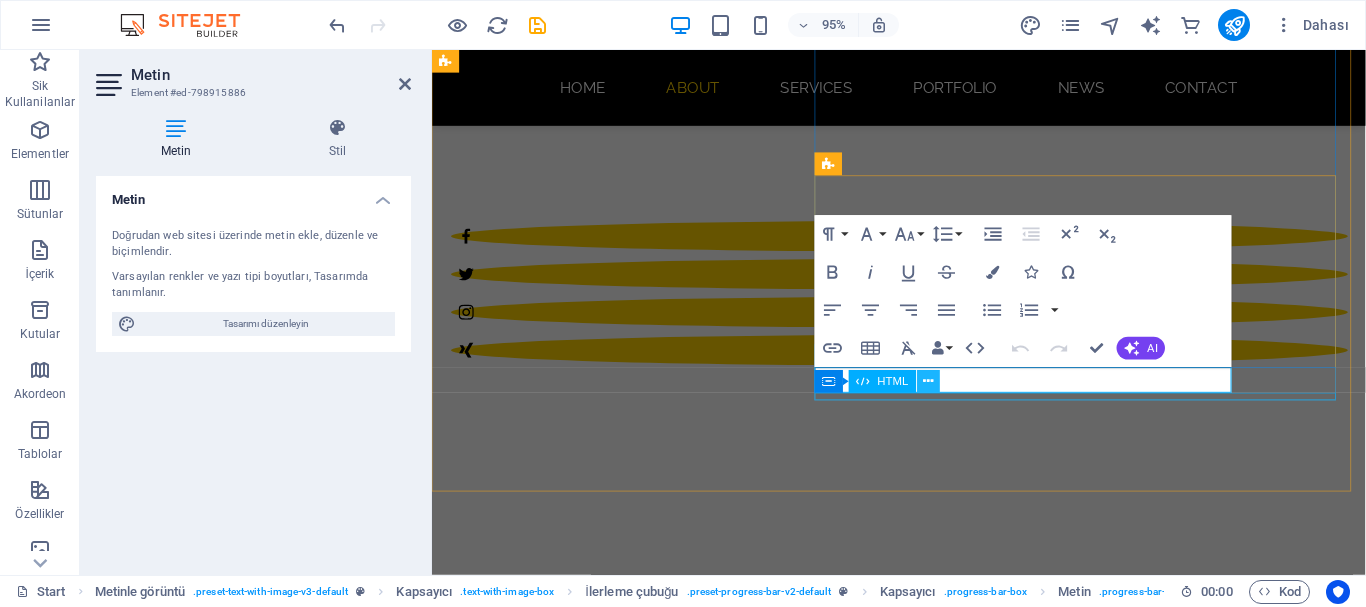 click at bounding box center (928, 381) 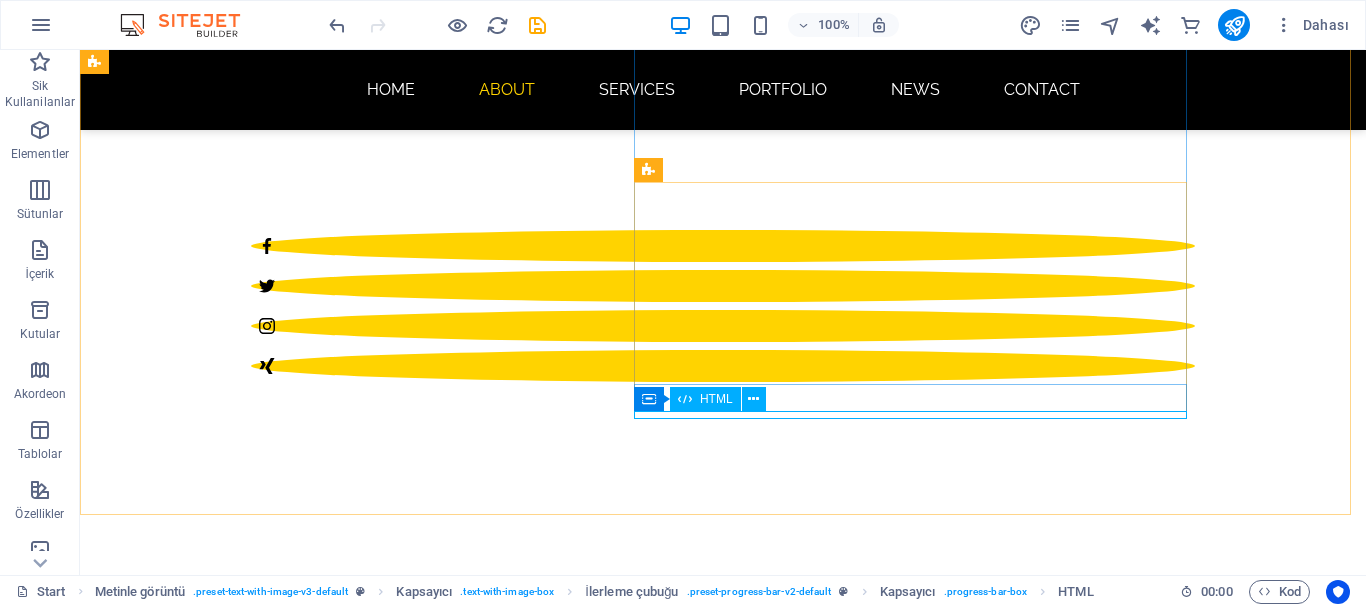 click on "HTML" at bounding box center (716, 399) 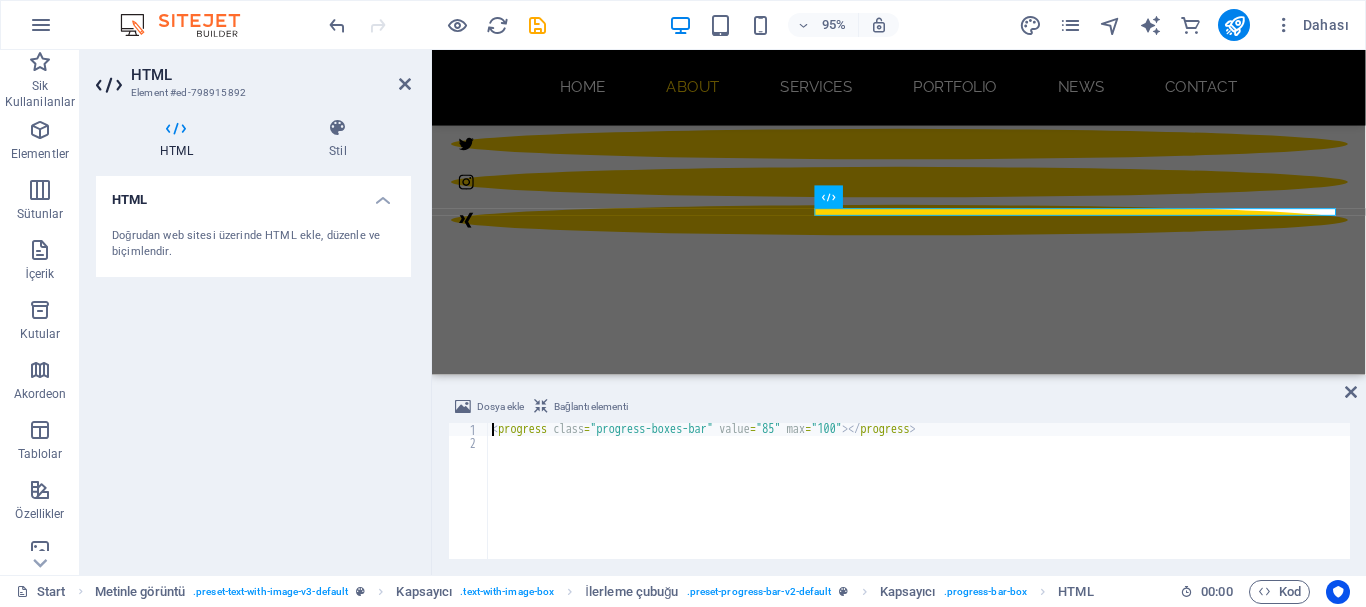 scroll, scrollTop: 894, scrollLeft: 0, axis: vertical 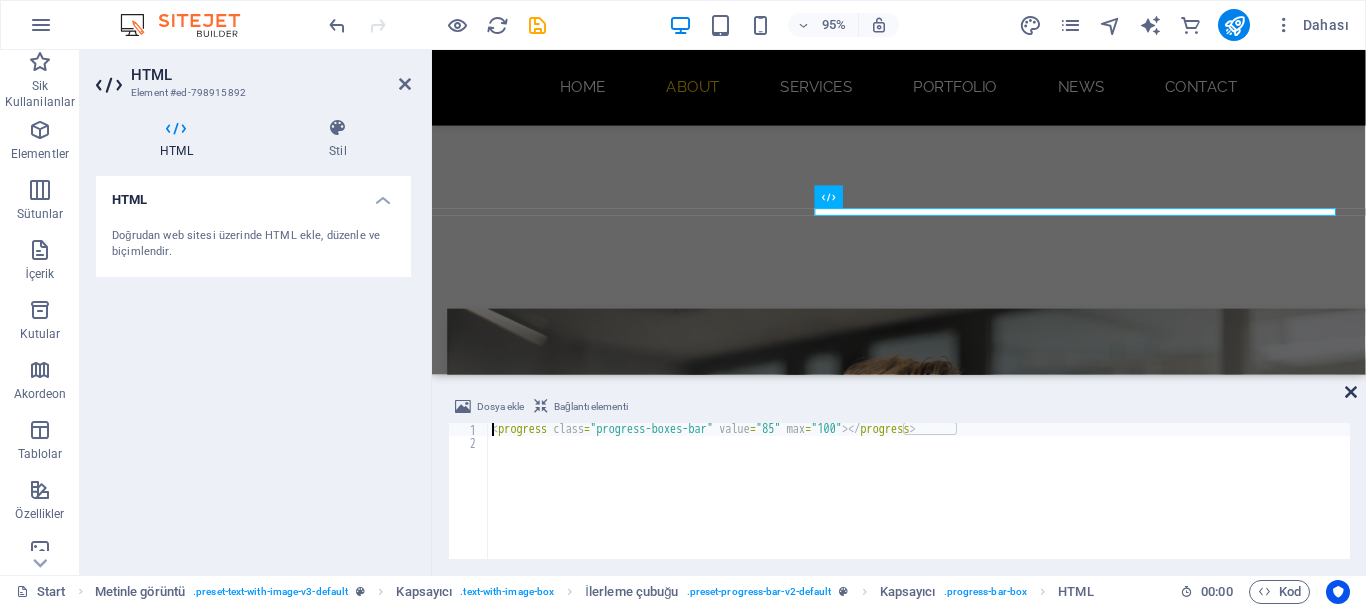 click at bounding box center (1351, 392) 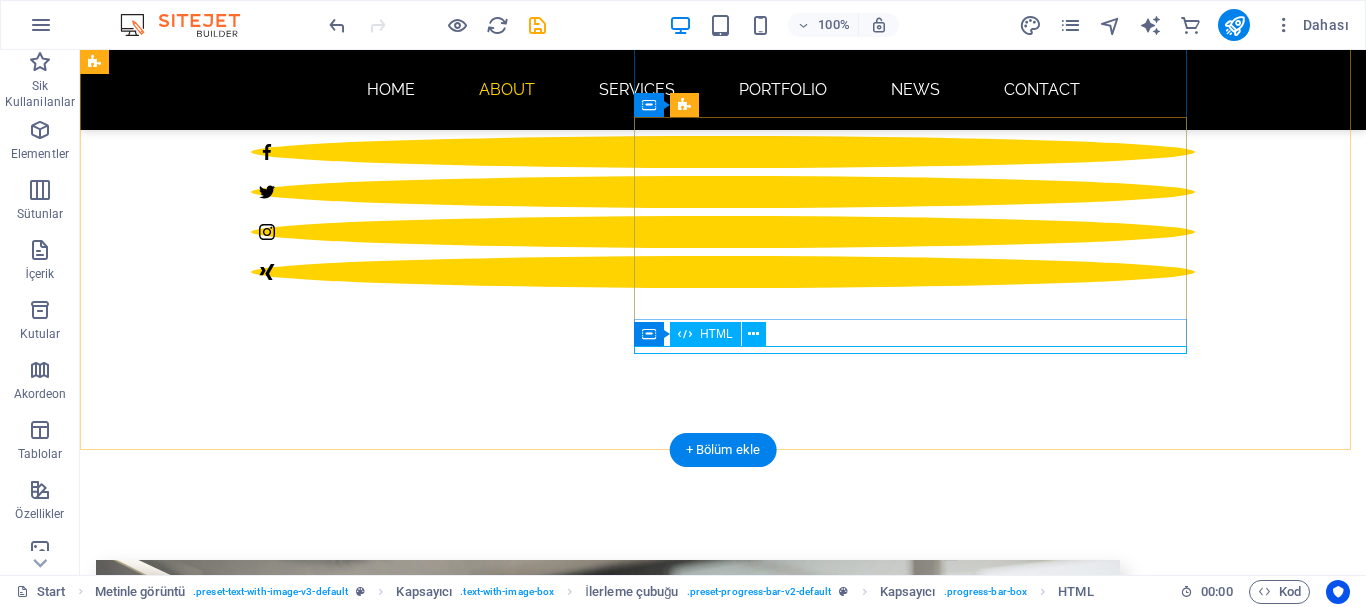 scroll, scrollTop: 694, scrollLeft: 0, axis: vertical 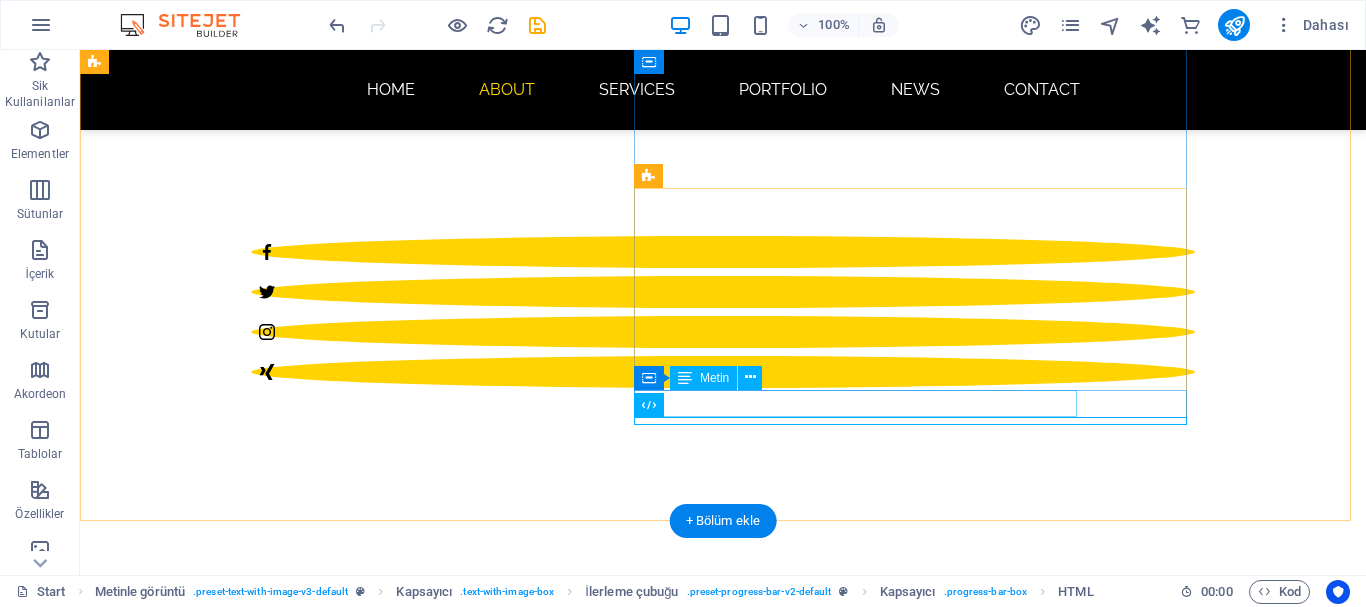 click on "HTML5 & CSS3" at bounding box center (568, 1809) 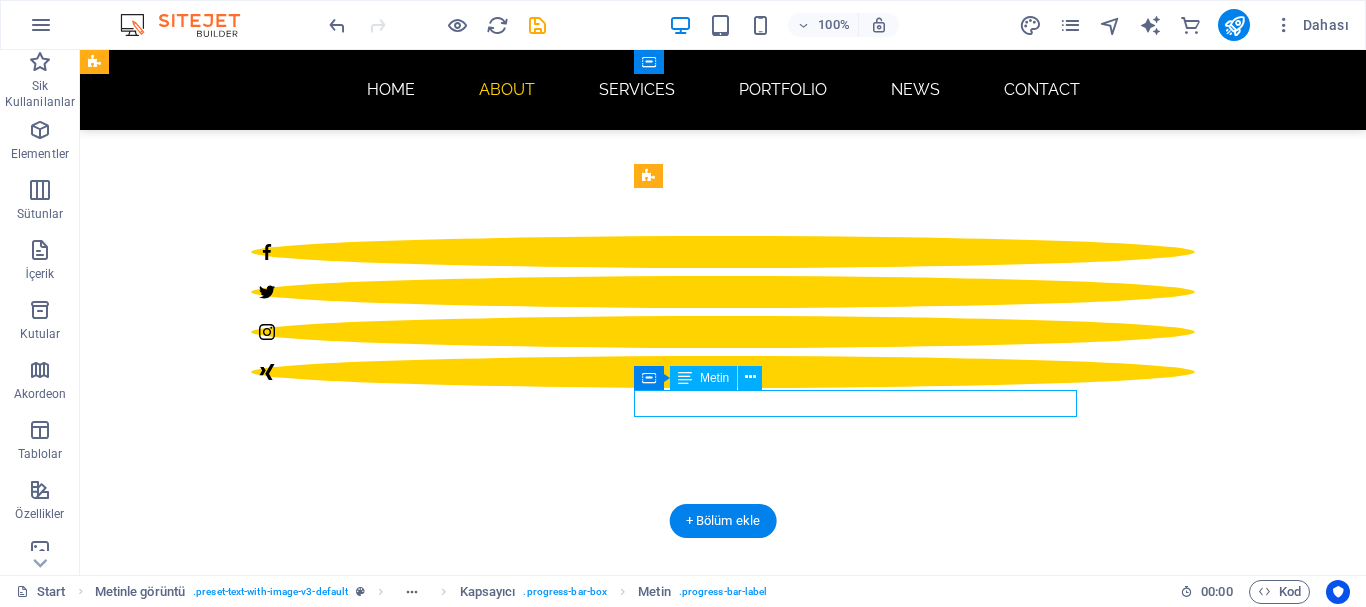 click on "HTML5 & CSS3" at bounding box center (568, 1809) 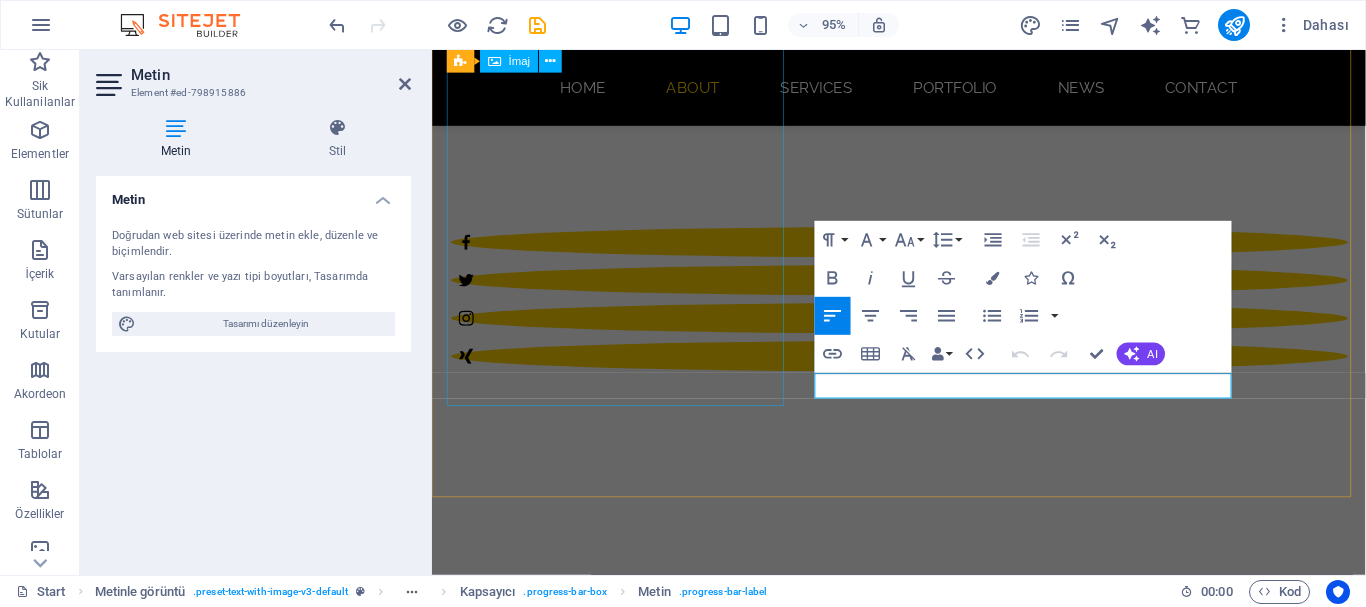 click on "About me Lorem ipsum dolor sit amet, consectetuer adipiscing elit. Aenean commodo ligula eget dolor. Lorem ipsum dolor sit amet, consectetuer adipiscing elit leget dolor. delta plc 95%
python 70%
java script 90%
HTML5 & CSS3 85%" at bounding box center [920, 1259] 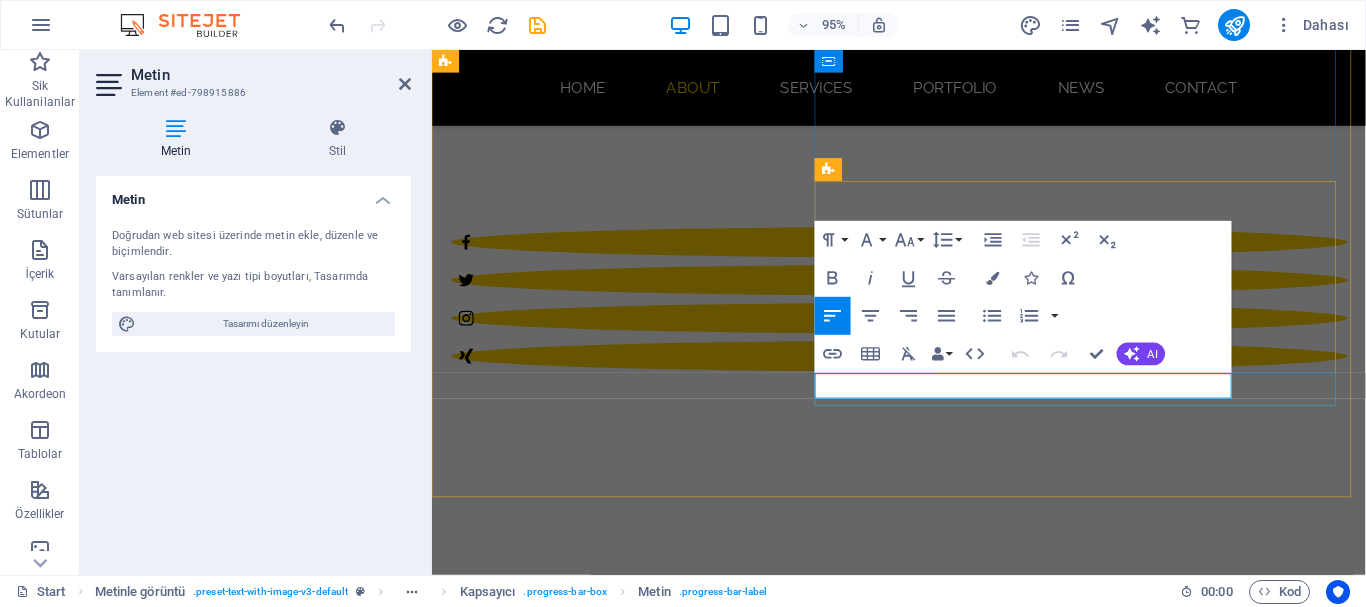 click on "HTML5 & CSS3" at bounding box center (920, 1809) 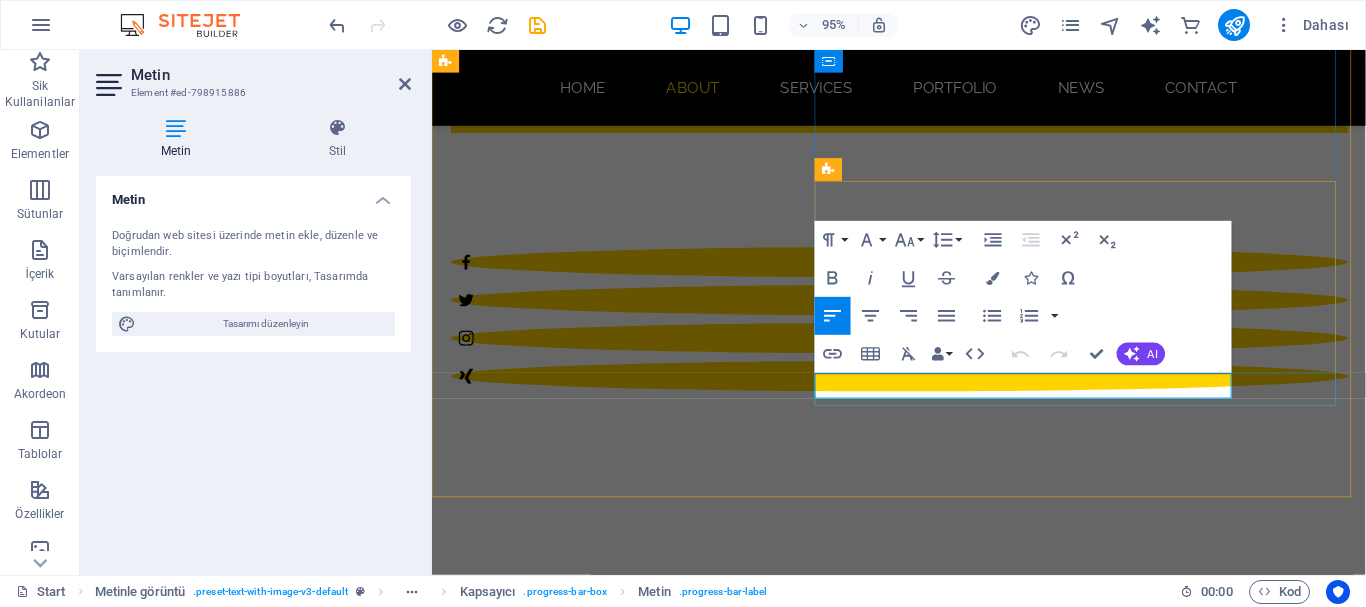 click on "HTML & CSS3" at bounding box center (920, 1830) 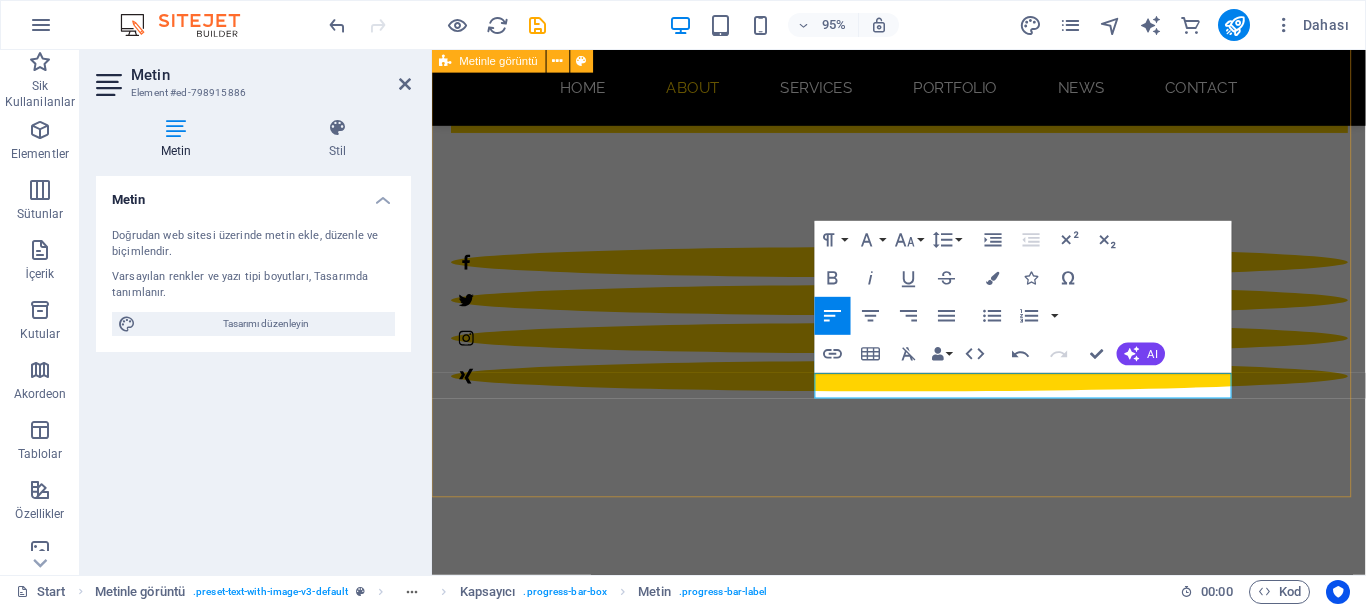 click on "About me Lorem ipsum dolor sit amet, consectetuer adipiscing elit. Aenean commodo ligula eget dolor. Lorem ipsum dolor sit amet, consectetuer adipiscing elit leget dolor. delta plc 95%
python 70%
java script 90%
HTML & CSS 85%" at bounding box center (923, 1280) 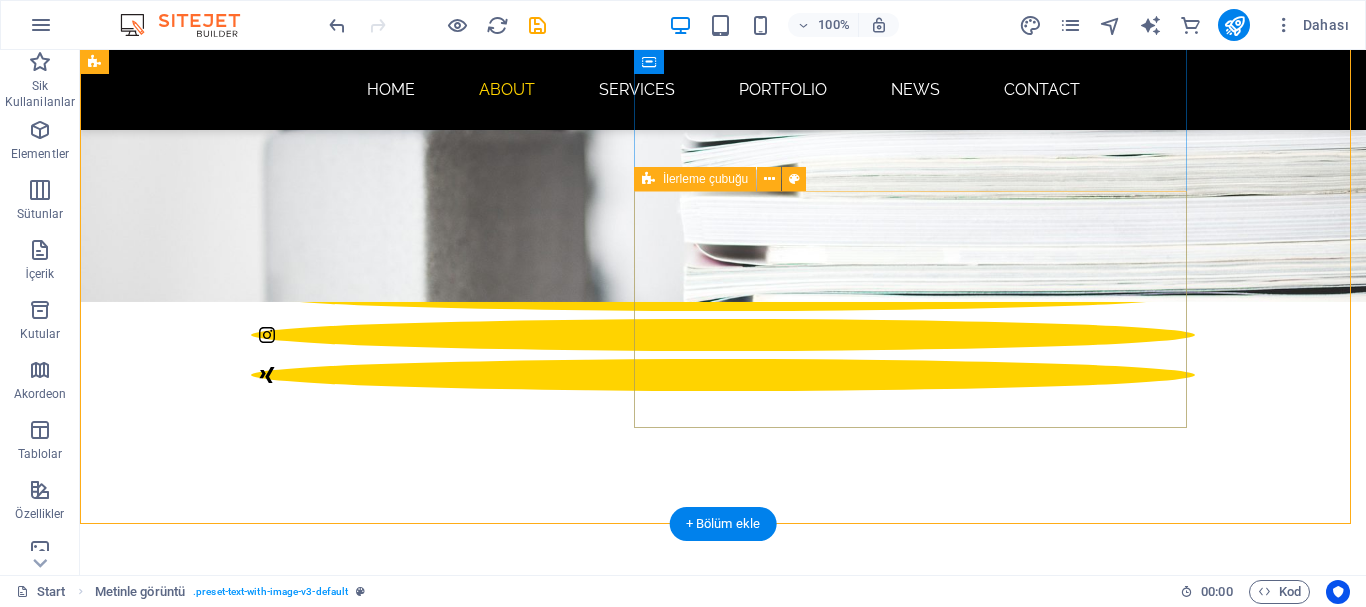 scroll, scrollTop: 694, scrollLeft: 0, axis: vertical 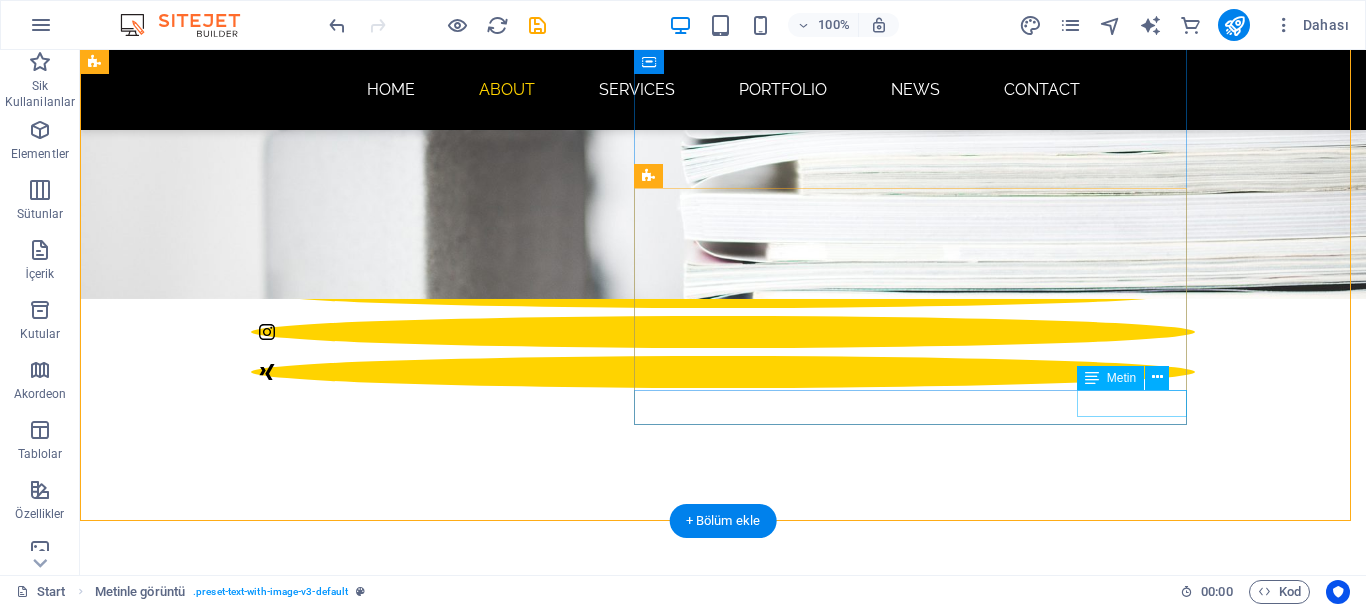 click on "85%" at bounding box center [568, 1836] 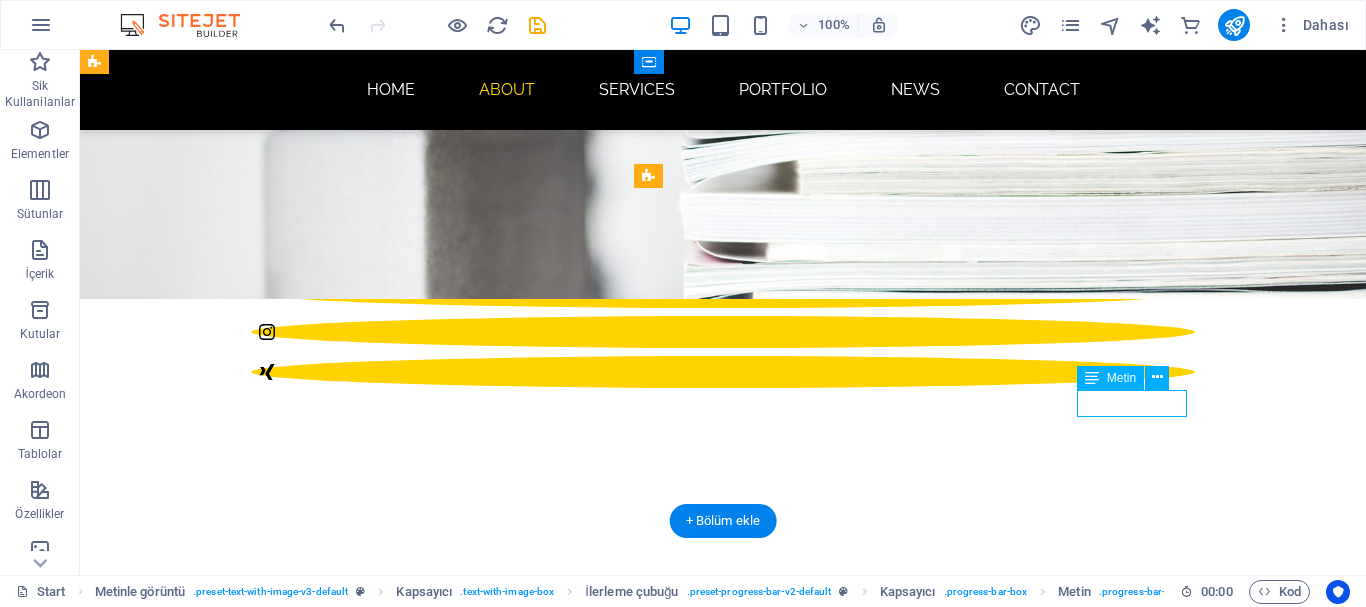 click on "85%" at bounding box center [568, 1836] 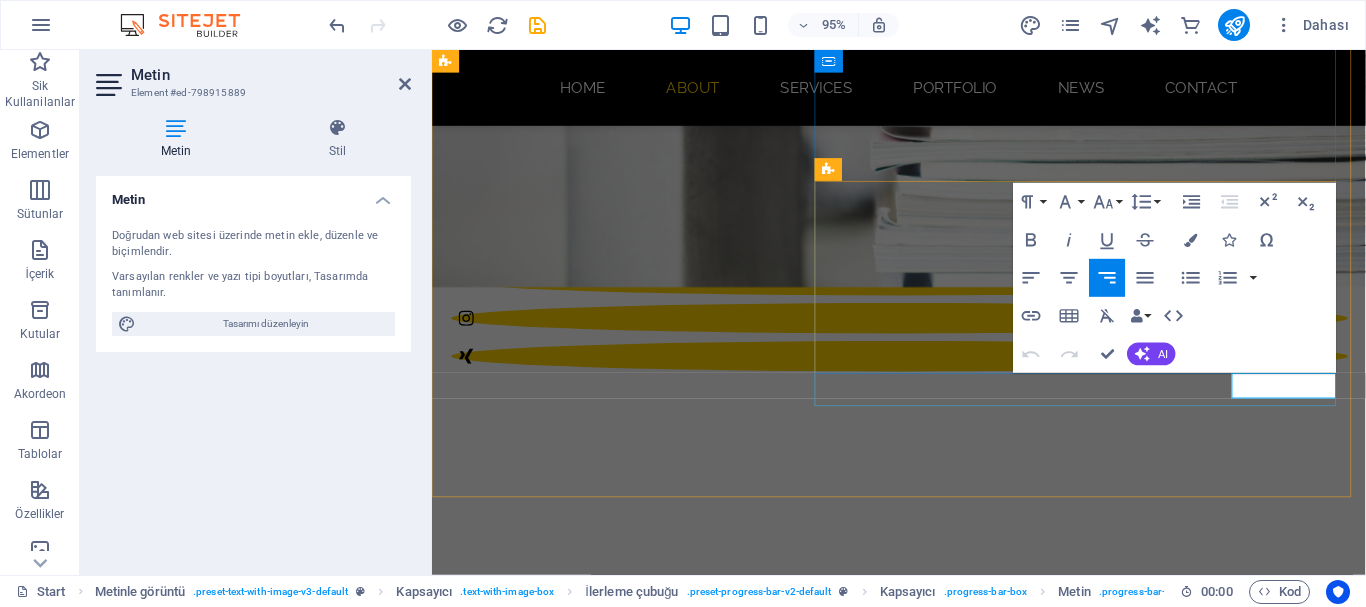 drag, startPoint x: 1369, startPoint y: 400, endPoint x: 1354, endPoint y: 403, distance: 15.297058 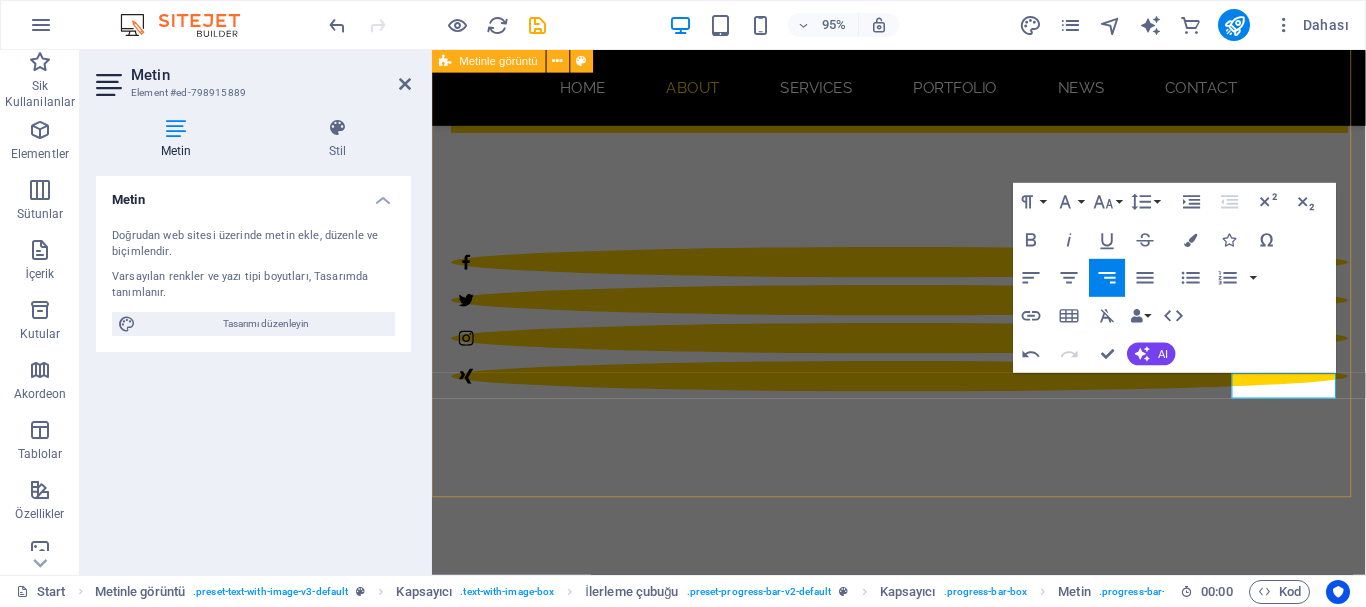 click on "About me Lorem ipsum dolor sit amet, consectetuer adipiscing elit. Aenean commodo ligula eget dolor. Lorem ipsum dolor sit amet, consectetuer adipiscing elit leget dolor. delta plc 95%
python 70%
java script 90%
HTML & CSS 70%" at bounding box center (923, 1280) 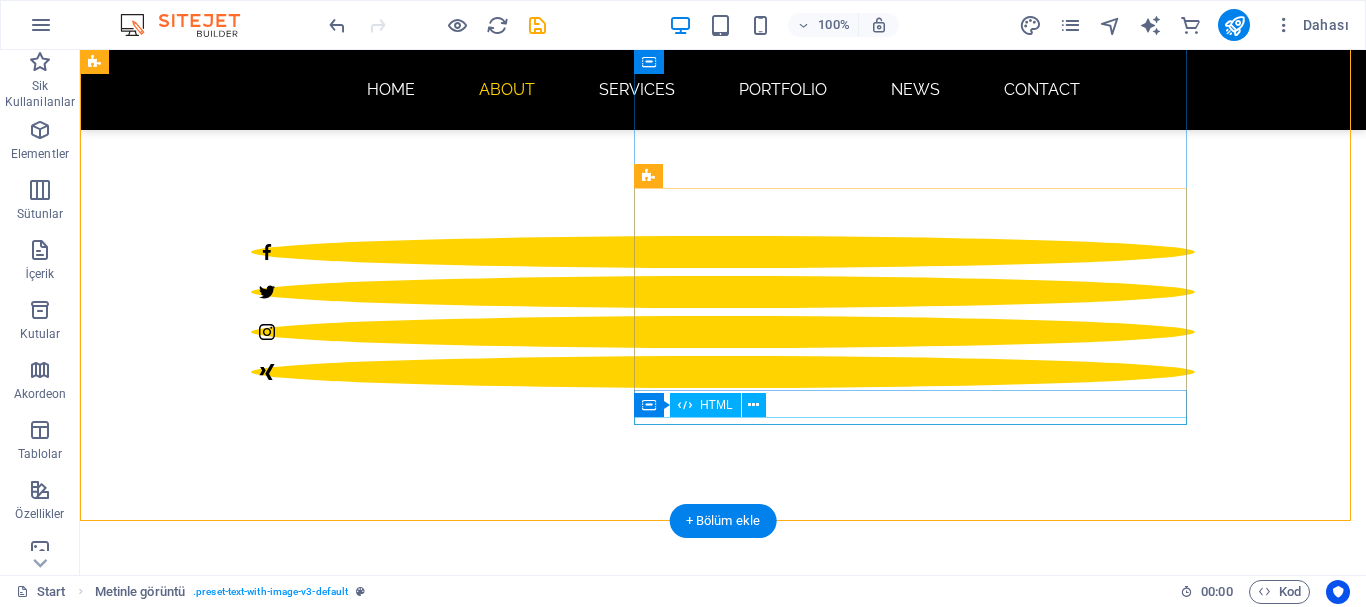click at bounding box center [568, 1854] 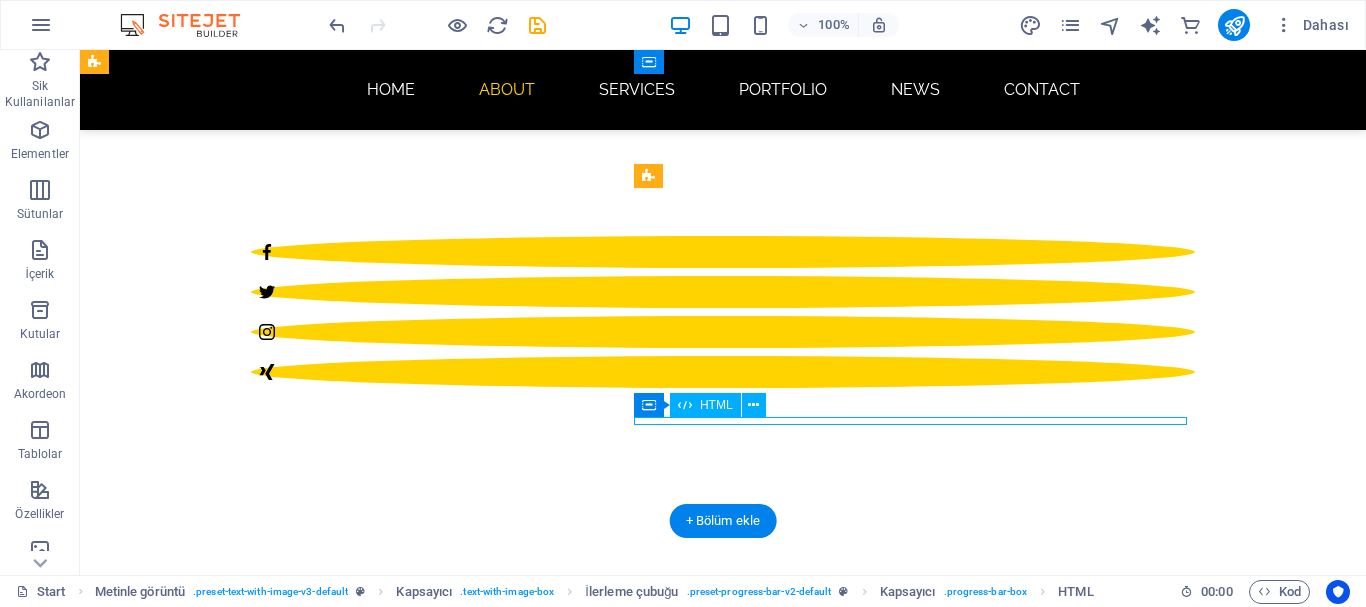 click at bounding box center [568, 1854] 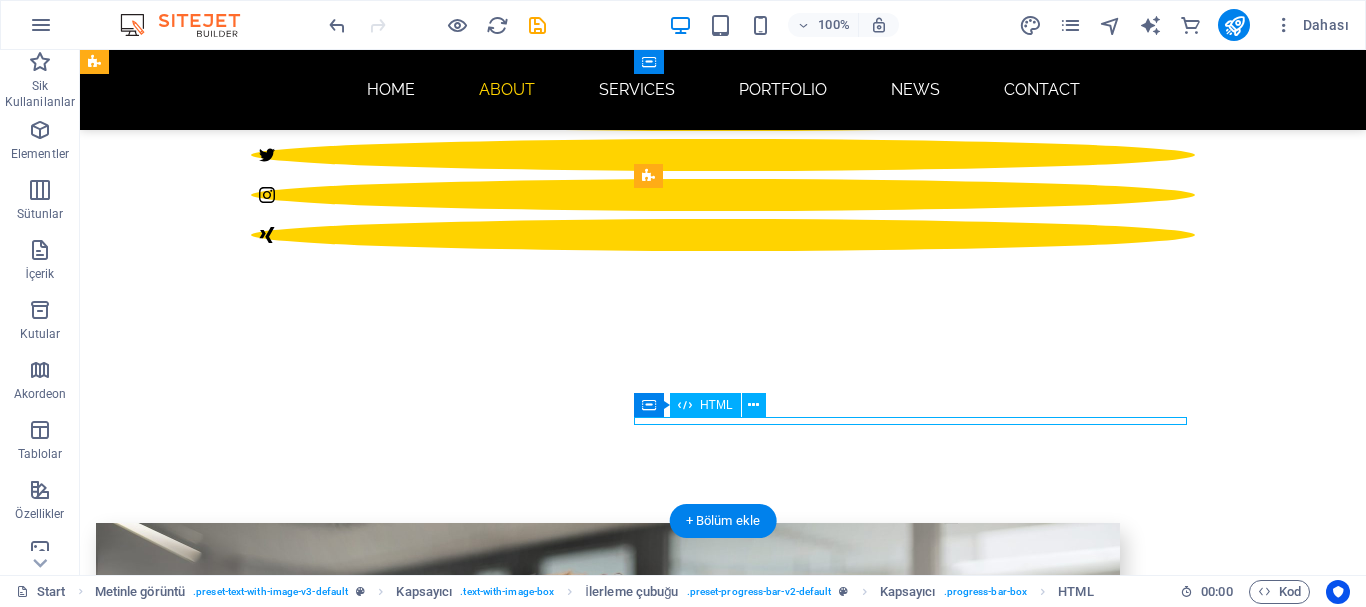 scroll, scrollTop: 894, scrollLeft: 0, axis: vertical 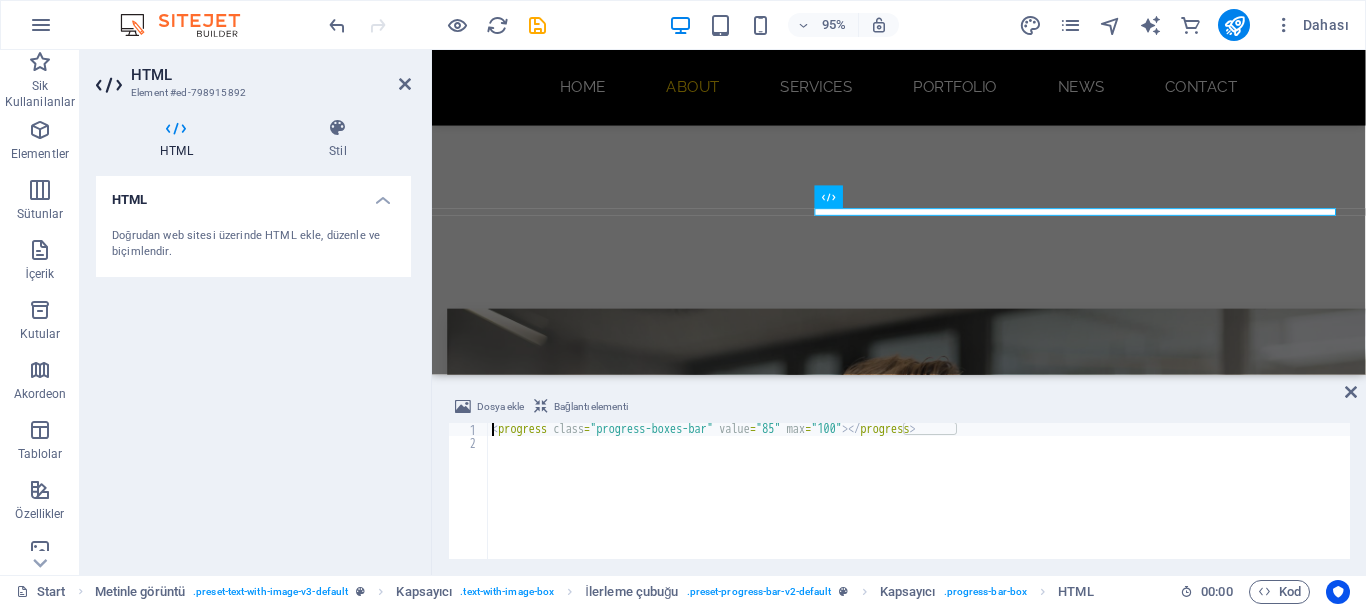 click on "< progress   class = "progress-boxes-bar"   value = "85"   max = "100" > </ progress >" at bounding box center (919, 504) 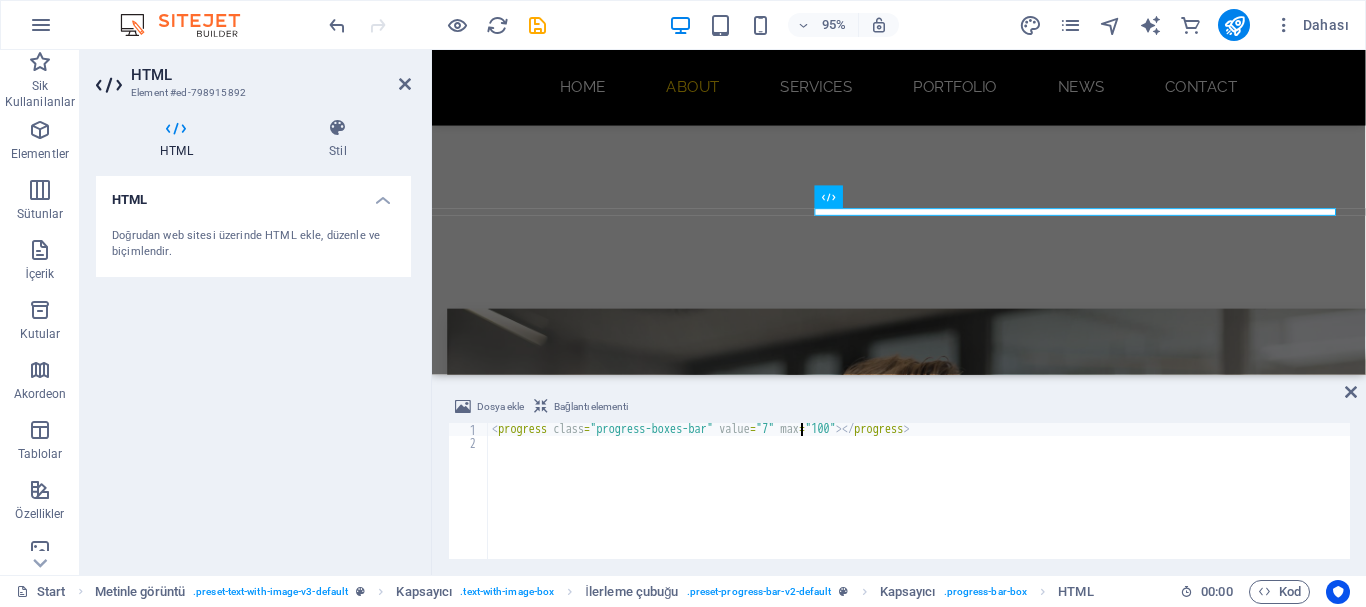 scroll, scrollTop: 0, scrollLeft: 25, axis: horizontal 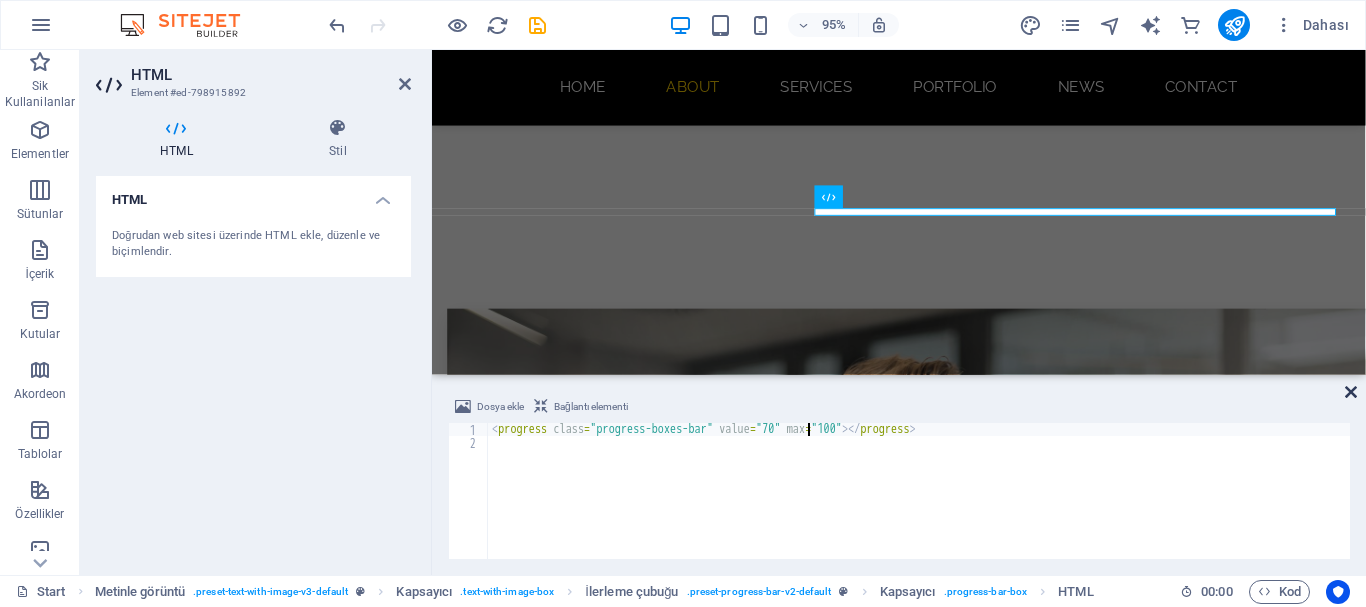 type on "<progress class="progress-boxes-bar" value="70" max="100"></progress>" 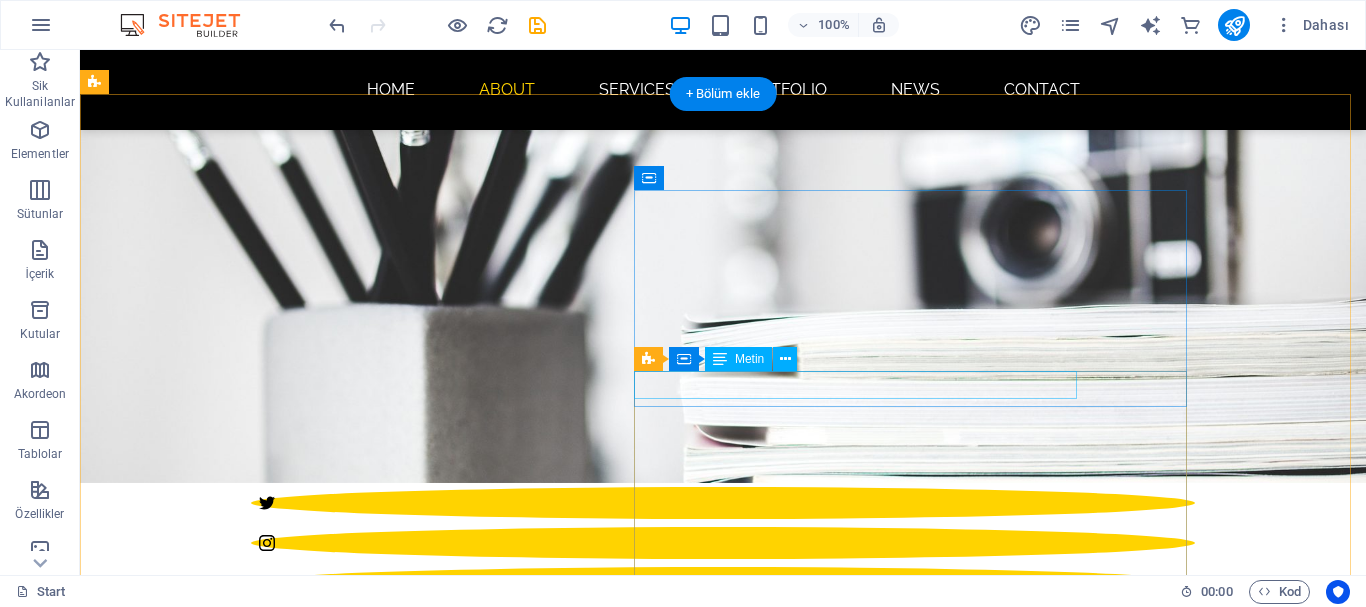 scroll, scrollTop: 594, scrollLeft: 0, axis: vertical 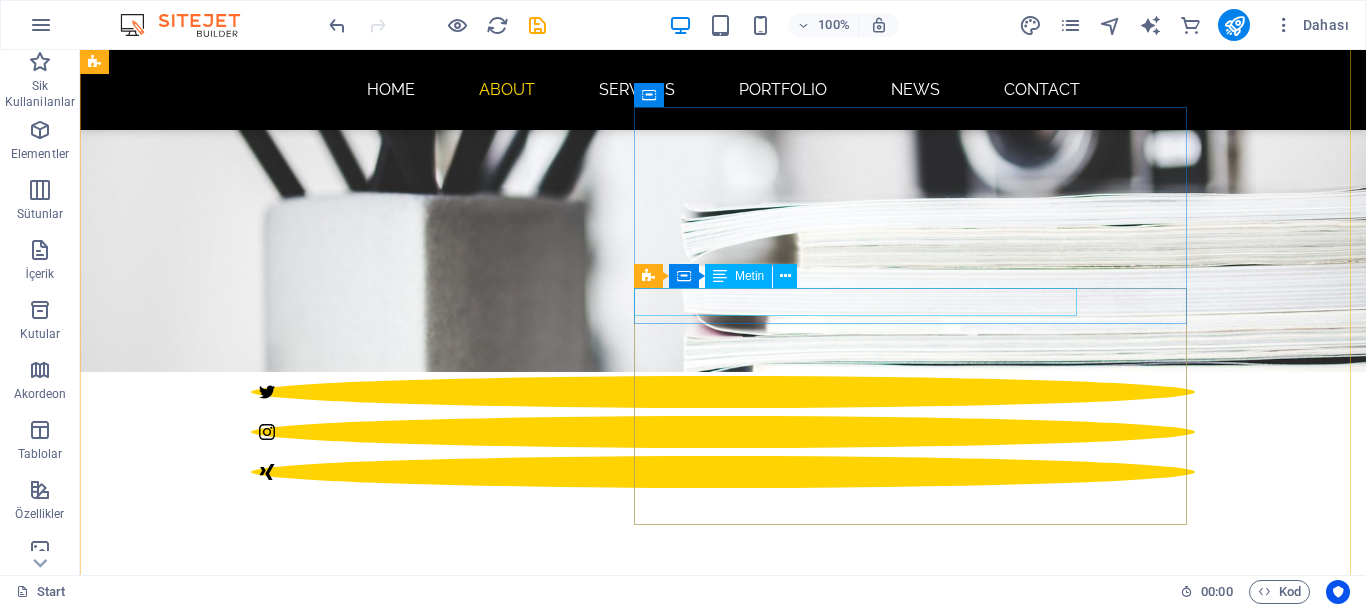 click on "delta plc" at bounding box center [568, 1626] 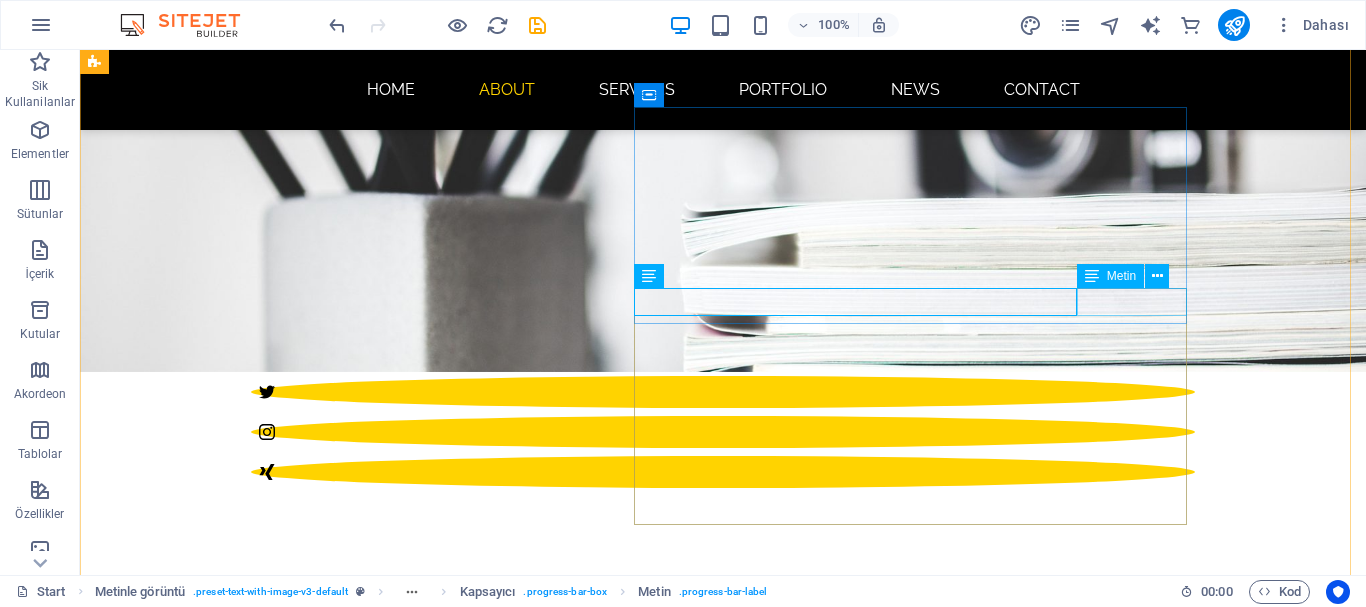 click on "95%" at bounding box center [568, 1653] 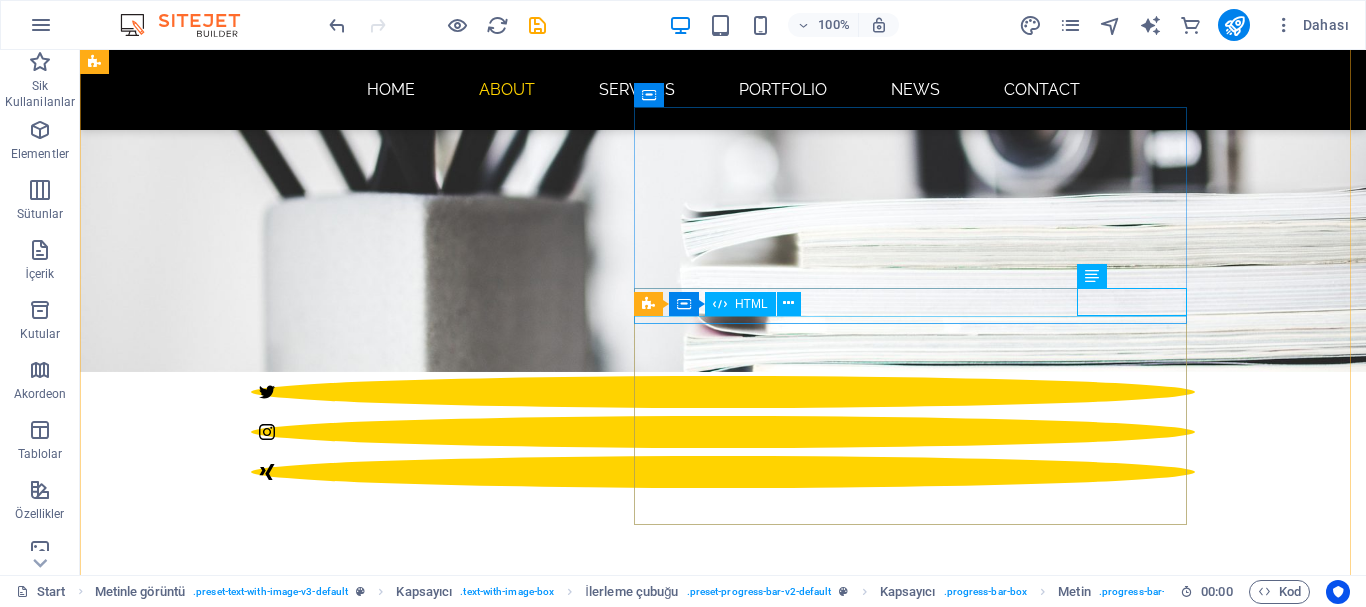 click at bounding box center [568, 1671] 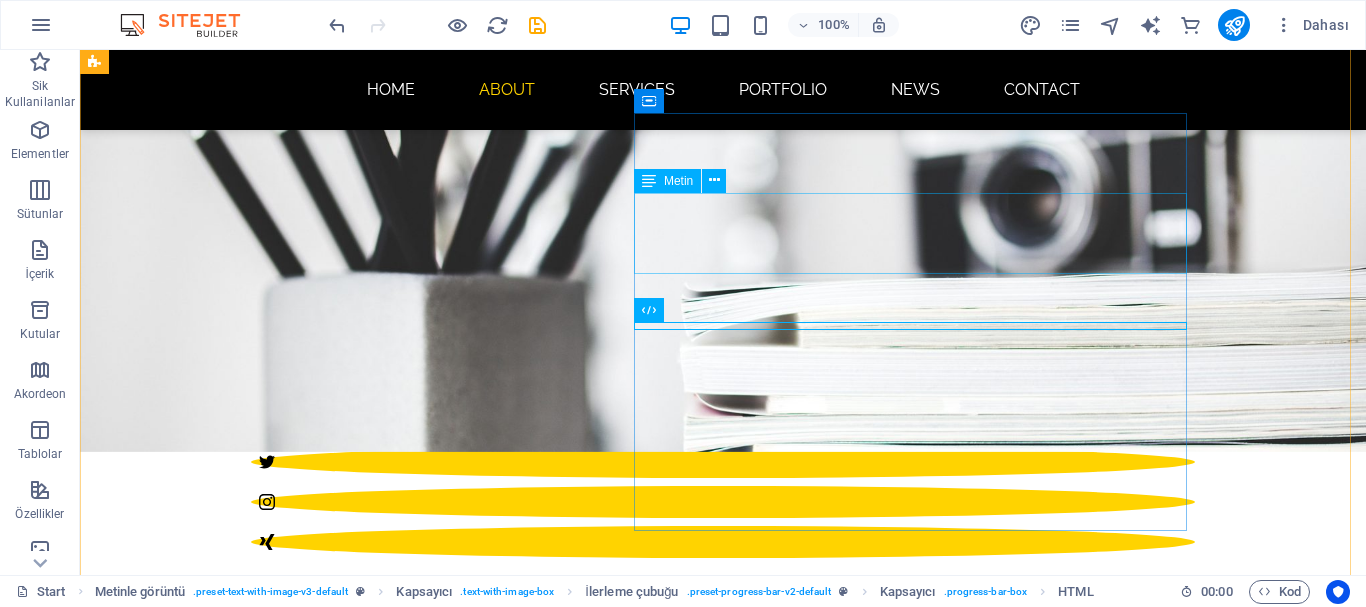 scroll, scrollTop: 494, scrollLeft: 0, axis: vertical 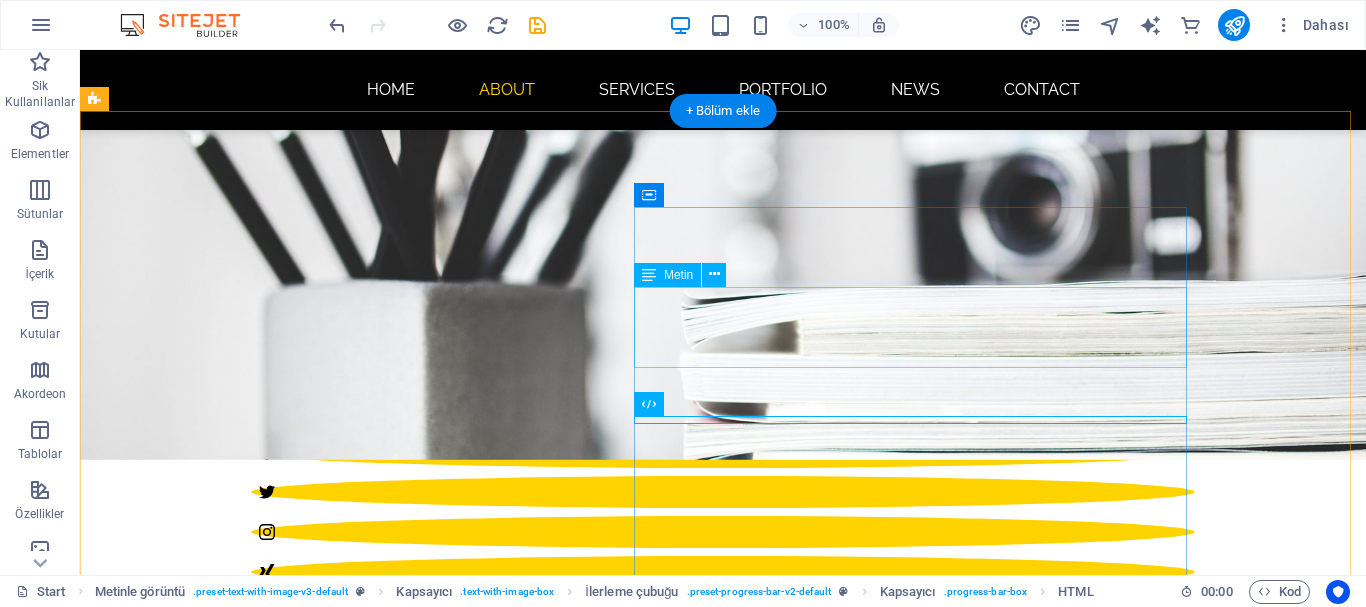click on "Lorem ipsum dolor sit amet, consectetuer adipiscing elit. Aenean commodo ligula eget dolor. Lorem ipsum dolor sit amet, consectetuer adipiscing elit leget dolor." at bounding box center [568, 1665] 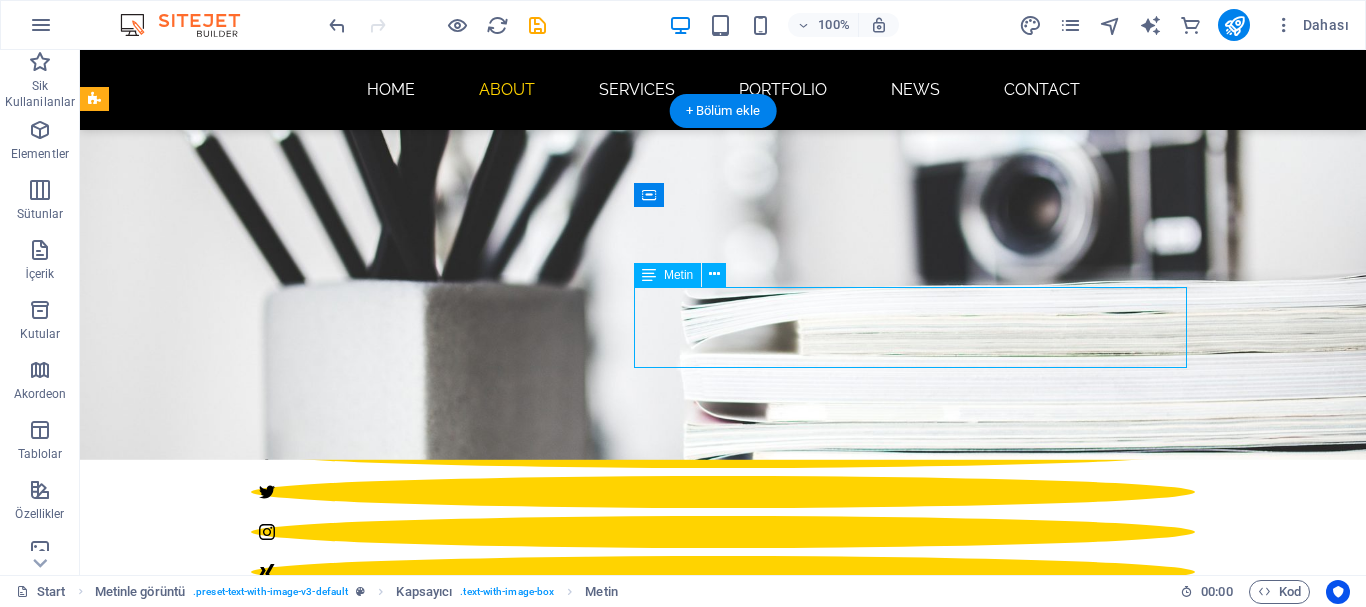 click on "Lorem ipsum dolor sit amet, consectetuer adipiscing elit. Aenean commodo ligula eget dolor. Lorem ipsum dolor sit amet, consectetuer adipiscing elit leget dolor." at bounding box center [568, 1665] 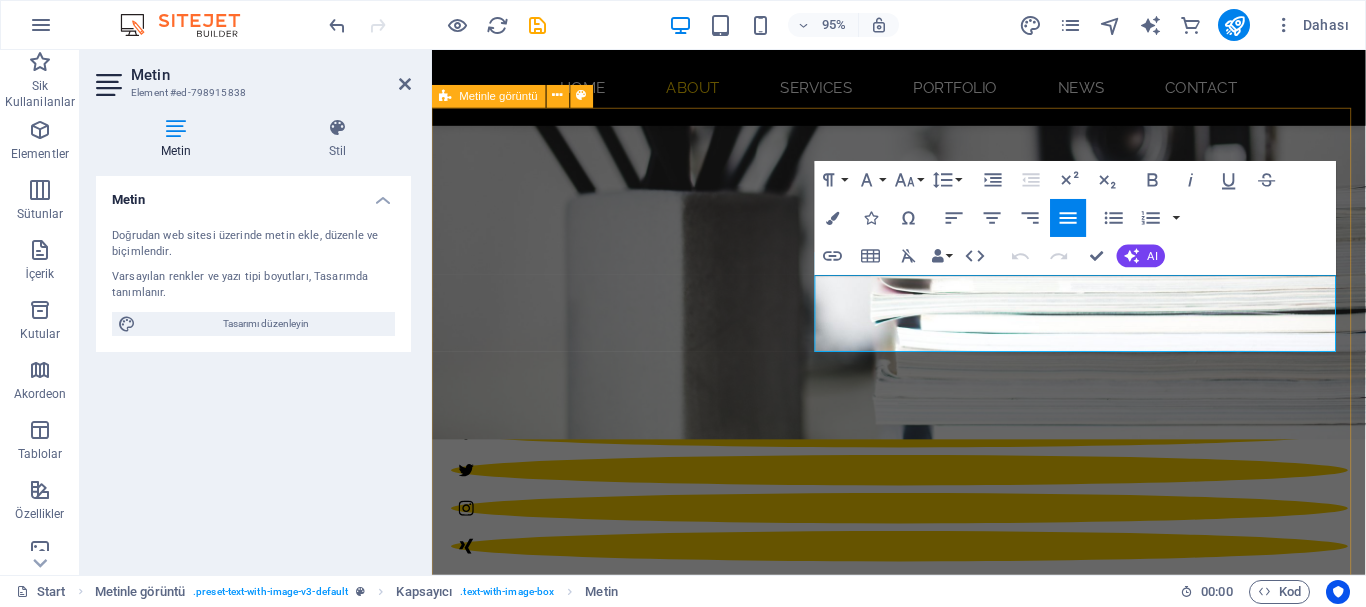 drag, startPoint x: 1044, startPoint y: 359, endPoint x: 823, endPoint y: 302, distance: 228.23233 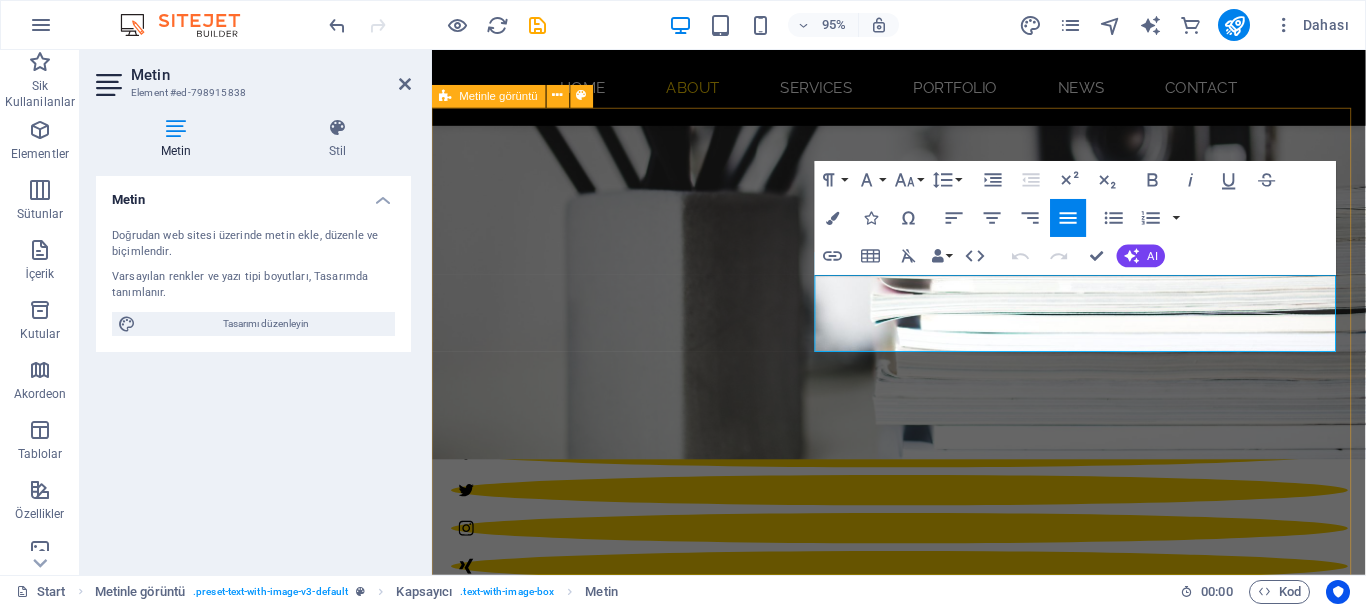 copy on "Lorem ipsum dolor sit amet, consectetuer adipiscing elit. Aenean commodo ligula eget dolor. Lorem ipsum dolor sit amet, consectetuer adipiscing elit leget dolor." 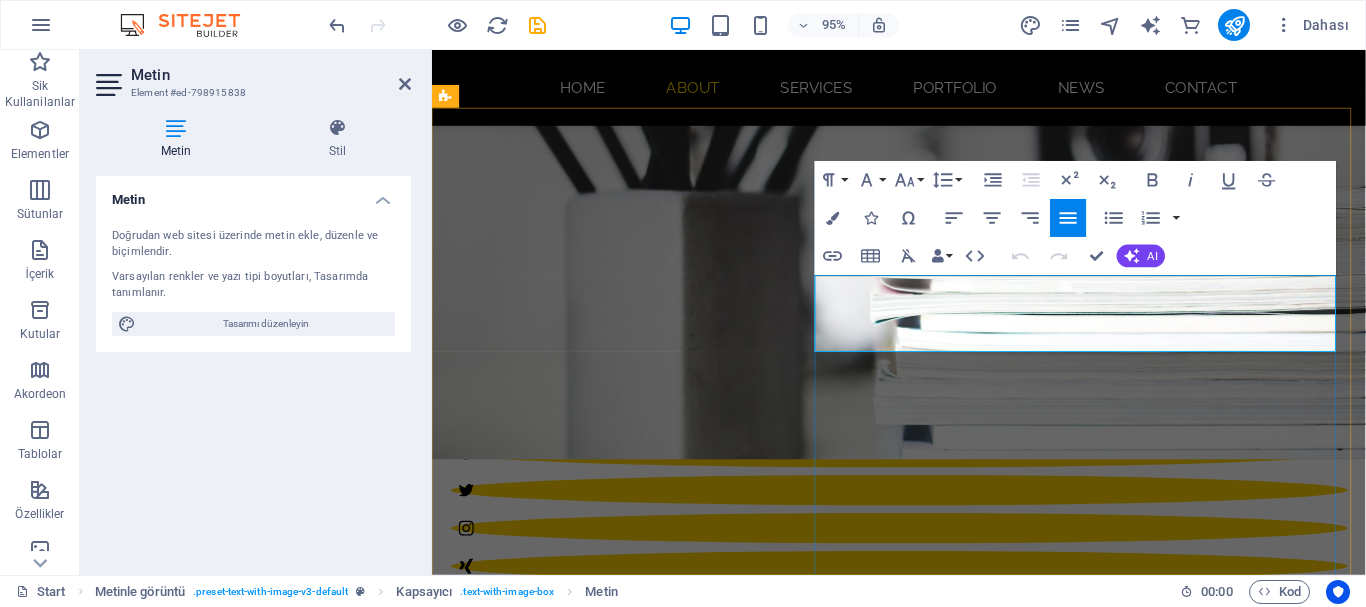 click on "Lorem ipsum dolor sit amet, consectetuer adipiscing elit. Aenean commodo ligula eget dolor. Lorem ipsum dolor sit amet, consectetuer adipiscing elit leget dolor." at bounding box center (920, 1686) 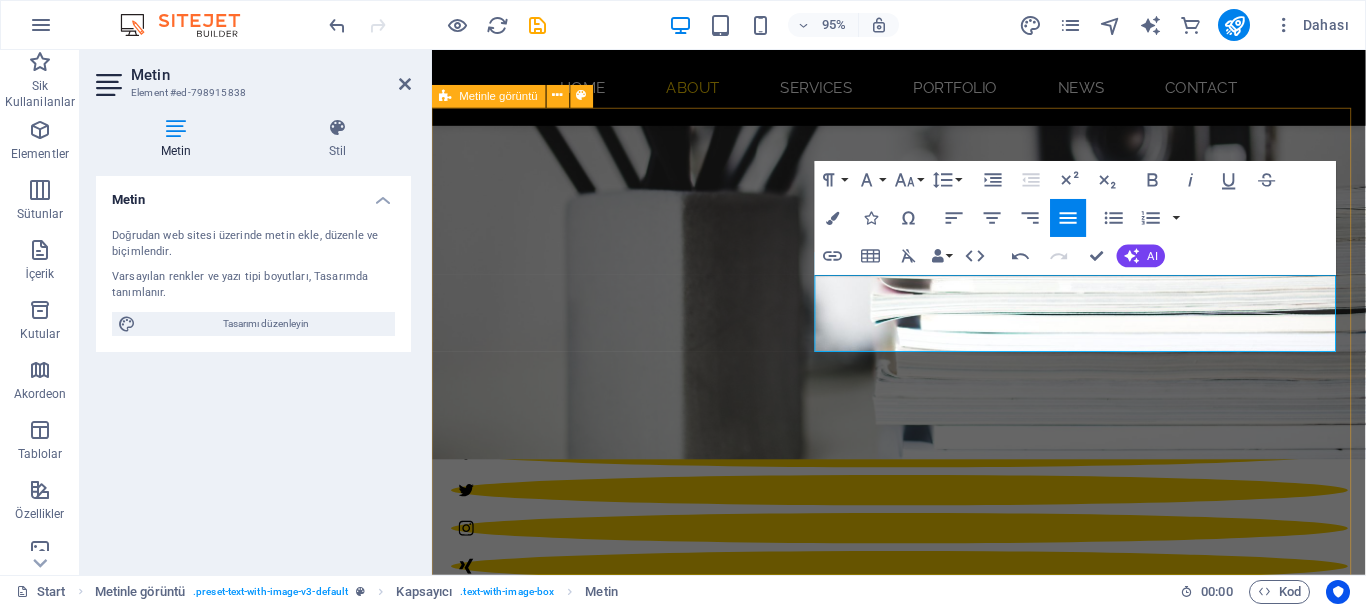 drag, startPoint x: 1035, startPoint y: 351, endPoint x: 803, endPoint y: 298, distance: 237.97688 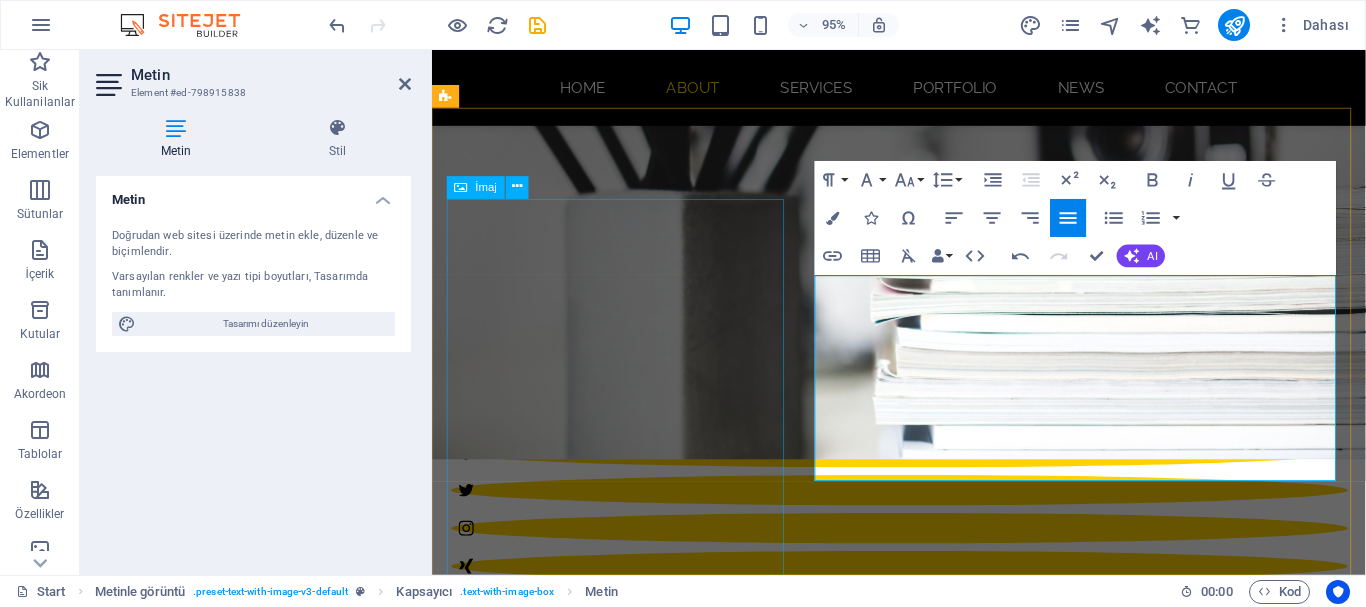 click at bounding box center [920, 1222] 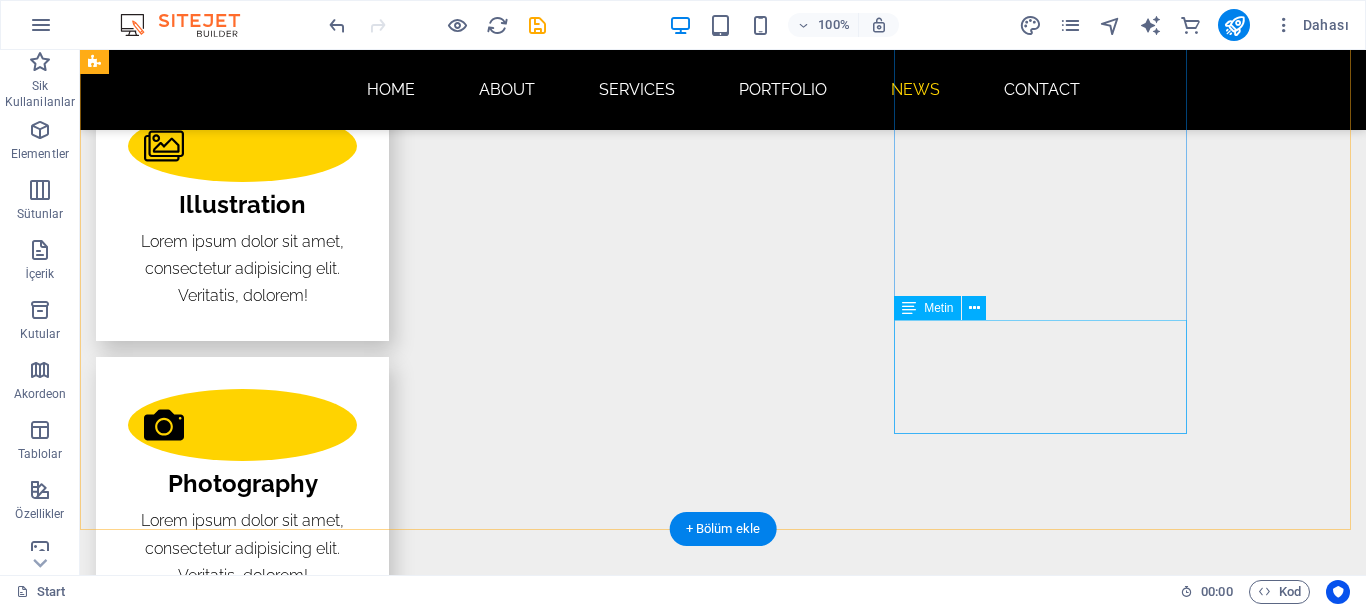 scroll, scrollTop: 3394, scrollLeft: 0, axis: vertical 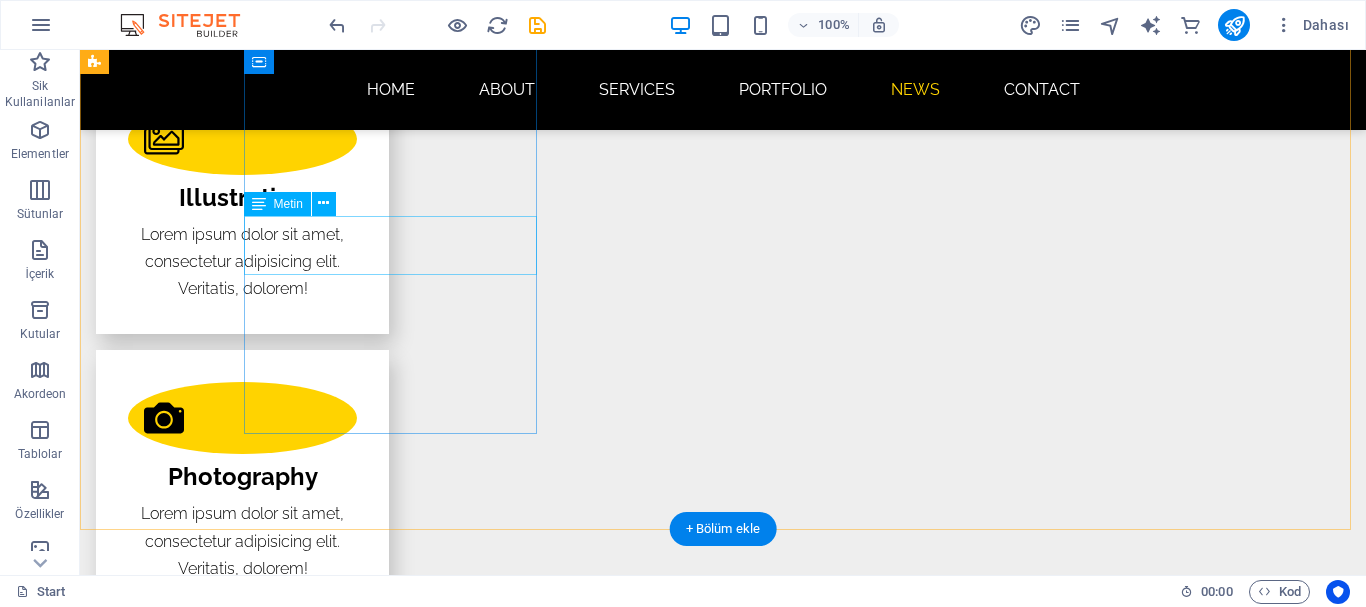 click on "12 October 2021" at bounding box center [242, 2726] 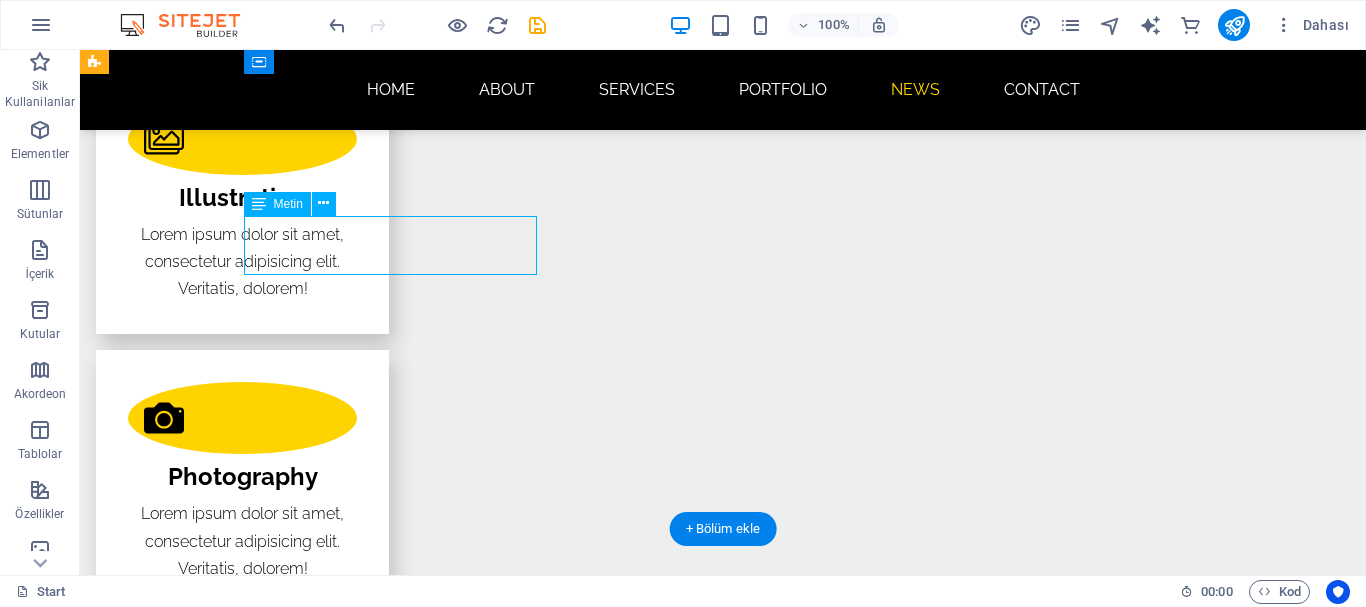 drag, startPoint x: 329, startPoint y: 257, endPoint x: 409, endPoint y: 308, distance: 94.873604 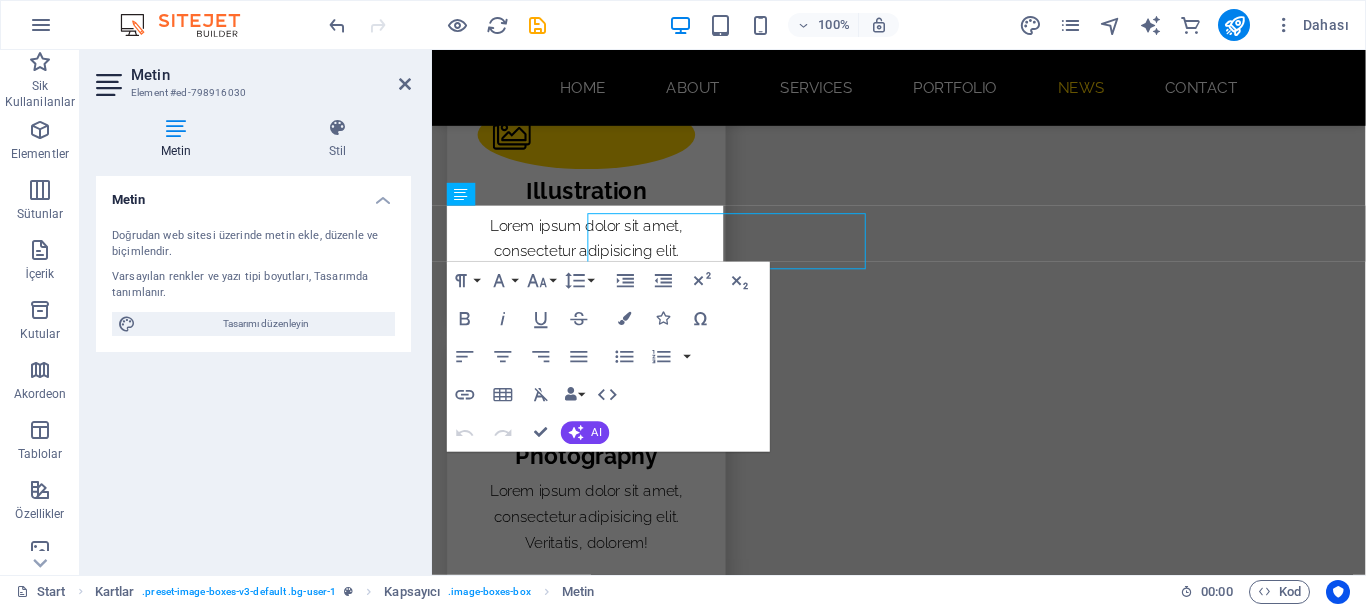 scroll, scrollTop: 3388, scrollLeft: 0, axis: vertical 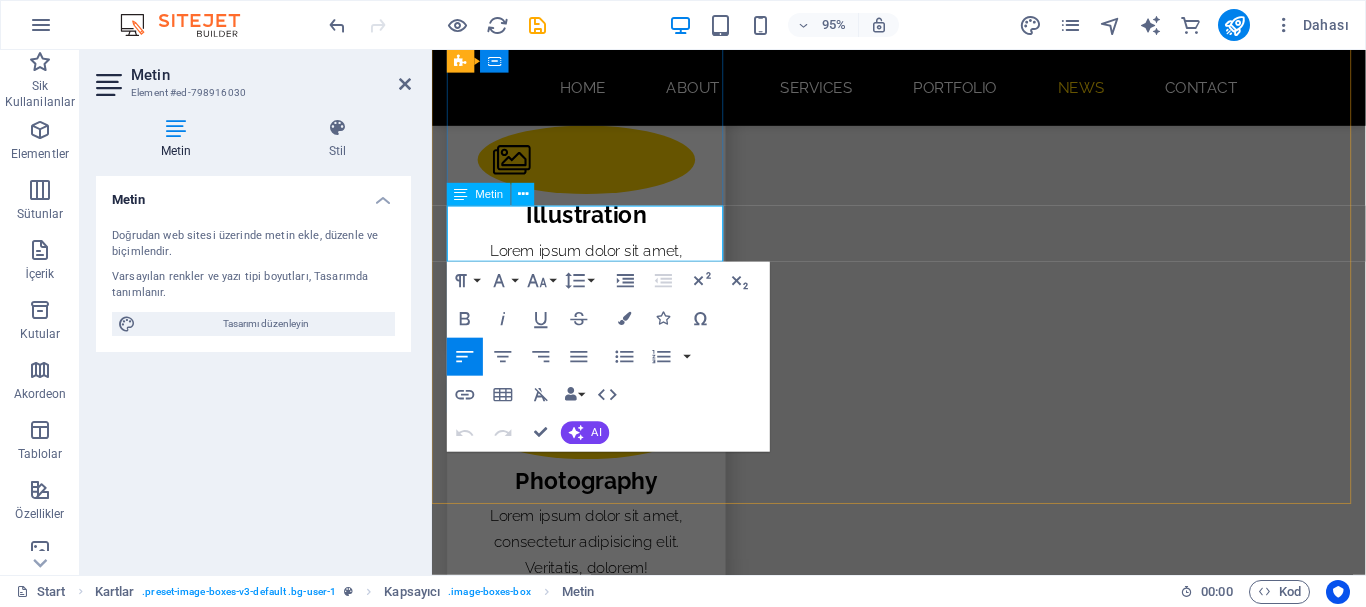 click on "12 October 2021" at bounding box center (594, 2769) 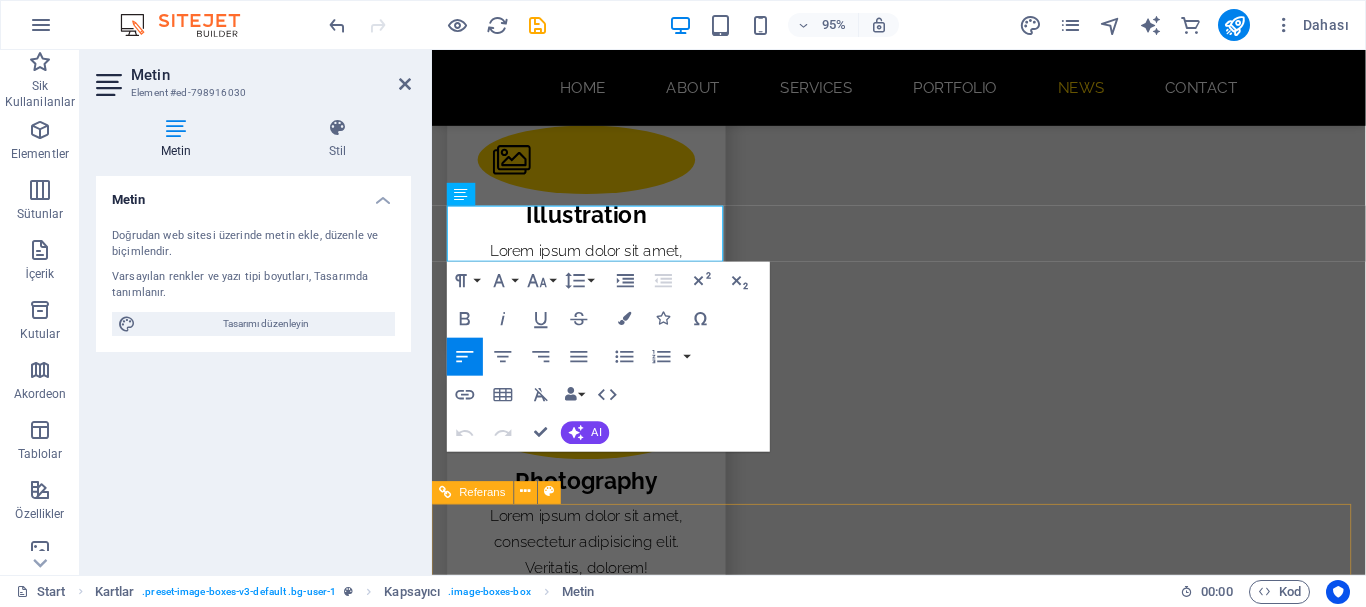 click at bounding box center (923, 3936) 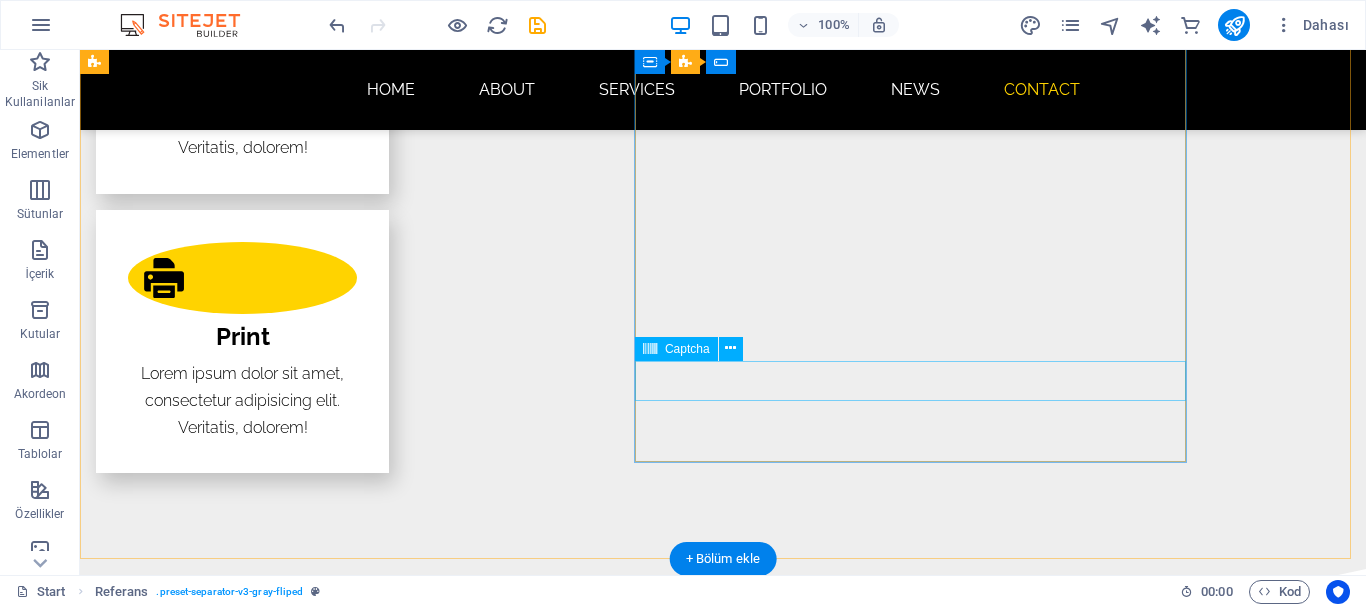 scroll, scrollTop: 3994, scrollLeft: 0, axis: vertical 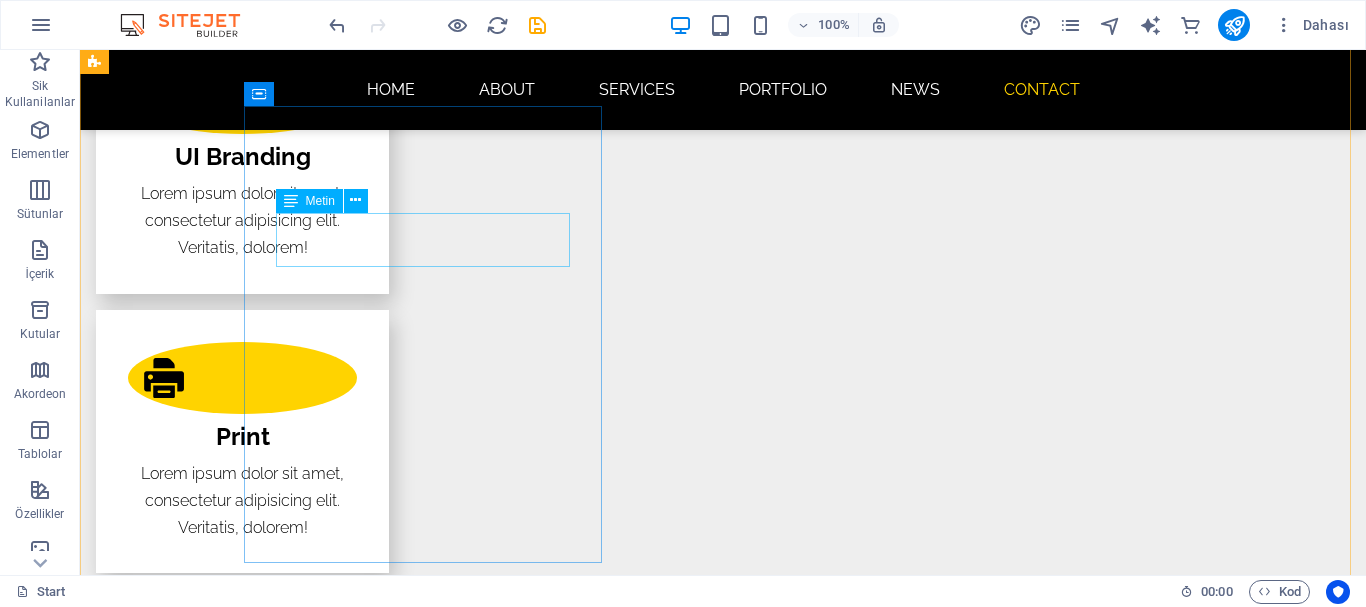 click on "Lorem olik ipsum dolor sit amet libero consectetur adipisicing elit." at bounding box center (568, 3565) 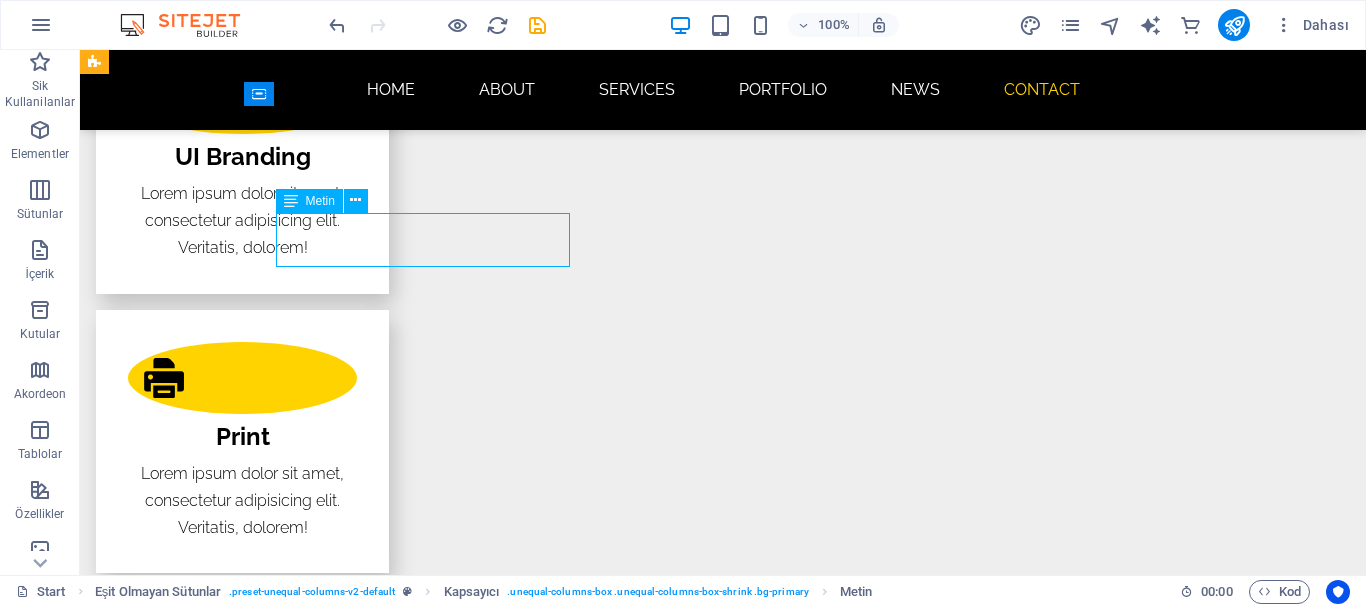 click on "Lorem olik ipsum dolor sit amet libero consectetur adipisicing elit." at bounding box center (568, 3565) 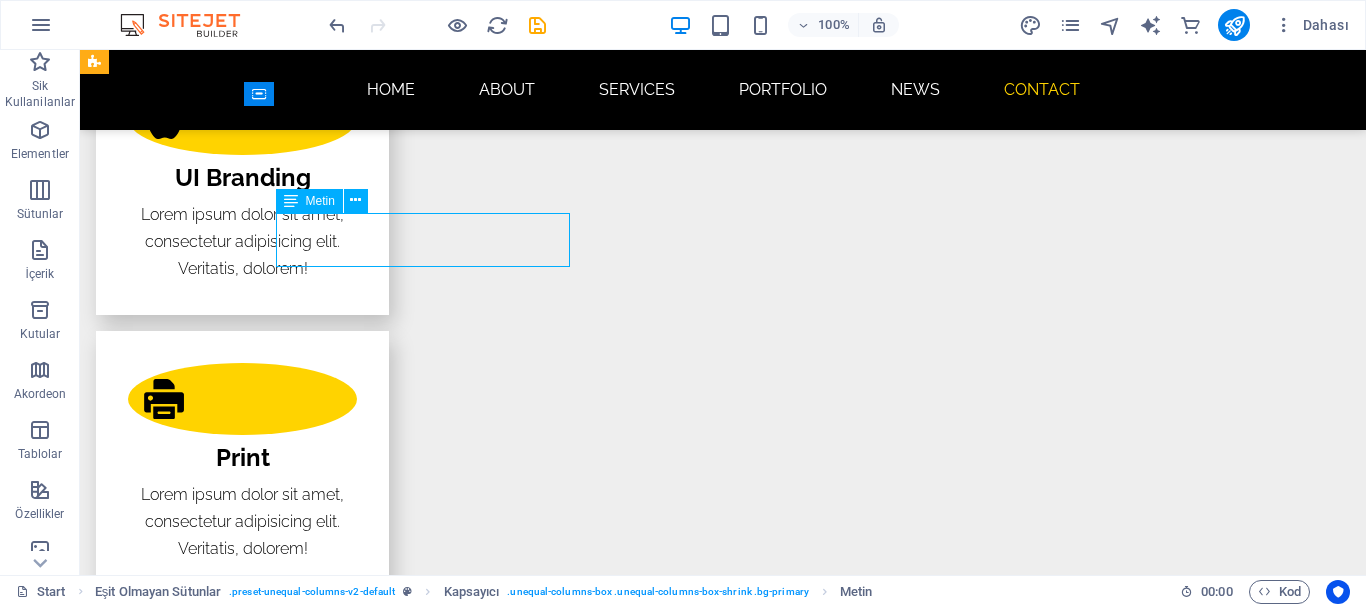 scroll, scrollTop: 3986, scrollLeft: 0, axis: vertical 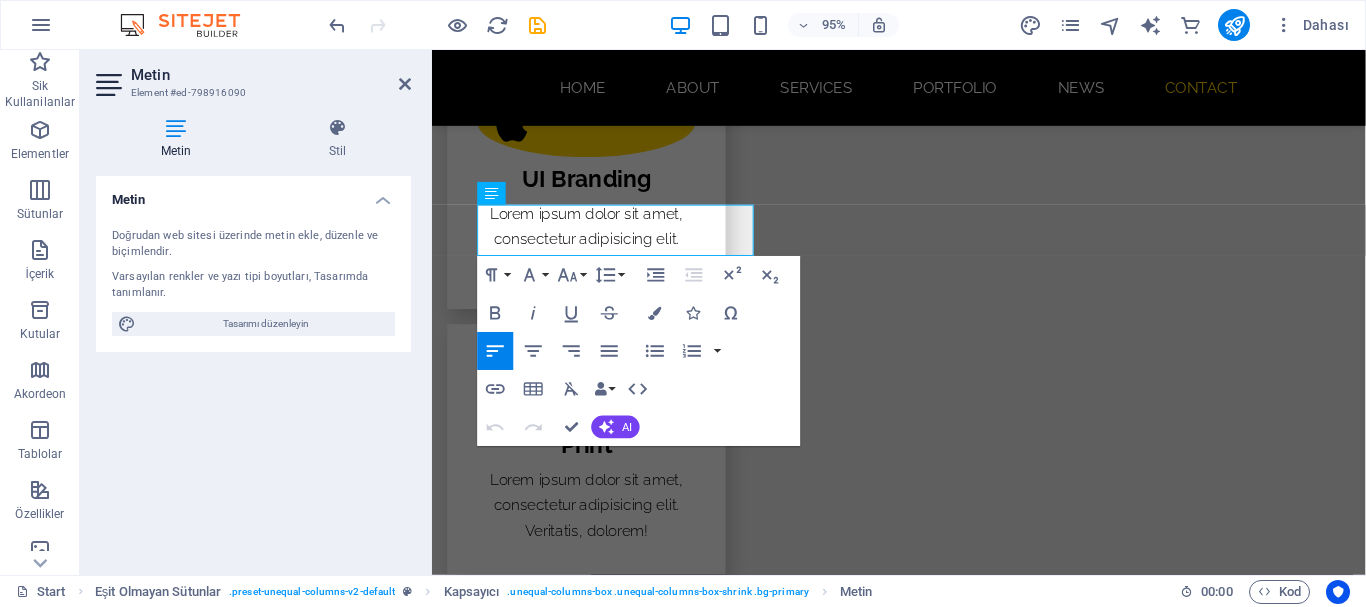 drag, startPoint x: 480, startPoint y: 258, endPoint x: 815, endPoint y: 276, distance: 335.48325 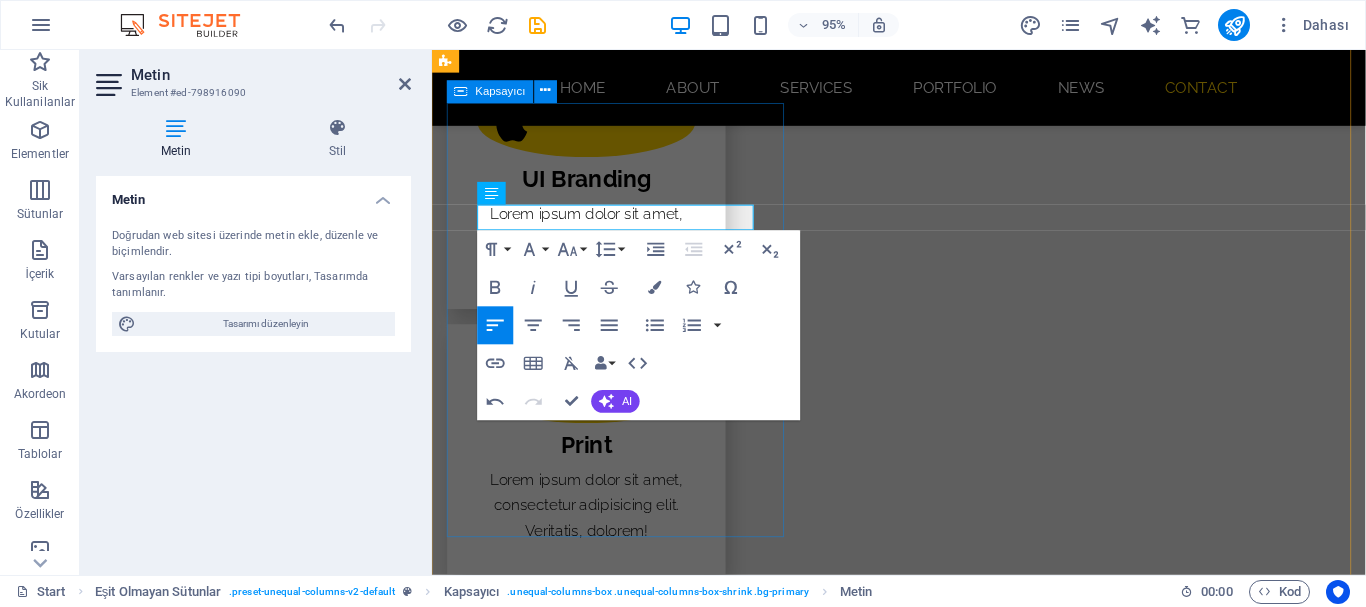 click on "CONTACT Phone +1-123-456-7890 77bbef54909463d08a13b57adfaa4a@cpanel.local Address Brooklyn Bridge New York, NY   10038" at bounding box center (920, 3704) 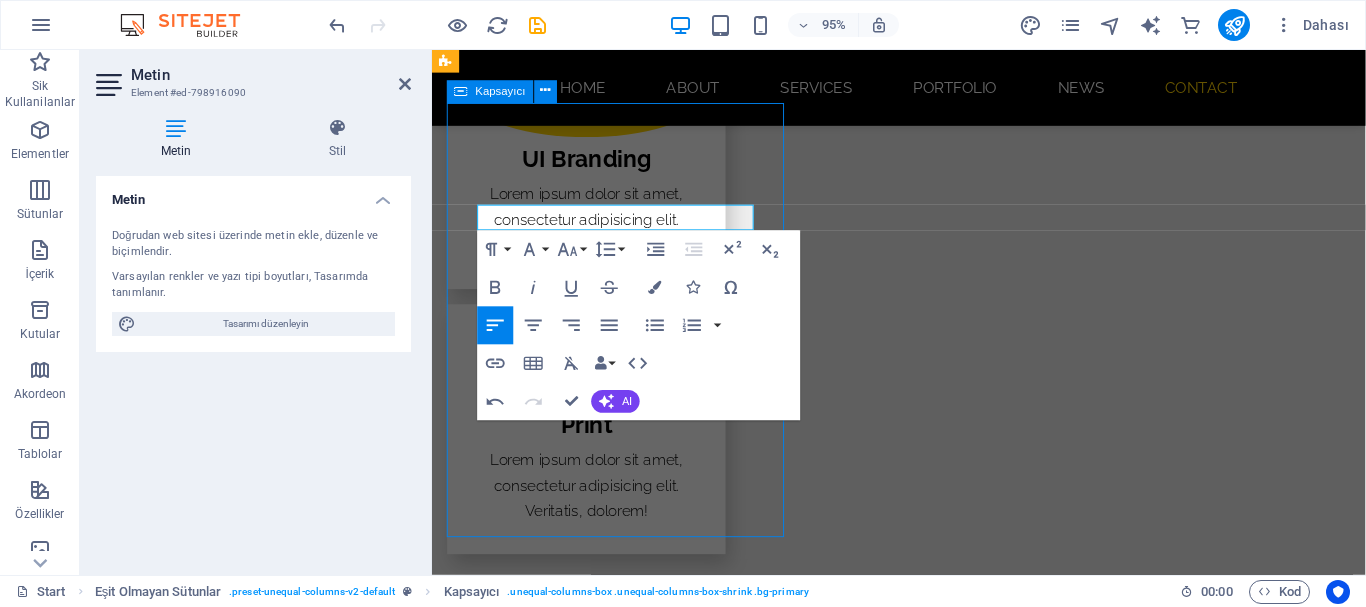 scroll, scrollTop: 3994, scrollLeft: 0, axis: vertical 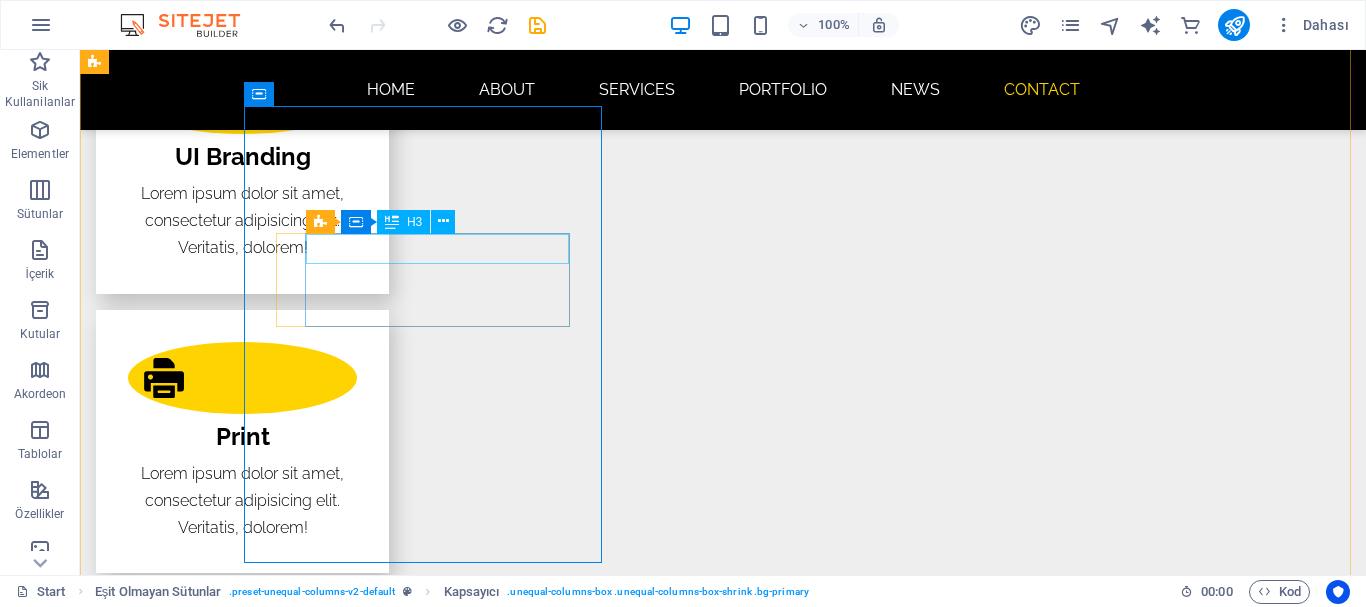 click on "Phone" at bounding box center (568, 3621) 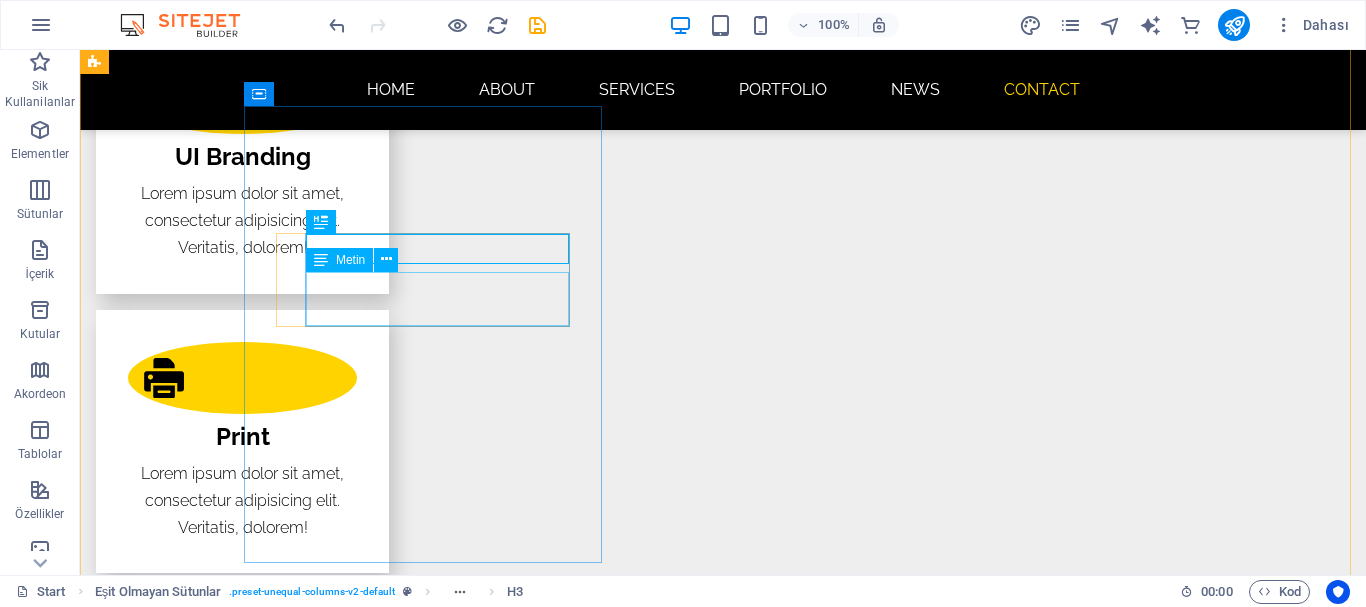 click on "+1-123-456-7890 77bbef54909463d08a13b57adfaa4a@cpanel.local" at bounding box center (568, 3671) 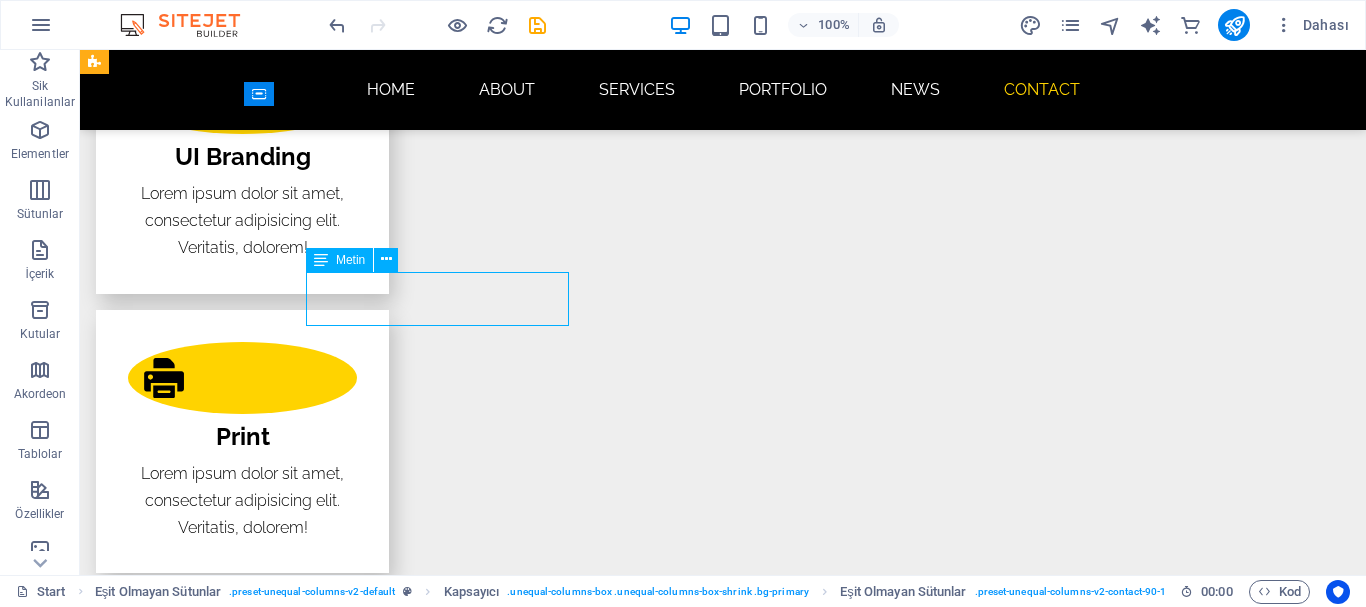 drag, startPoint x: 463, startPoint y: 277, endPoint x: 82, endPoint y: 294, distance: 381.3791 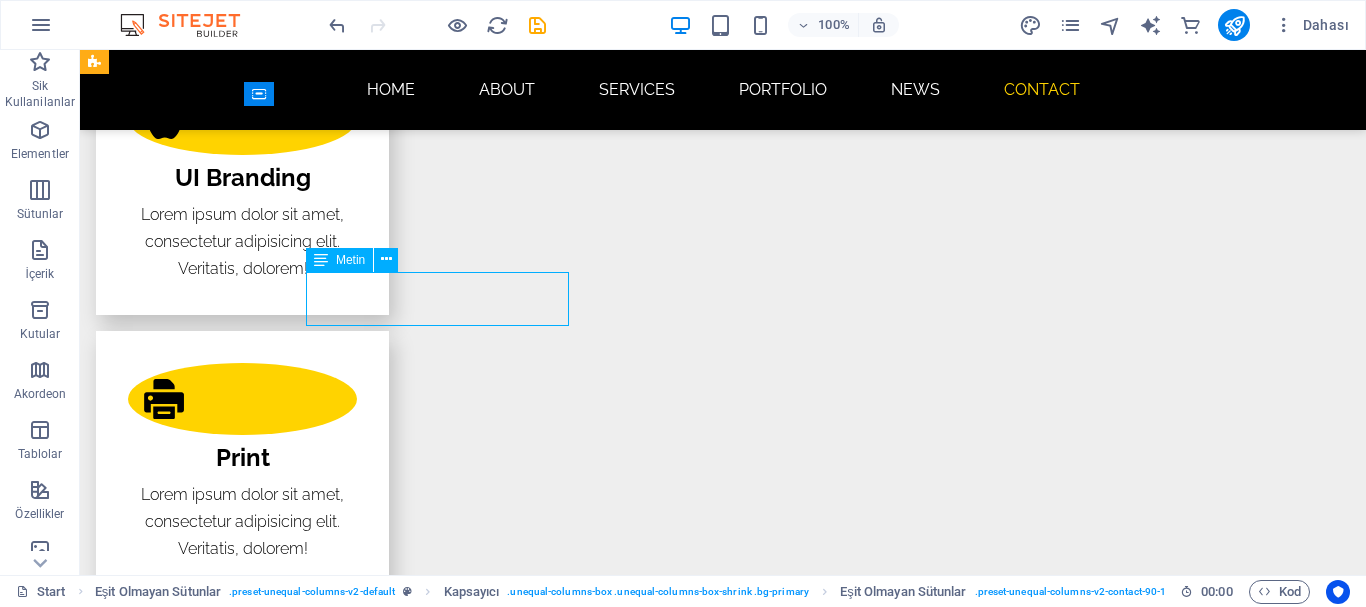 scroll, scrollTop: 3986, scrollLeft: 0, axis: vertical 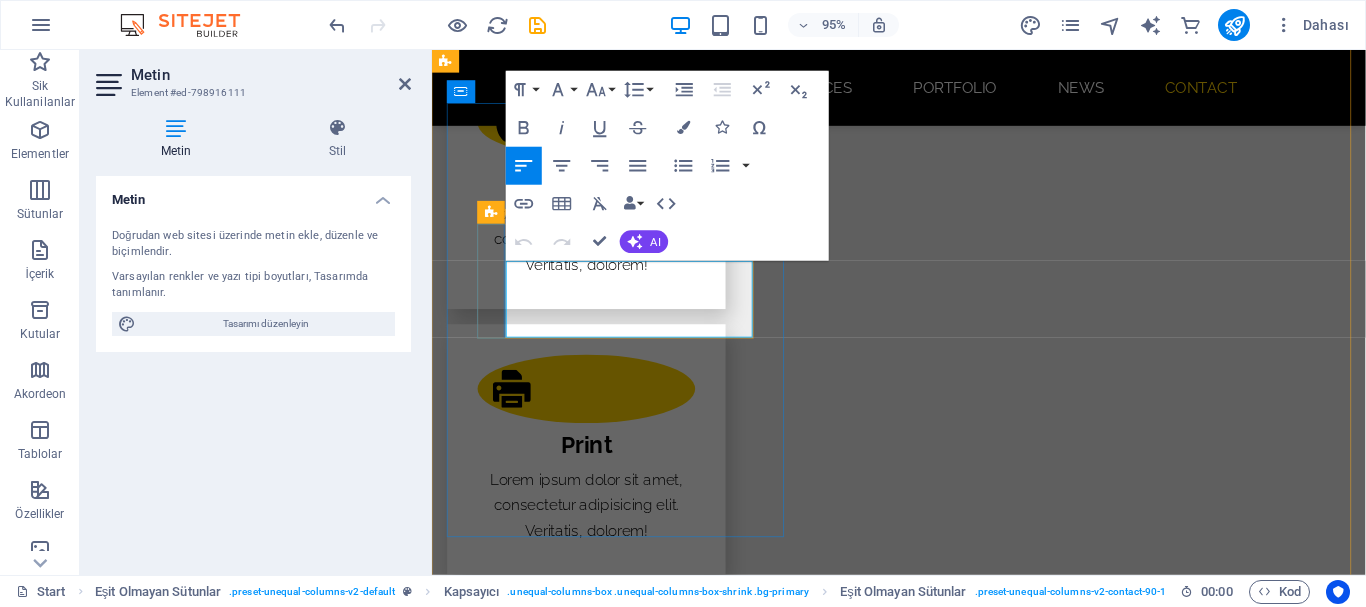 drag, startPoint x: 658, startPoint y: 280, endPoint x: 481, endPoint y: 287, distance: 177.13837 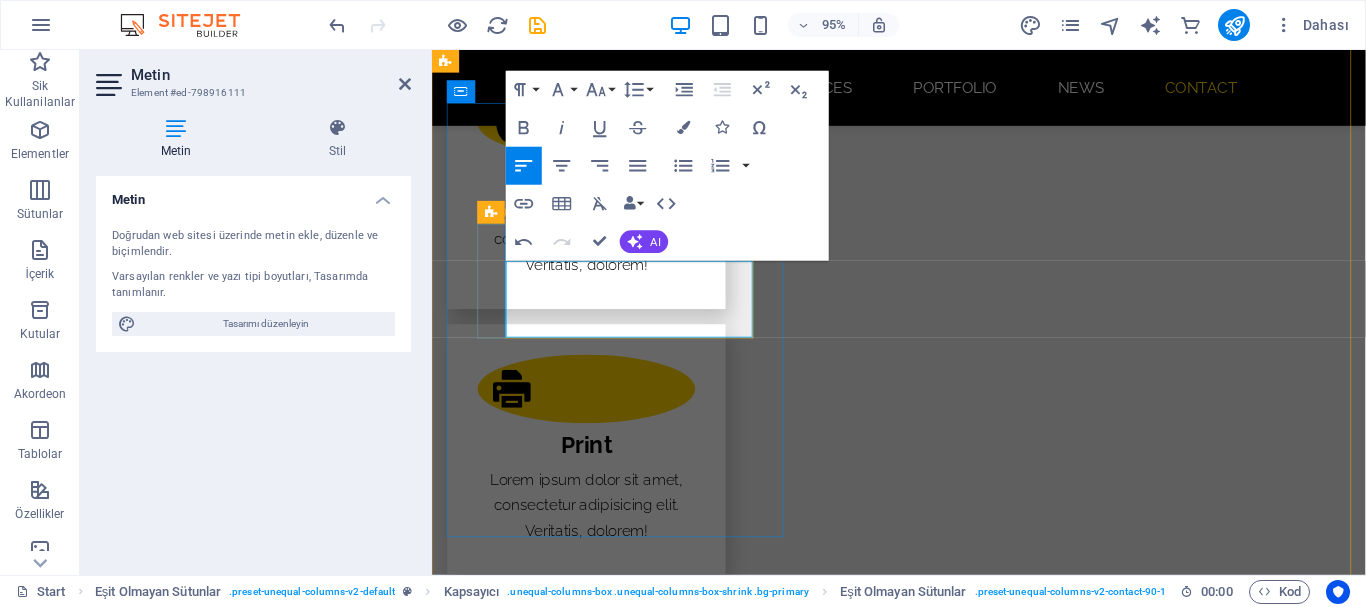 drag, startPoint x: 631, startPoint y: 338, endPoint x: 497, endPoint y: 307, distance: 137.53908 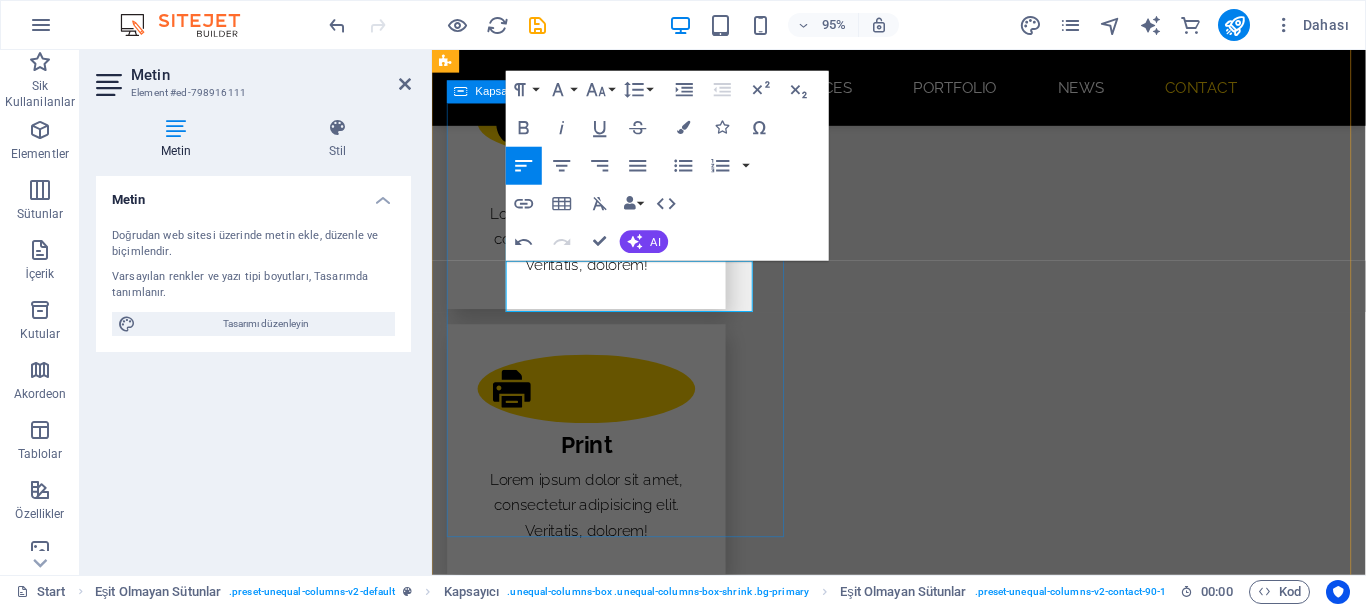 click on "CONTACT Phone +905384454121 Address Brooklyn Bridge New York, NY   10038" at bounding box center [920, 3691] 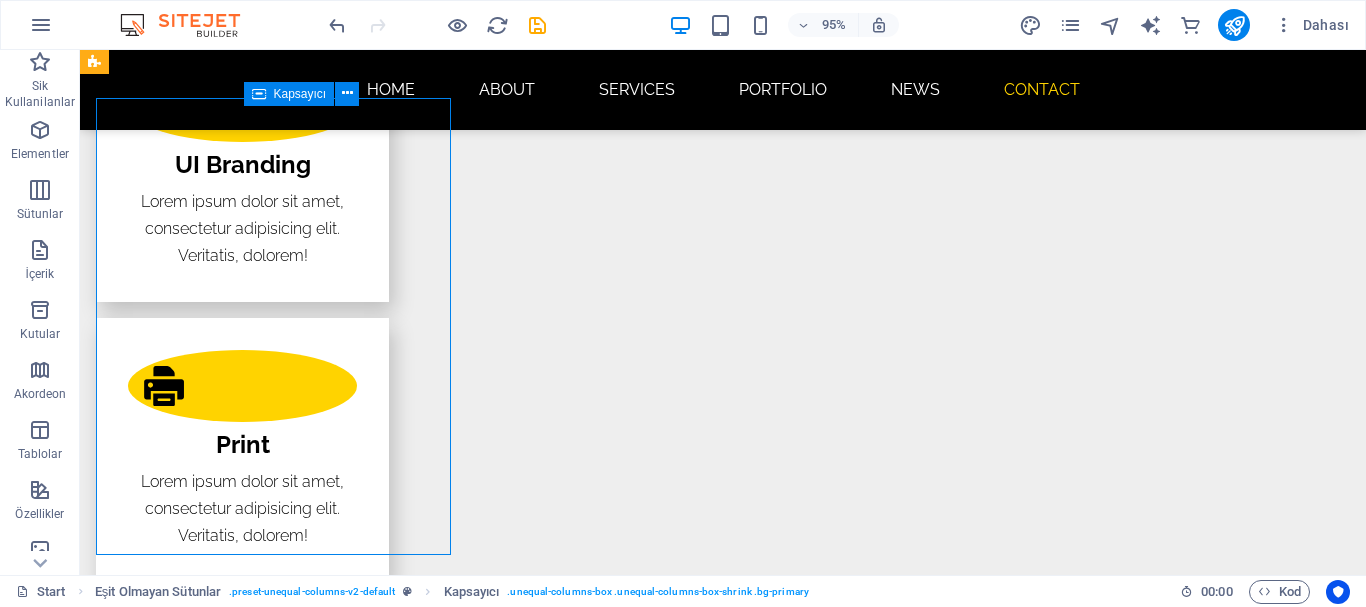 scroll, scrollTop: 3994, scrollLeft: 0, axis: vertical 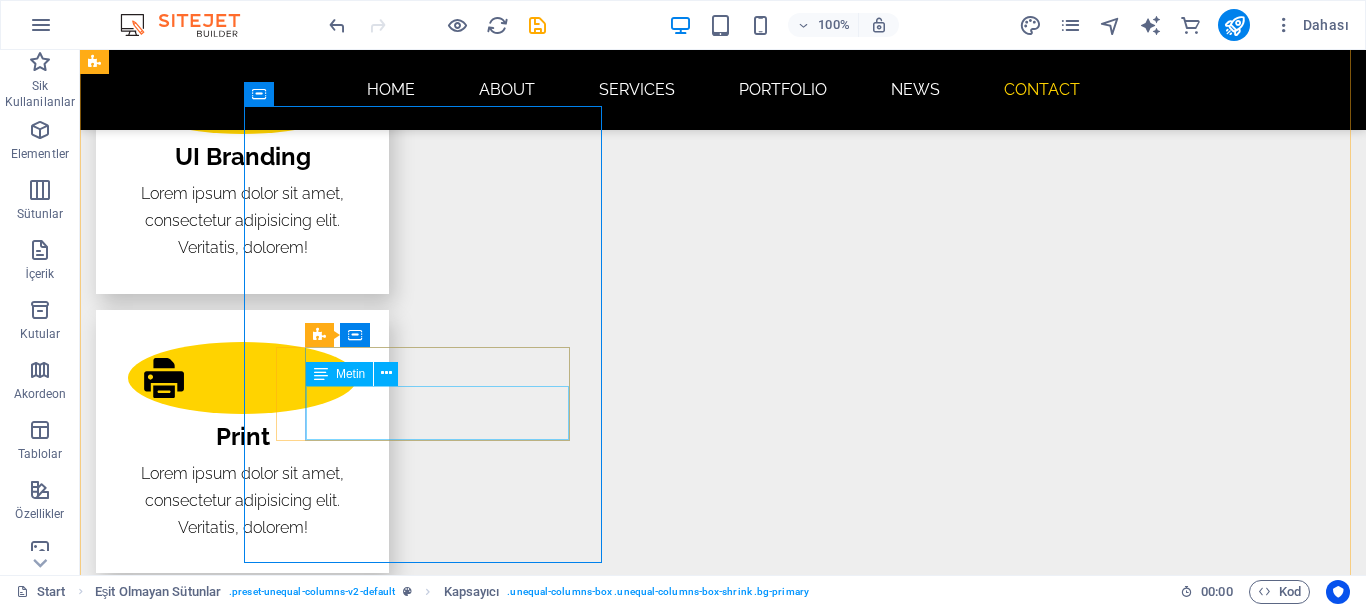 click on "Brooklyn Bridge New York, NY   10038" at bounding box center [568, 3819] 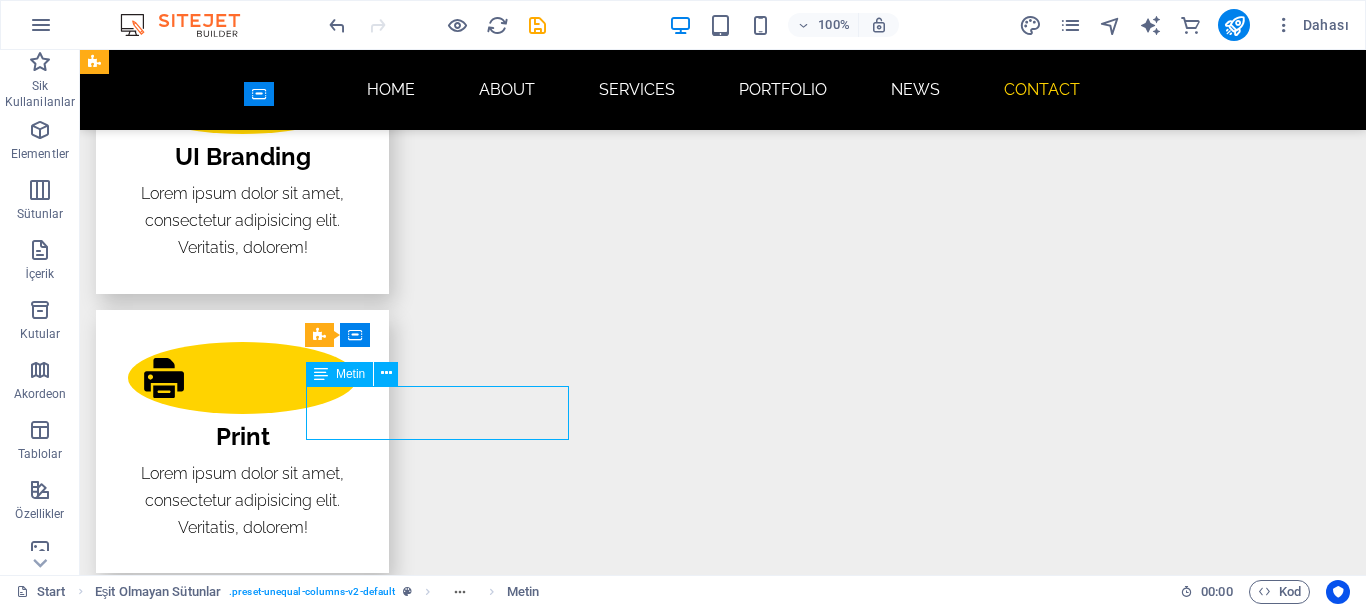 click on "Brooklyn Bridge New York, NY   10038" at bounding box center [568, 3819] 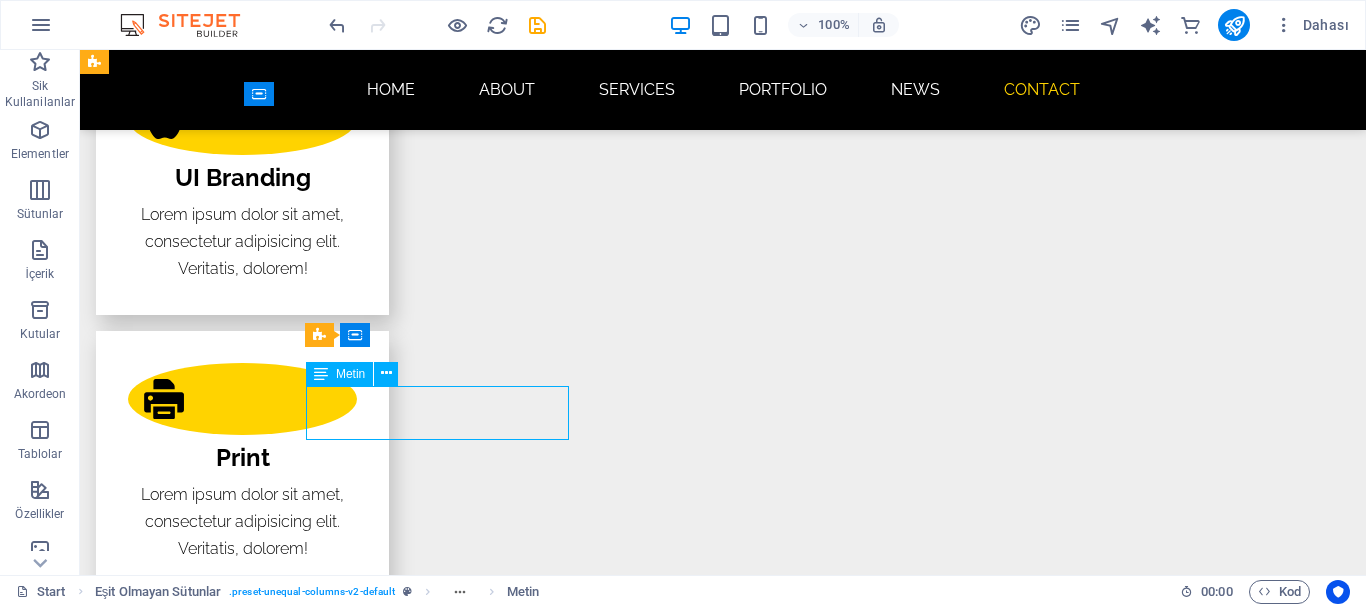 scroll, scrollTop: 3986, scrollLeft: 0, axis: vertical 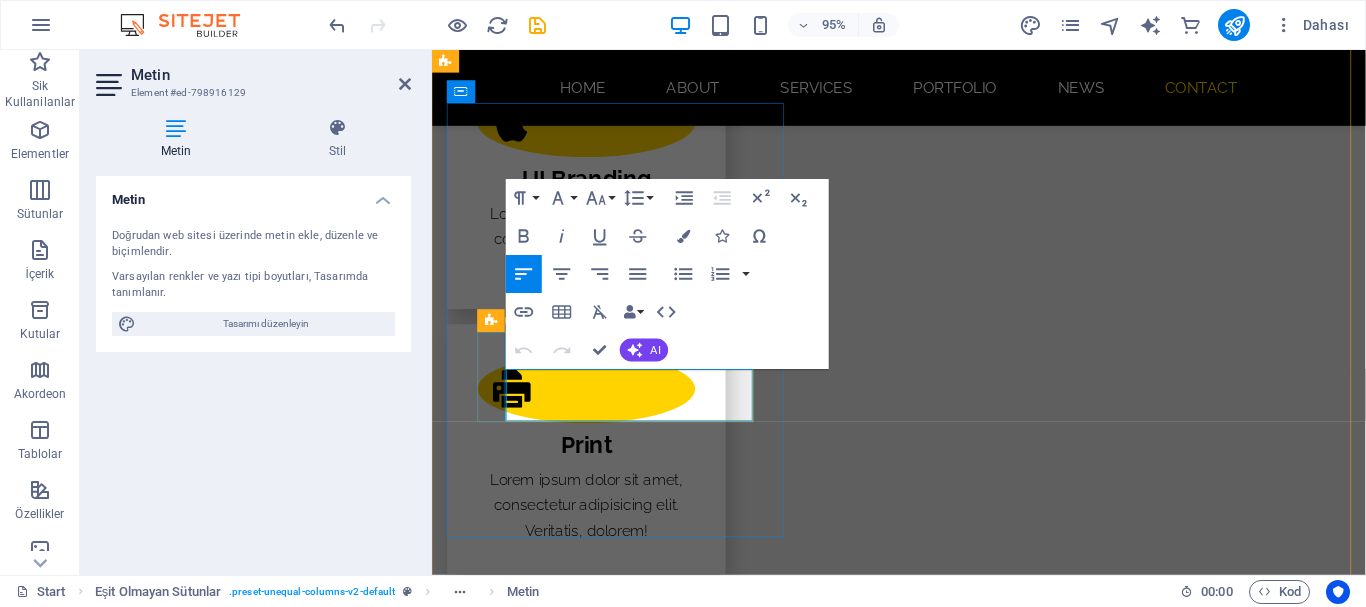 drag, startPoint x: 641, startPoint y: 401, endPoint x: 495, endPoint y: 398, distance: 146.03082 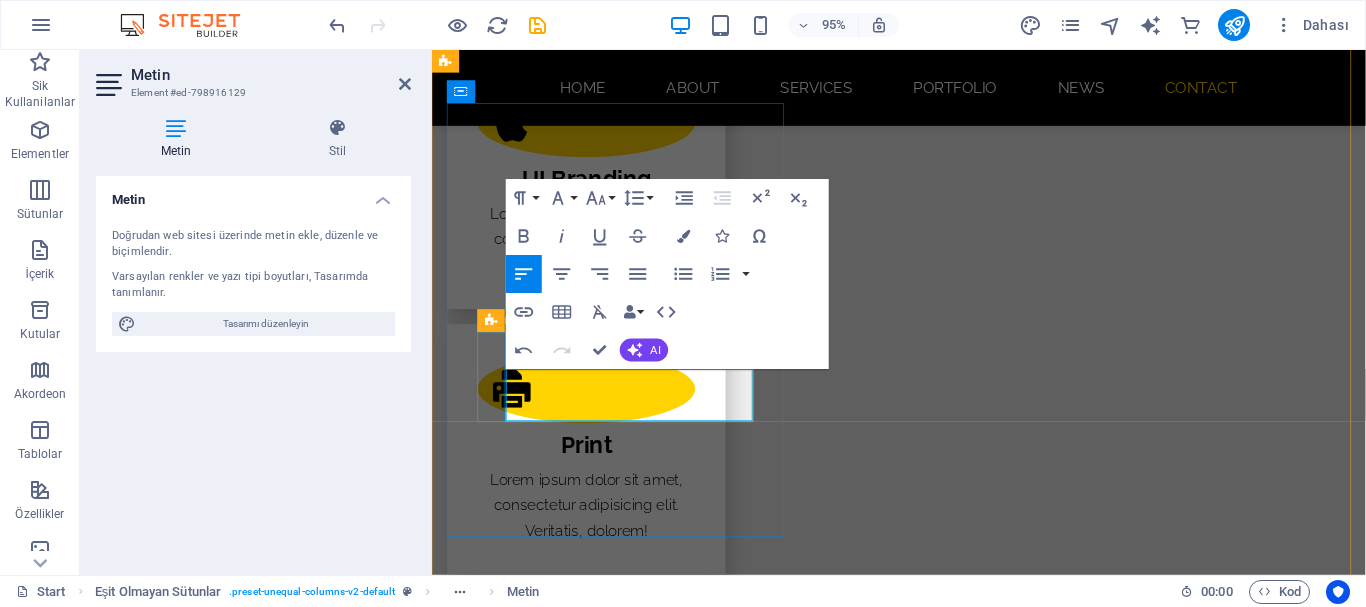 drag, startPoint x: 682, startPoint y: 426, endPoint x: 496, endPoint y: 417, distance: 186.21762 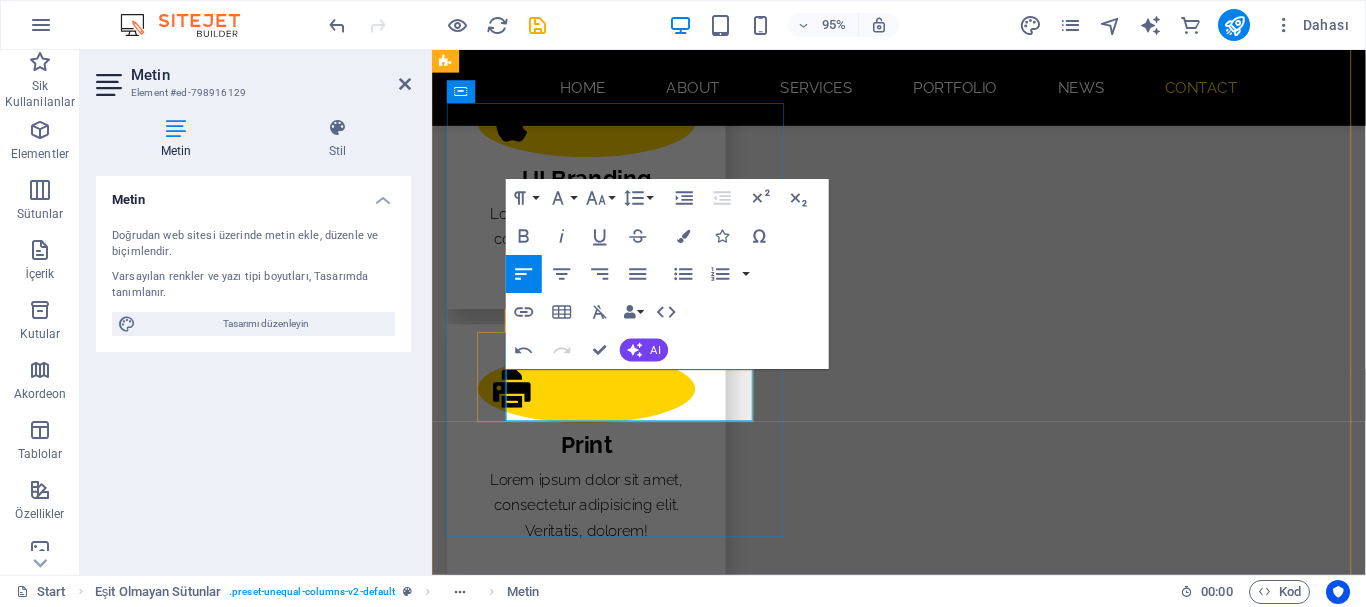 click on "New York, NY   10038" at bounding box center (920, 3861) 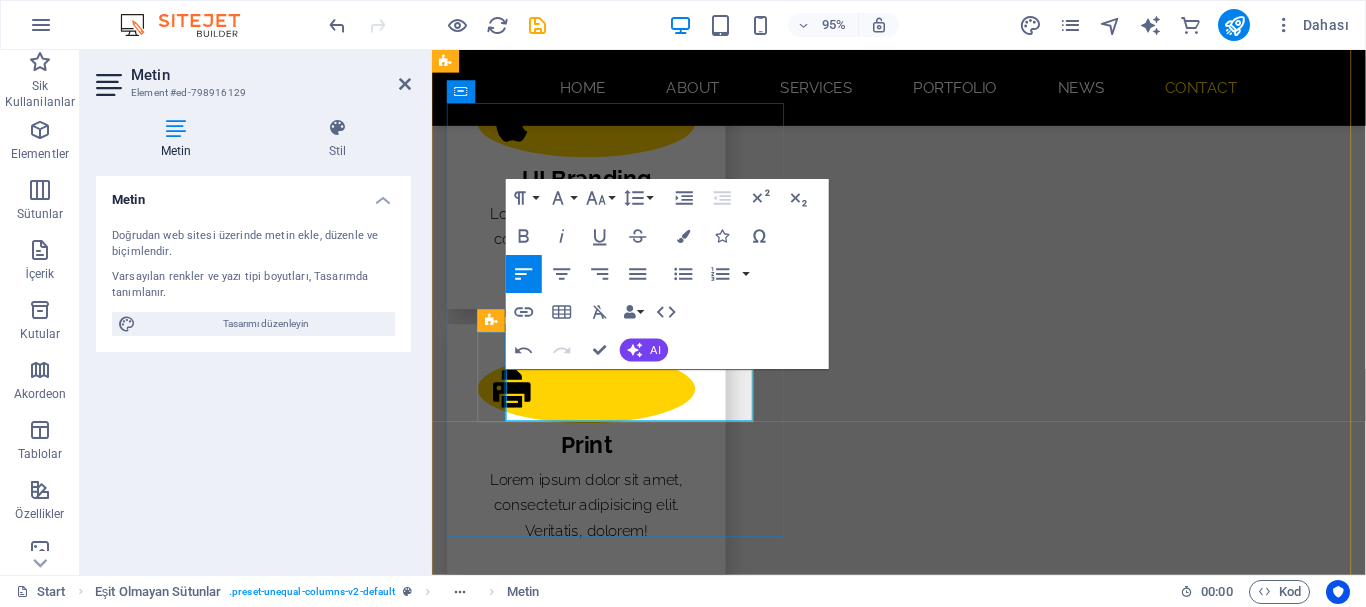 drag, startPoint x: 528, startPoint y: 431, endPoint x: 487, endPoint y: 433, distance: 41.04875 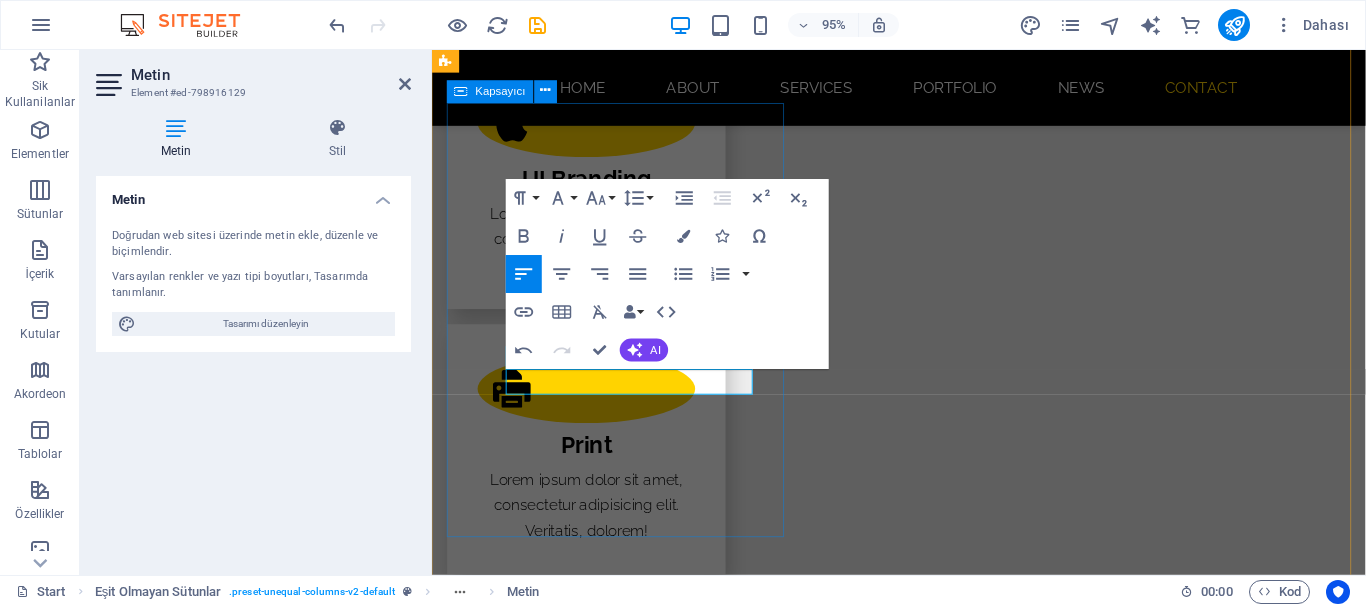 click on "CONTACT Phone +905384454121 Address TÜRKİYE ISPARTA" at bounding box center [920, 3677] 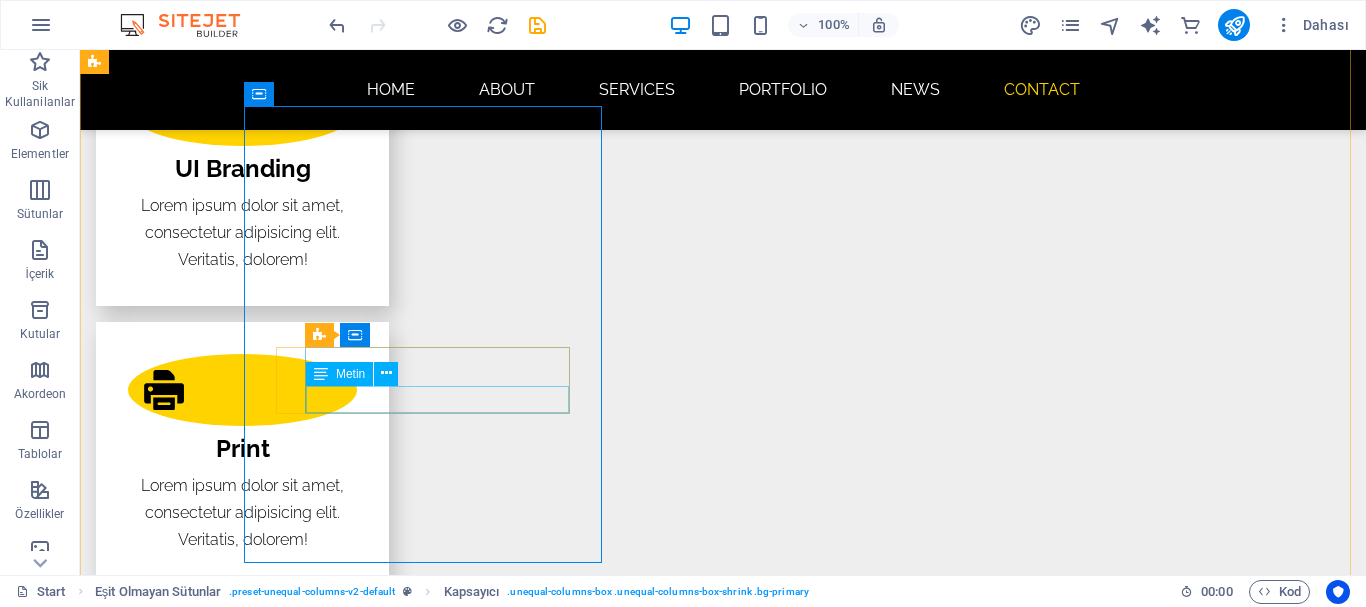 scroll, scrollTop: 3994, scrollLeft: 0, axis: vertical 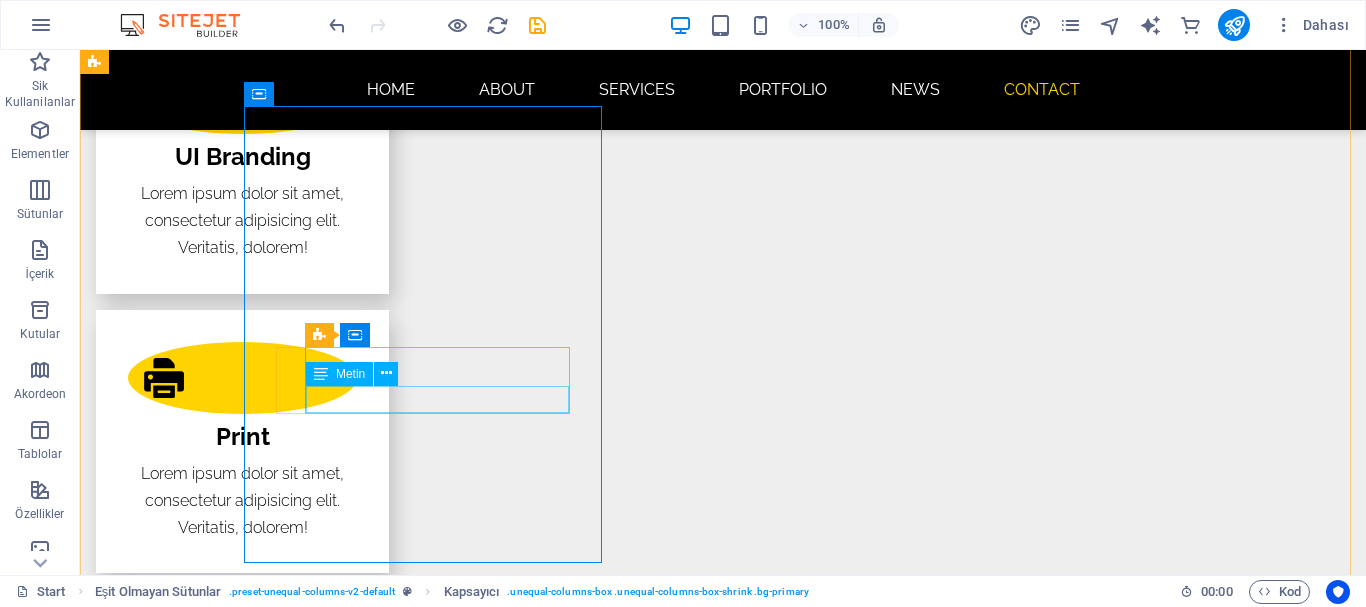 click on "[CITY] [CITY]" at bounding box center (568, 3805) 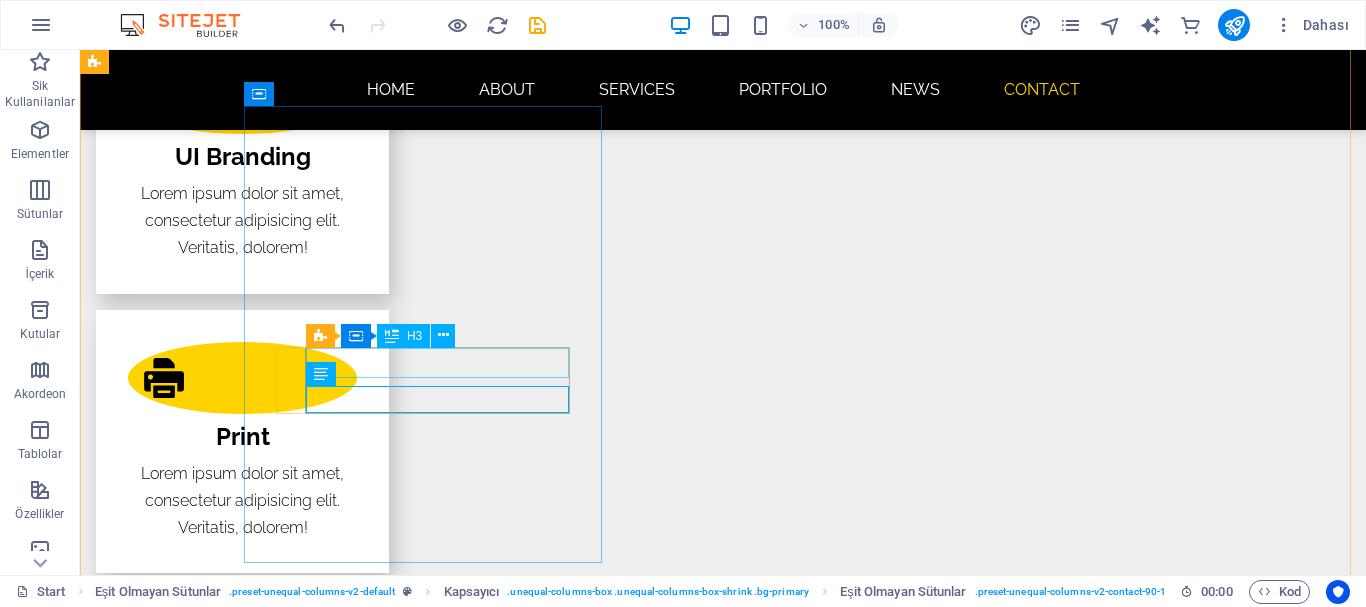 click on "Address" at bounding box center (568, 3769) 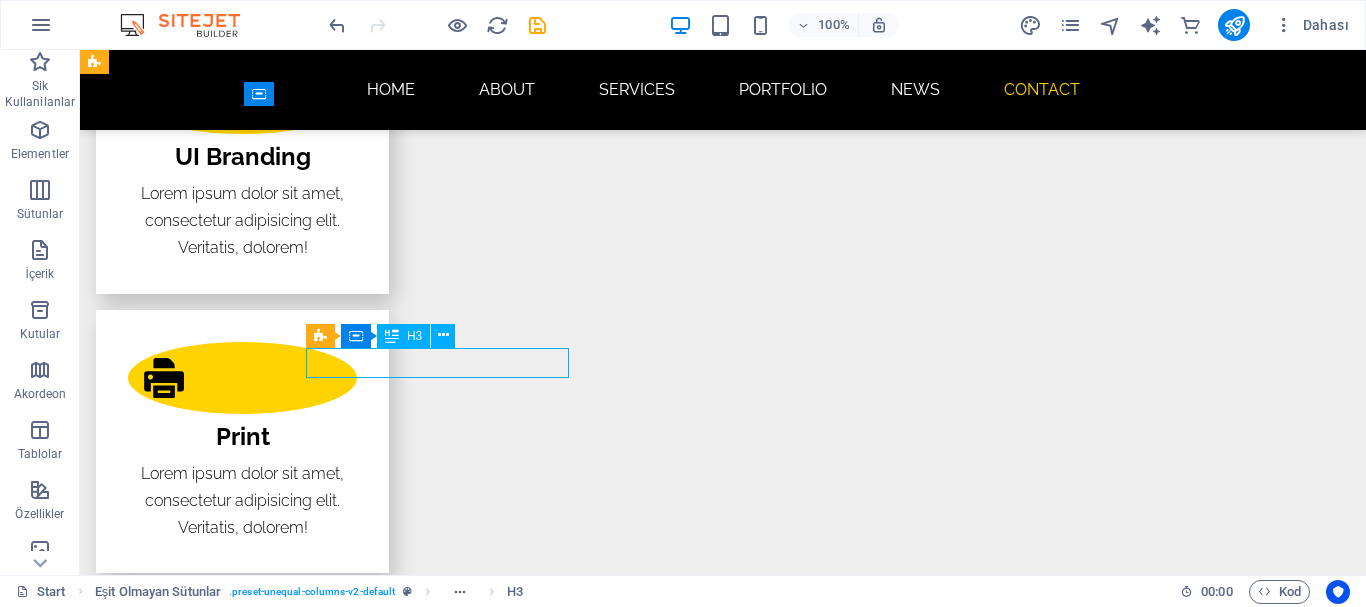 click on "Address" at bounding box center [568, 3769] 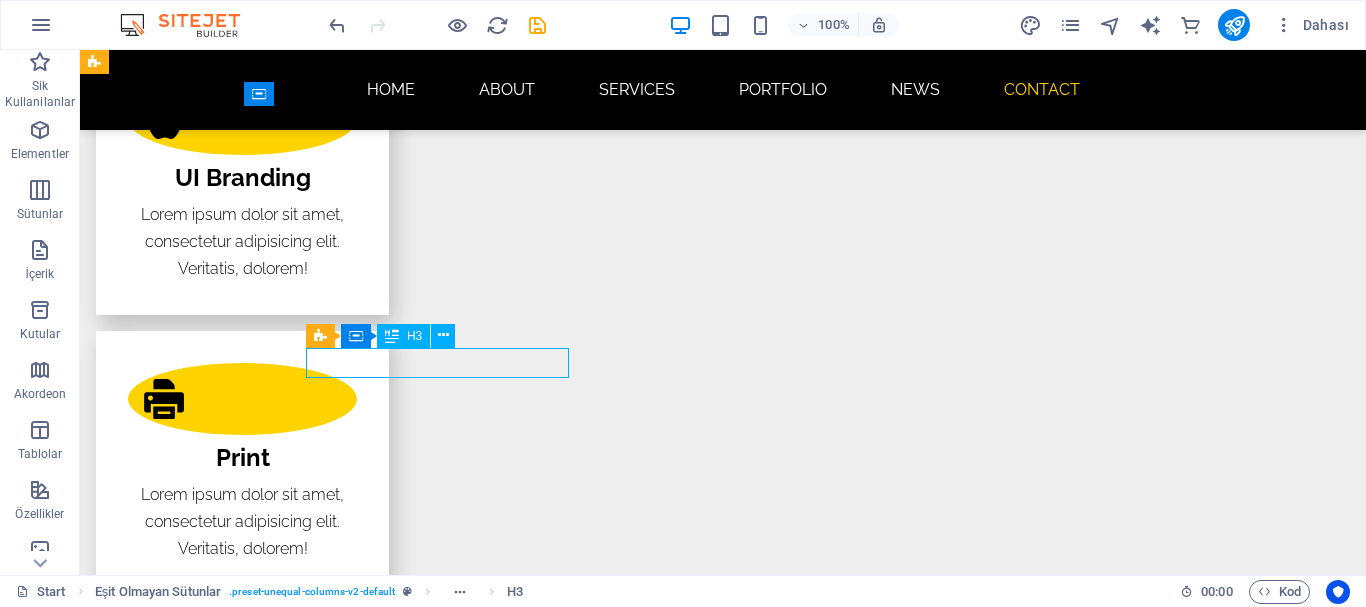 scroll, scrollTop: 3986, scrollLeft: 0, axis: vertical 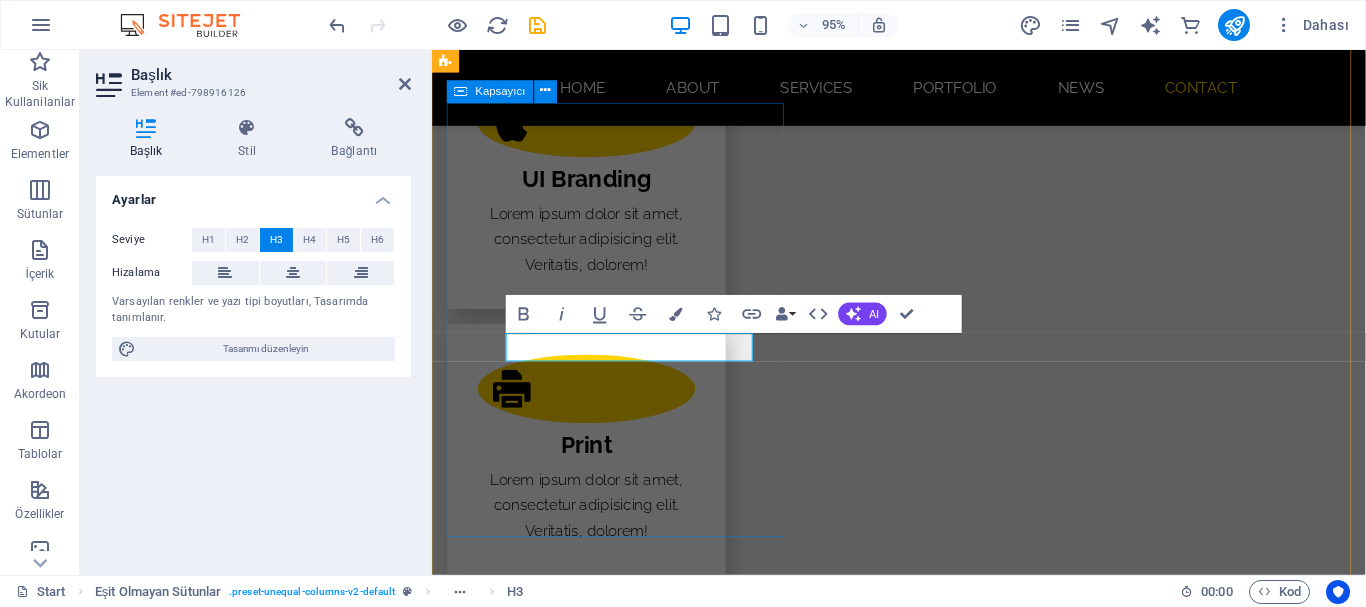 click on "CONTACT Phone +905384454121 Address TÜRKİYE ISPARTA" at bounding box center (920, 3677) 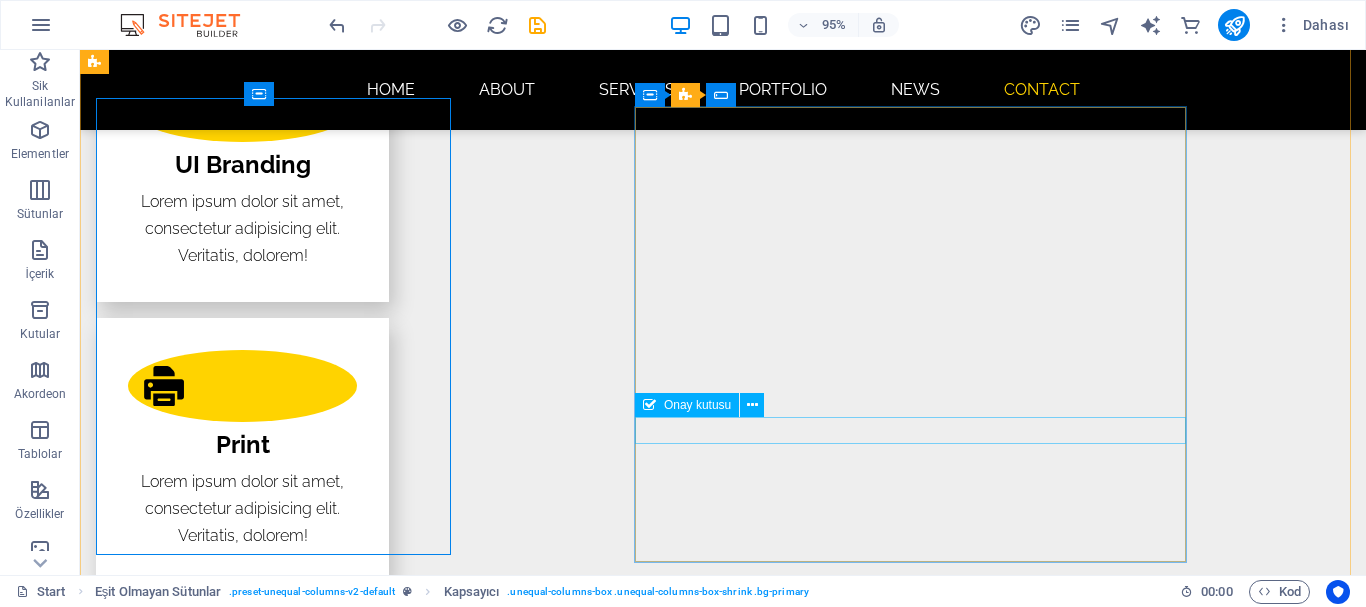 click on "I have read and understand the privacy policy." at bounding box center [568, 4225] 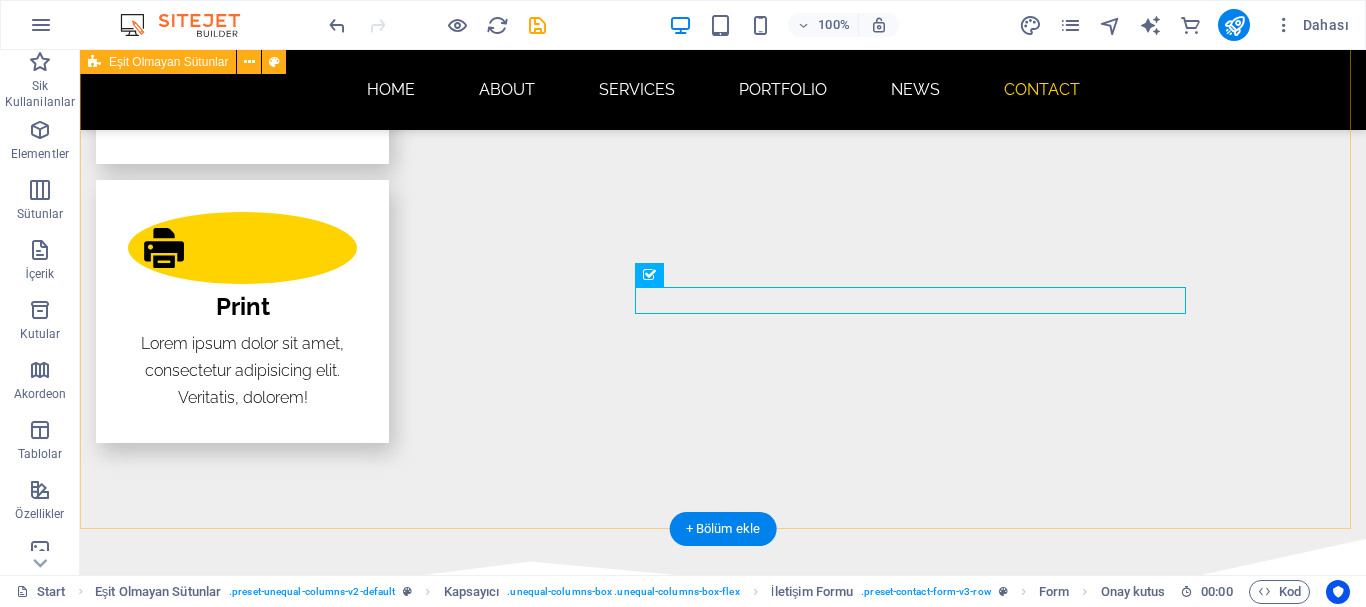 scroll, scrollTop: 3994, scrollLeft: 0, axis: vertical 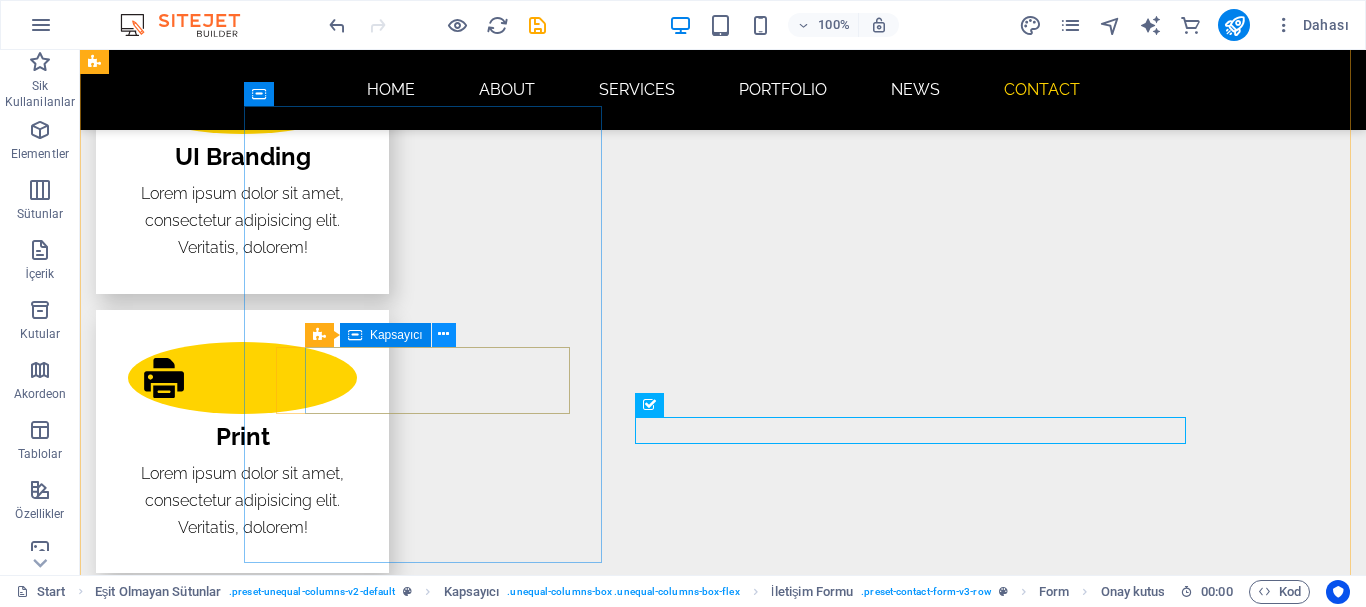 click at bounding box center (443, 334) 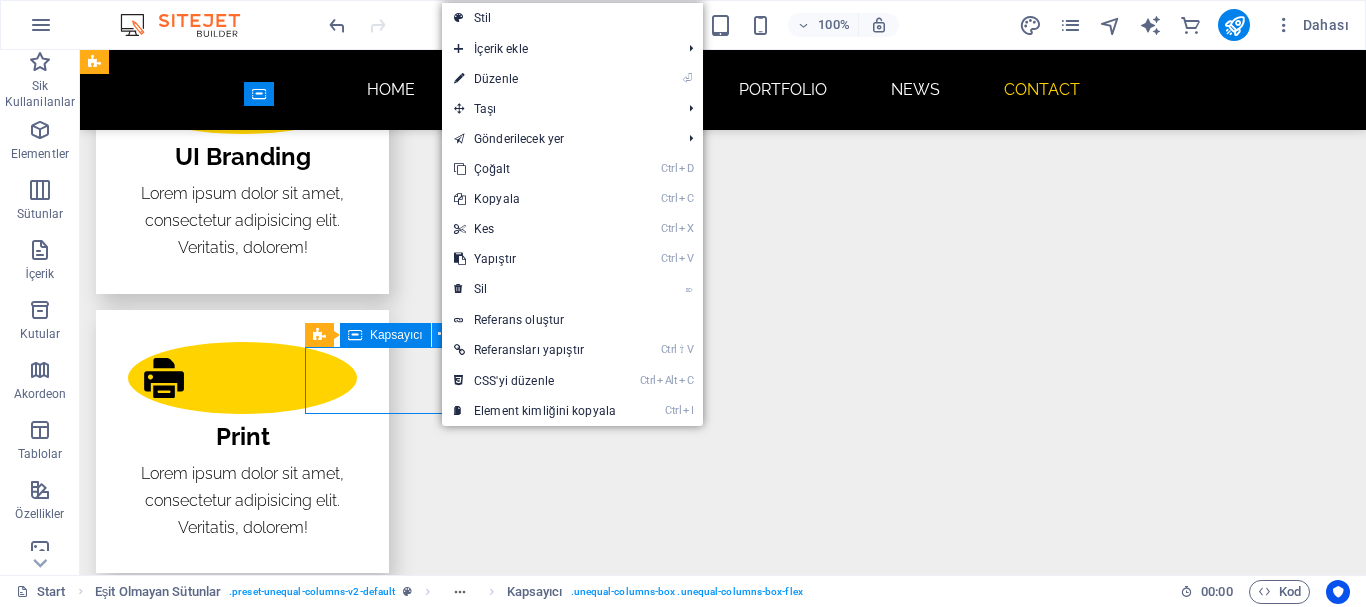 click at bounding box center [443, 334] 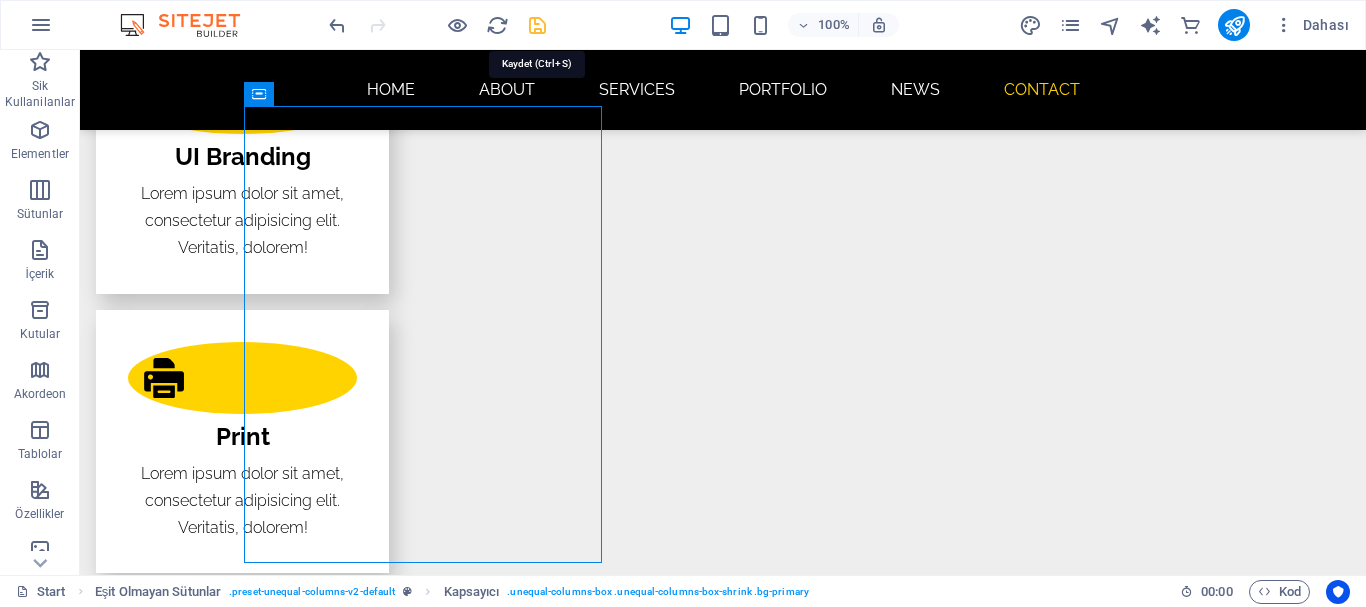 click at bounding box center [537, 25] 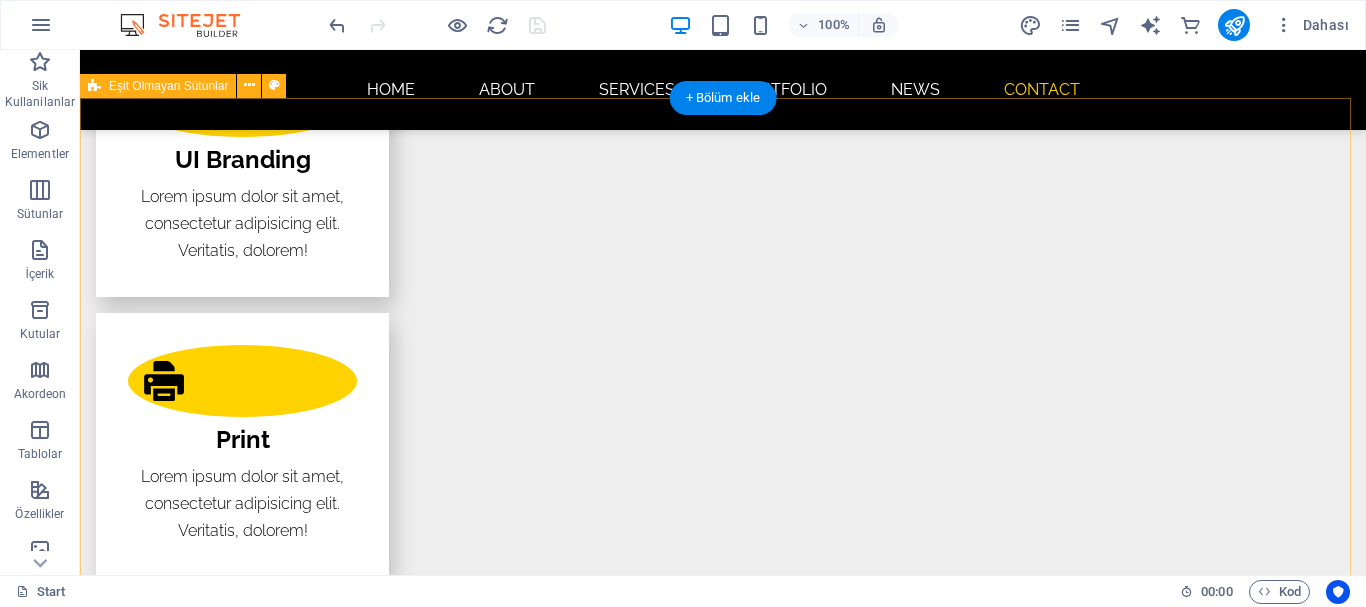 scroll, scrollTop: 3994, scrollLeft: 0, axis: vertical 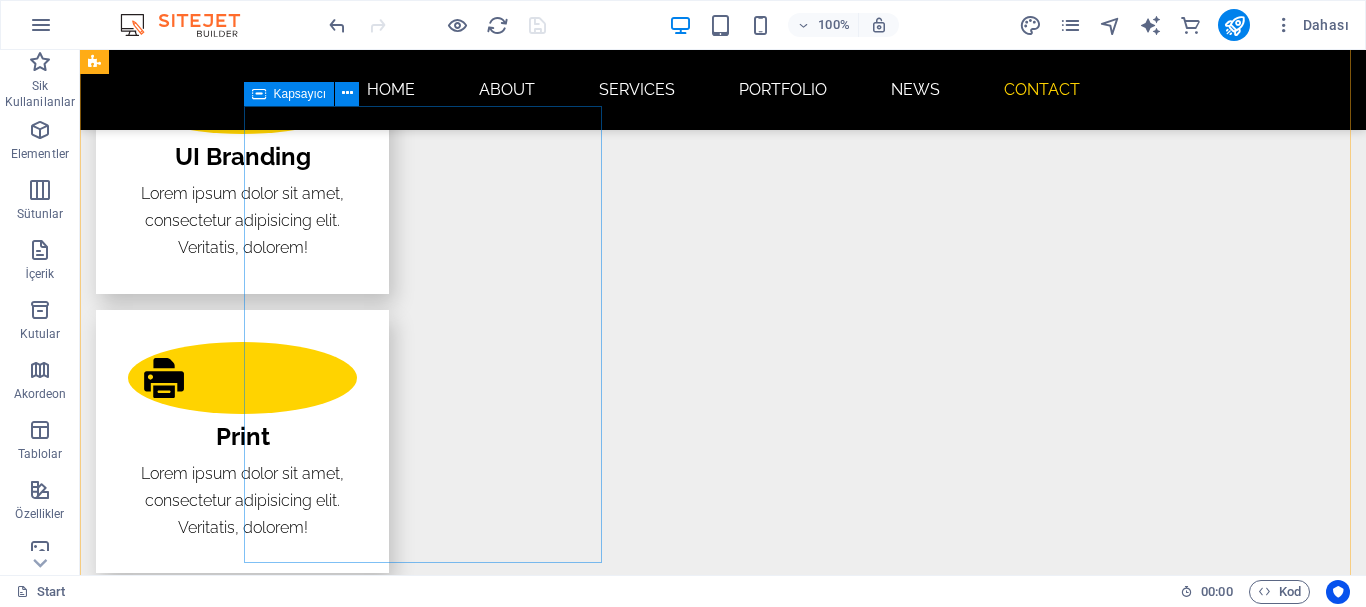click on "CONTACT Phone +905384454121 Address TÜRKİYE ISPARTA" at bounding box center (568, 3648) 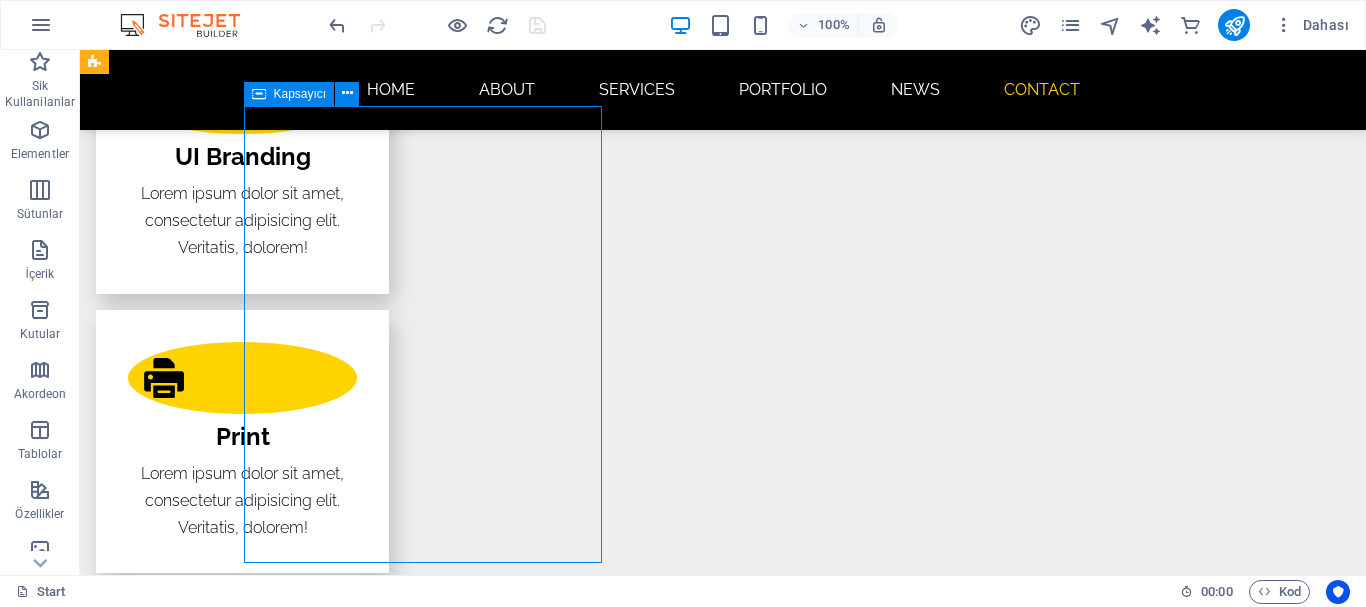 click on "CONTACT Phone +905384454121 Address TÜRKİYE ISPARTA" at bounding box center [568, 3648] 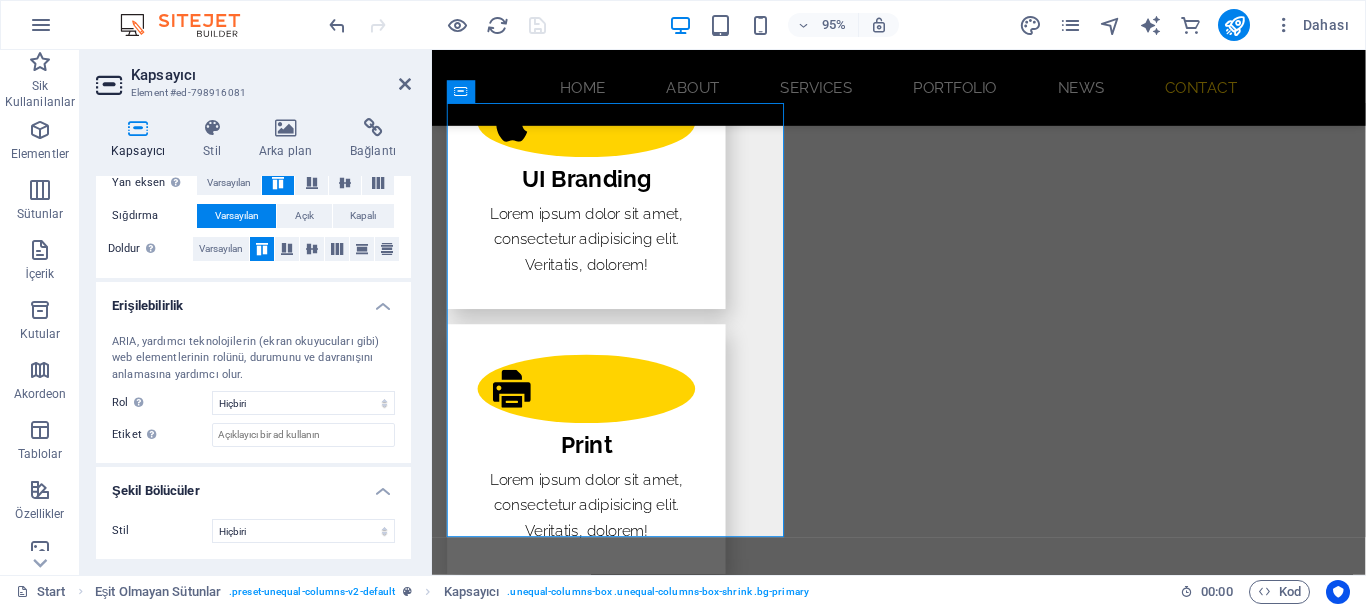 scroll, scrollTop: 326, scrollLeft: 0, axis: vertical 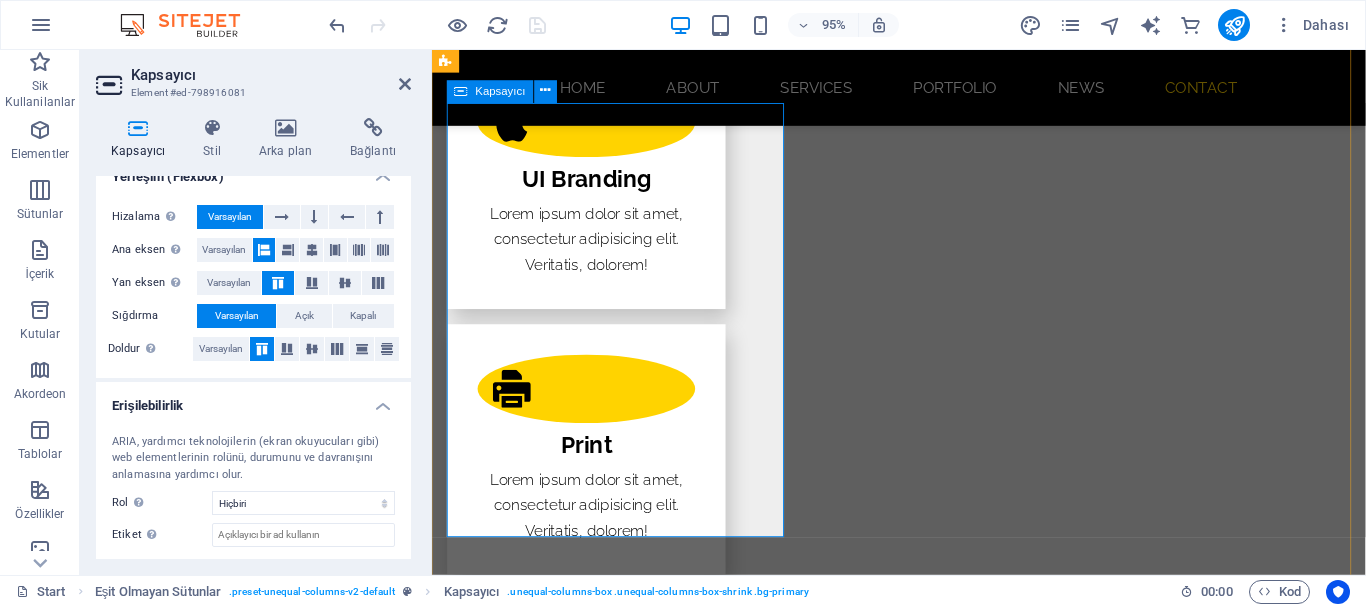 click on "CONTACT Phone +905384454121 Address TÜRKİYE ISPARTA" at bounding box center [920, 3677] 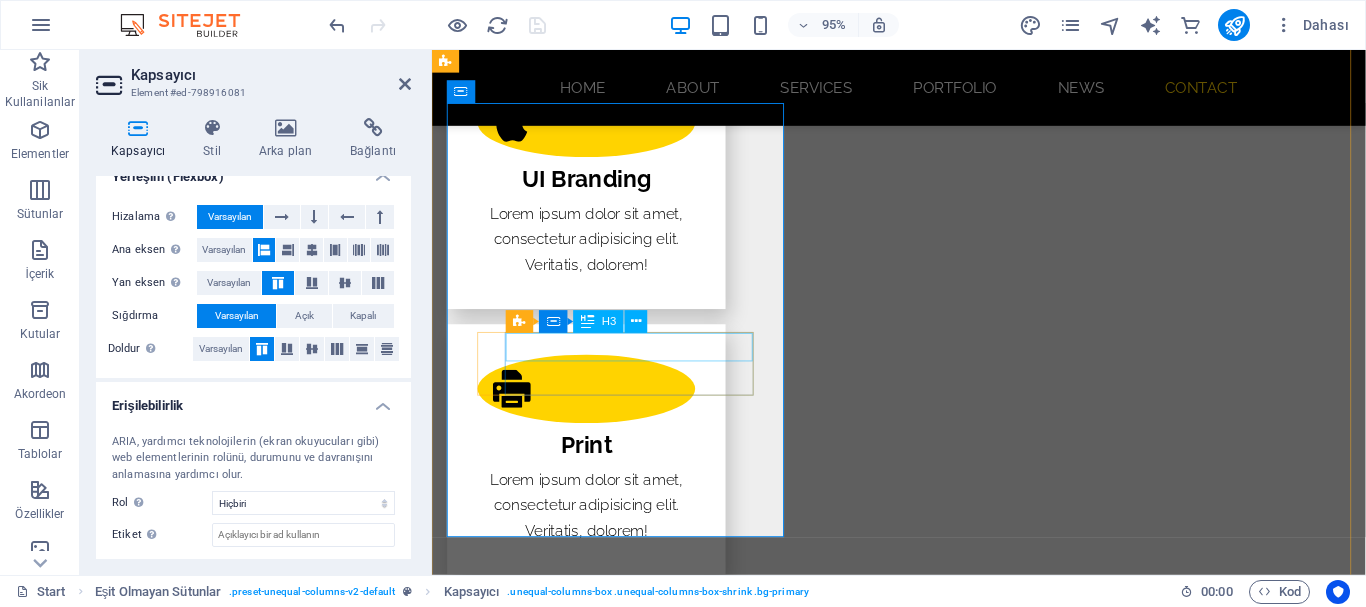 click at bounding box center [636, 321] 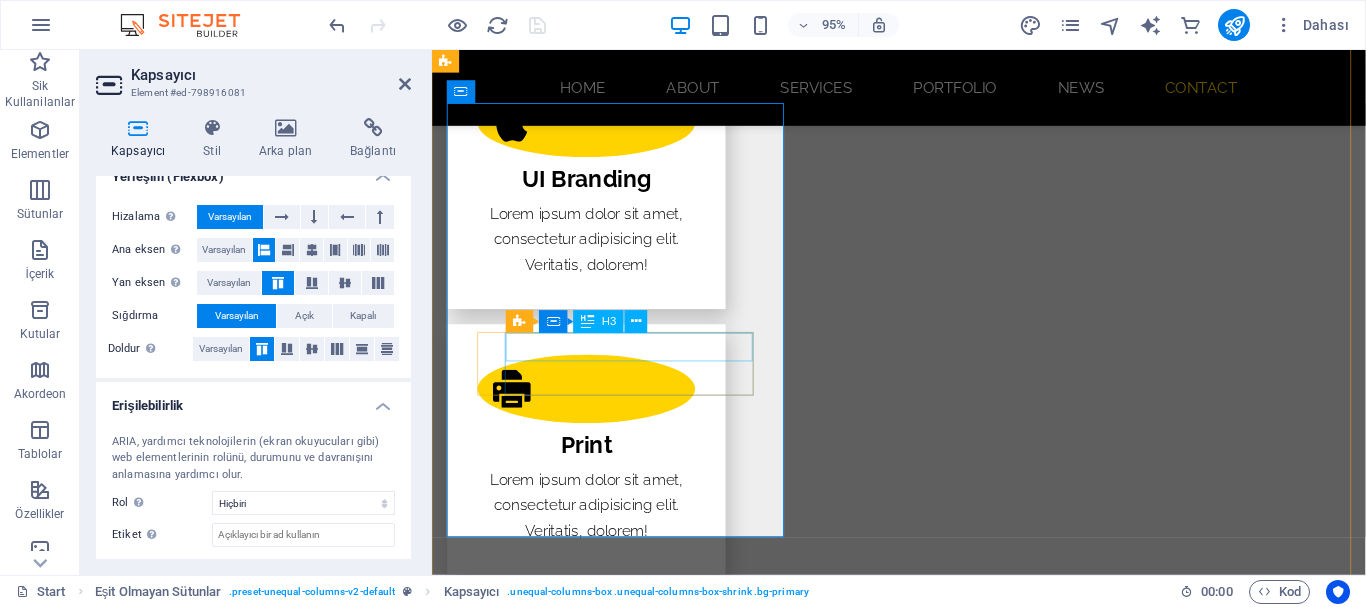 click at bounding box center (636, 321) 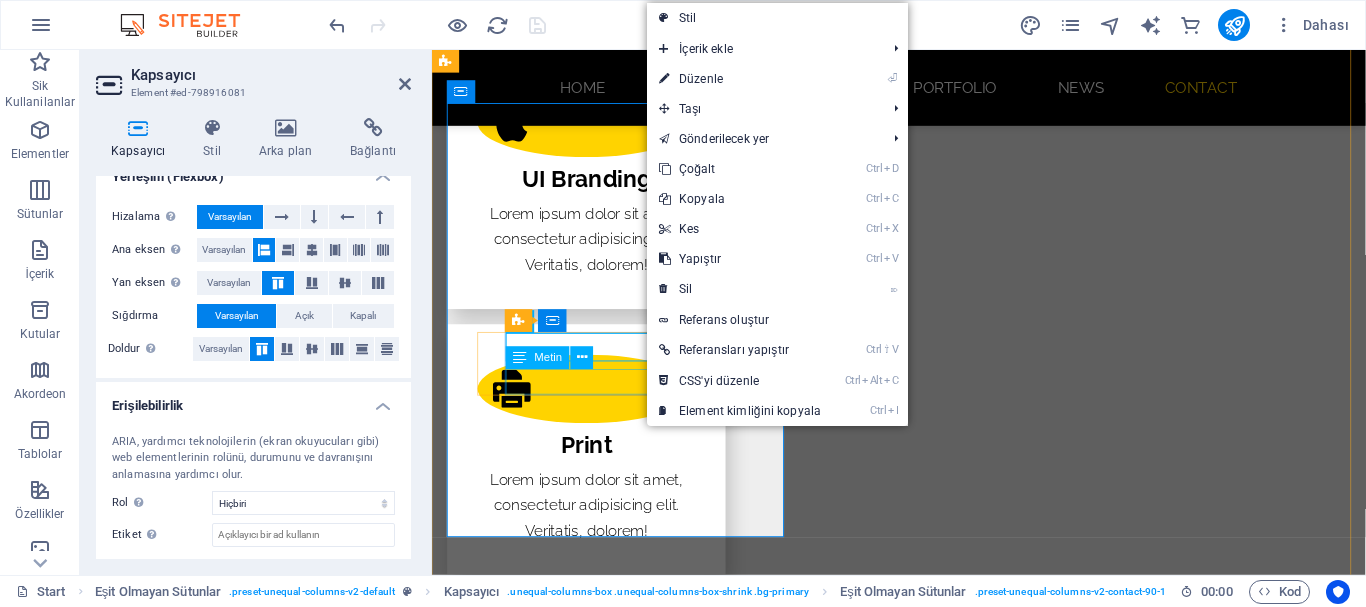 click on "[CITY] [CITY]" at bounding box center [920, 3834] 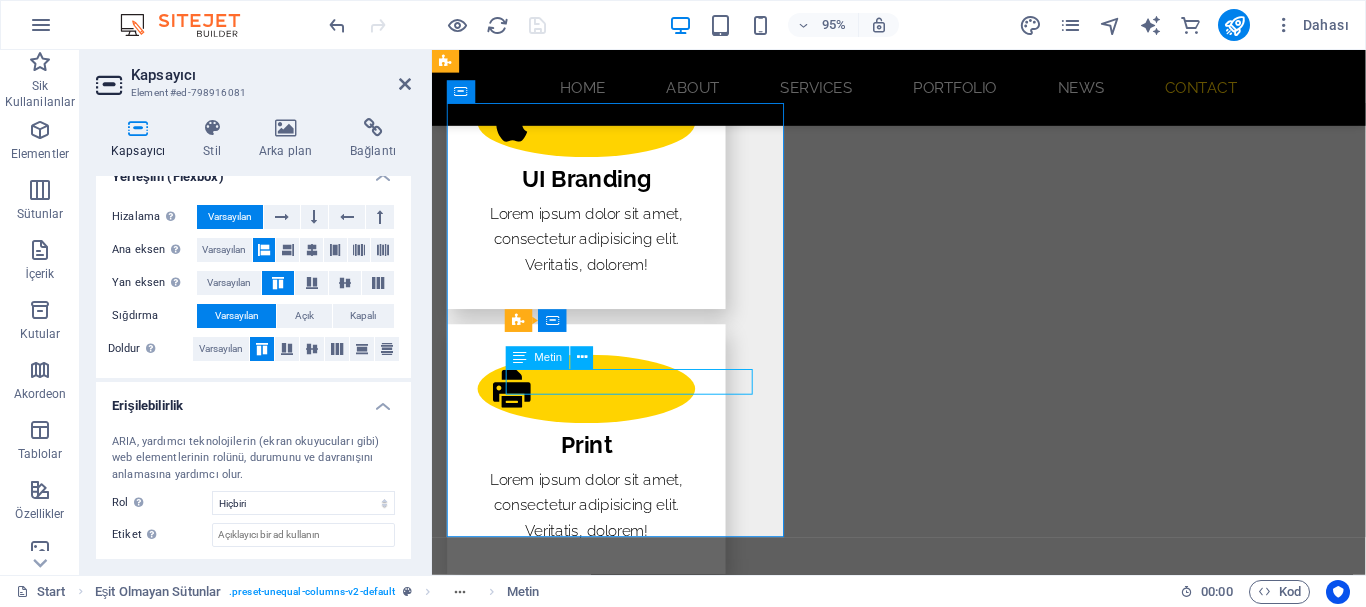 click on "[CITY] [CITY]" at bounding box center (920, 3834) 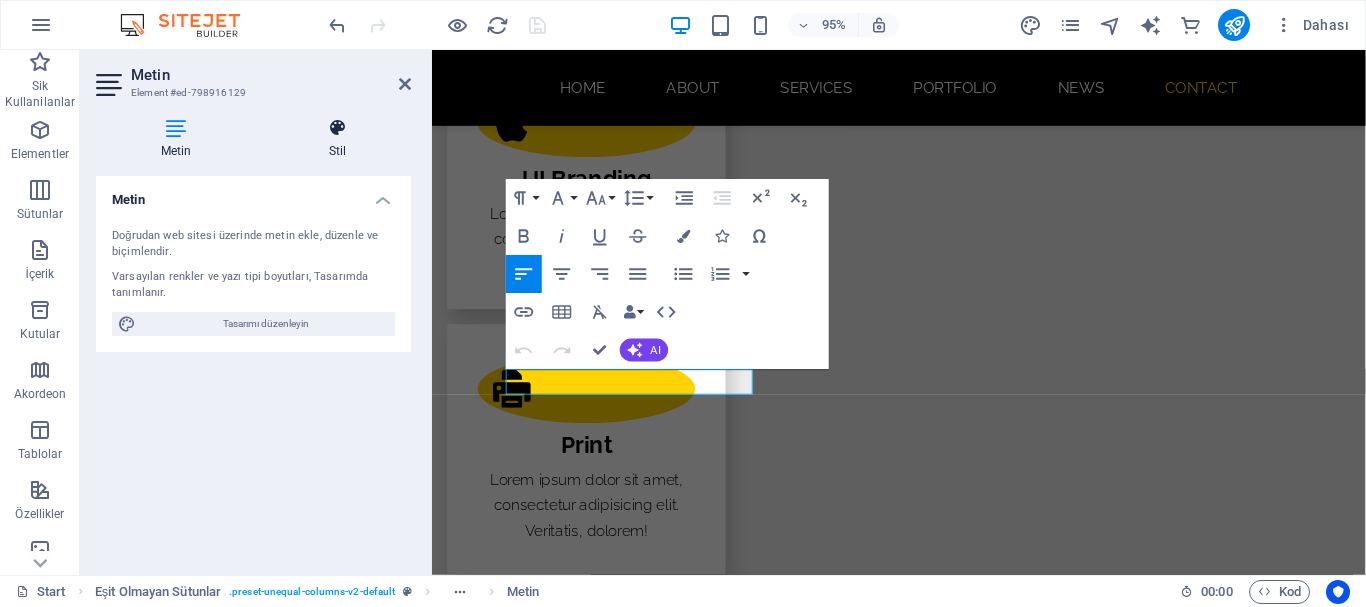 click at bounding box center [337, 128] 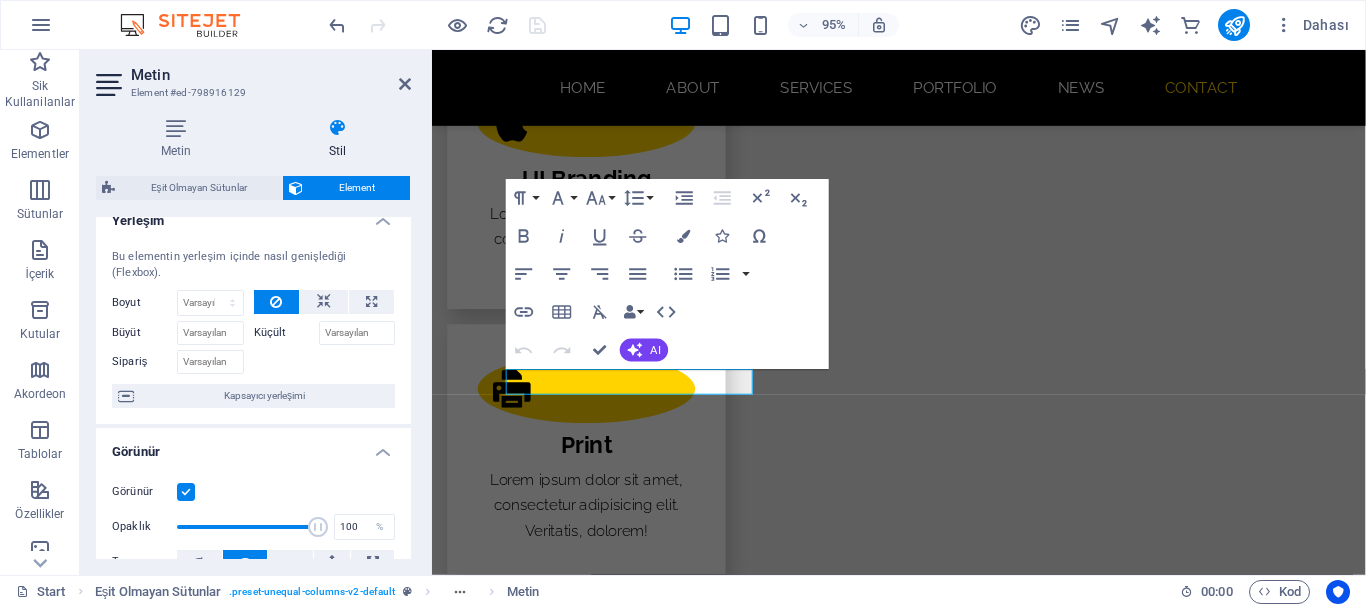 scroll, scrollTop: 0, scrollLeft: 0, axis: both 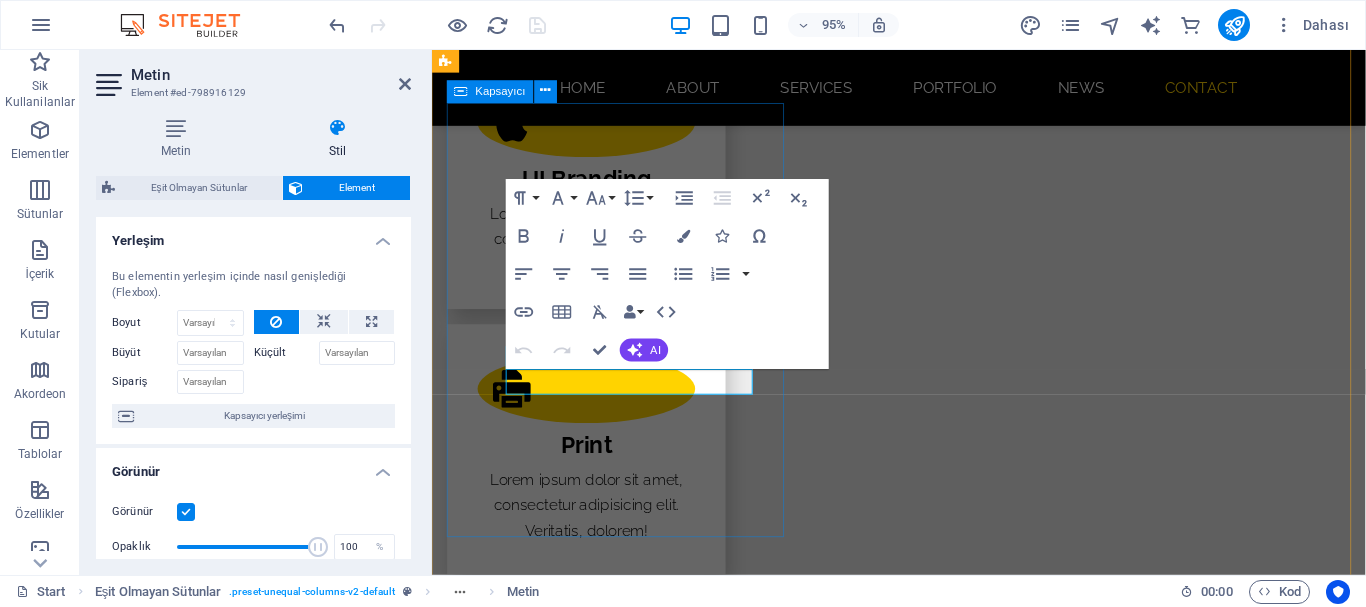 click on "CONTACT Phone +905384454121 Address TÜRKİYE ISPARTA" at bounding box center (920, 3677) 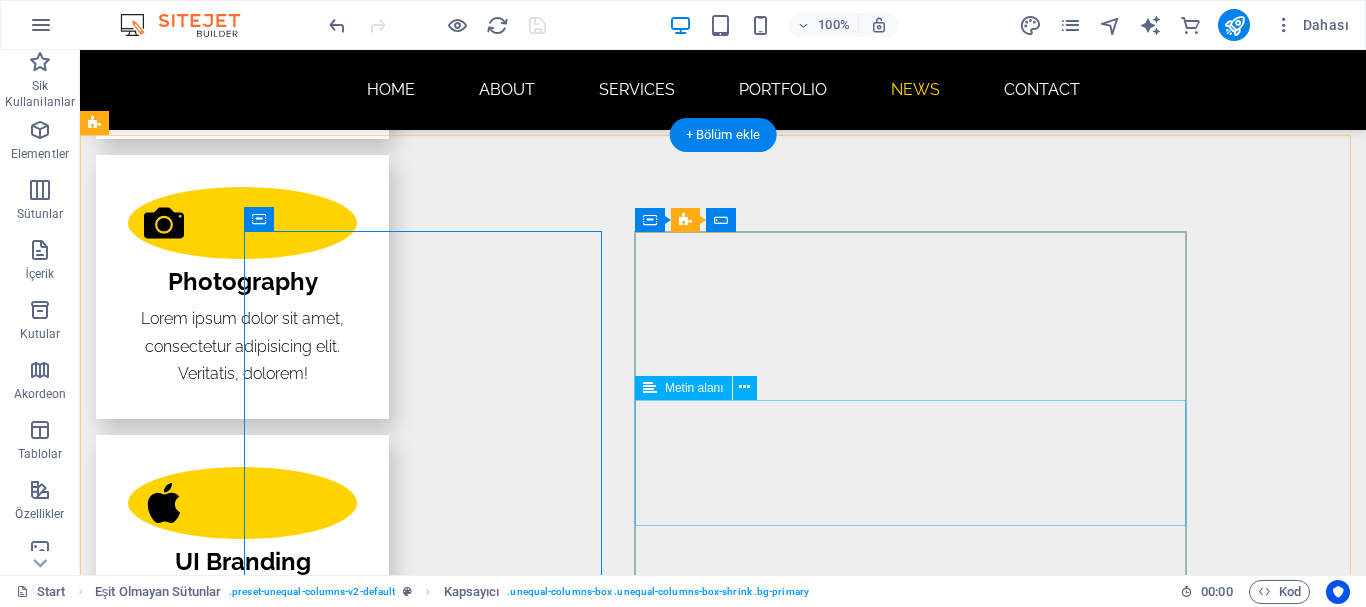 scroll, scrollTop: 3894, scrollLeft: 0, axis: vertical 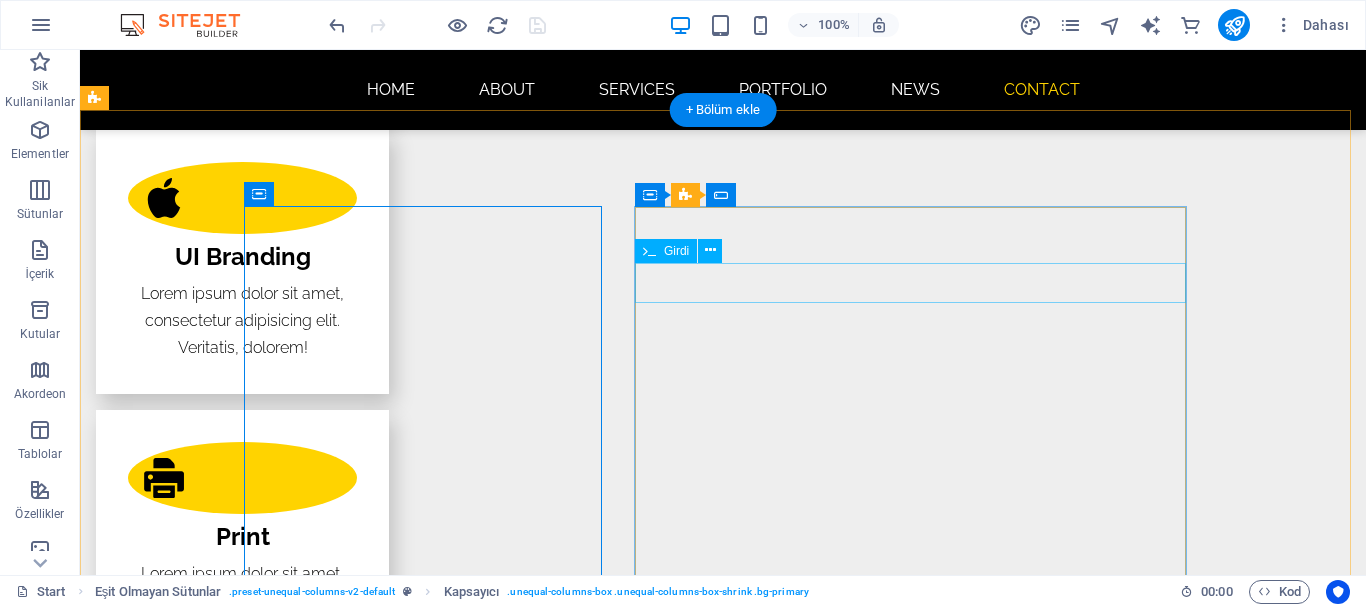drag, startPoint x: 599, startPoint y: 344, endPoint x: 887, endPoint y: 276, distance: 295.9189 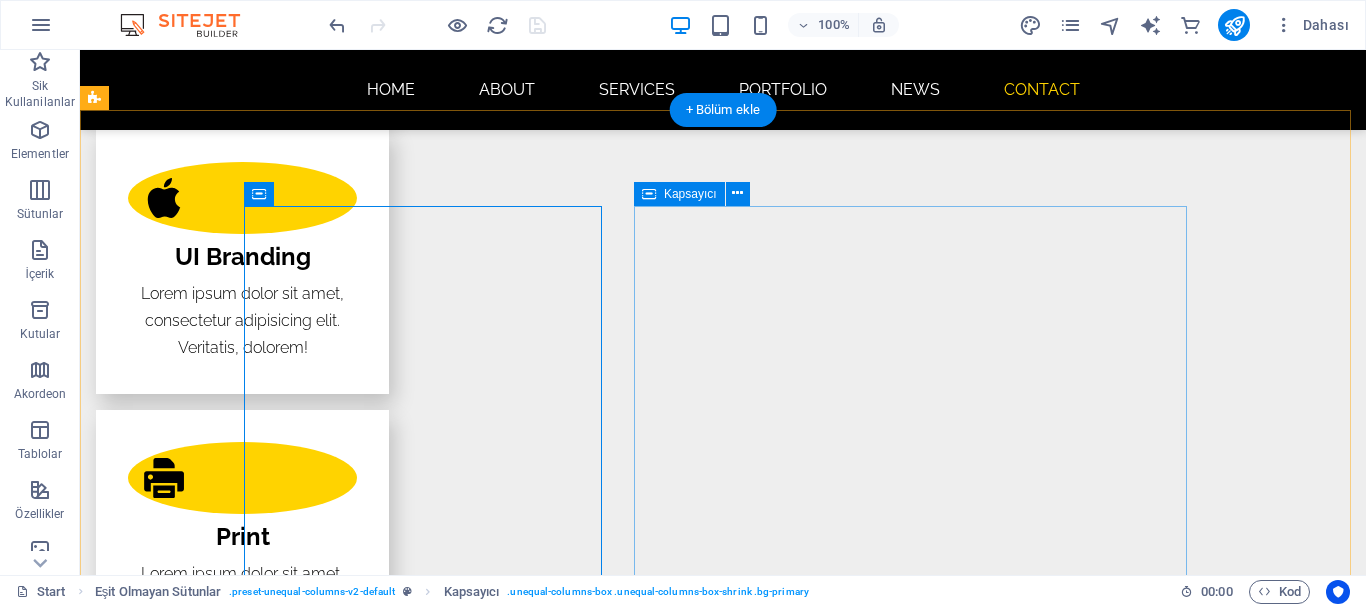 click on "I have read and understand the privacy policy. Okunaksız mı? Yeni yükle Submit" at bounding box center (568, 4211) 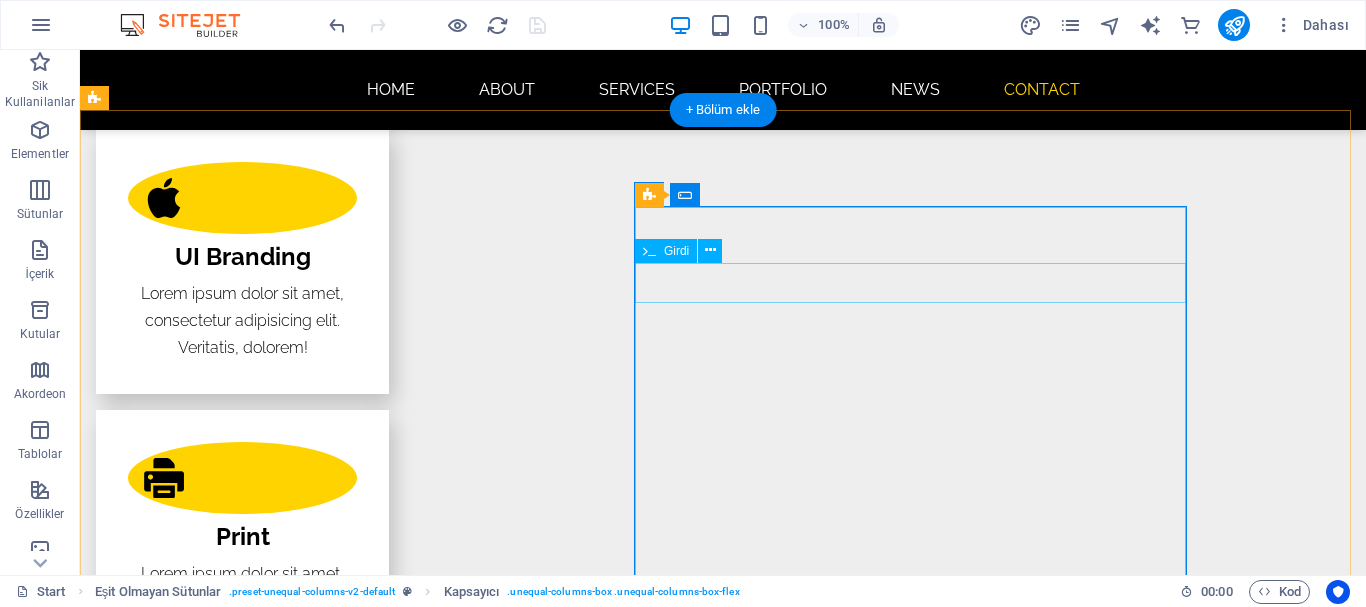click at bounding box center [568, 4052] 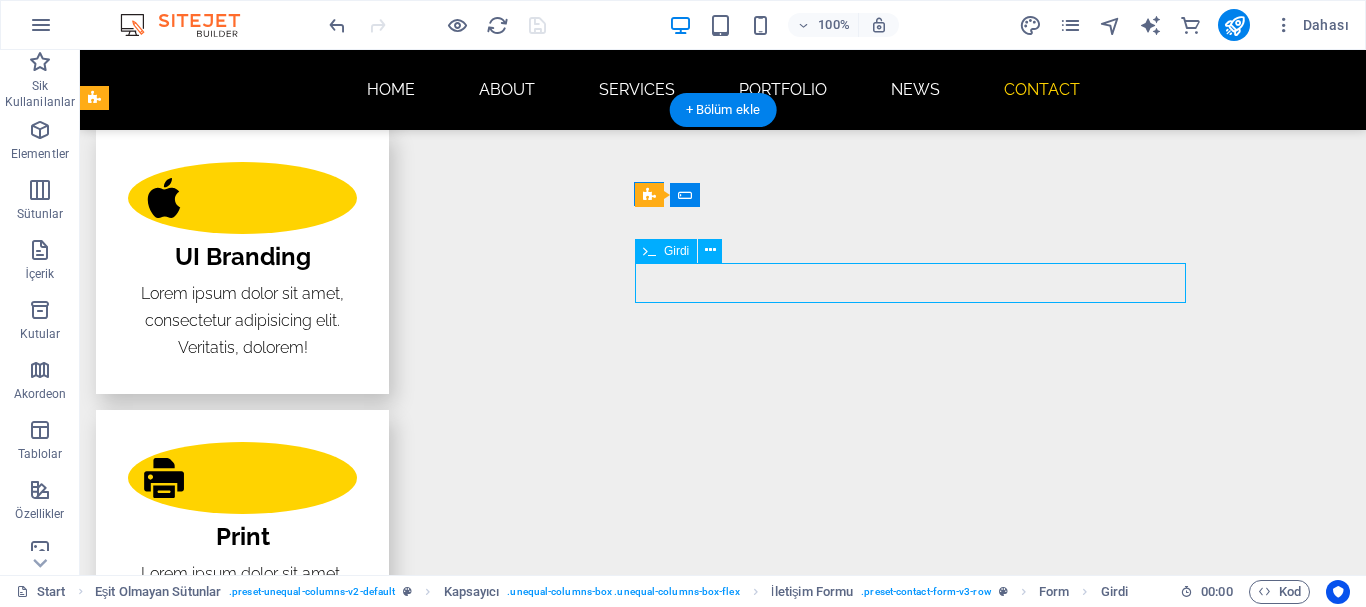 click at bounding box center (568, 4052) 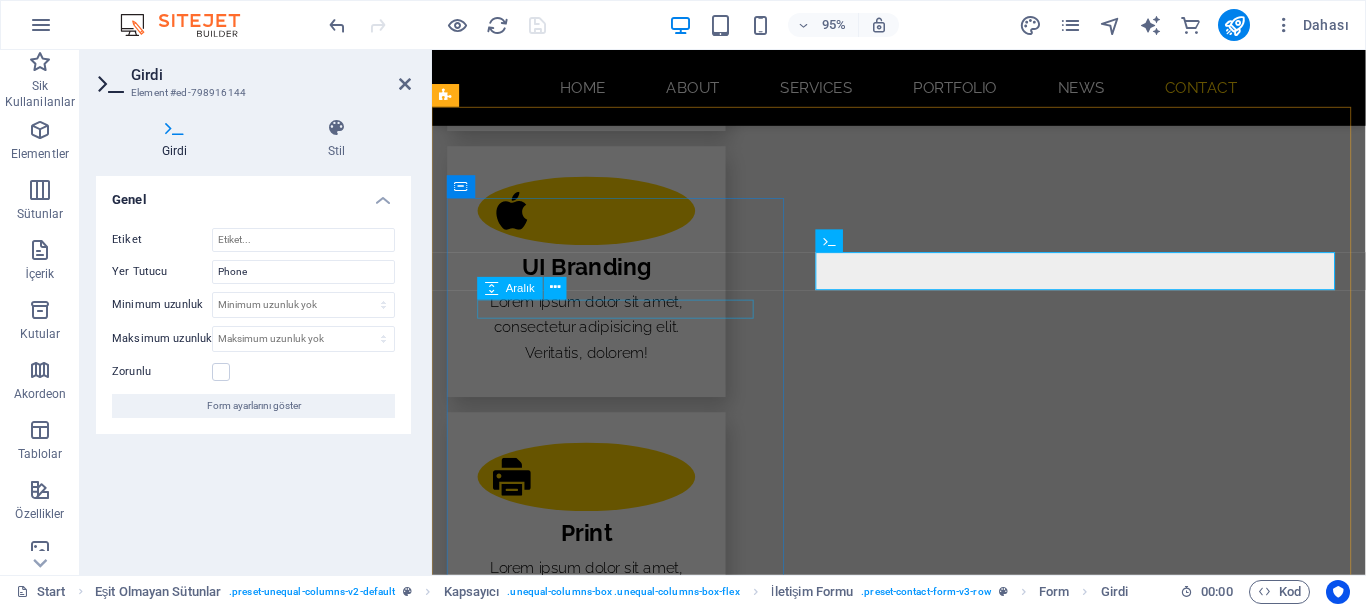 scroll, scrollTop: 3886, scrollLeft: 0, axis: vertical 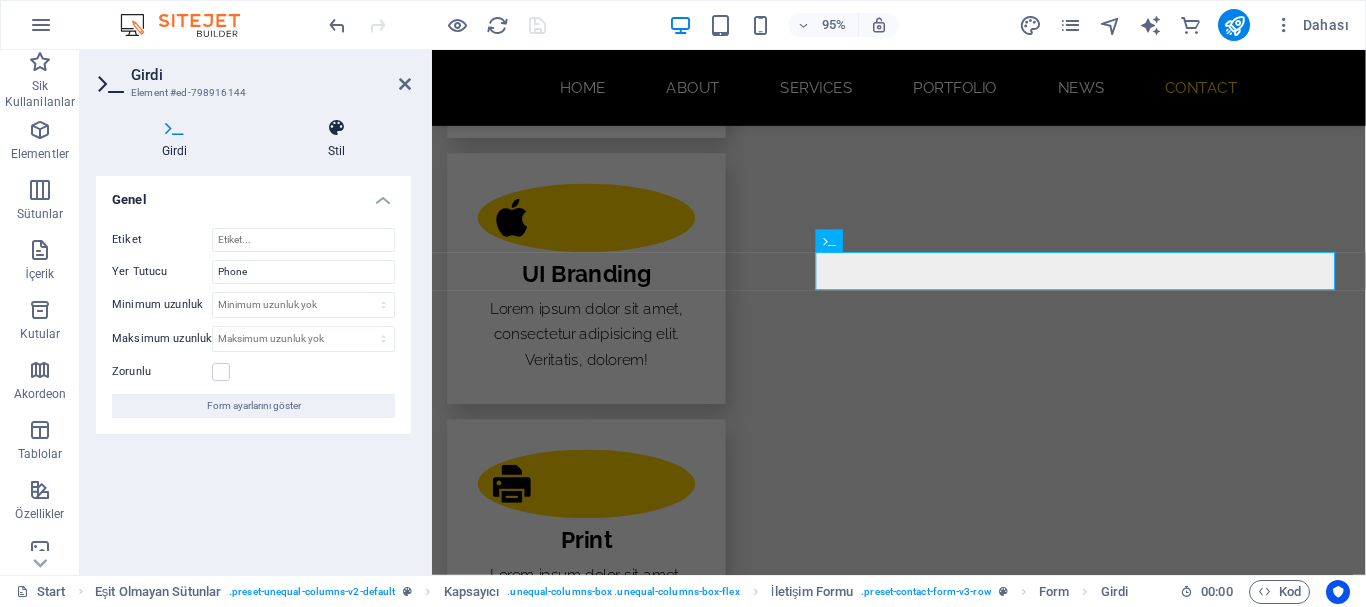 click at bounding box center (336, 128) 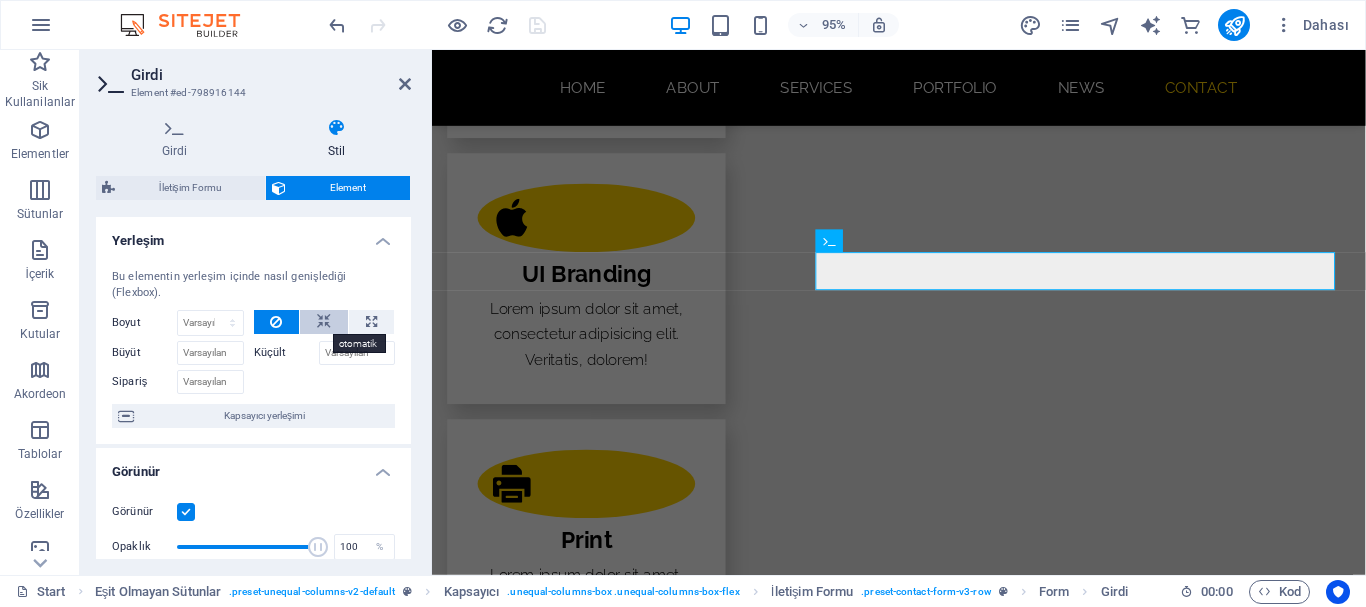 click at bounding box center [324, 322] 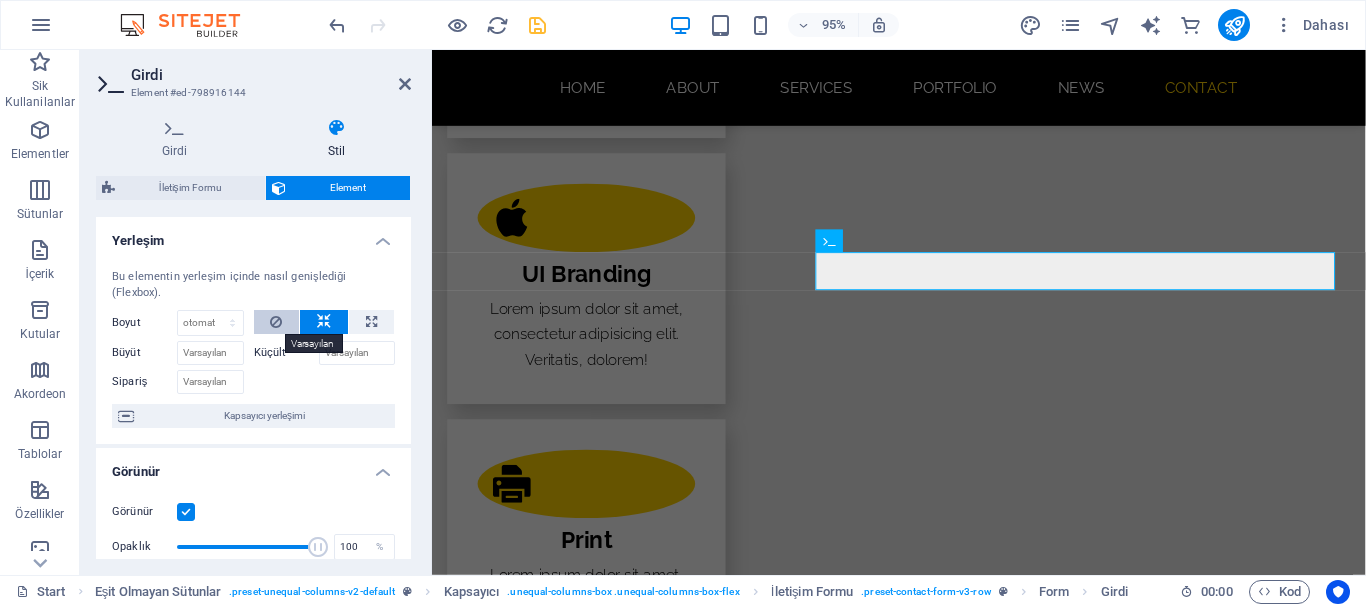 click at bounding box center [276, 322] 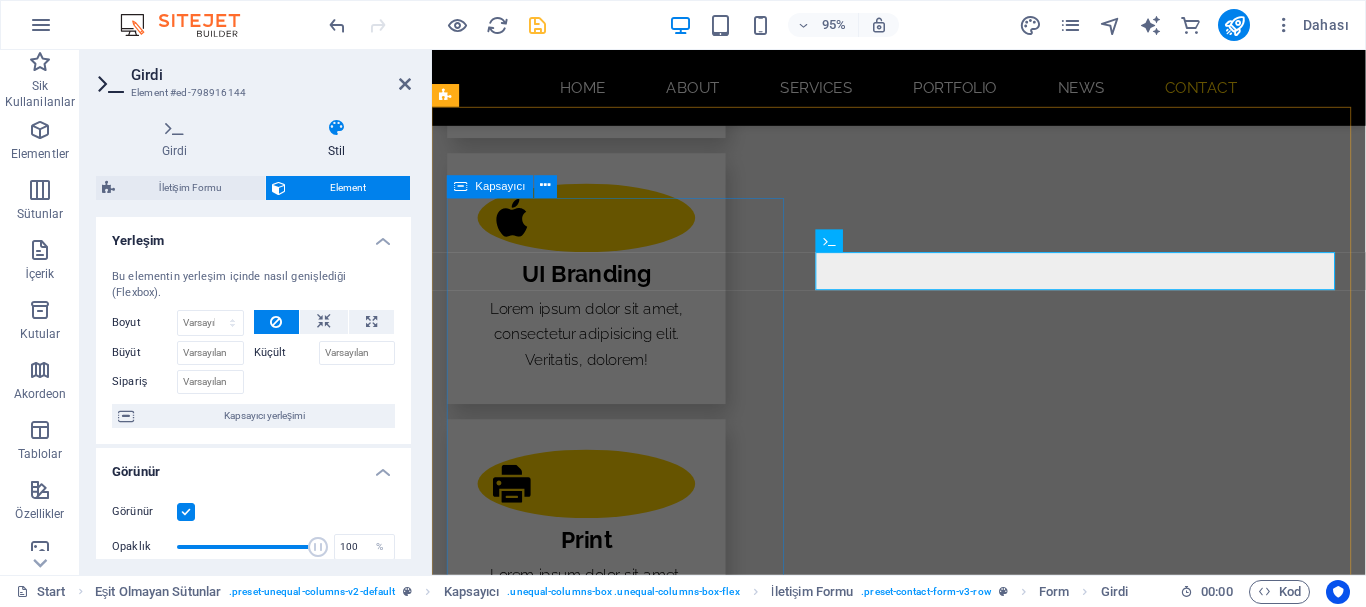 click on "CONTACT Phone +905384454121 Address TÜRKİYE ISPARTA" at bounding box center (920, 3777) 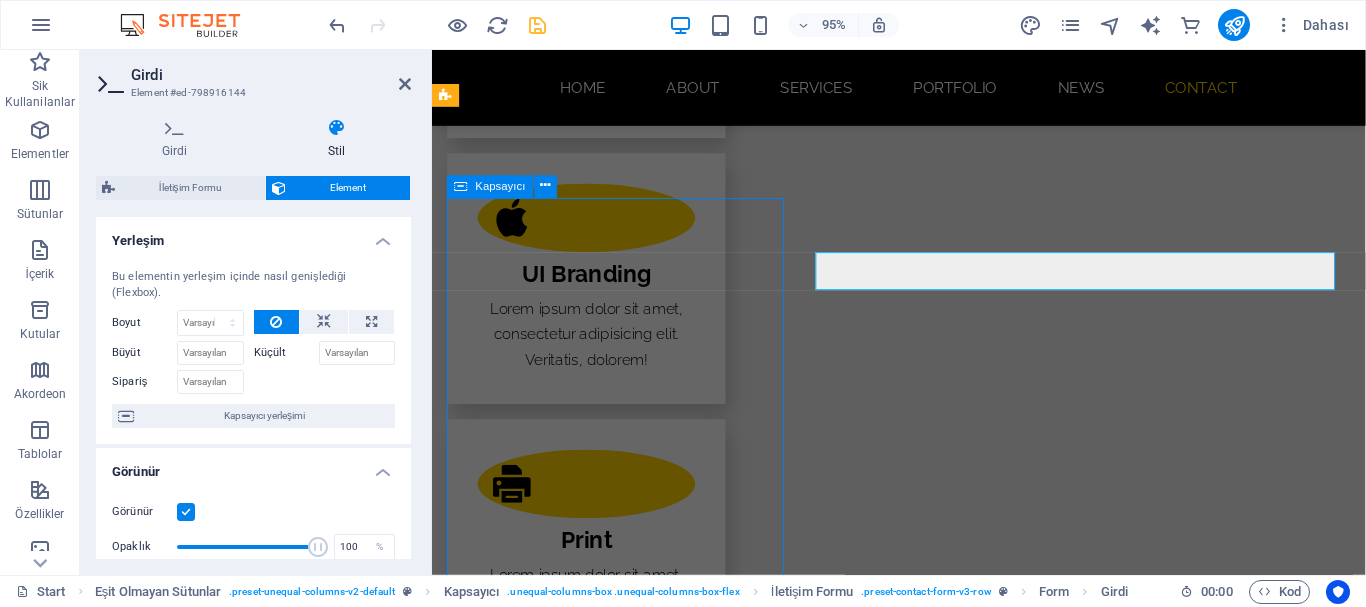 click on "CONTACT Phone +905384454121 Address TÜRKİYE ISPARTA" at bounding box center (920, 3777) 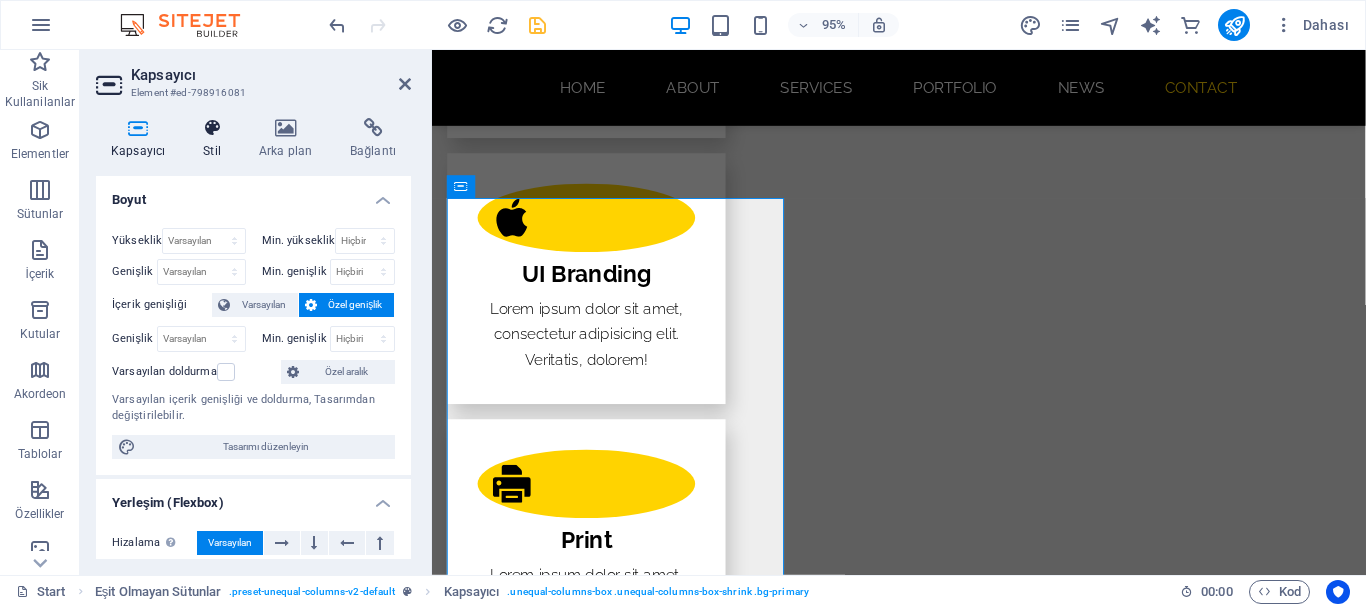 click at bounding box center [212, 128] 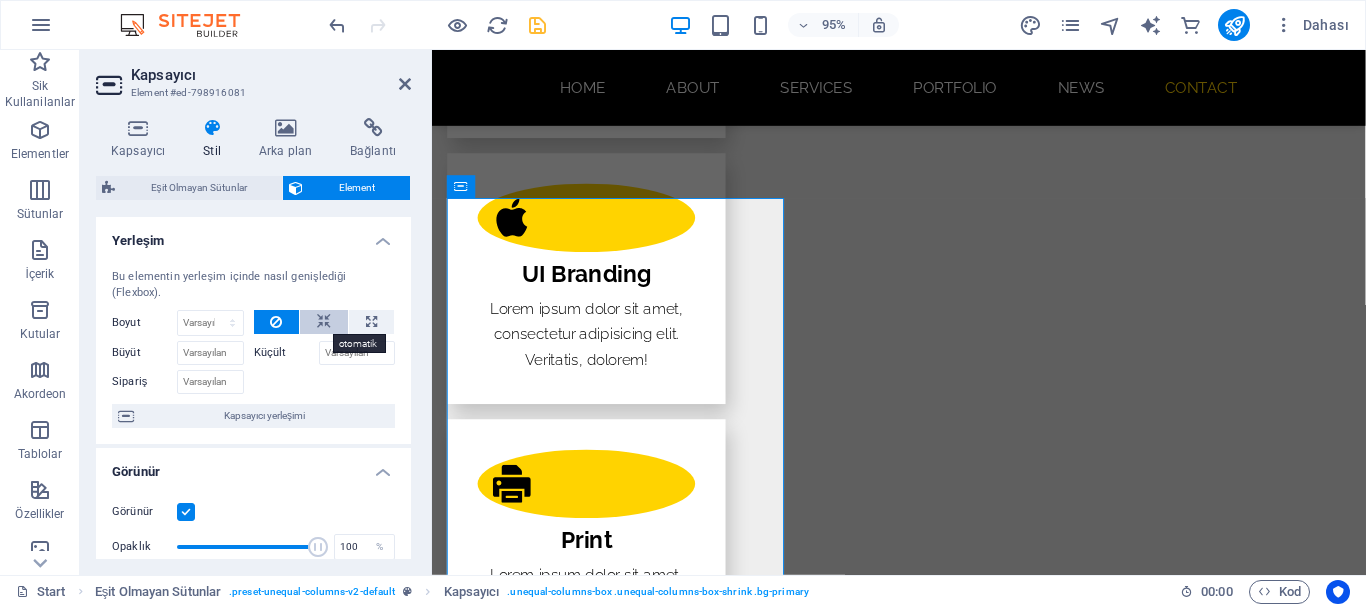 click at bounding box center [324, 322] 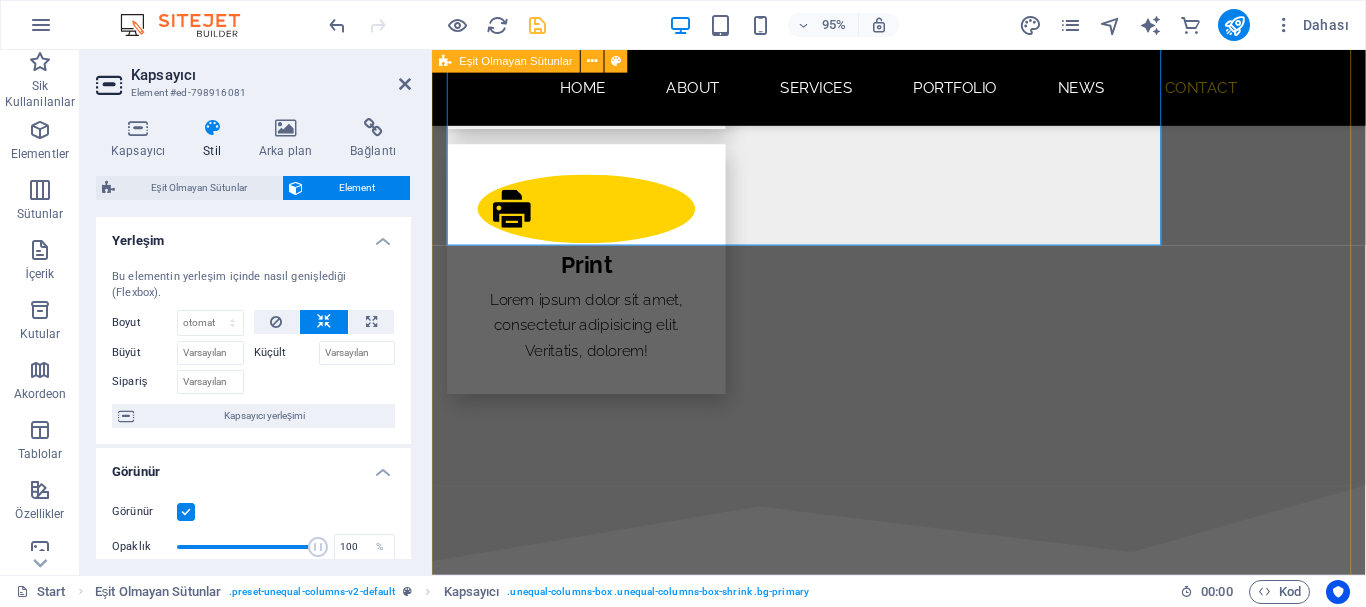 scroll, scrollTop: 4186, scrollLeft: 0, axis: vertical 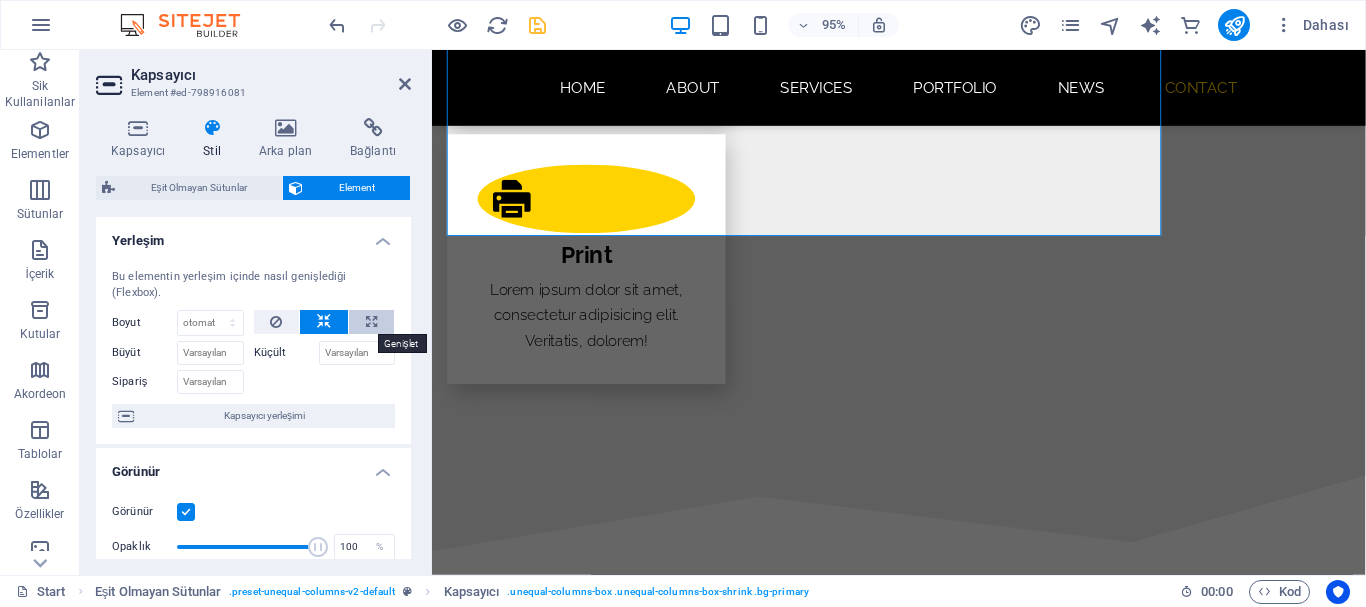 click at bounding box center [371, 322] 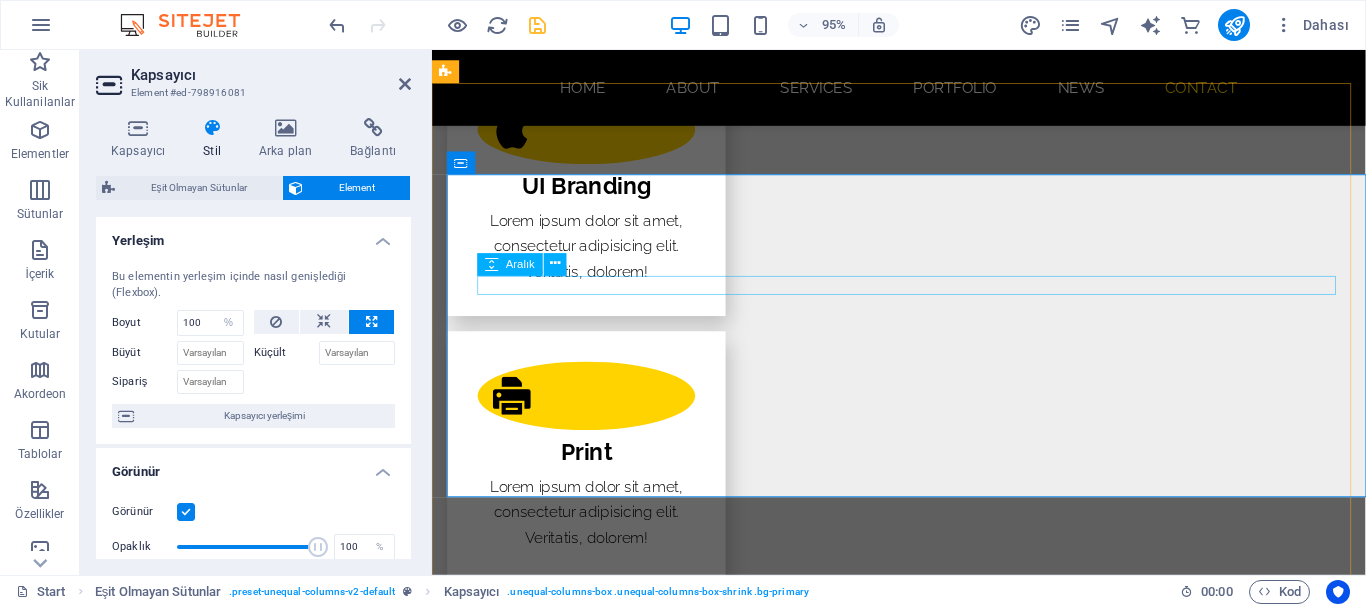 scroll, scrollTop: 3886, scrollLeft: 0, axis: vertical 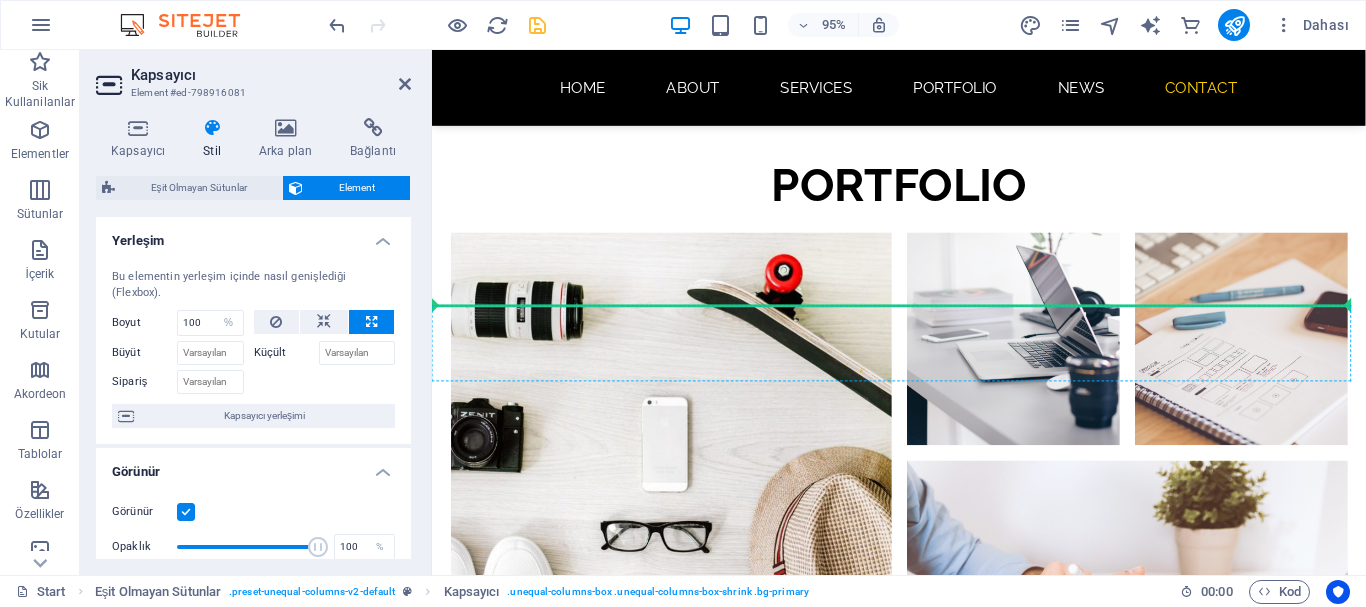 drag, startPoint x: 921, startPoint y: 241, endPoint x: 617, endPoint y: 346, distance: 321.62244 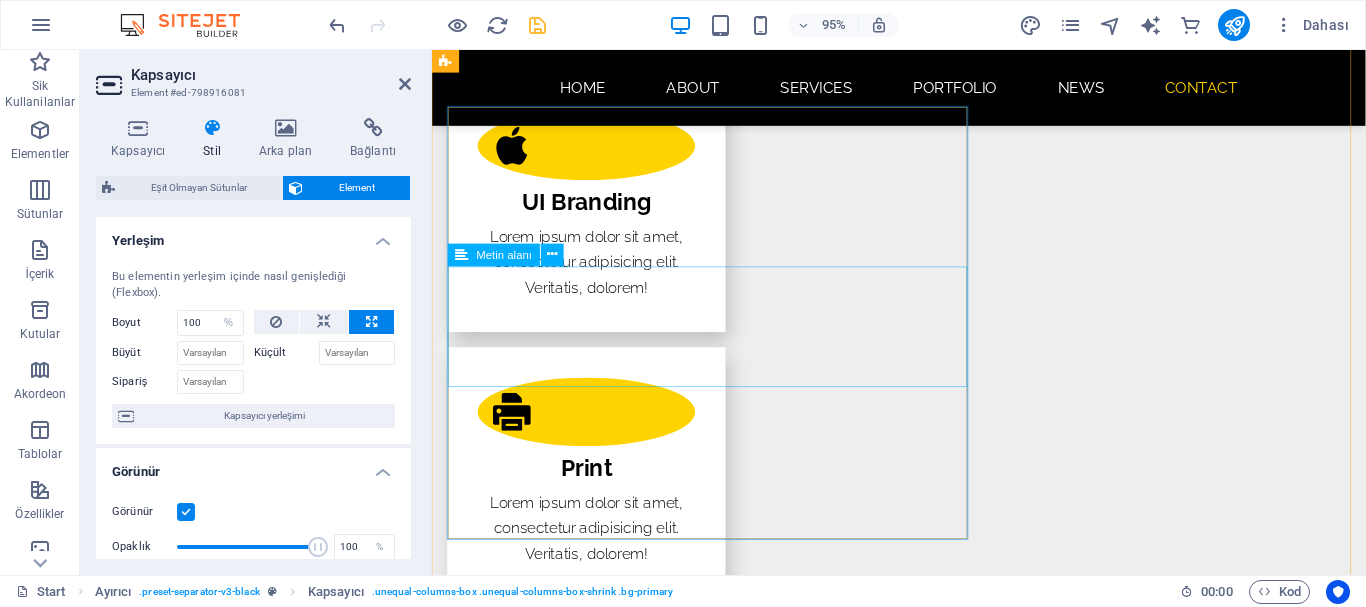 scroll, scrollTop: 3947, scrollLeft: 0, axis: vertical 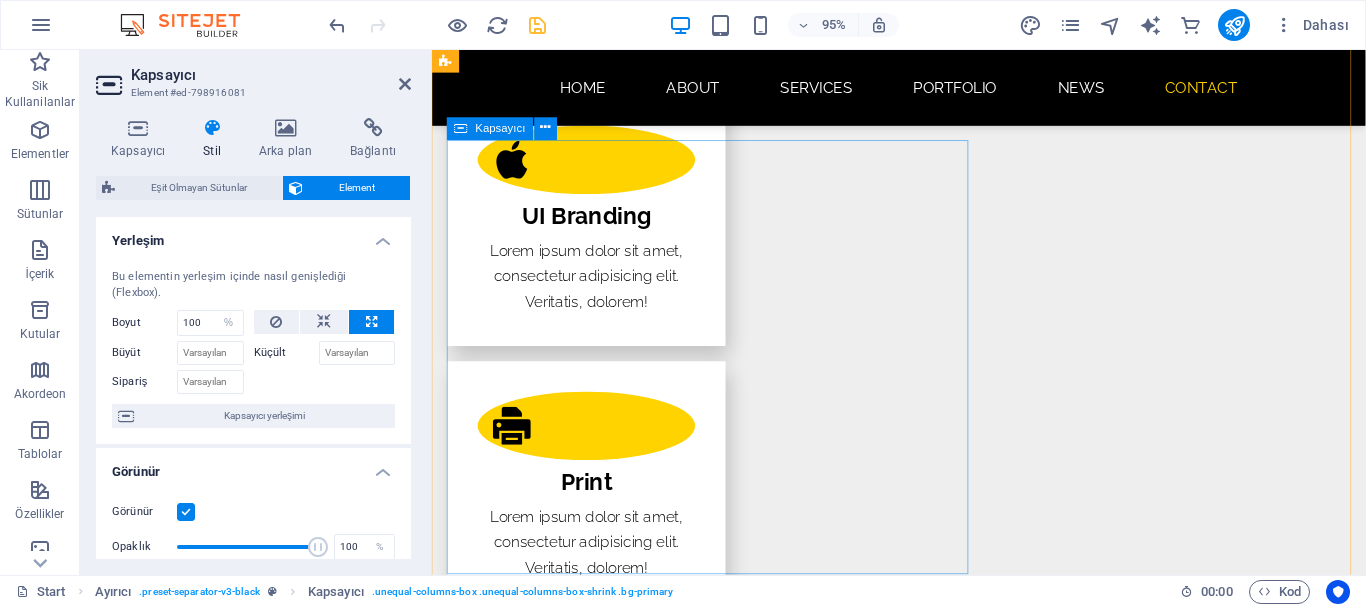 click on "I have read and understand the privacy policy. Okunaksız mı? Yeni yükle Submit" at bounding box center [920, 3756] 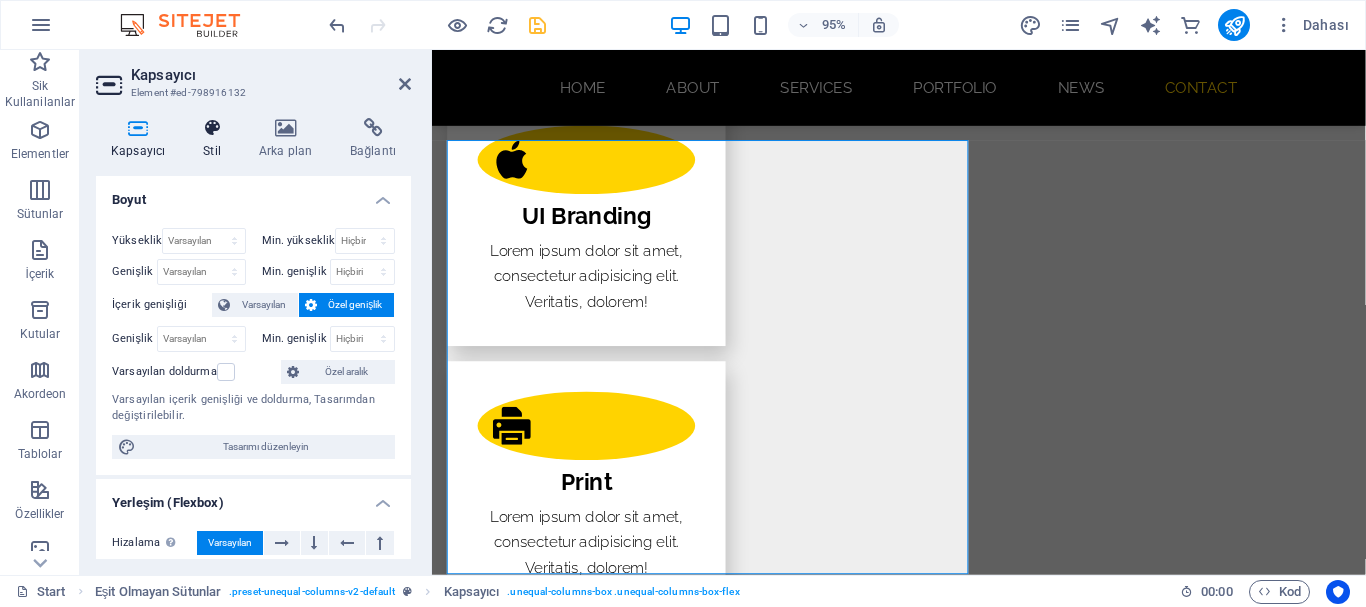 click at bounding box center (212, 128) 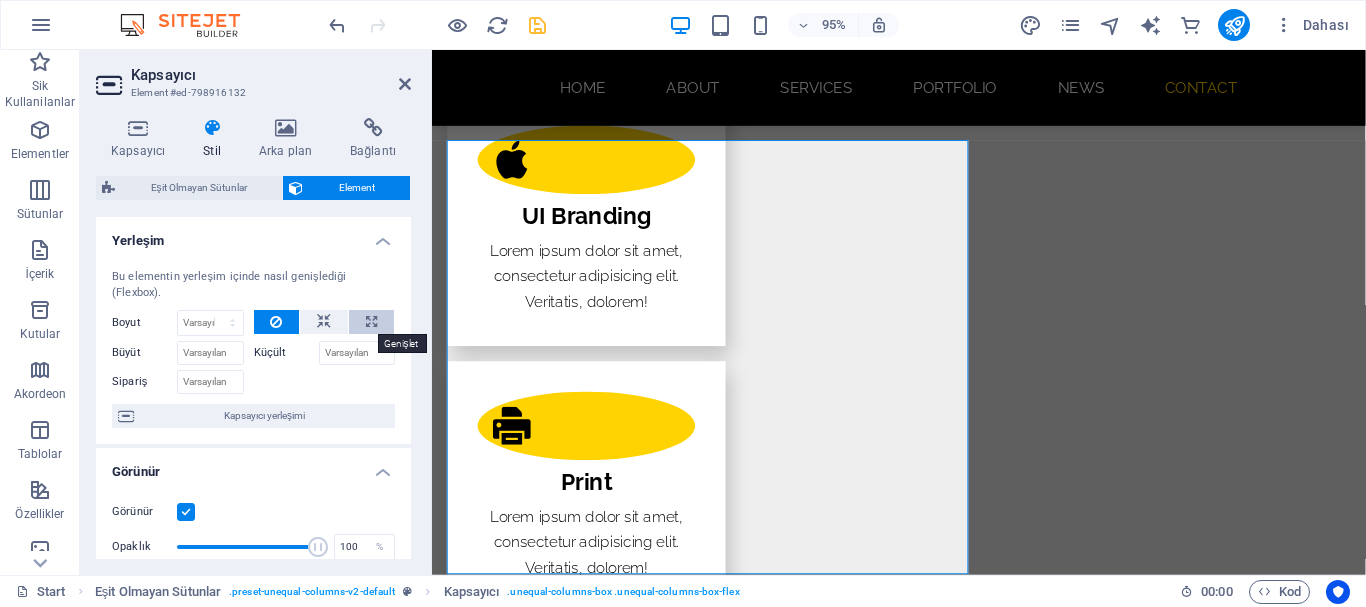 click at bounding box center [371, 322] 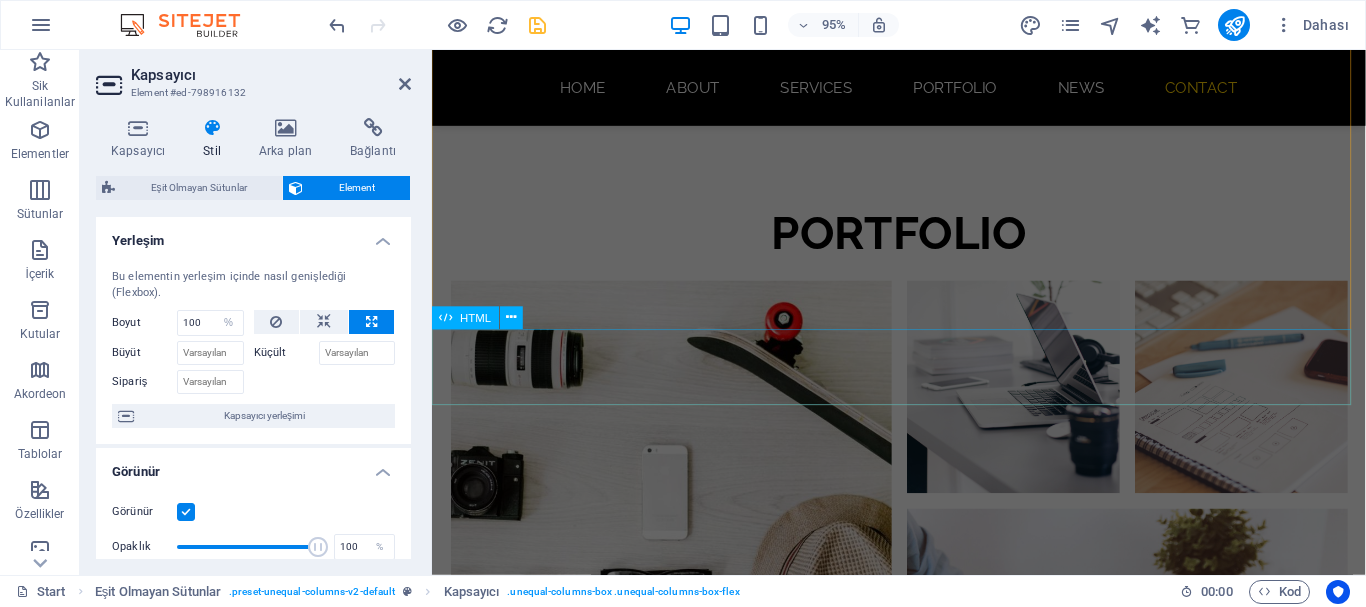 scroll, scrollTop: 4247, scrollLeft: 0, axis: vertical 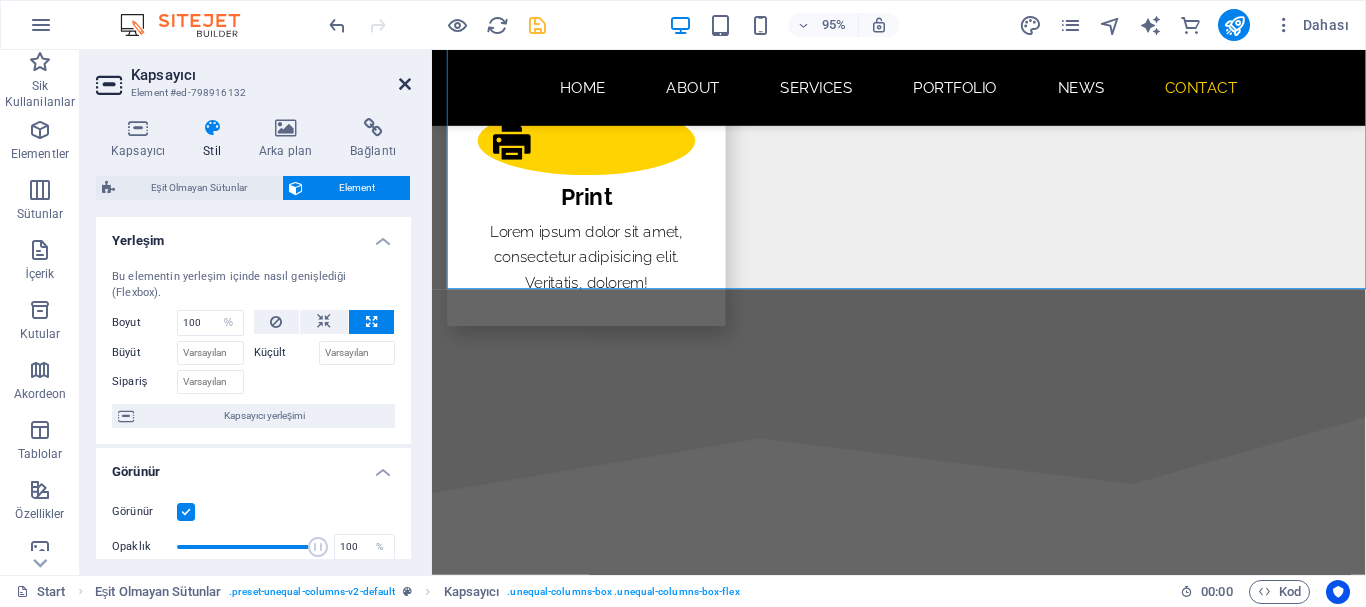 click at bounding box center (405, 84) 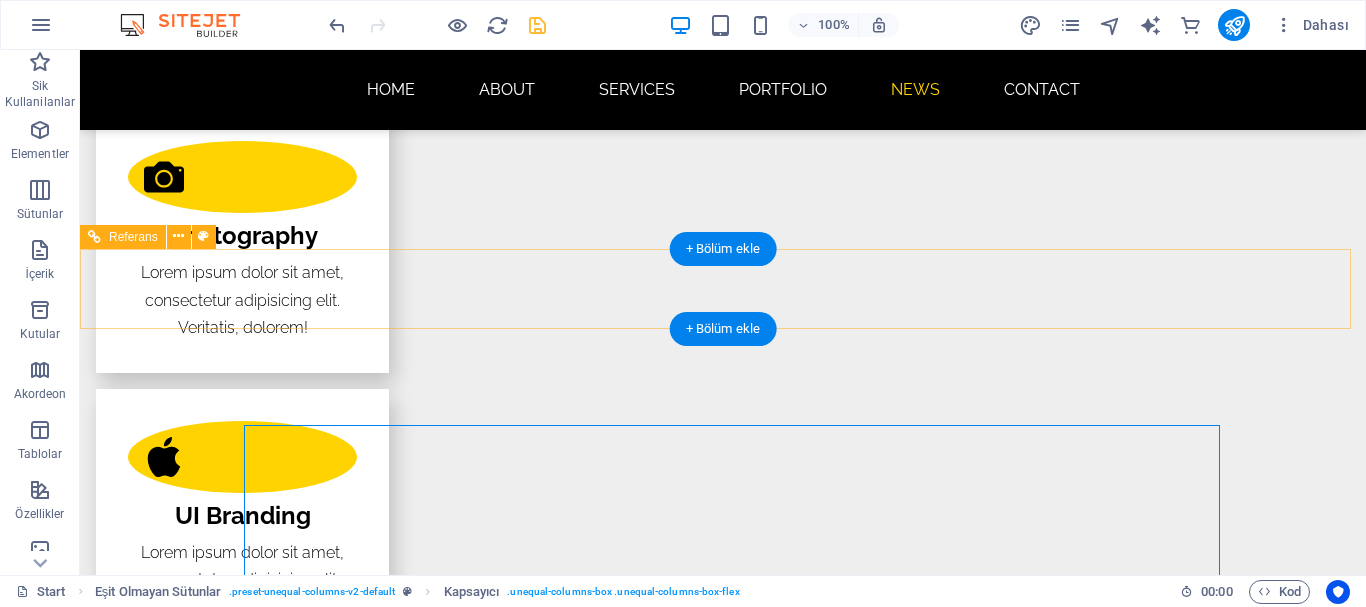 scroll, scrollTop: 3655, scrollLeft: 0, axis: vertical 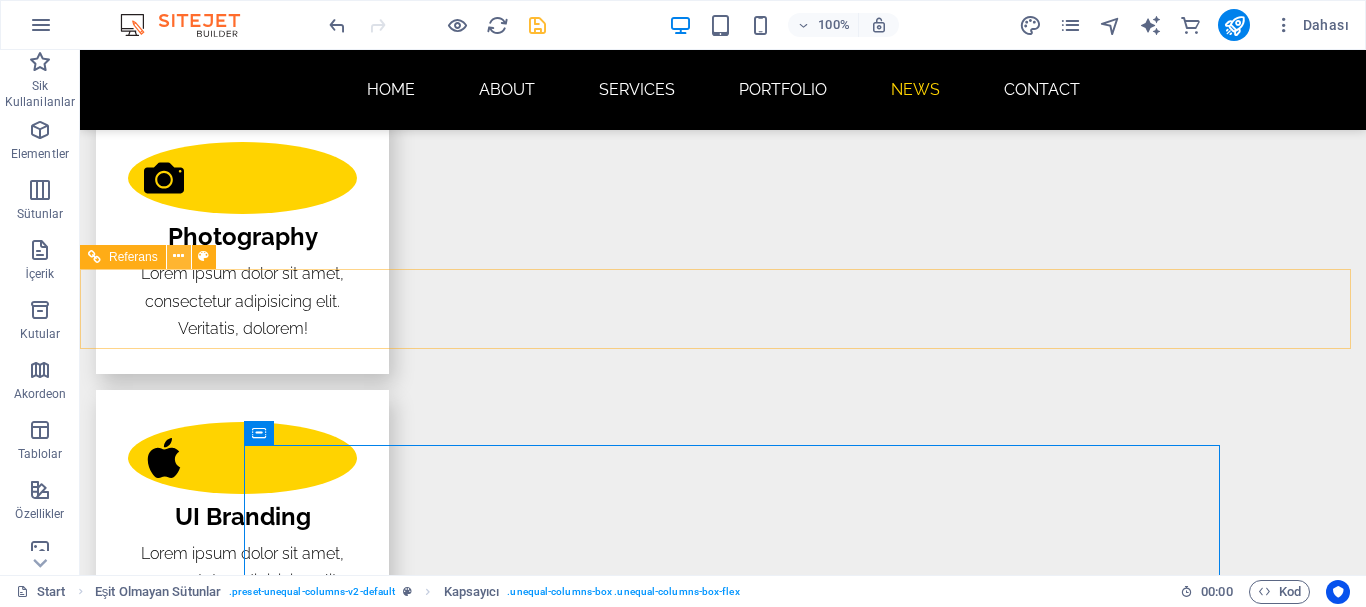 click at bounding box center (178, 256) 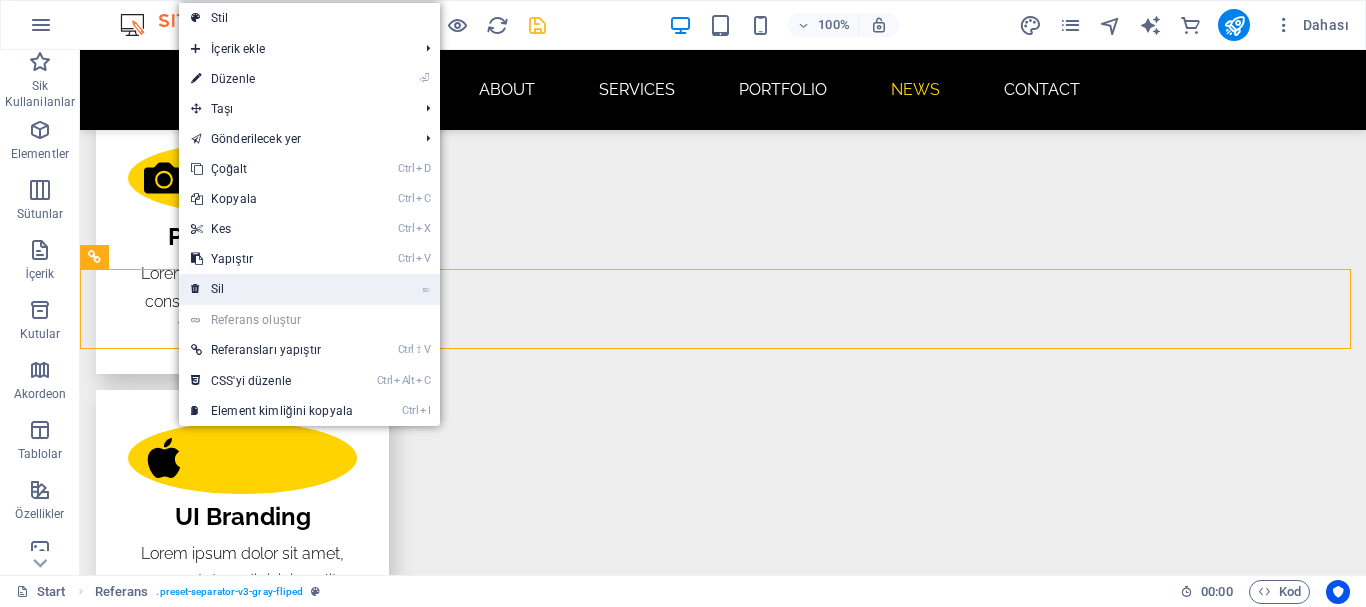click on "⌦  Sil" at bounding box center [272, 289] 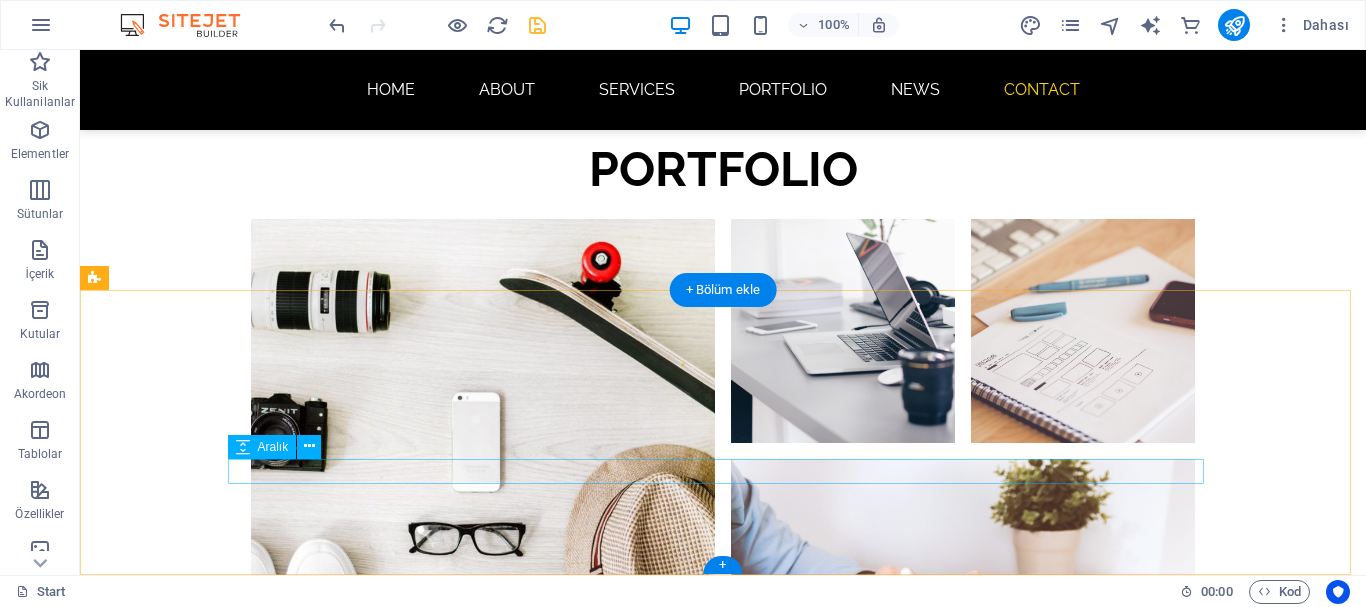 scroll, scrollTop: 4703, scrollLeft: 0, axis: vertical 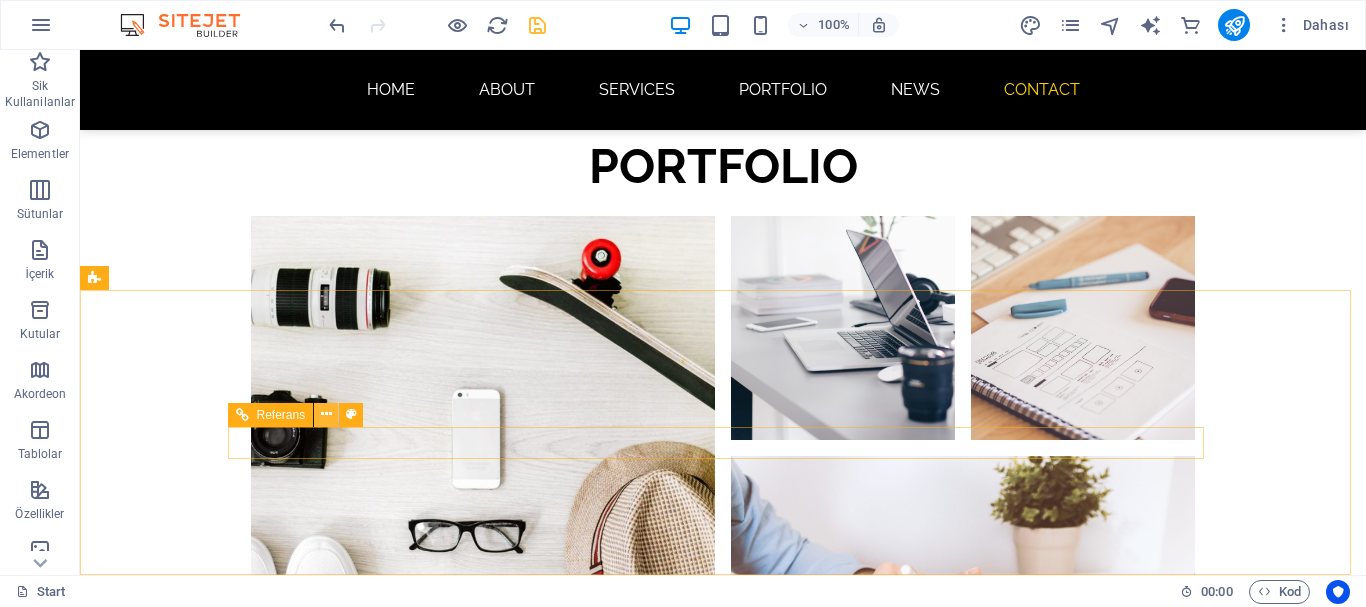 click at bounding box center [326, 414] 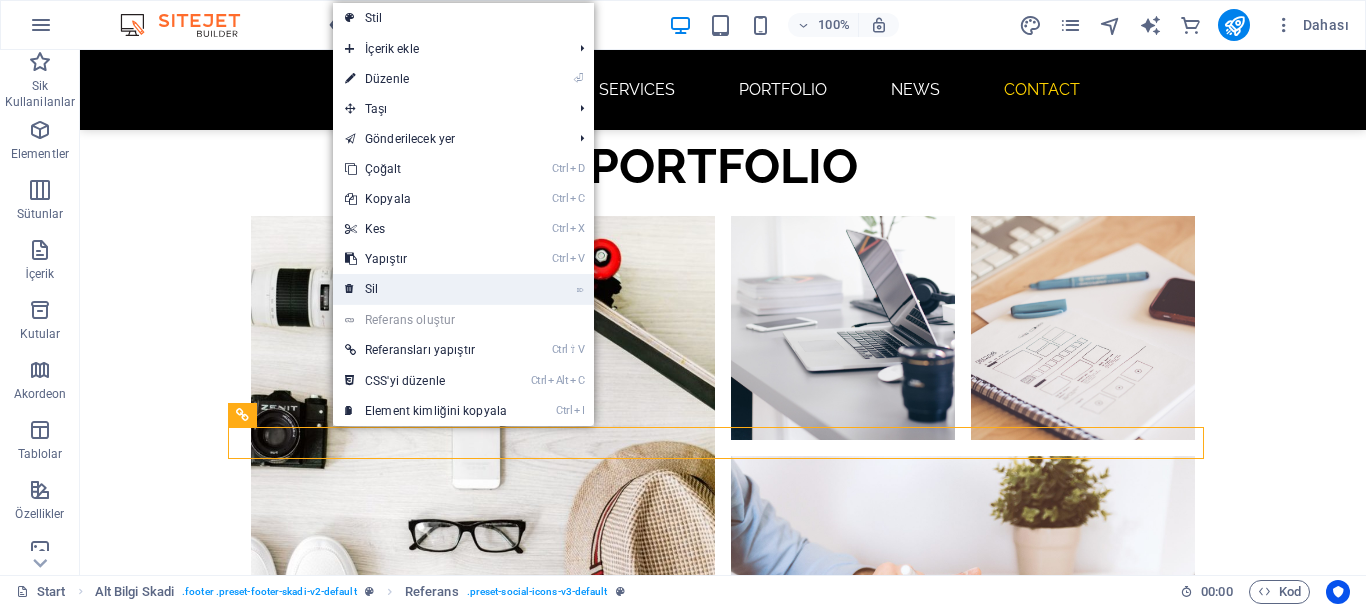 click on "⌦  Sil" at bounding box center [426, 289] 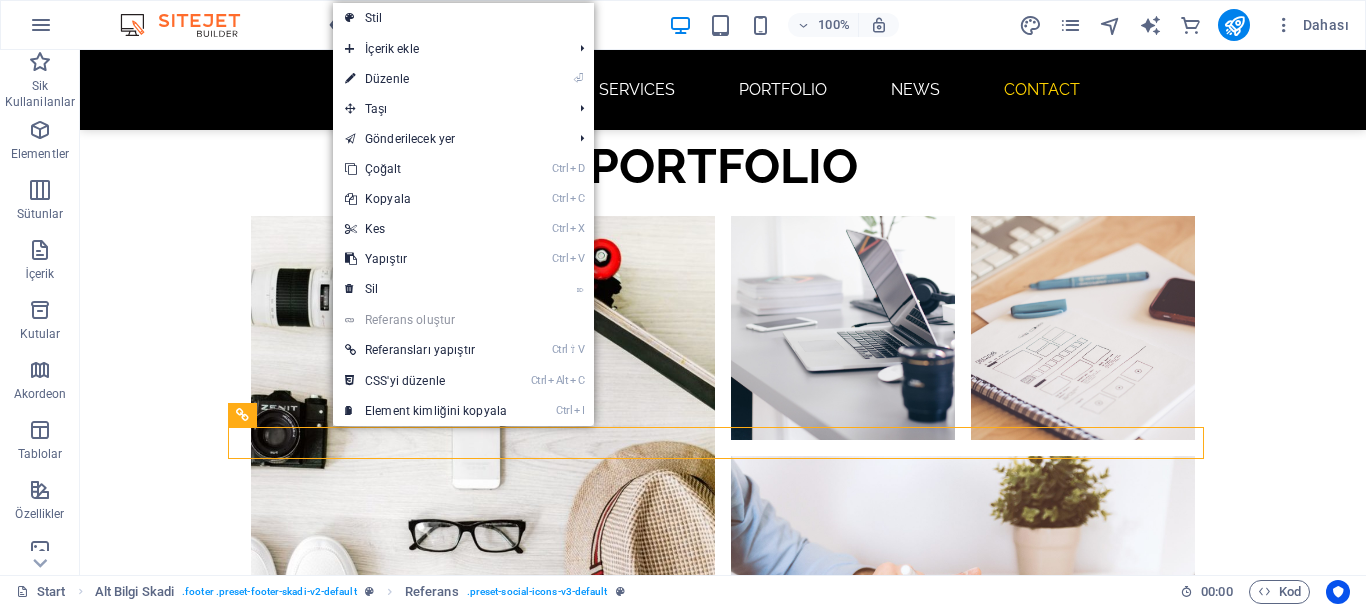 scroll, scrollTop: 4671, scrollLeft: 0, axis: vertical 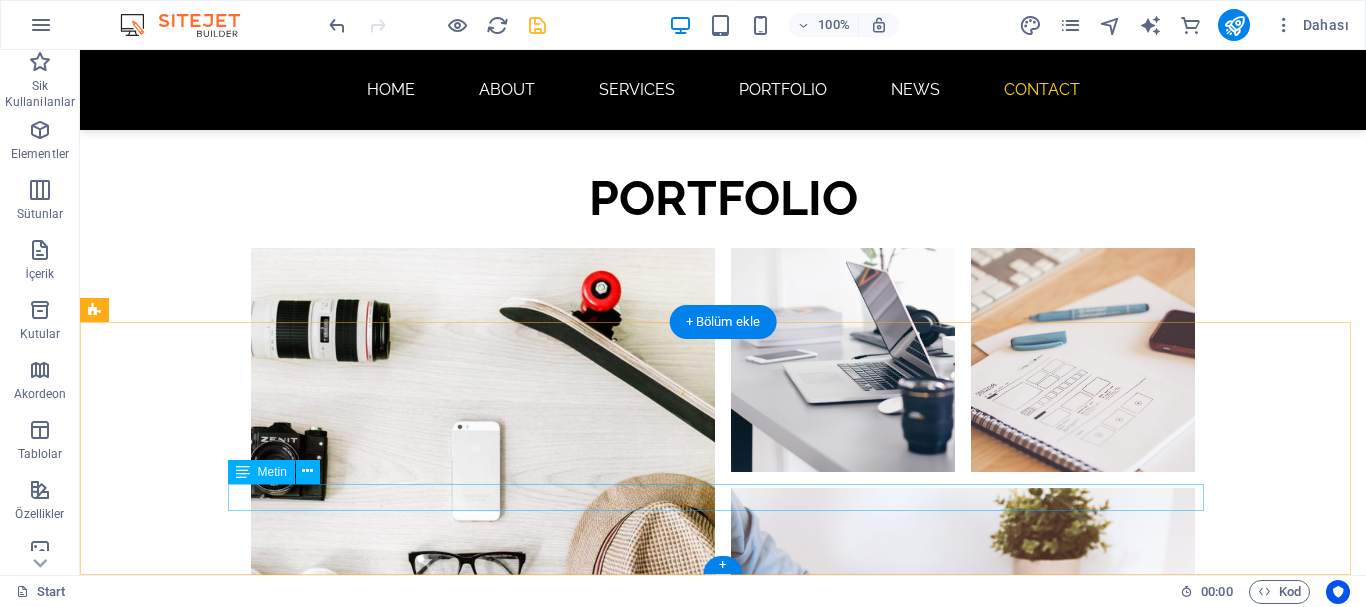 click on "Legal Notice  |  Privacy Policy" at bounding box center (723, 3865) 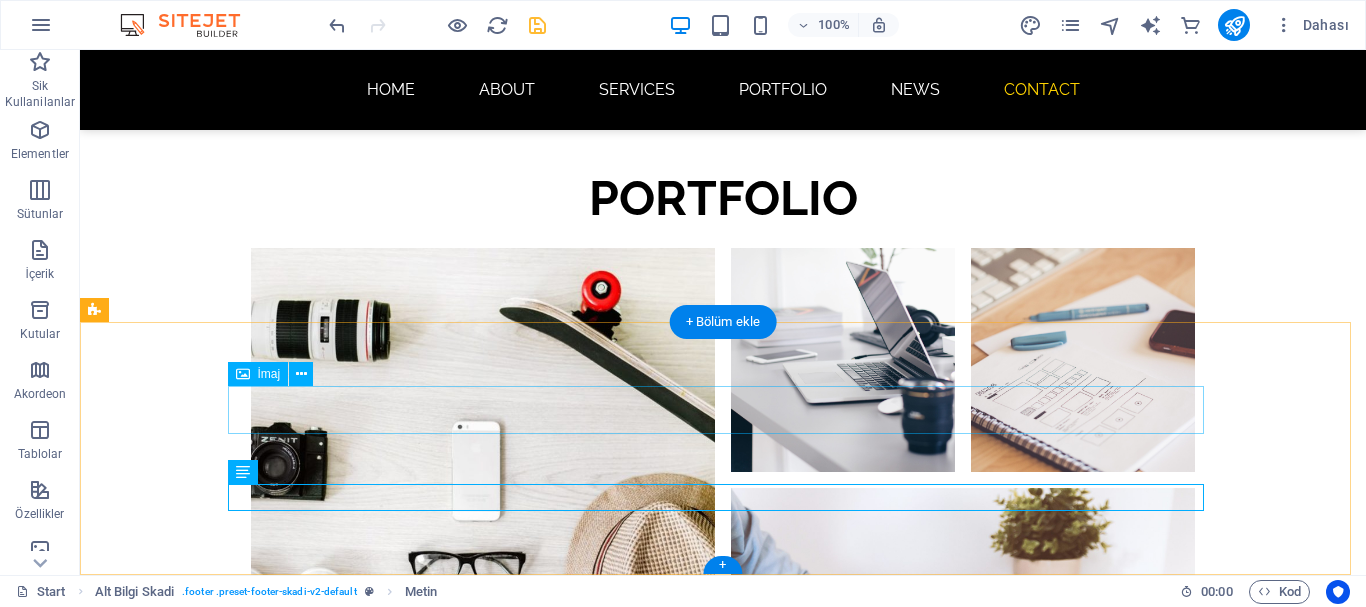 click at bounding box center (723, 3779) 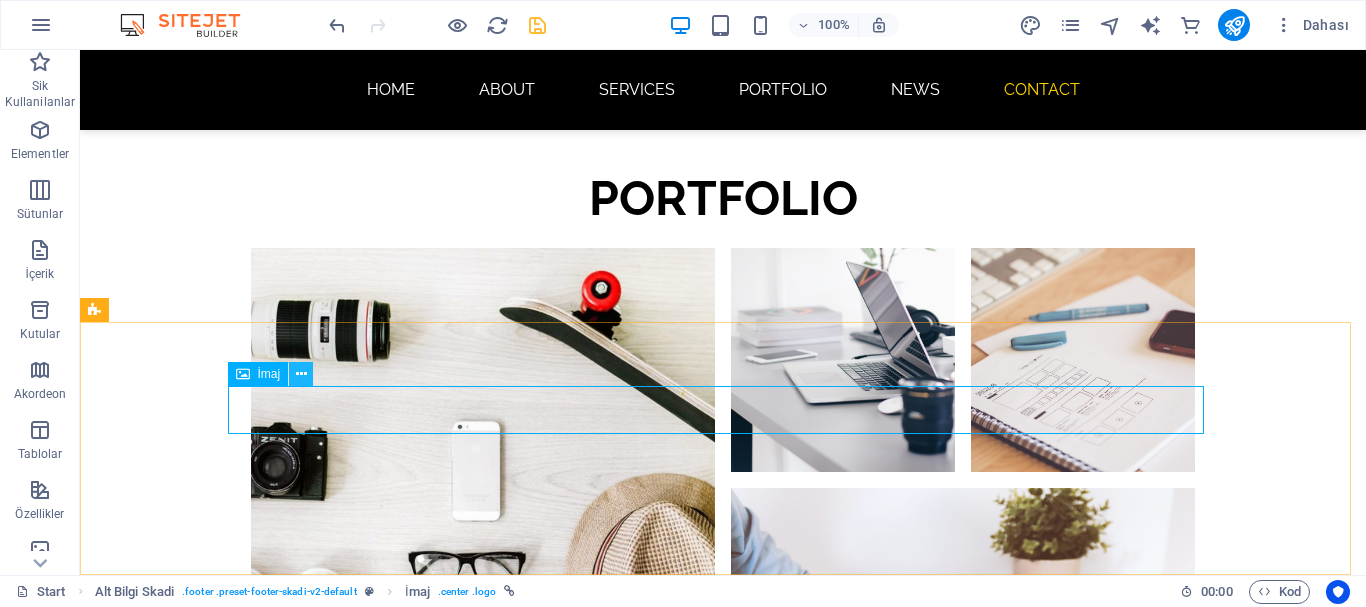 click at bounding box center [301, 374] 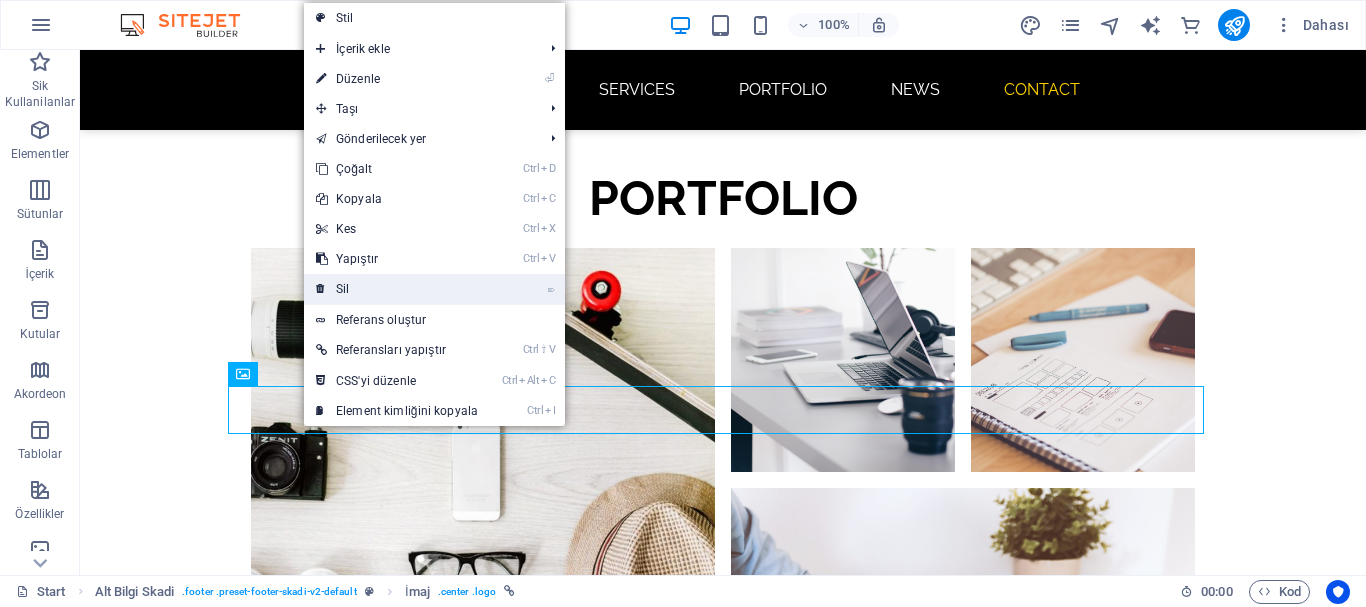 click on "⌦  Sil" at bounding box center (397, 289) 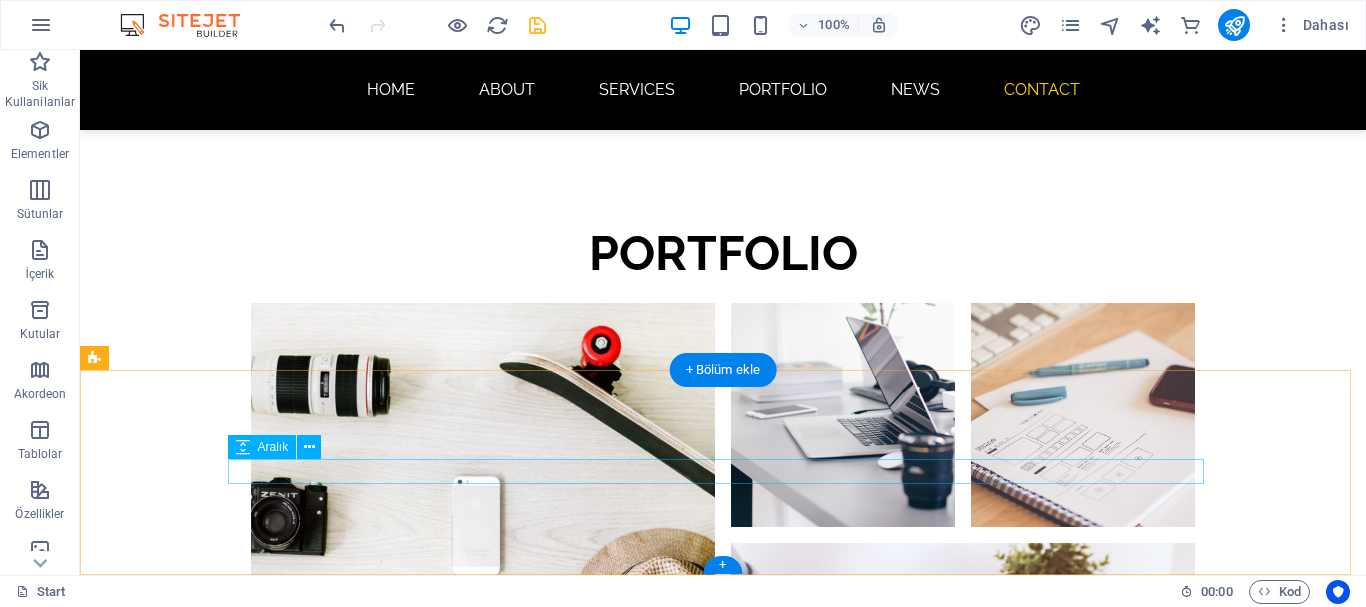 scroll, scrollTop: 4623, scrollLeft: 0, axis: vertical 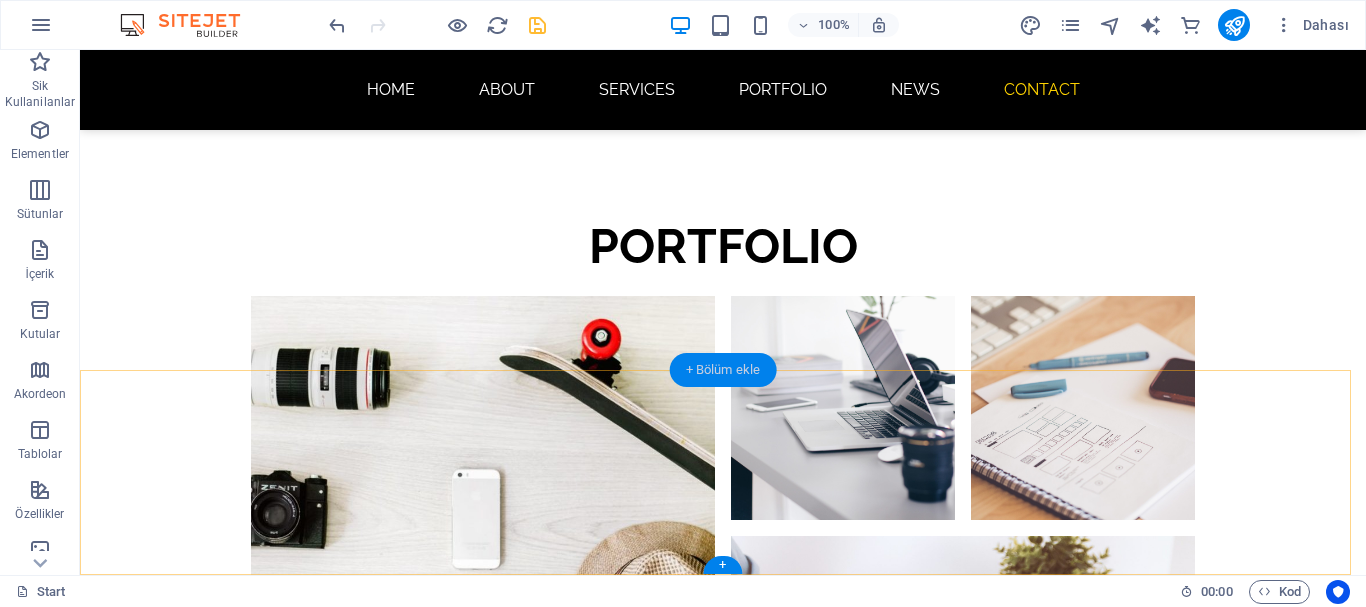 drag, startPoint x: 713, startPoint y: 364, endPoint x: 383, endPoint y: 316, distance: 333.47263 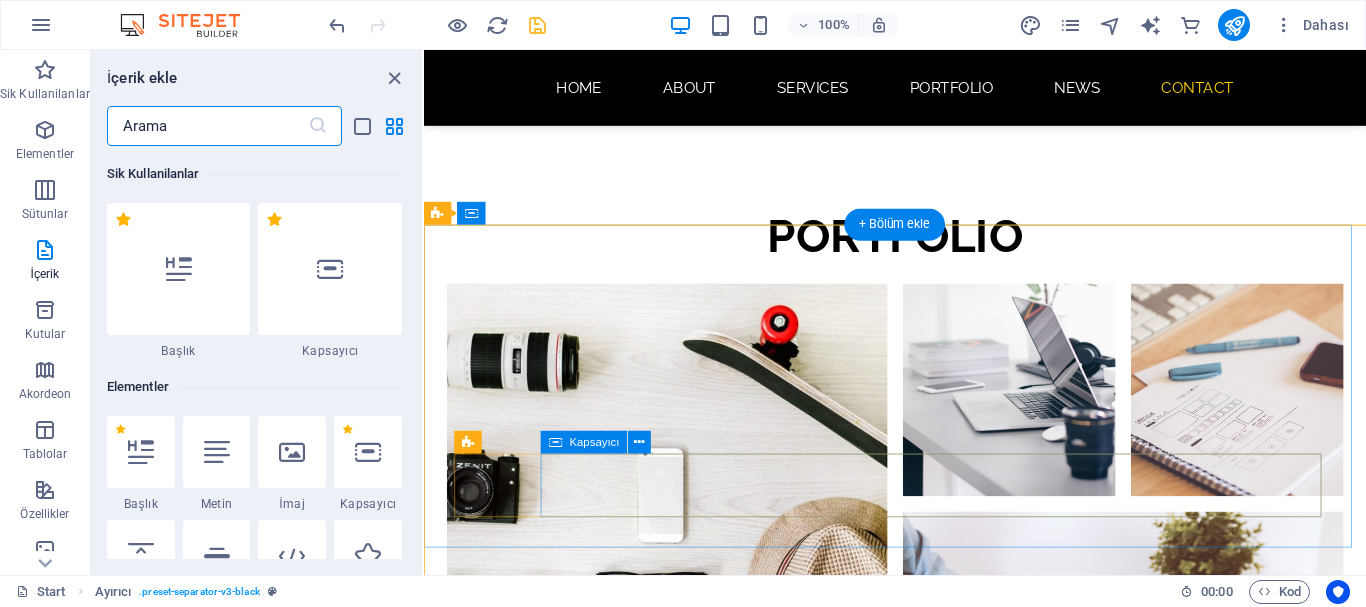 scroll, scrollTop: 4595, scrollLeft: 0, axis: vertical 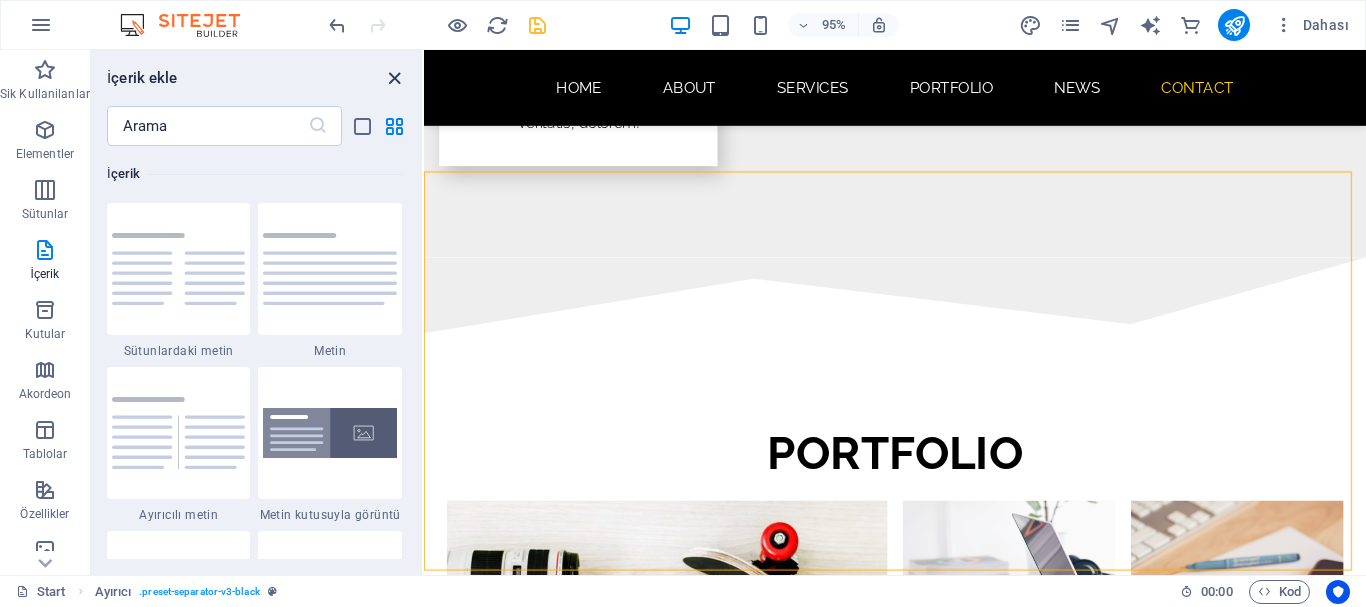 click at bounding box center [394, 78] 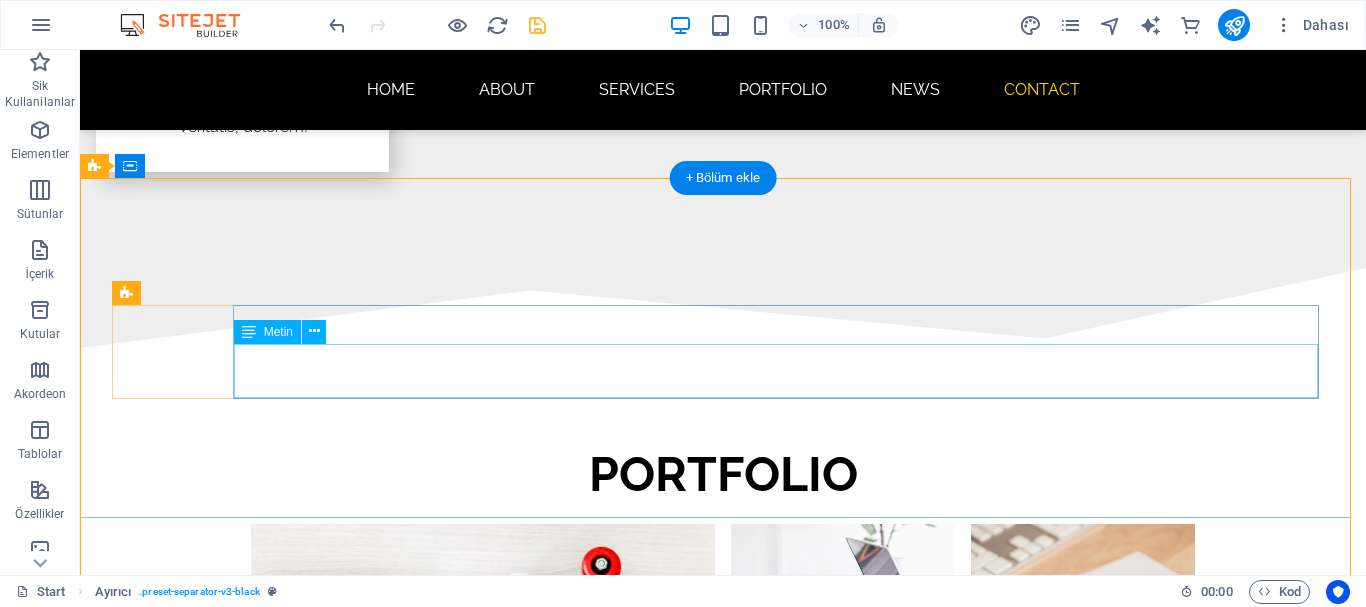 scroll, scrollTop: 4495, scrollLeft: 0, axis: vertical 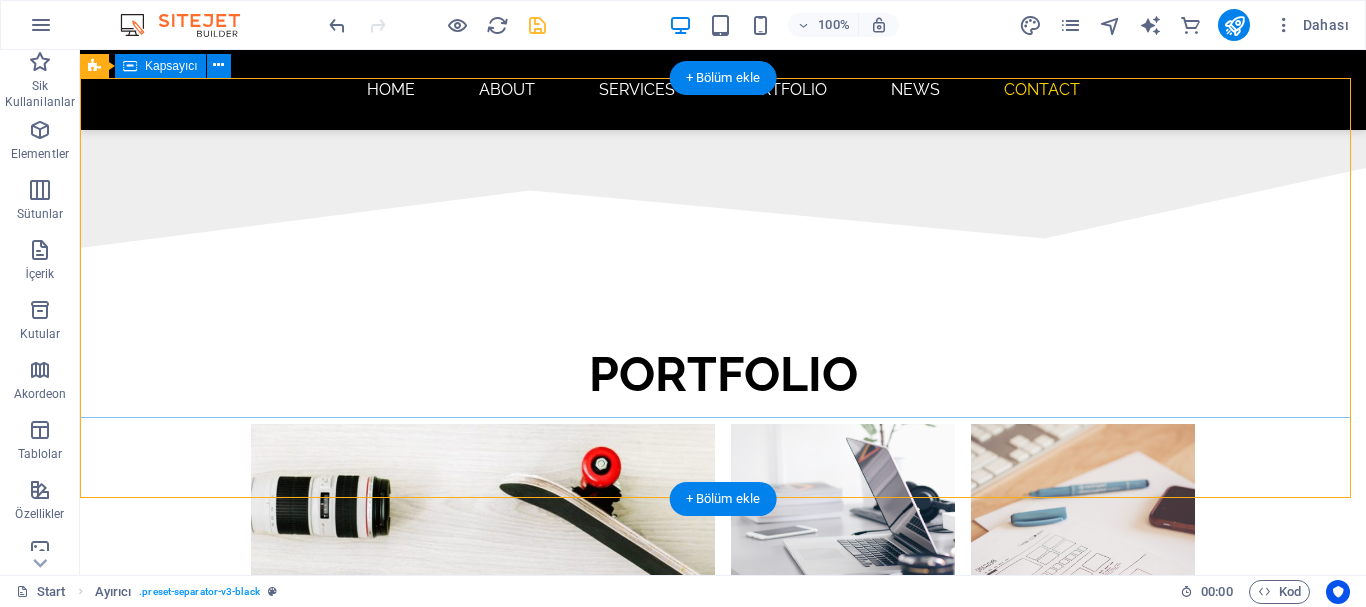 click on "CONTACT Phone +905384454121 Address TÜRKİYE ISPARTA" at bounding box center (723, 3616) 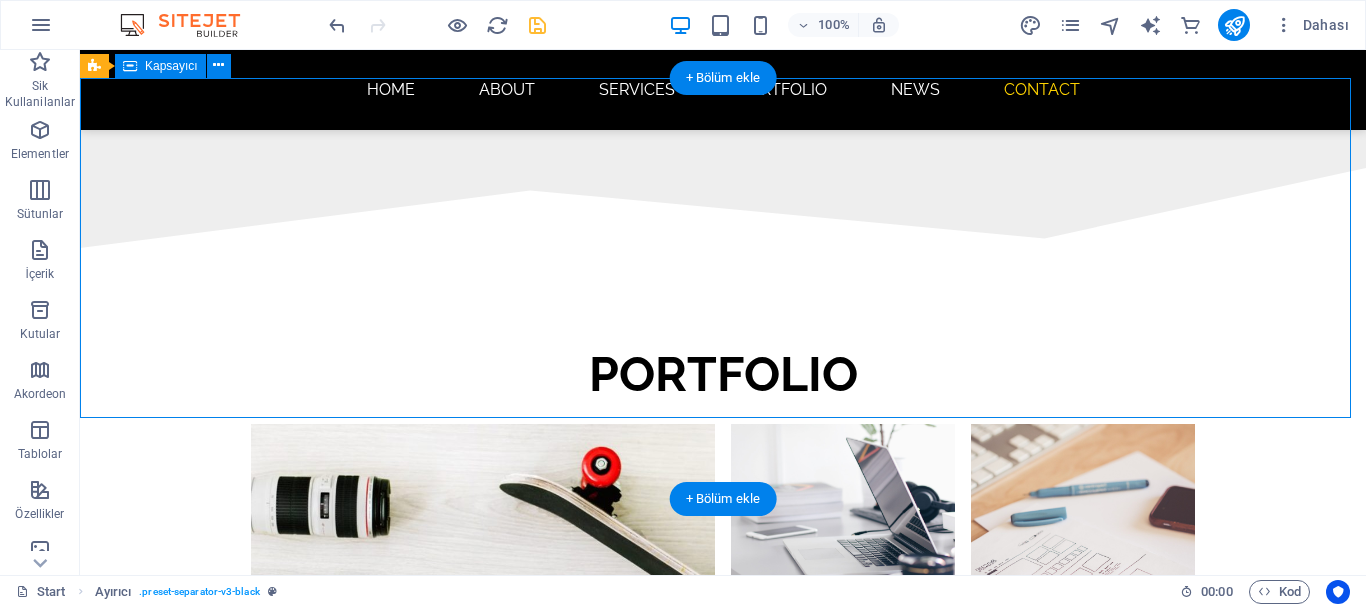 click on "CONTACT Phone +905384454121 Address TÜRKİYE ISPARTA" at bounding box center [723, 3616] 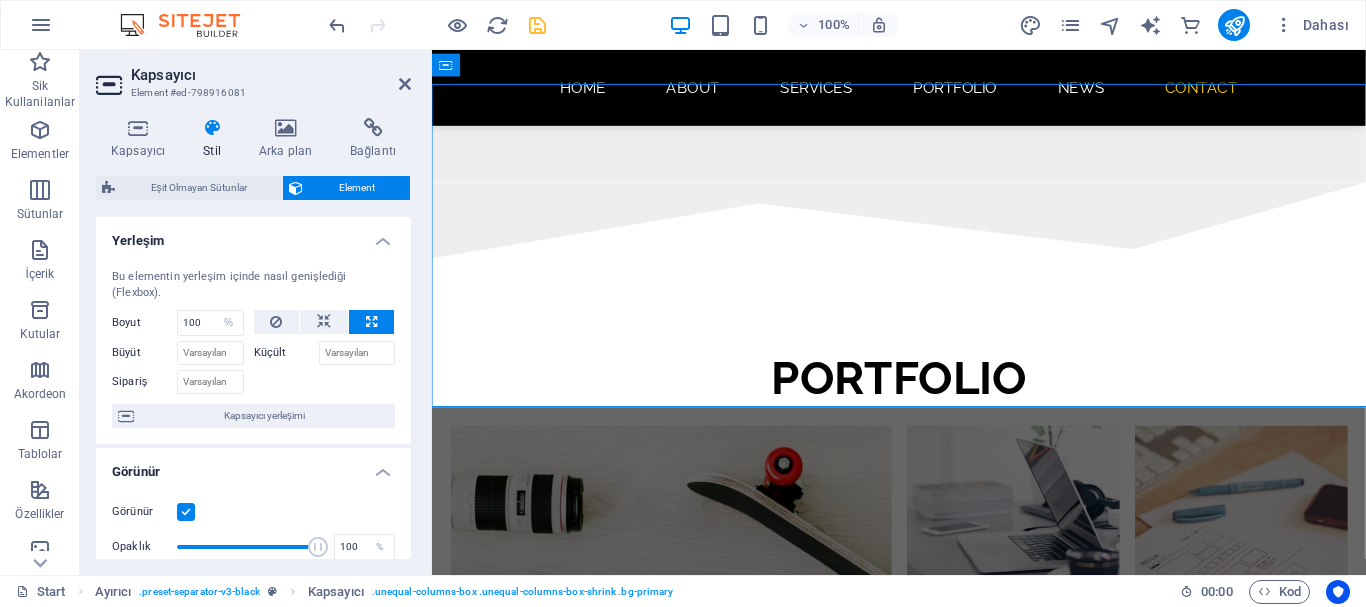 scroll, scrollTop: 4487, scrollLeft: 0, axis: vertical 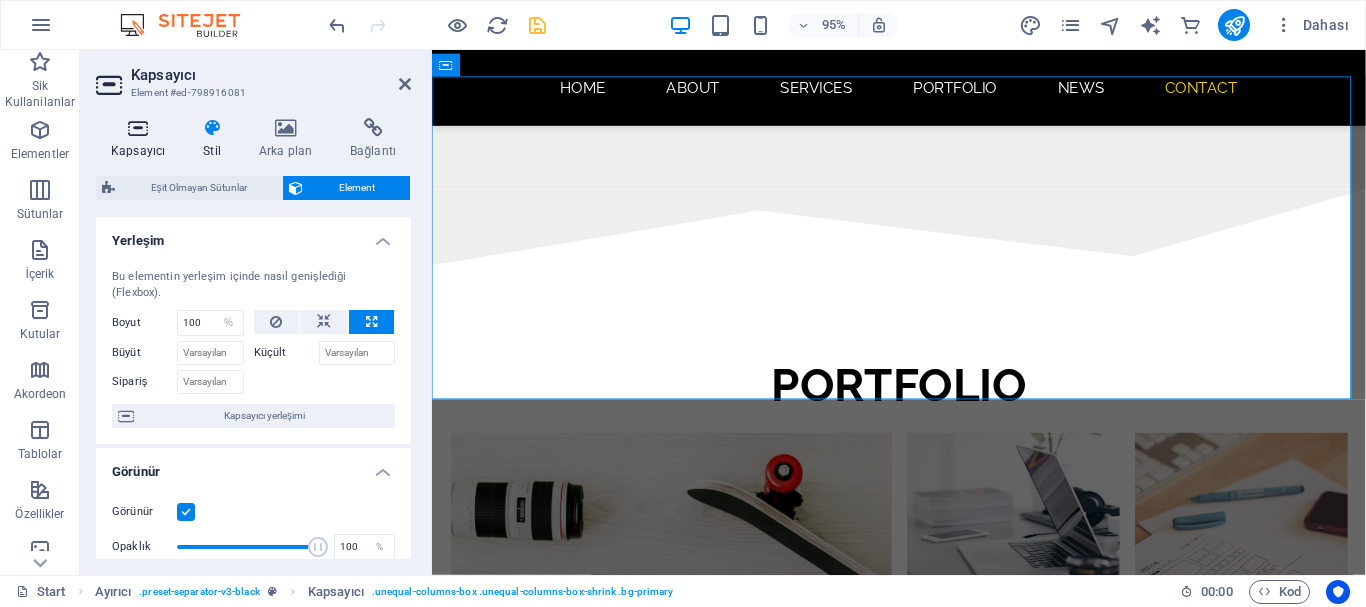click on "Kapsayıcı" at bounding box center [142, 139] 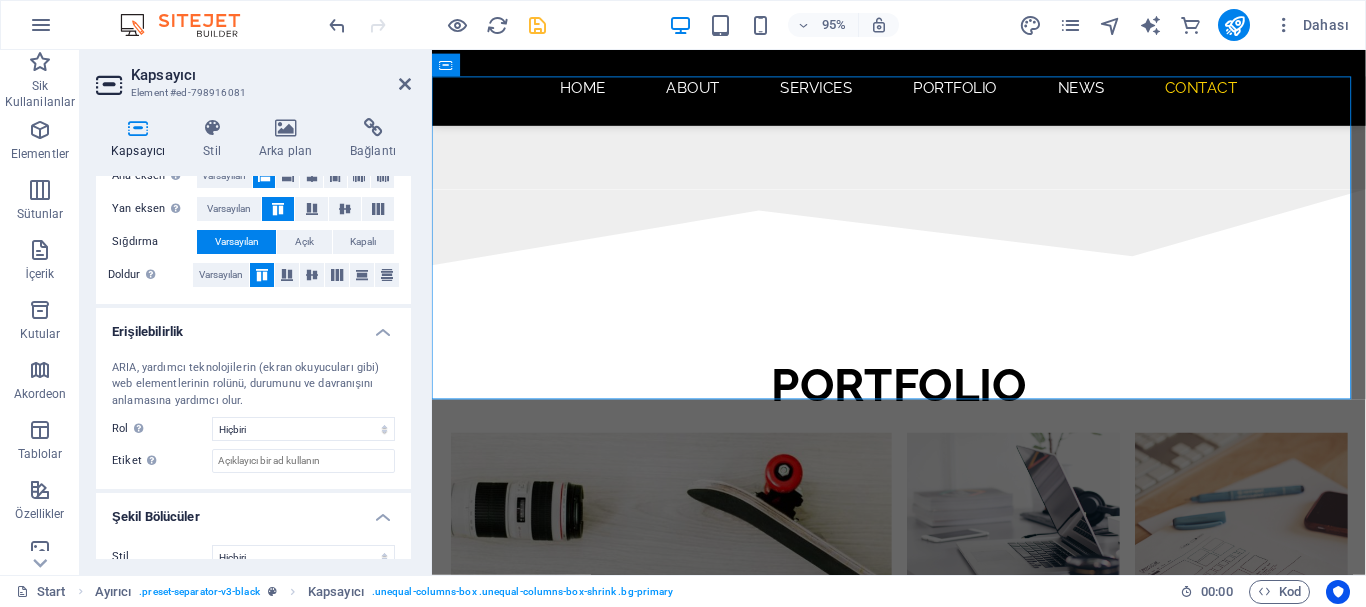scroll, scrollTop: 426, scrollLeft: 0, axis: vertical 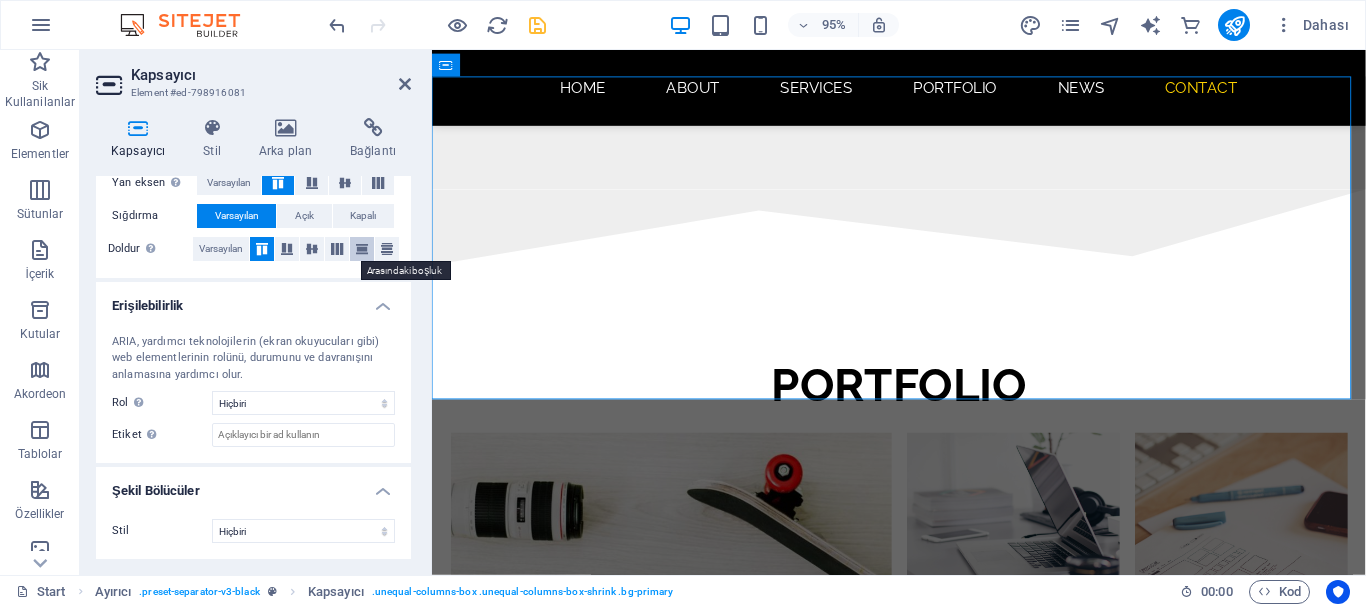 click at bounding box center (362, 249) 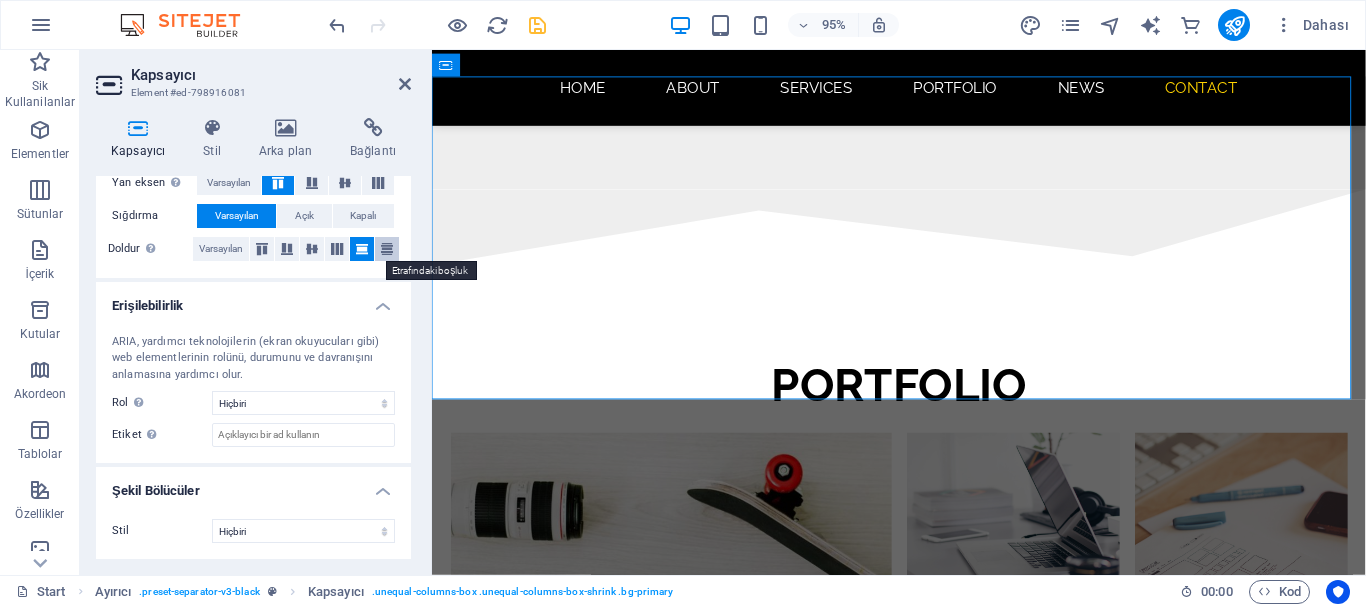 click at bounding box center [387, 249] 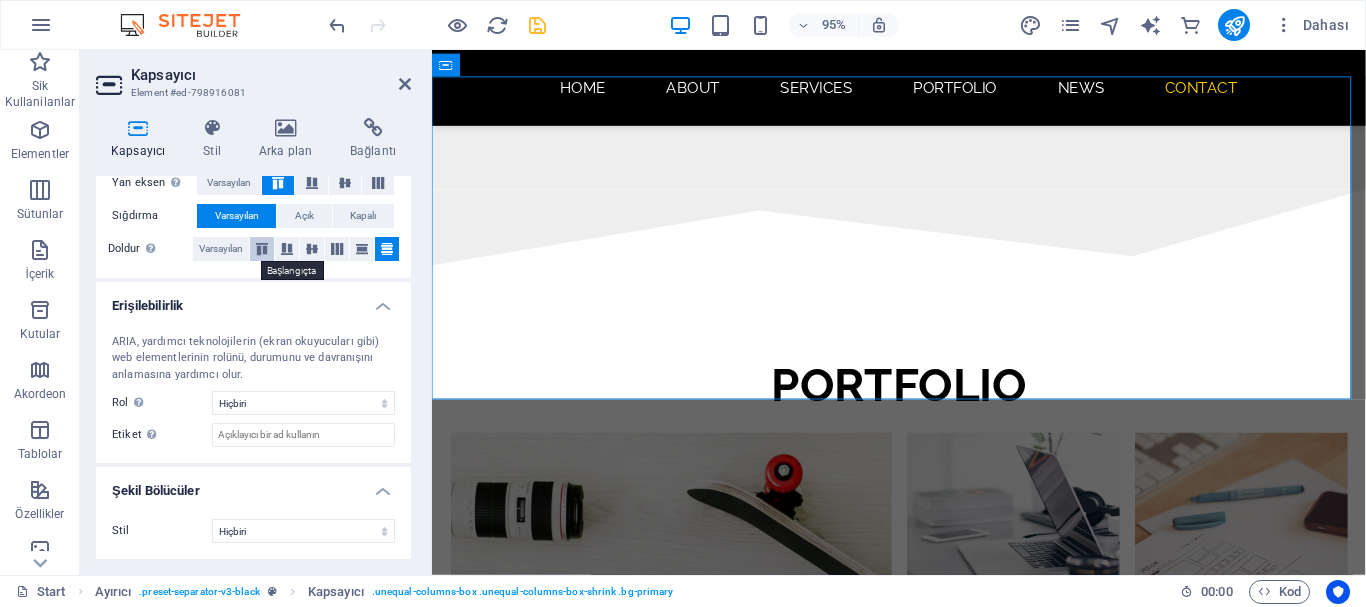 click at bounding box center (262, 249) 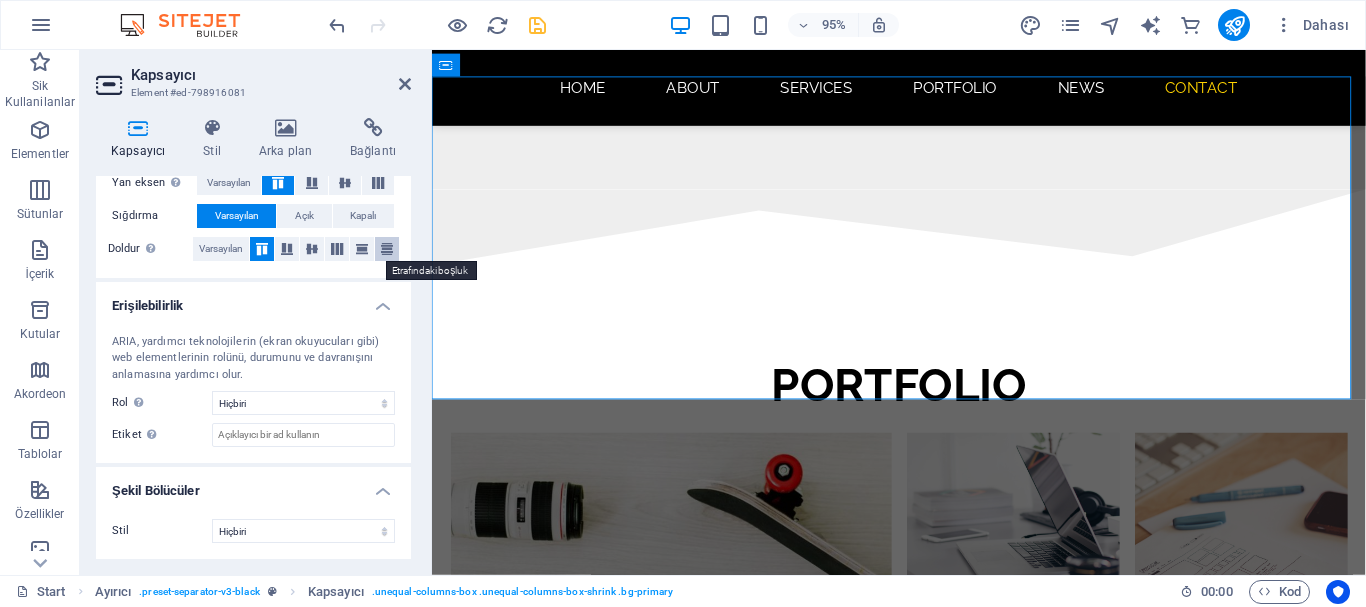 click at bounding box center [387, 249] 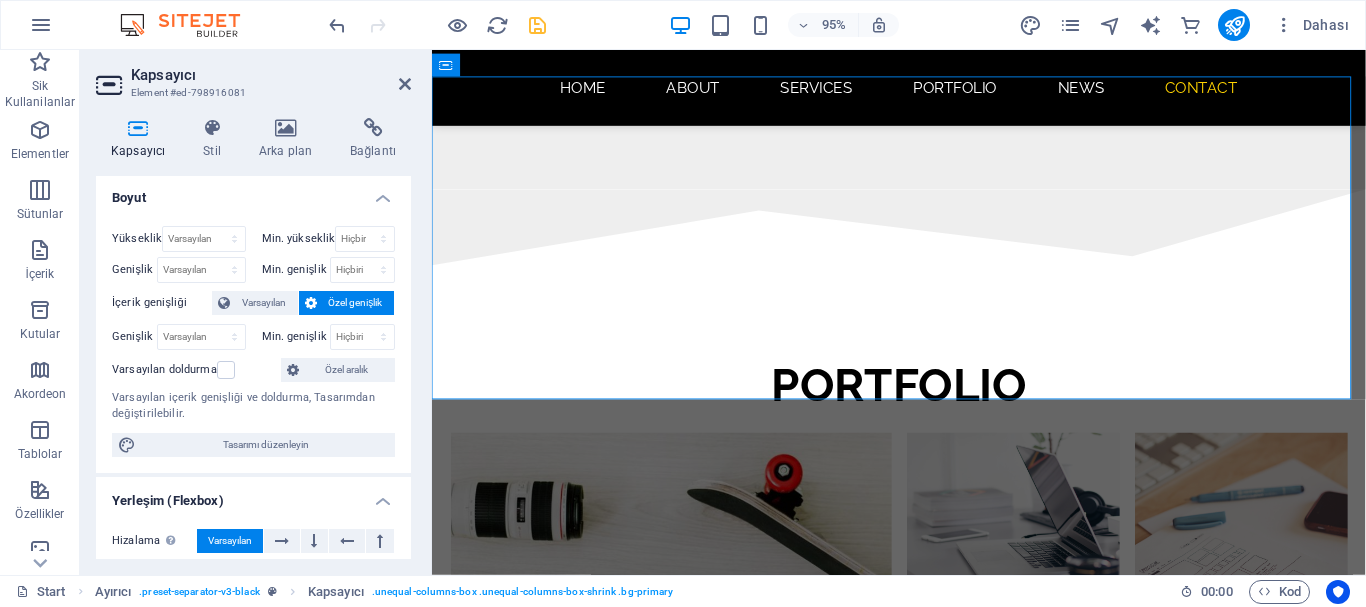 scroll, scrollTop: 0, scrollLeft: 0, axis: both 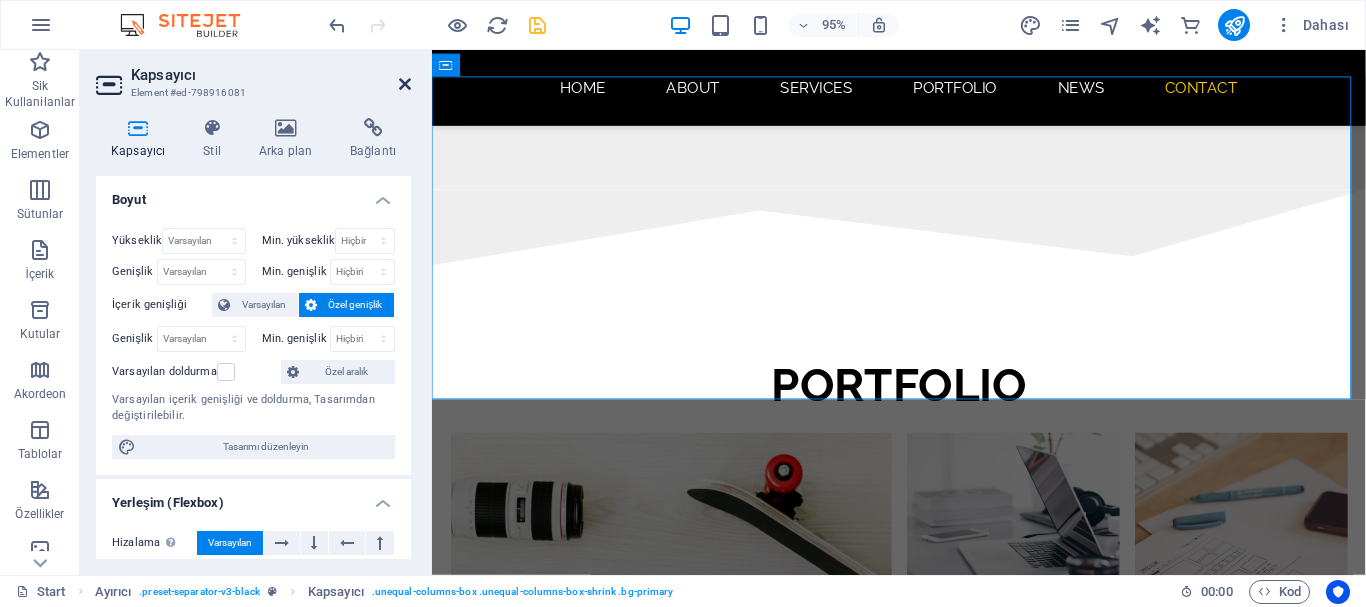 click at bounding box center (405, 84) 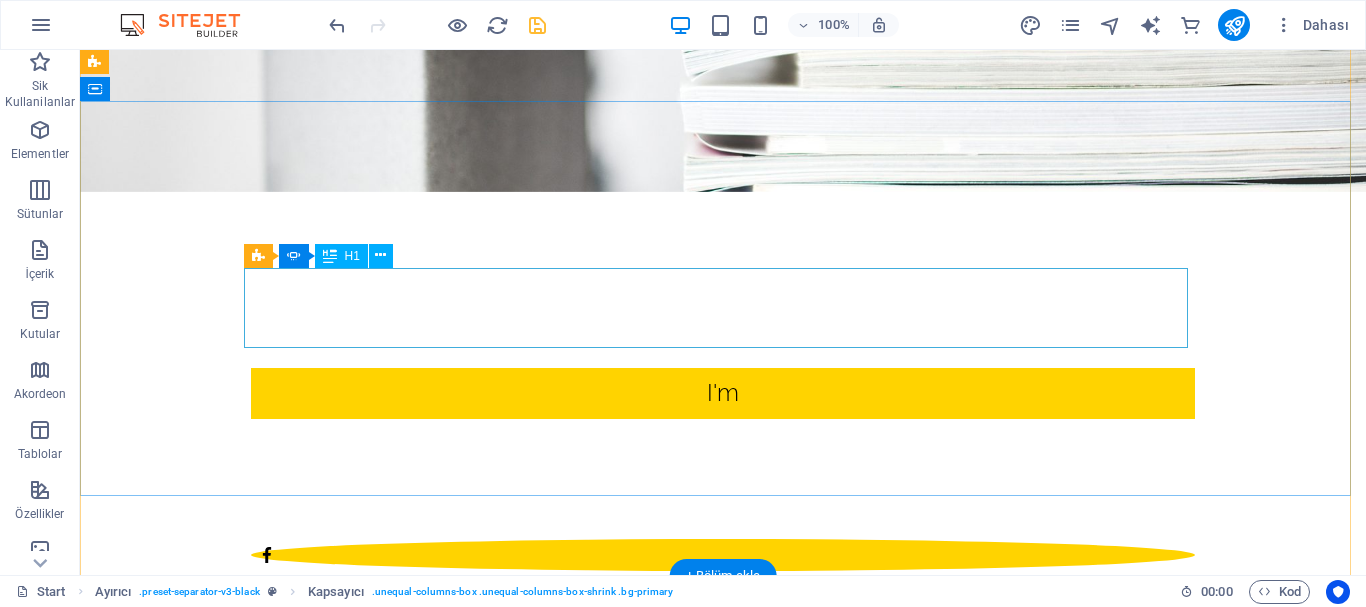 scroll, scrollTop: 0, scrollLeft: 0, axis: both 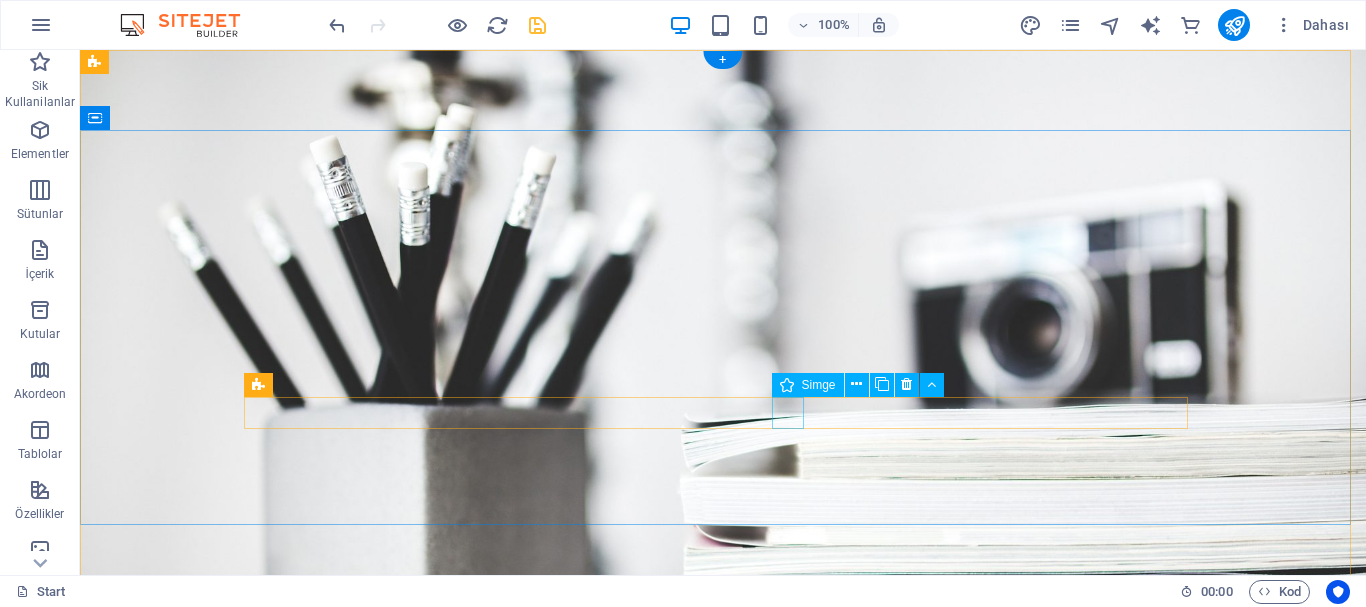 click at bounding box center [723, 1066] 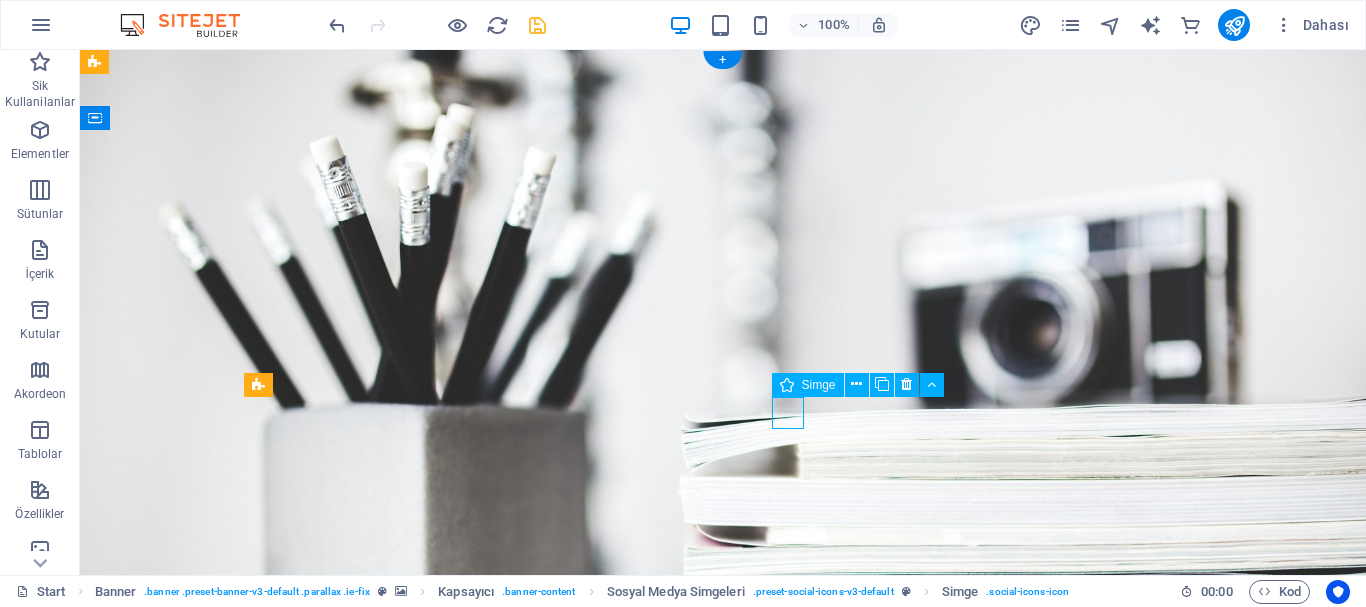 click at bounding box center [723, 1066] 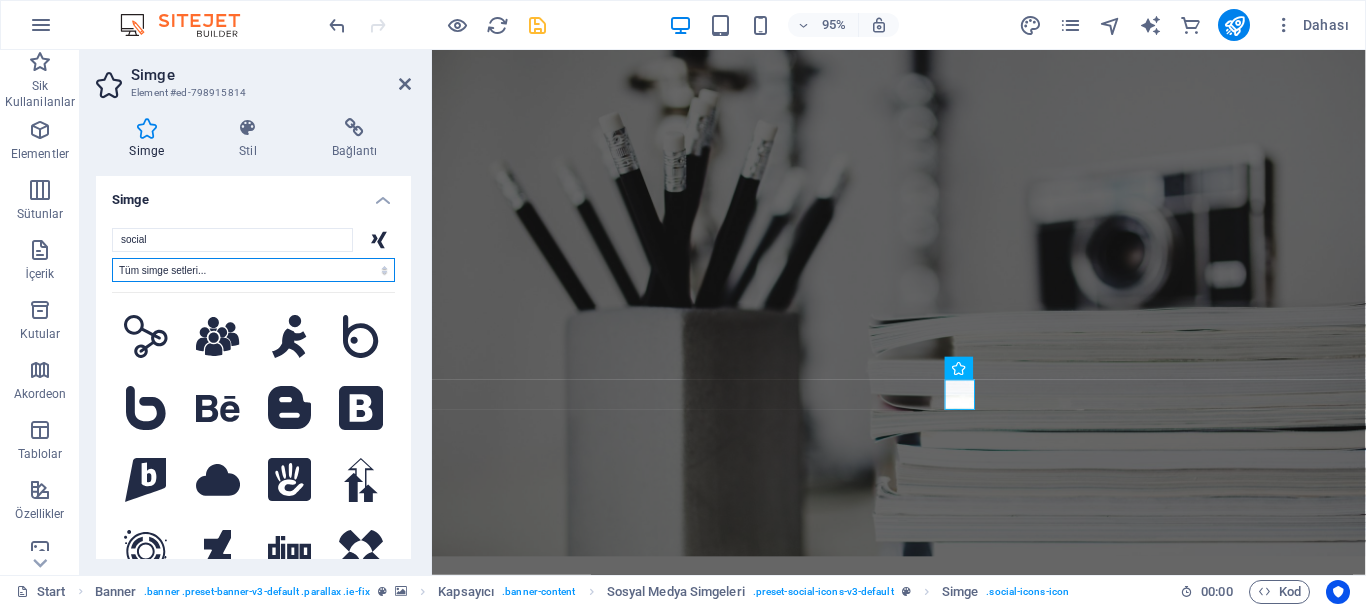click on "Tüm simge setleri... IcoFont Ionicons FontAwesome Brands FontAwesome Duotone FontAwesome Solid FontAwesome Regular FontAwesome Light FontAwesome Thin FontAwesome Sharp Solid FontAwesome Sharp Regular FontAwesome Sharp Light FontAwesome Sharp Thin" at bounding box center [253, 270] 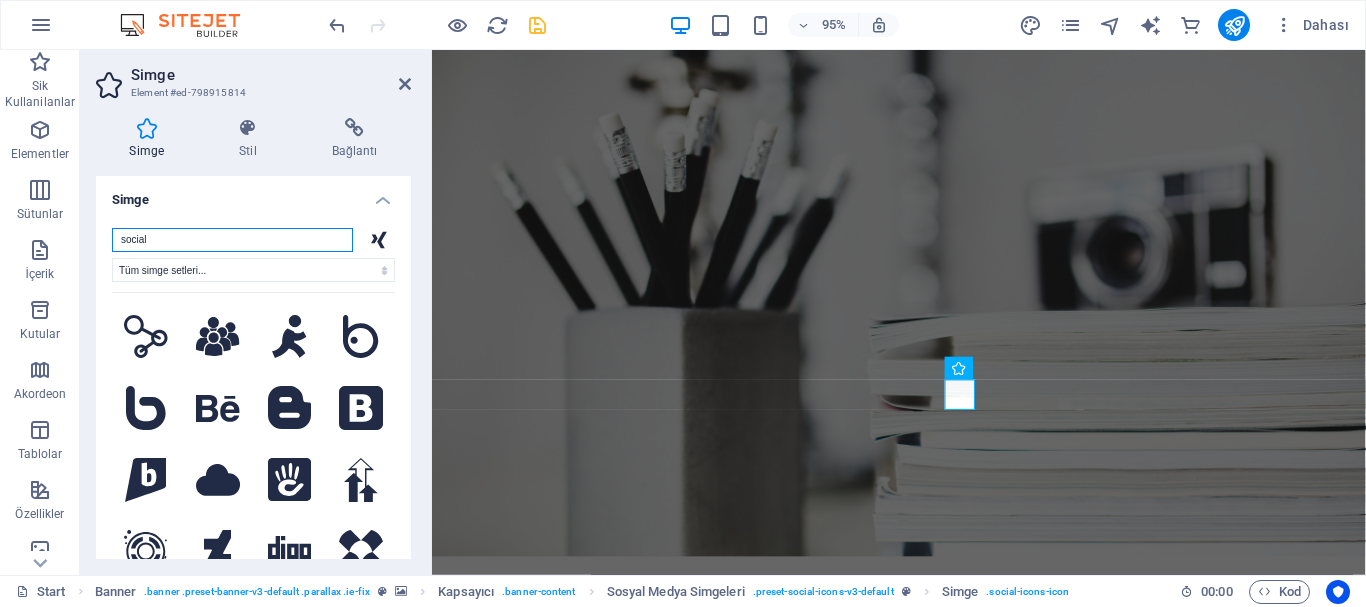 click on "social" at bounding box center [232, 240] 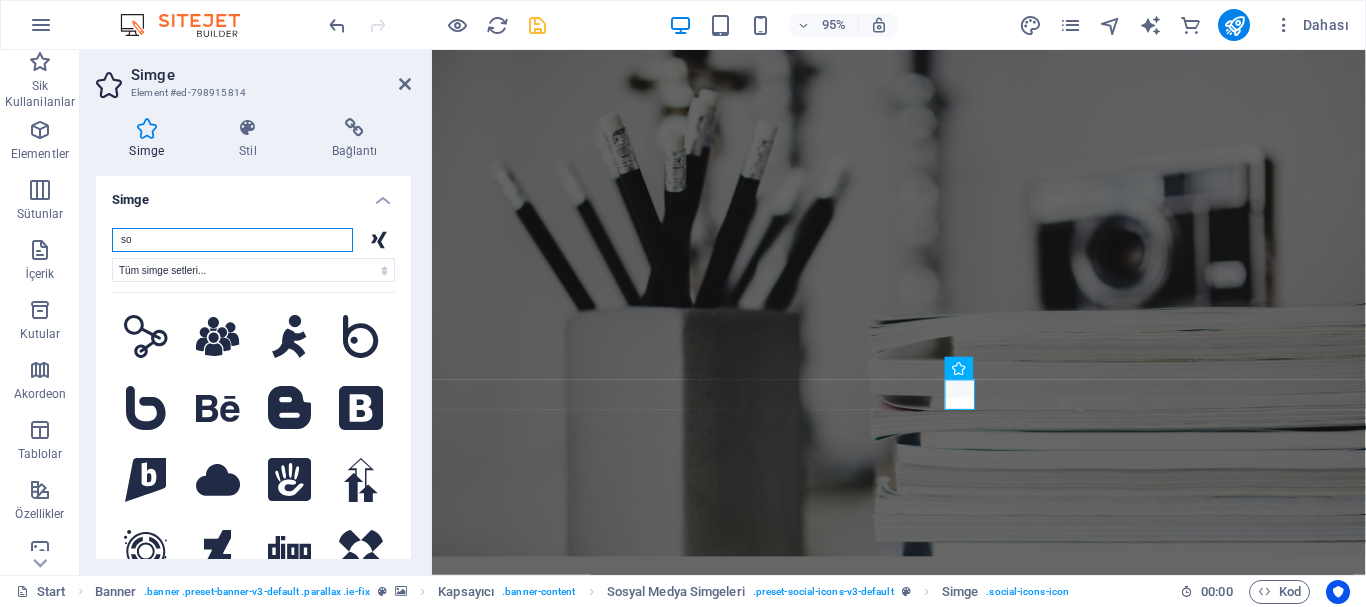 type on "s" 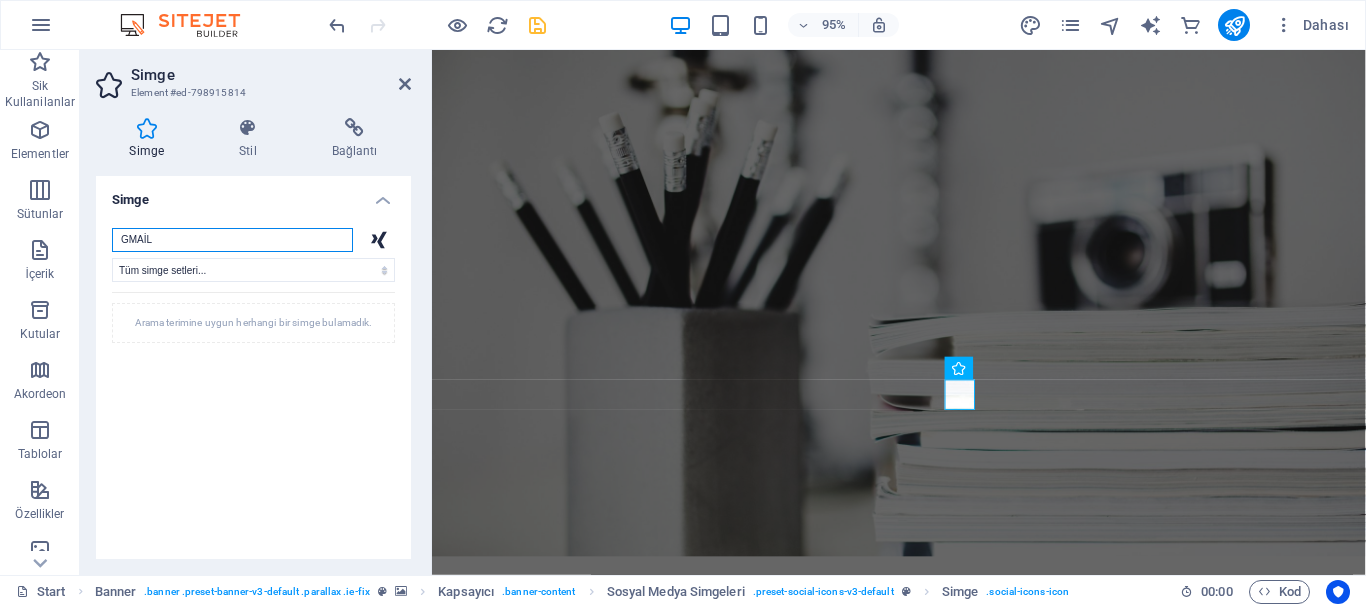 type on "GMAİL" 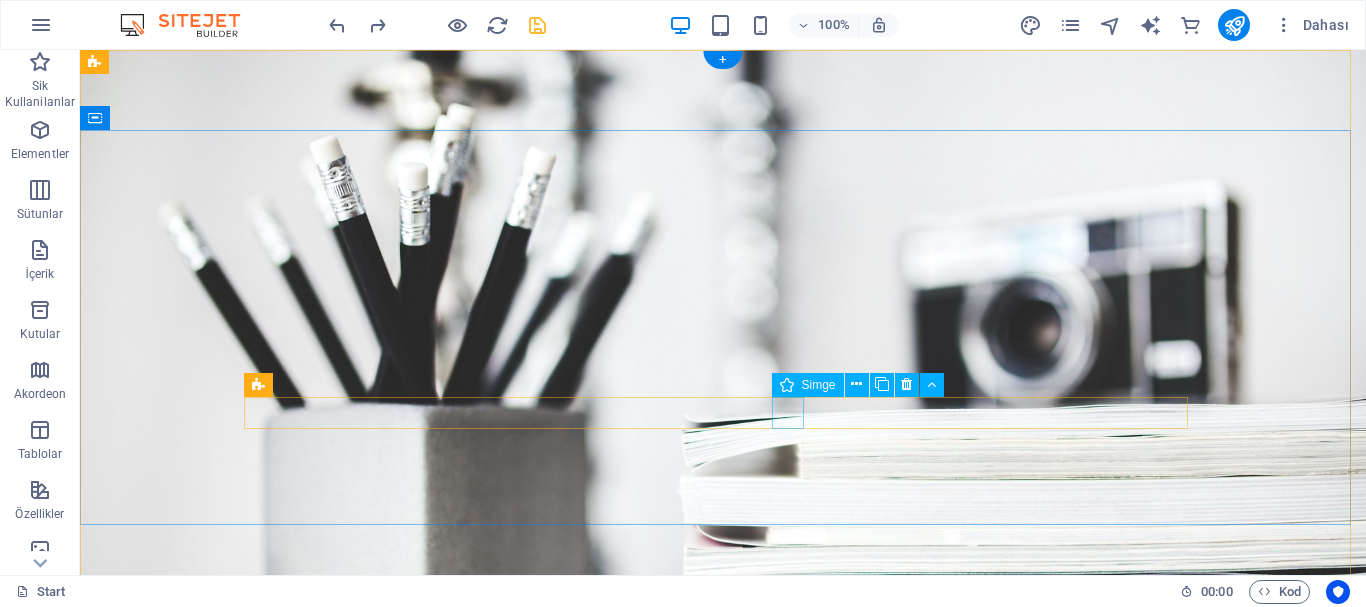 click at bounding box center [723, 1066] 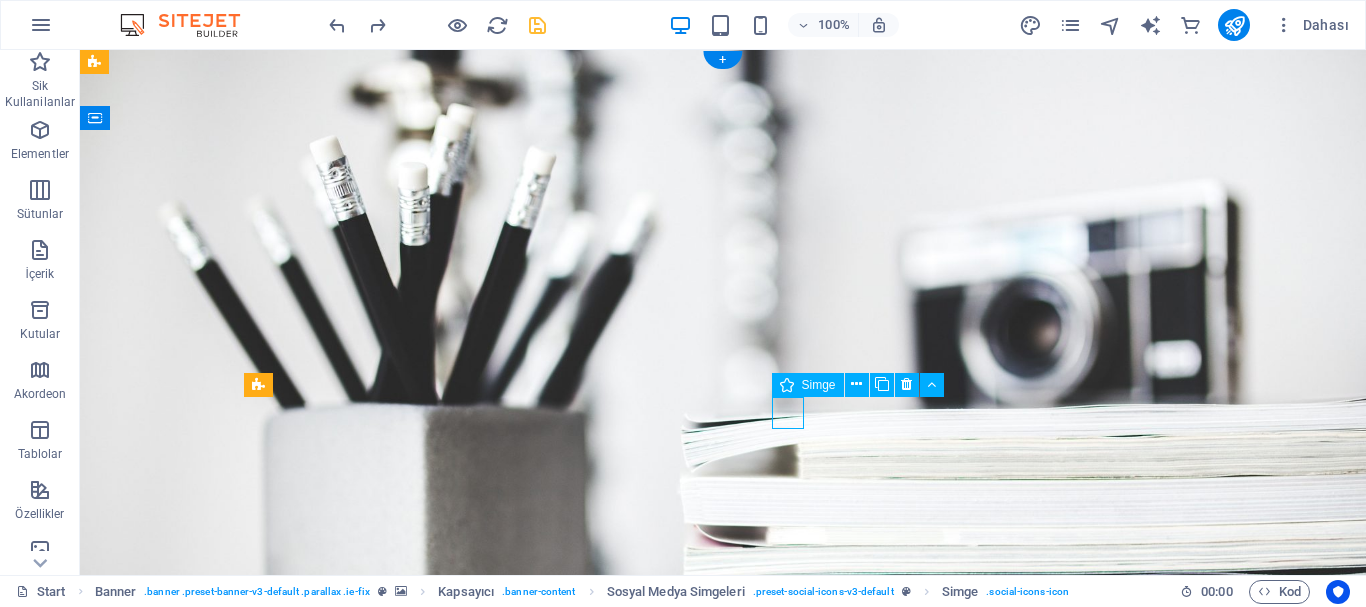 click at bounding box center (723, 1066) 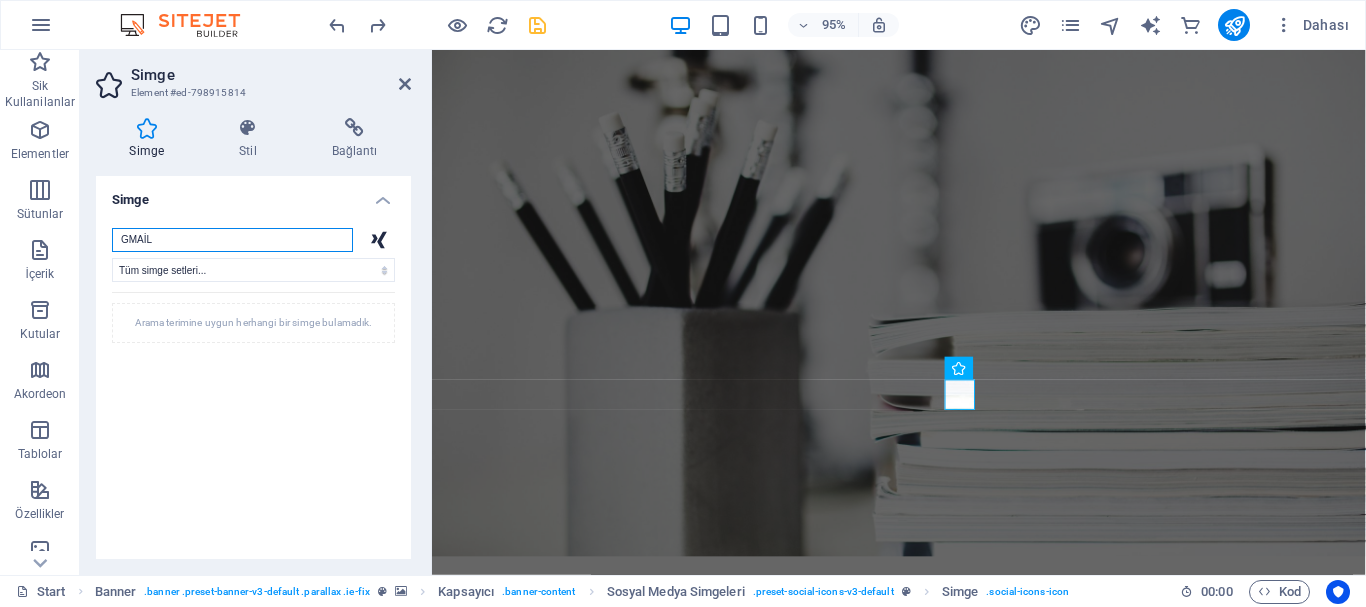 click on "GMAİL" at bounding box center [232, 240] 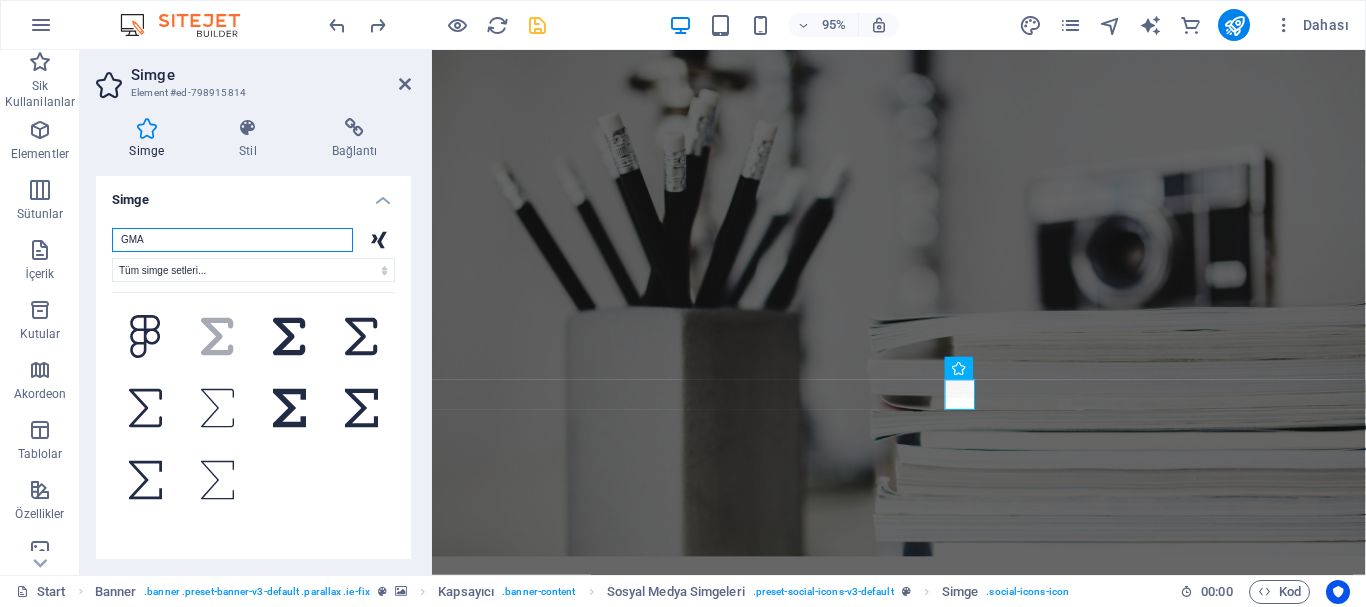 click on "GMA" at bounding box center (232, 240) 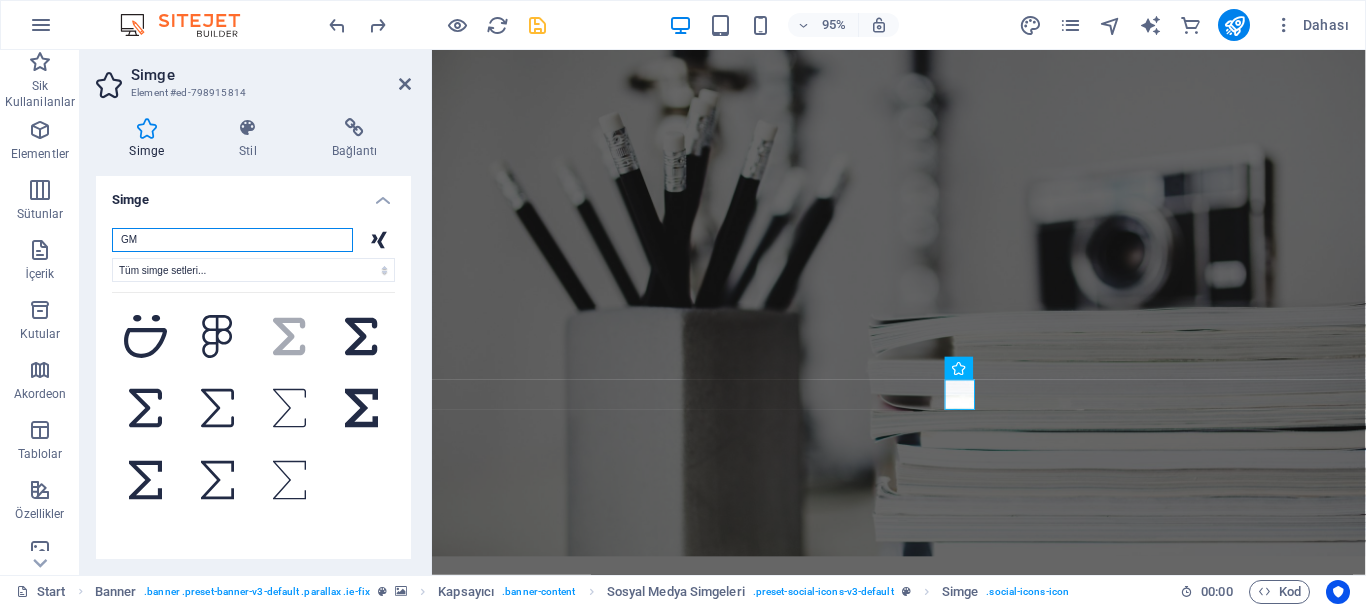 type on "G" 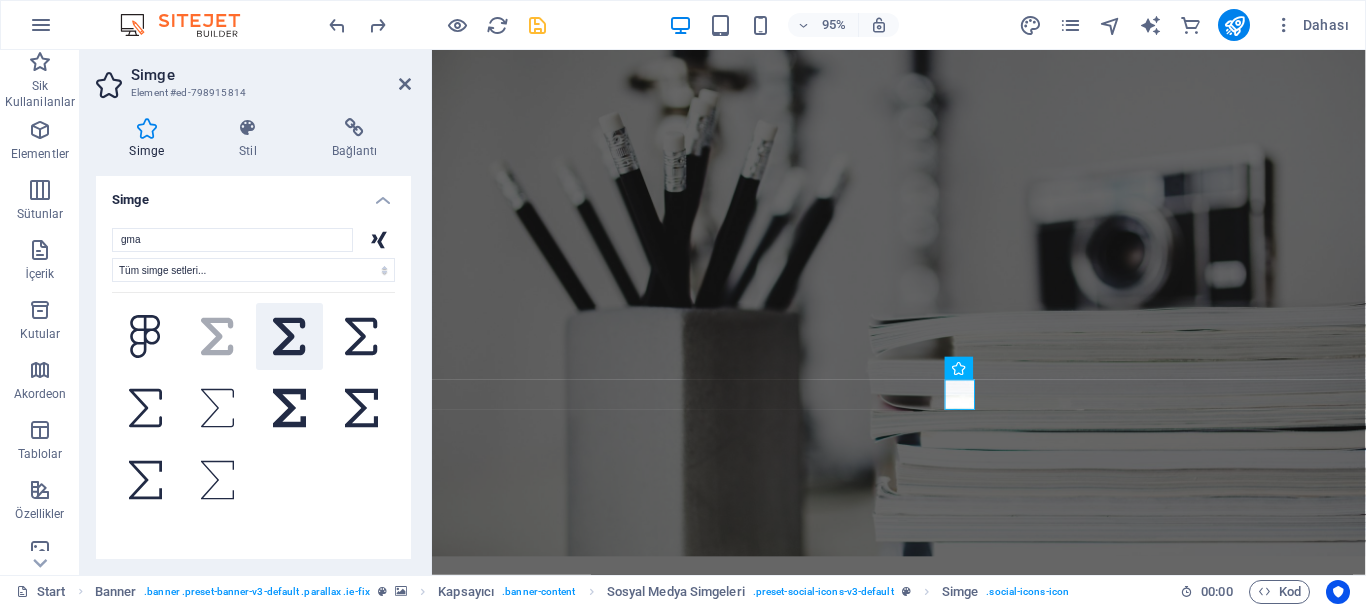 click 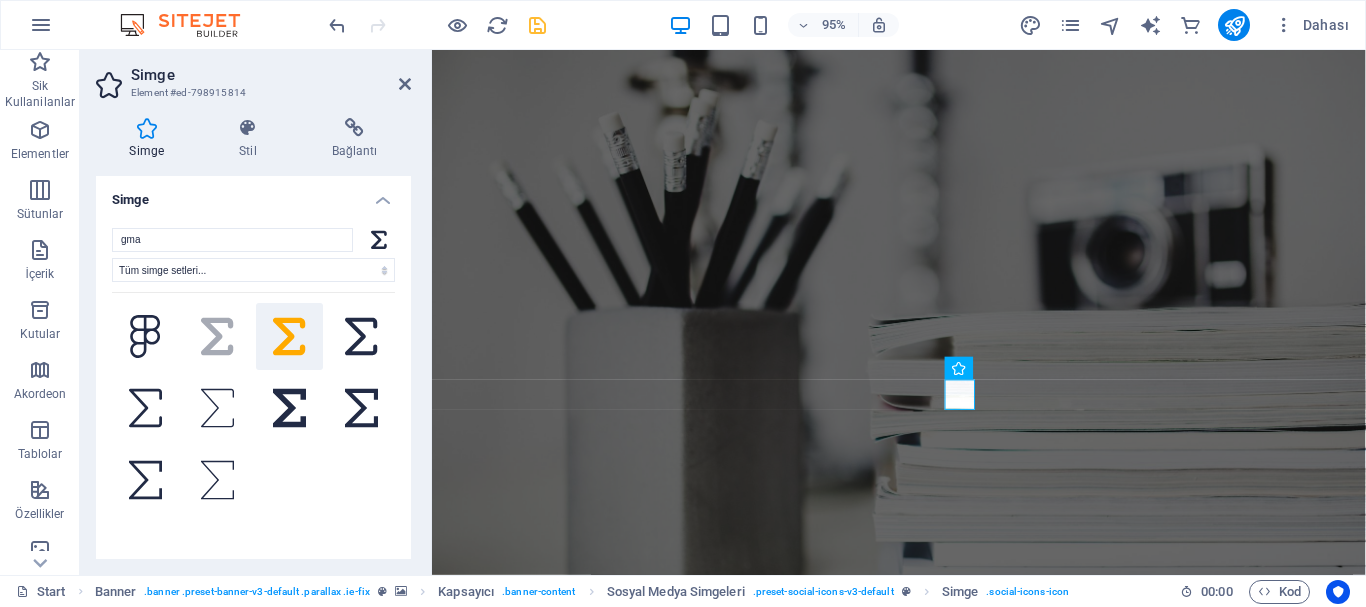 drag, startPoint x: 284, startPoint y: 325, endPoint x: 293, endPoint y: 319, distance: 10.816654 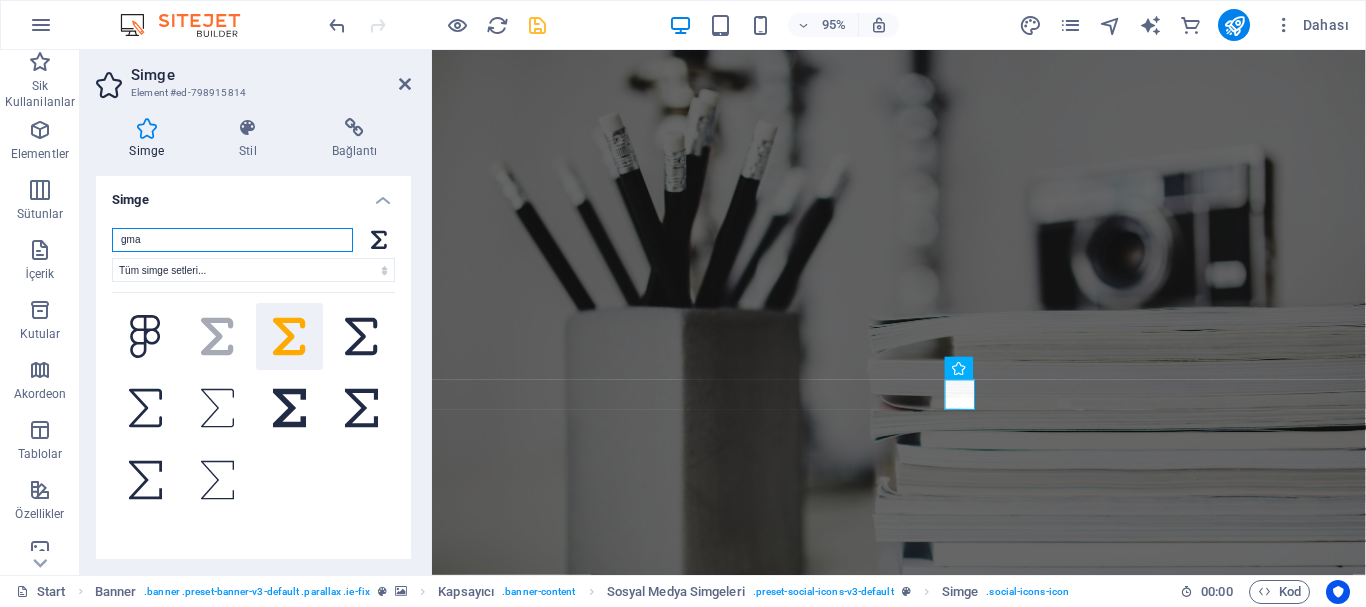 drag, startPoint x: 180, startPoint y: 237, endPoint x: 83, endPoint y: 253, distance: 98.31073 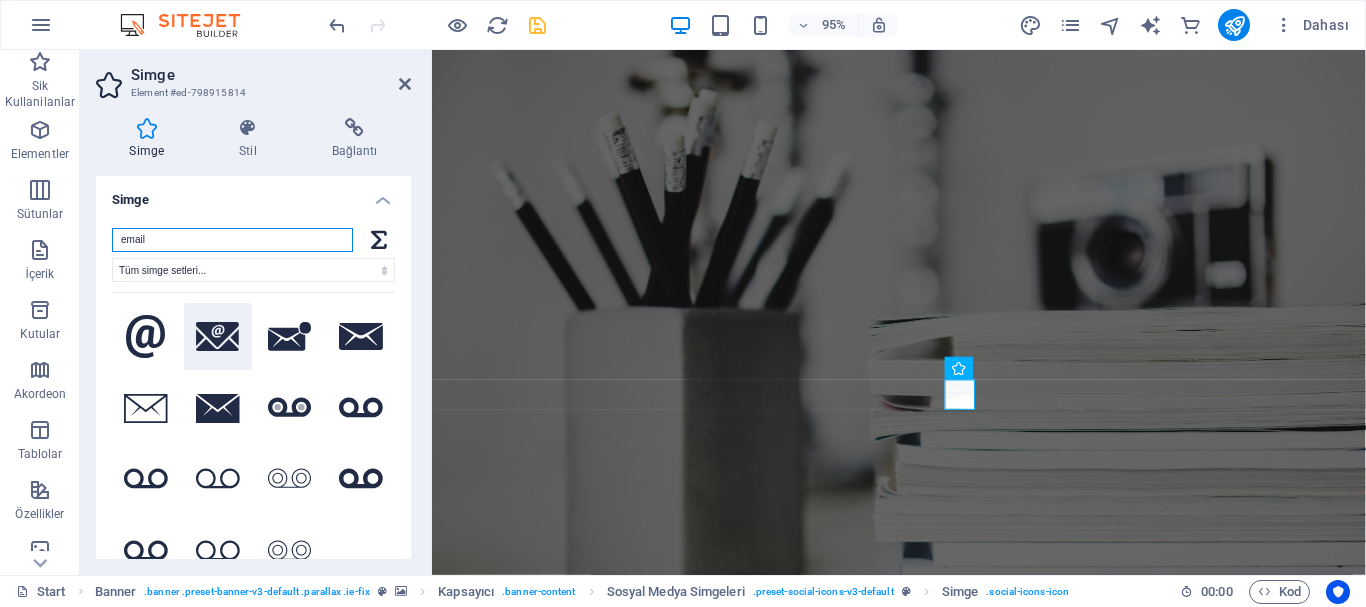 type on "email" 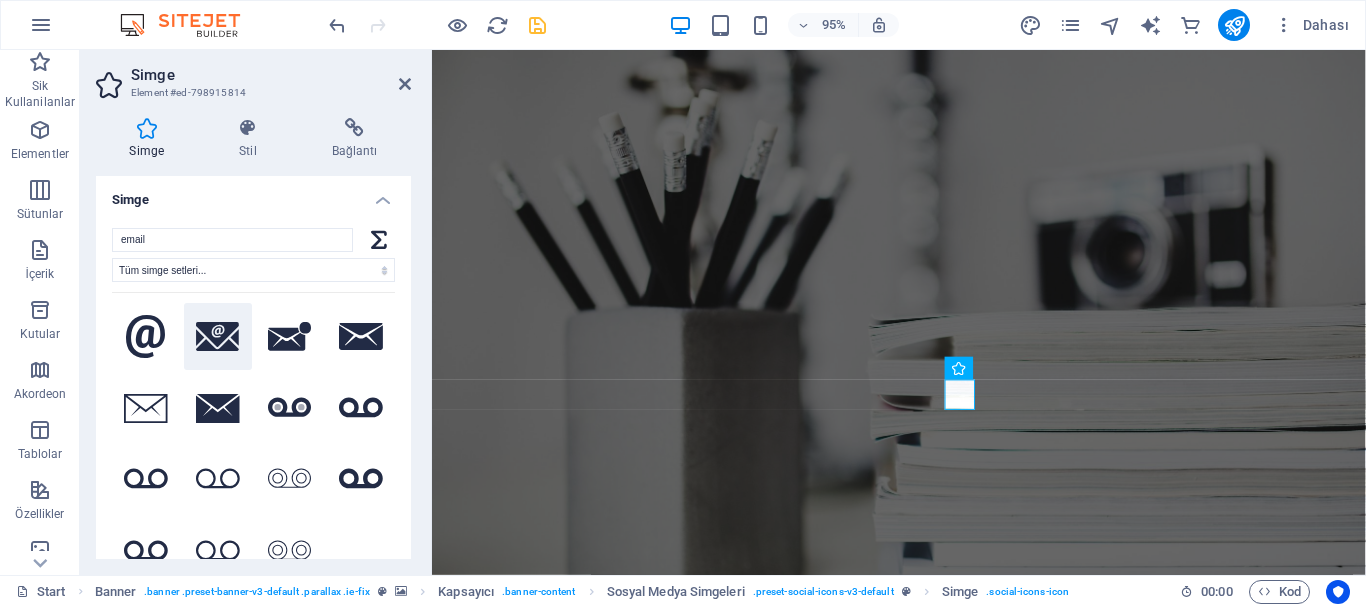 click 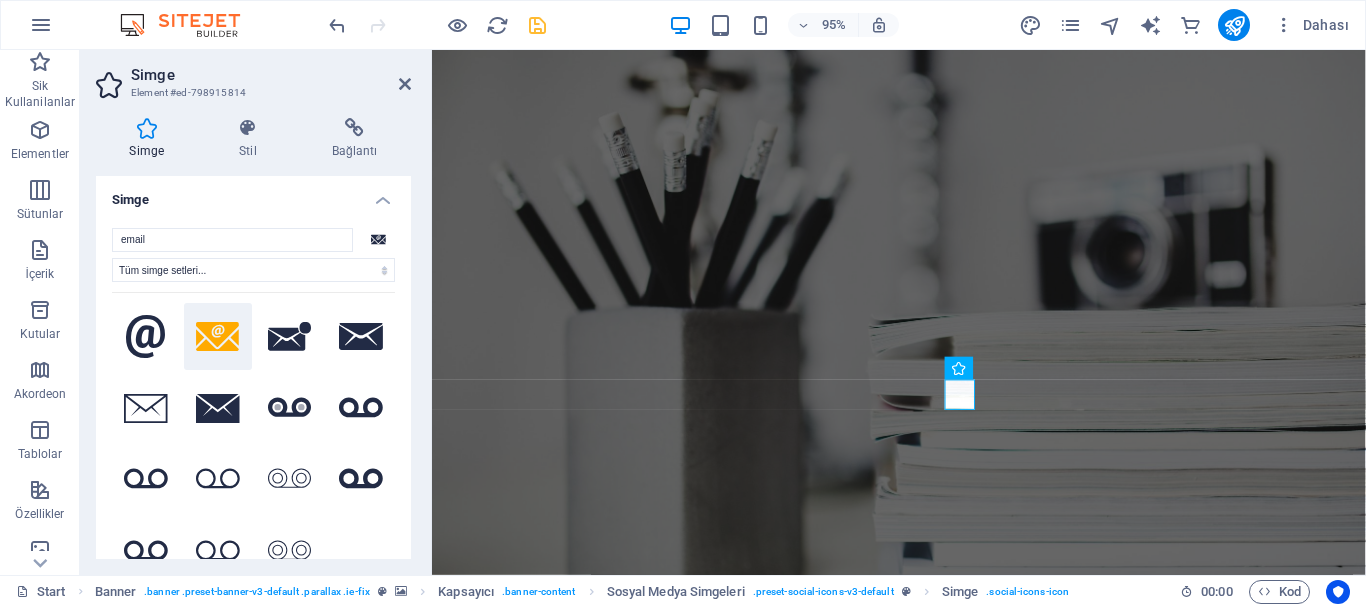 click at bounding box center (354, 128) 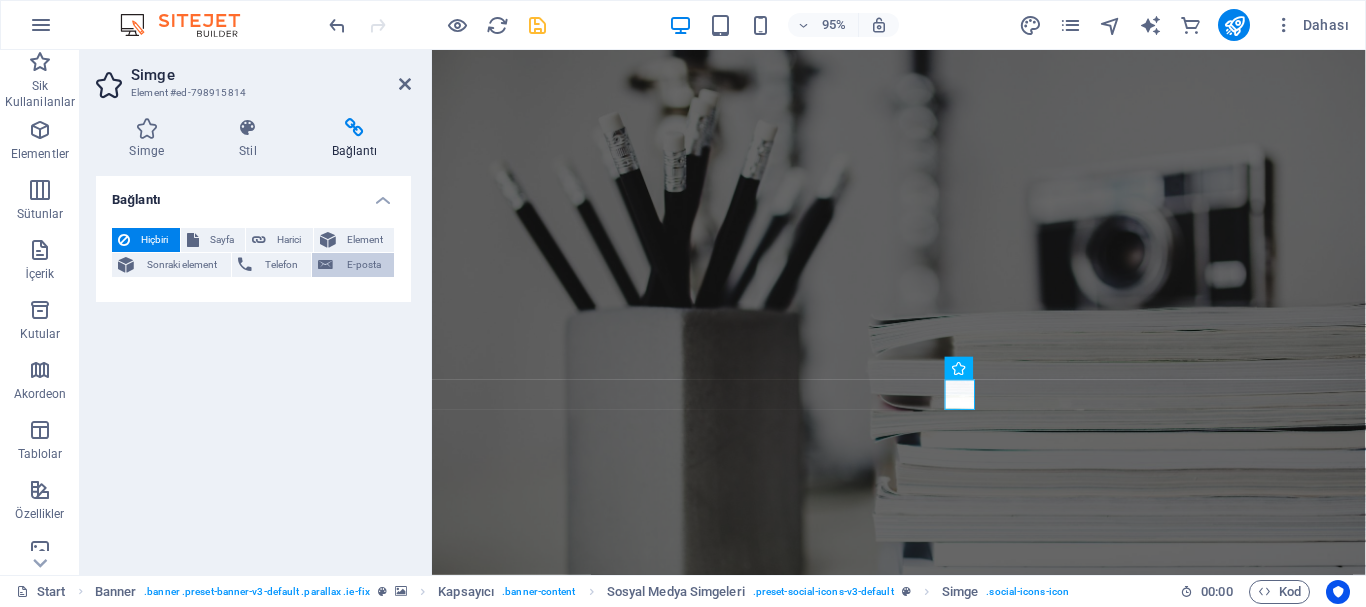 click on "E-posta" at bounding box center (363, 265) 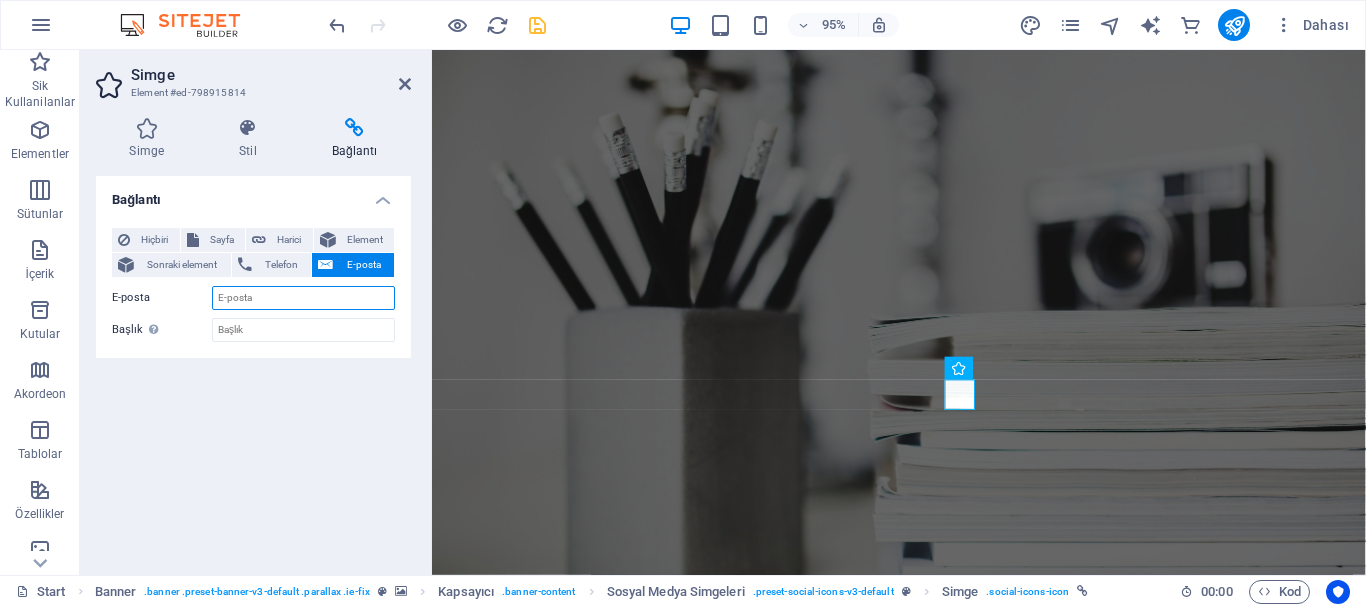 click on "E-posta" at bounding box center (303, 298) 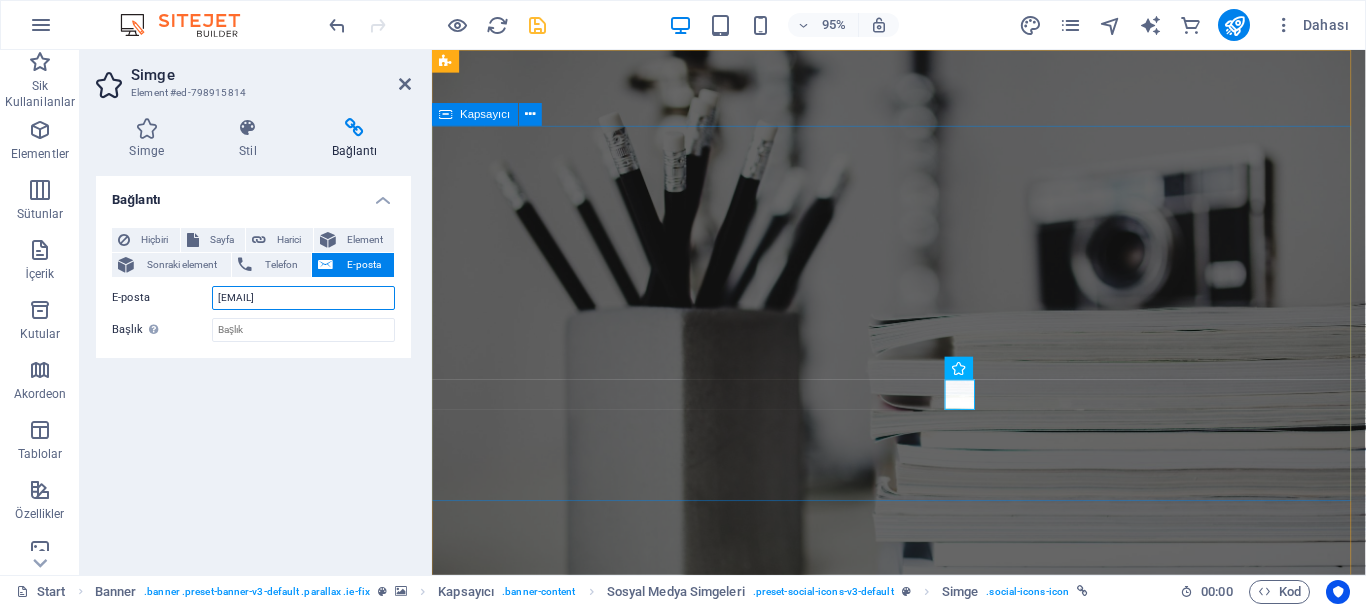 type on "[EMAIL]" 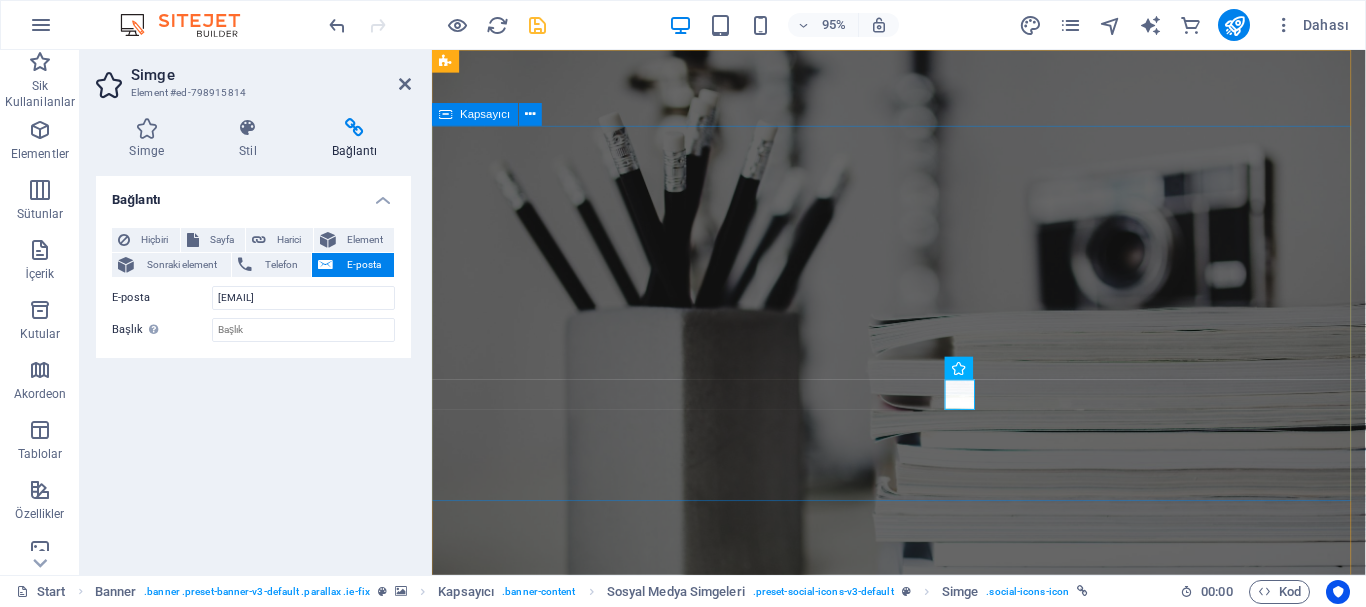 click on "I'm    [FIRST] [LAST] electric electronic enginner" at bounding box center (923, 941) 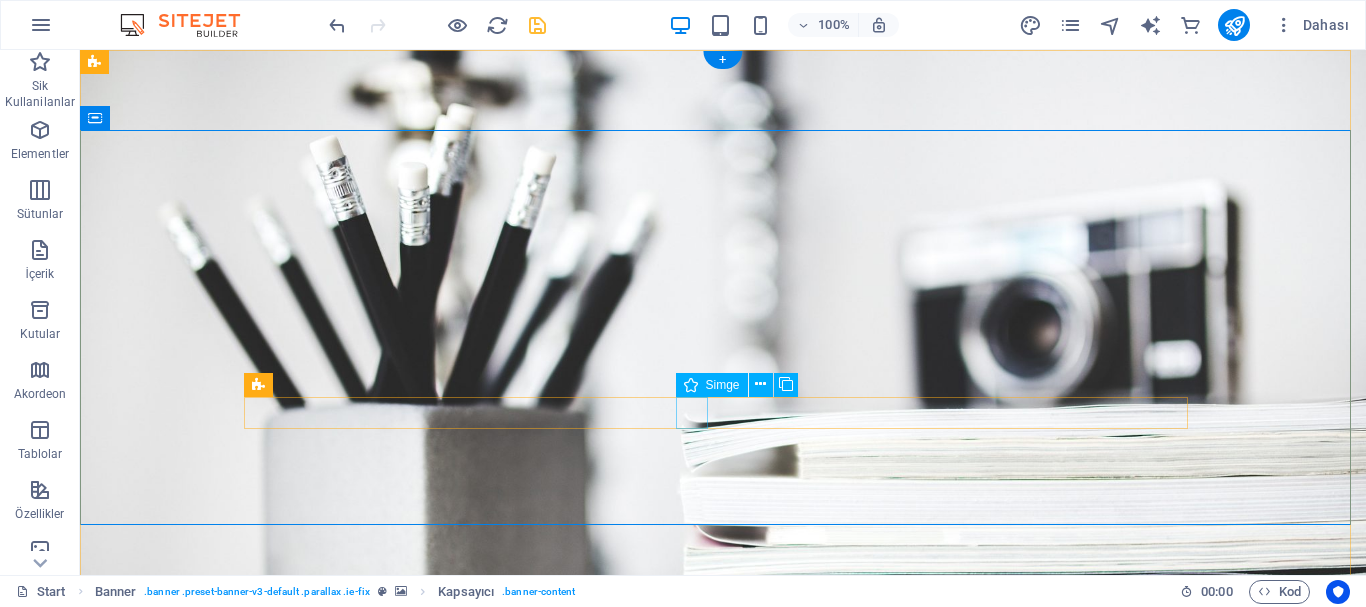 click at bounding box center (723, 1007) 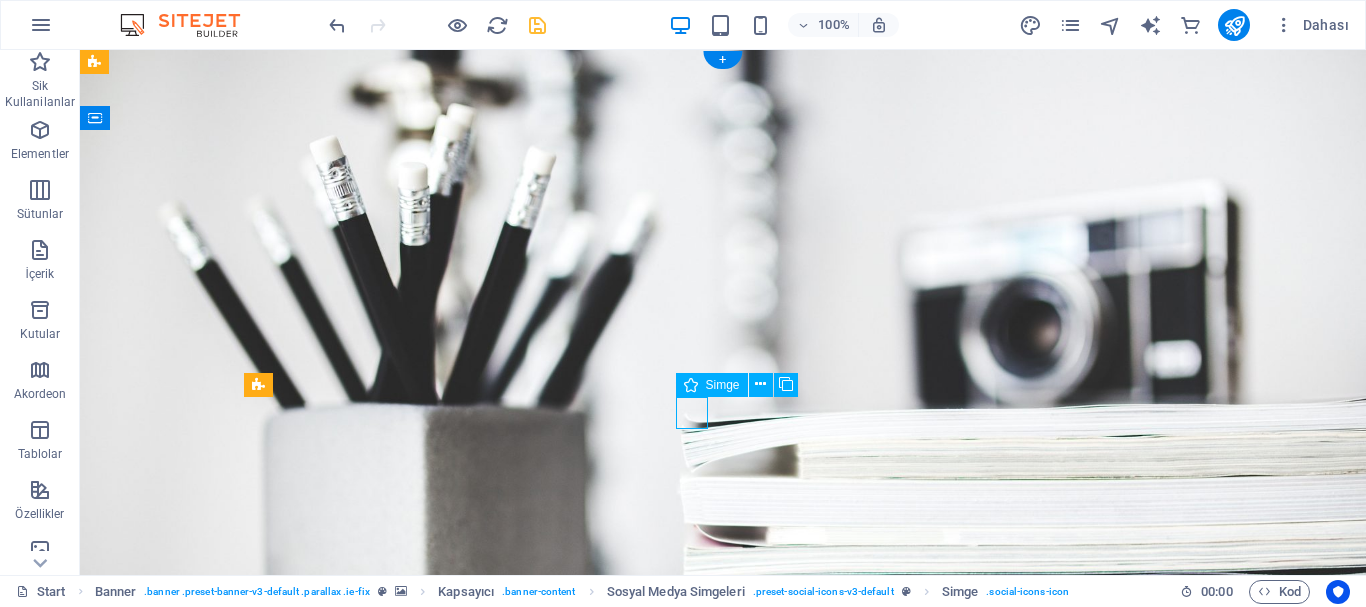click at bounding box center [723, 1007] 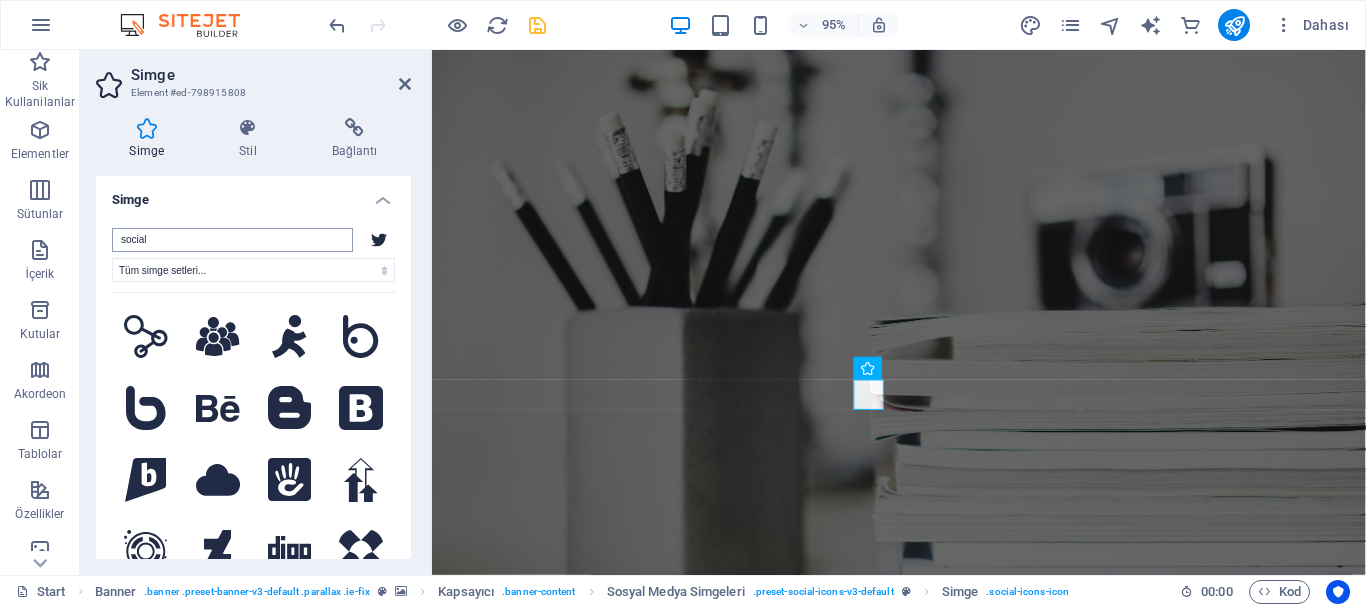 click on "social" at bounding box center [232, 240] 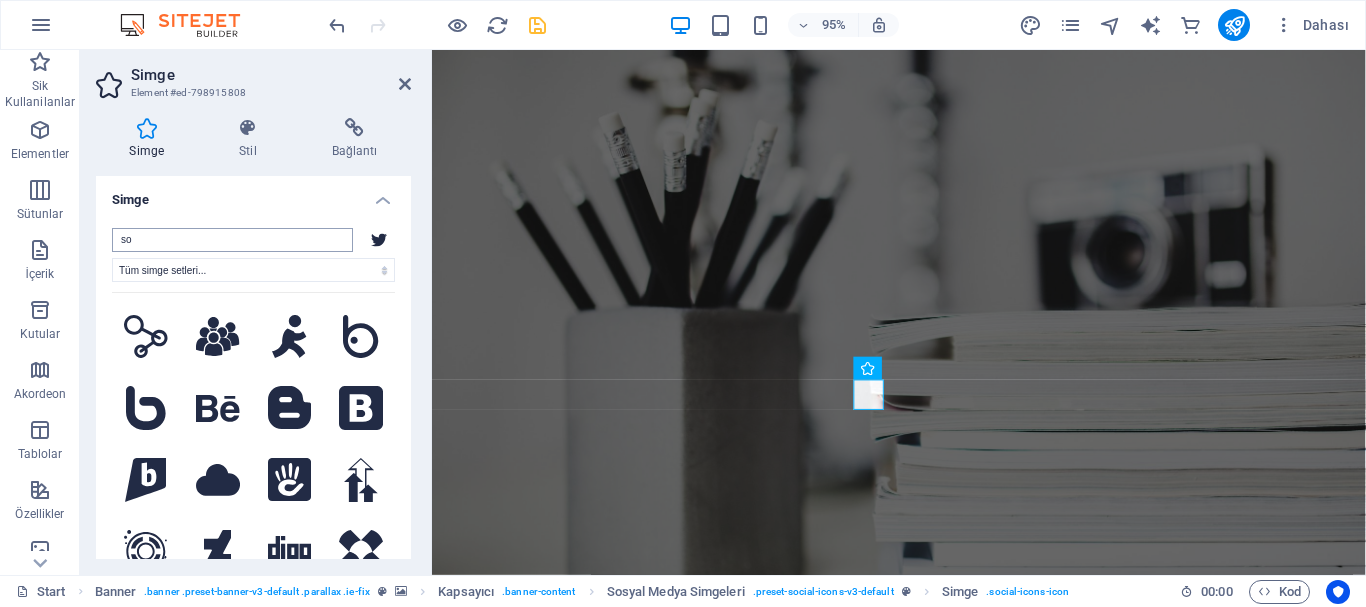 type on "s" 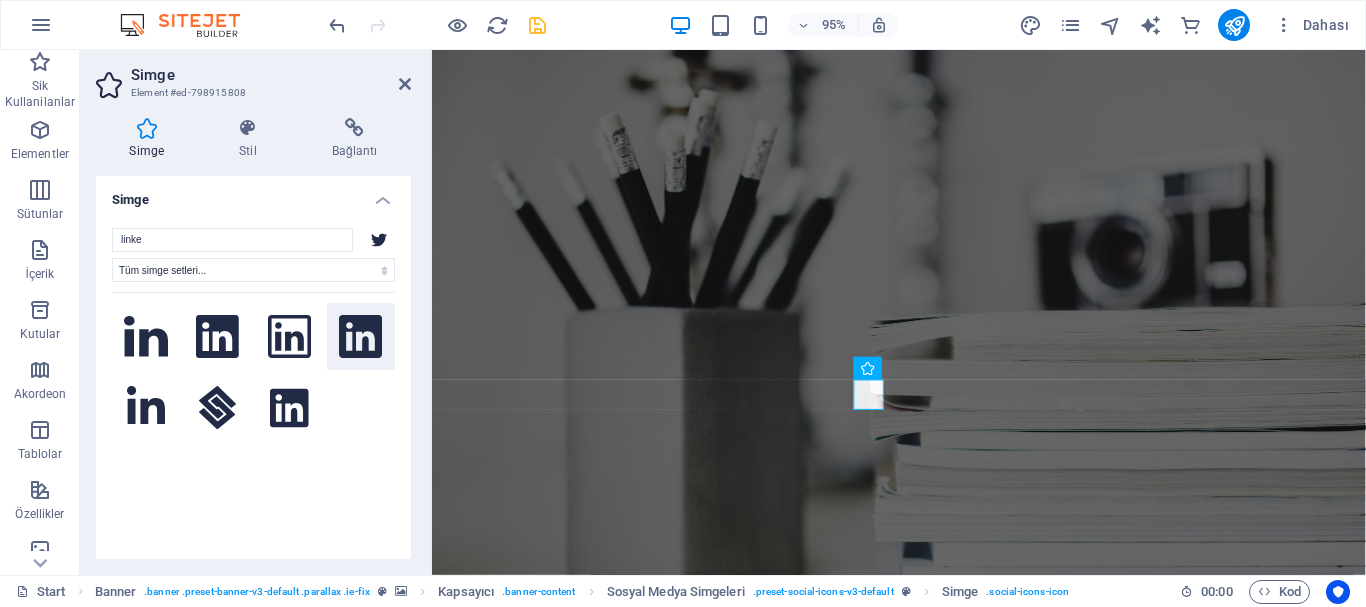 type on "linke" 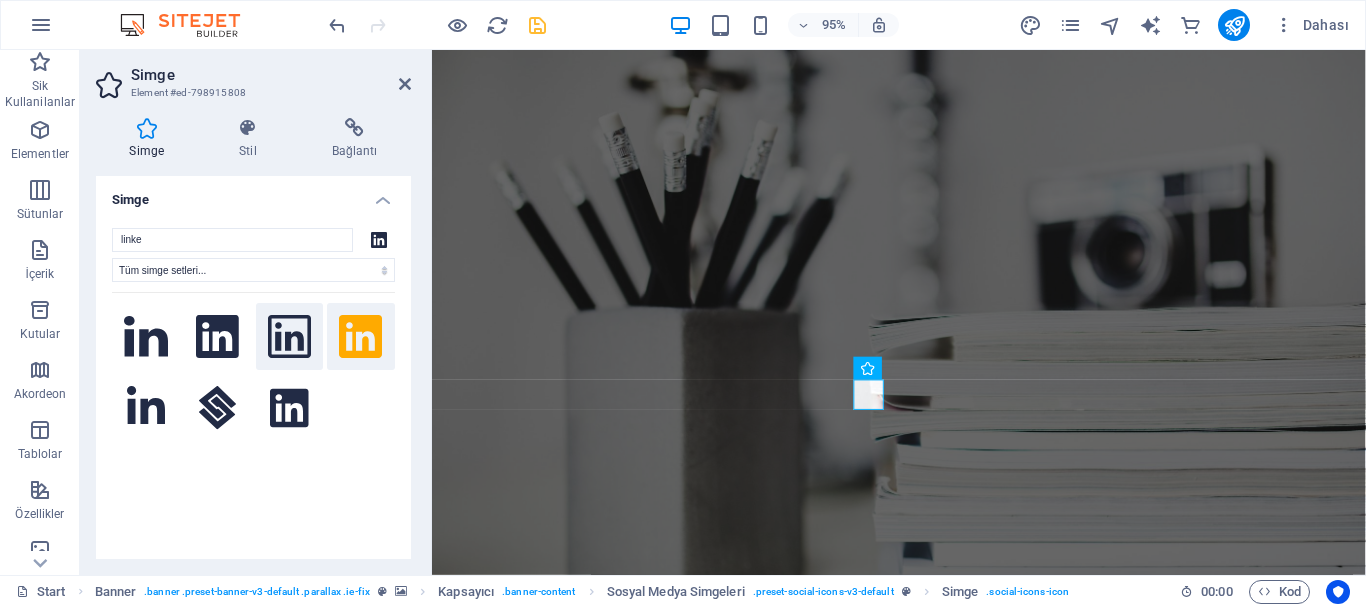 click 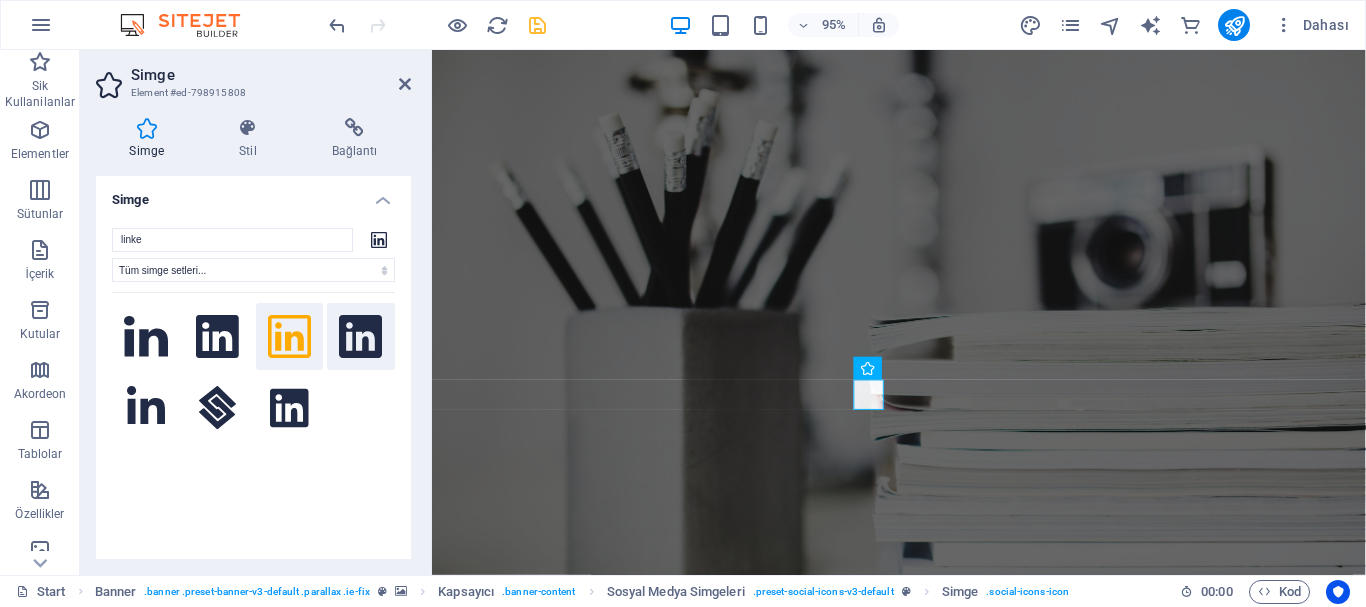 click 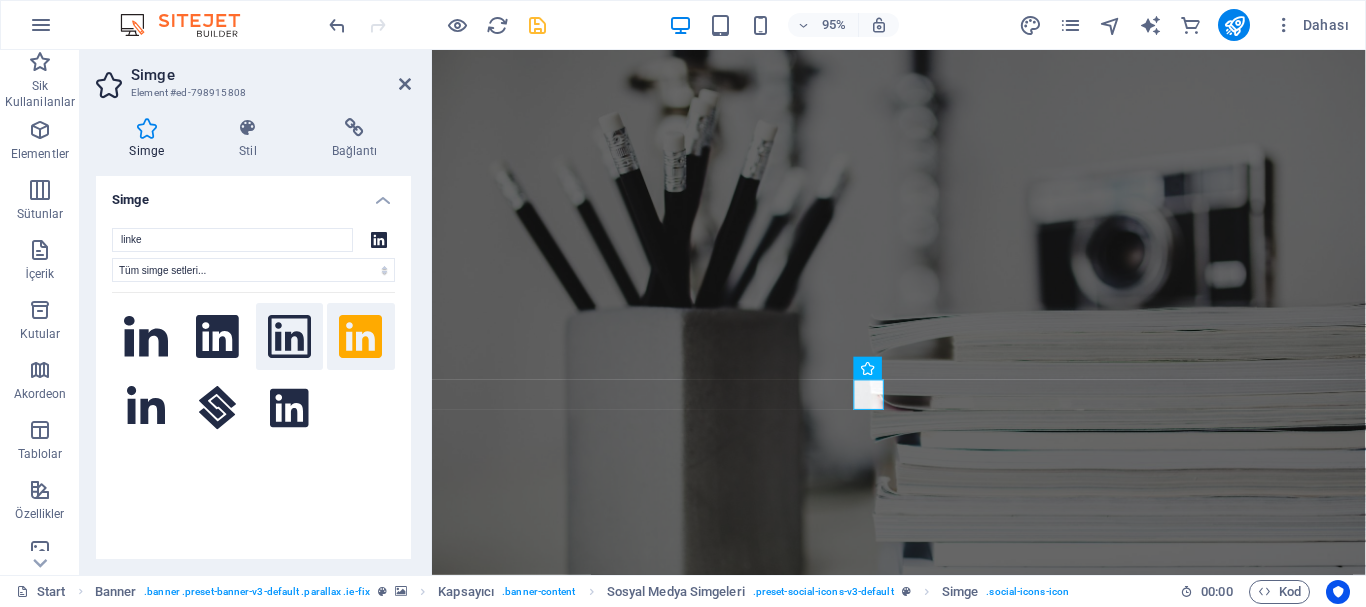 click 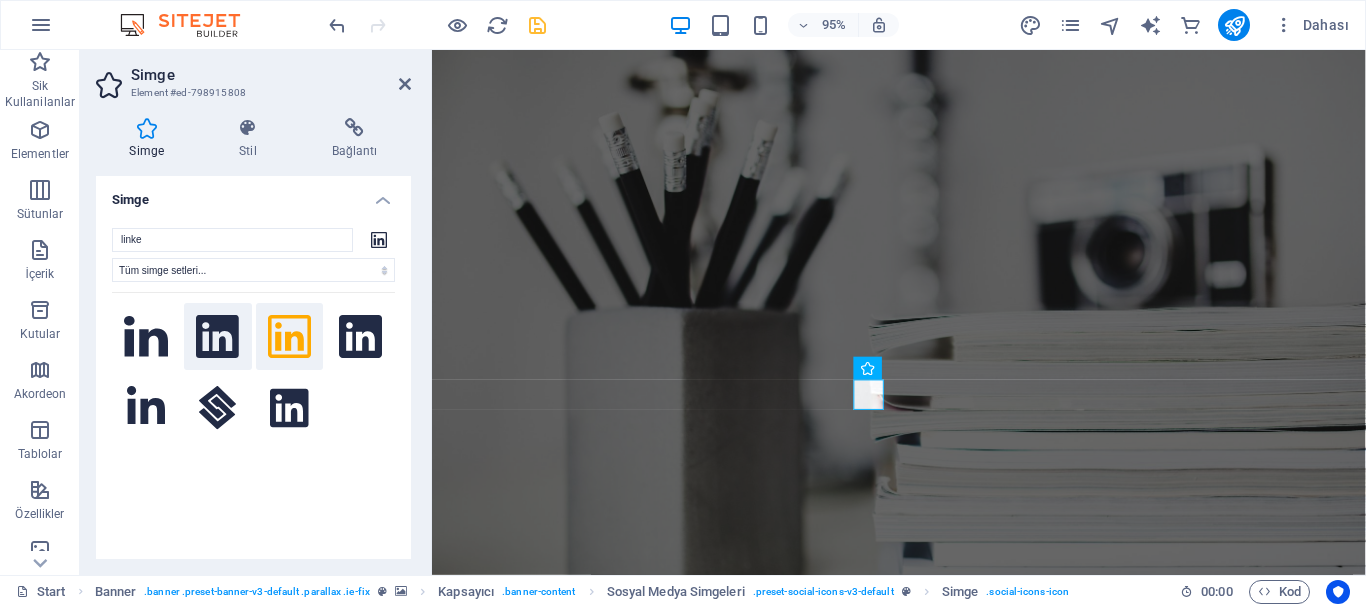 click 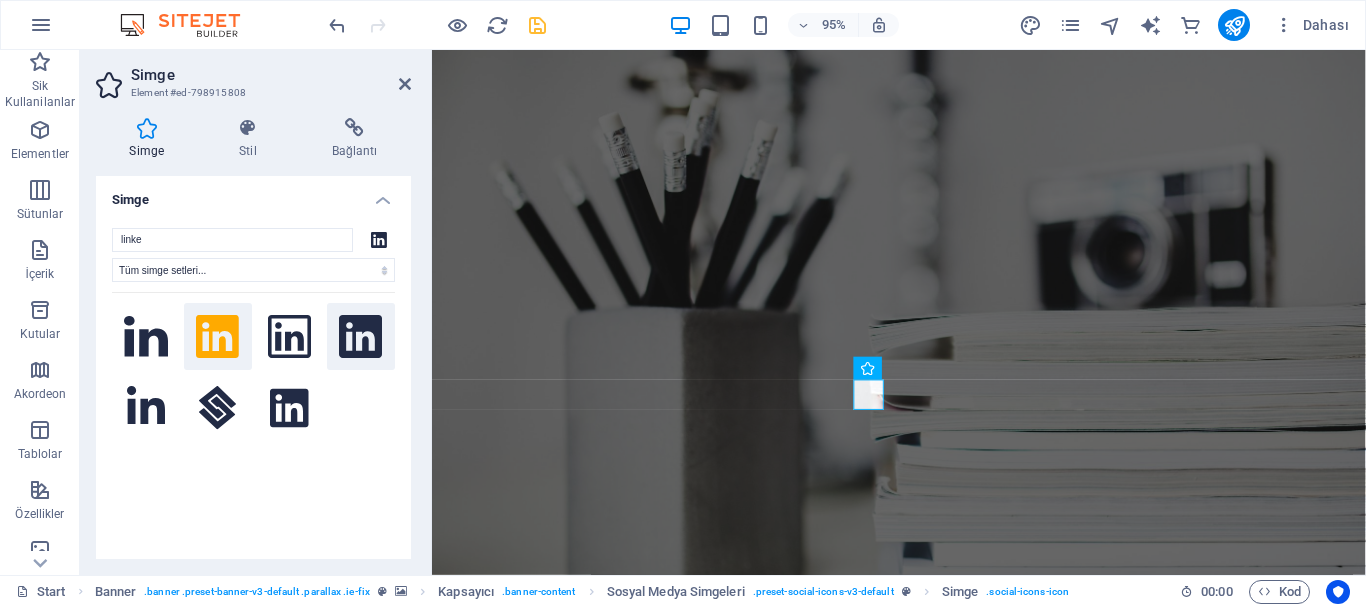 click 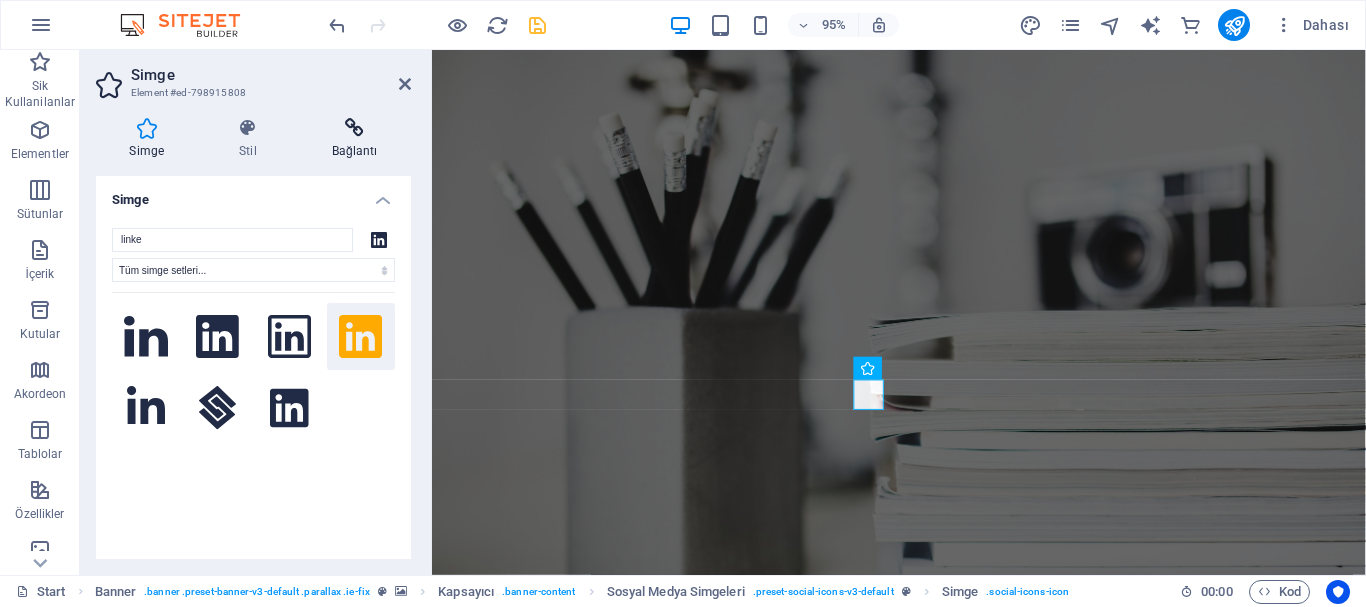 click at bounding box center (354, 128) 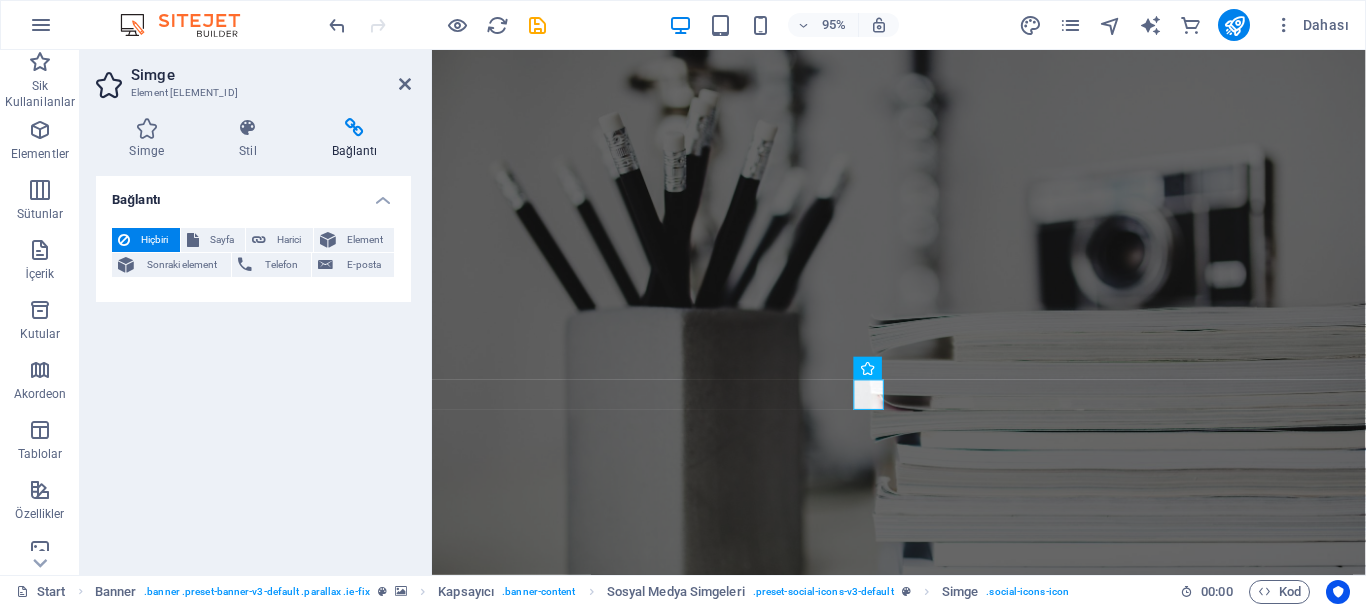 scroll, scrollTop: 0, scrollLeft: 0, axis: both 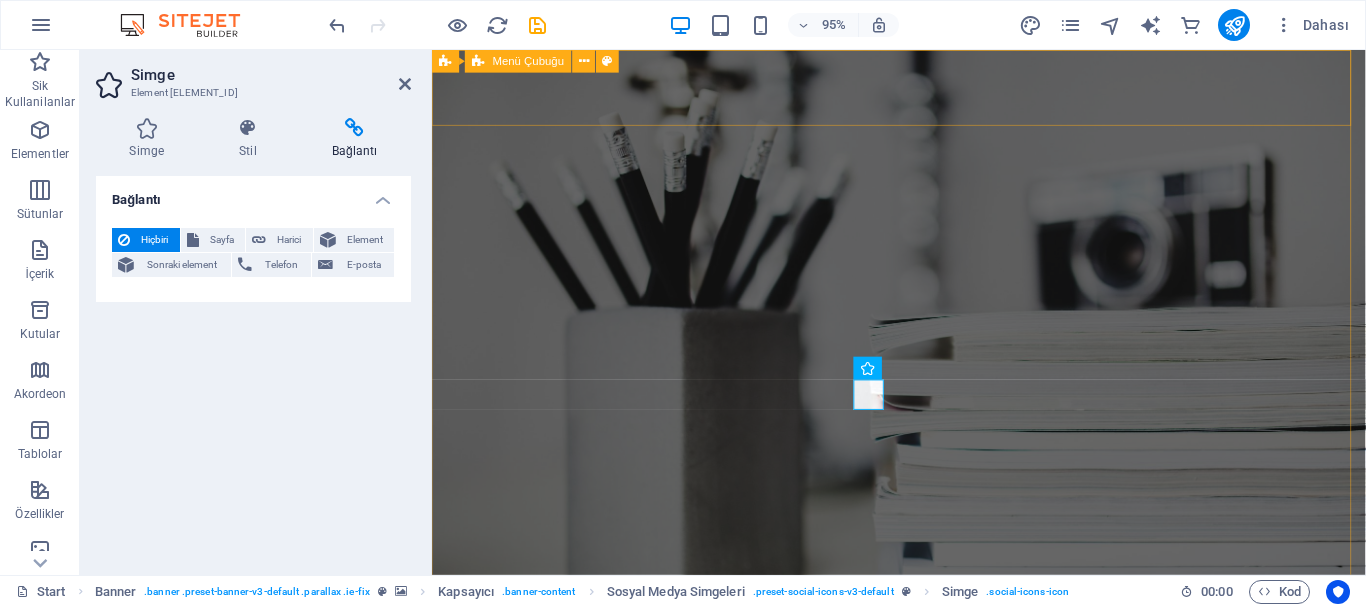 click on "I'm    [NAME] electric electronic enginner" at bounding box center (923, 941) 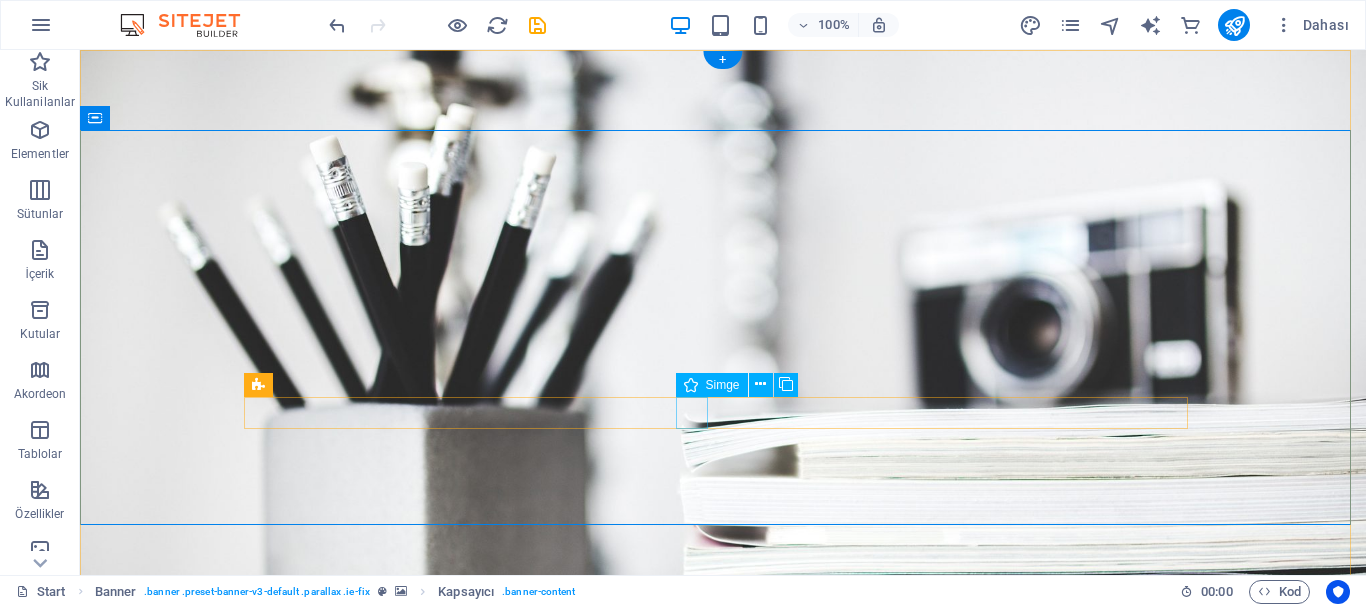 click at bounding box center (723, 1007) 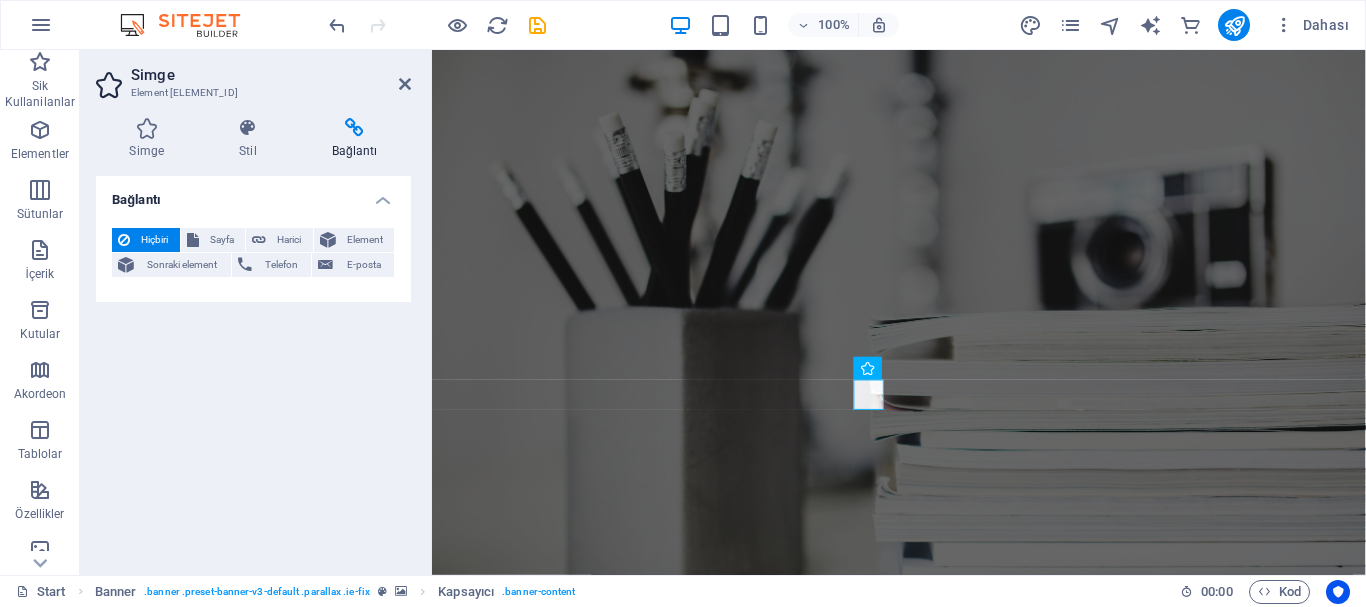 click on "Bağlantı" at bounding box center [354, 139] 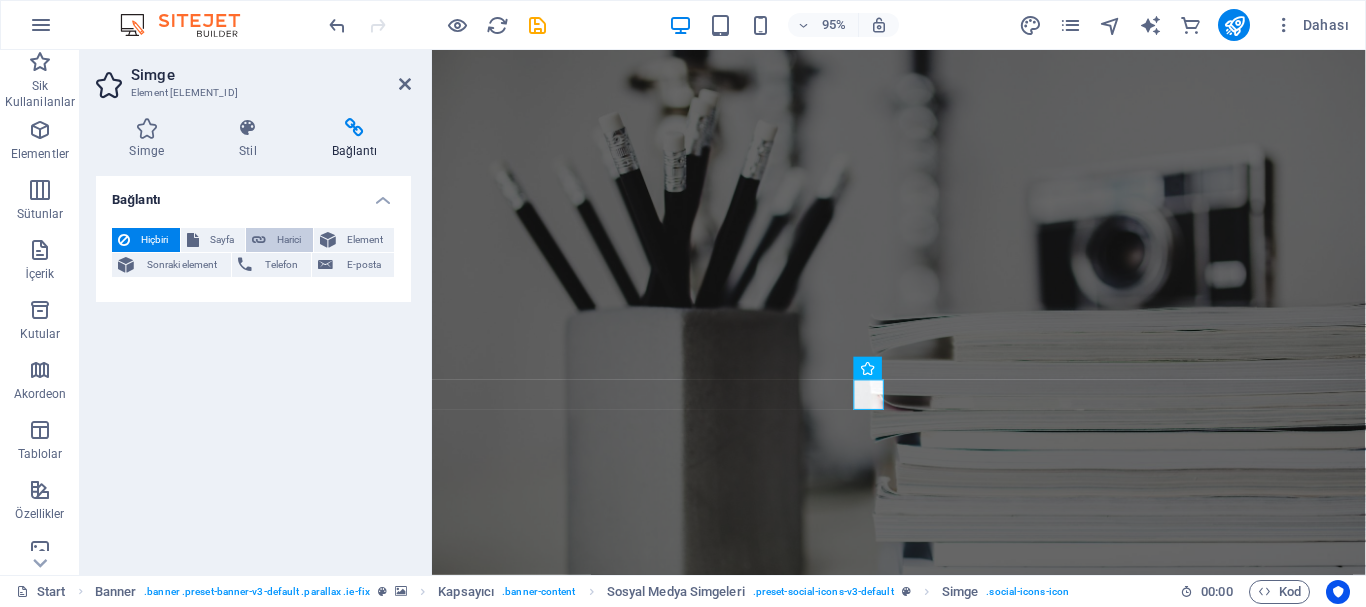 click on "Harici" at bounding box center (289, 240) 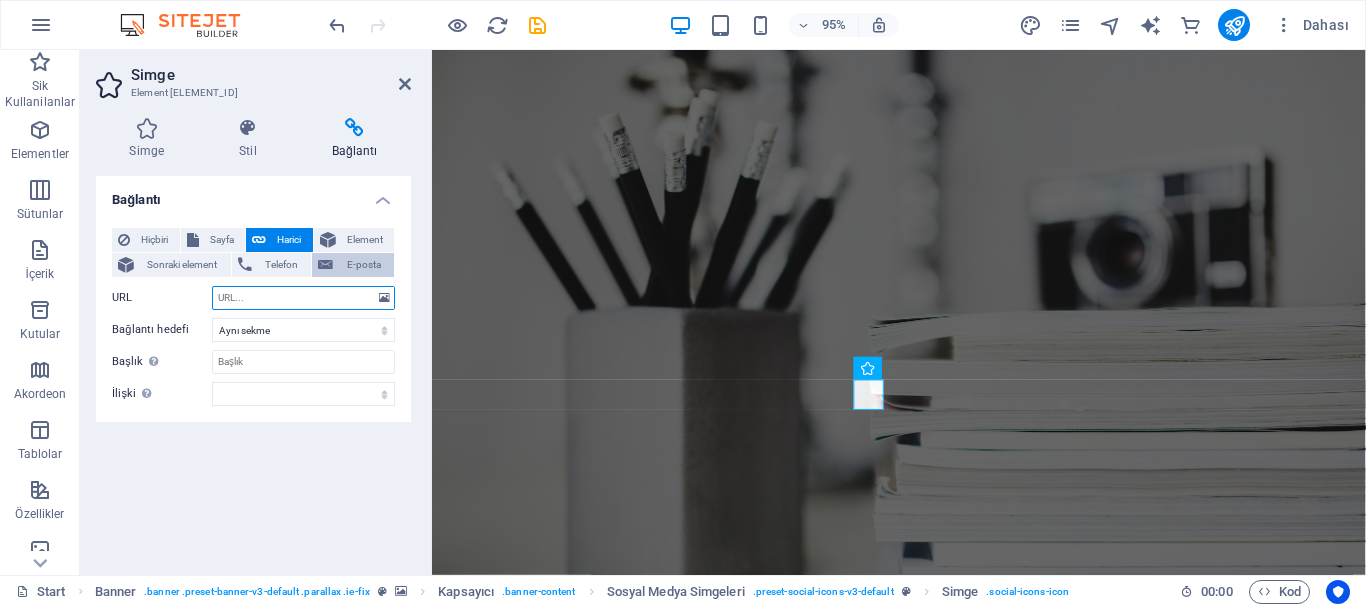 select on "blank" 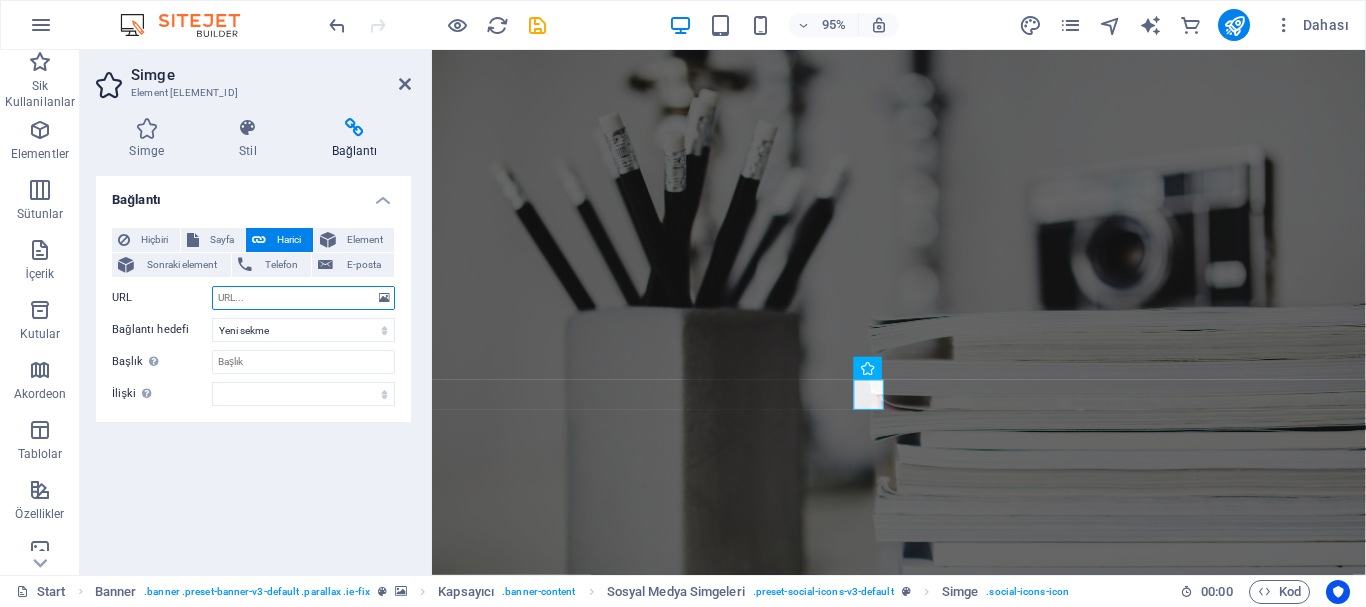 click on "URL" at bounding box center [303, 298] 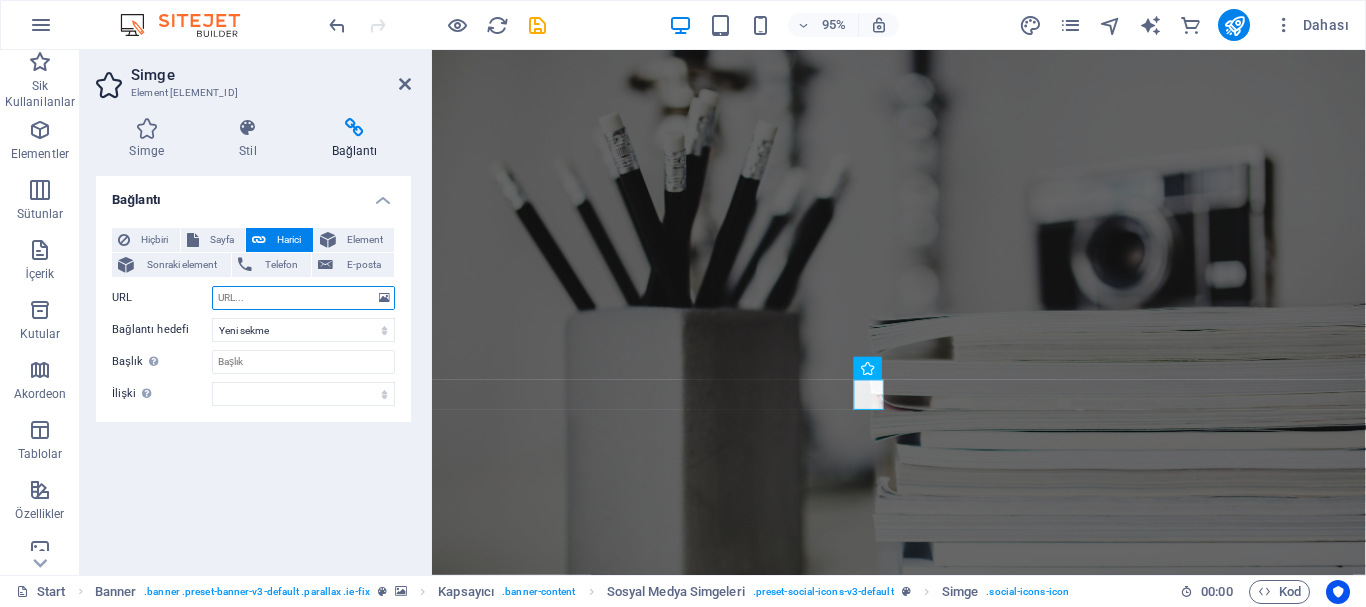 click on "URL" at bounding box center (303, 298) 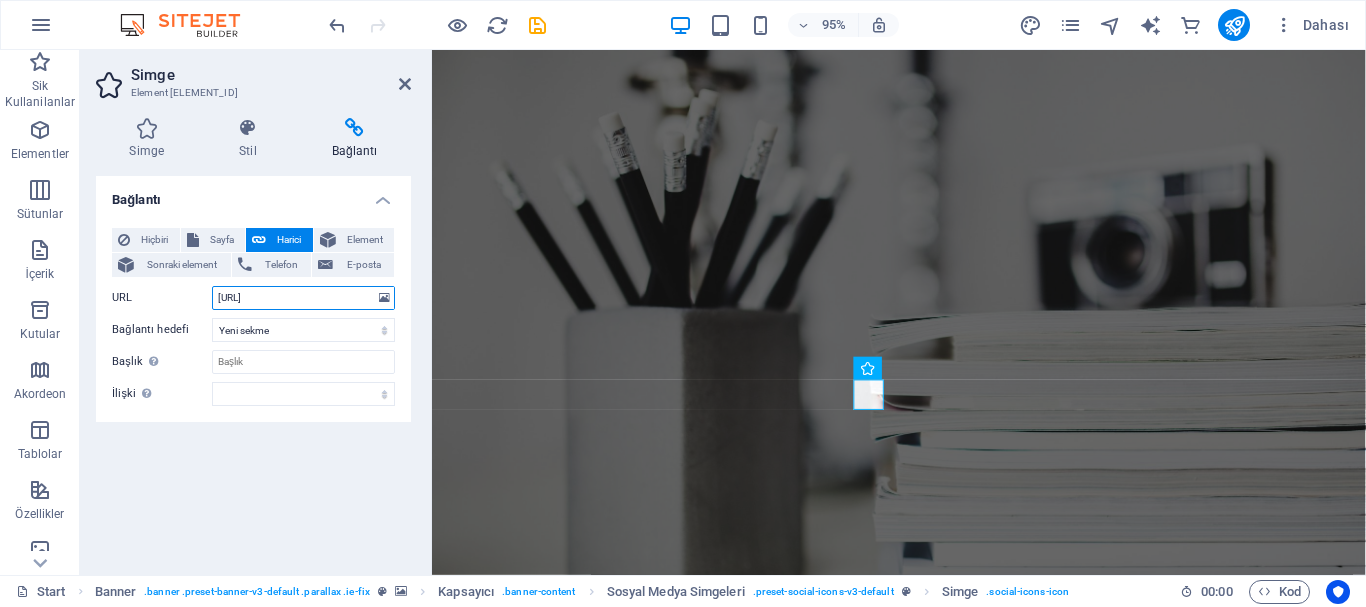 scroll, scrollTop: 0, scrollLeft: 72, axis: horizontal 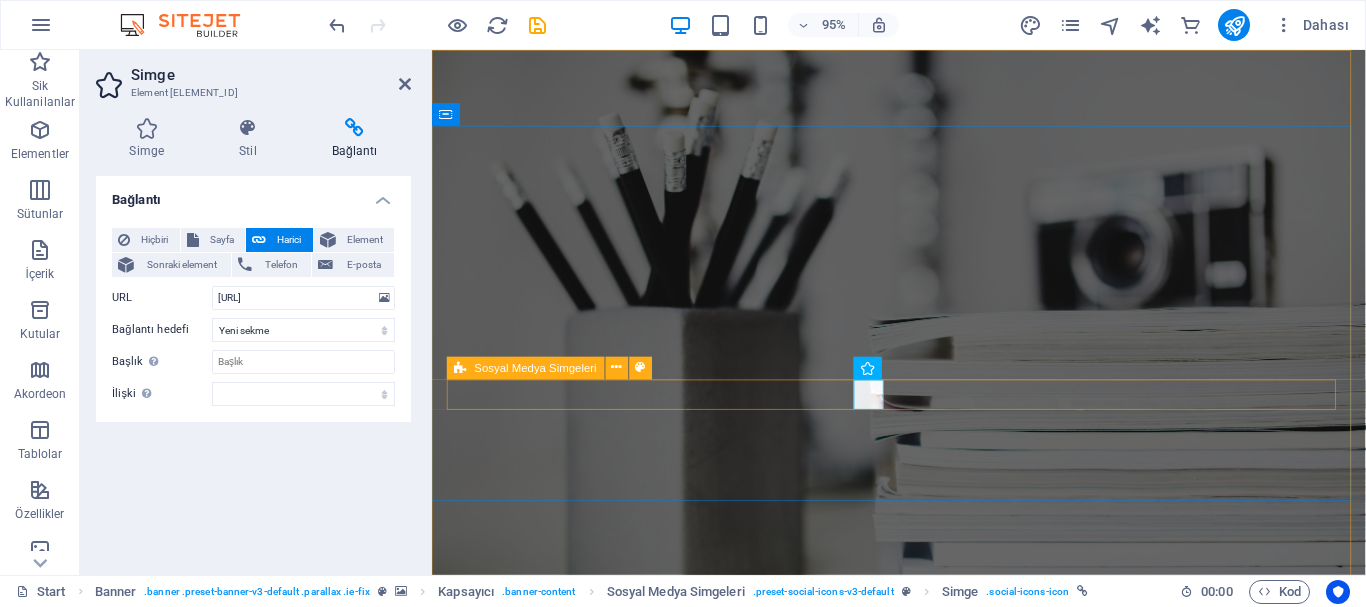 click on "I'm    [NAME] electric electronic enginner" at bounding box center (923, 941) 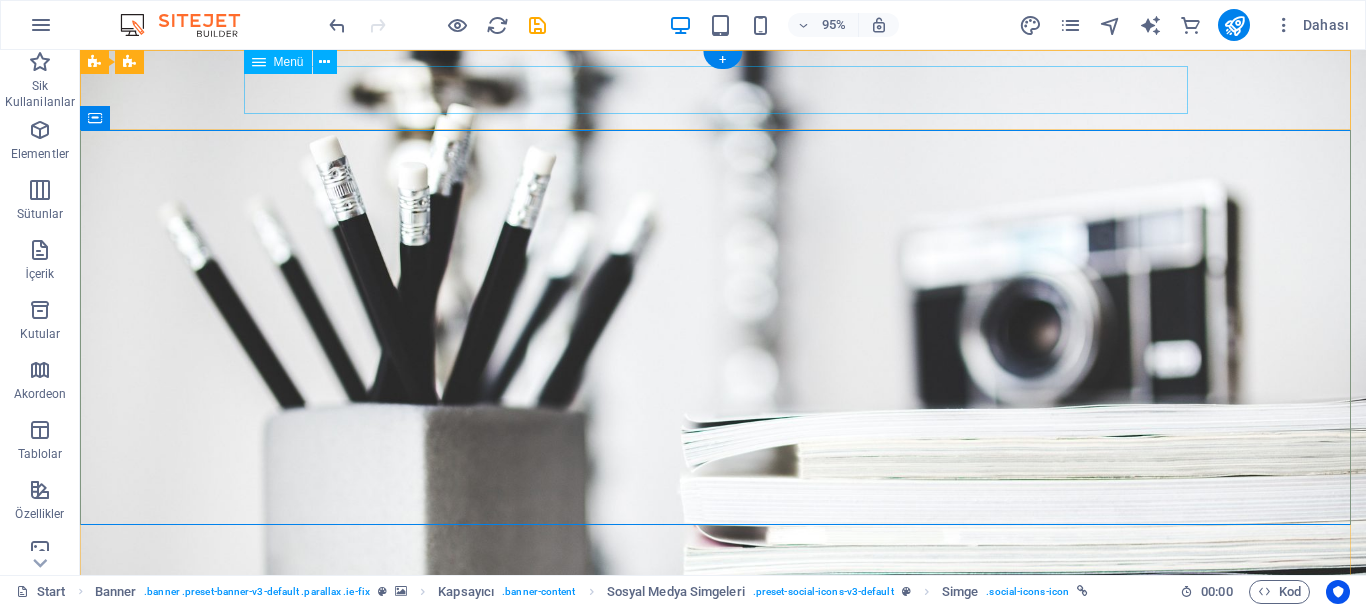click on "Home About Services Portfolio News Contact" at bounding box center [723, 644] 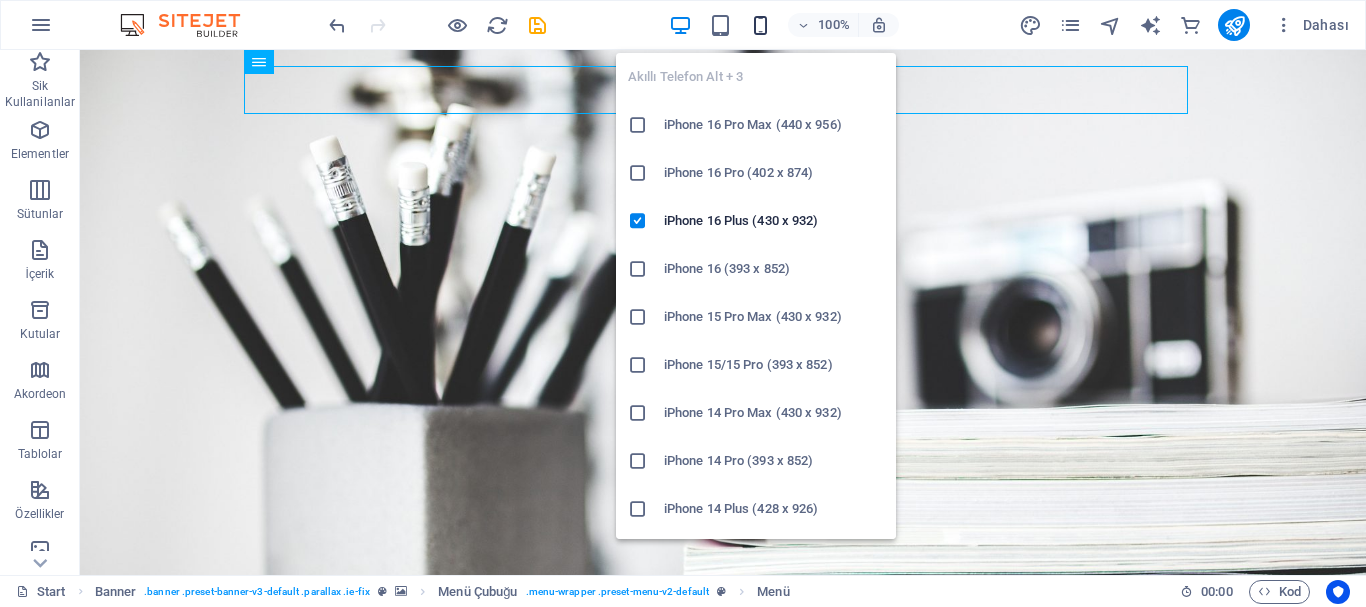 click at bounding box center (760, 25) 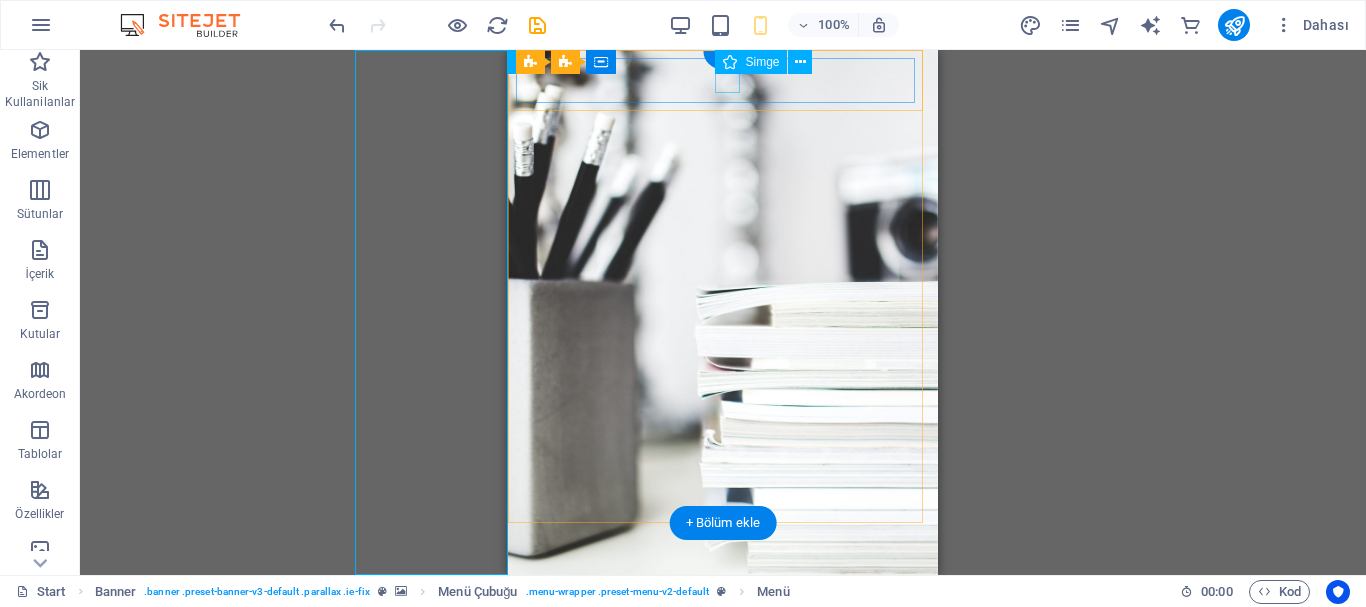 click at bounding box center [723, 669] 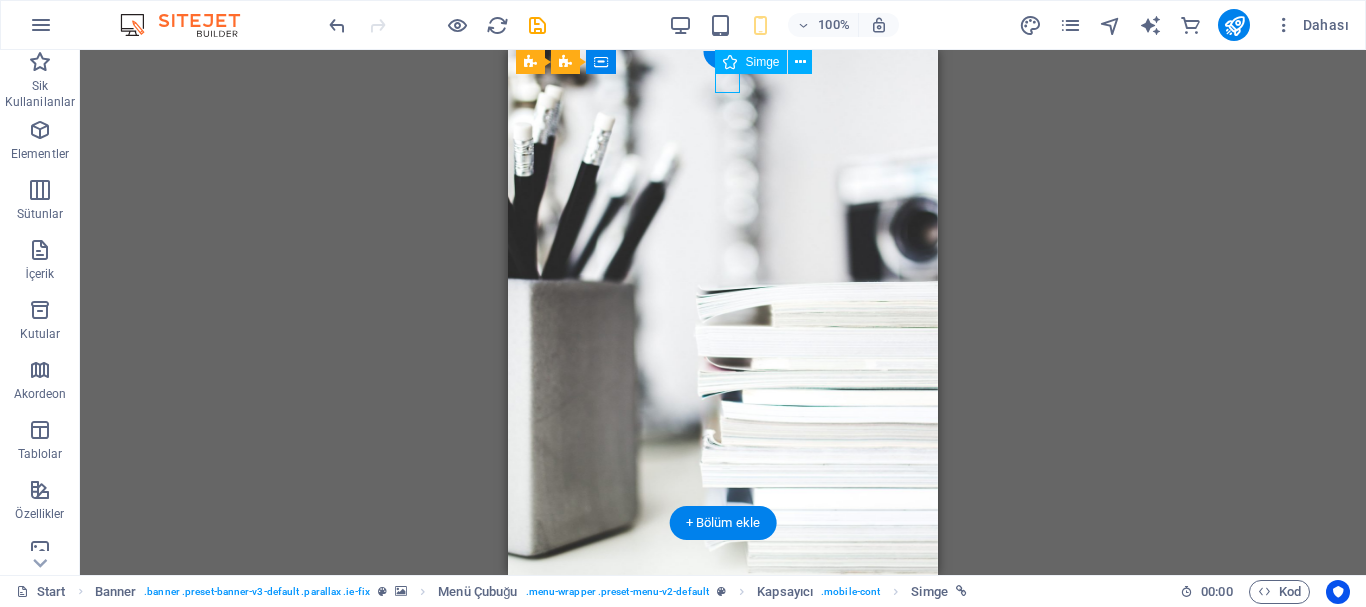 click at bounding box center (723, 669) 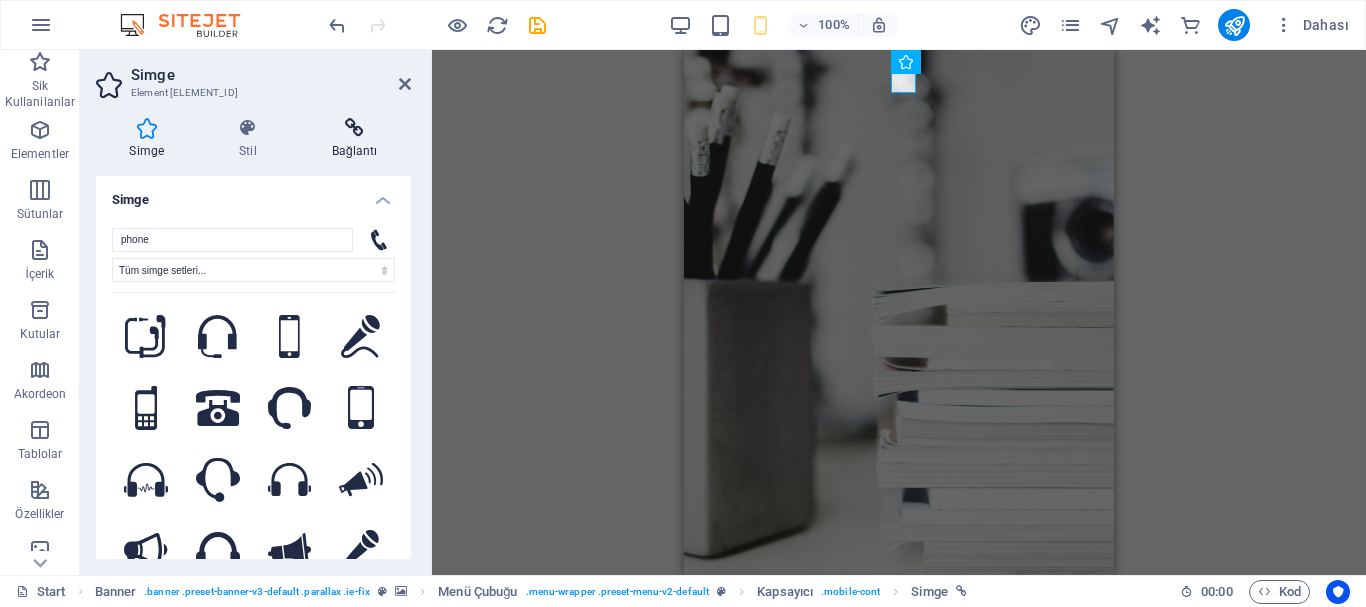 click at bounding box center (354, 128) 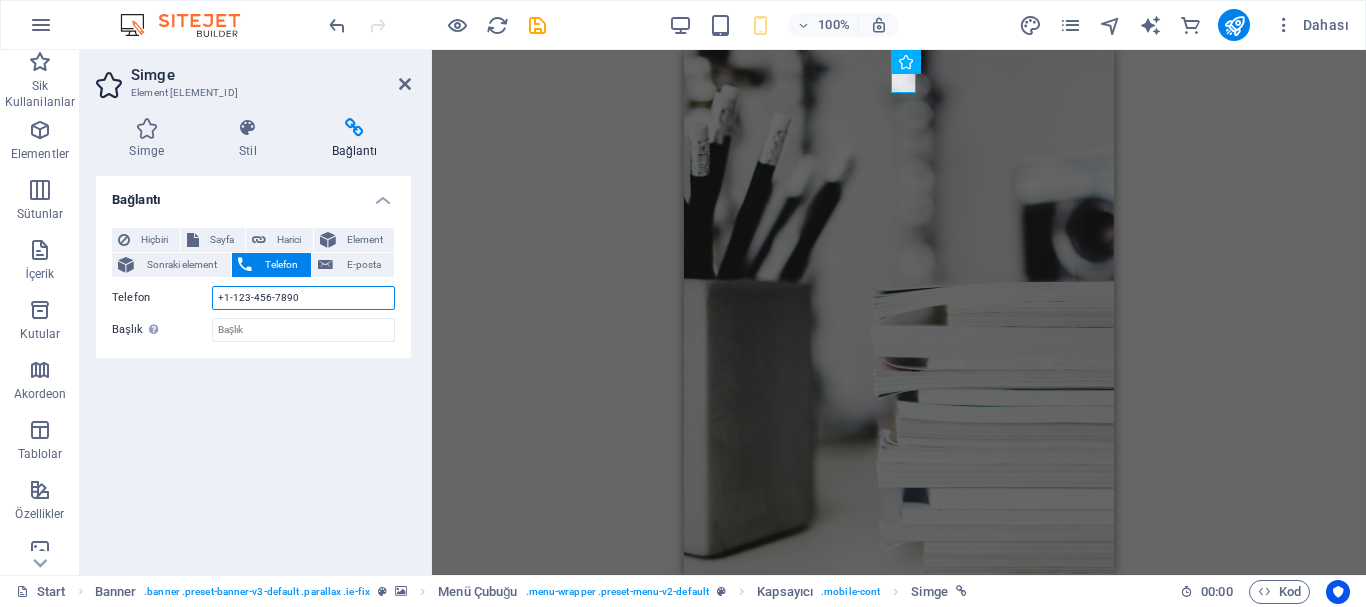 click on "+1-123-456-7890" at bounding box center (303, 298) 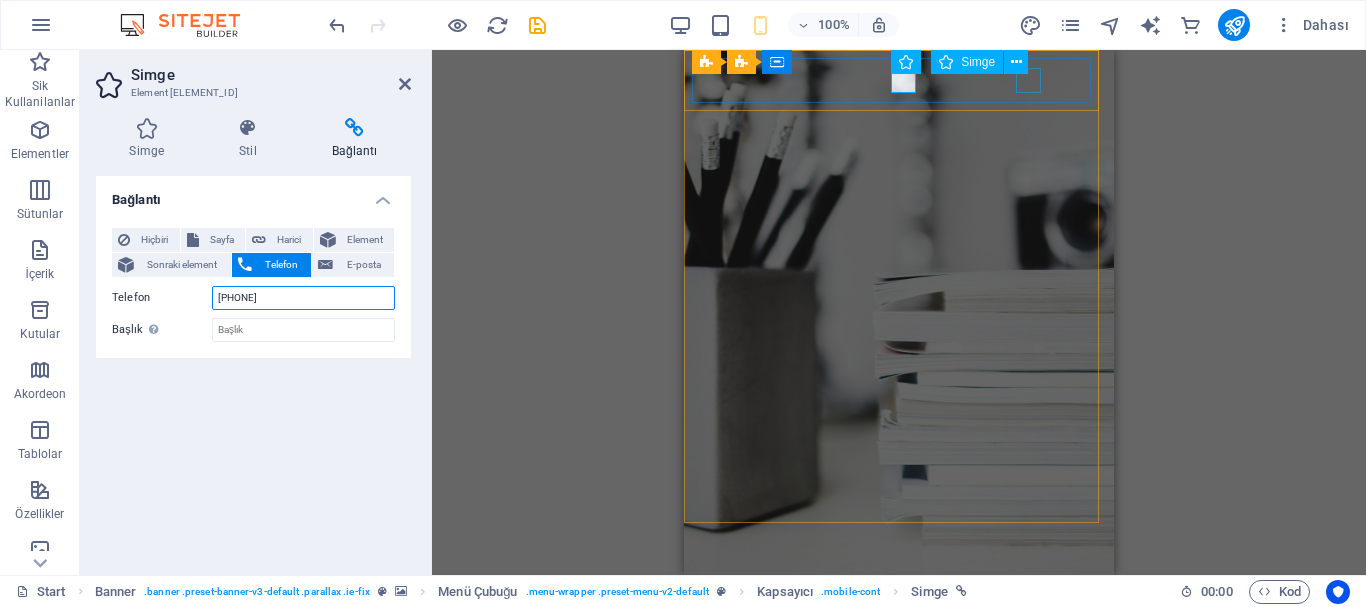 type on "[PHONE]" 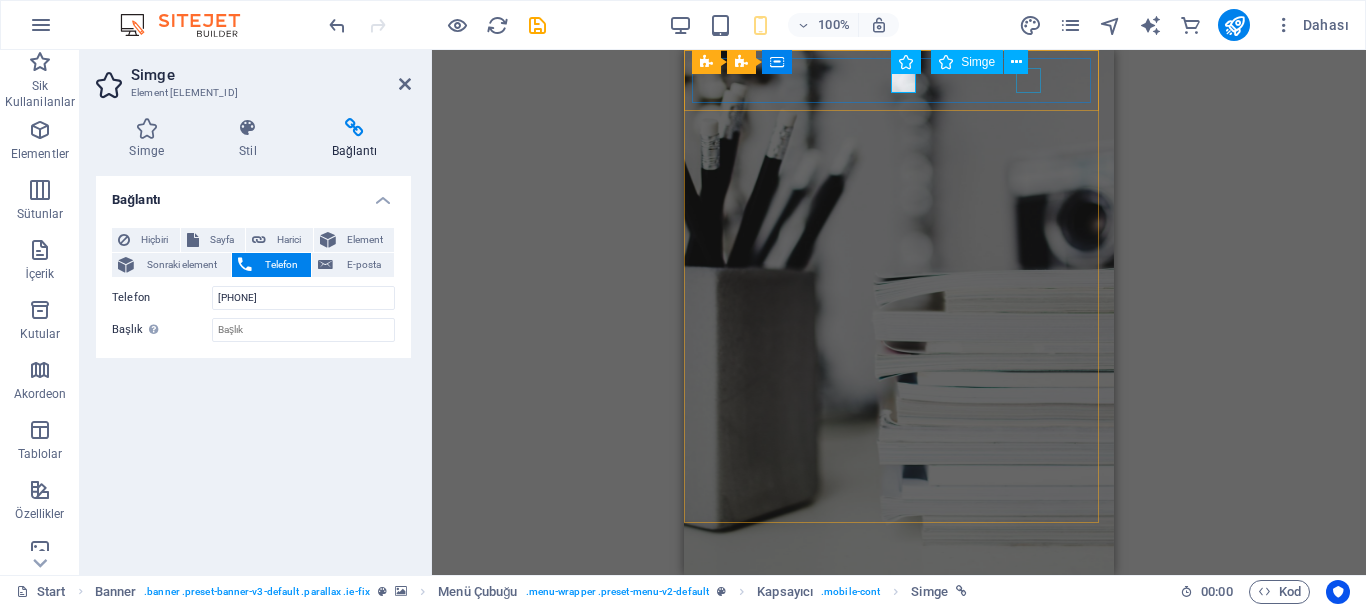 click at bounding box center (899, 652) 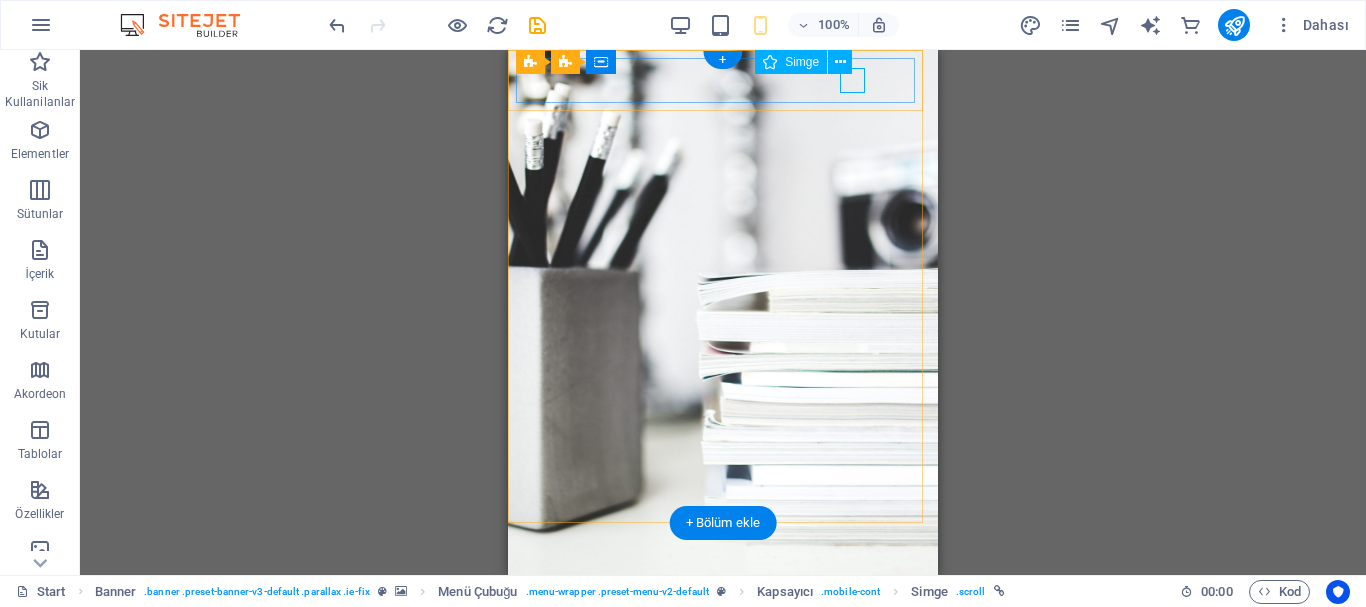 click at bounding box center (723, 652) 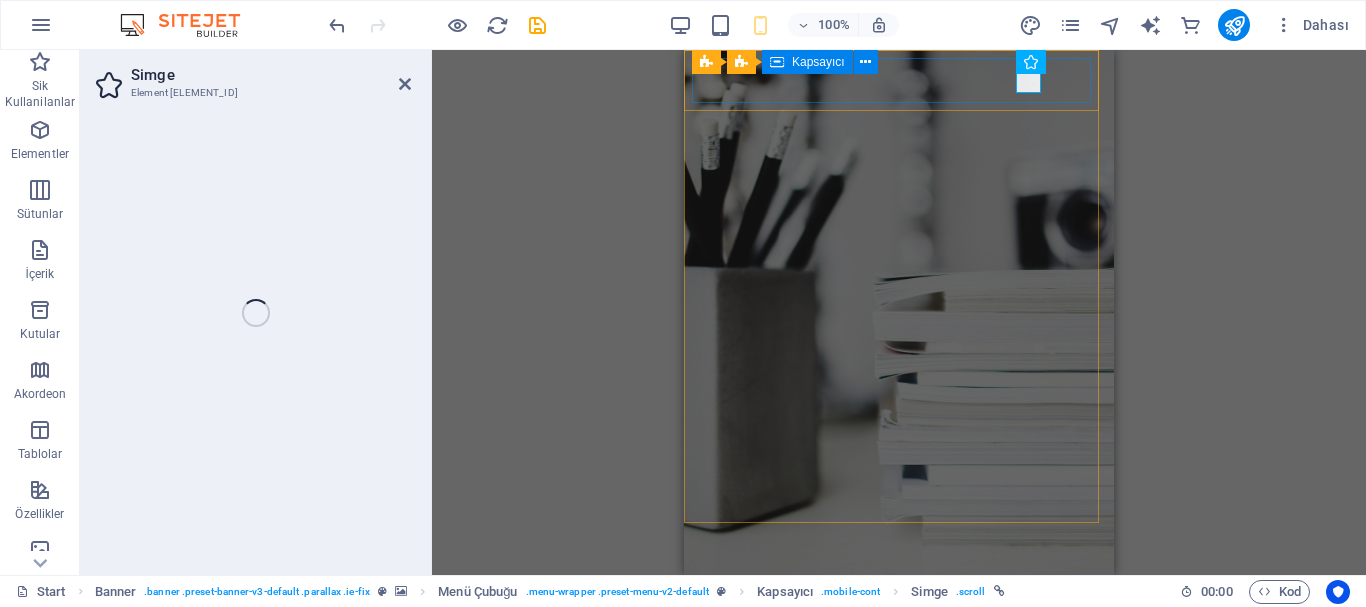 select on "xMidYMid" 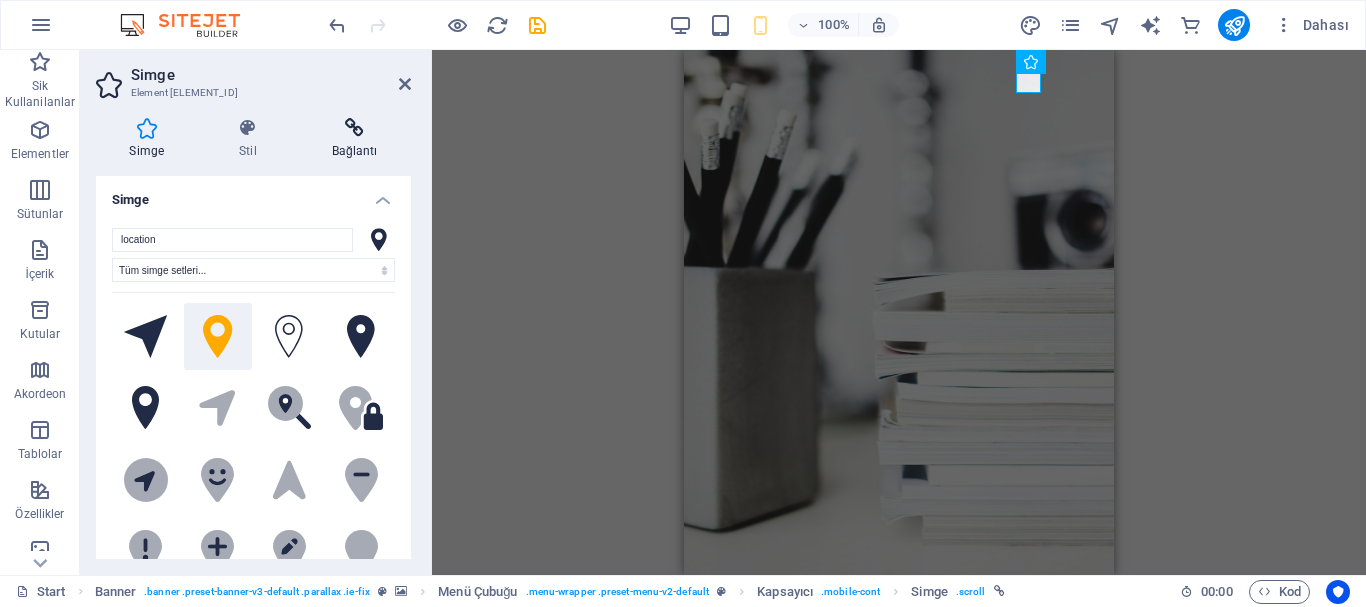 click on "Bağlantı" at bounding box center (354, 139) 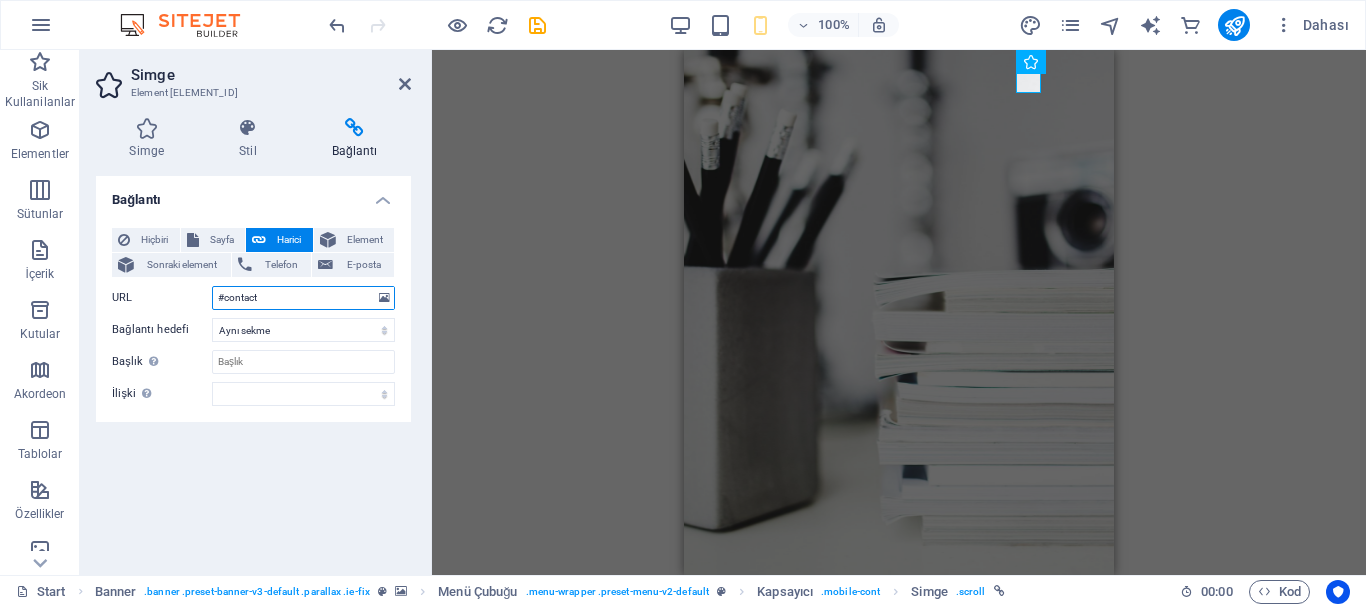 click on "#contact" at bounding box center [303, 298] 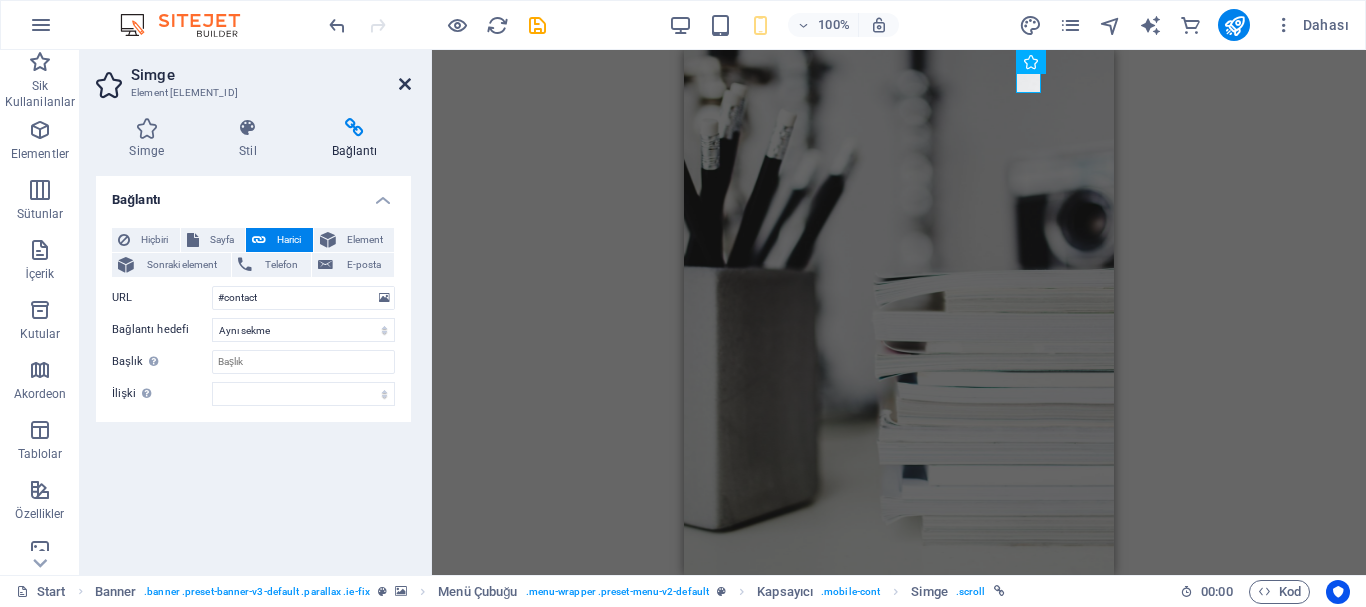 click at bounding box center (405, 84) 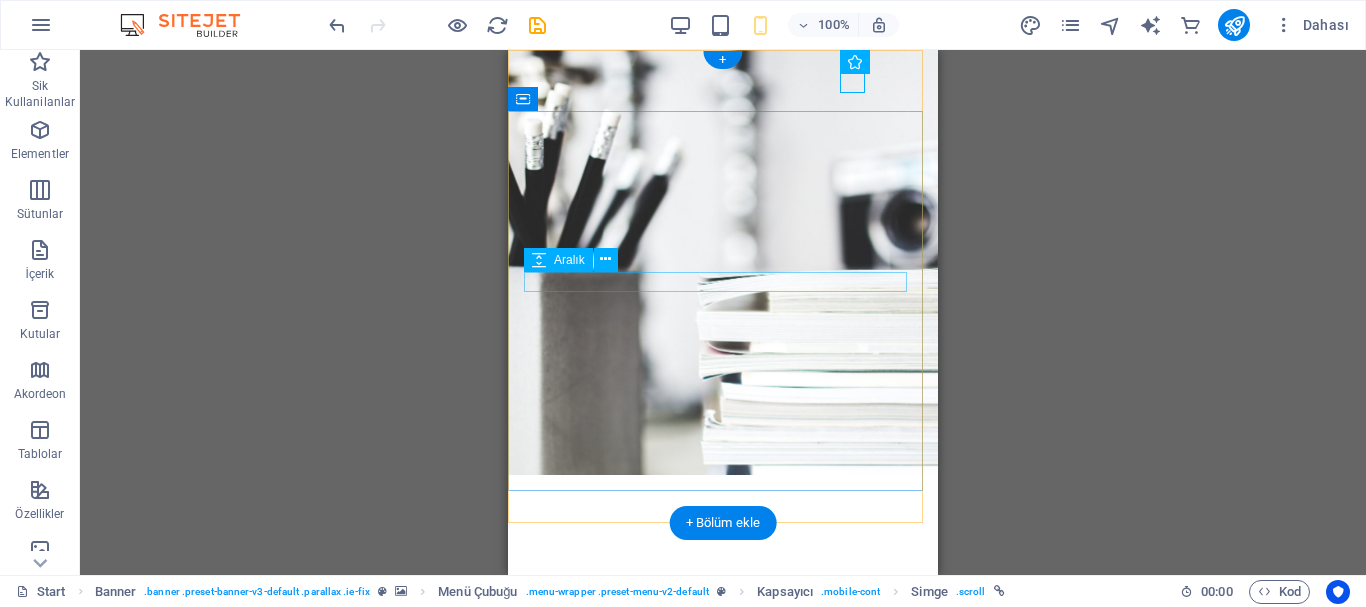 scroll, scrollTop: 0, scrollLeft: 0, axis: both 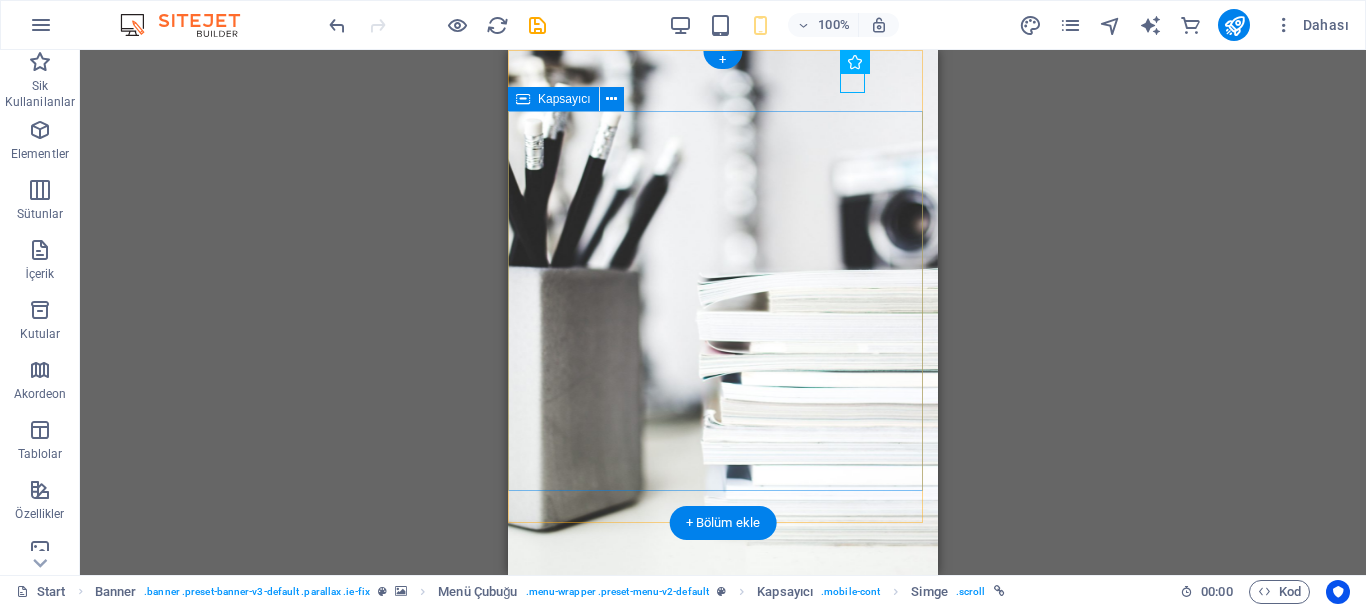 click at bounding box center [723, 617] 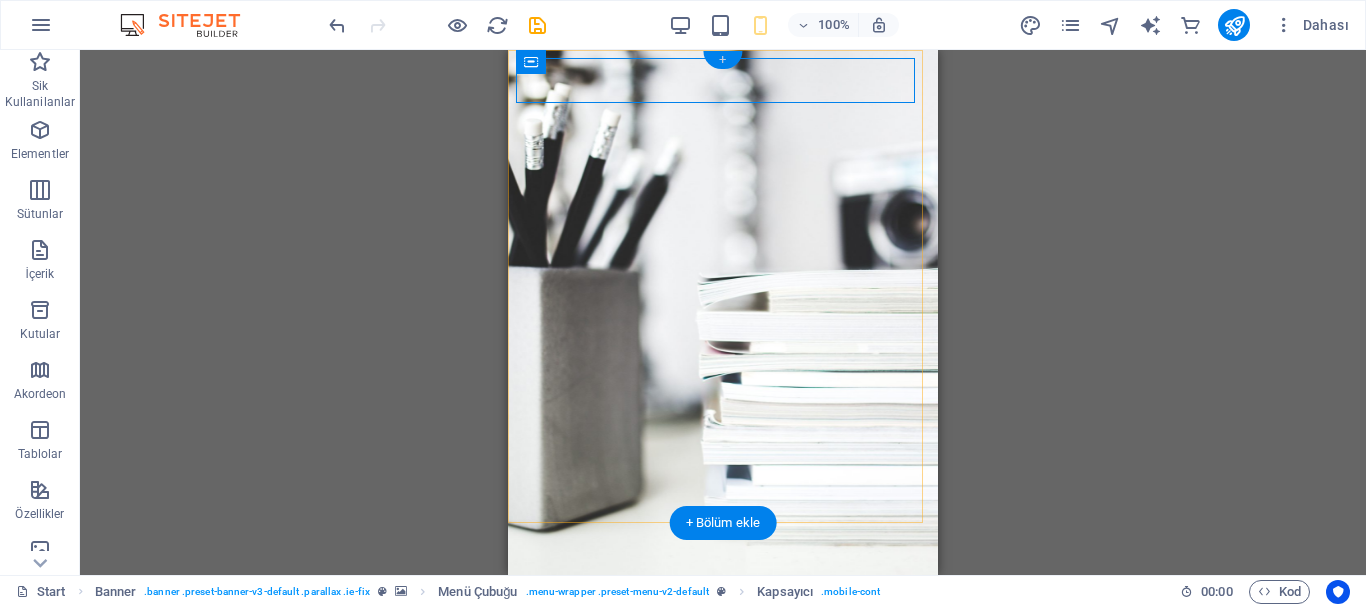 click on "+" at bounding box center (722, 60) 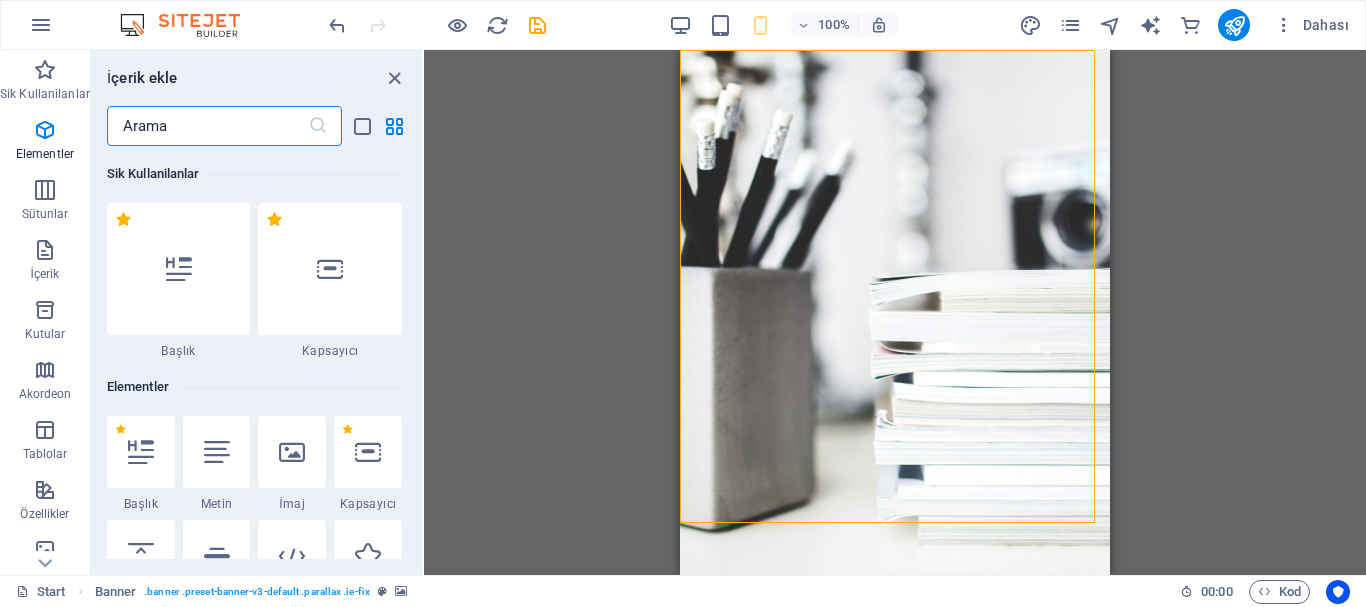 scroll, scrollTop: 3499, scrollLeft: 0, axis: vertical 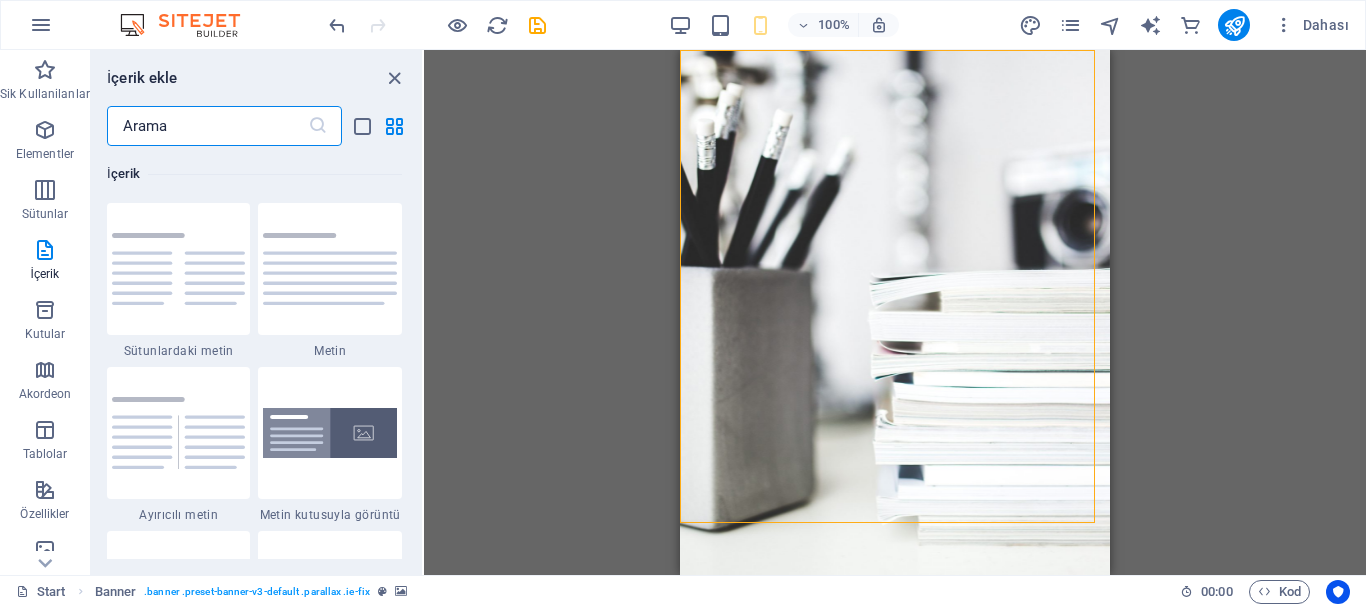 click at bounding box center [207, 126] 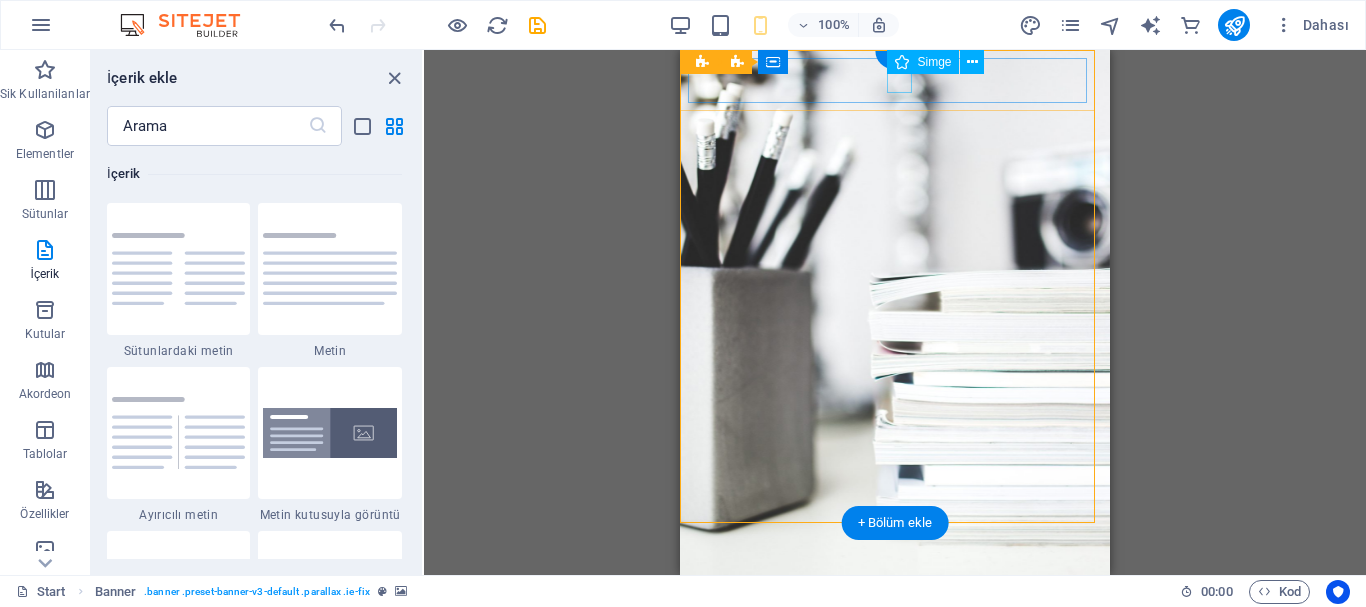 click at bounding box center [895, 627] 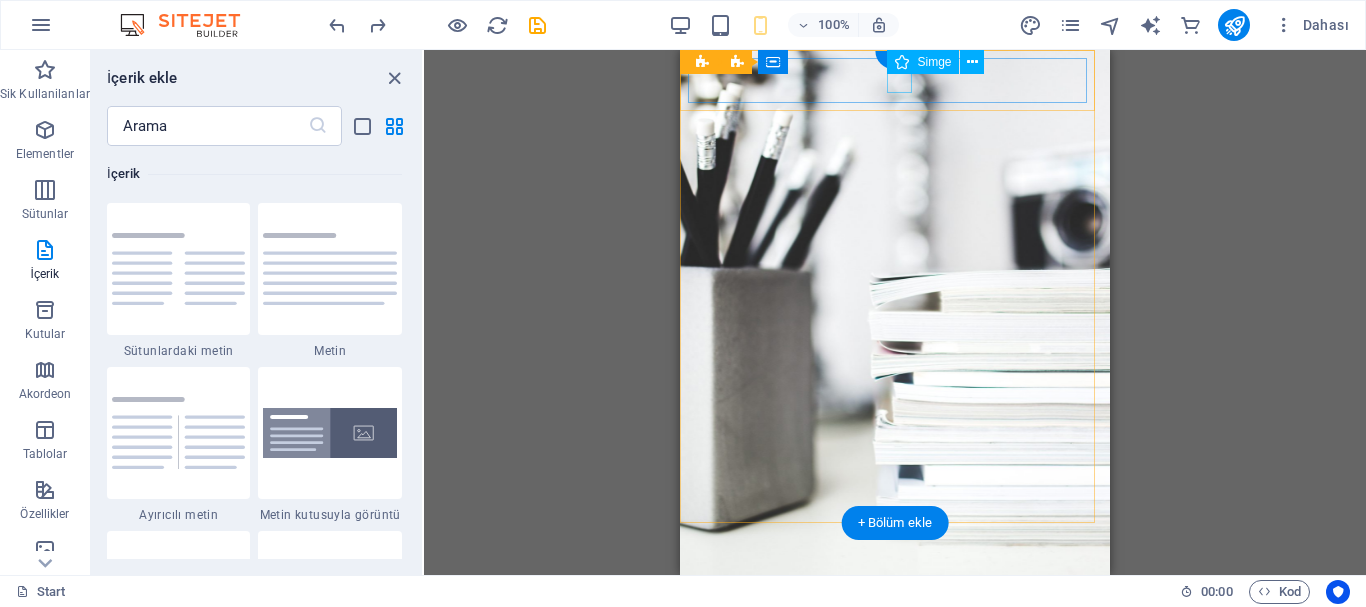 click at bounding box center [895, 627] 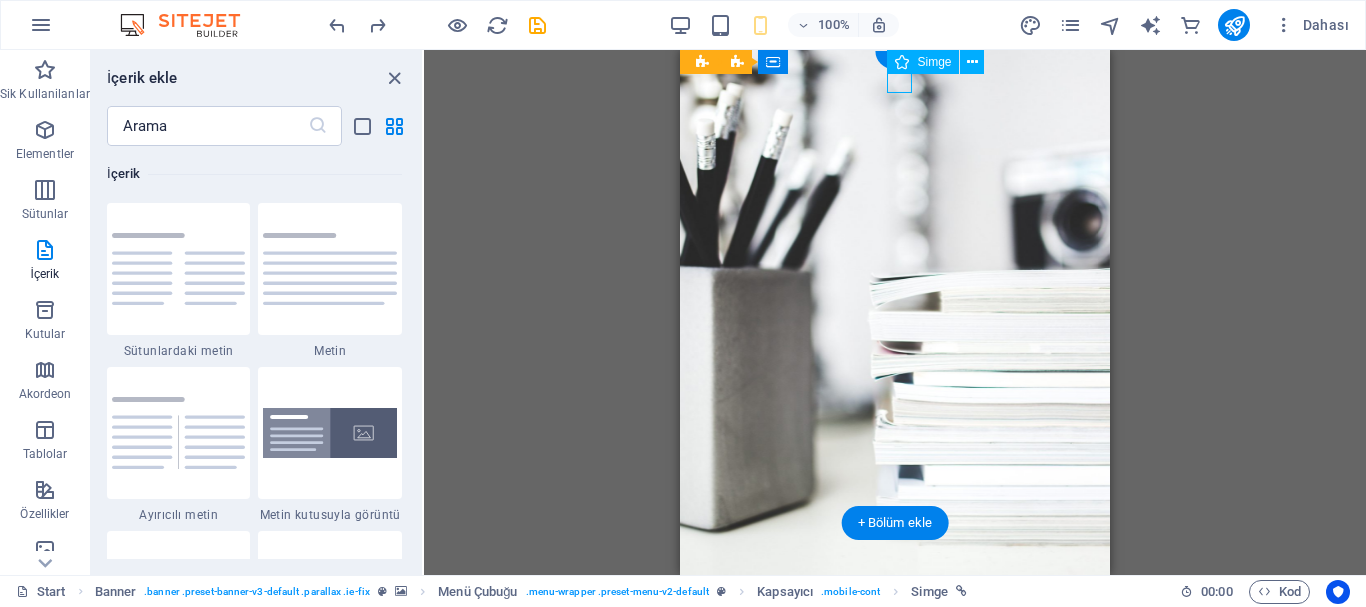 click at bounding box center (895, 617) 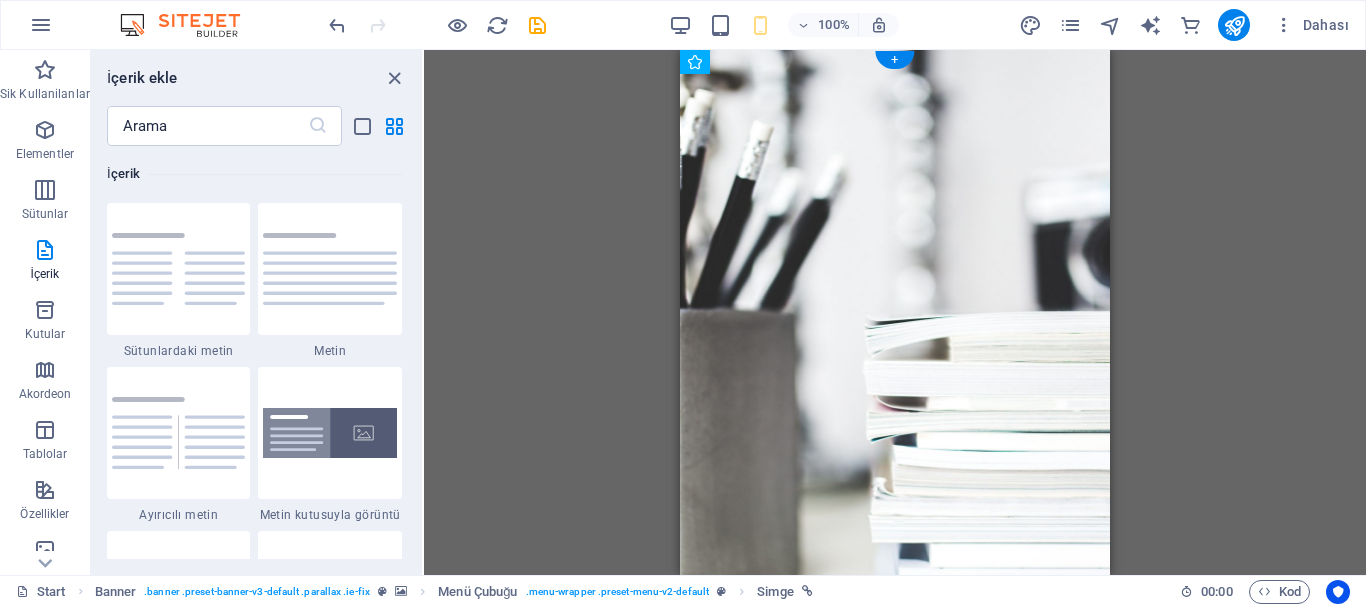 drag, startPoint x: 794, startPoint y: 271, endPoint x: 964, endPoint y: 68, distance: 264.78104 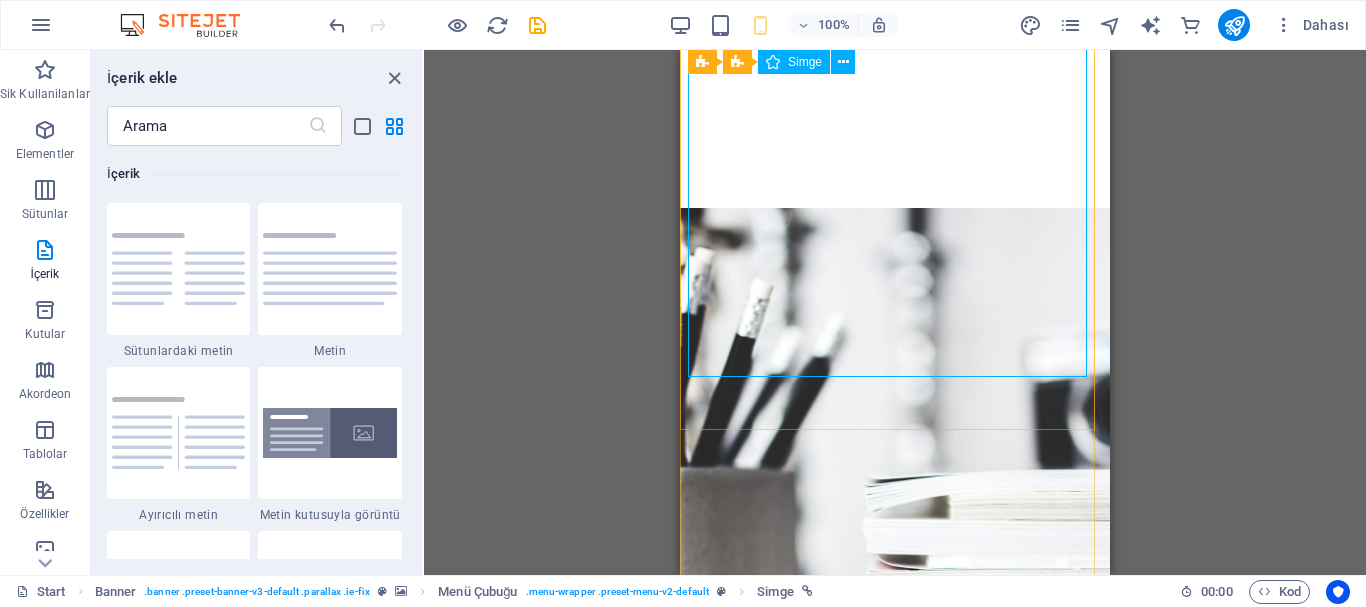 scroll, scrollTop: 11, scrollLeft: 0, axis: vertical 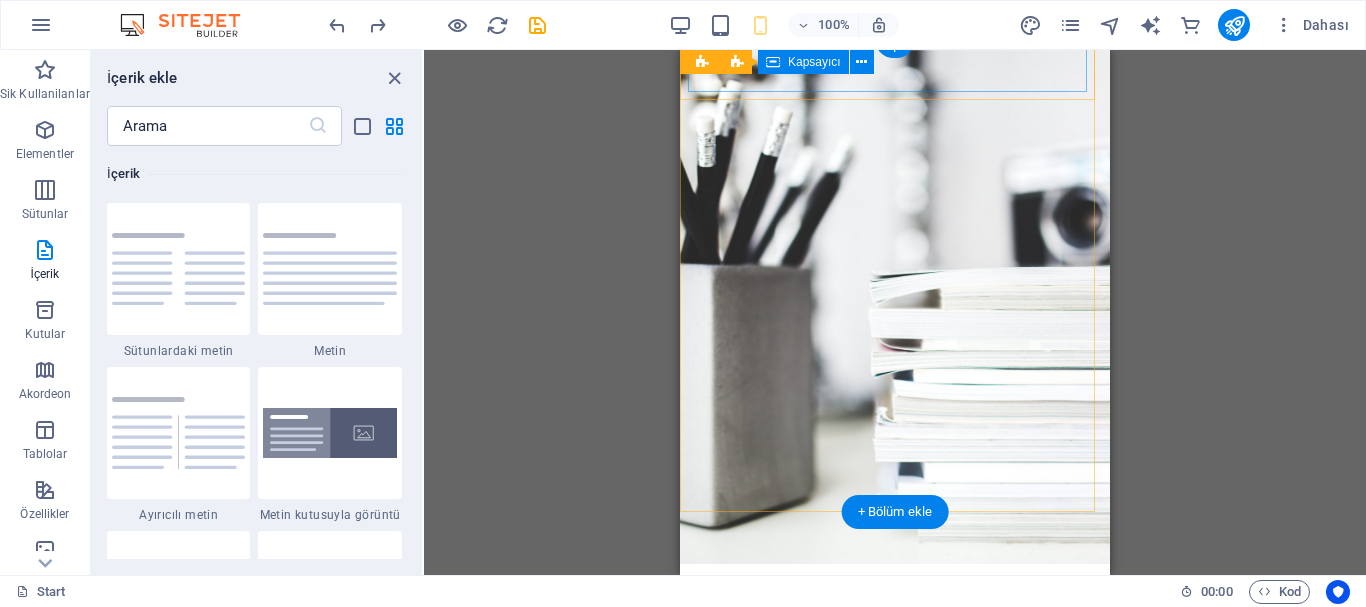 click at bounding box center [895, 606] 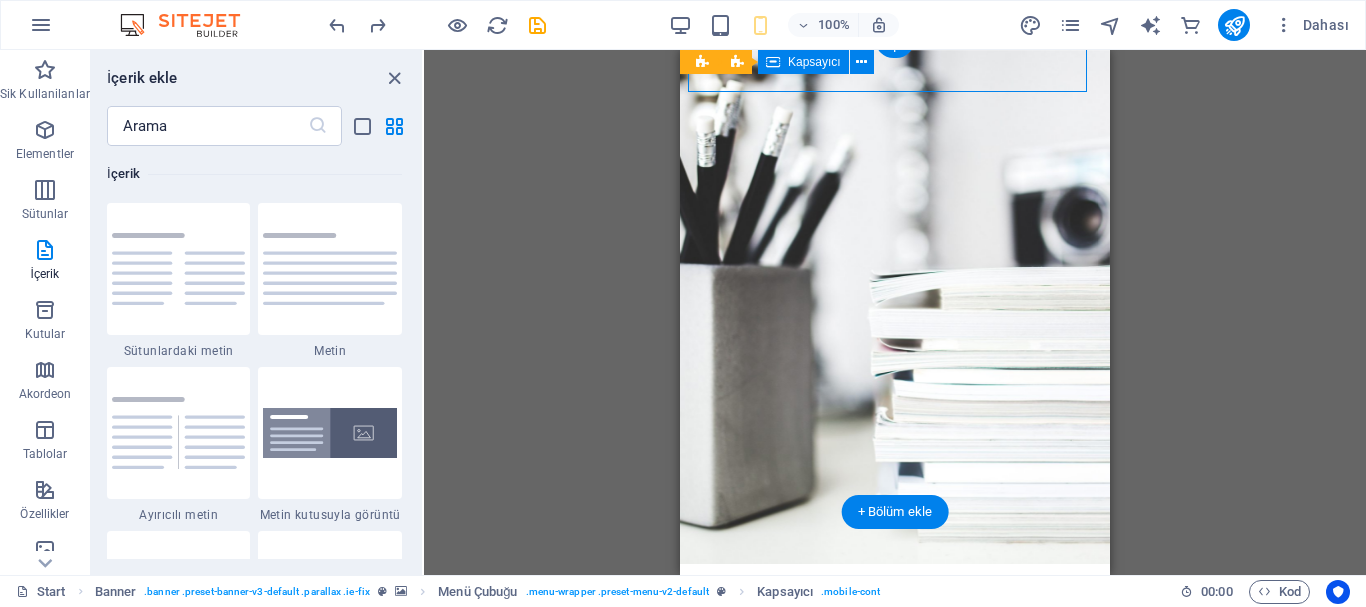 click at bounding box center (895, 606) 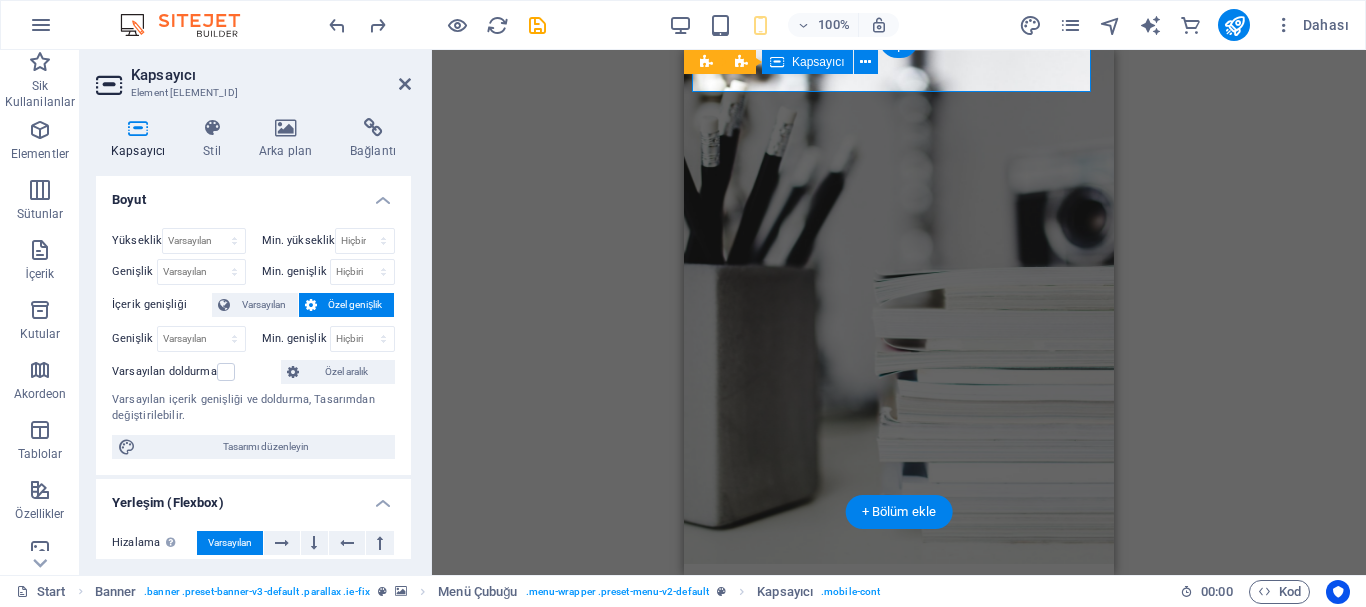 click at bounding box center [899, 616] 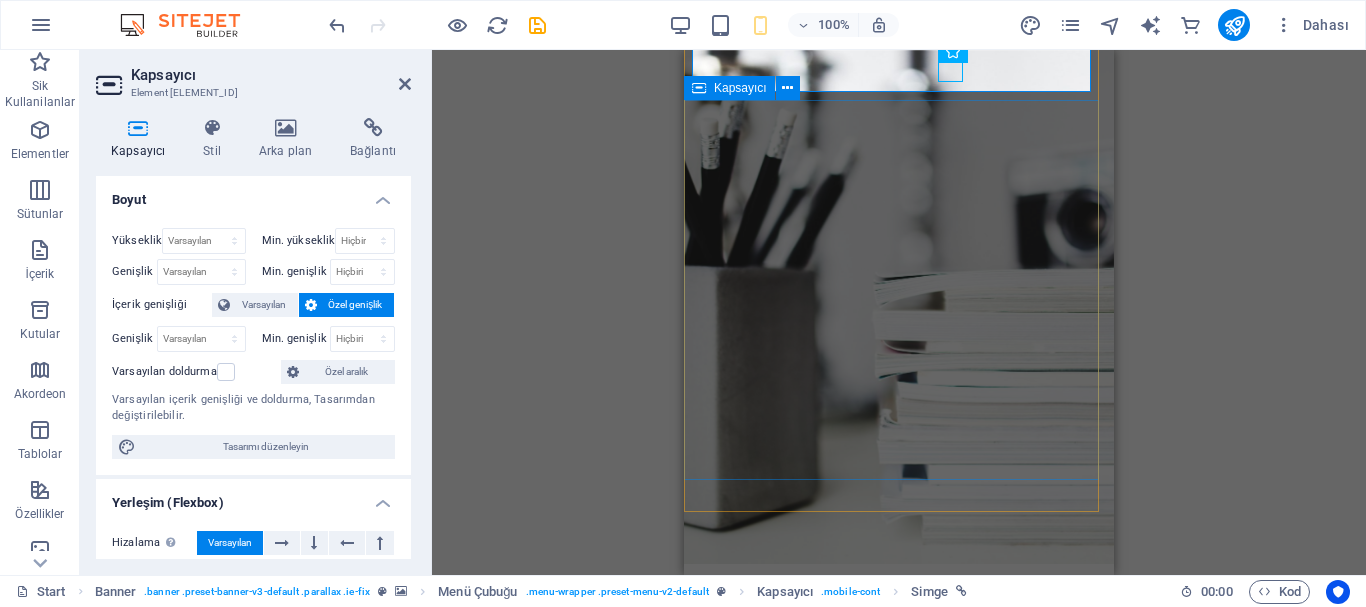 scroll, scrollTop: 0, scrollLeft: 0, axis: both 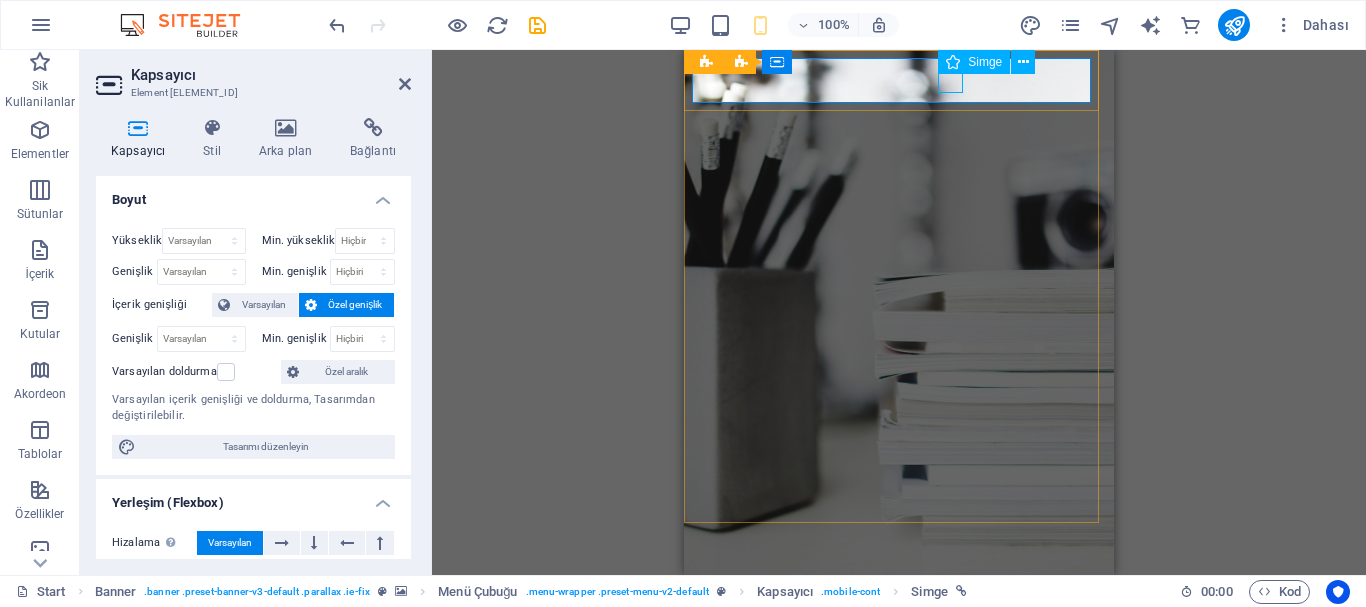 click at bounding box center (899, 652) 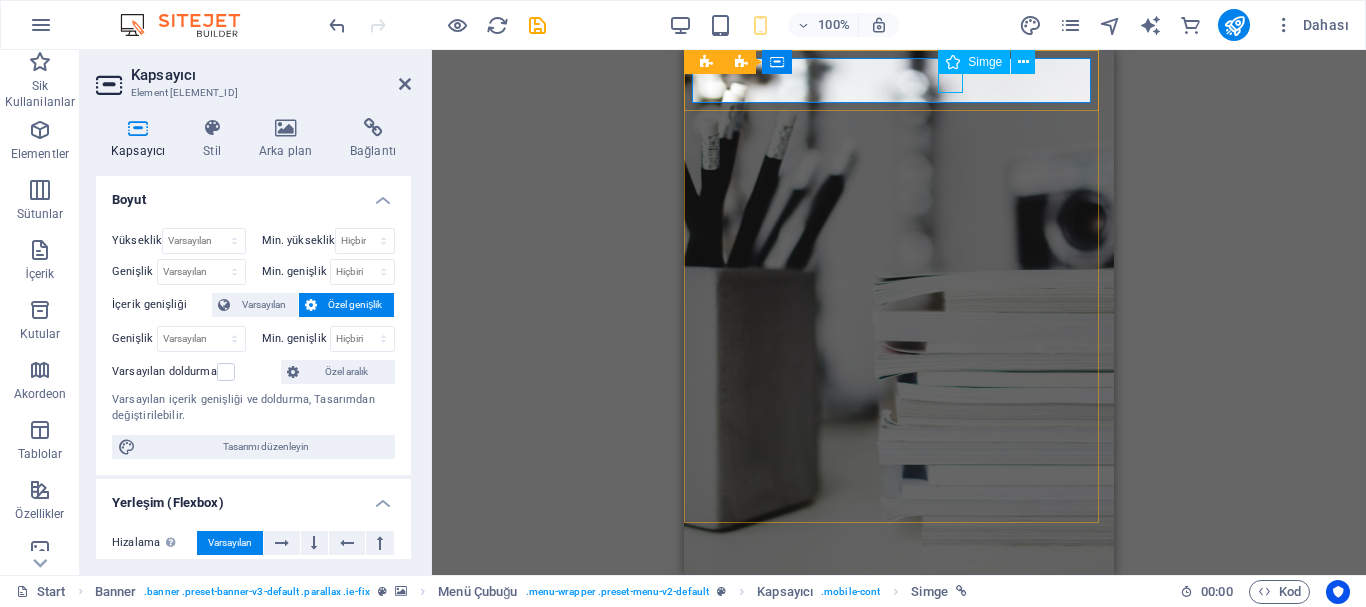 click at bounding box center [899, 652] 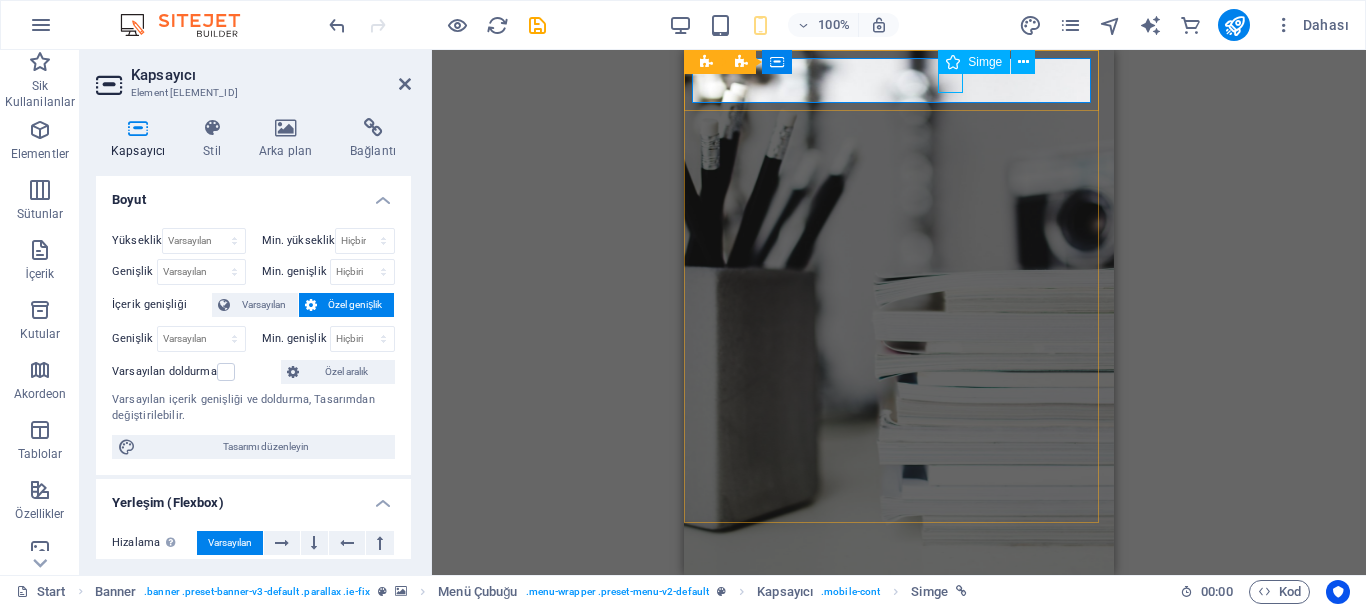 select on "xMidYMid" 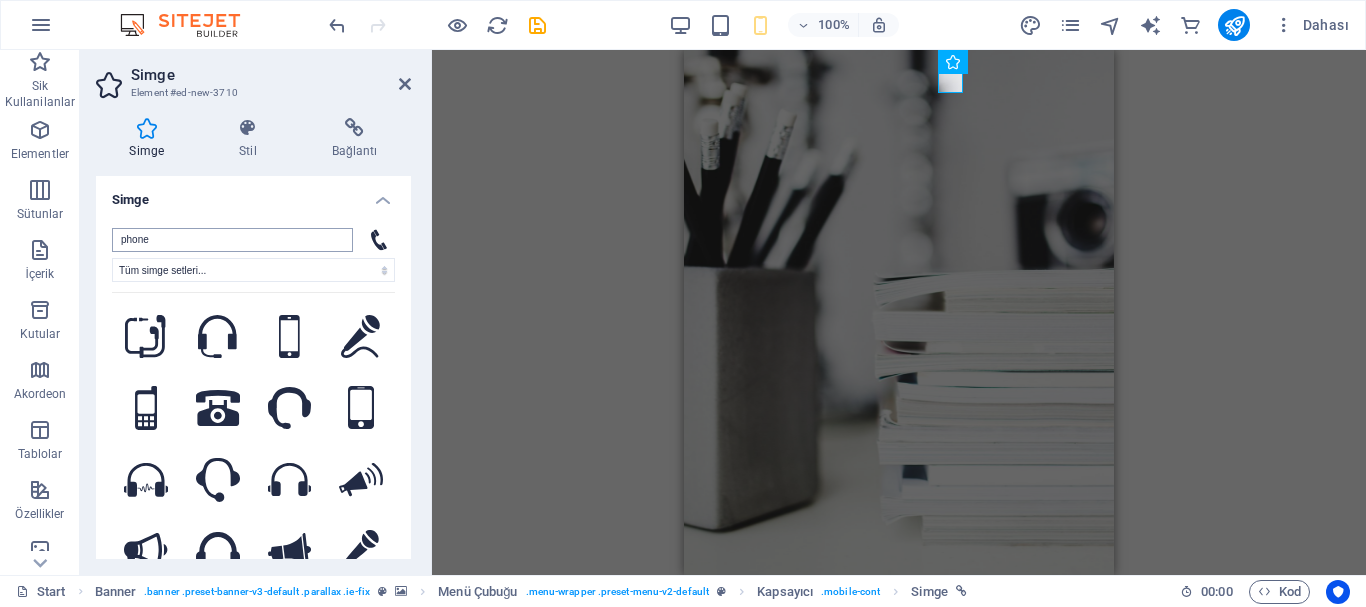 click on "phone" at bounding box center (232, 240) 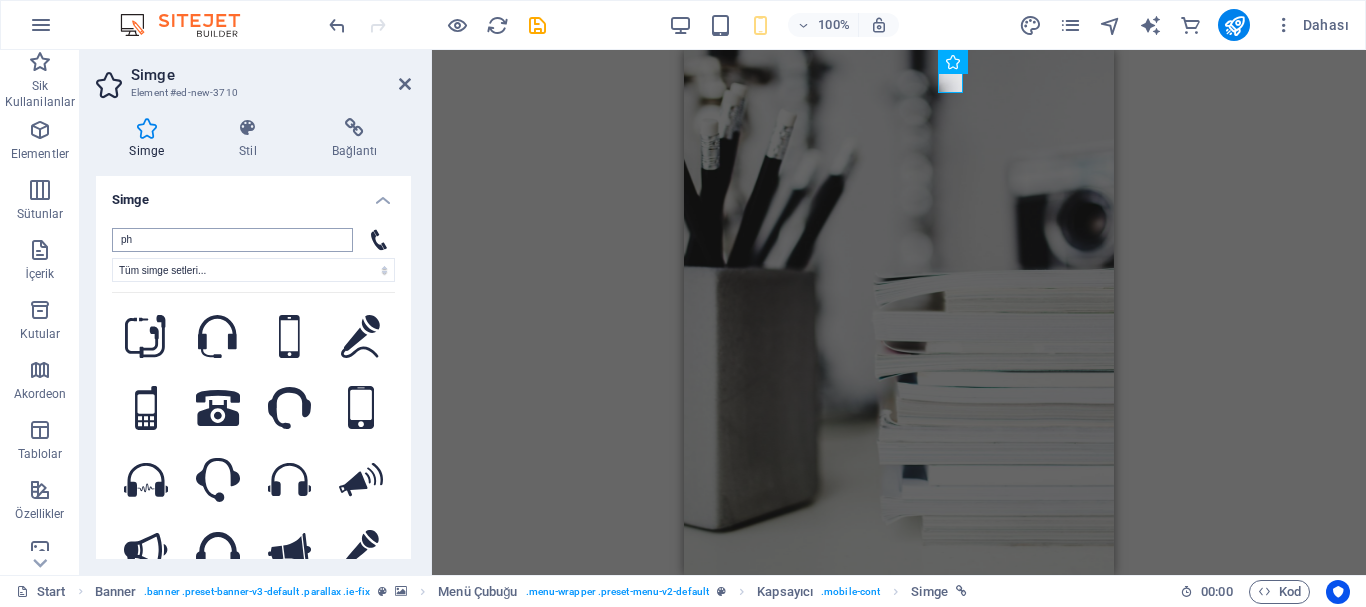 type on "p" 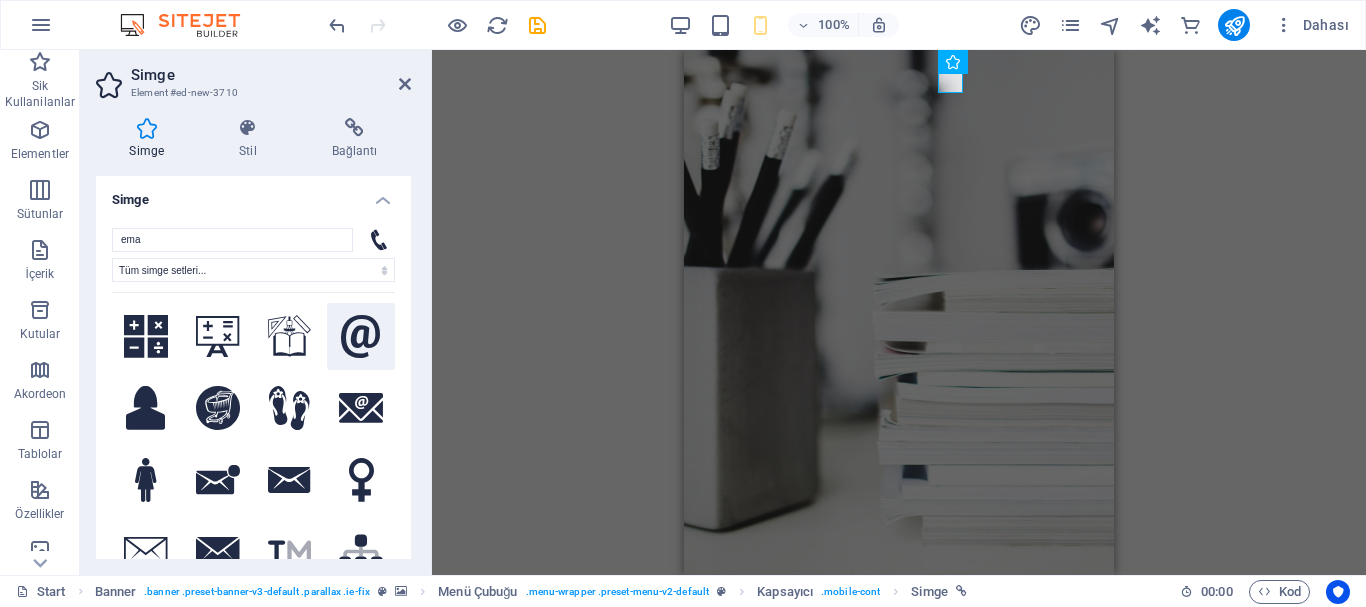 type on "ema" 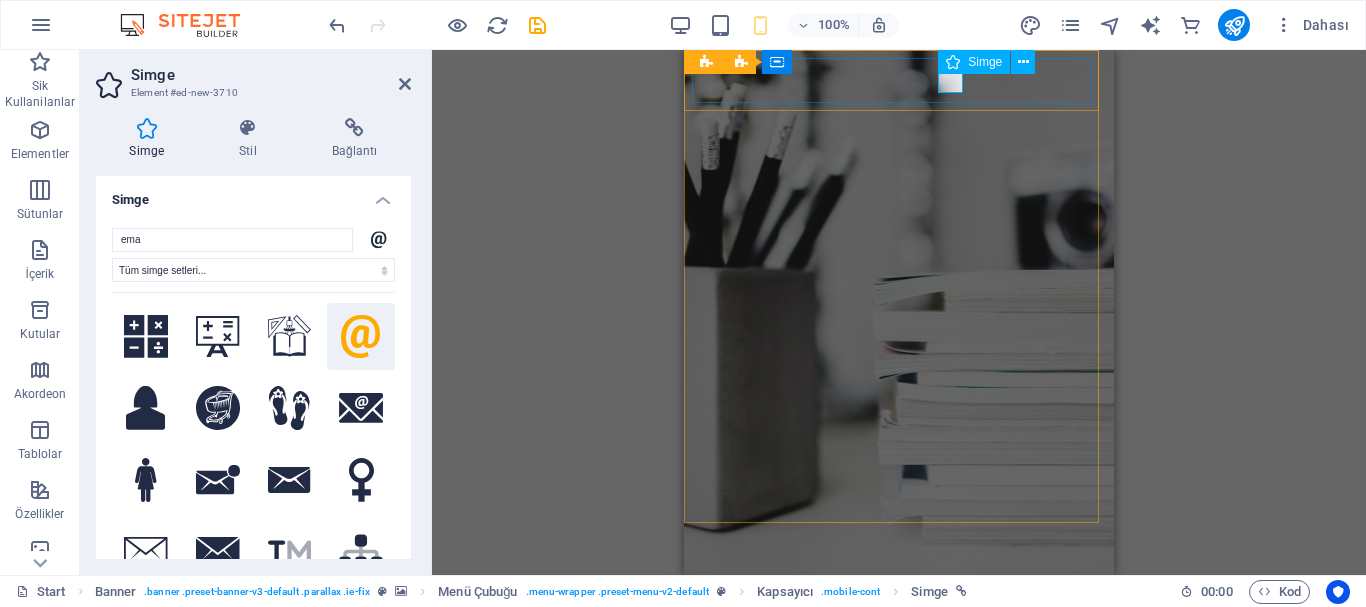 click at bounding box center [899, 652] 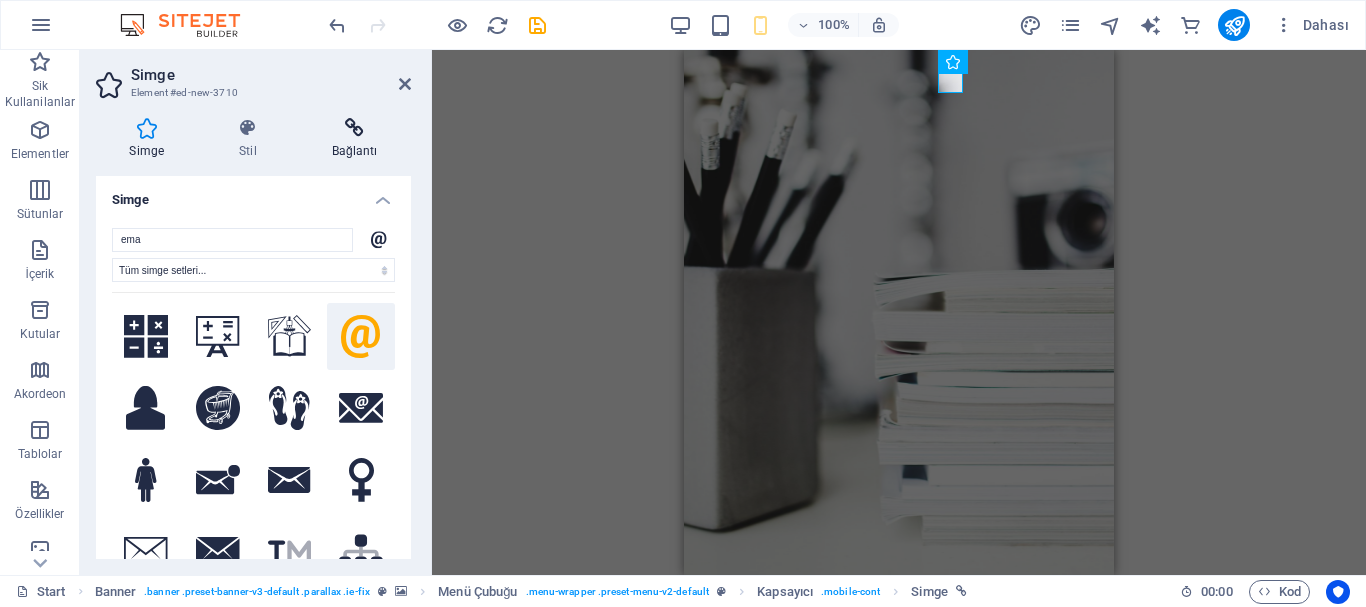 click on "Bağlantı" at bounding box center [354, 139] 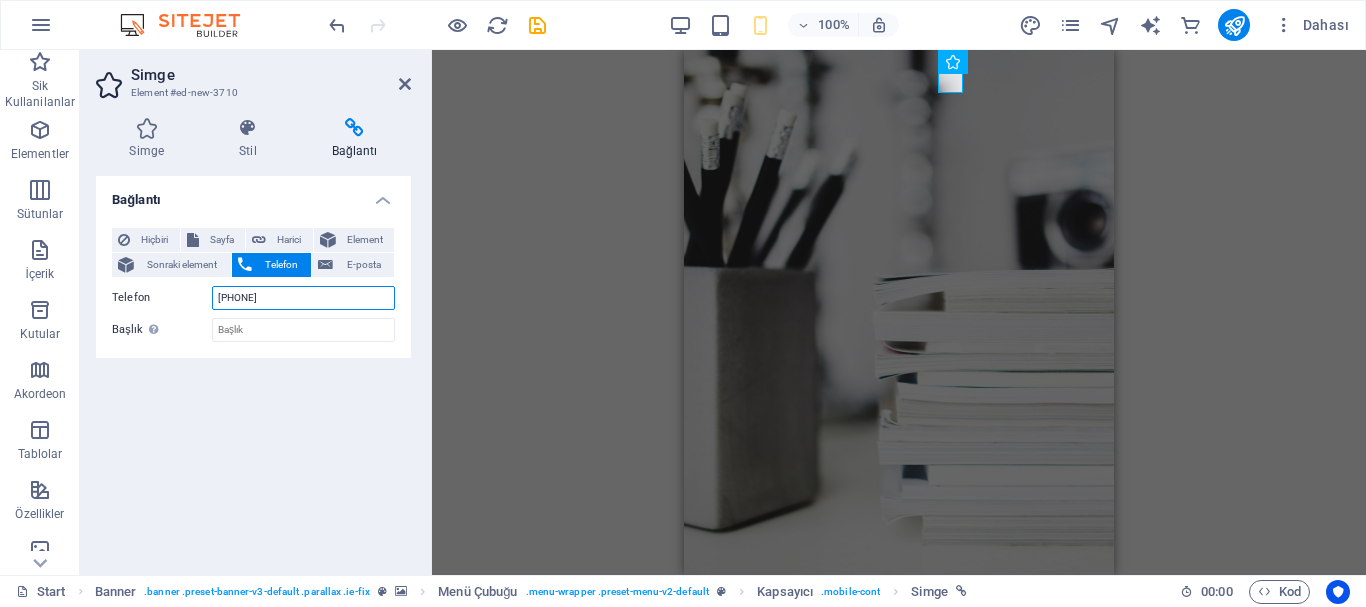 drag, startPoint x: 308, startPoint y: 286, endPoint x: 191, endPoint y: 306, distance: 118.69709 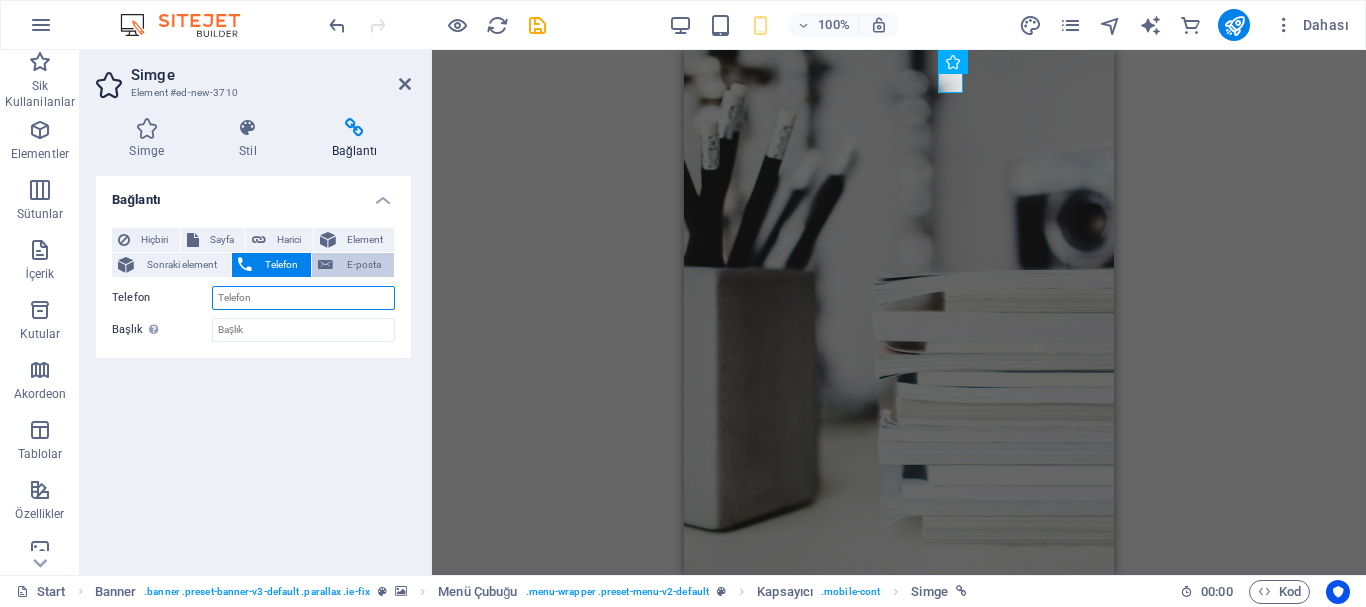 type 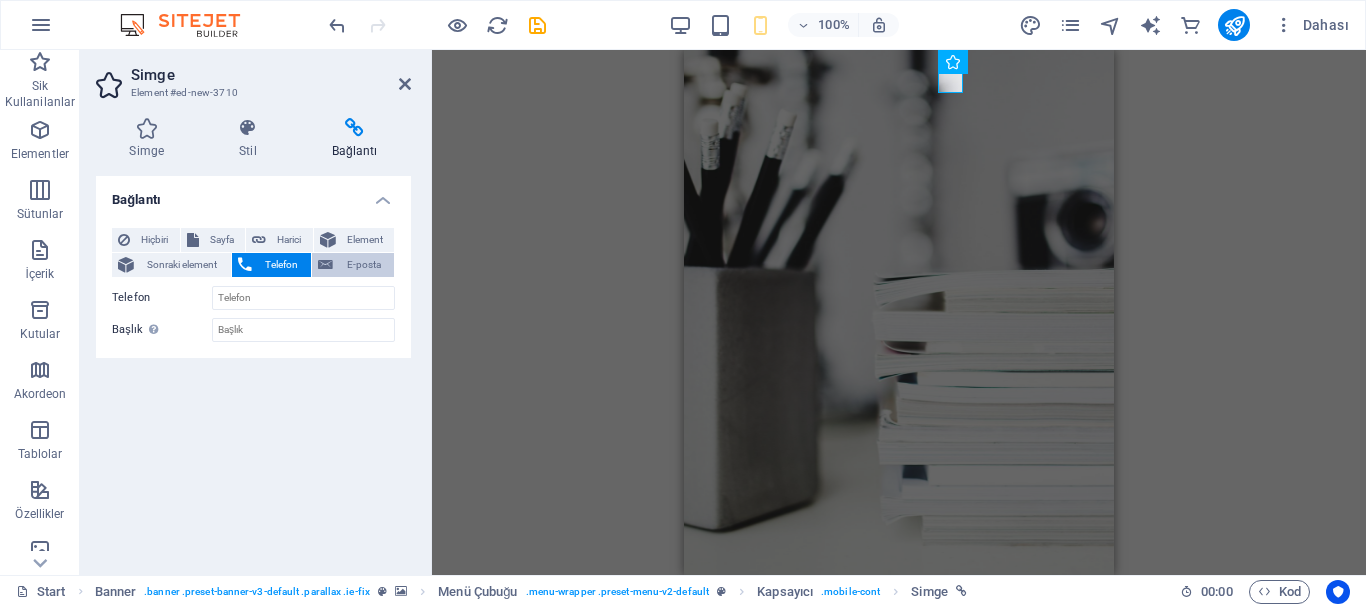 click on "E-posta" at bounding box center [363, 265] 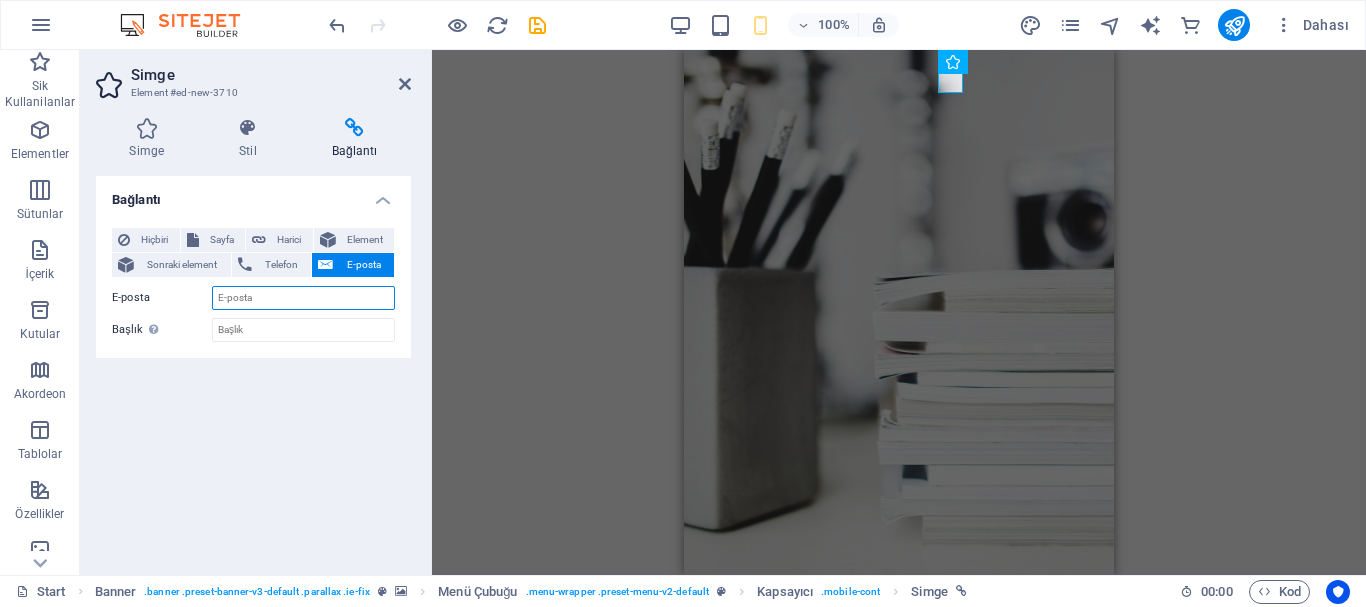 click on "E-posta" at bounding box center (303, 298) 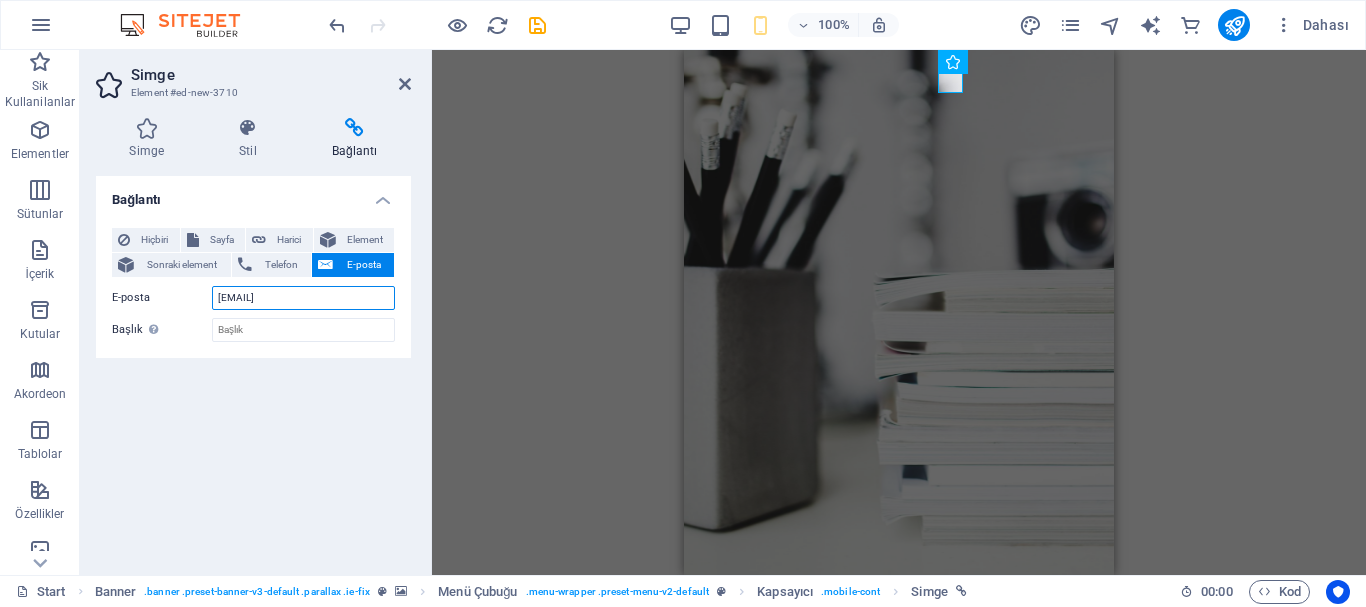 type on "[EMAIL]" 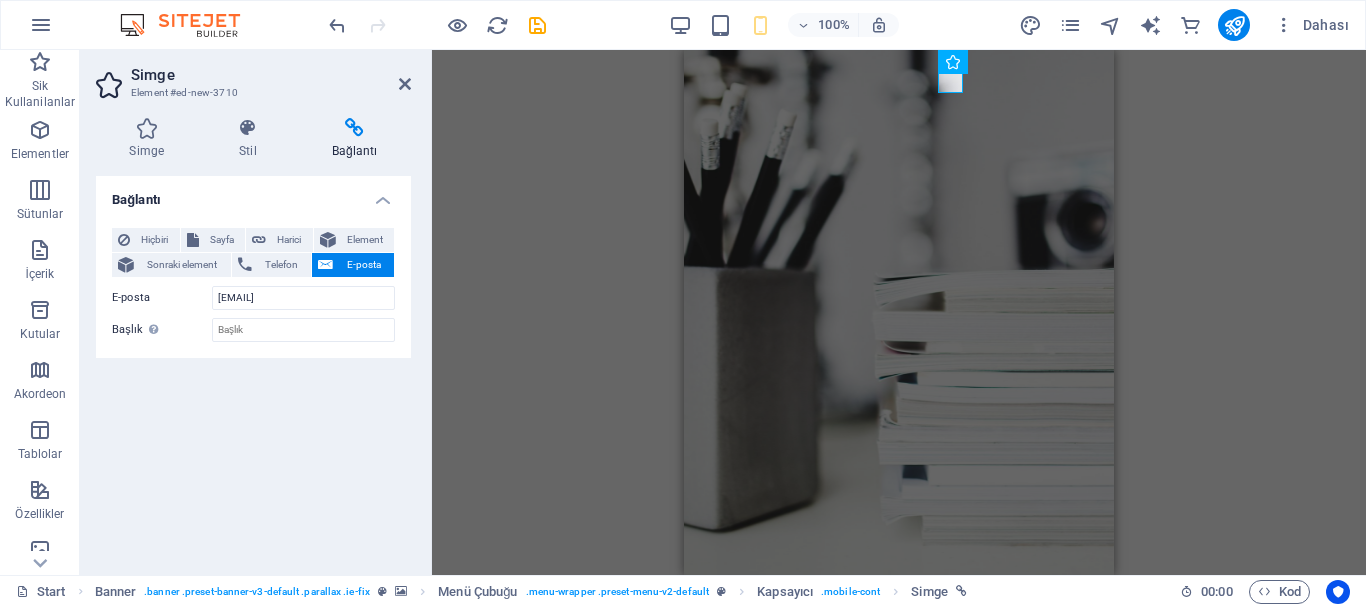 click on "Kaydırıcı   Kaydırıcı   H1   Banner   Kapsayıcı   Kaydırıcı   Kaydırıcı   Aralık   Sosyal Medya Simgeleri   Simge   Simge   Simge   Kaydırıcı   Kaydırıcı   H1   Aralık   Banner   Menü   Banner   Menü Çubuğu   Ayırıcı   HTML   Ayırıcı   Yer Tutucu   Kapsayıcı   Yer Tutucu   Yer Tutucu   Kaydırıcı   Kaydırıcı   H1   Yer Tutucu   Kaydırıcı   Kaydırıcı   Yer Tutucu   Metin   Kaydırıcı   H3   Simge   Kaydırıcı   Kaydırıcı   Metin   Metinle görüntü   Simge   Metin   H1   Kapsayıcı   H2   Kapsayıcı   Aralık   Metin   Aralık   İlerleme çubuğu   İlerleme çubuğu   Kapsayıcı   HTML   İlerleme çubuğu   Kapsayıcı   İlerleme çubuğu   Kapsayıcı   Metin   Kapsayıcı   HTML   Kapsayıcı   Kapsayıcı   Metin   Kapsayıcı   Metin   Kapsayıcı   İmaj   Metin   Kapsayıcı   Metin   Kapsayıcı   Kapsayıcı   HTML   Metin   Kapsayıcı   HTML   Metin   Ayırıcı   HTML   Ayırıcı   Metin   Kutular   Kapsayıcı" at bounding box center (899, 312) 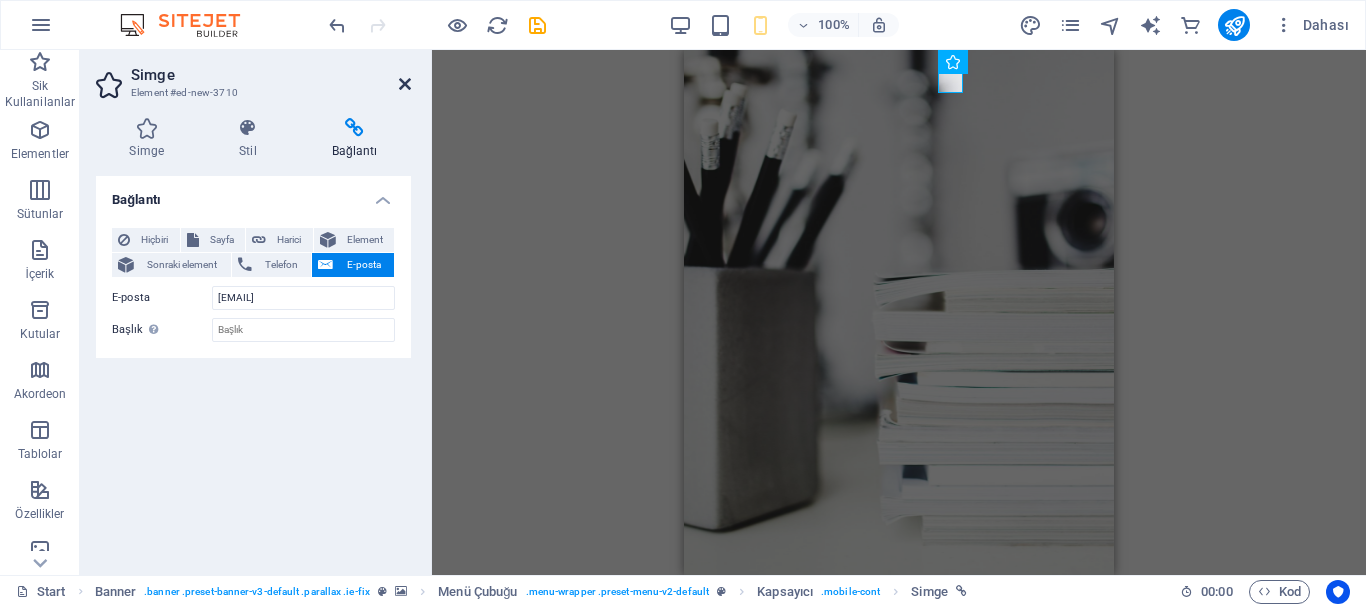 click at bounding box center [405, 84] 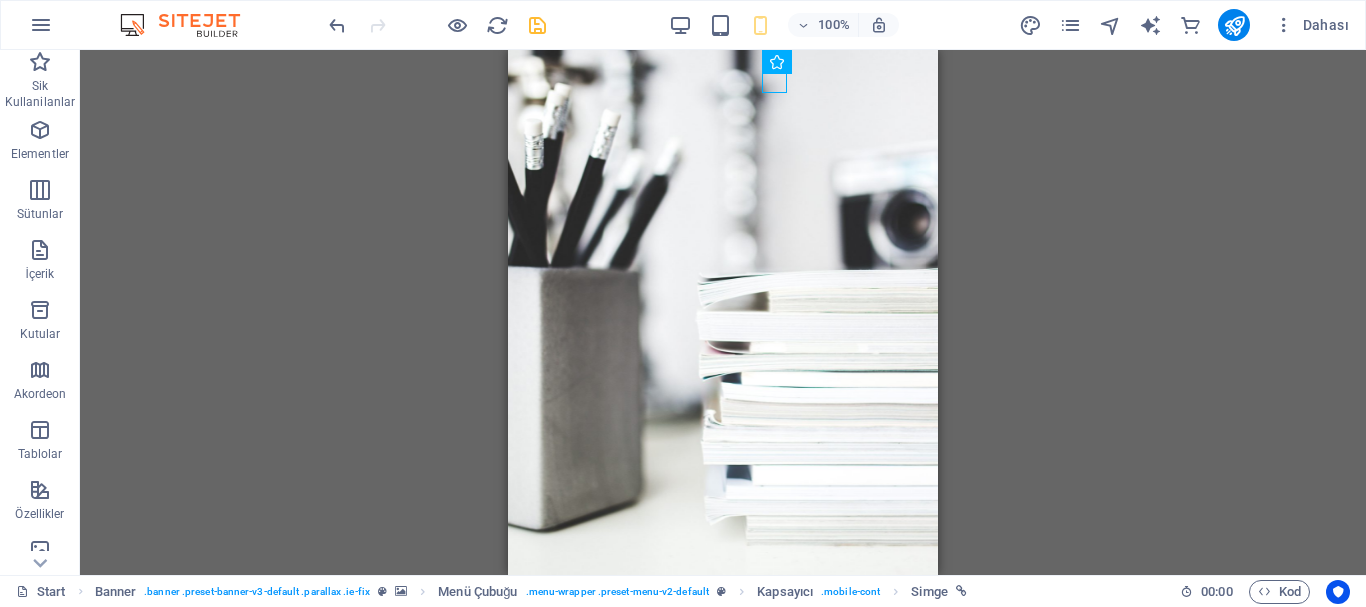 click at bounding box center [537, 25] 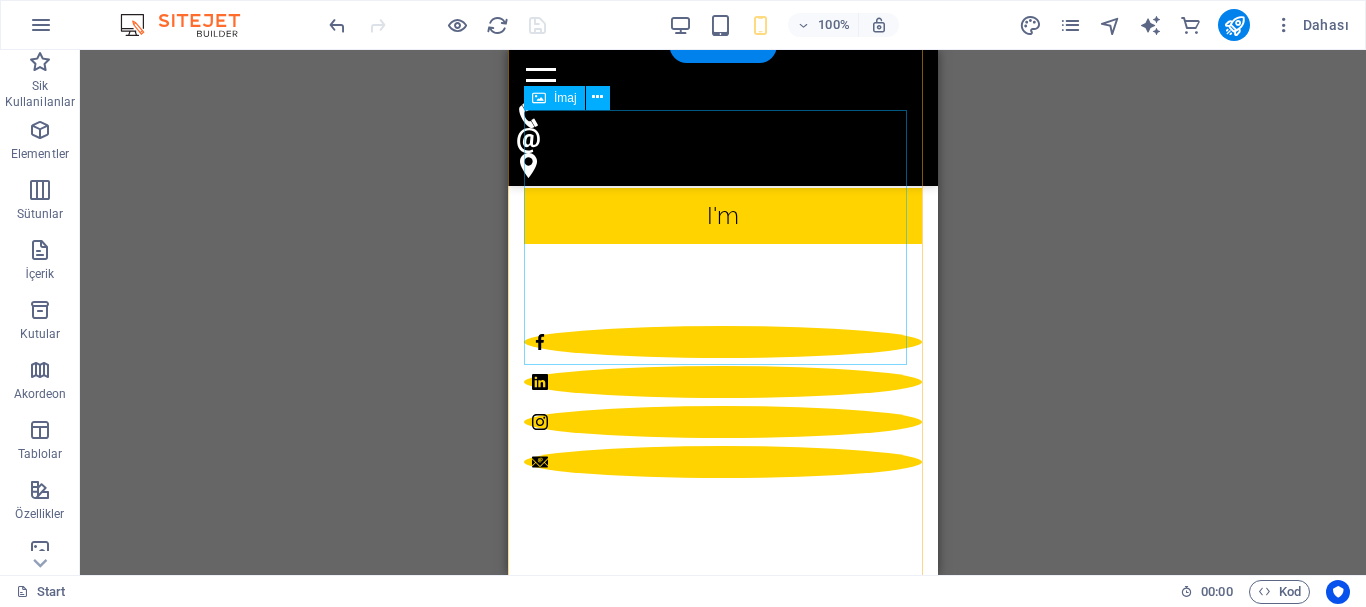 scroll, scrollTop: 500, scrollLeft: 0, axis: vertical 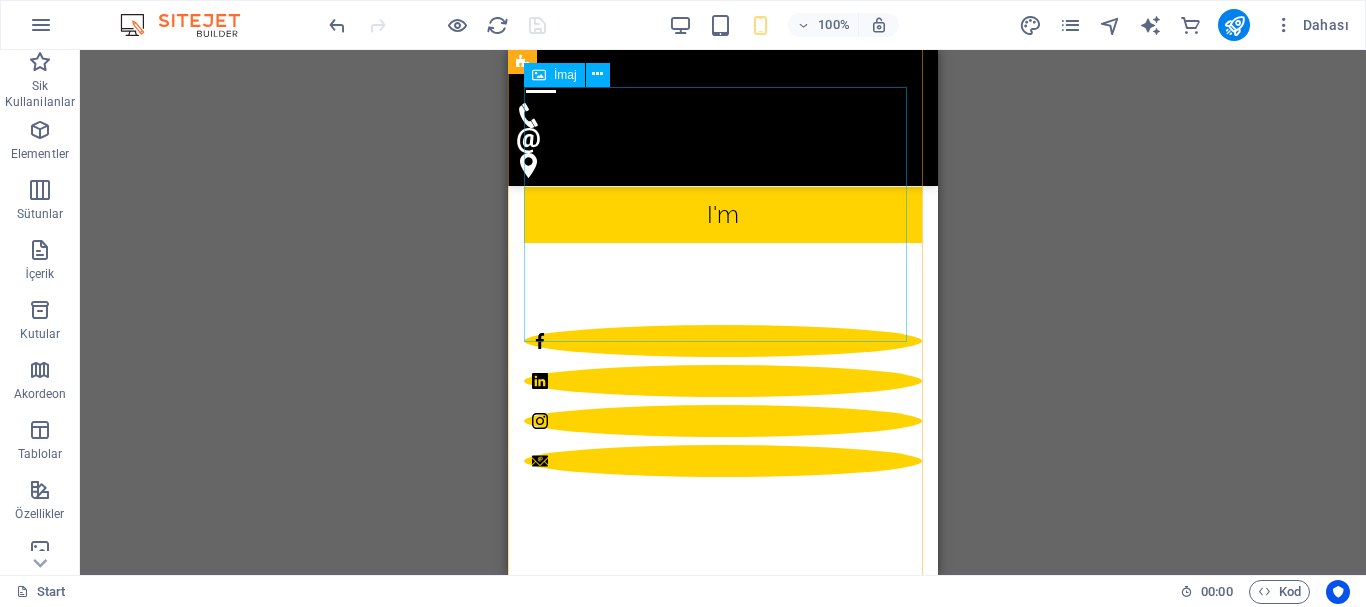 click at bounding box center [723, 978] 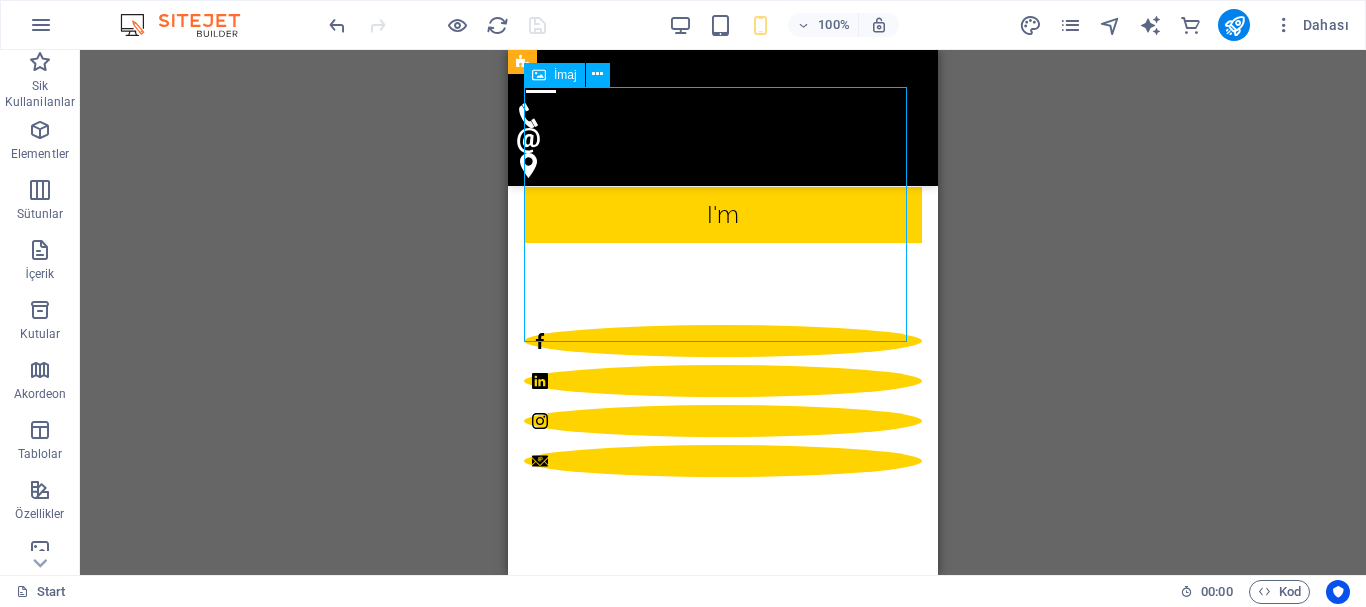 drag, startPoint x: 738, startPoint y: 222, endPoint x: 974, endPoint y: 335, distance: 261.65817 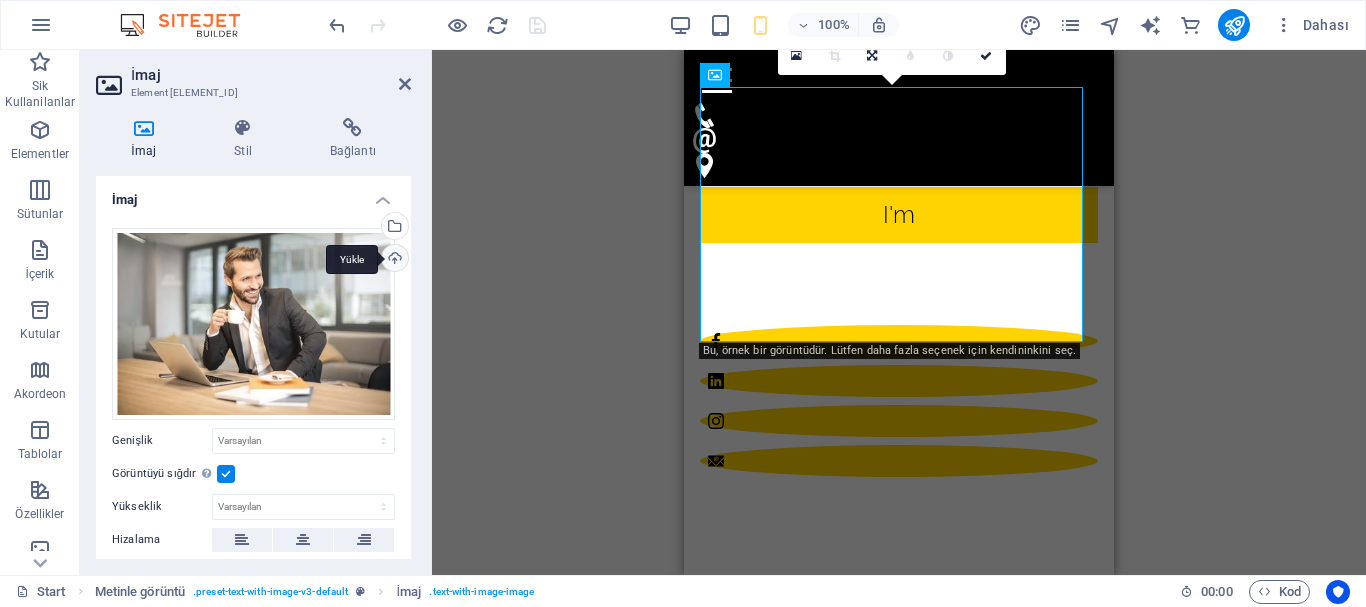 click on "Yükle" at bounding box center (393, 260) 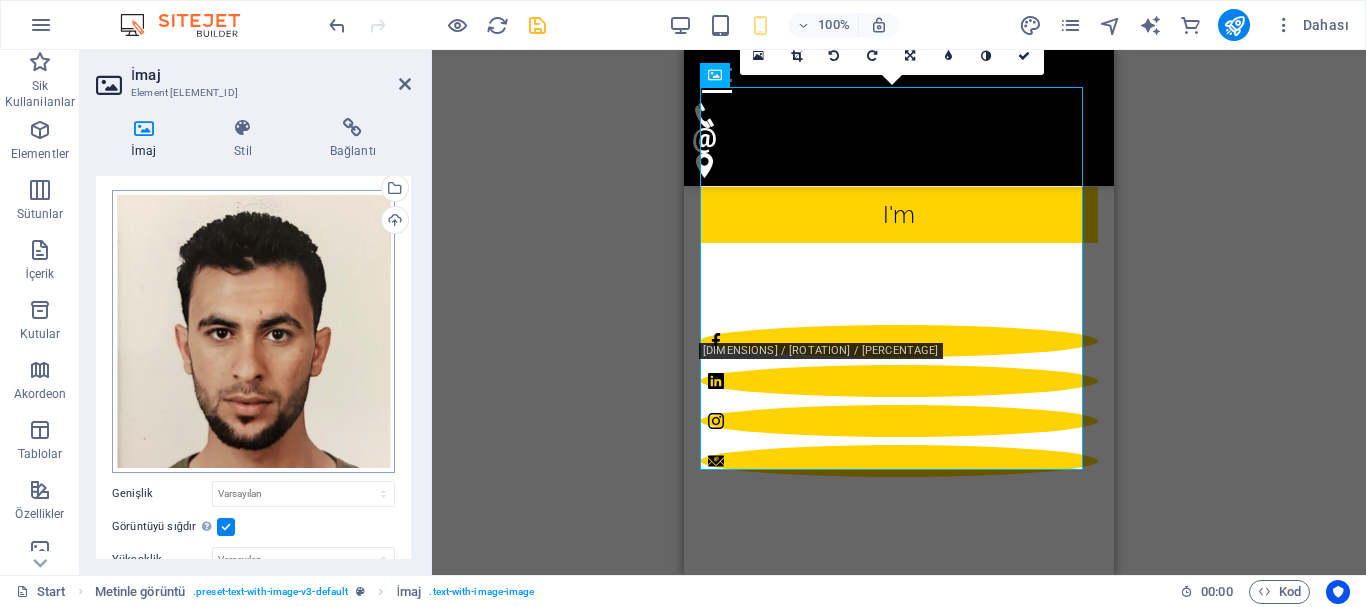 scroll, scrollTop: 0, scrollLeft: 0, axis: both 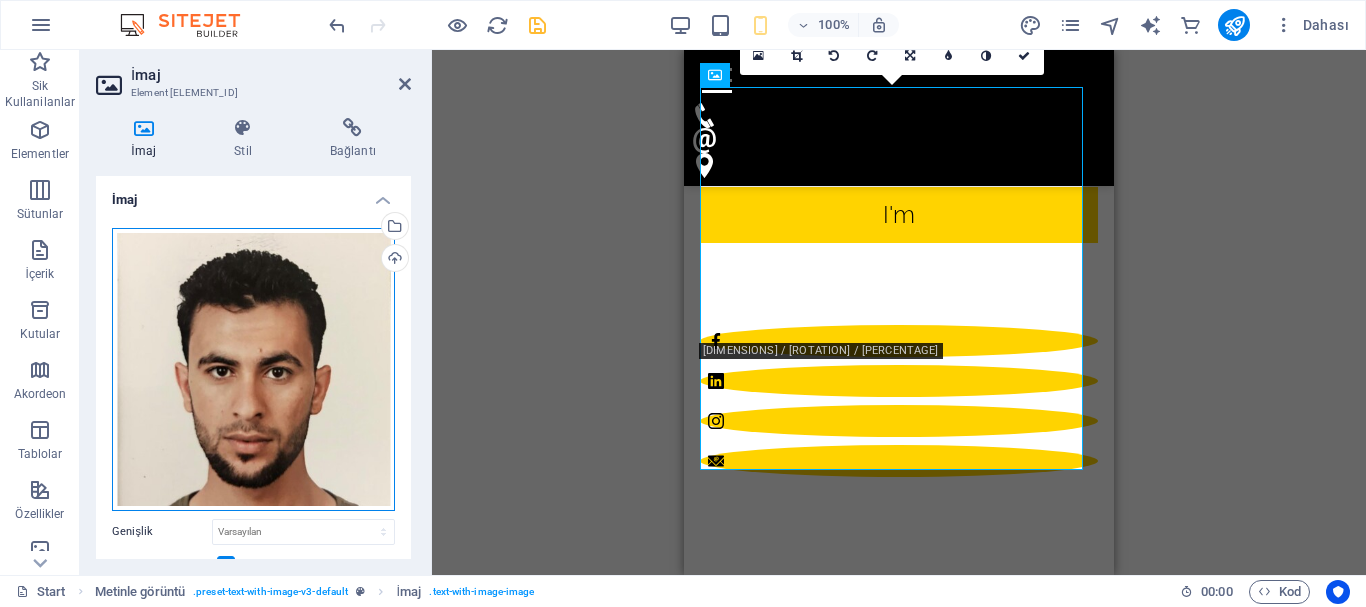 click on "Dosyaları buraya sürükleyin, dosyaları seçmek için tıklayın veya Dosyalardan ya da ücretsiz stok fotoğraf ve videolarımızdan dosyalar seçin" at bounding box center (253, 369) 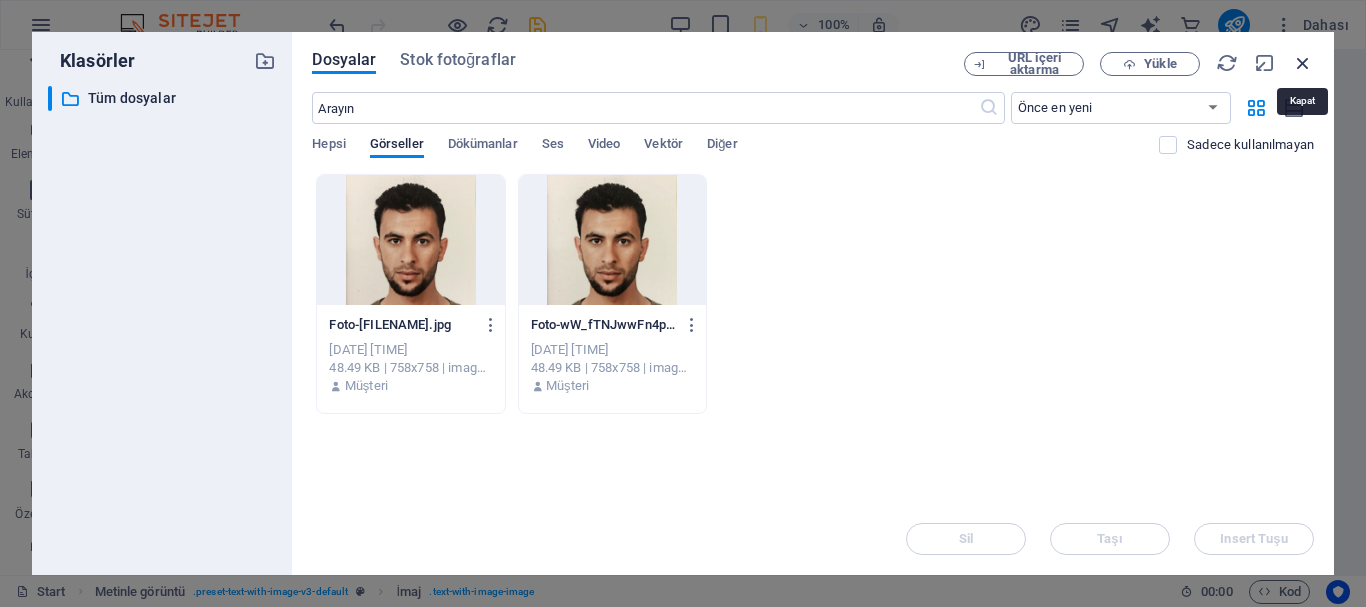 click at bounding box center [1303, 63] 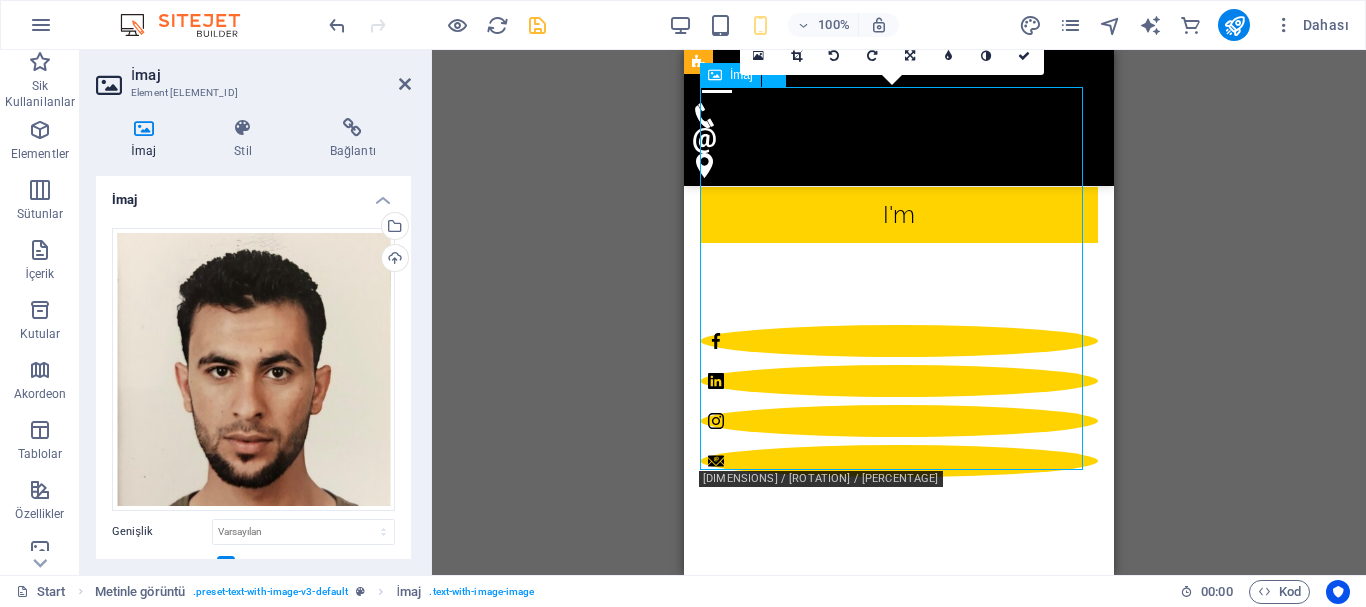 click at bounding box center [899, 852] 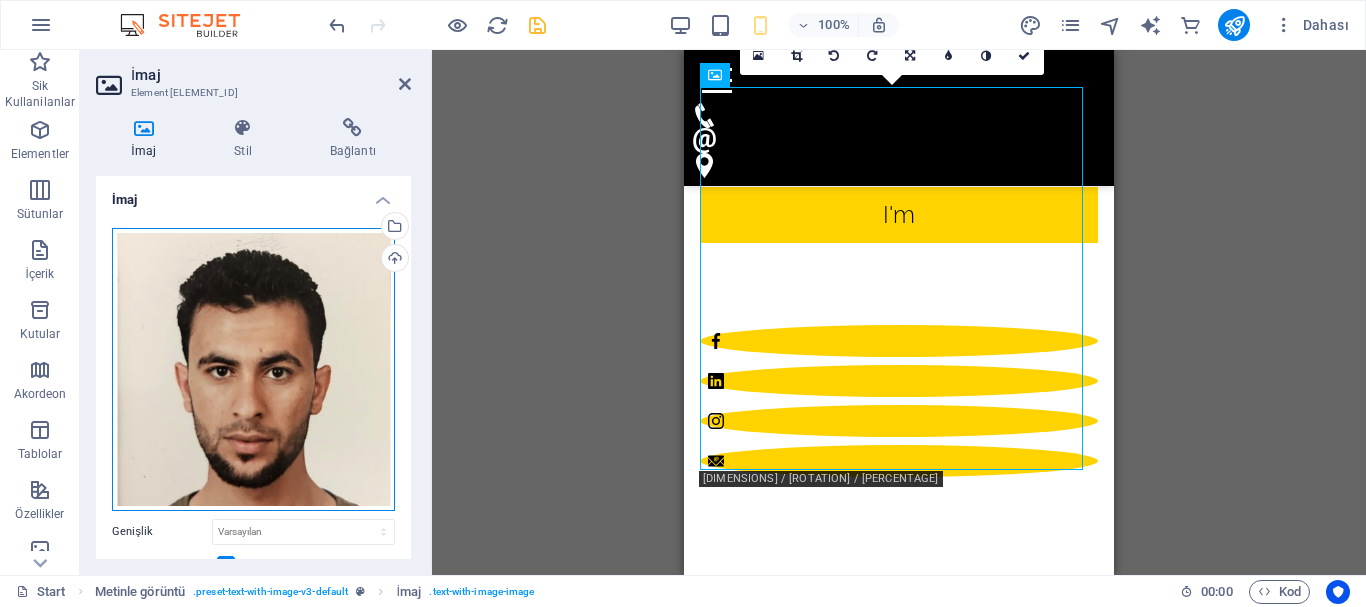 click on "Dosyaları buraya sürükleyin, dosyaları seçmek için tıklayın veya Dosyalardan ya da ücretsiz stok fotoğraf ve videolarımızdan dosyalar seçin" at bounding box center [253, 369] 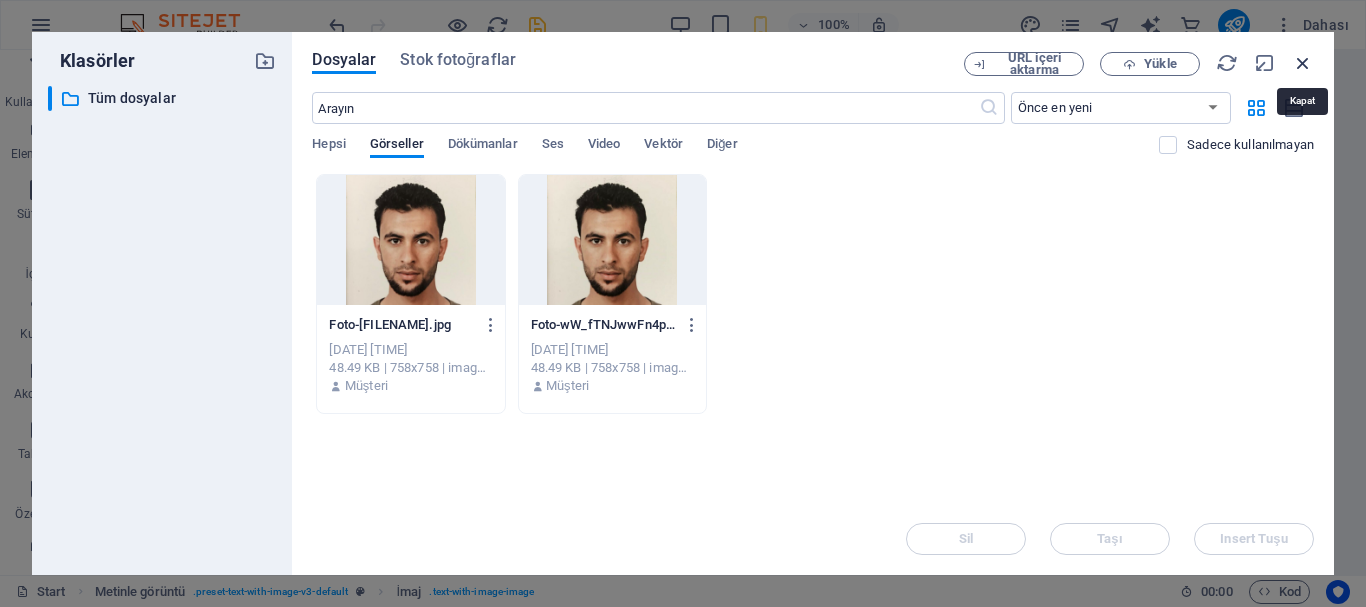drag, startPoint x: 1302, startPoint y: 63, endPoint x: 186, endPoint y: 183, distance: 1122.4331 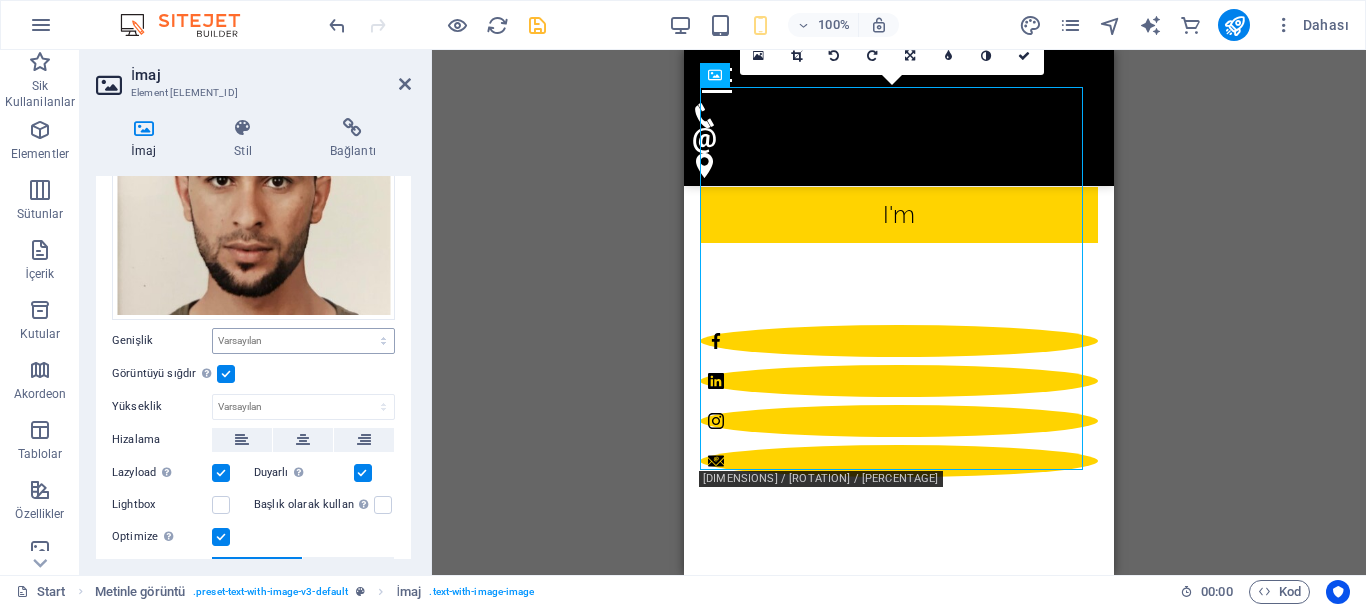 scroll, scrollTop: 200, scrollLeft: 0, axis: vertical 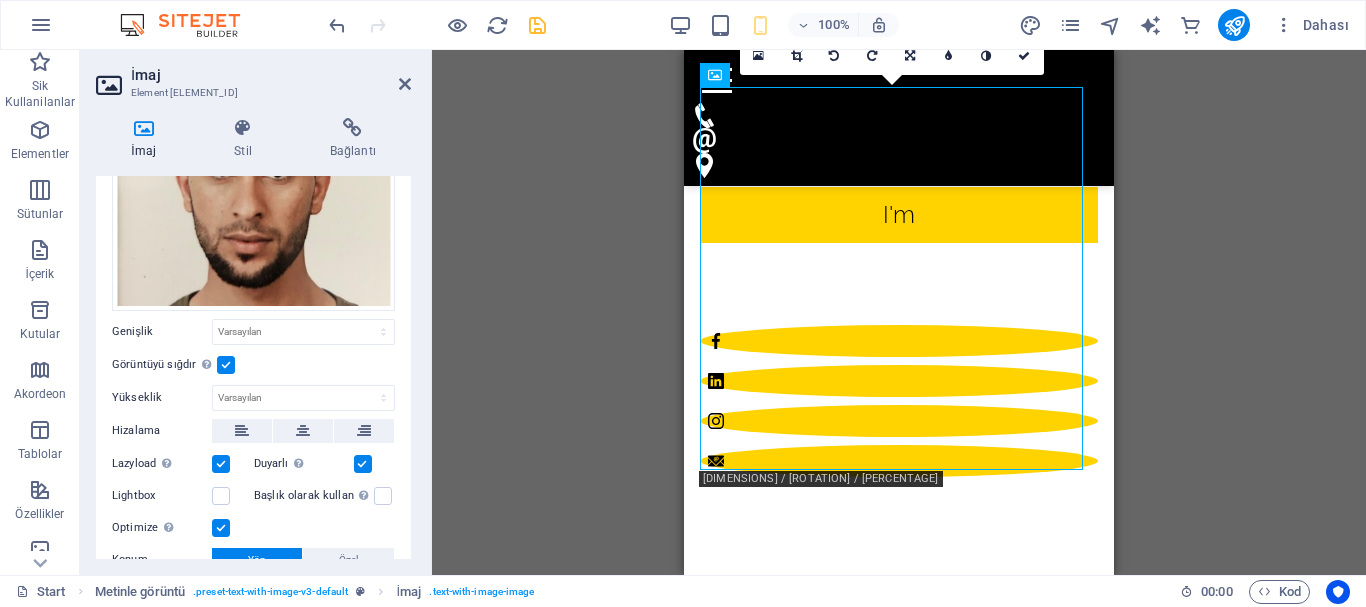 click at bounding box center [226, 365] 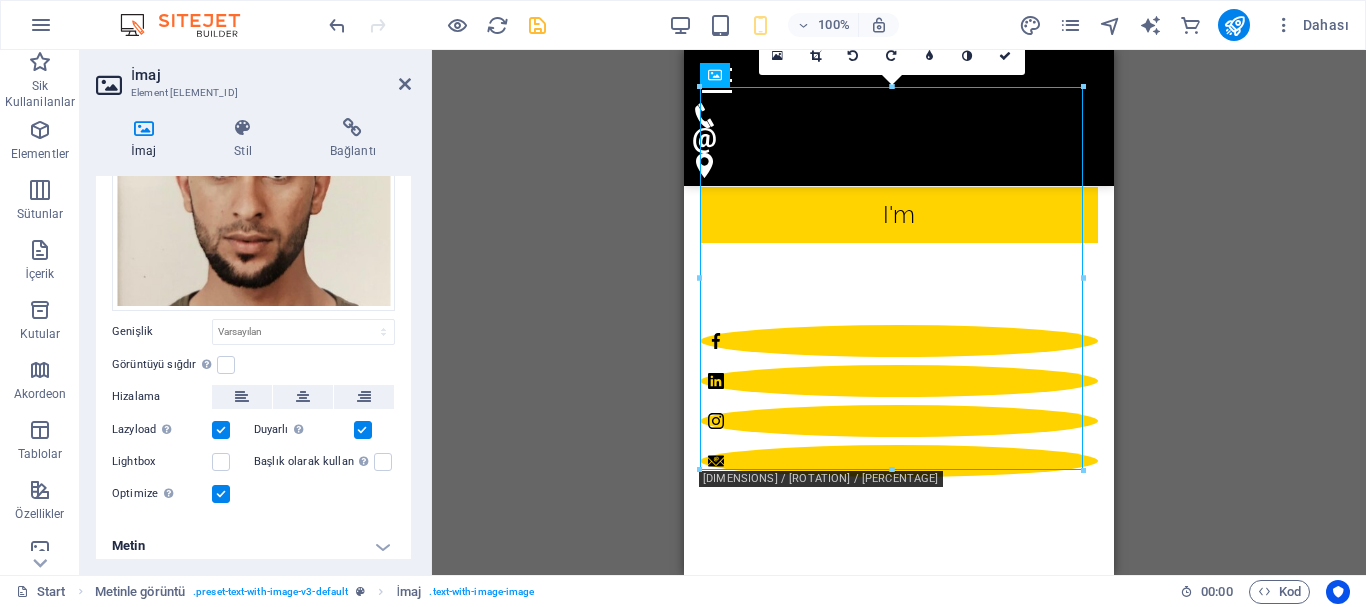click at bounding box center (221, 430) 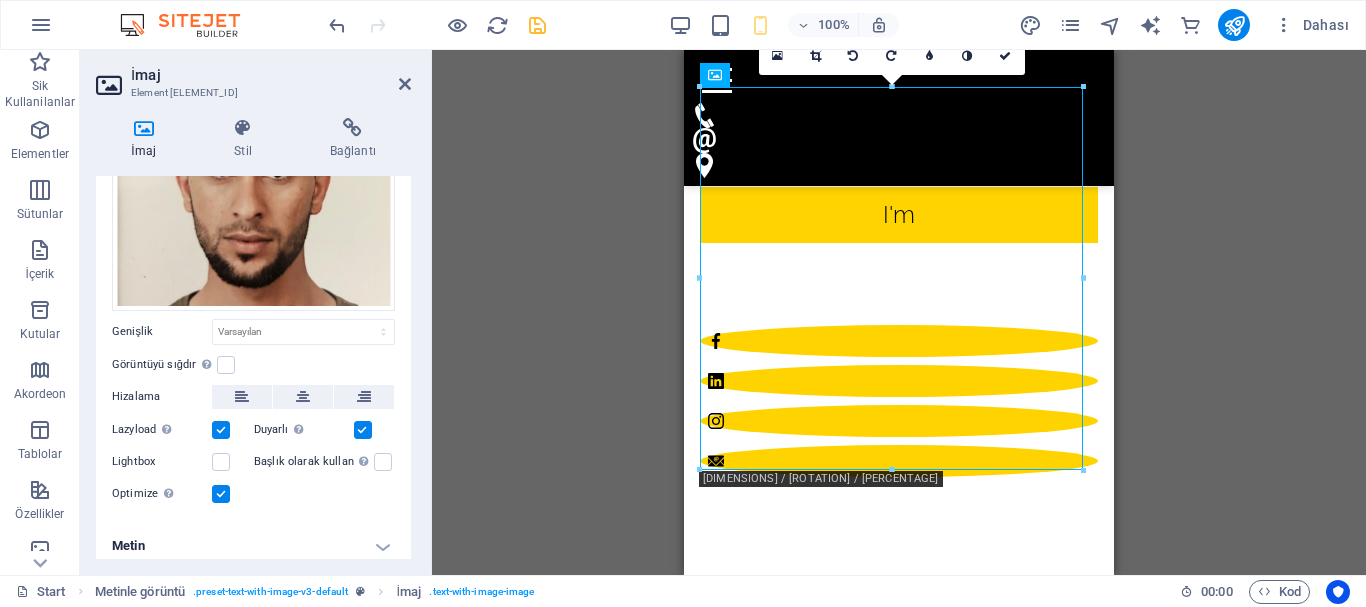 click on "Lazyload Sayfa yüklendikten sonra görüntülerin yüklenmesi, sayfa hızını artırır." at bounding box center (0, 0) 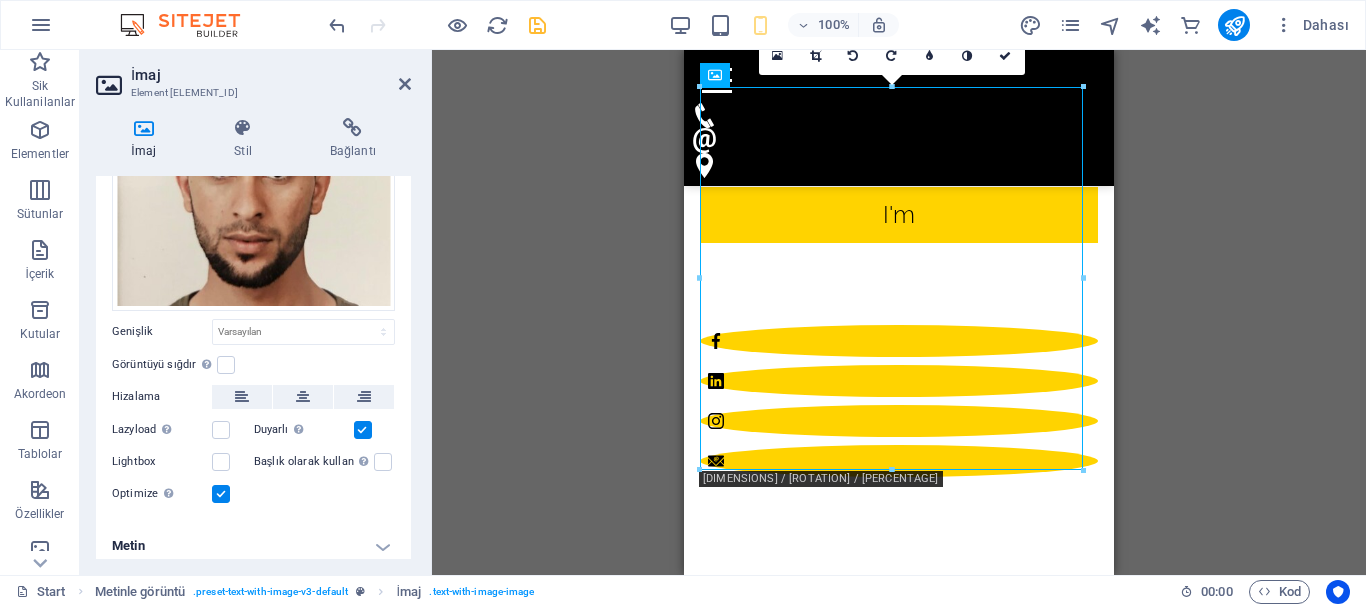 click at bounding box center (363, 430) 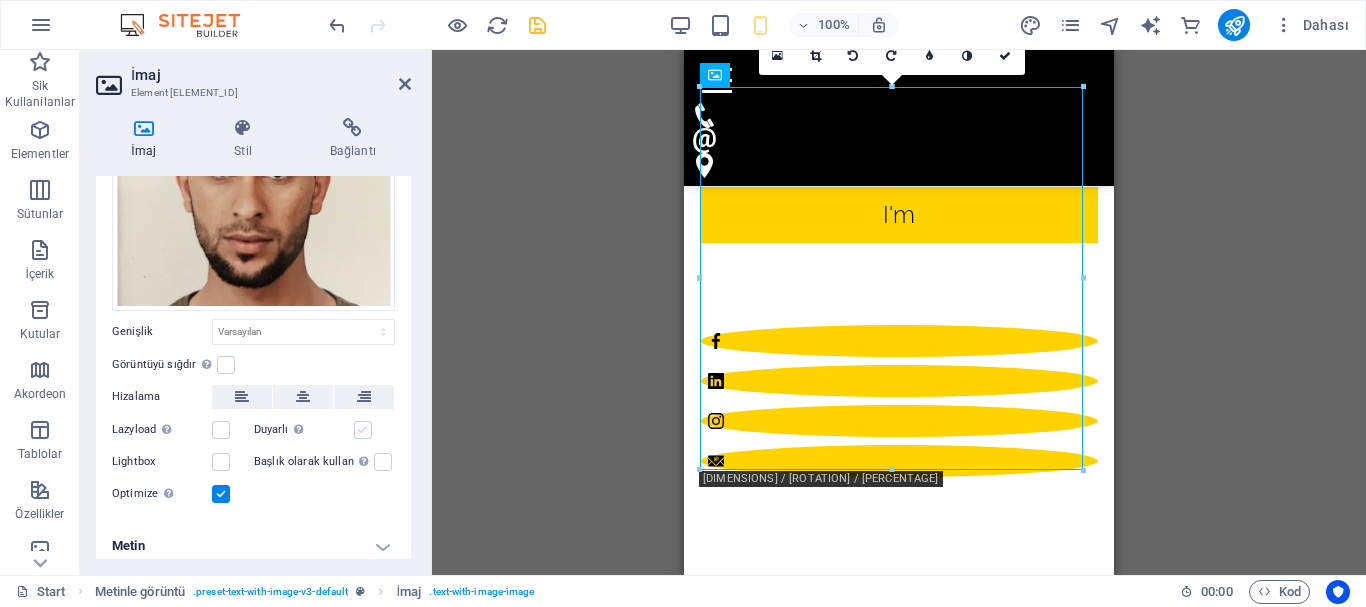 click at bounding box center [363, 430] 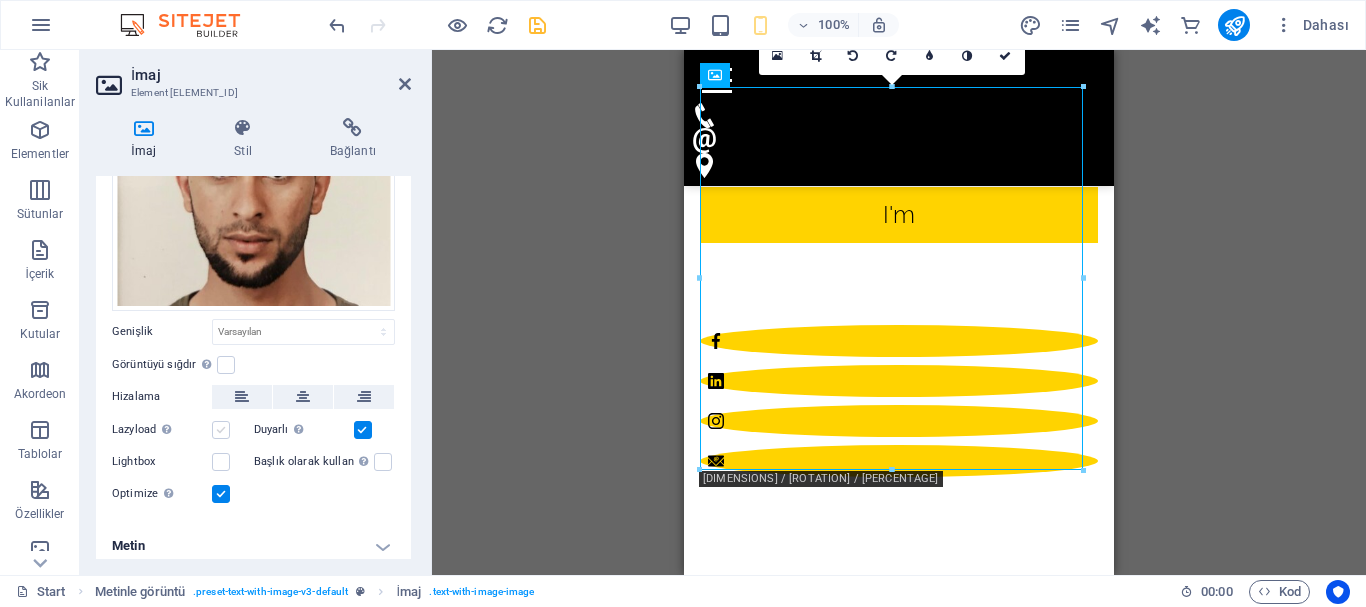 click at bounding box center [221, 430] 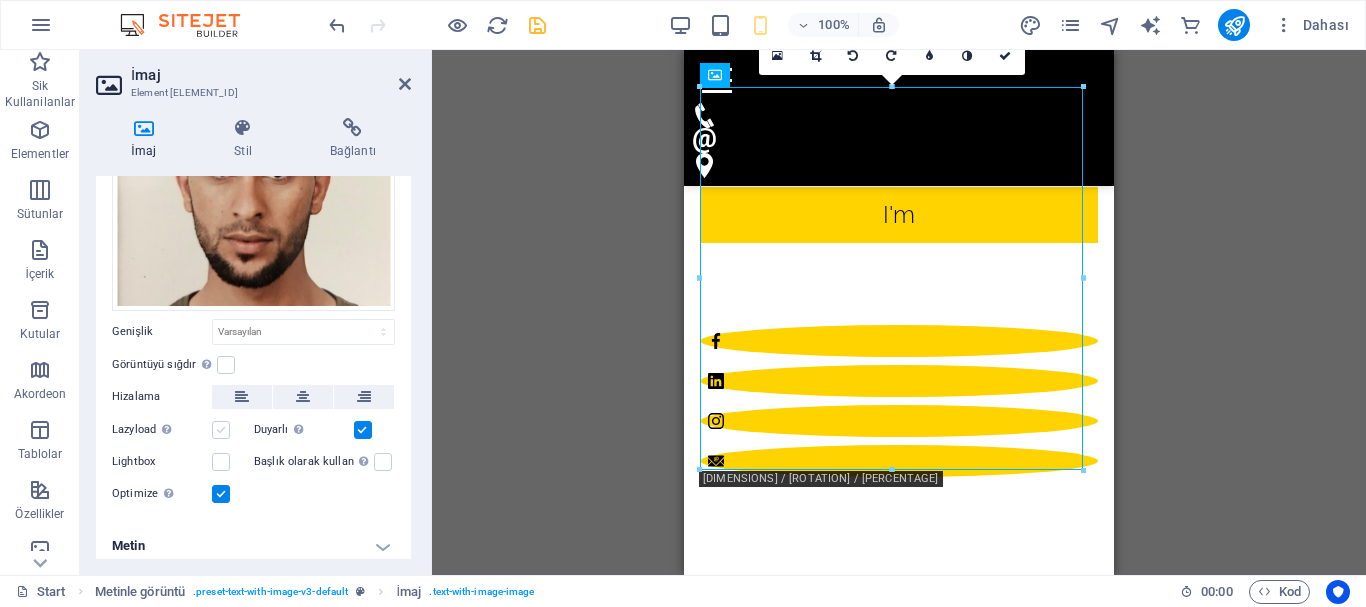 click on "Lazyload Sayfa yüklendikten sonra görüntülerin yüklenmesi, sayfa hızını artırır." at bounding box center [0, 0] 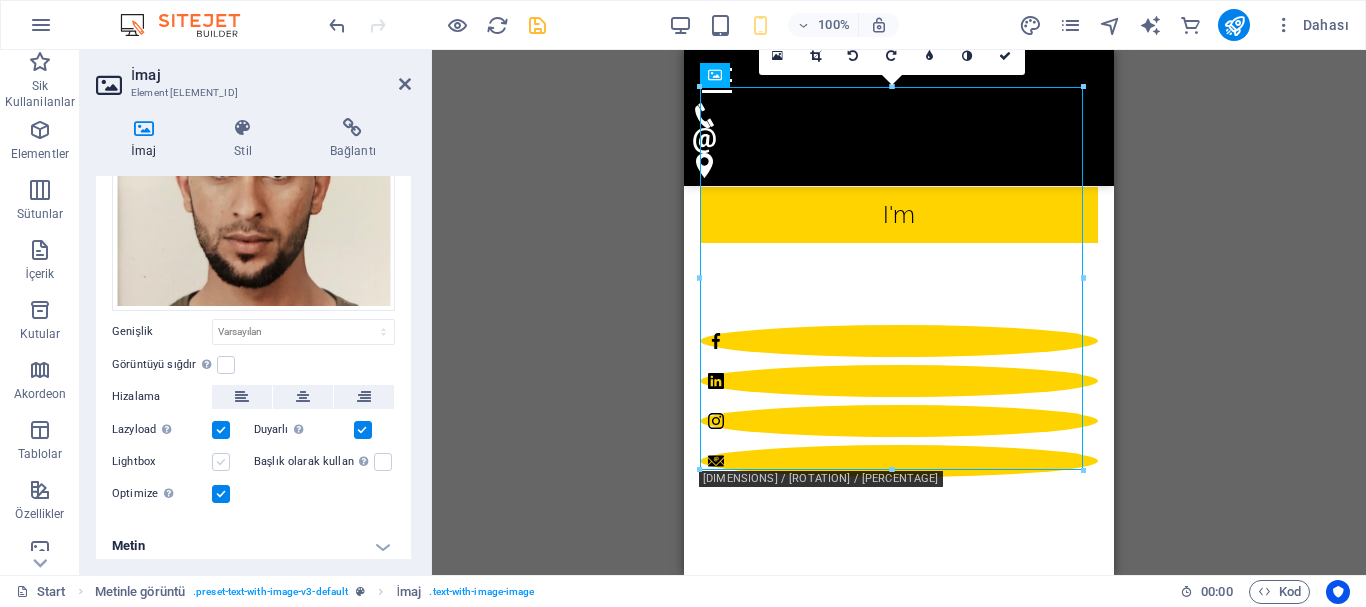 click at bounding box center (221, 462) 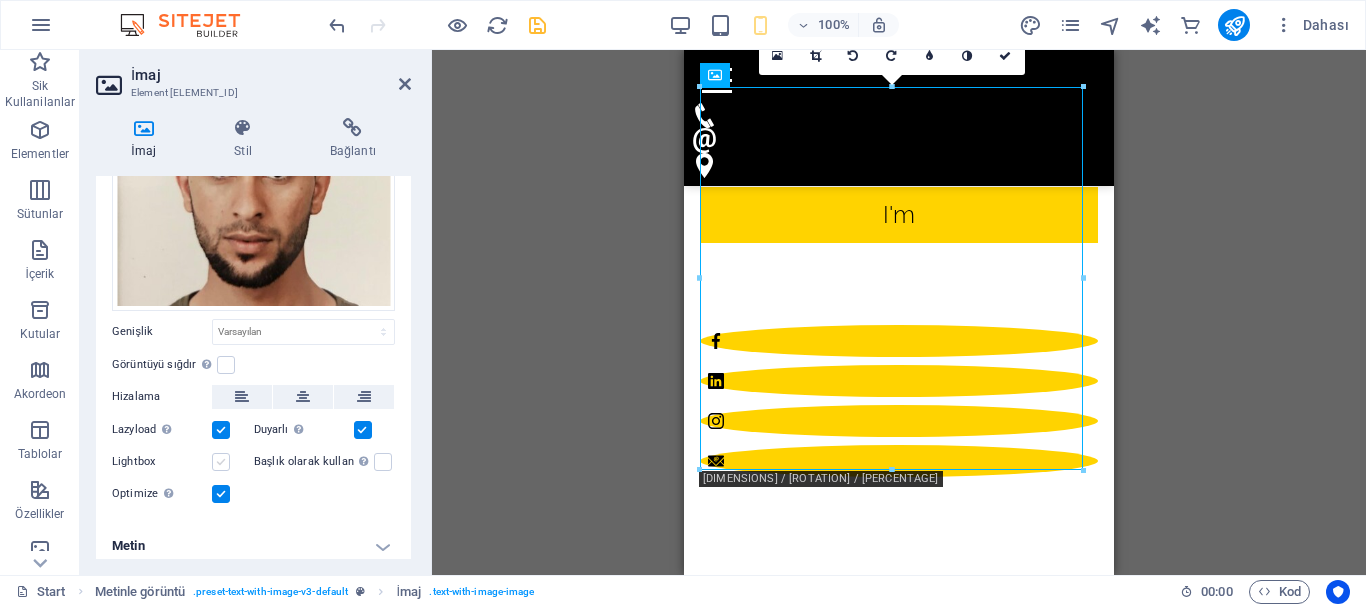 click on "Lightbox" at bounding box center [0, 0] 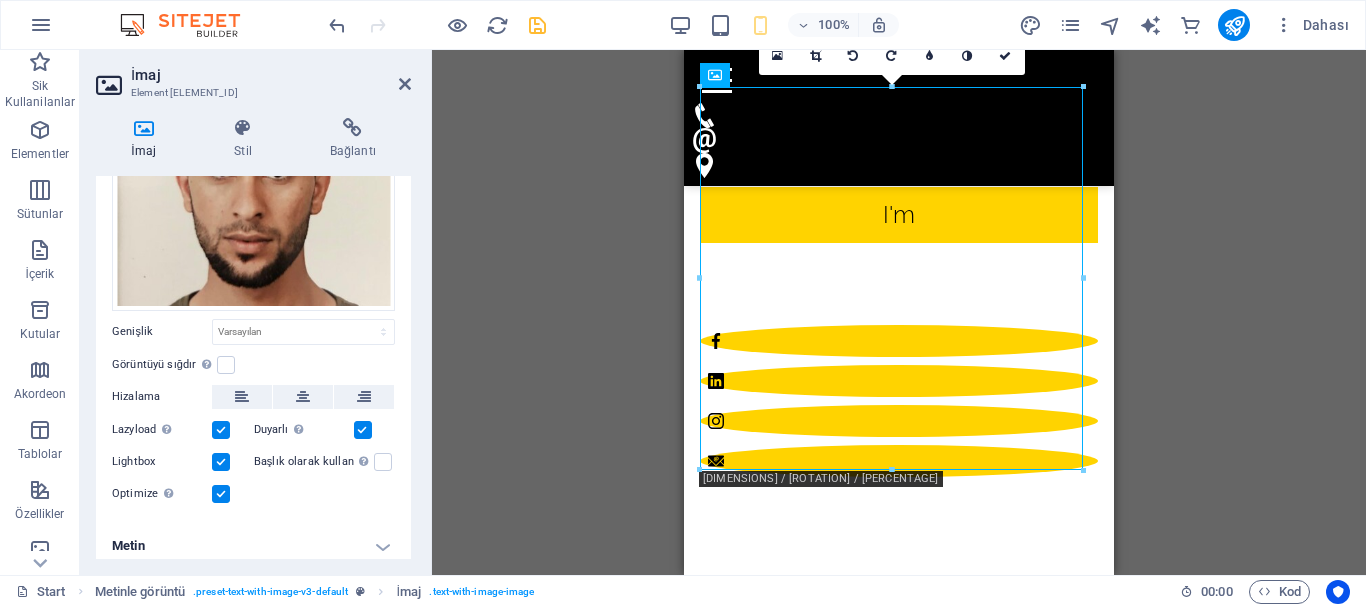 click at bounding box center [221, 462] 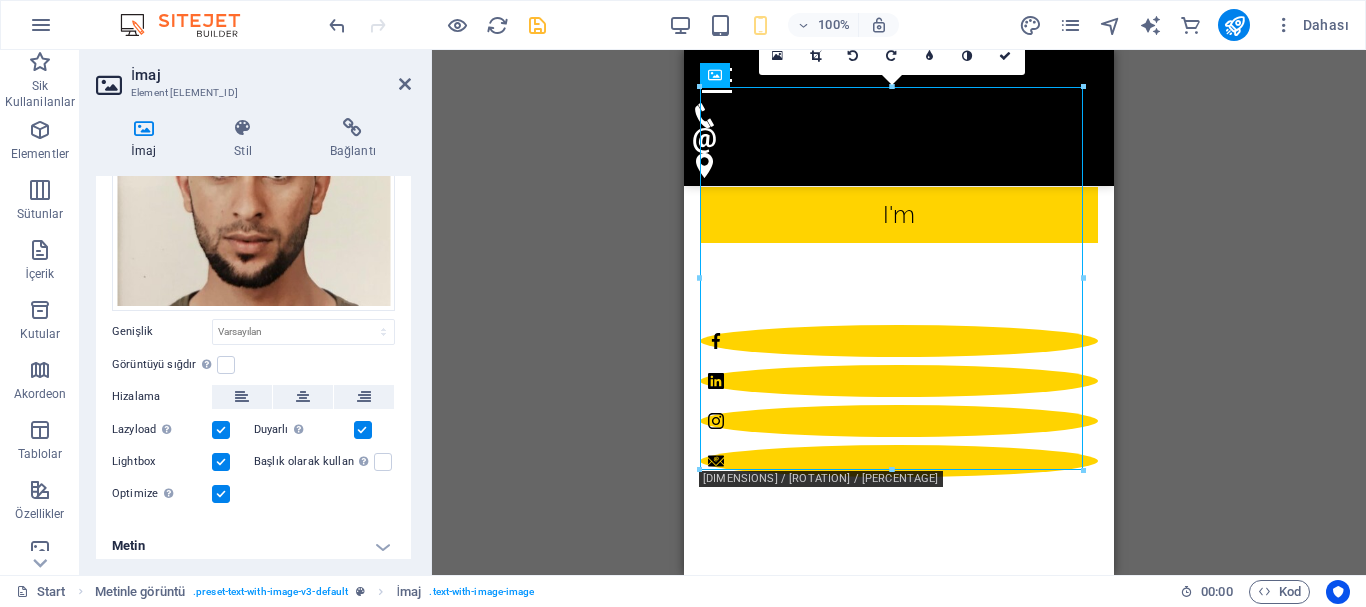 click on "Lightbox" at bounding box center [0, 0] 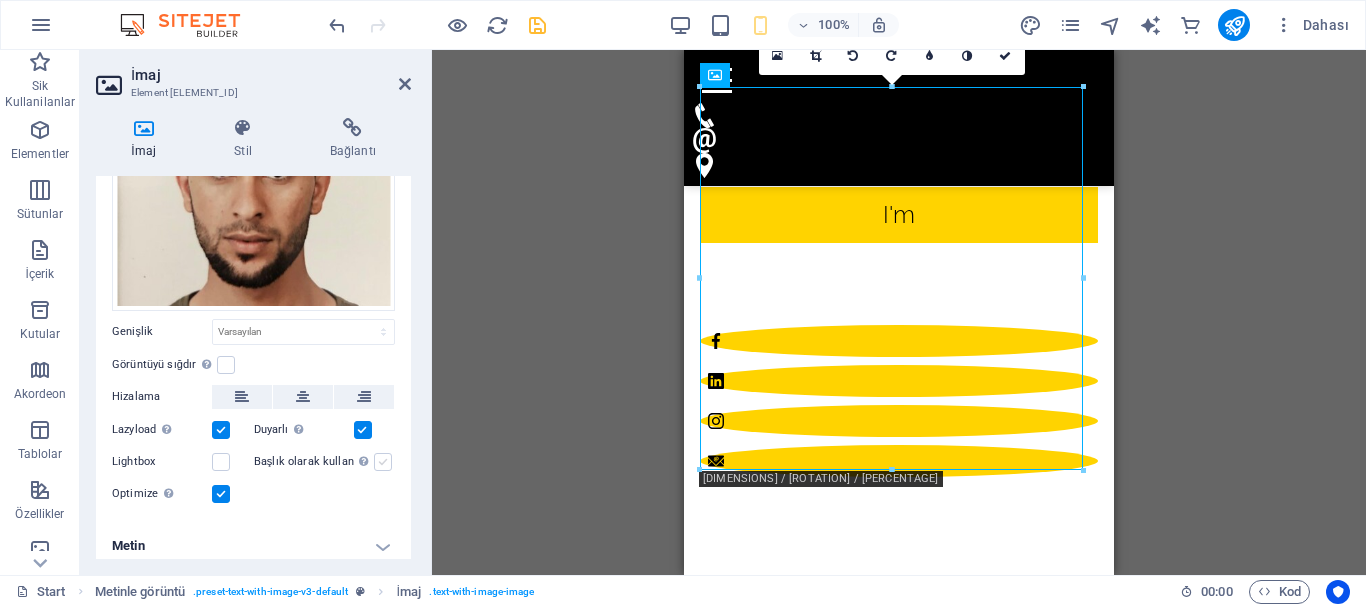 click at bounding box center (383, 462) 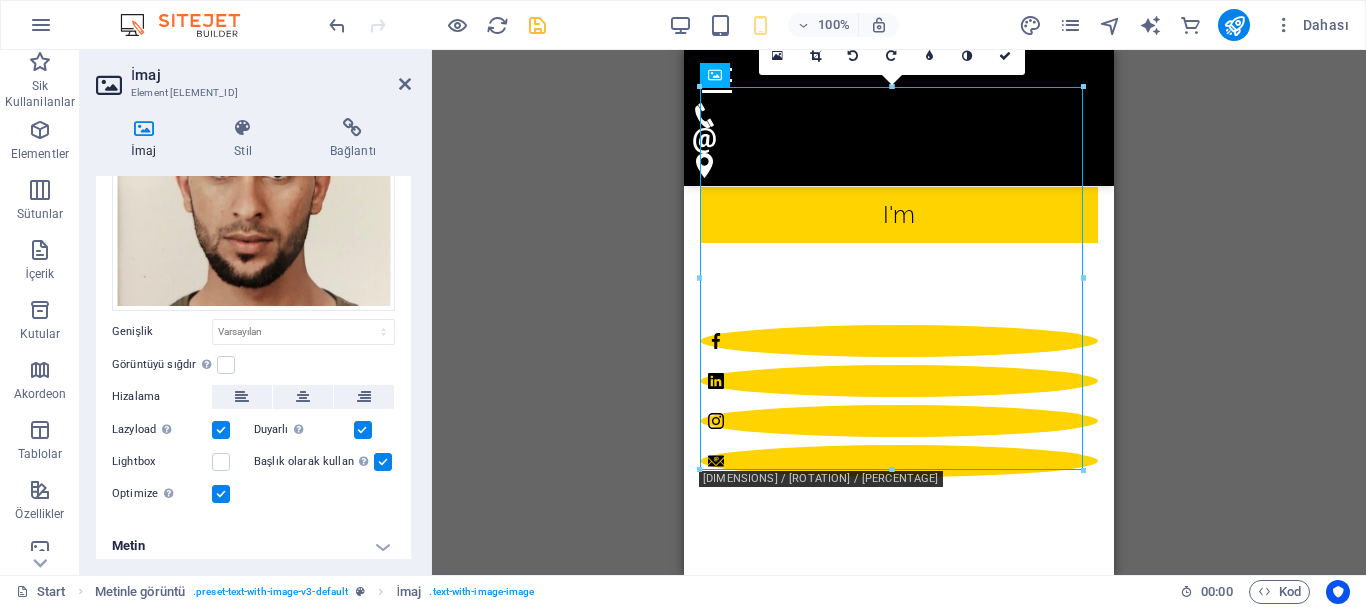click at bounding box center [383, 462] 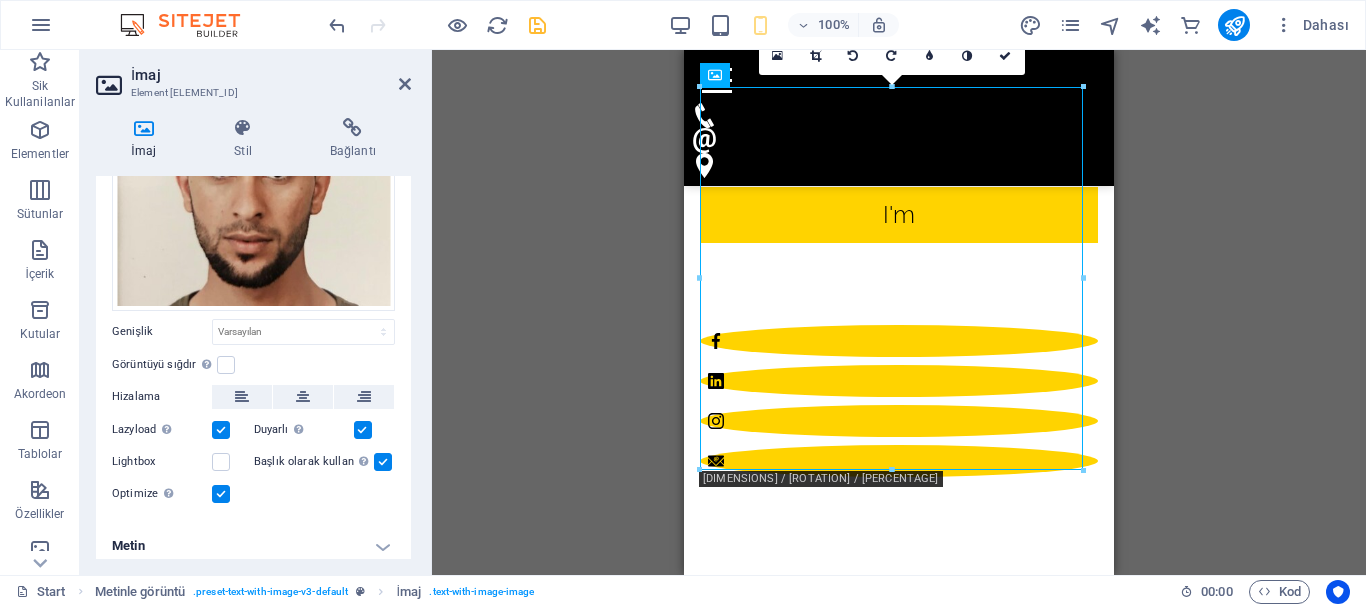 click on "Başlık olarak kullan Görüntü, bir H1 başlık etiketine sığdırılacak. Alternatif metne H1 başlığının genişliğini vermek için kullanışlıdır, ör. logo için. Belirsizse işaretlemeden bırak." at bounding box center (0, 0) 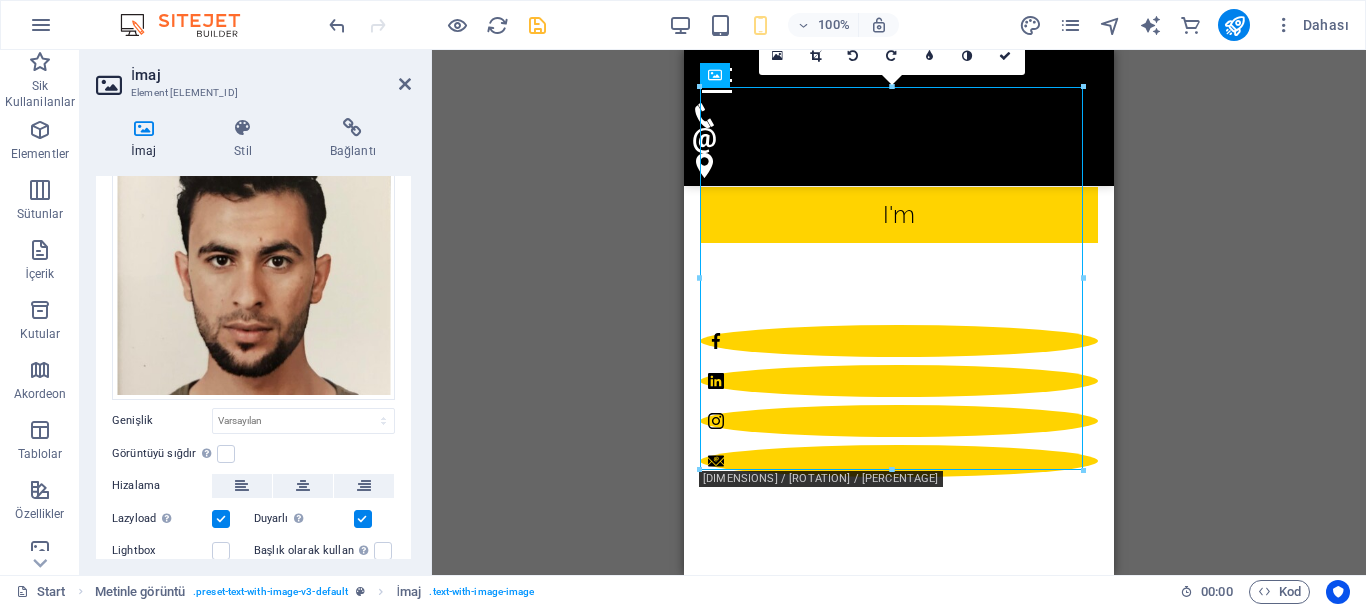 scroll, scrollTop: 7, scrollLeft: 0, axis: vertical 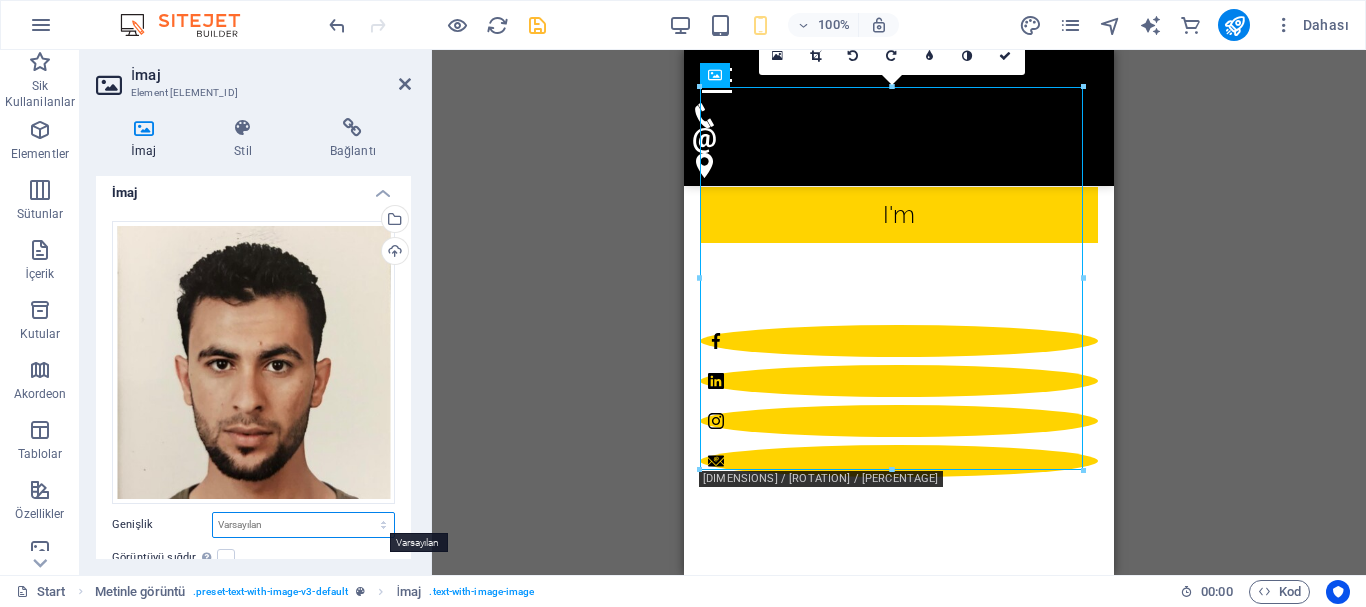 click on "Varsayılan otomatik px rem % em vh vw" at bounding box center [303, 525] 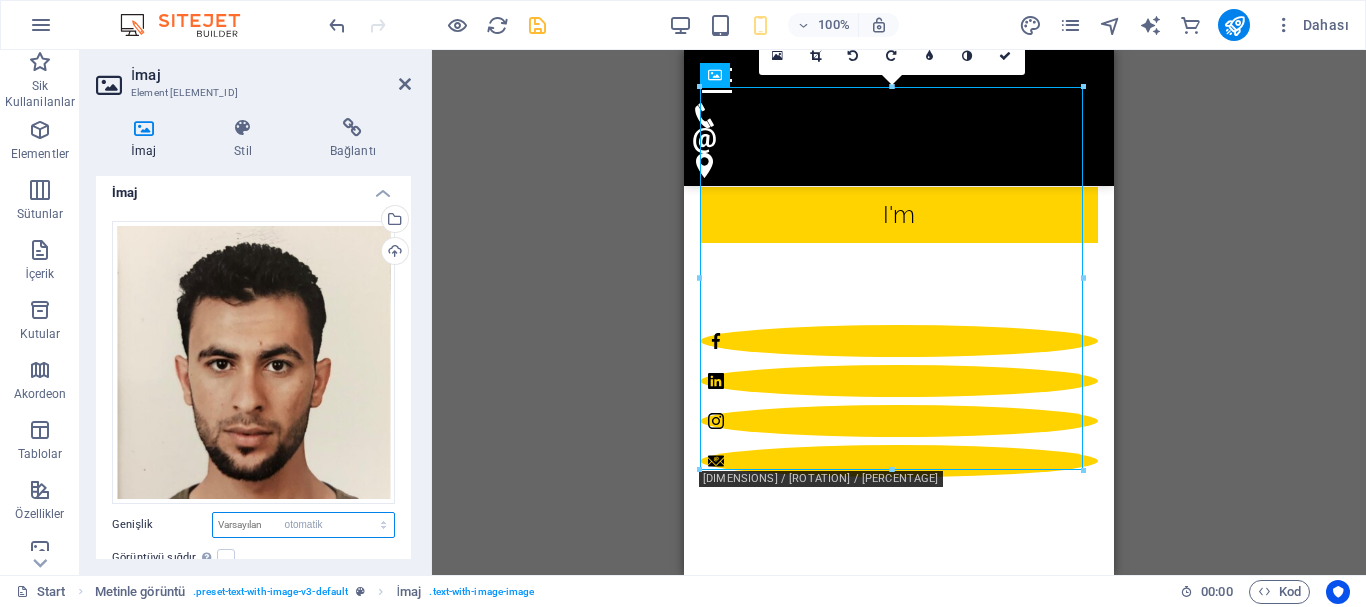 click on "Varsayılan otomatik px rem % em vh vw" at bounding box center [303, 525] 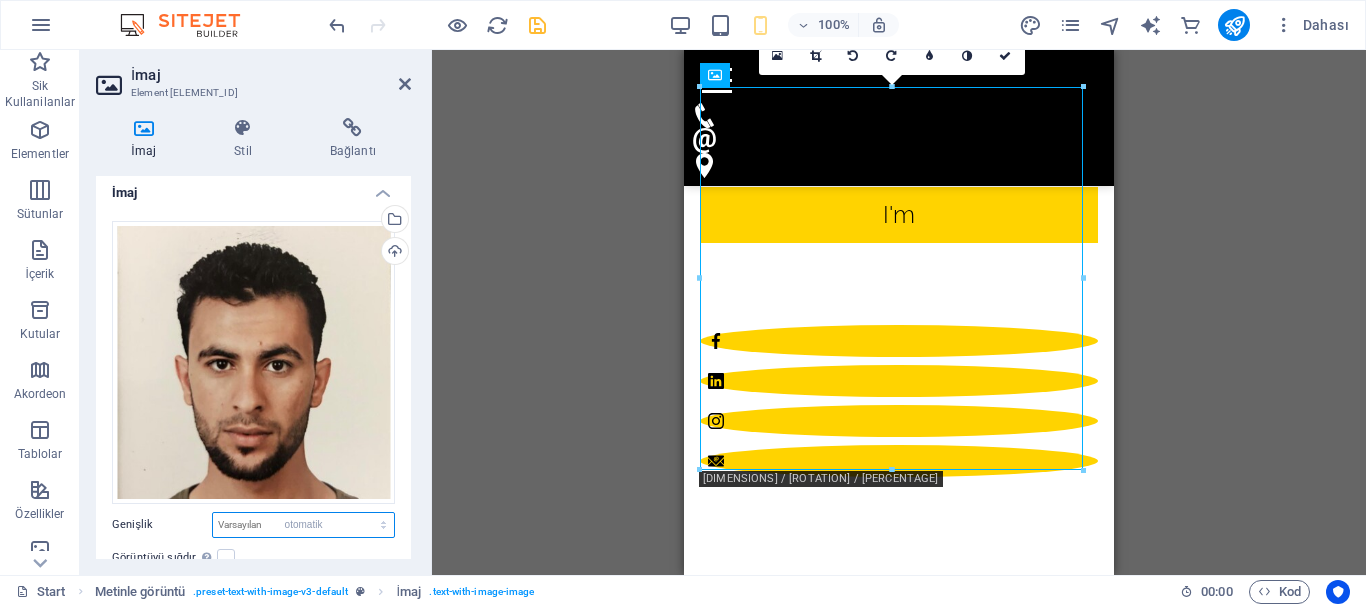 select on "DISABLED_OPTION_VALUE" 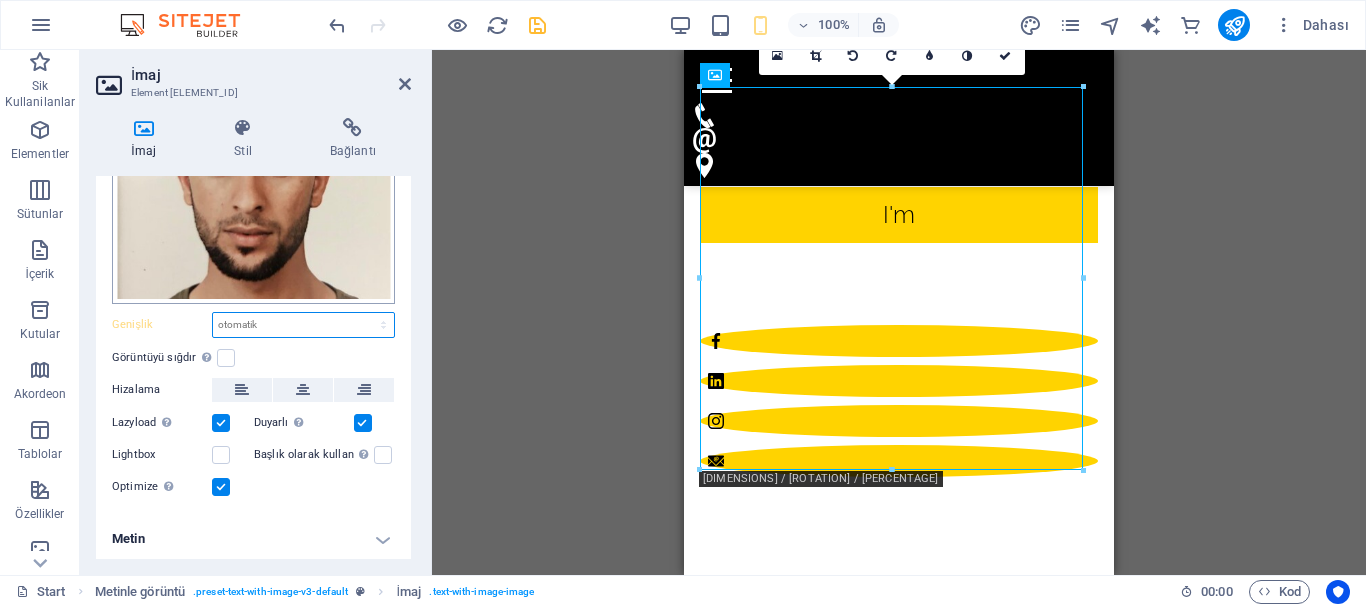 scroll, scrollTop: 0, scrollLeft: 0, axis: both 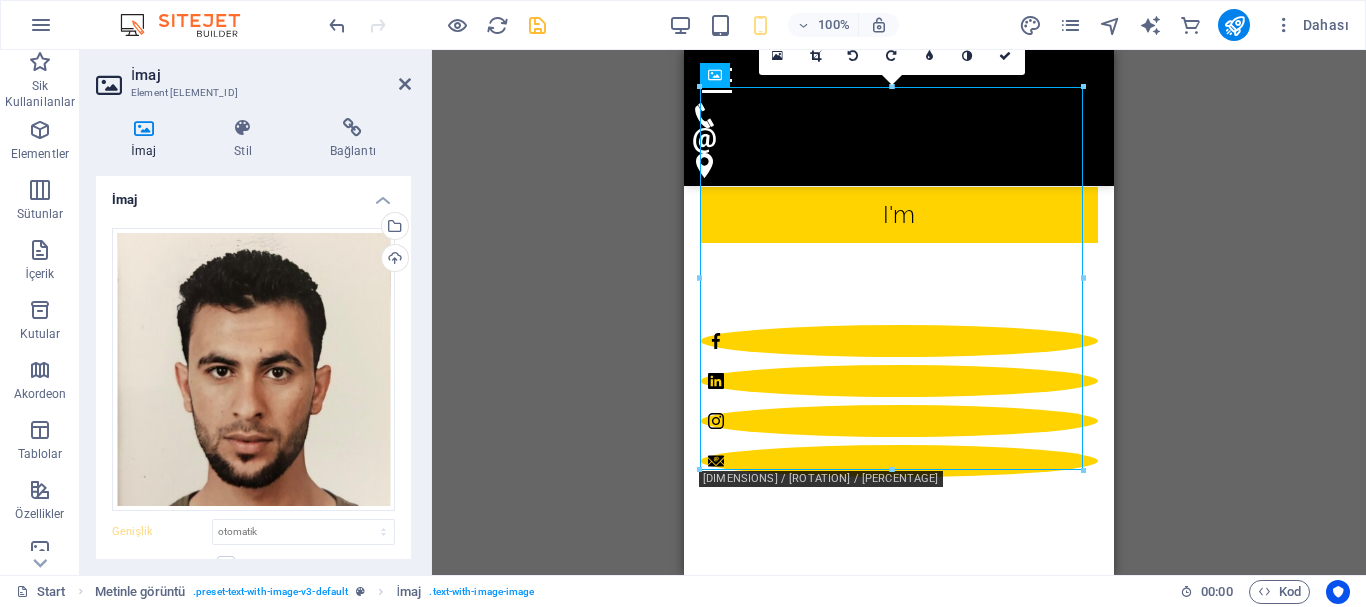 click on "Mevcut içeriği değiştirmek için buraya sürükleyin. Yeni bir element oluşturmak istiyorsanız “Ctrl” tuşuna basın.
Kaydırıcı   Kaydırıcı   H1   Banner   Kapsayıcı   Kaydırıcı   Kaydırıcı   Aralık   Sosyal Medya Simgeleri   Simge   Simge   Simge   Kaydırıcı   Kaydırıcı   H1   Aralık   Banner   Menü   Menü Çubuğu   Ayırıcı   HTML   Ayırıcı   Yer Tutucu   Kapsayıcı   Yer Tutucu   Yer Tutucu   Kaydırıcı   Kaydırıcı   H1   Yer Tutucu   Kaydırıcı   Kaydırıcı   Yer Tutucu   Metin   Kaydırıcı   H3   Simge   Kaydırıcı   Kaydırıcı   Metin   Metinle görüntü   Simge   Kapsayıcı   Metin   H1   Kapsayıcı   H2   Kapsayıcı   Aralık   Metin   Aralık   İlerleme çubuğu   İlerleme çubuğu   Kapsayıcı   HTML   İlerleme çubuğu   Kapsayıcı   İlerleme çubuğu   Kapsayıcı   Metin   Kapsayıcı   HTML   Kapsayıcı   Kapsayıcı   Metin   Kapsayıcı   Metin   Kapsayıcı   İmaj   Metin   Kapsayıcı   Metin       HTML" at bounding box center (899, 312) 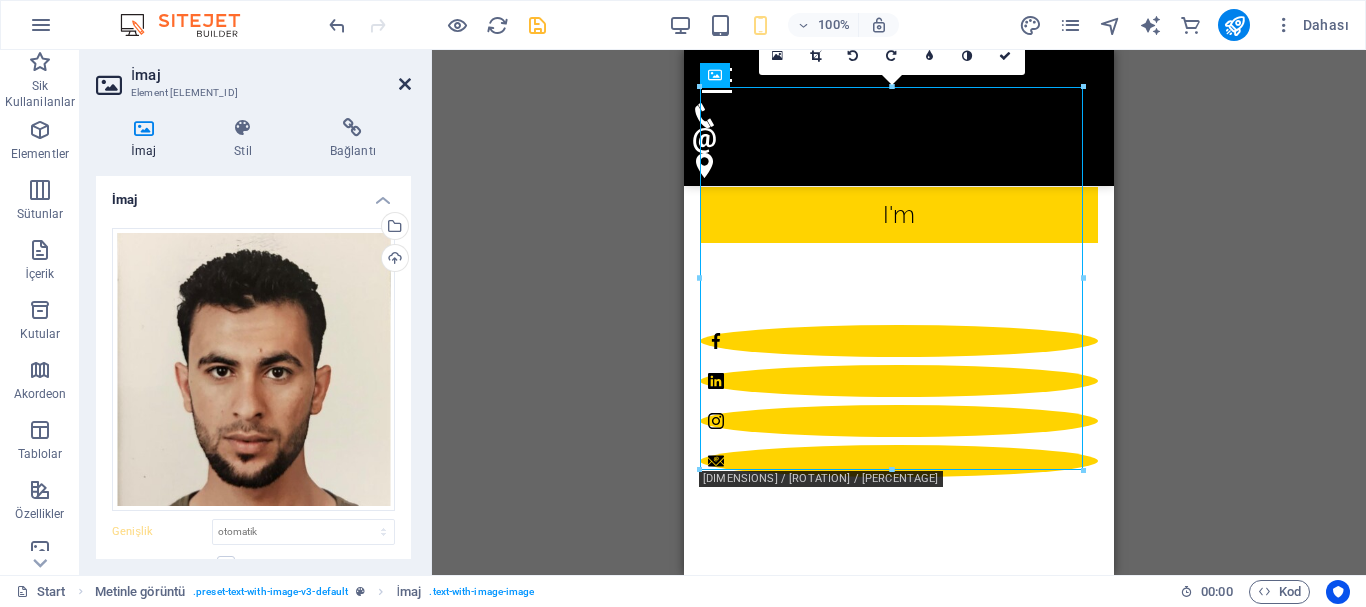 click at bounding box center (405, 84) 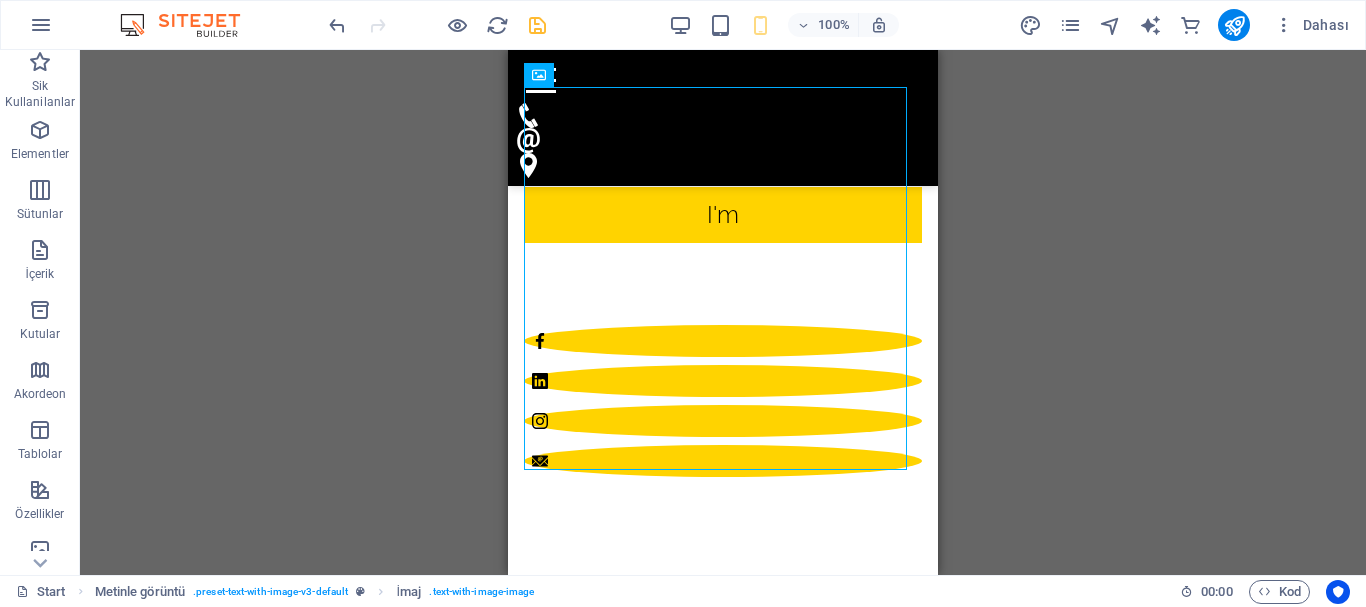 click on "Mevcut içeriği değiştirmek için buraya sürükleyin. Yeni bir element oluşturmak istiyorsanız “Ctrl” tuşuna basın.
Kaydırıcı   Kaydırıcı   H1   Banner   Kapsayıcı   Kaydırıcı   Kaydırıcı   Aralık   Sosyal Medya Simgeleri   Simge   Simge   Simge   Kaydırıcı   Kaydırıcı   H1   Aralık   Banner   Menü   Menü Çubuğu   Ayırıcı   HTML   Ayırıcı   Yer Tutucu   Kapsayıcı   Yer Tutucu   Yer Tutucu   Kaydırıcı   Kaydırıcı   H1   Yer Tutucu   Kaydırıcı   Kaydırıcı   Yer Tutucu   Metin   Kaydırıcı   H3   Simge   Kaydırıcı   Kaydırıcı   Metin   Metinle görüntü   Simge   Kapsayıcı   Metin   H1   Kapsayıcı   H2   Kapsayıcı   Aralık   Metin   Aralık   İlerleme çubuğu   İlerleme çubuğu   Kapsayıcı   HTML   İlerleme çubuğu   Kapsayıcı   İlerleme çubuğu   Kapsayıcı   Metin   Kapsayıcı   HTML   Kapsayıcı   Kapsayıcı   Metin   Kapsayıcı   Metin   Kapsayıcı   İmaj   Metin   Kapsayıcı   Metin       HTML" at bounding box center (723, 312) 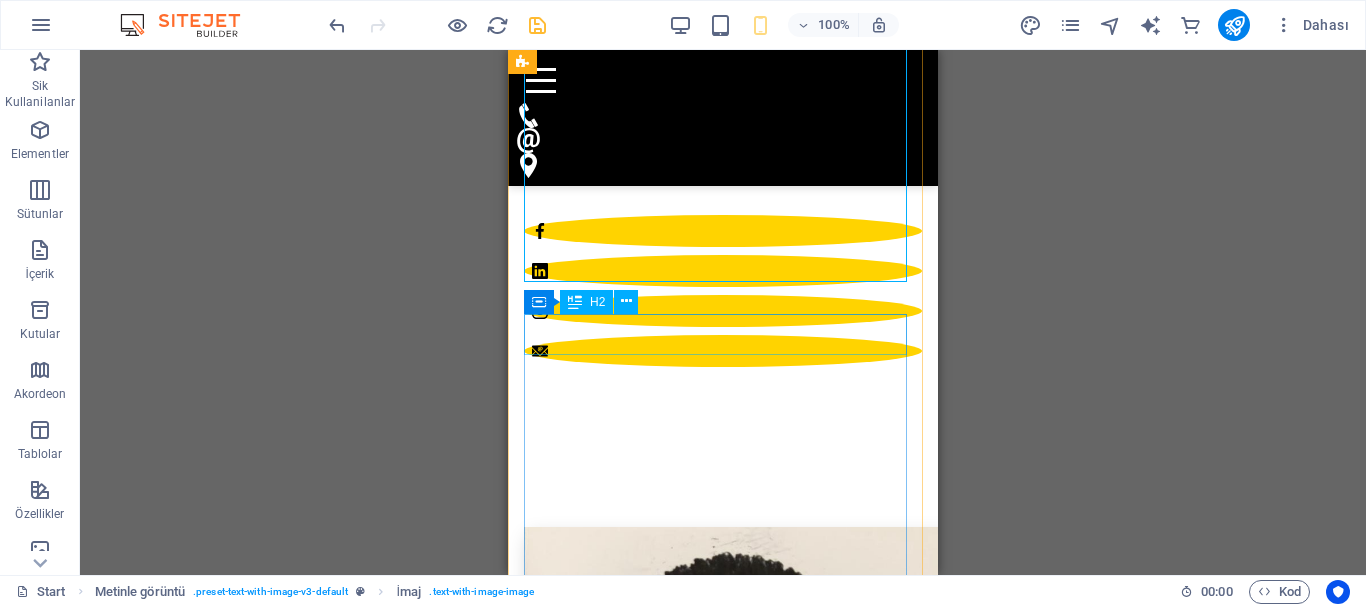 scroll, scrollTop: 700, scrollLeft: 0, axis: vertical 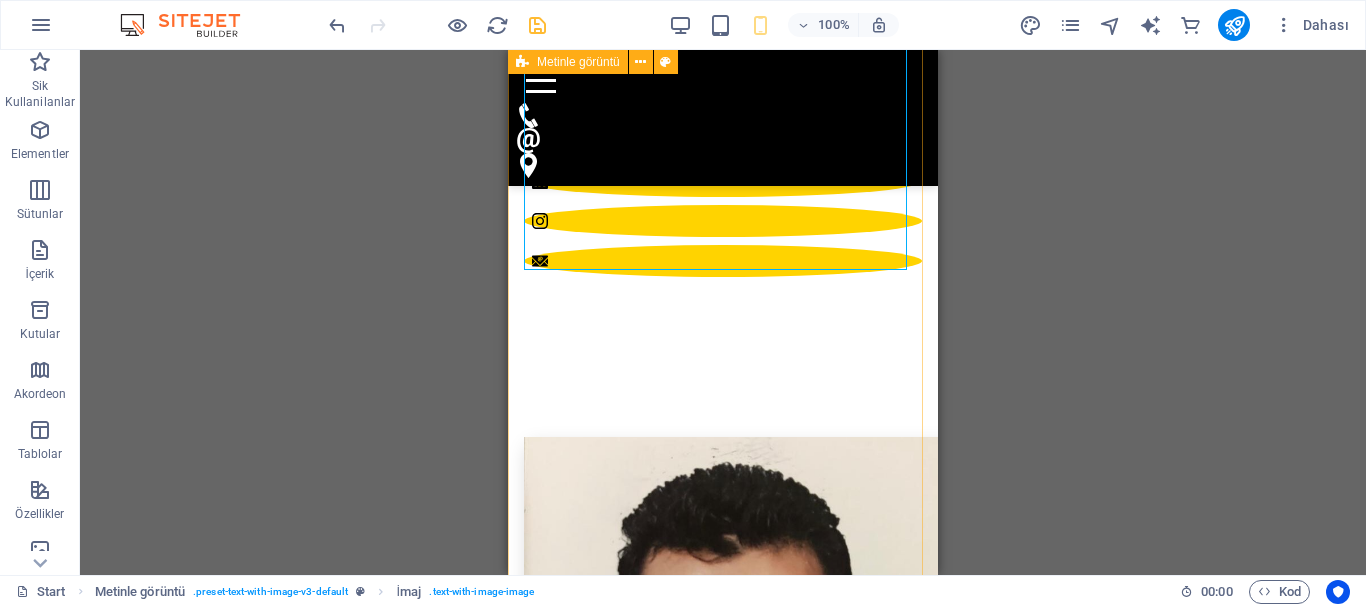 click on "About me I am a passionate and adaptable professional with 3.5 years of experience in software development and industrial automation. My expertise includes PLC programming as well as modern software technologies such as Python, JavaScript, and React. I enjoy bridging the gap between hardware and software, building efficient, scalable, and user-friendly systems. I thrive in dynamic environments where problem-solving, creativity, and continuous learning are key. My goal is to contribute to innovative projects that improve efficiency and bring real-world impact. delta plc 95%
python 70%
java script 90%
HTML & CSS 70%" at bounding box center [723, 993] 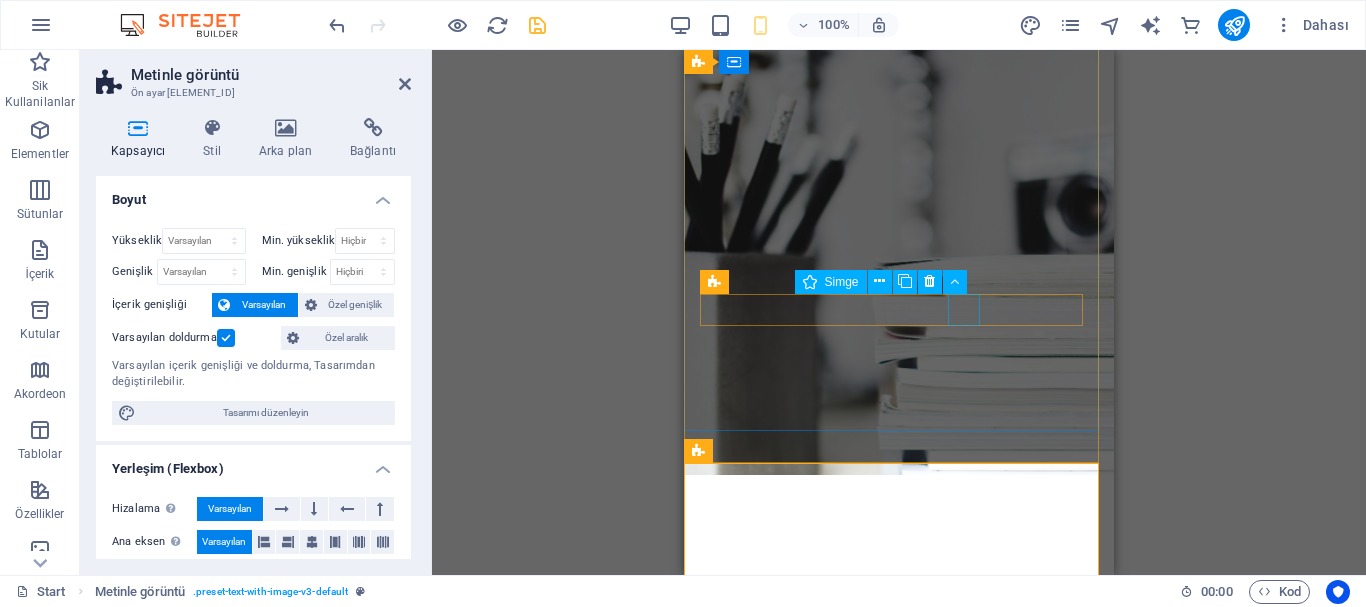 scroll, scrollTop: 0, scrollLeft: 0, axis: both 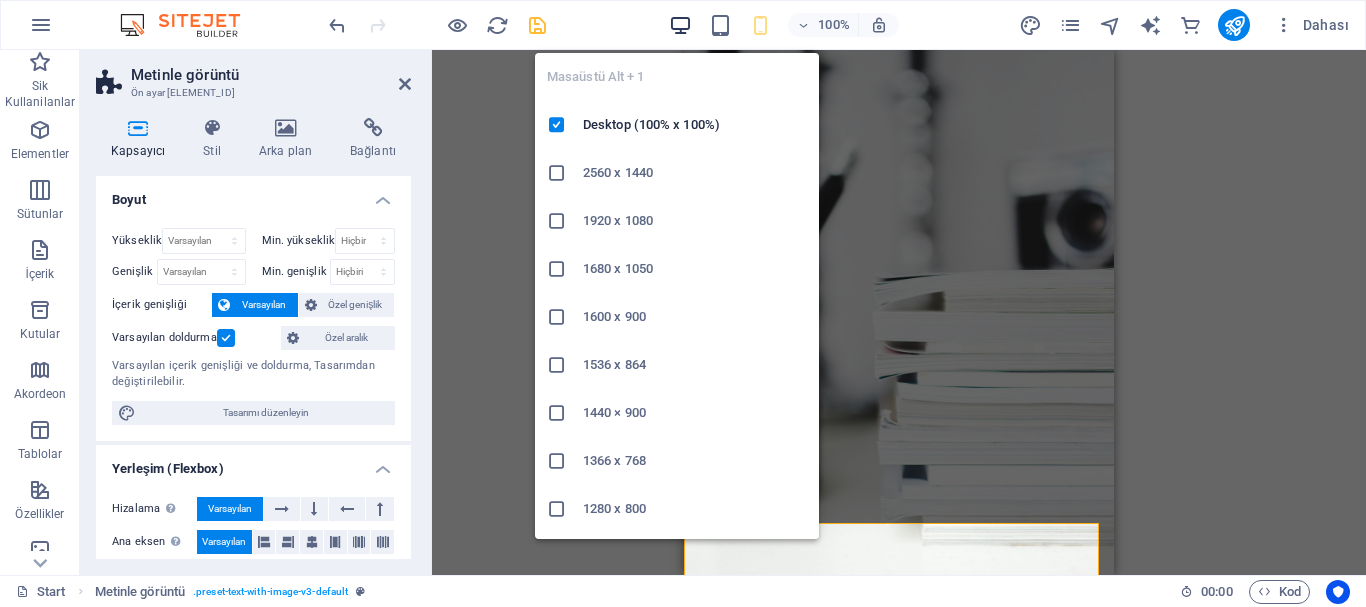 click at bounding box center (680, 25) 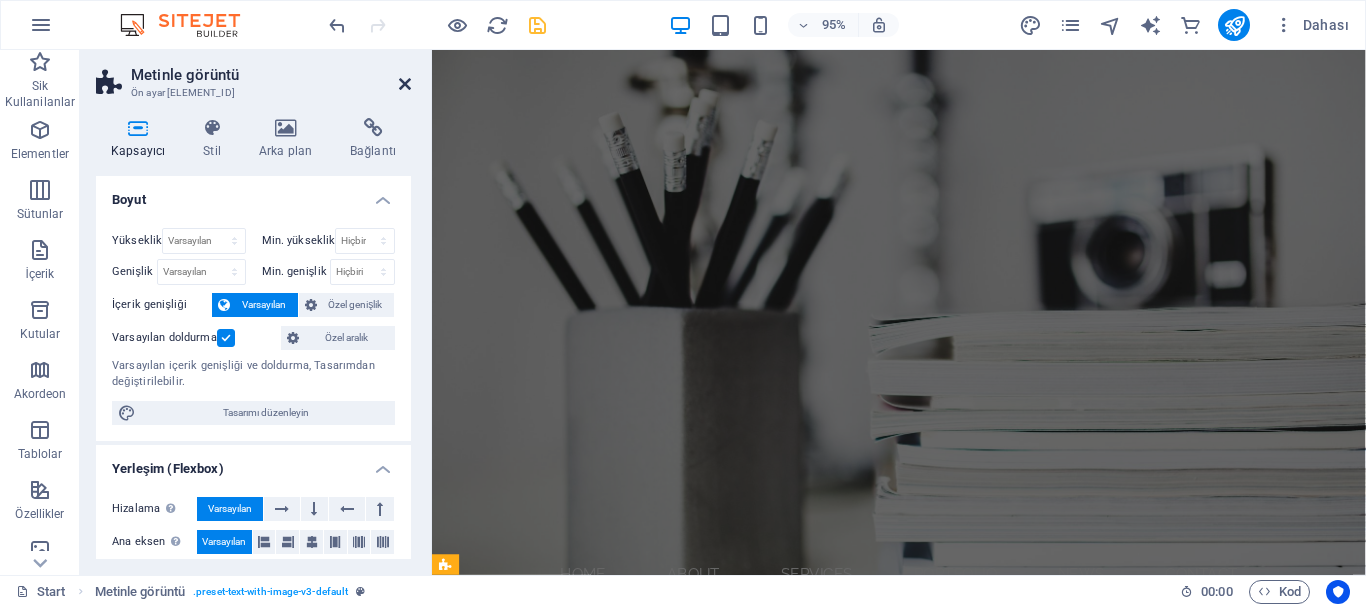 click at bounding box center [405, 84] 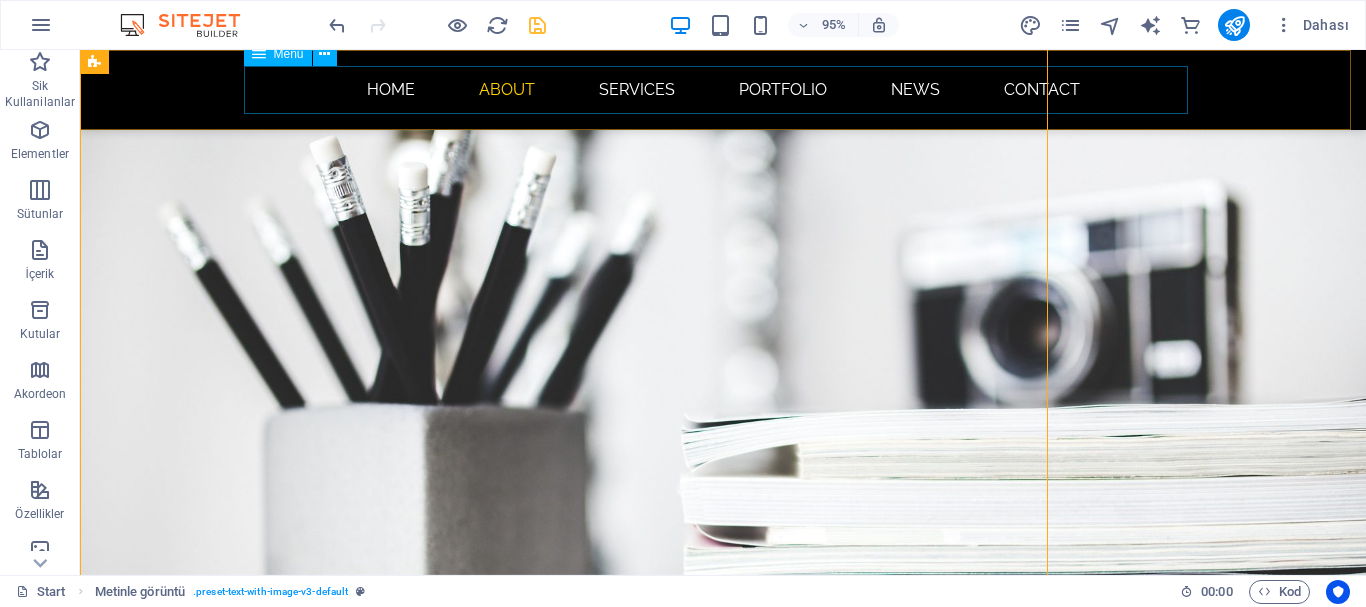 scroll, scrollTop: 665, scrollLeft: 0, axis: vertical 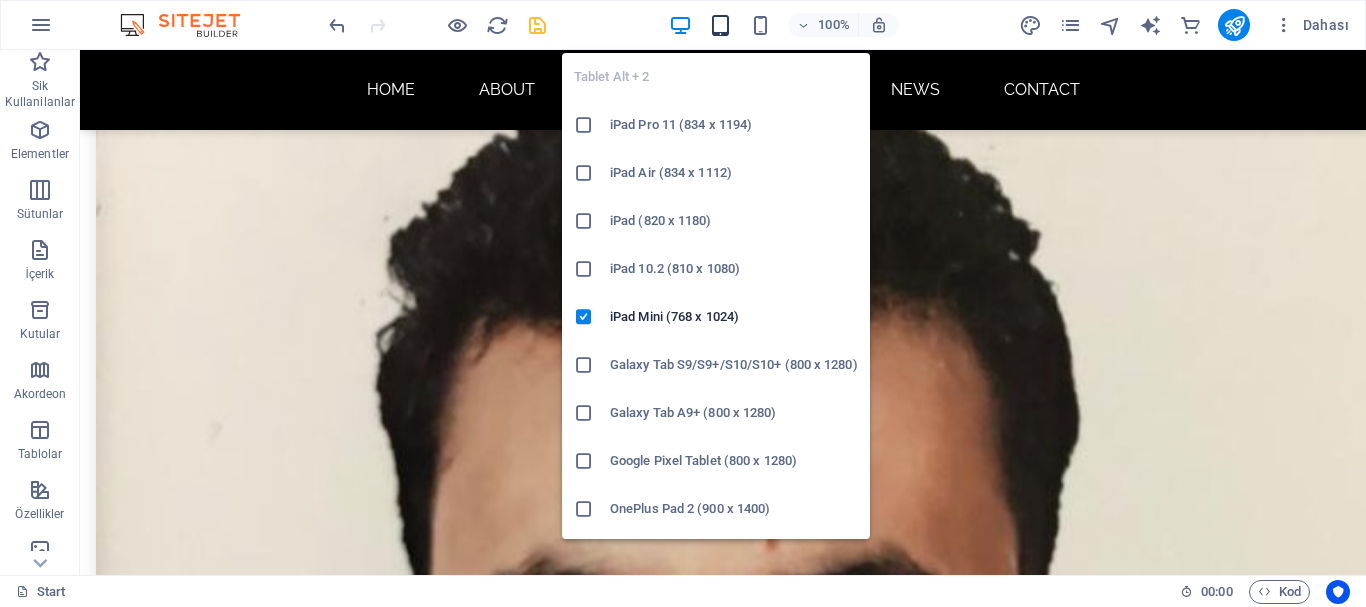 click at bounding box center [720, 25] 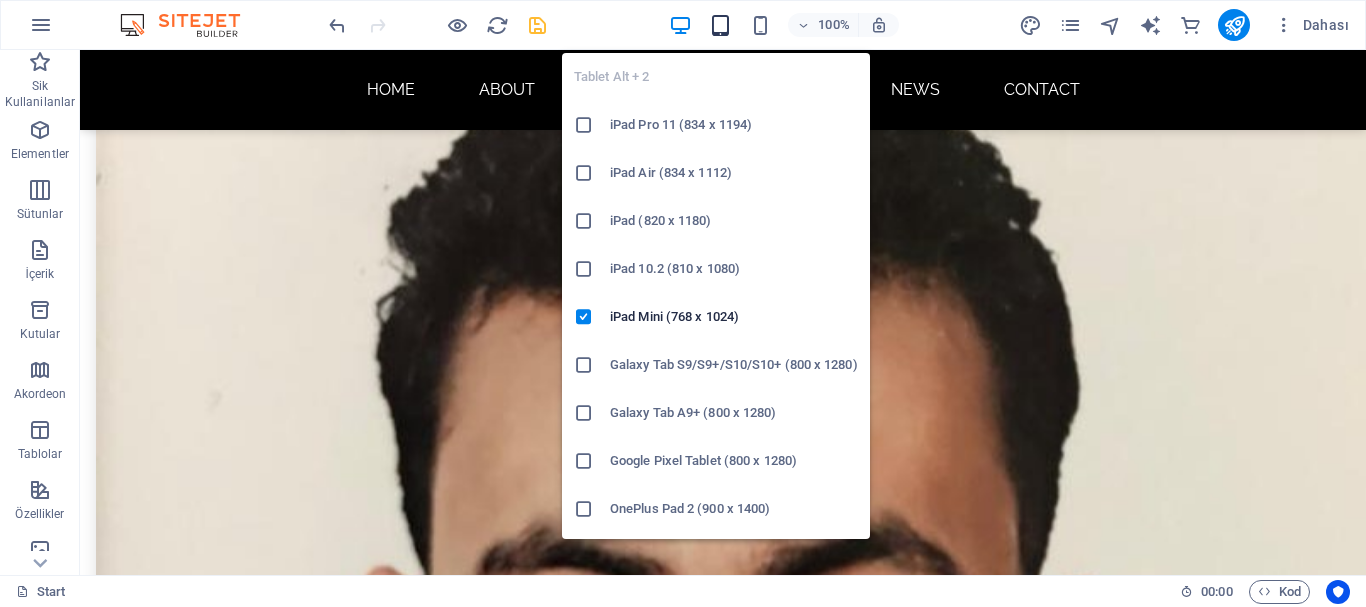 scroll, scrollTop: 1332, scrollLeft: 0, axis: vertical 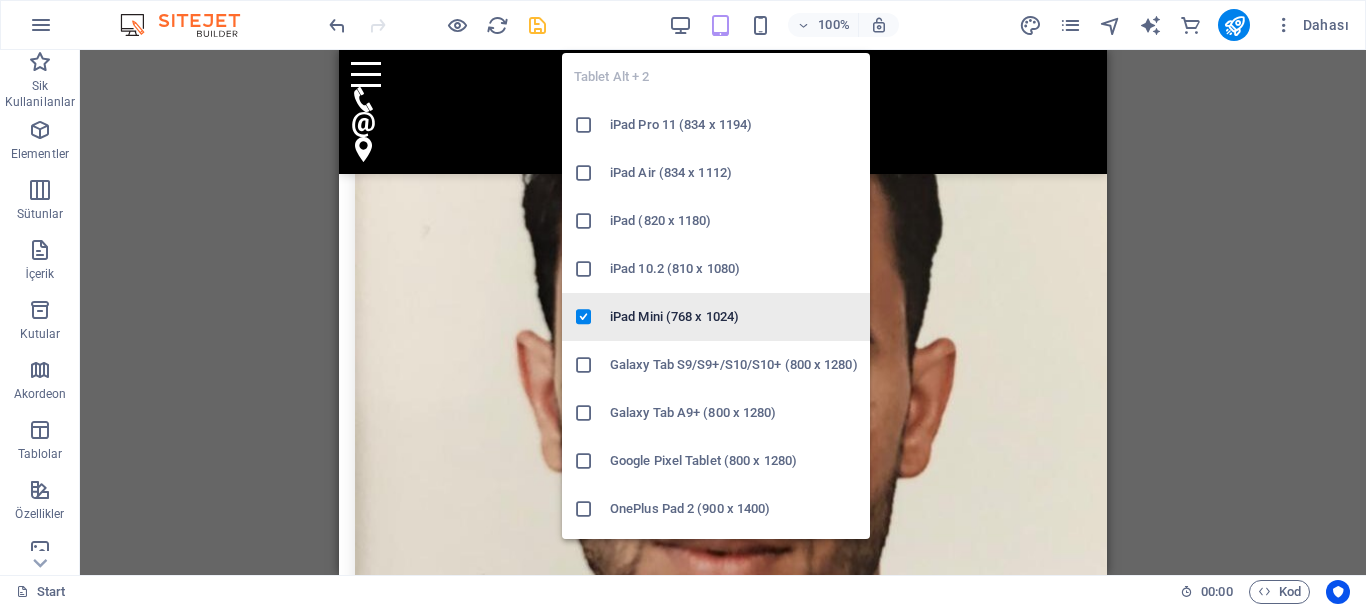 click on "iPad Mini (768 x 1024)" at bounding box center [734, 317] 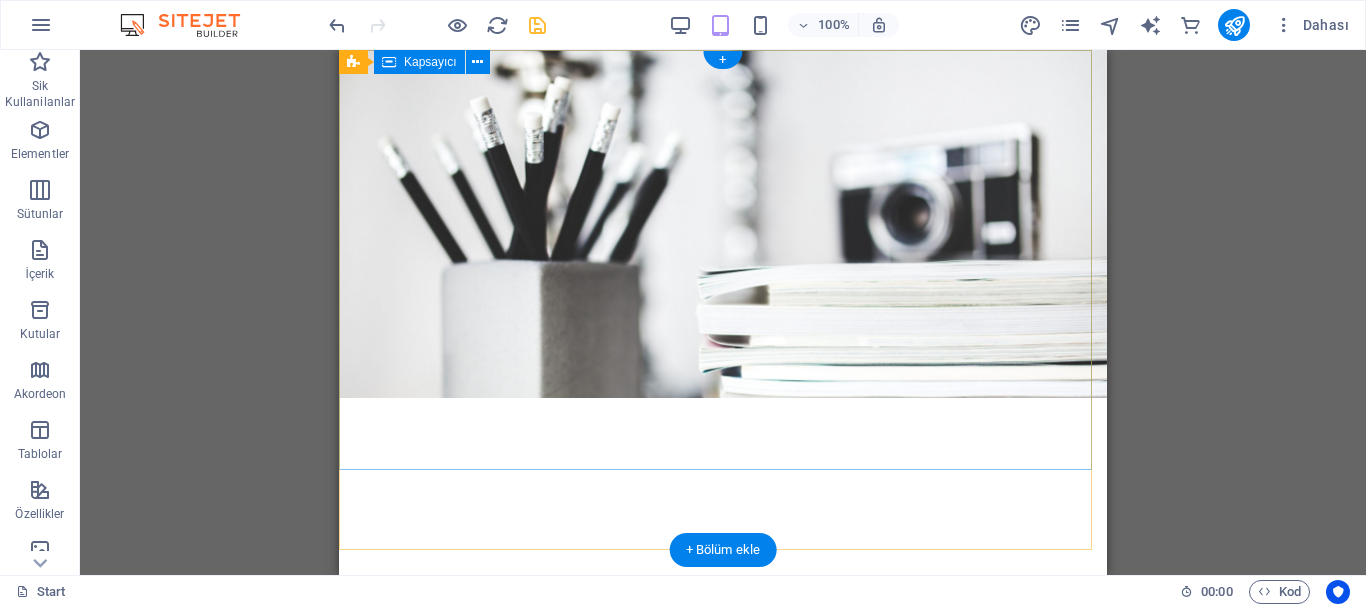 scroll, scrollTop: 0, scrollLeft: 0, axis: both 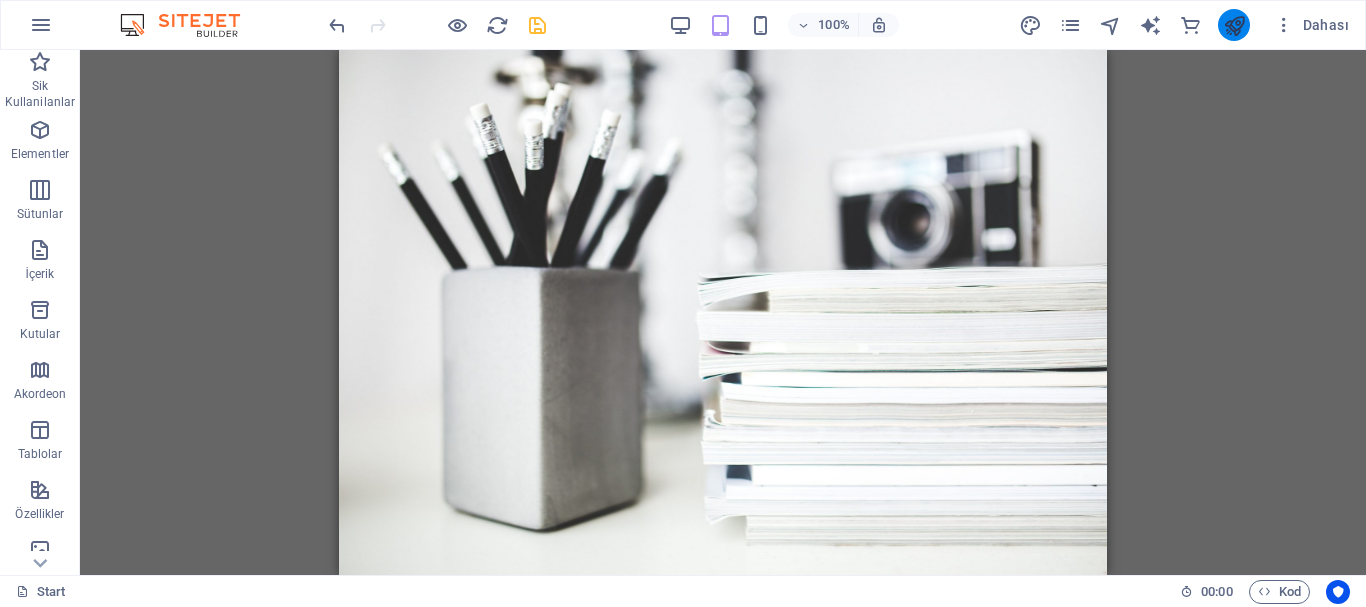click on "Dahası" at bounding box center [1187, 25] 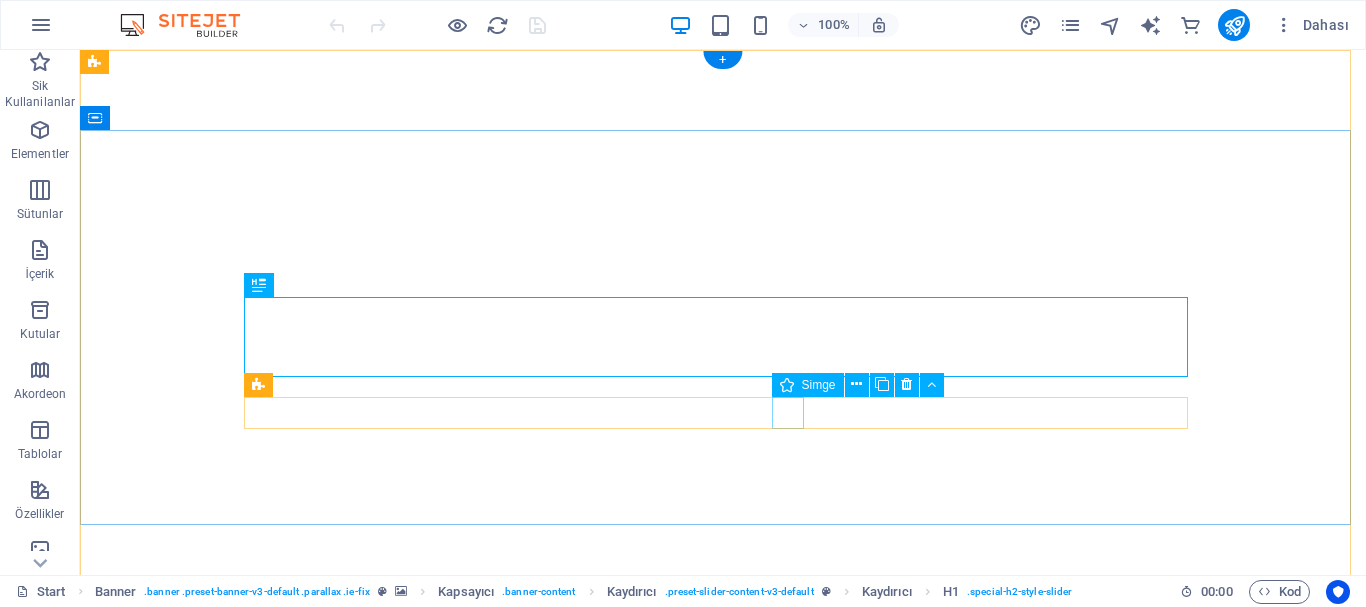 scroll, scrollTop: 0, scrollLeft: 0, axis: both 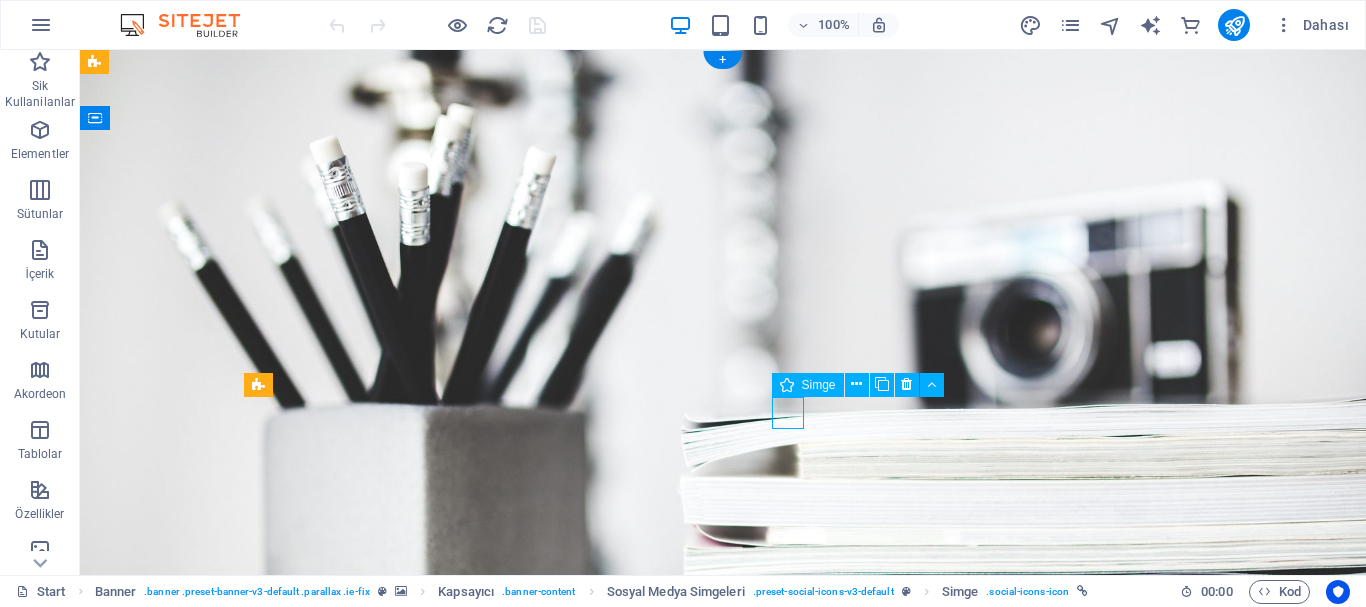select on "xMidYMid" 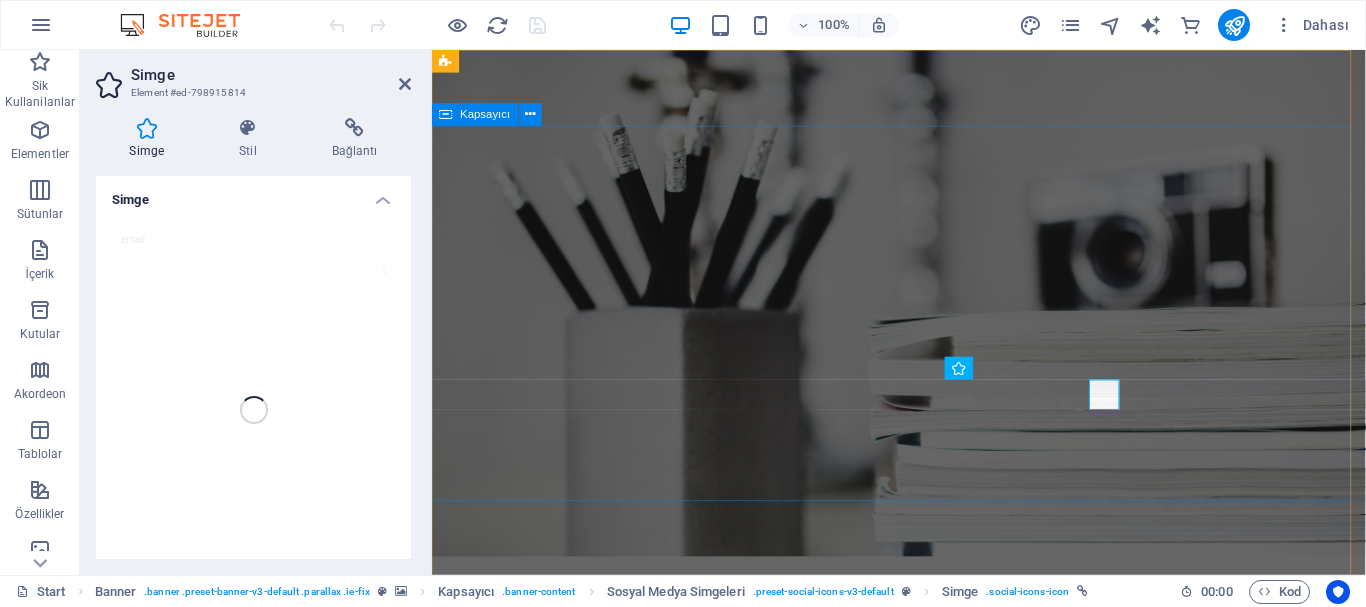 scroll, scrollTop: 0, scrollLeft: 0, axis: both 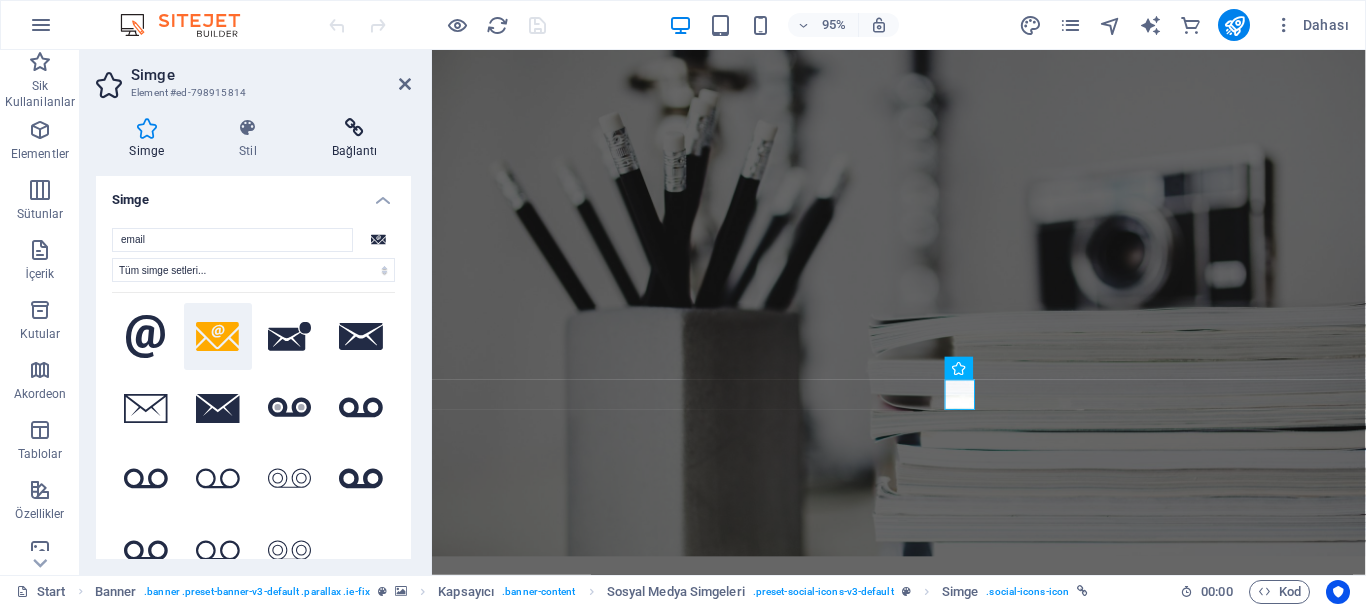 click at bounding box center [354, 128] 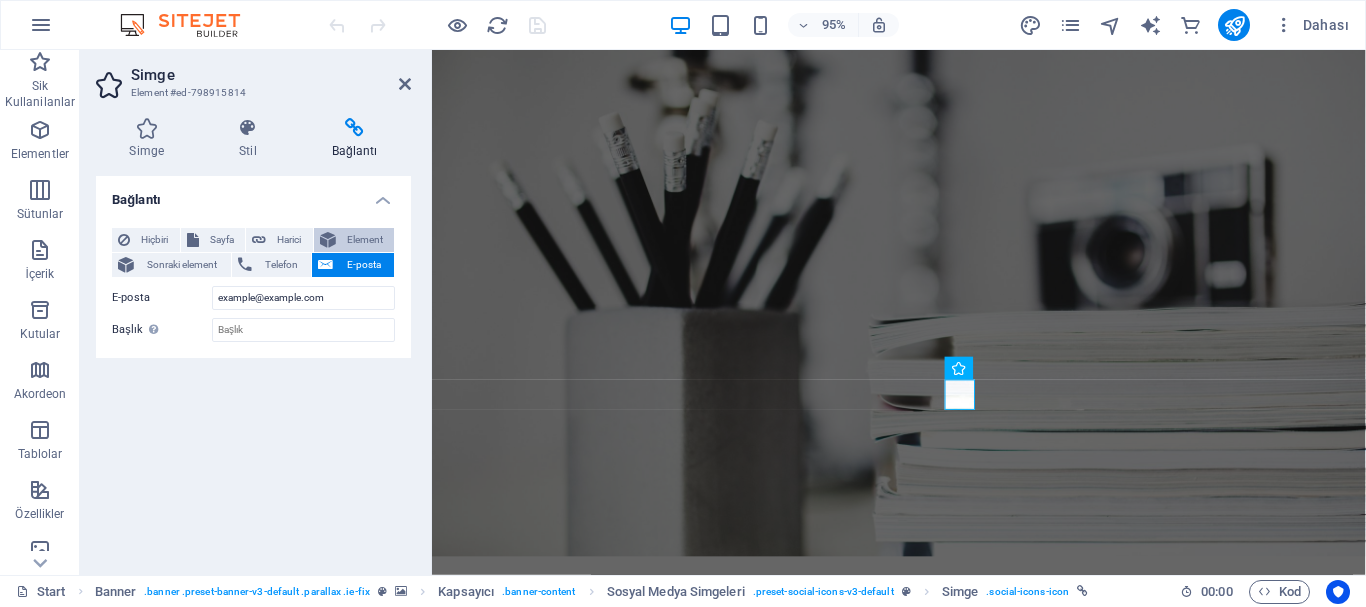 click on "Element" at bounding box center [365, 240] 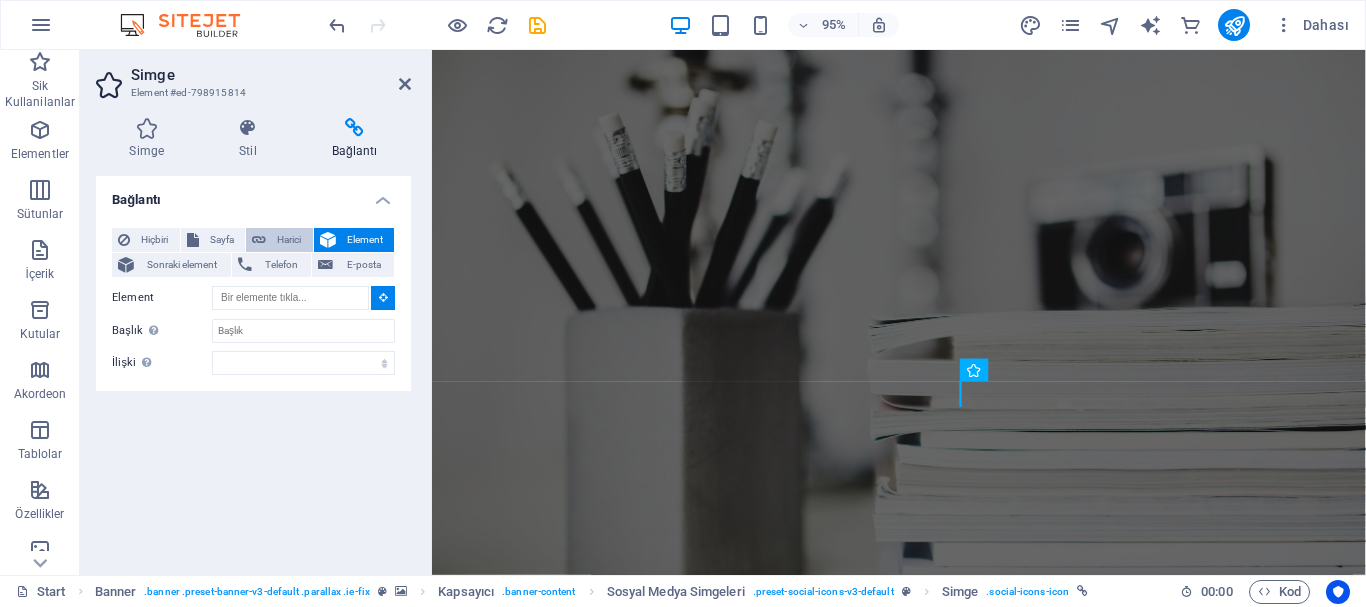 click on "Harici" at bounding box center [289, 240] 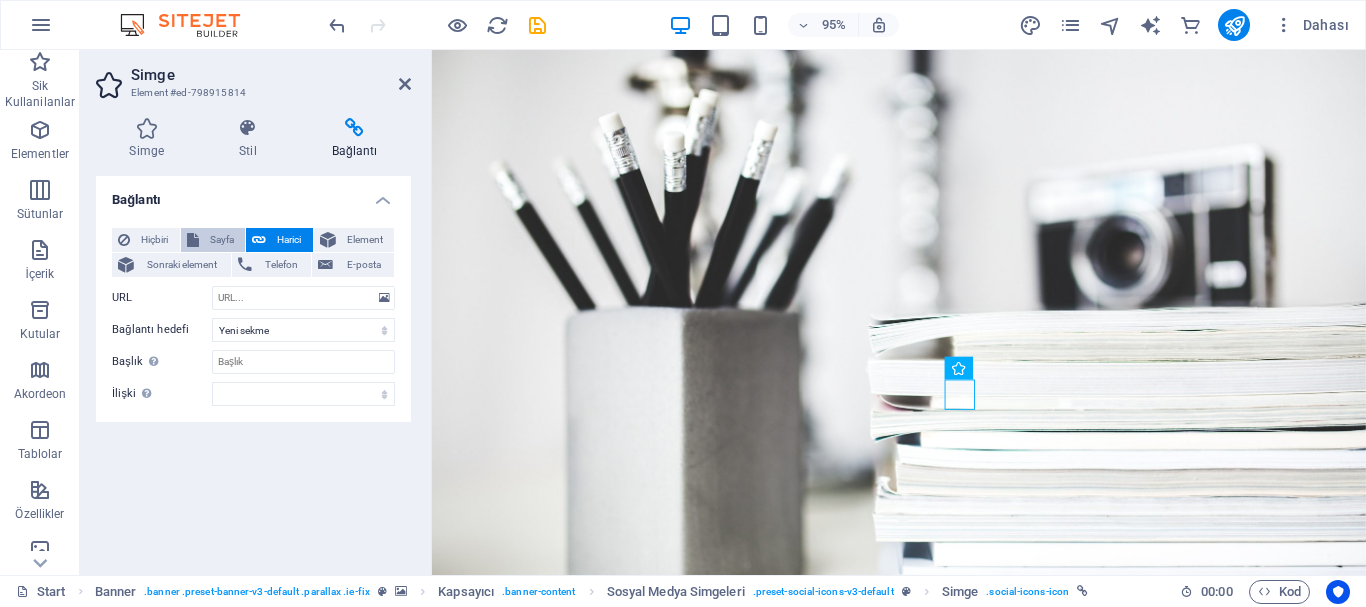 click on "Sayfa" at bounding box center (222, 240) 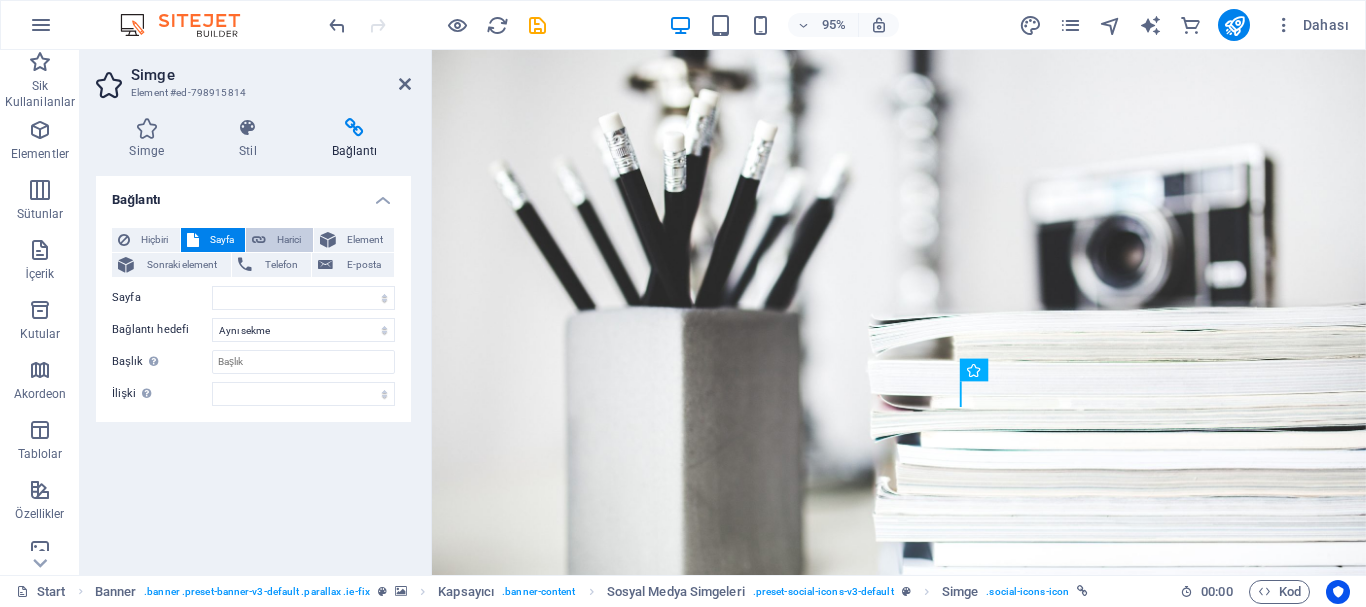 click on "Harici" at bounding box center [289, 240] 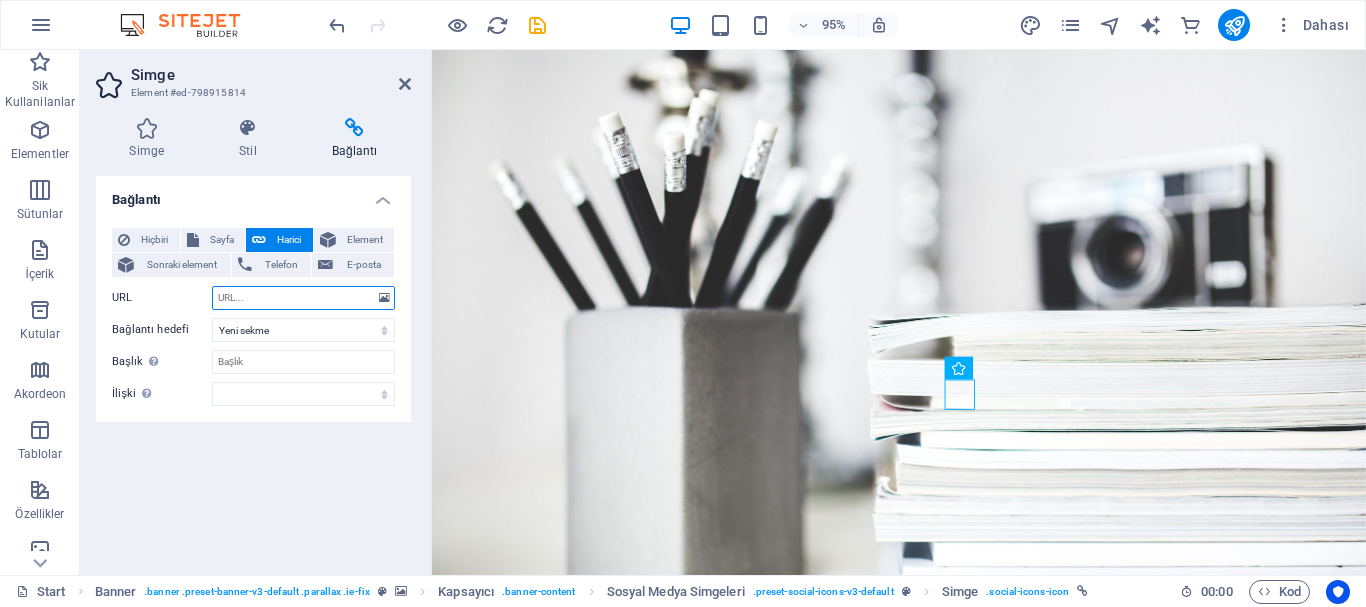 click on "URL" at bounding box center [303, 298] 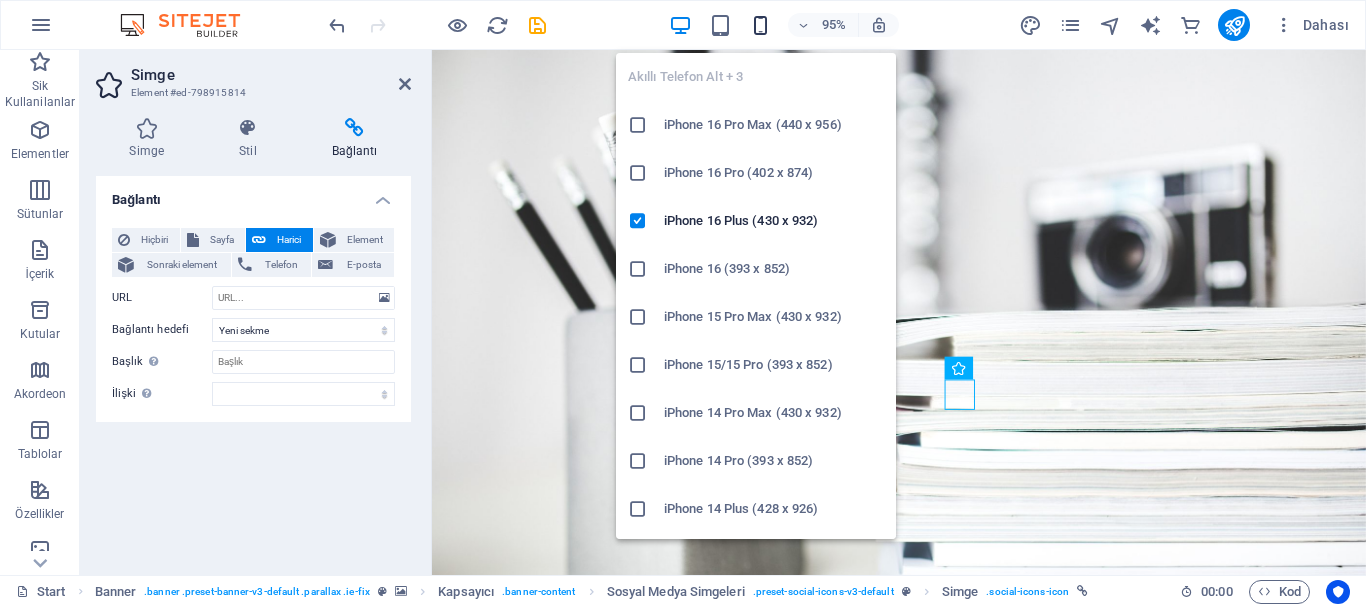 click at bounding box center [760, 25] 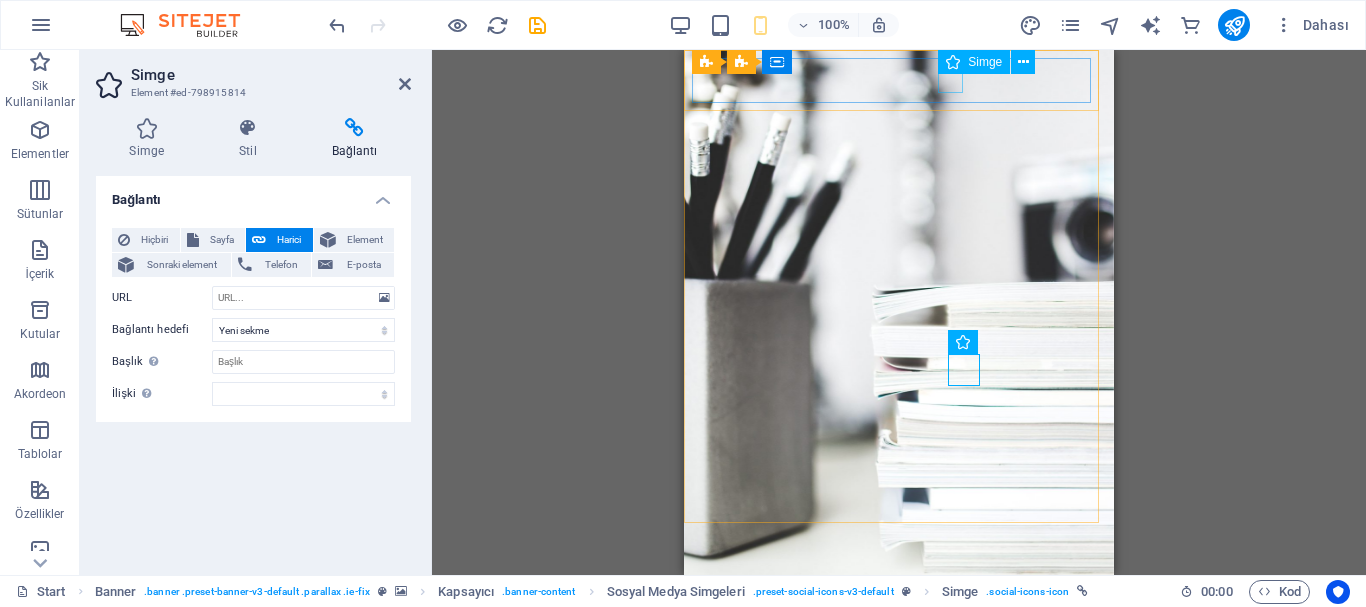 click at bounding box center (899, 694) 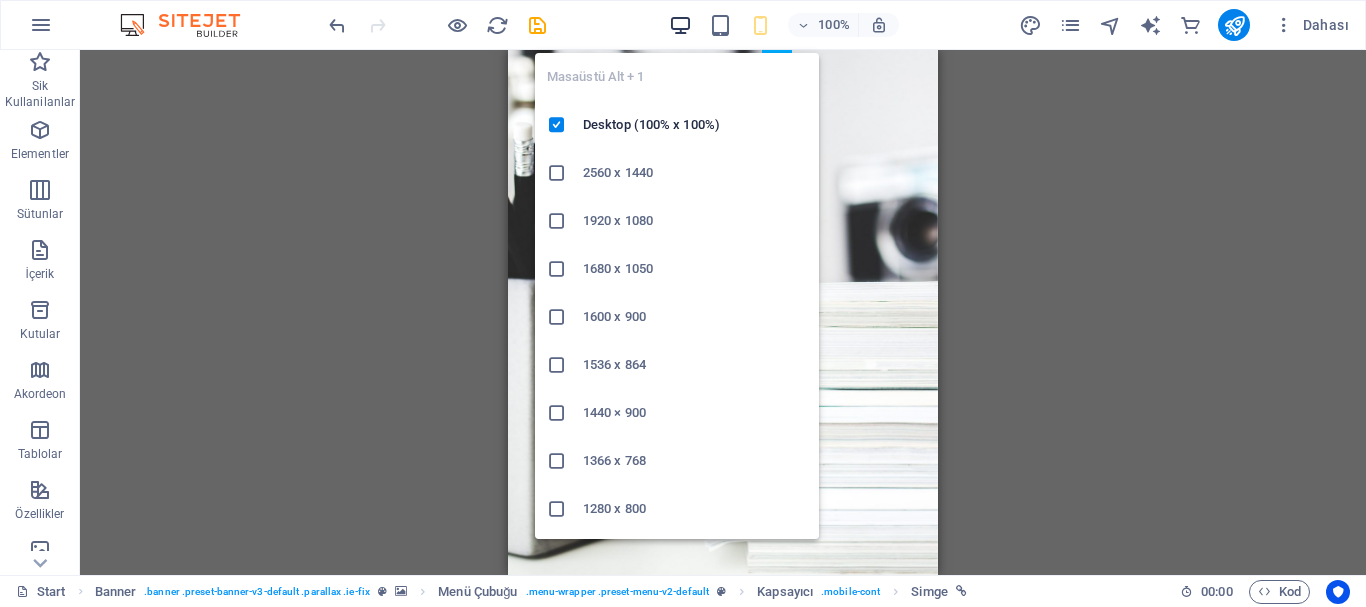 click at bounding box center (680, 25) 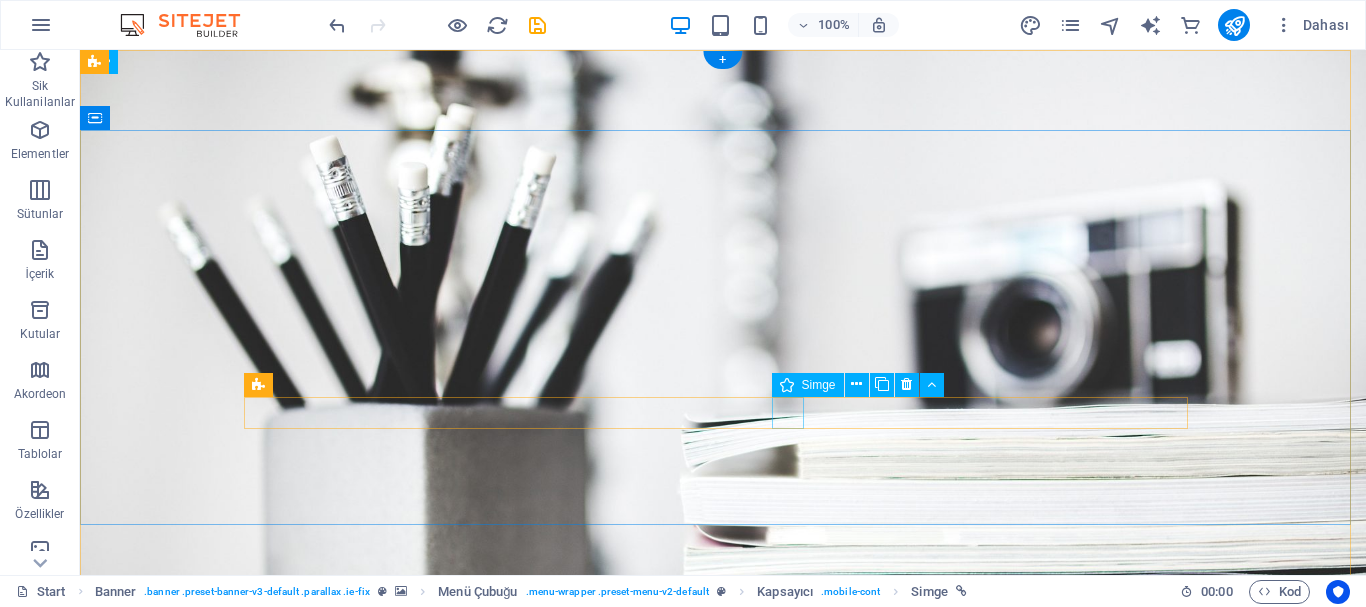 click at bounding box center (723, 1087) 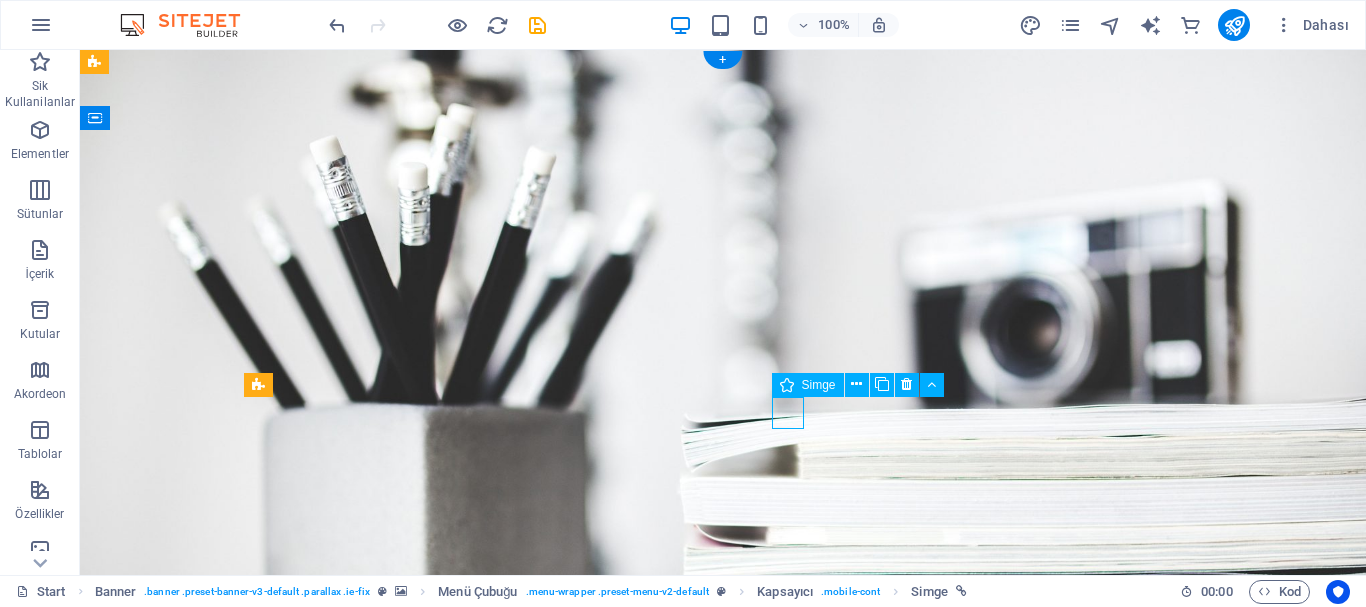 click at bounding box center [723, 1087] 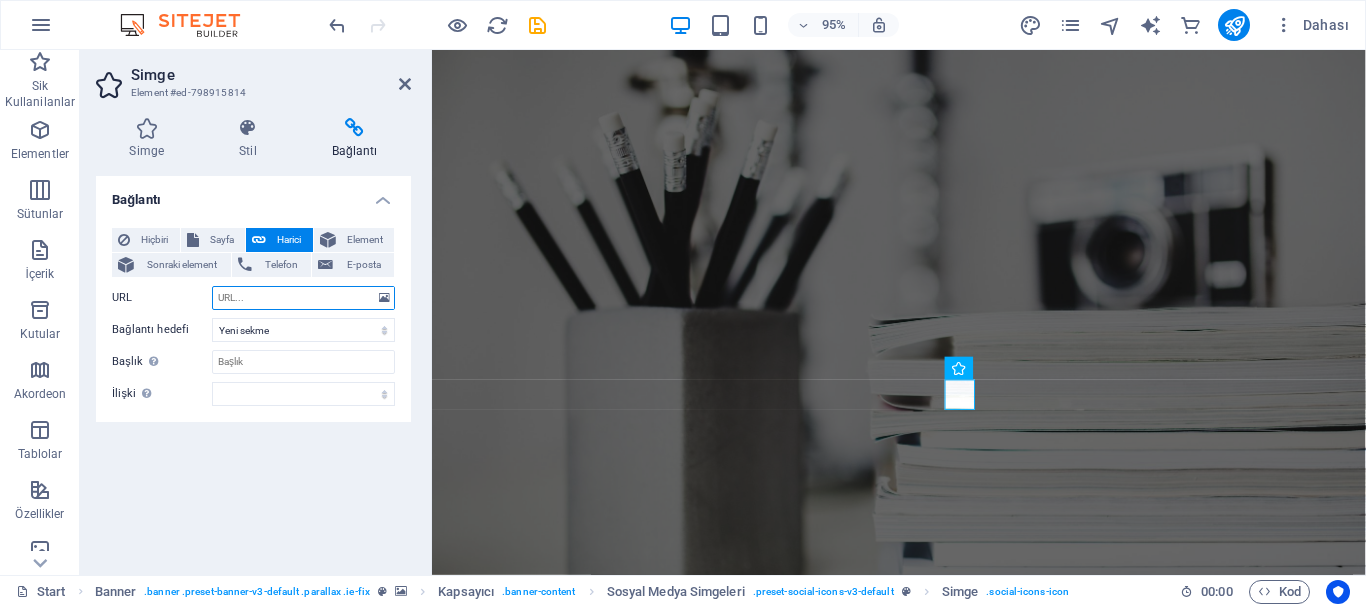 click on "URL" at bounding box center [303, 298] 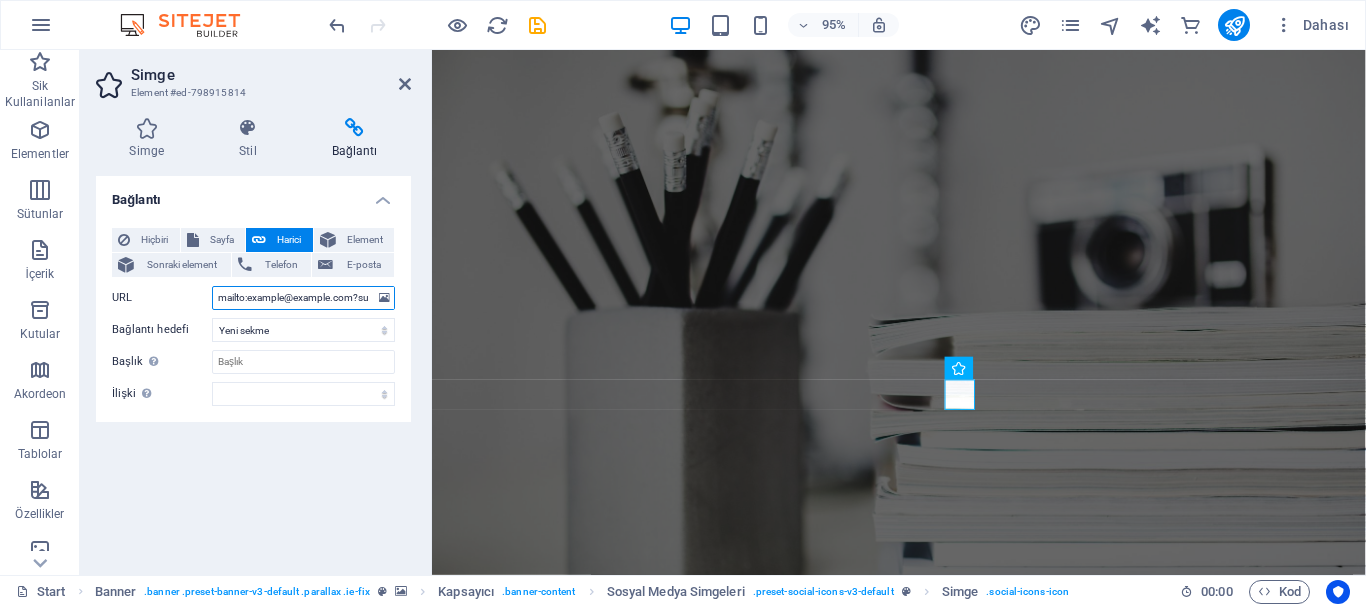 scroll, scrollTop: 0, scrollLeft: 193, axis: horizontal 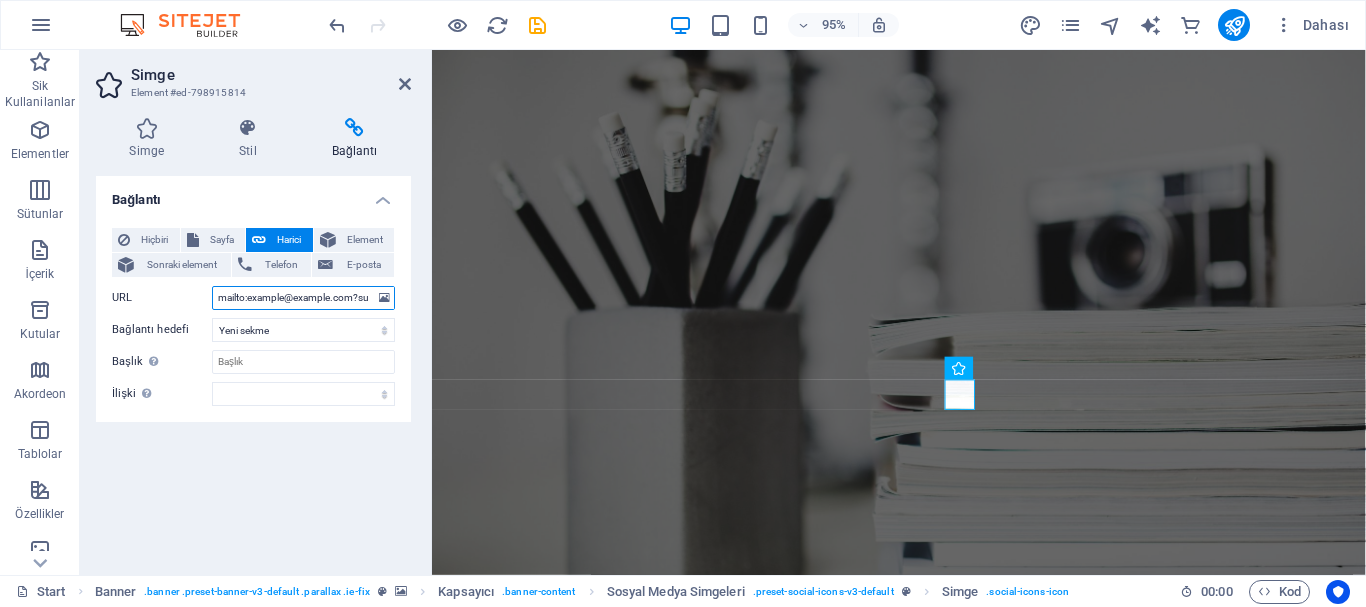 type on "mailto:alitemir@alitemir.com?subject=Contact%20Regarding%20Your%20CV" 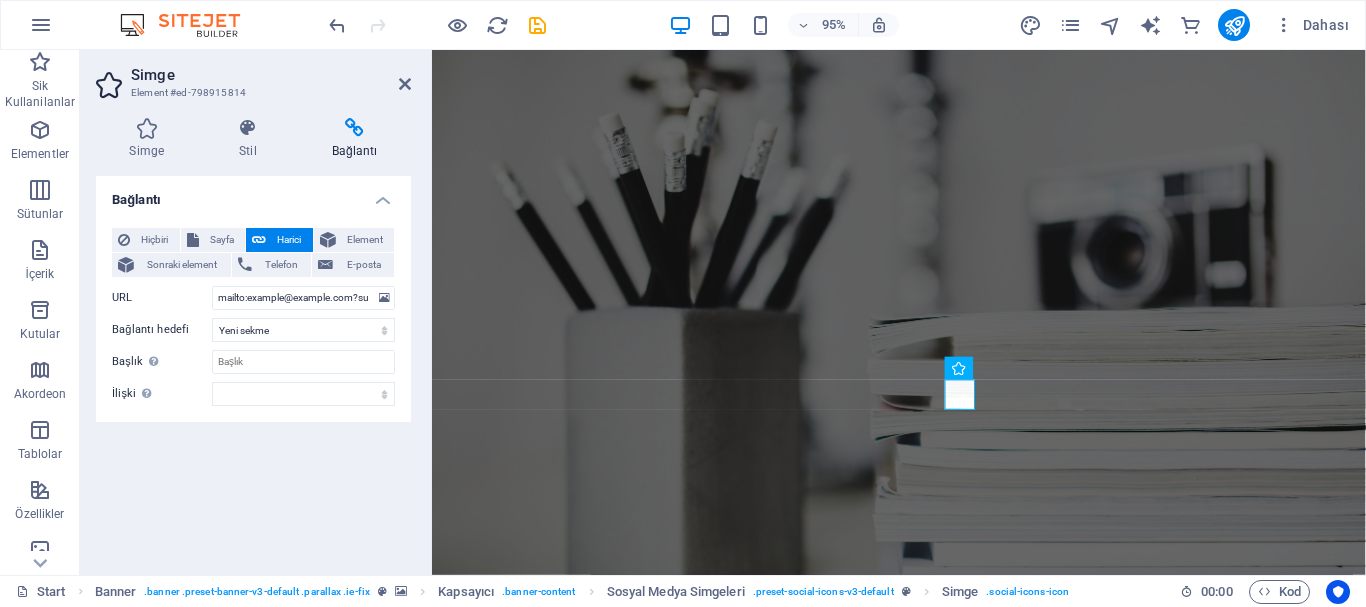 click on "Bağlantı Hiçbiri Sayfa Harici Element Sonraki element Telefon E-posta Sayfa Start Subpage Legal Notice Privacy Element
URL mailto:alitemir@alitemir.com?subject=Contact%20Regarding%20Your%20CV Telefon E-posta ali.temir@alitemir.com Bağlantı hedefi Yeni sekme Aynı sekme Kaplama Başlık Ek bağlantı tanımının bağlantı metniyle aynı olmaması gerekir. Başlık, genellikle fare elementin üzerine geldiğinde bir araç ipucu metni olarak gösterilir. Belirsizse boş bırak. İlişki Bu bağlantının bağlantı hedefiyle ilişkisini  ayarlar. Örneğin; "nofollow" (izleme) değeri, arama motorlarına bağlantıyı izleme talimatı verir. Boş bırakılabilir. alternate oluşturan bookmark harici yardım lisans ileri nofollow noreferrer noopener önceki arayın etiket" at bounding box center [253, 367] 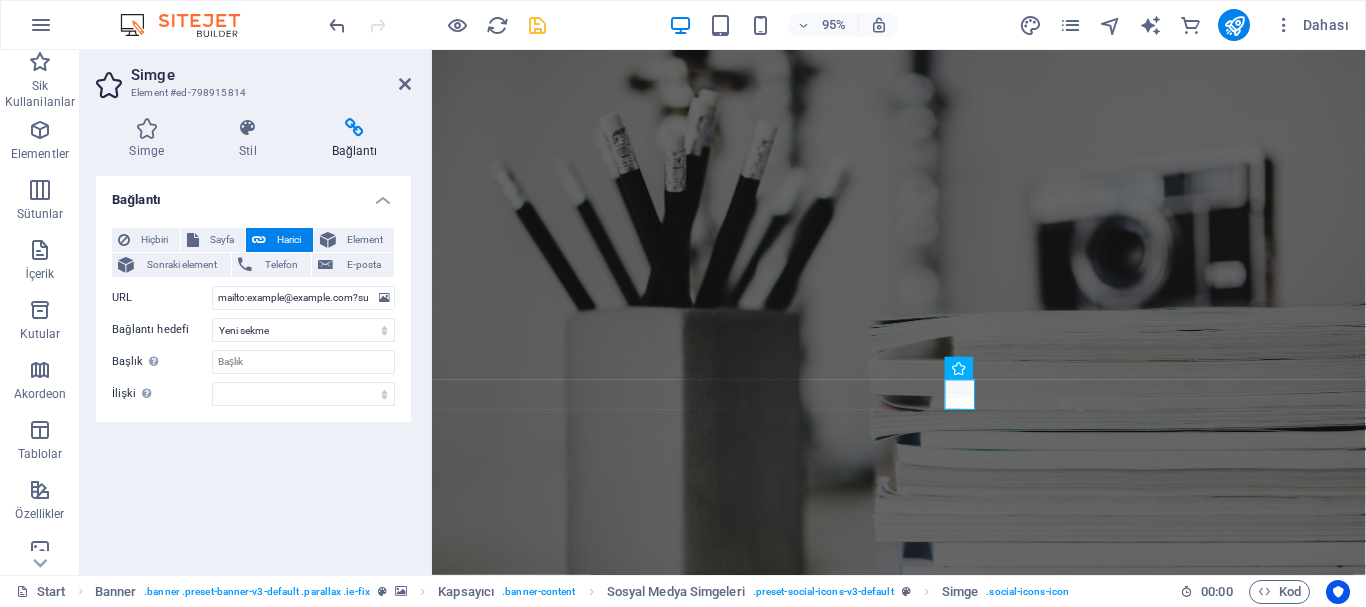 click at bounding box center (537, 25) 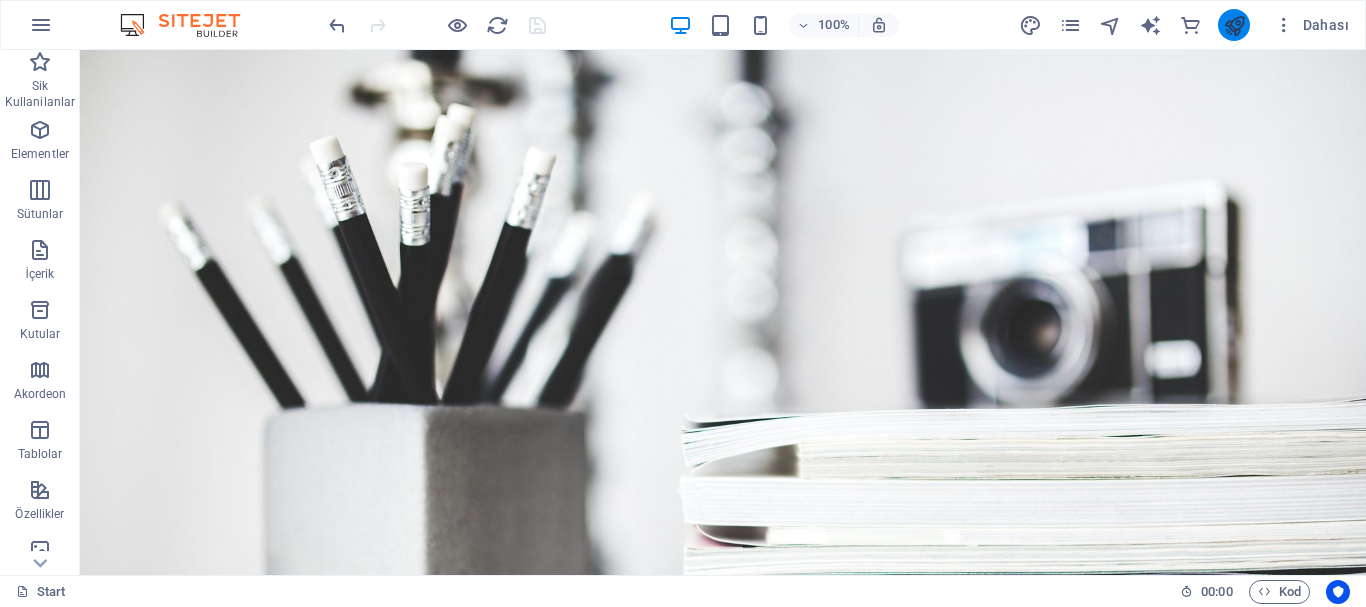 click at bounding box center (1234, 25) 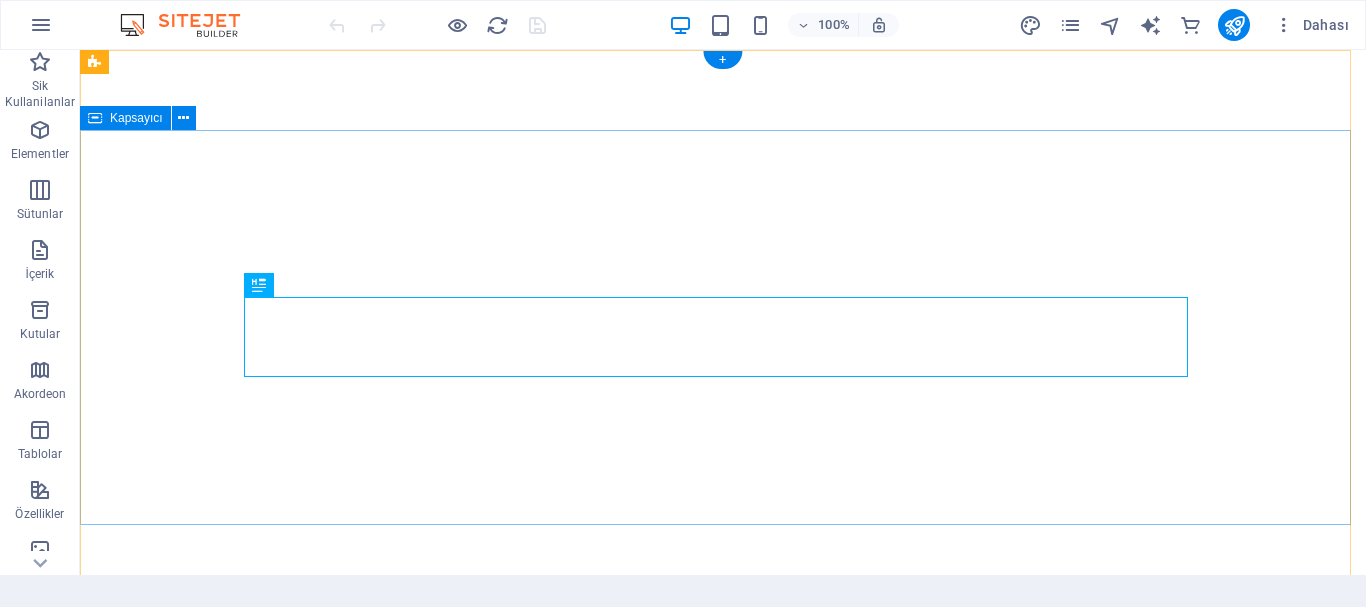 scroll, scrollTop: 0, scrollLeft: 0, axis: both 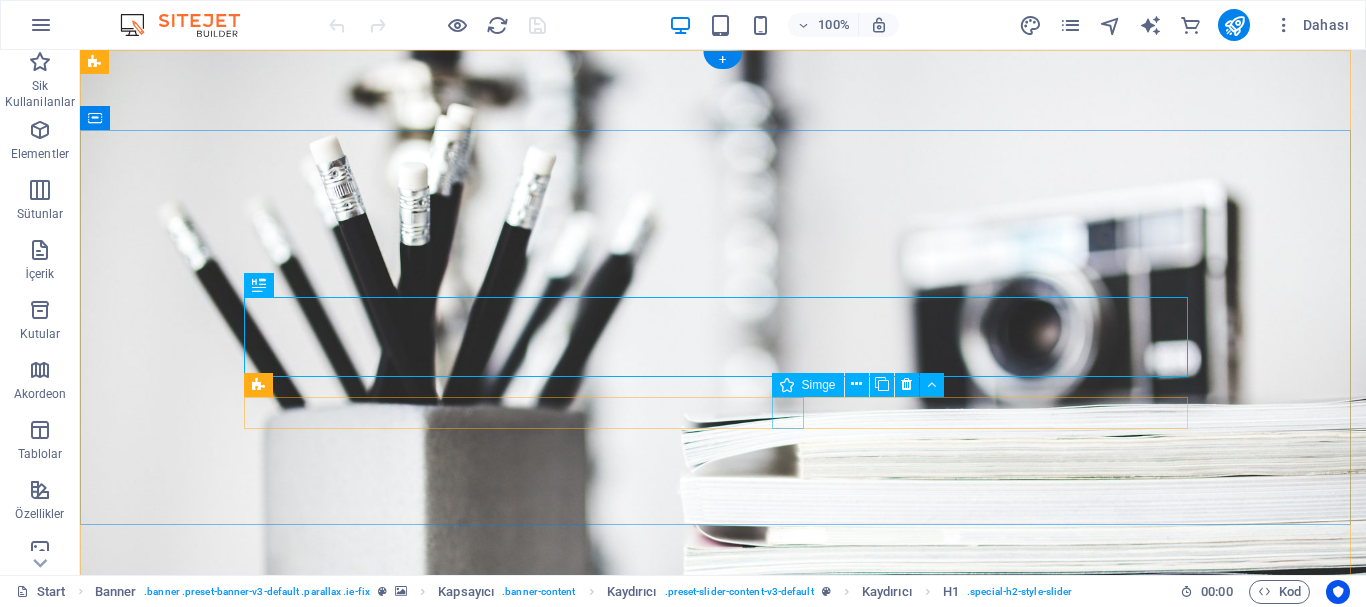 click at bounding box center (723, 1066) 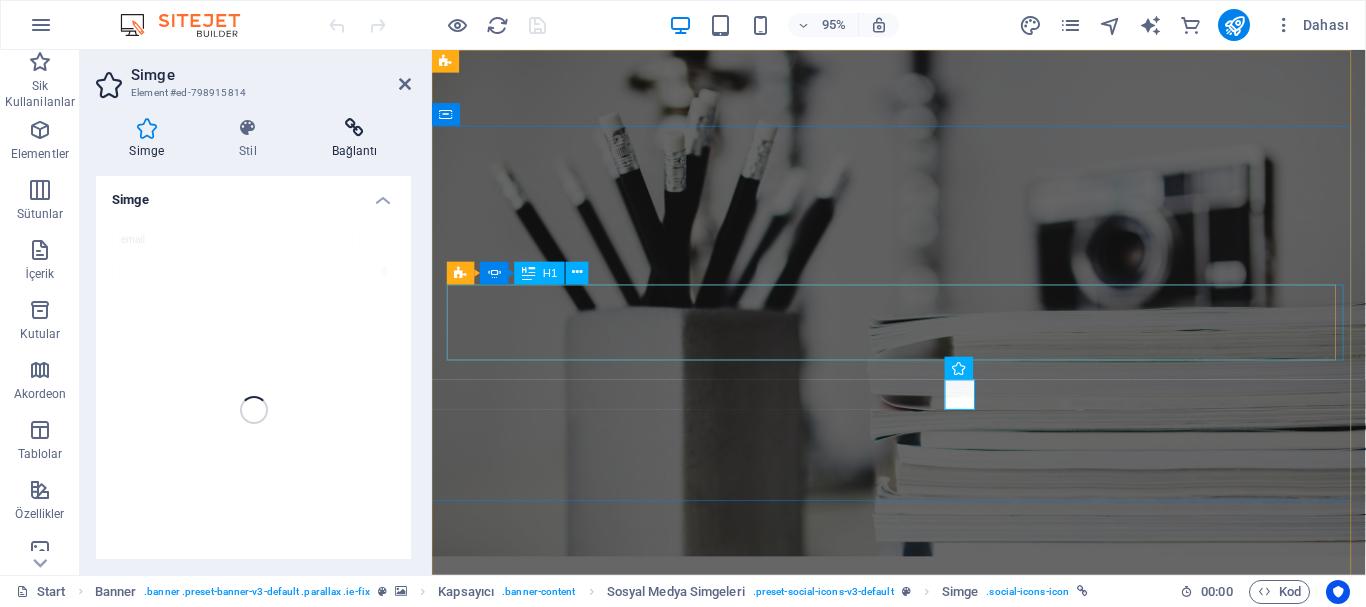click at bounding box center (354, 128) 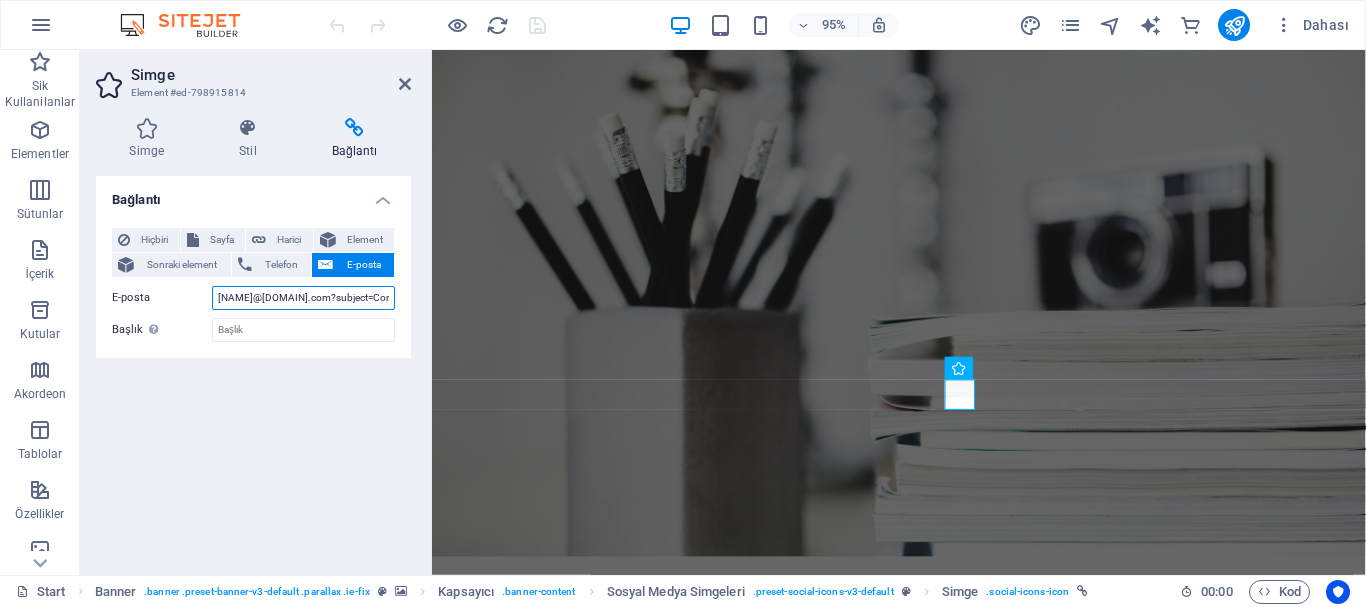 click on "alitemir@alitemir.com?subject=Contact%20Regarding%20Your%20CV" at bounding box center (303, 298) 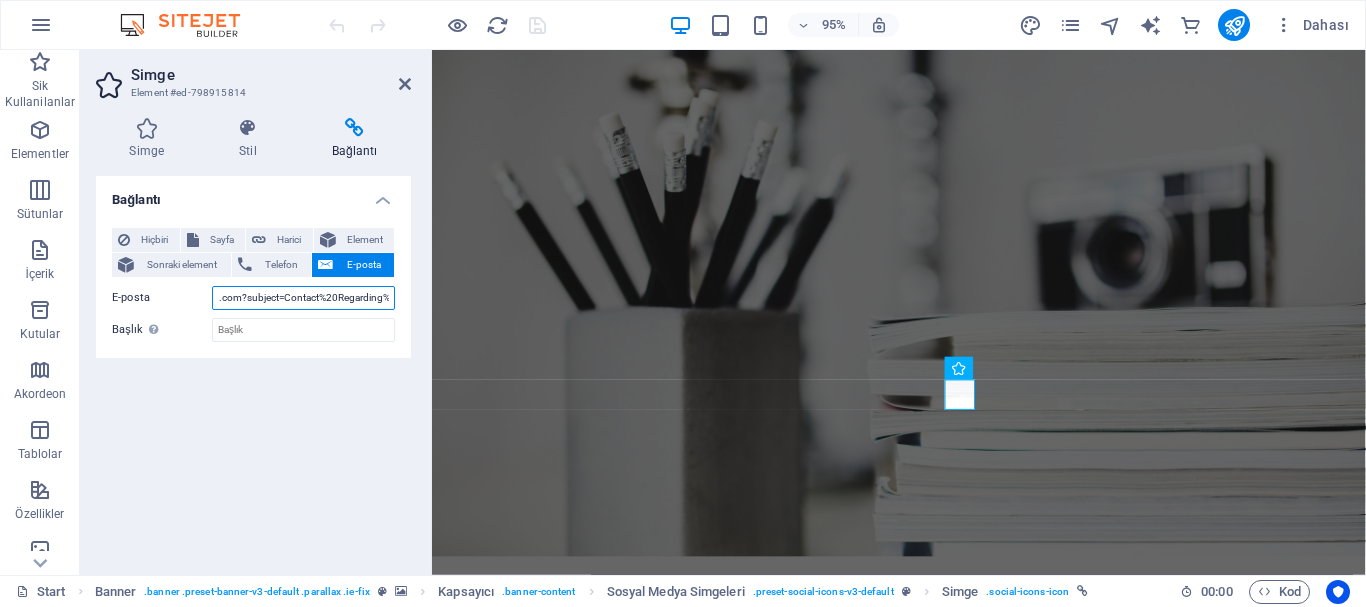 scroll, scrollTop: 0, scrollLeft: 138, axis: horizontal 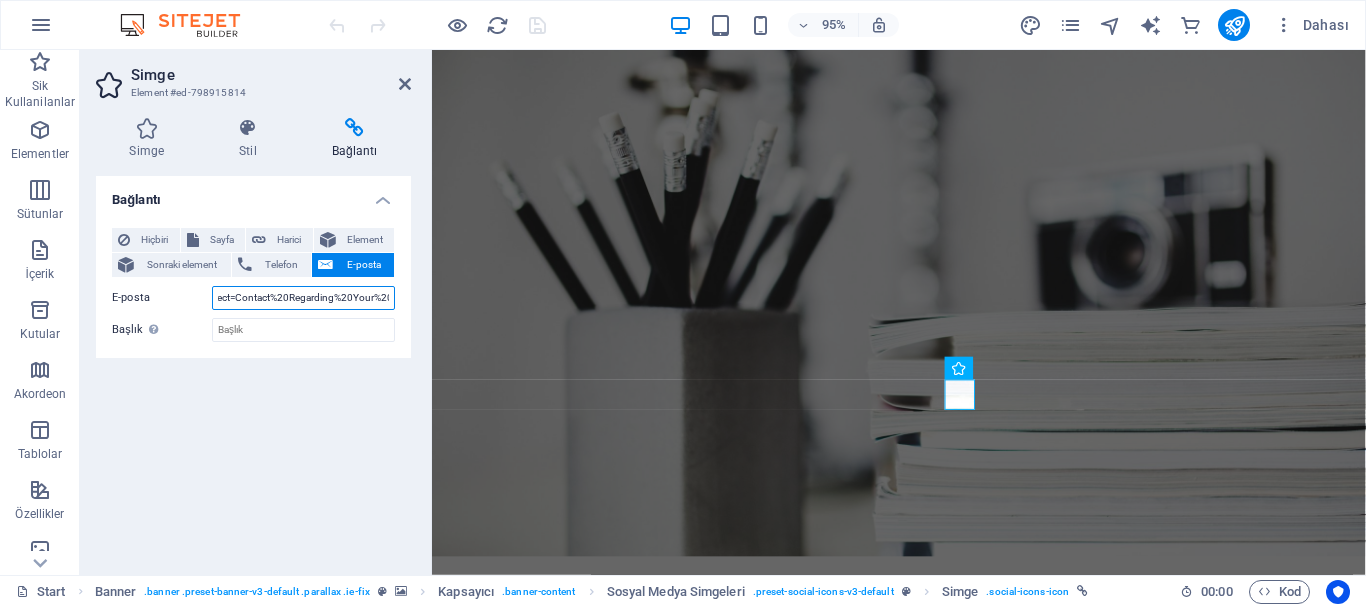 drag, startPoint x: 367, startPoint y: 302, endPoint x: 379, endPoint y: 303, distance: 12.0415945 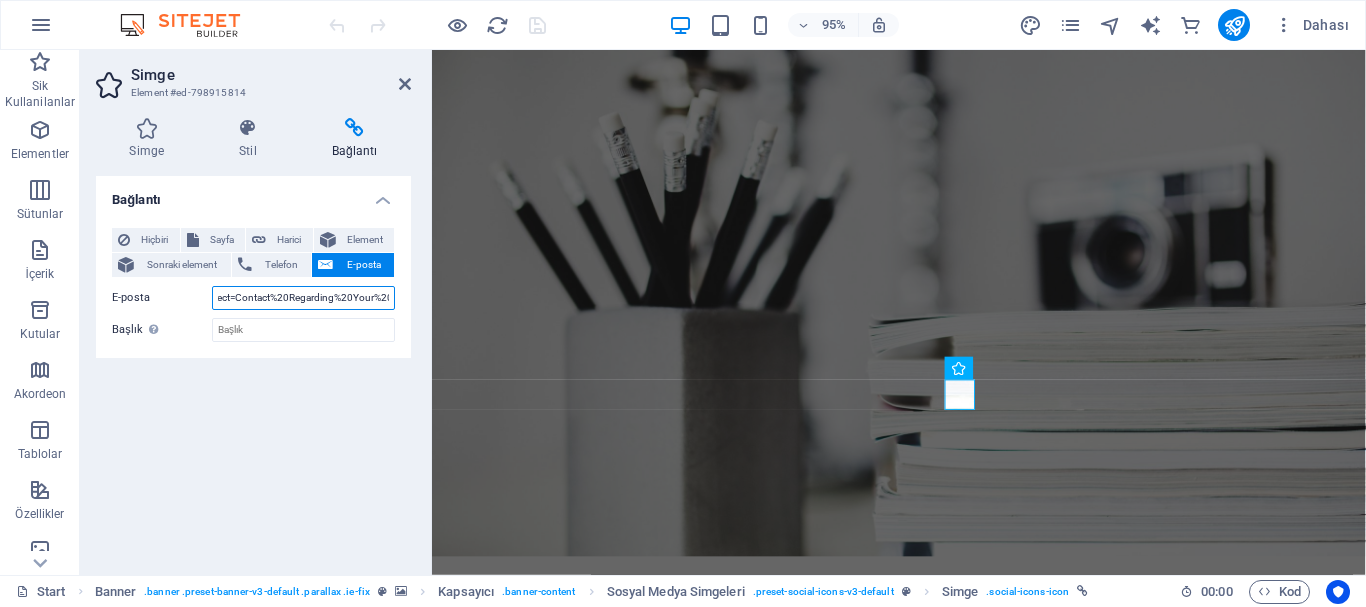 click on "alitemir@alitemir.com?subject=Contact%20Regarding%20Your%20CV" at bounding box center (303, 298) 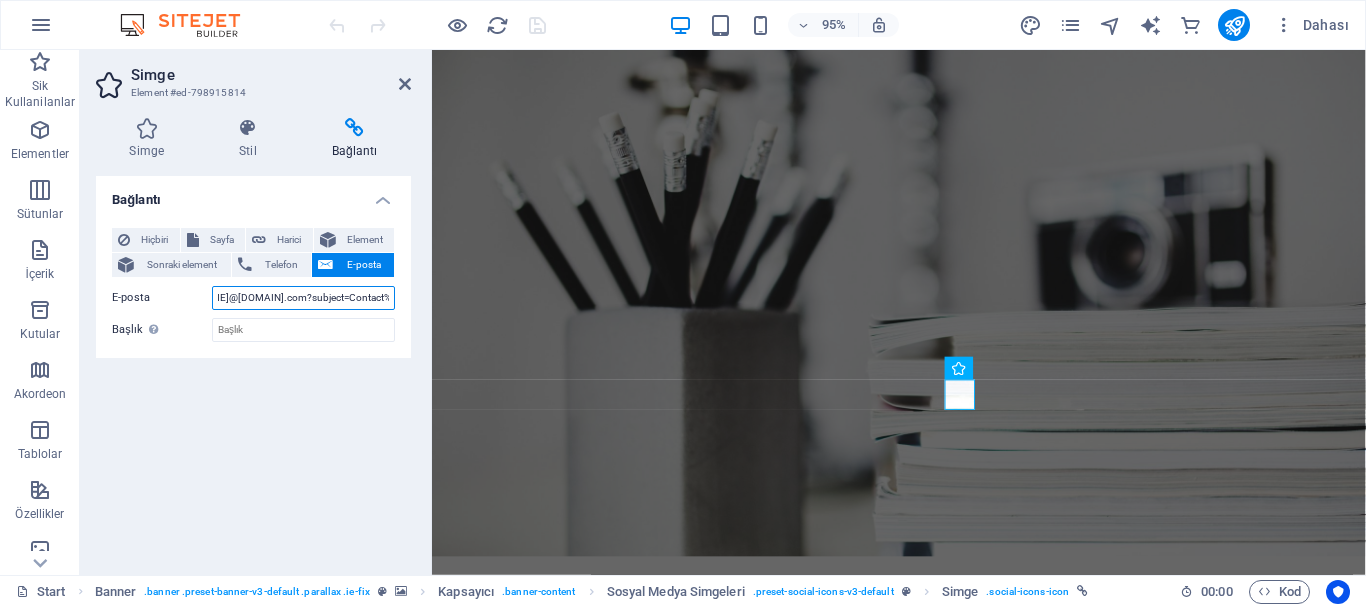 drag, startPoint x: 255, startPoint y: 297, endPoint x: 232, endPoint y: 302, distance: 23.537205 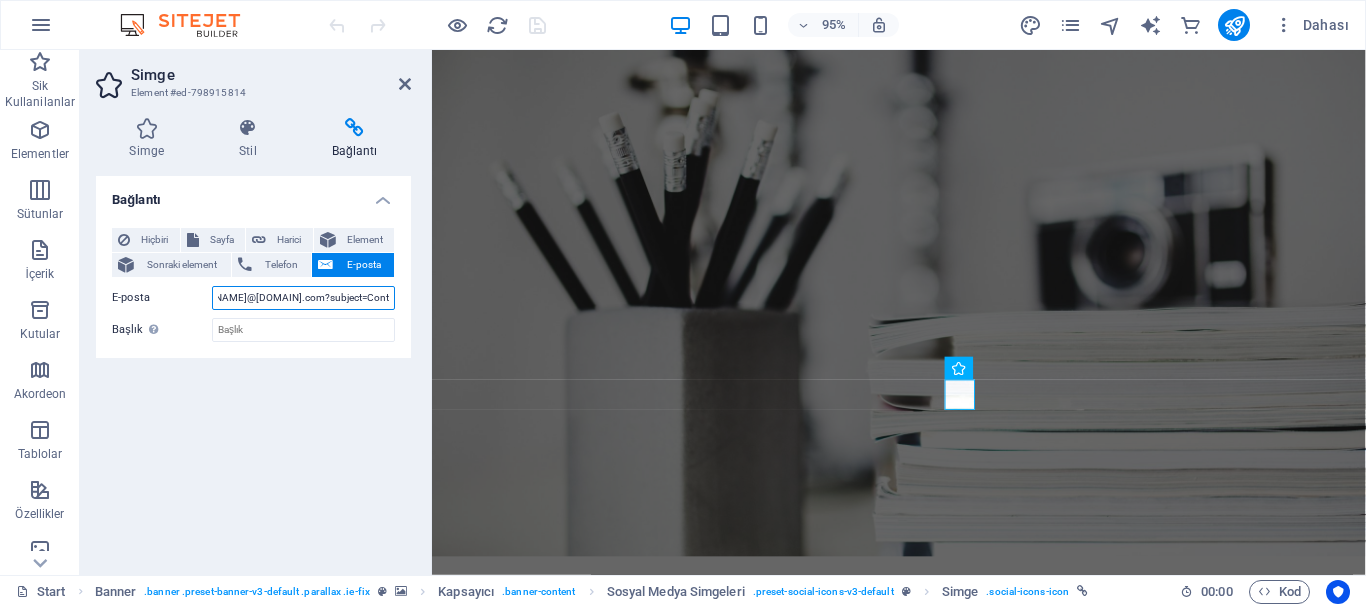 click on "alitemir@alitemir.com?subject=Contact%20Regarding%20Your%20CV" at bounding box center [303, 298] 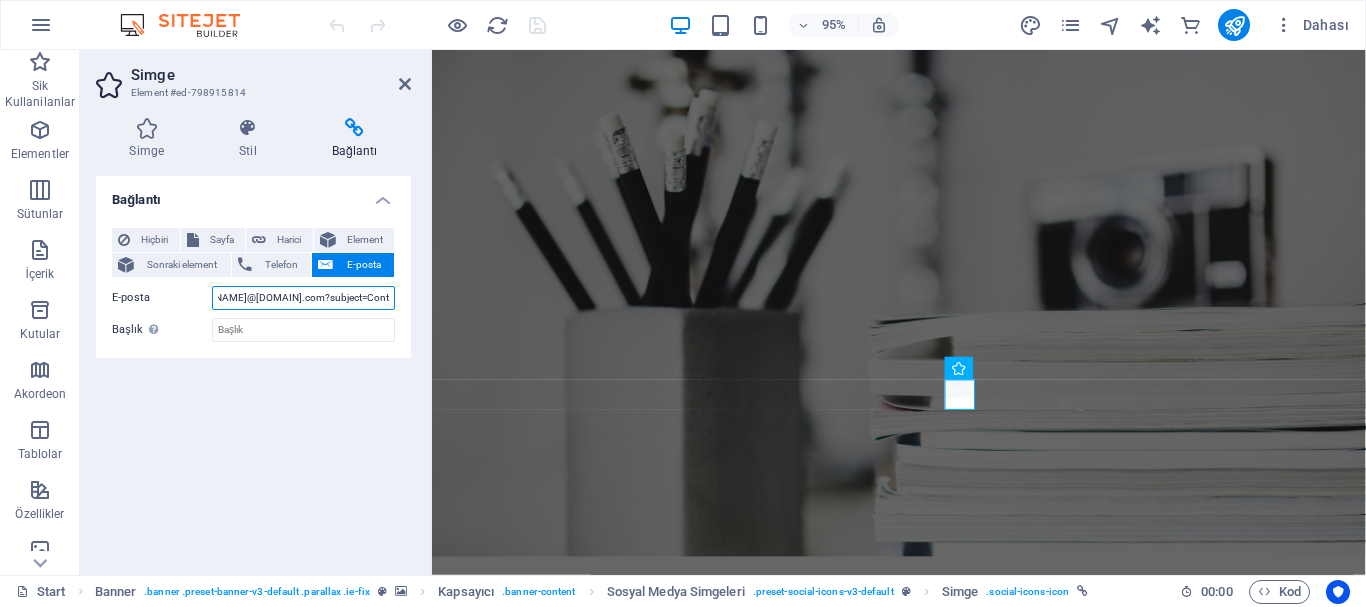 click on "alitemir@alitemir.com?subject=Contact%20Regarding%20Your%20CV" at bounding box center [303, 298] 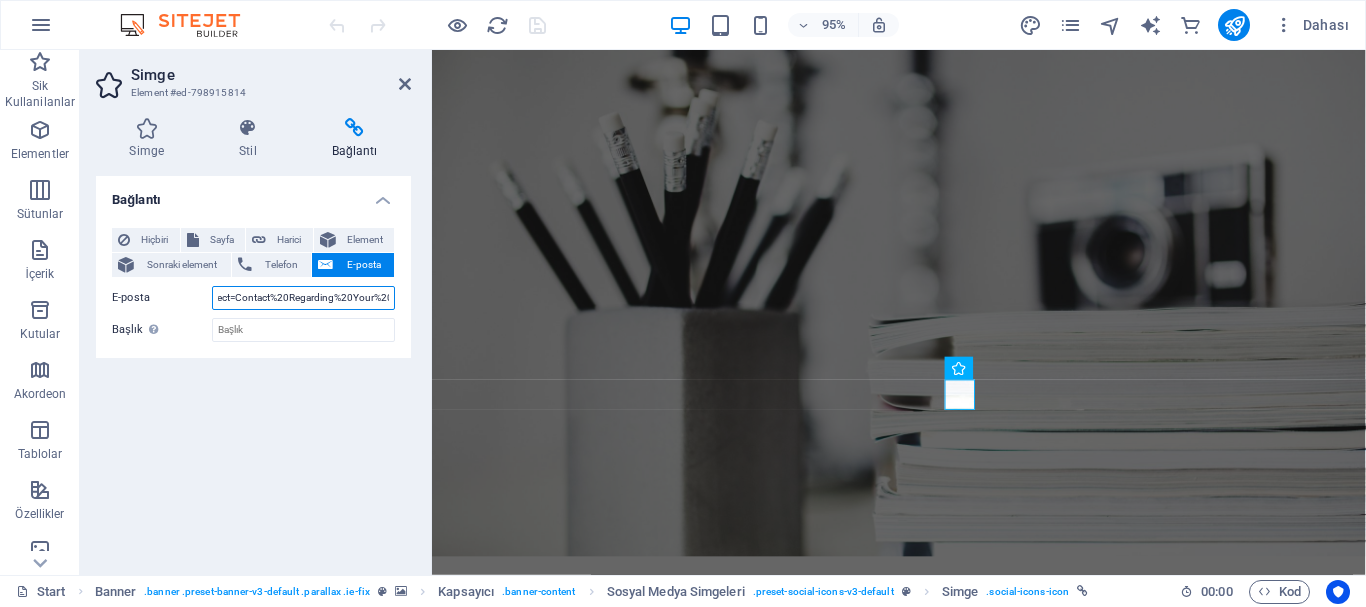 drag, startPoint x: 365, startPoint y: 304, endPoint x: 402, endPoint y: 299, distance: 37.336308 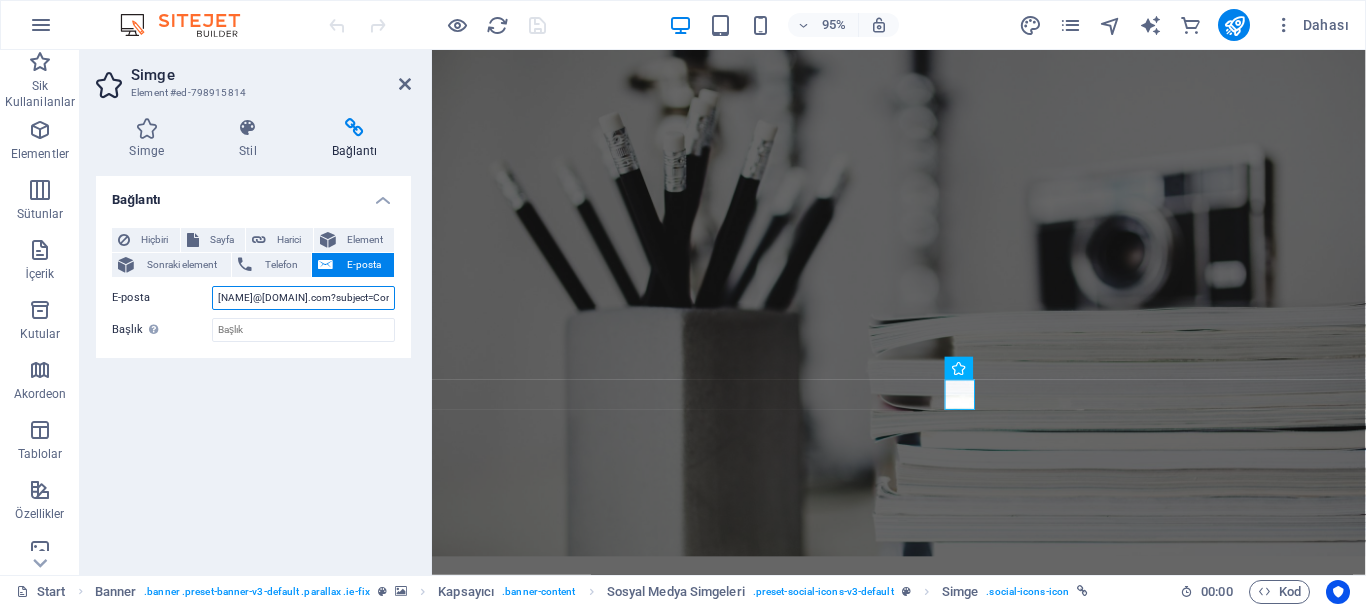 drag, startPoint x: 324, startPoint y: 297, endPoint x: 175, endPoint y: 308, distance: 149.40549 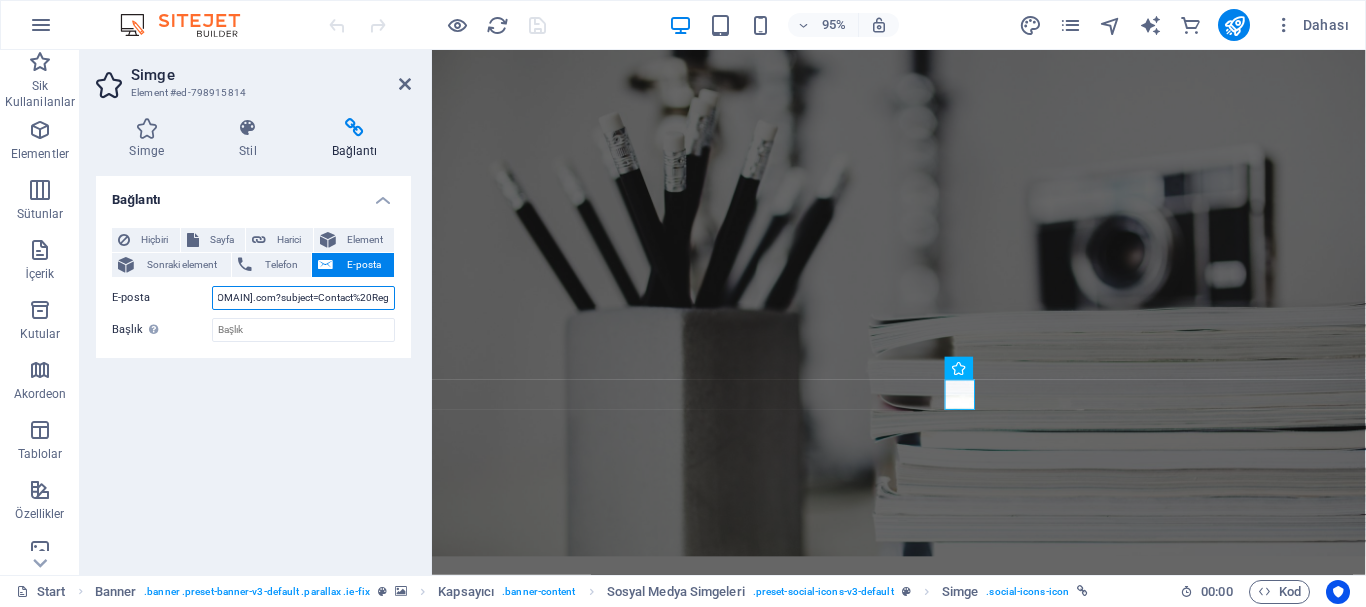 scroll, scrollTop: 0, scrollLeft: 138, axis: horizontal 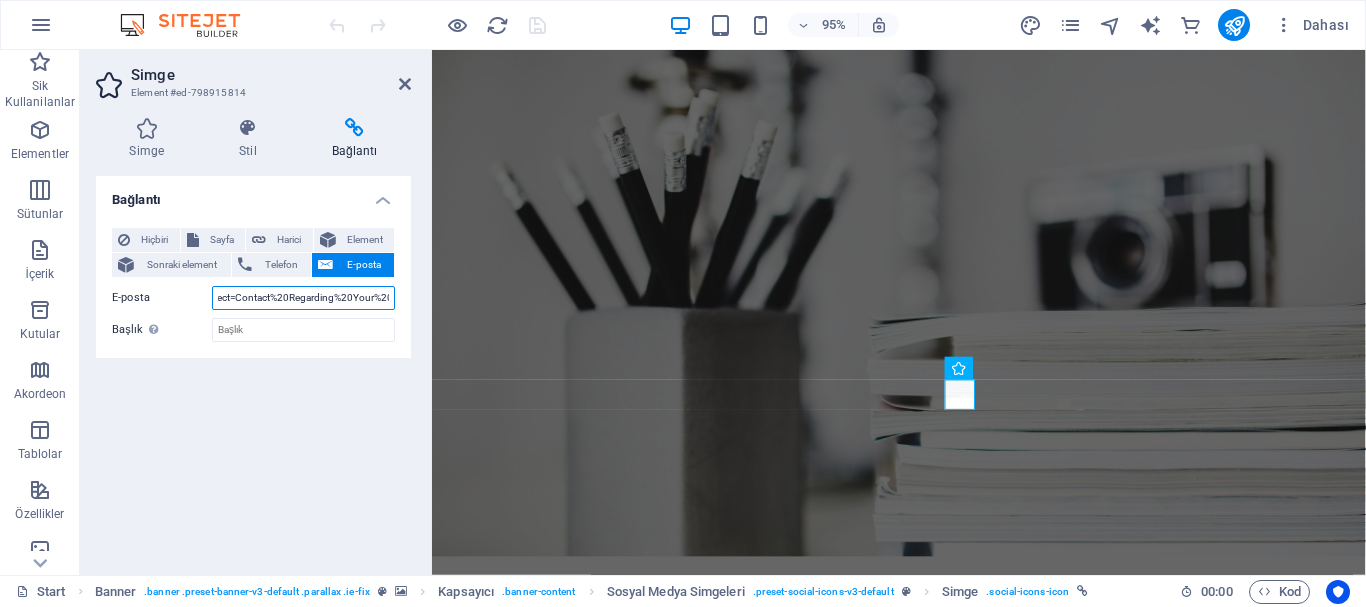 drag, startPoint x: 340, startPoint y: 297, endPoint x: 383, endPoint y: 304, distance: 43.56604 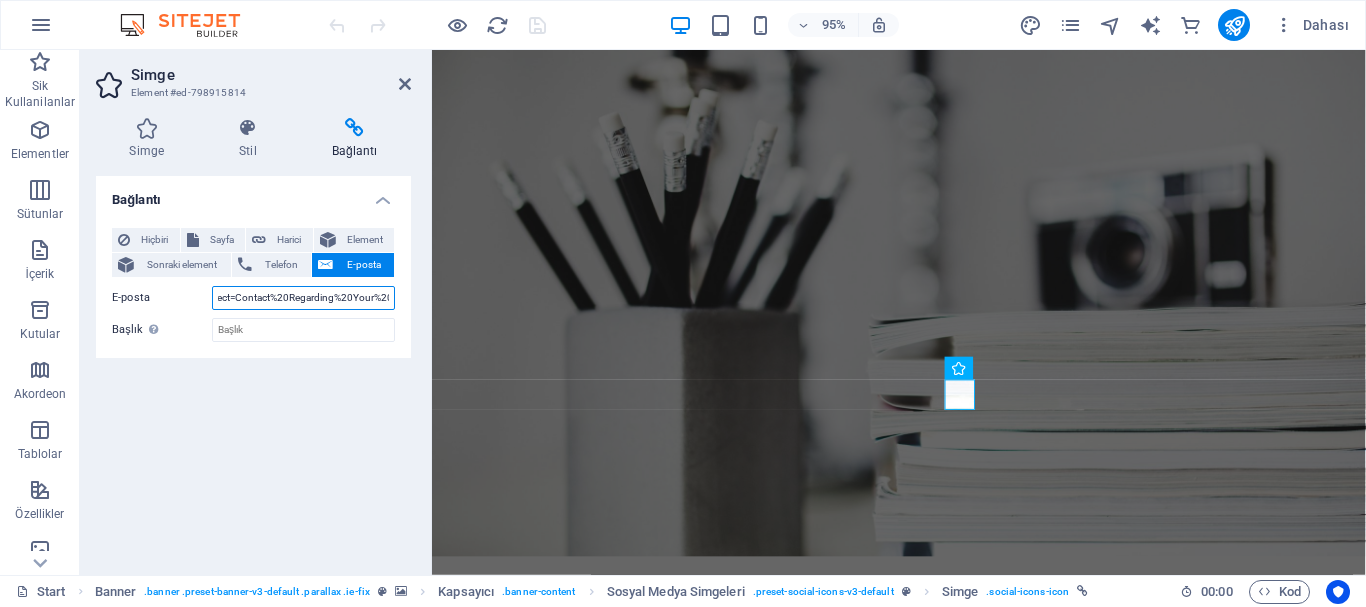 click on "alitemir@alitemir.com?subject=Contact%20Regarding%20Your%20CV" at bounding box center (303, 298) 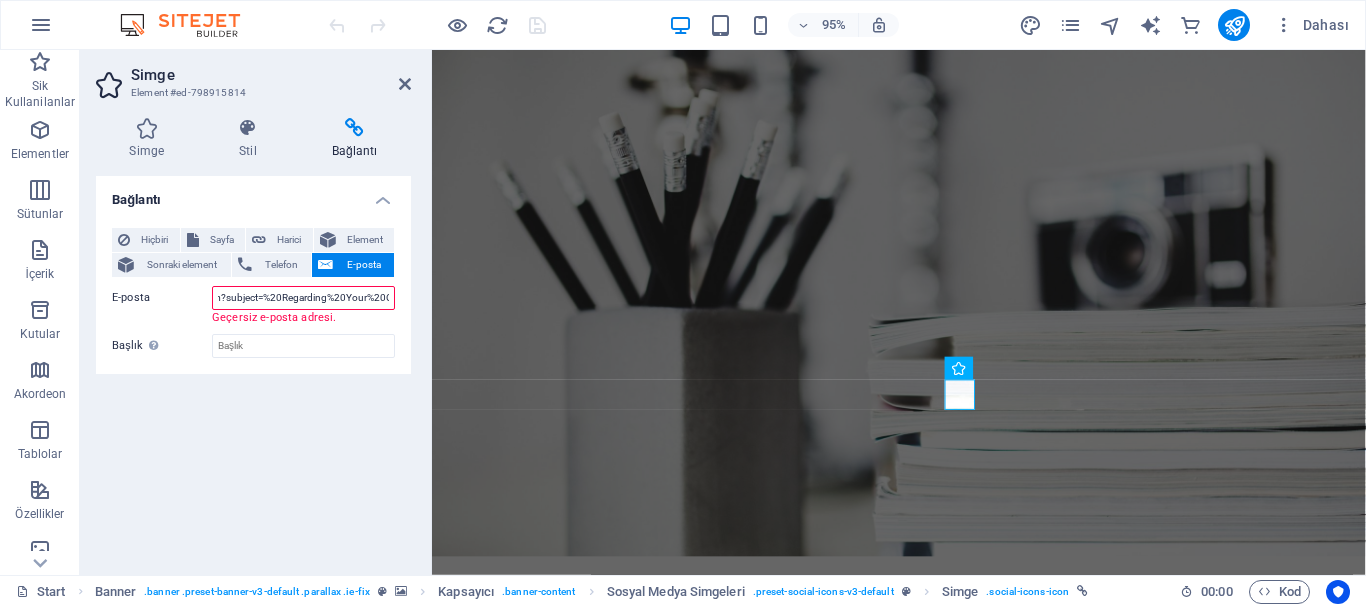 scroll, scrollTop: 0, scrollLeft: 103, axis: horizontal 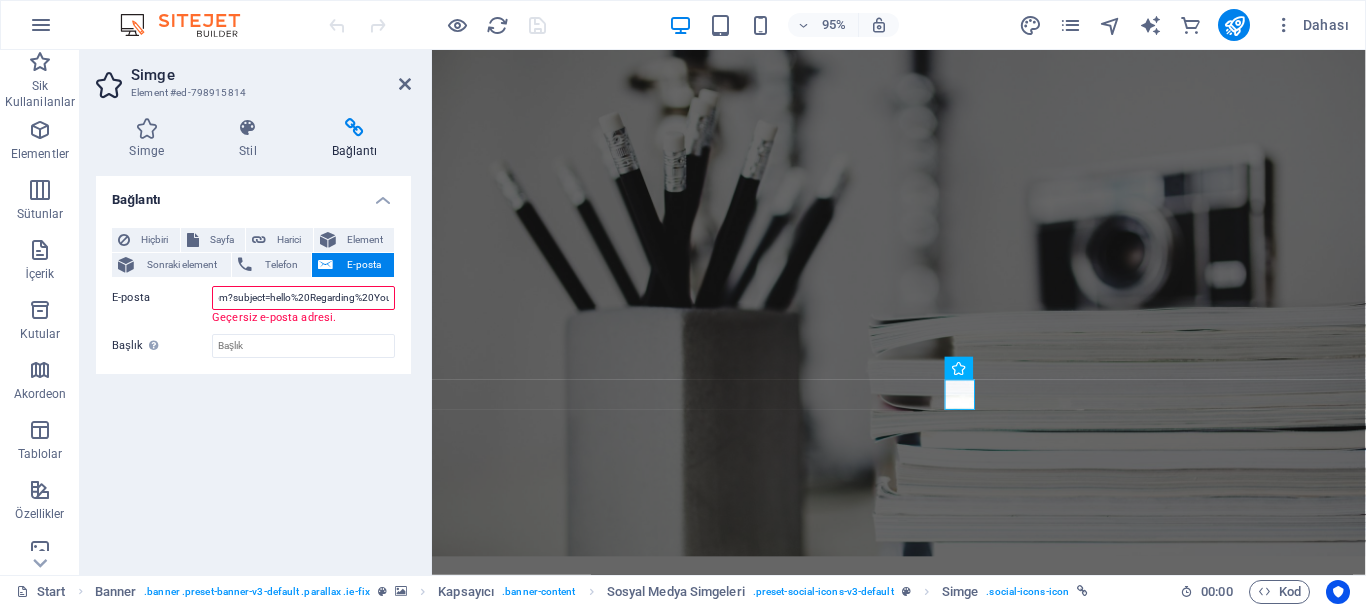 drag, startPoint x: 292, startPoint y: 298, endPoint x: 303, endPoint y: 299, distance: 11.045361 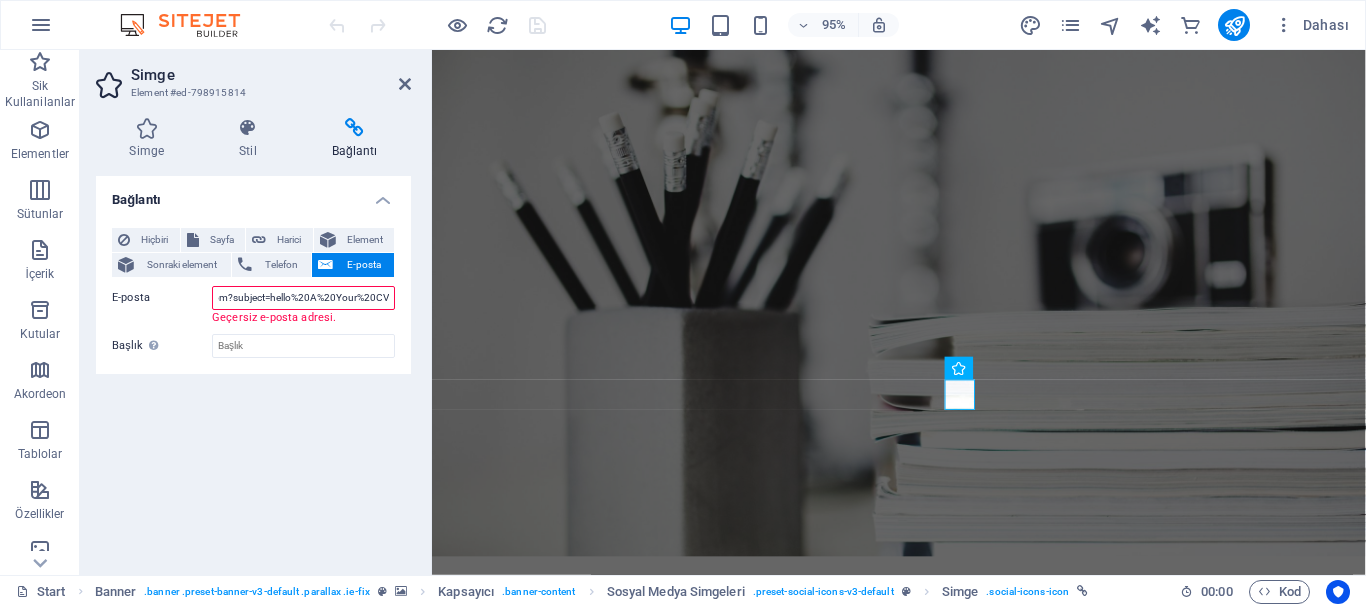 scroll, scrollTop: 0, scrollLeft: 86, axis: horizontal 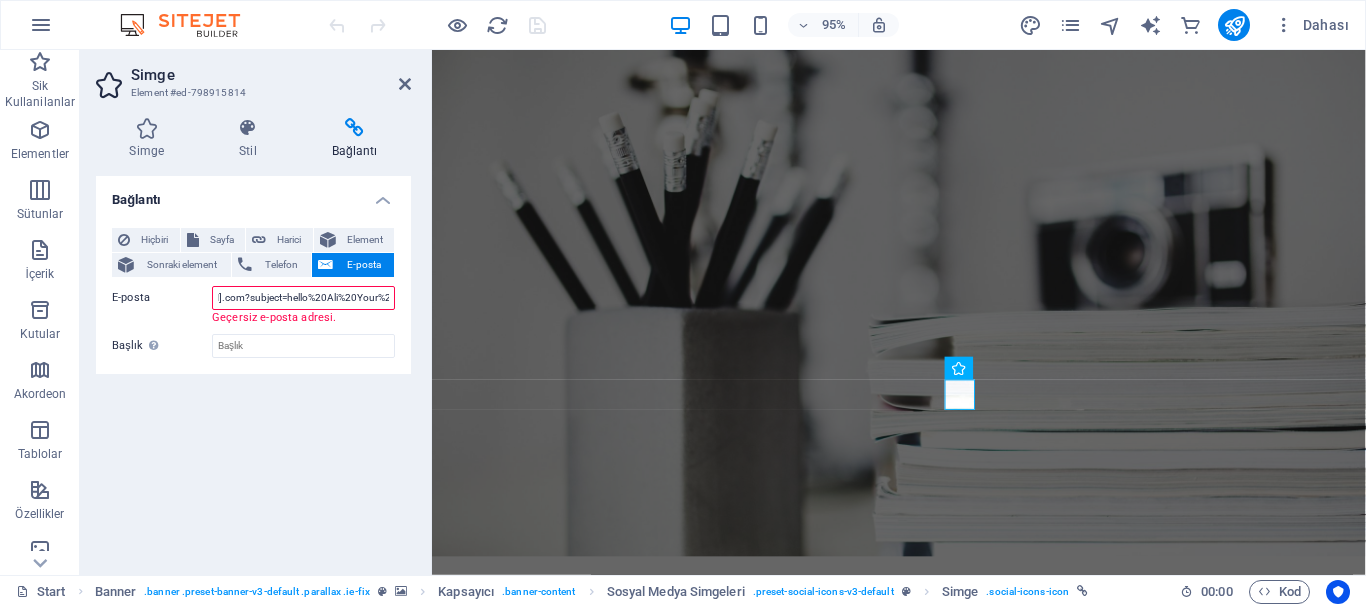 drag, startPoint x: 343, startPoint y: 296, endPoint x: 362, endPoint y: 303, distance: 20.248457 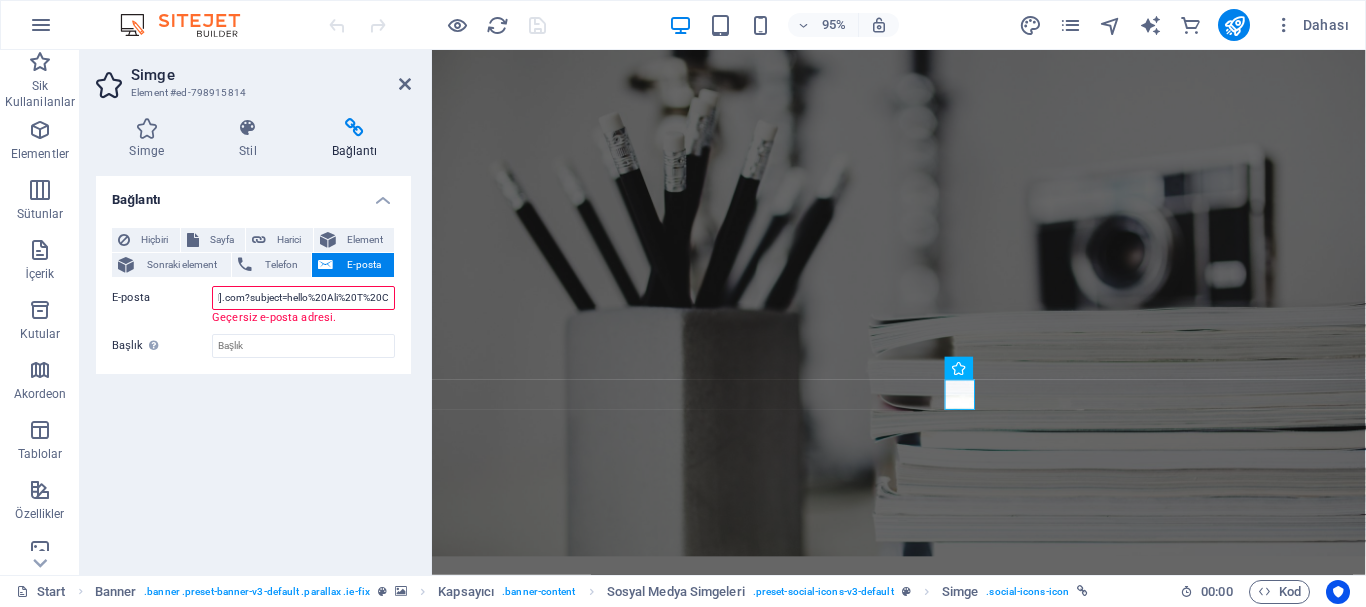 scroll, scrollTop: 0, scrollLeft: 77, axis: horizontal 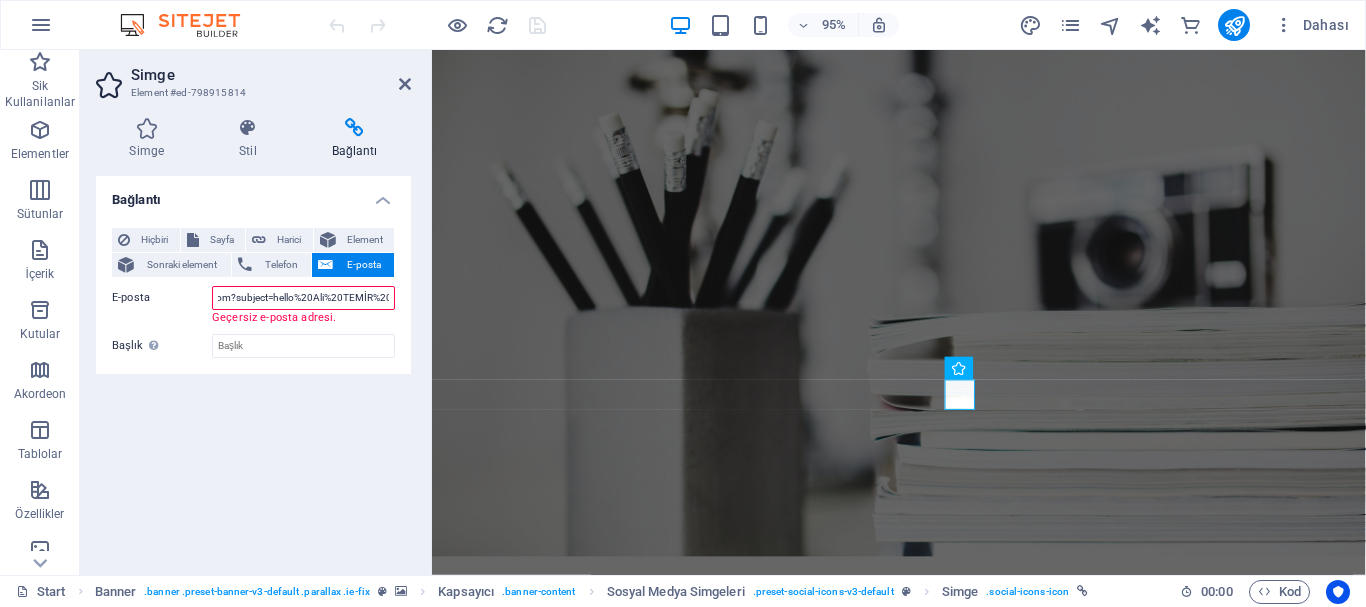 drag, startPoint x: 379, startPoint y: 297, endPoint x: 423, endPoint y: 300, distance: 44.102154 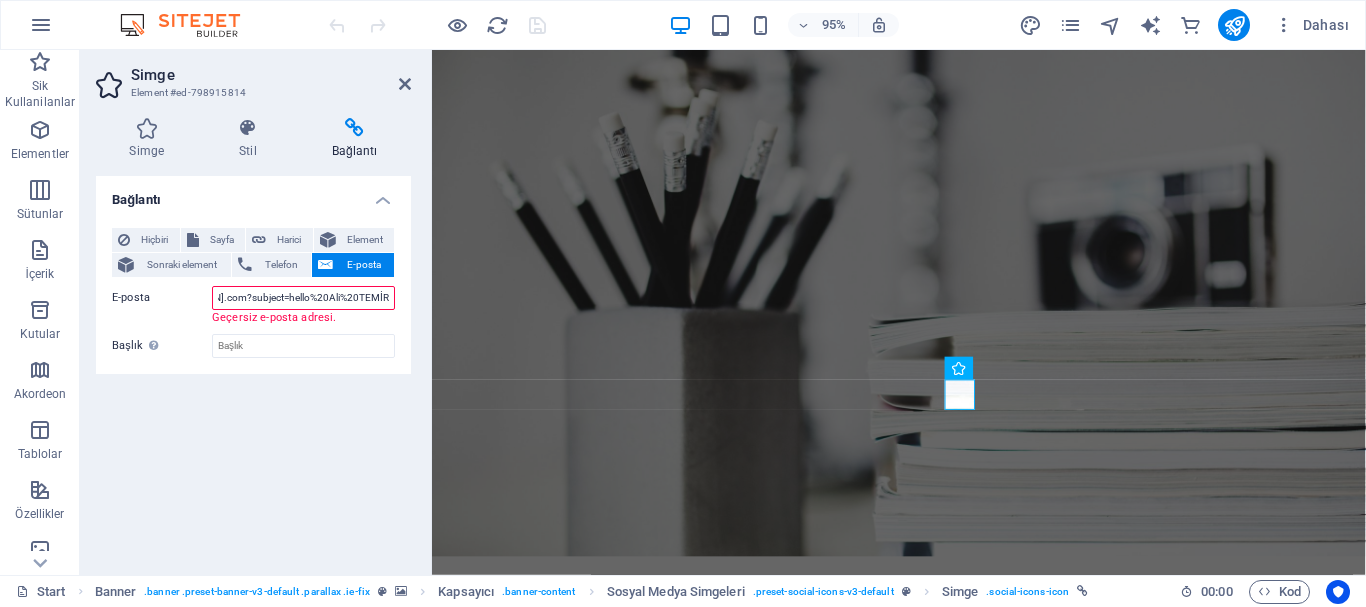 scroll, scrollTop: 0, scrollLeft: 69, axis: horizontal 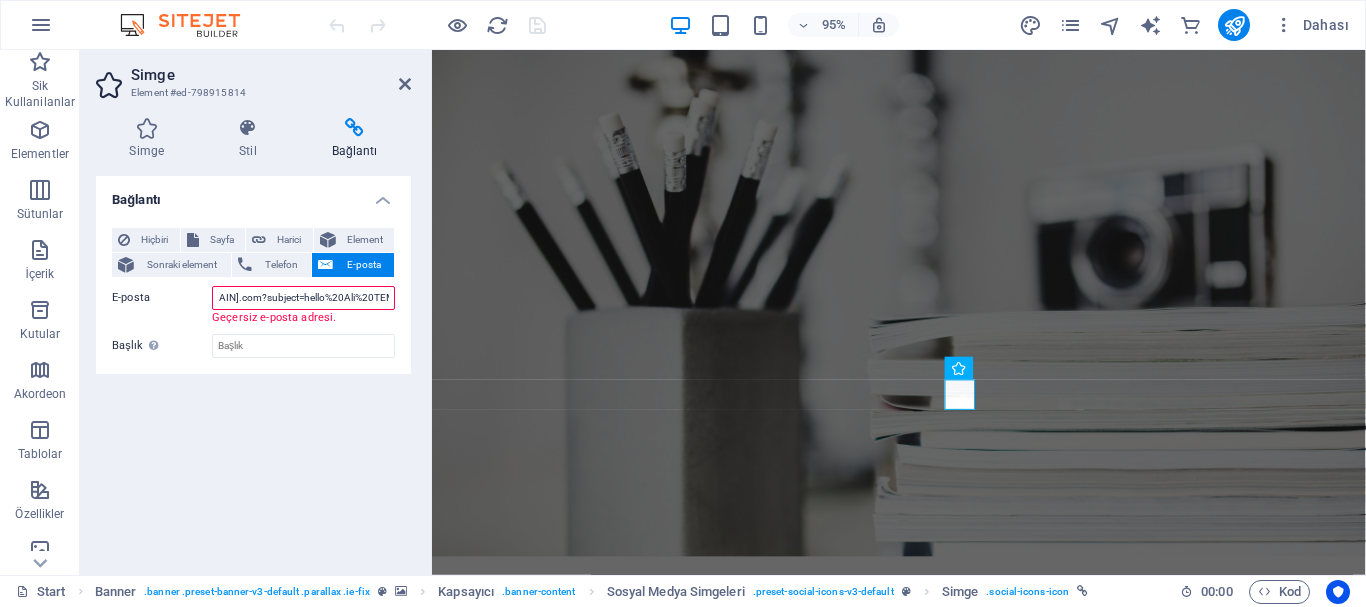 click on "Bağlantı Hiçbiri Sayfa Harici Element Sonraki element Telefon E-posta Sayfa Start Subpage Legal Notice Privacy Element
URL Telefon E-posta alitemir@alitemir.com?subject=hello%20Ali%20TEMİR Geçersiz e-posta adresi. Bağlantı hedefi Yeni sekme Aynı sekme Kaplama Başlık Ek bağlantı tanımının bağlantı metniyle aynı olmaması gerekir. Başlık, genellikle fare elementin üzerine geldiğinde bir araç ipucu metni olarak gösterilir. Belirsizse boş bırak. İlişki Bu bağlantının bağlantı hedefiyle ilişkisini  ayarlar. Örneğin; "nofollow" (izleme) değeri, arama motorlarına bağlantıyı izleme talimatı verir. Boş bırakılabilir. alternate oluşturan bookmark harici yardım lisans ileri nofollow noreferrer noopener önceki arayın etiket" at bounding box center [253, 367] 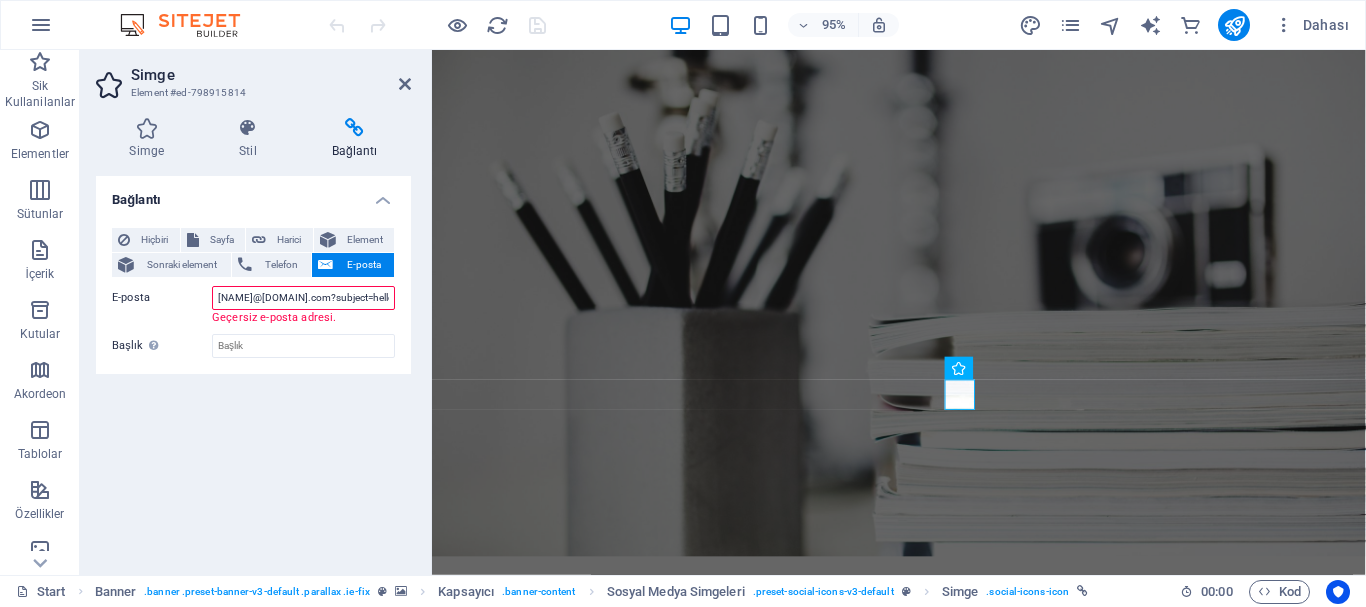 drag, startPoint x: 266, startPoint y: 299, endPoint x: 182, endPoint y: 297, distance: 84.0238 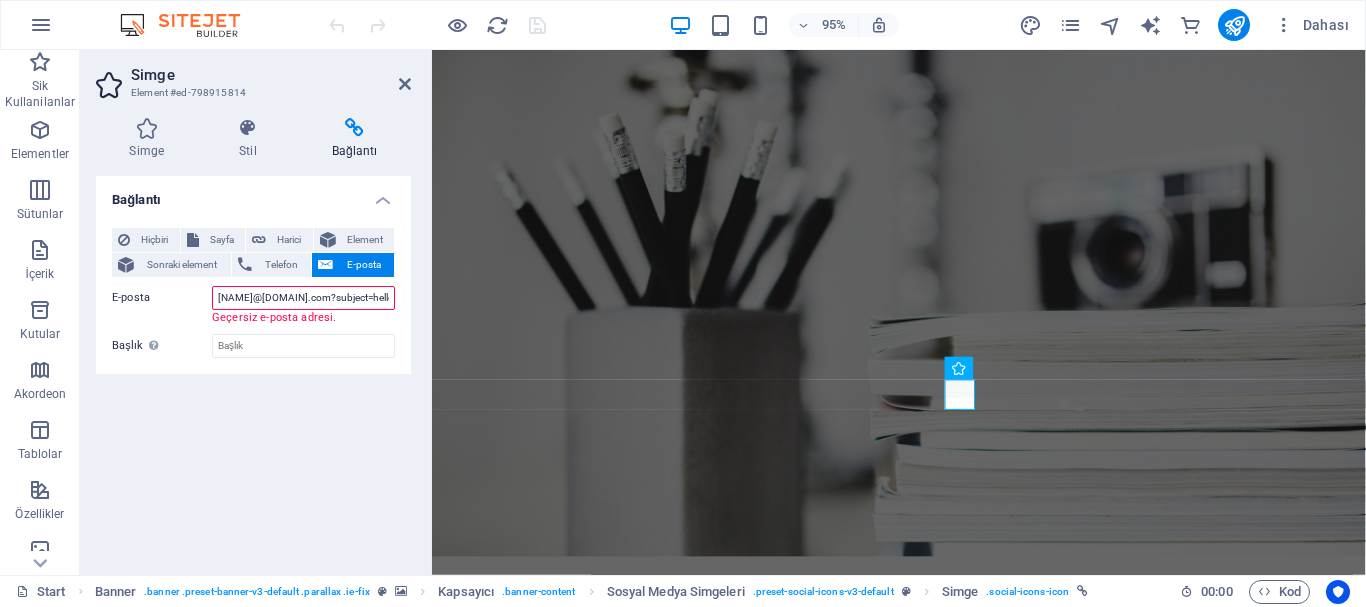 click on "Bağlantı Hiçbiri Sayfa Harici Element Sonraki element Telefon E-posta Sayfa Start Subpage Legal Notice Privacy Element
URL Telefon E-posta alitemir@alitemir.com?subject=hello%20Ali%20TEMİR Geçersiz e-posta adresi. Bağlantı hedefi Yeni sekme Aynı sekme Kaplama Başlık Ek bağlantı tanımının bağlantı metniyle aynı olmaması gerekir. Başlık, genellikle fare elementin üzerine geldiğinde bir araç ipucu metni olarak gösterilir. Belirsizse boş bırak. İlişki Bu bağlantının bağlantı hedefiyle ilişkisini  ayarlar. Örneğin; "nofollow" (izleme) değeri, arama motorlarına bağlantıyı izleme talimatı verir. Boş bırakılabilir. alternate oluşturan bookmark harici yardım lisans ileri nofollow noreferrer noopener önceki arayın etiket" at bounding box center (253, 367) 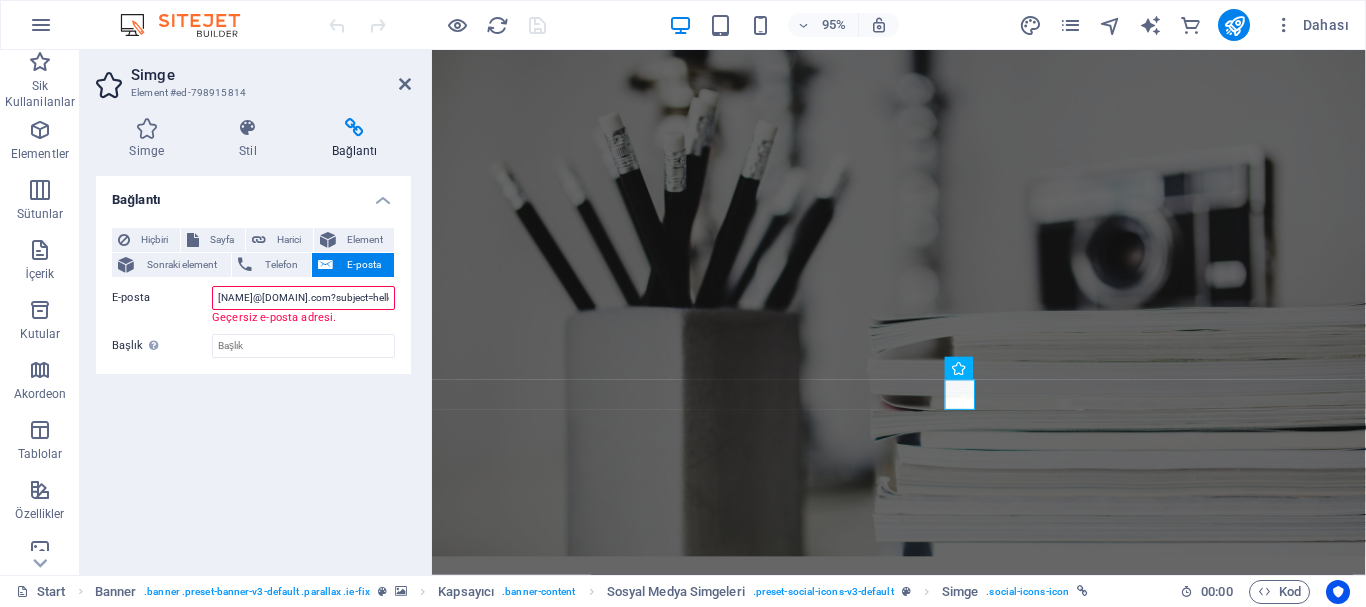 click on "alitemir@alitemir.com?subject=hello%20Ali%20TEMİR" at bounding box center (303, 298) 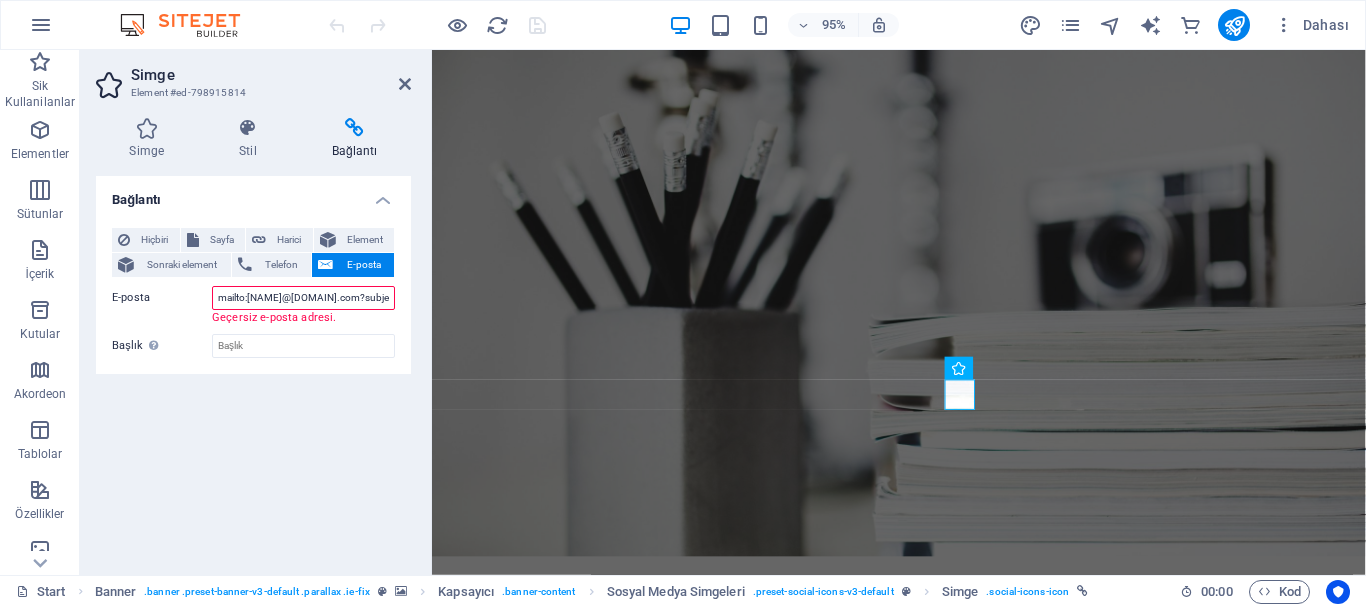 scroll, scrollTop: 0, scrollLeft: 96, axis: horizontal 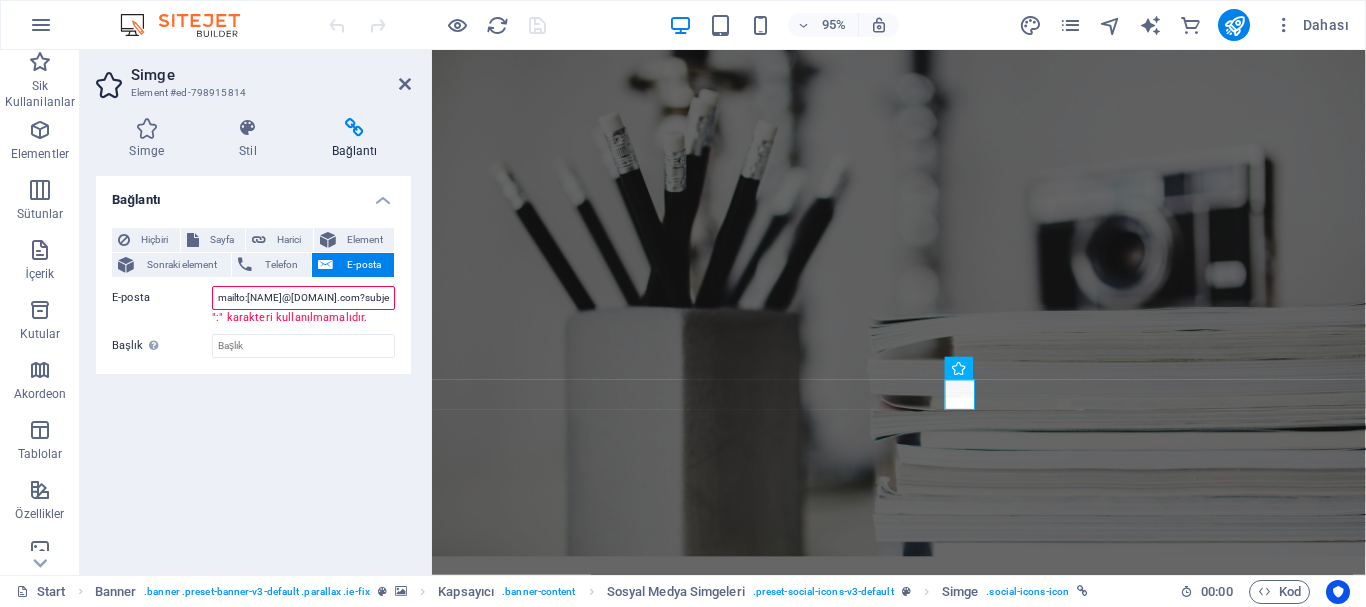 click on "E-posta mailto:alitemir@alitemir.com?subject=Hello%20Ali%20Temir" at bounding box center (253, 298) 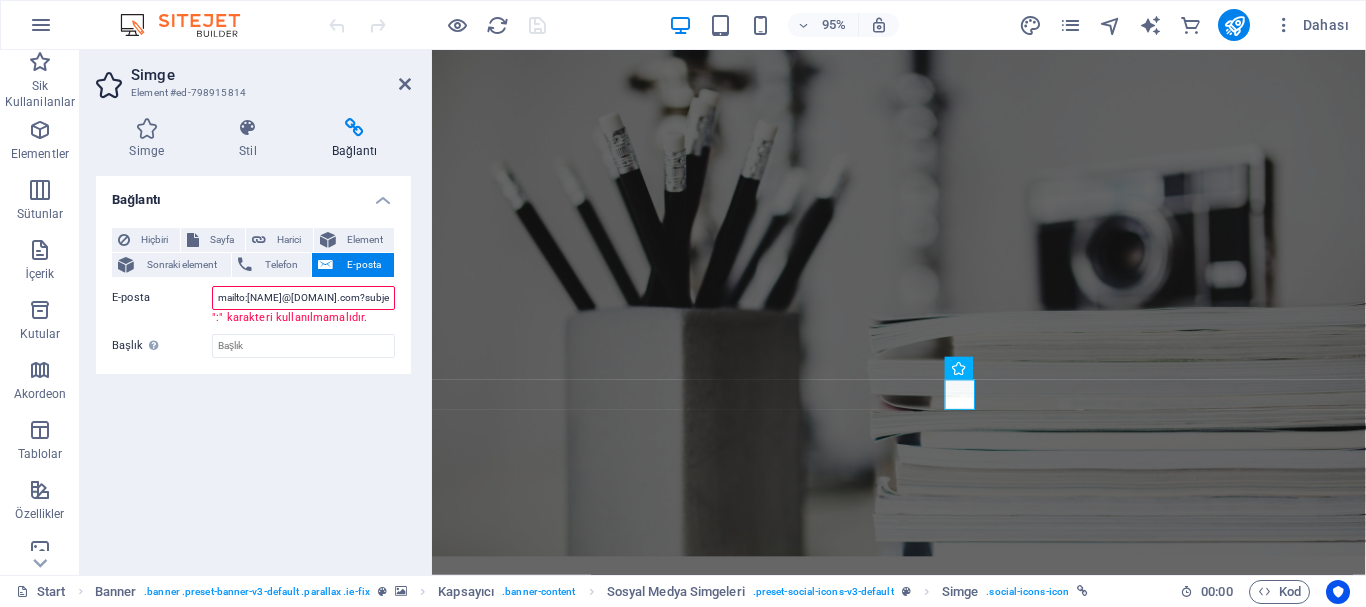 click on "mailto:alitemir@alitemir.com?subject=Hello%20Ali%20Temir" at bounding box center [303, 298] 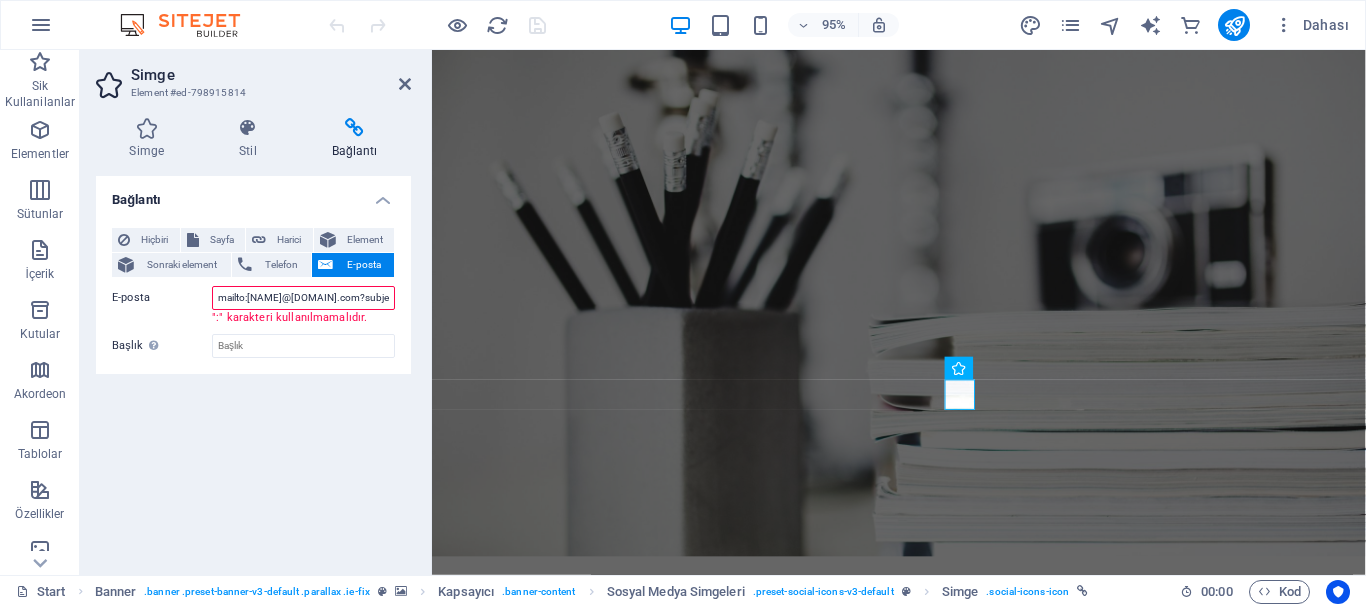 scroll, scrollTop: 0, scrollLeft: 97, axis: horizontal 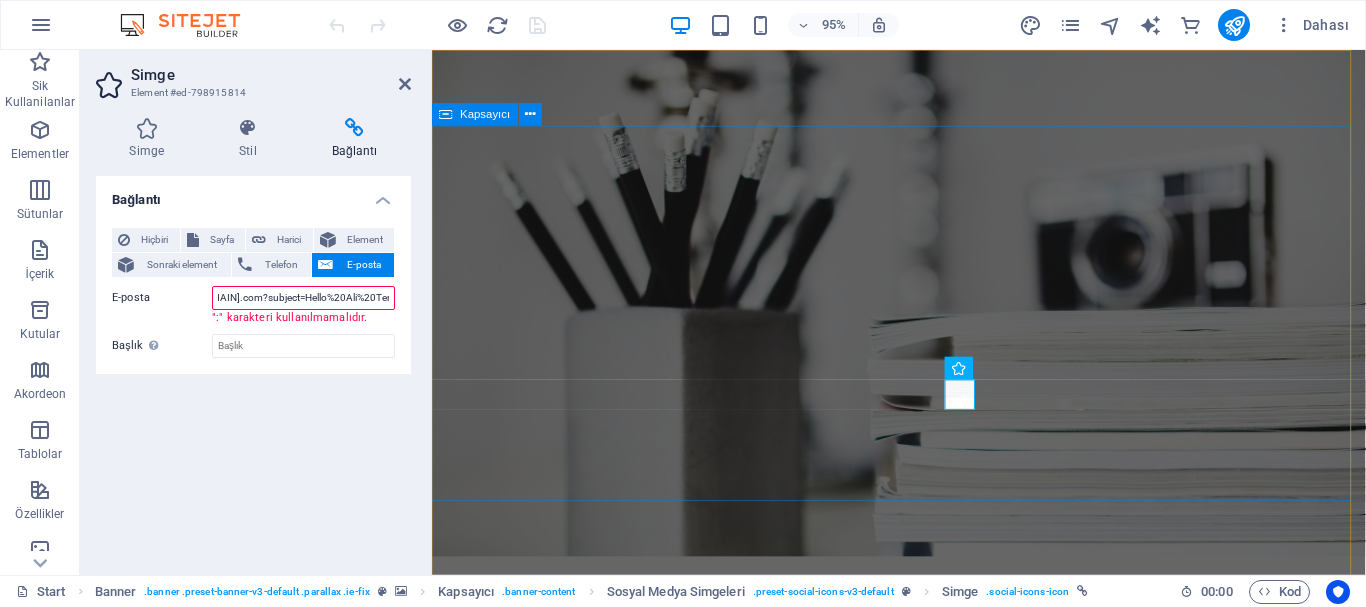 drag, startPoint x: 765, startPoint y: 347, endPoint x: 436, endPoint y: 311, distance: 330.96375 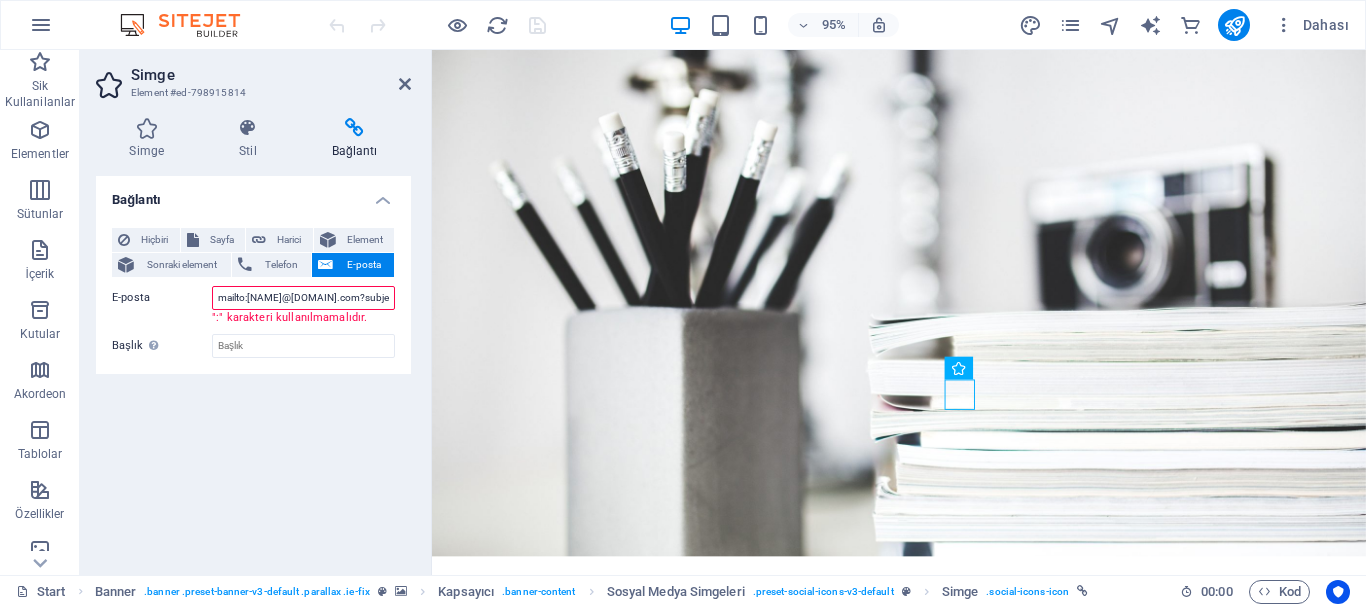 click on "mailto:alitemir@alitemir.com?subject=Hello%20Ali%20Temir" at bounding box center (303, 298) 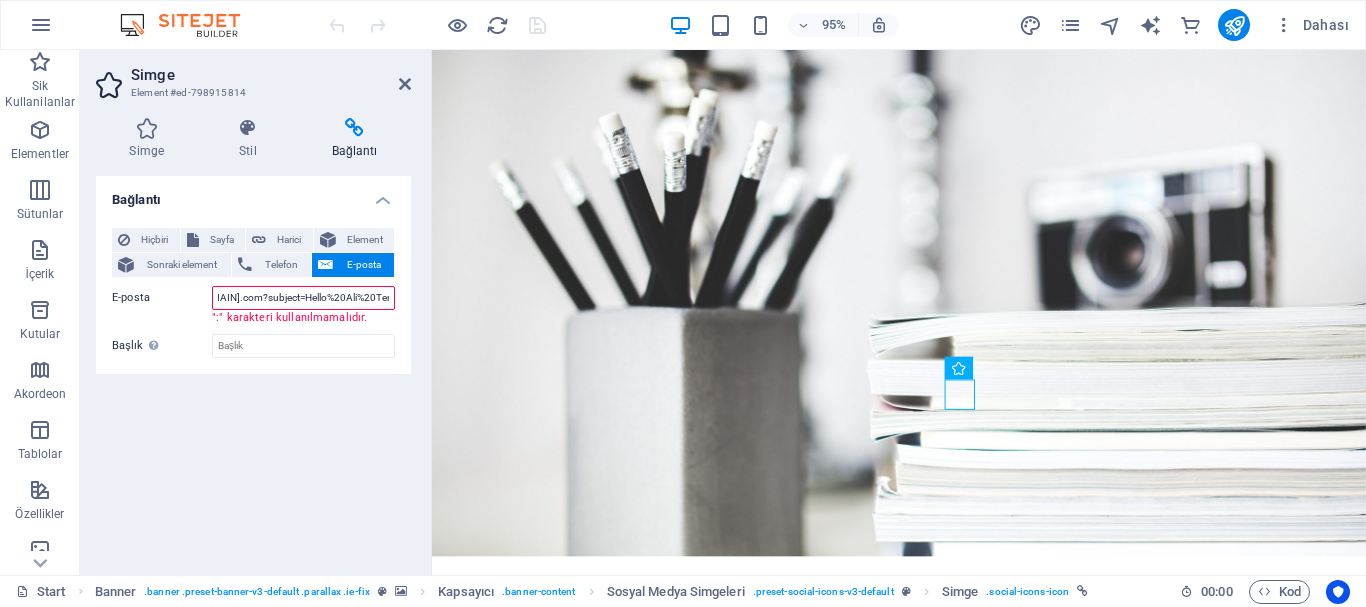drag, startPoint x: 370, startPoint y: 289, endPoint x: 412, endPoint y: 304, distance: 44.598206 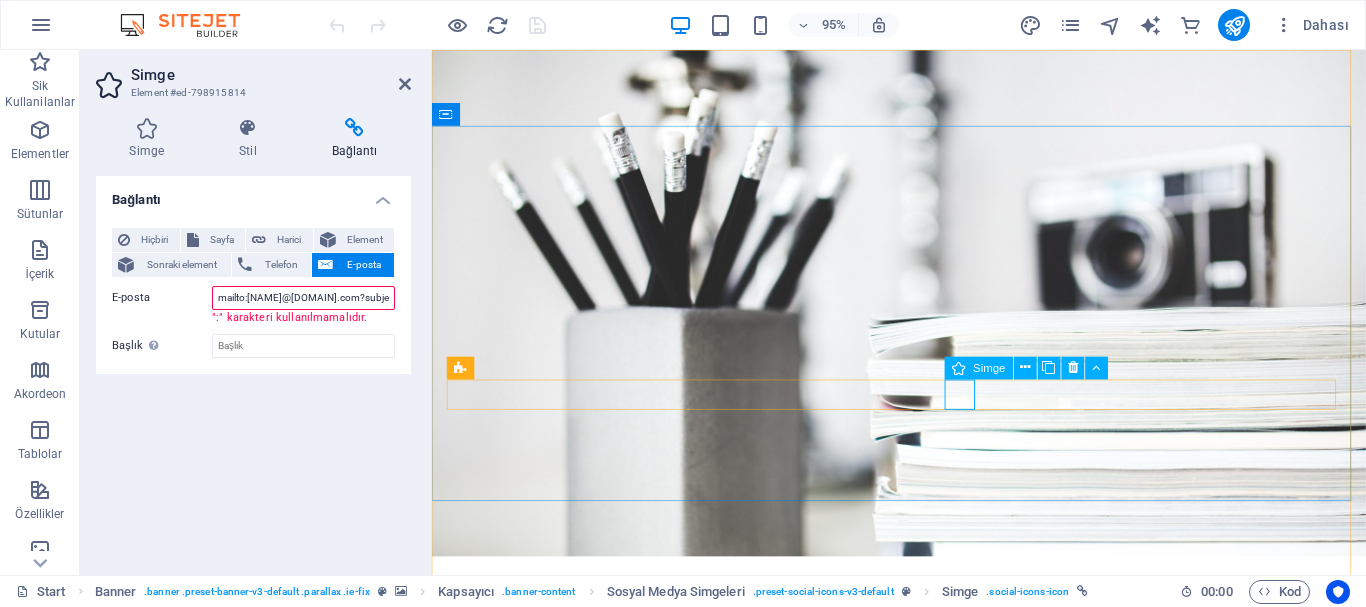 click at bounding box center [924, 1066] 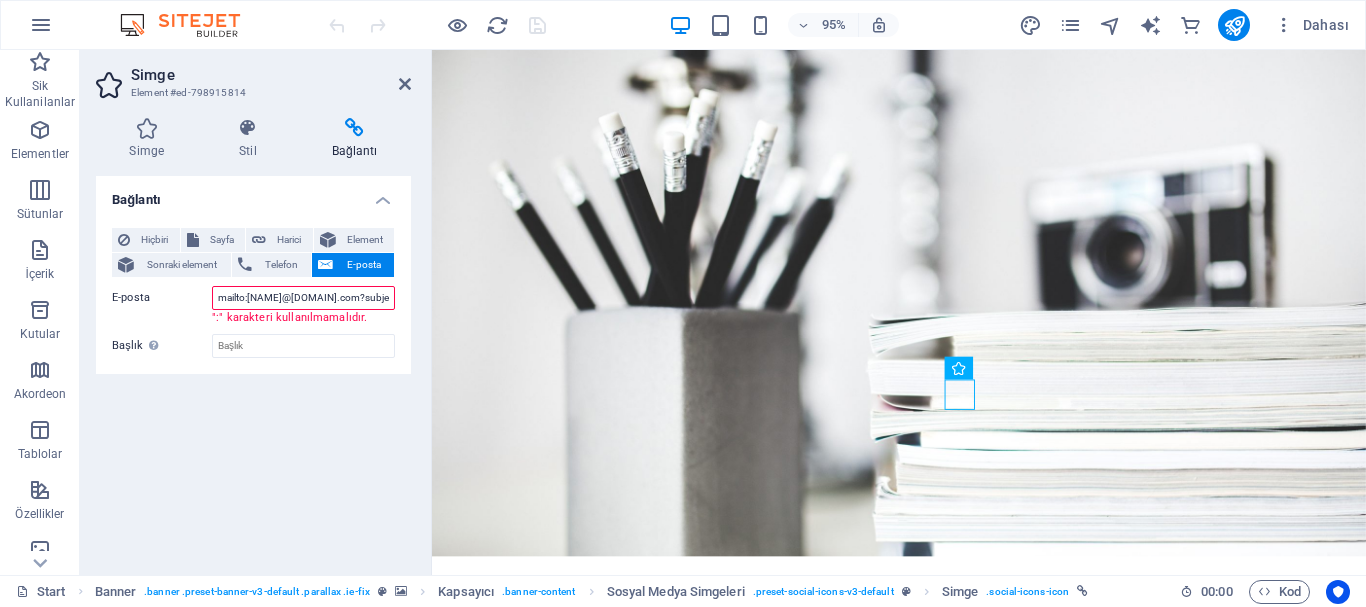 click on "mailto:alitemir@alitemir.com?subject=Hello%20Ali%20Temir" at bounding box center [303, 298] 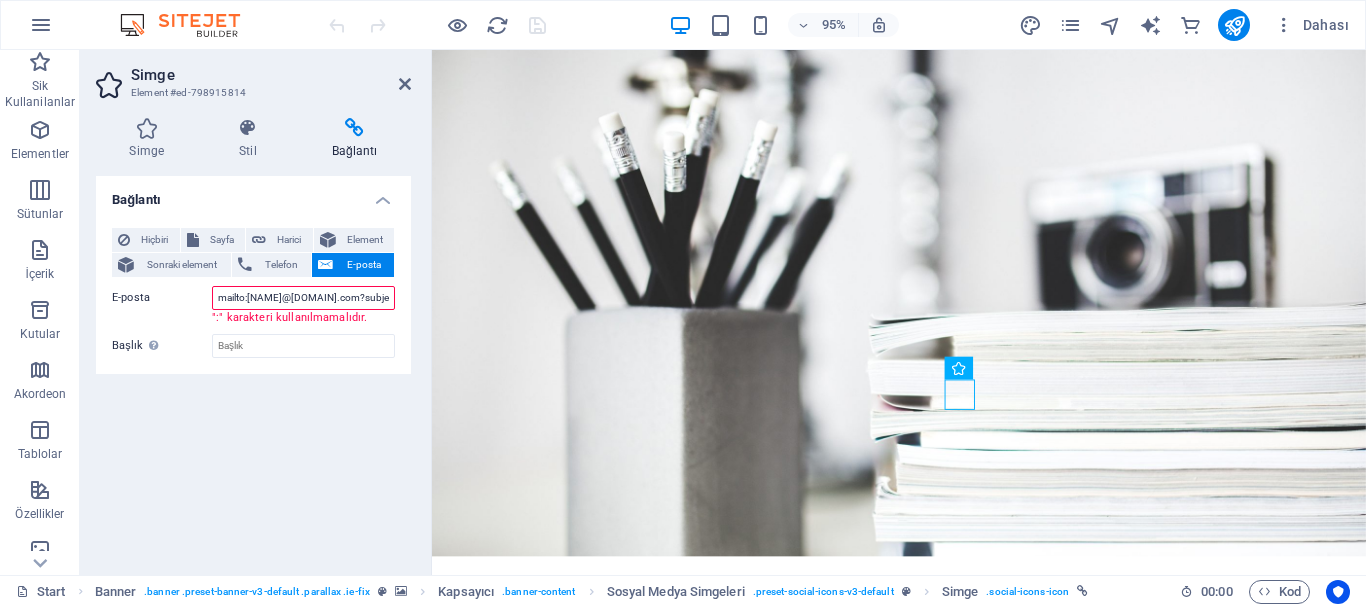 click on "mailto:alitemir@alitemir.com?subject=Hello%20Ali%20Temir" at bounding box center [303, 298] 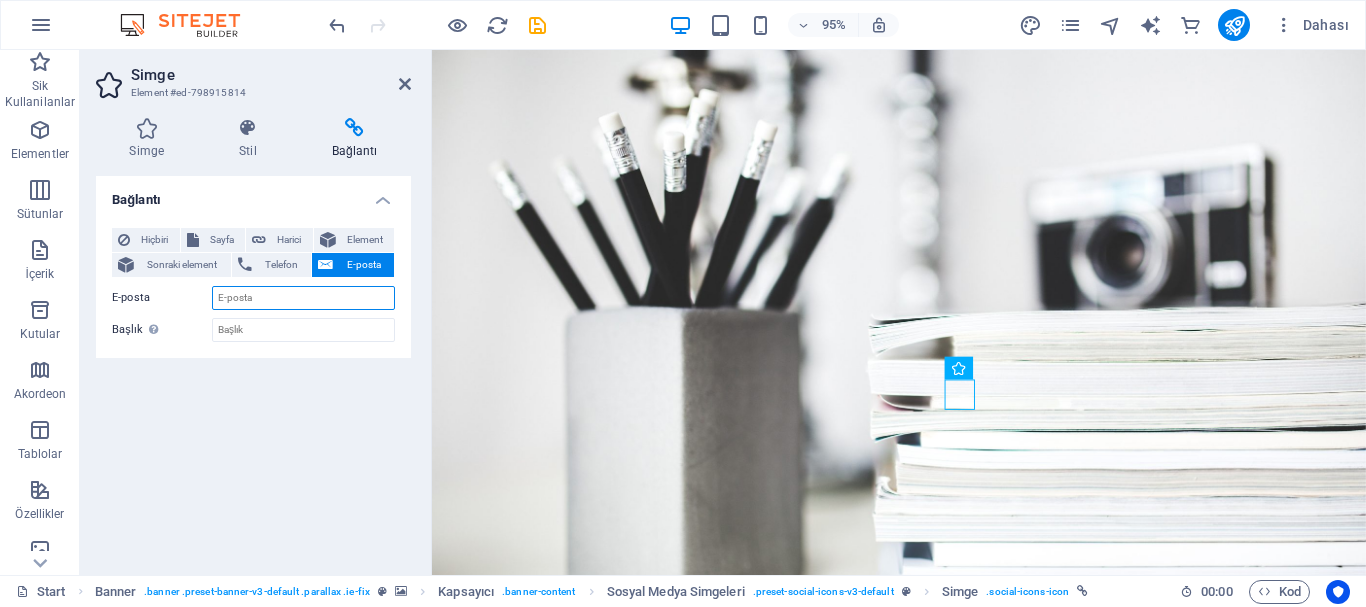paste on "mailto:alitemir@example.com?subject=Contact%20Regarding%20Your%20CV" 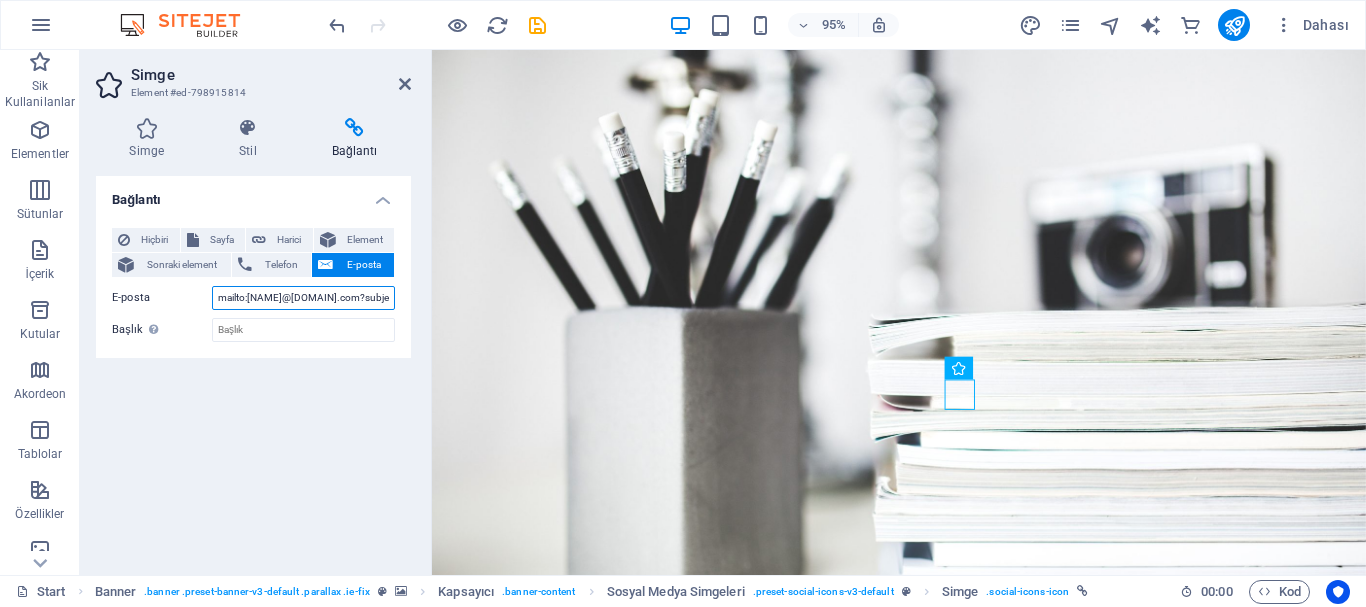 scroll, scrollTop: 0, scrollLeft: 173, axis: horizontal 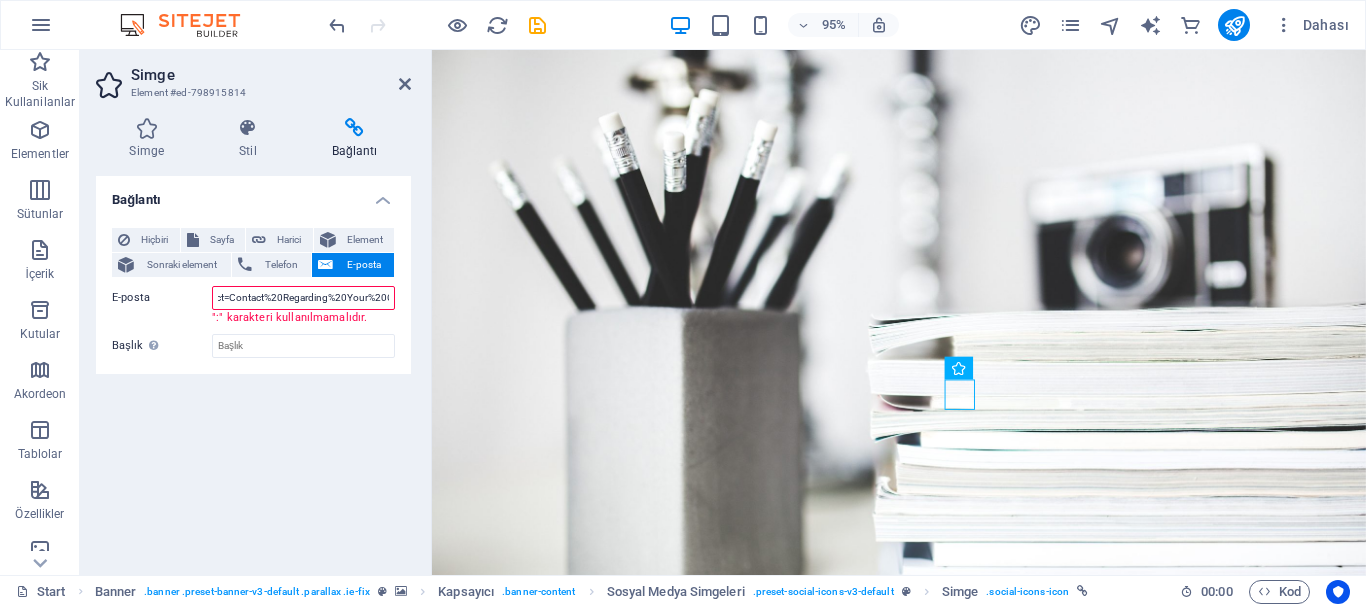 type on "alitemir@alitemir.com?subject=Contact%20Regarding%20Your%20CV" 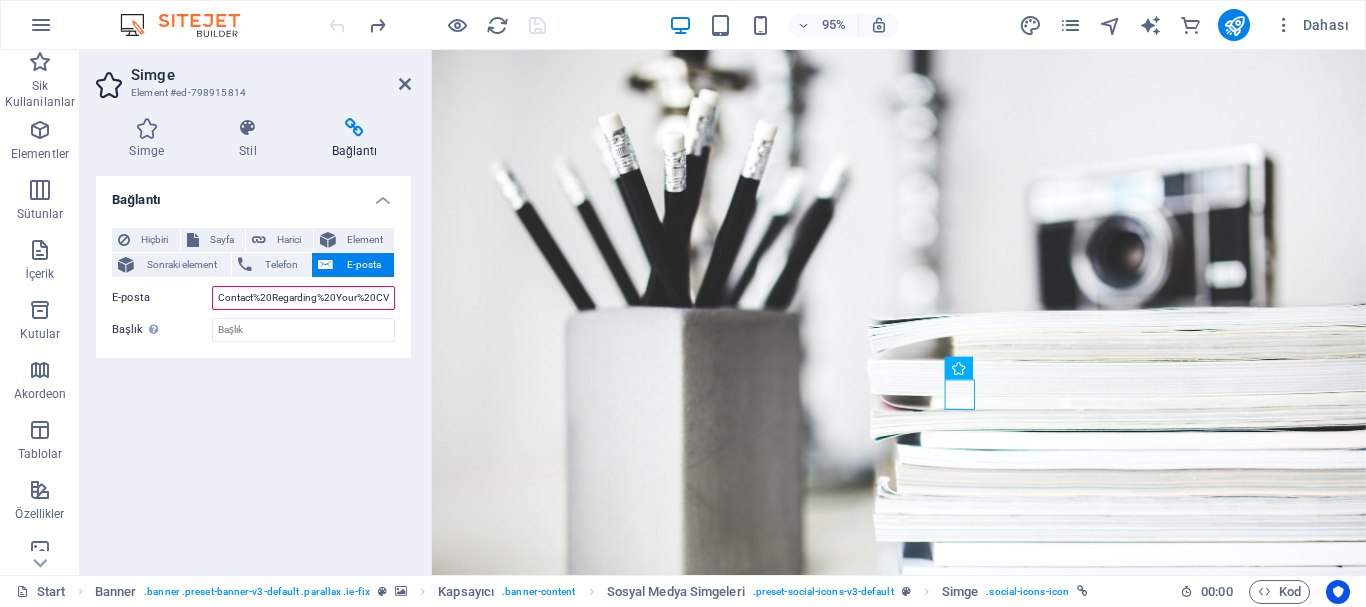 scroll, scrollTop: 0, scrollLeft: 138, axis: horizontal 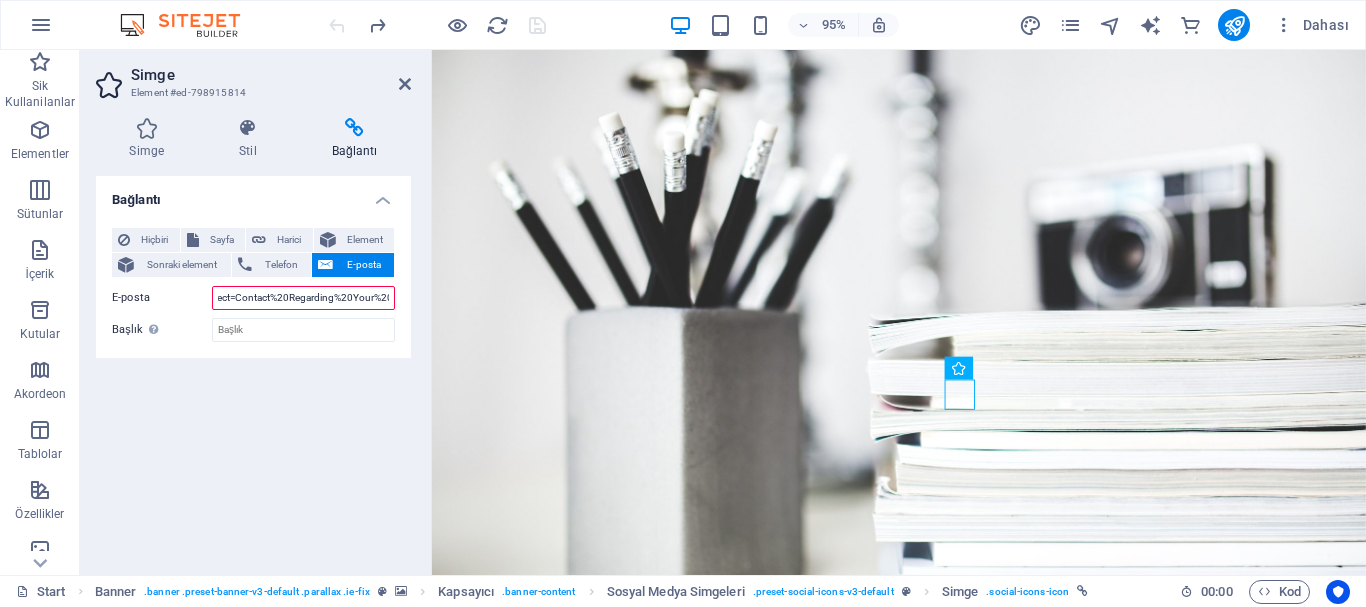 click on "alitemir@alitemir.com?subject=Contact%20Regarding%20Your%20CV" at bounding box center (303, 298) 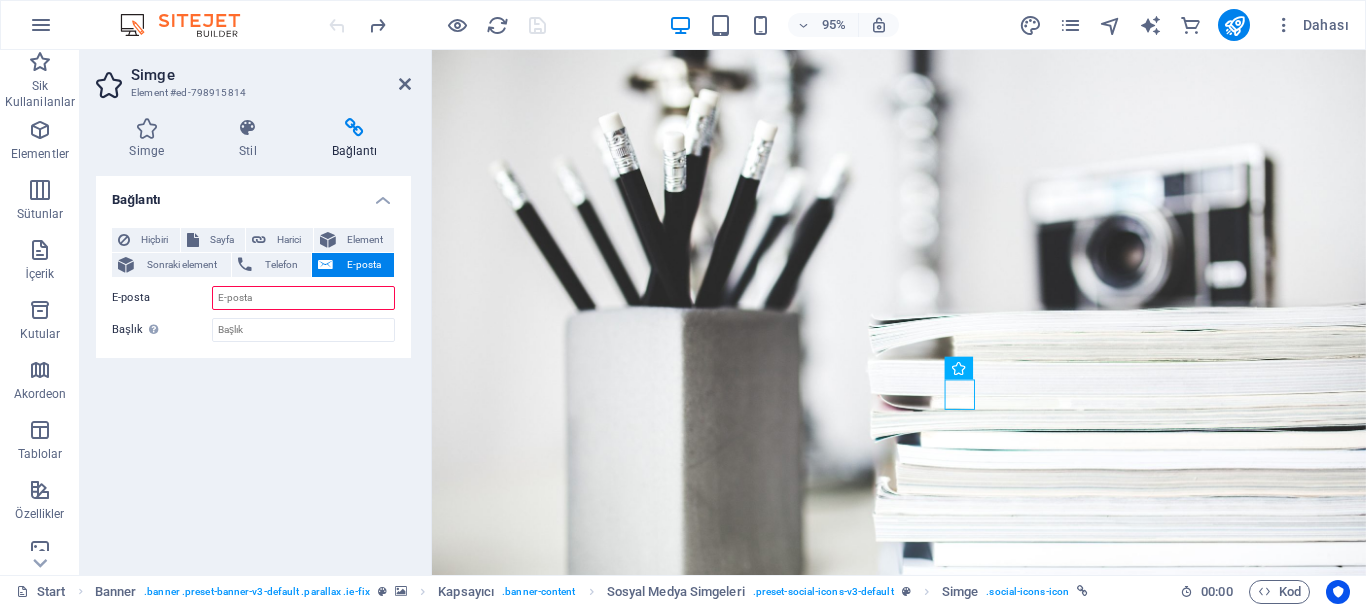 scroll, scrollTop: 0, scrollLeft: 0, axis: both 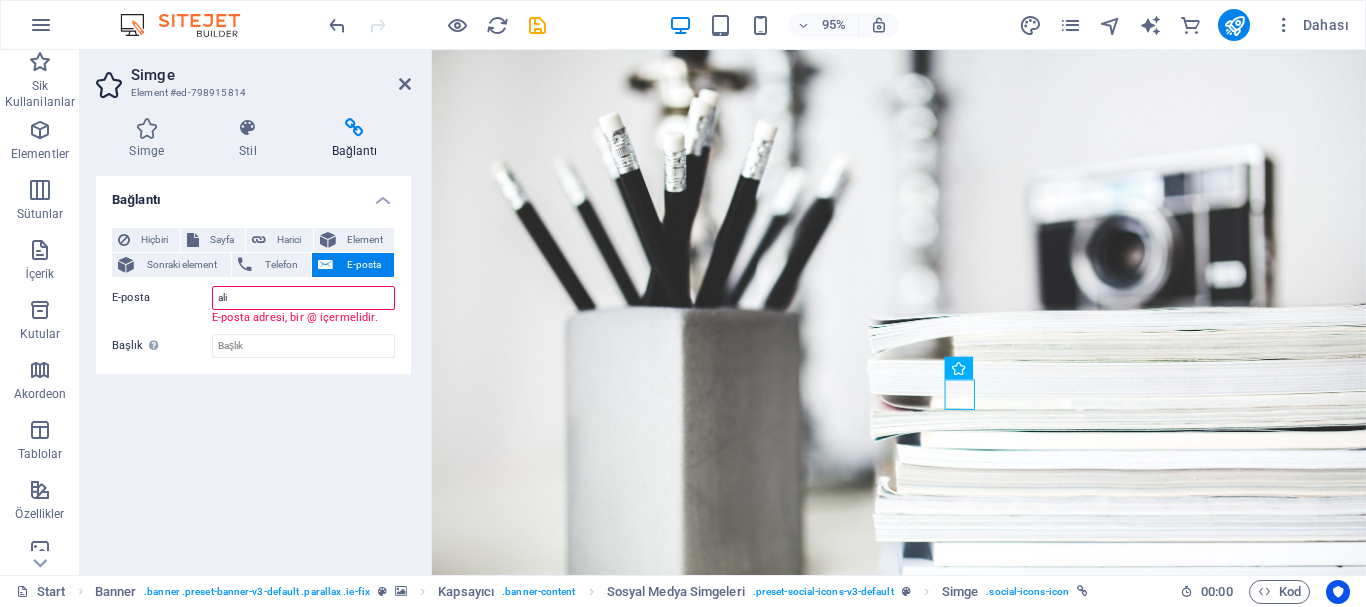 type on "[EMAIL]" 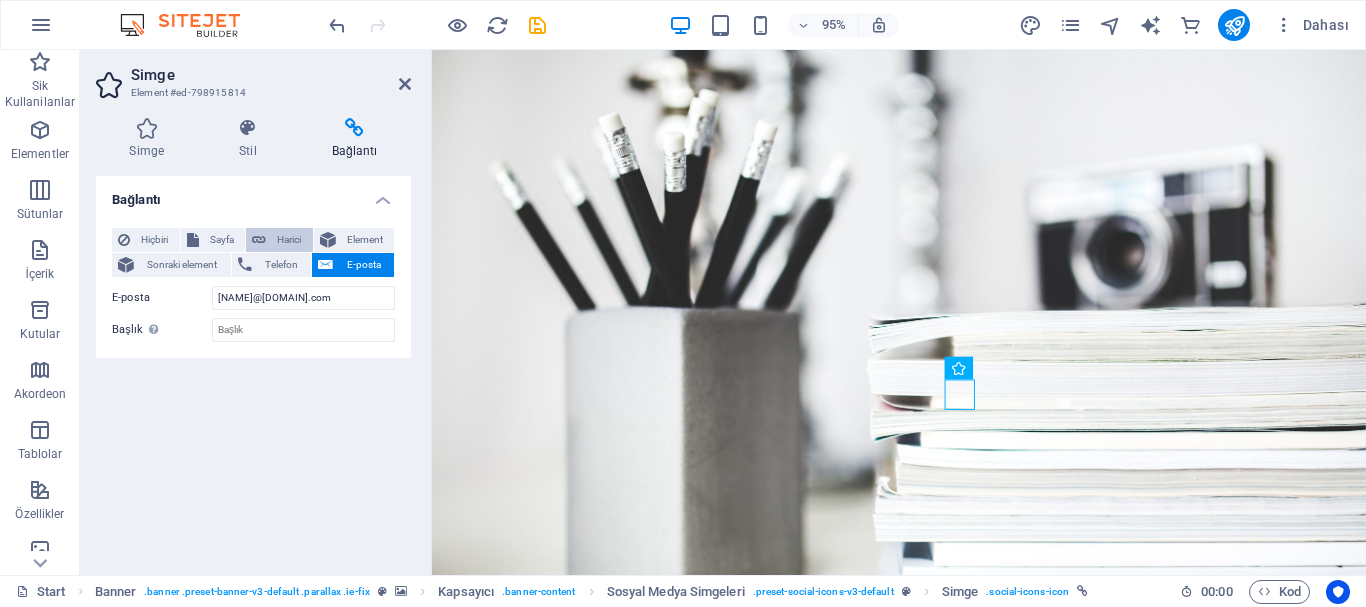 click at bounding box center (259, 240) 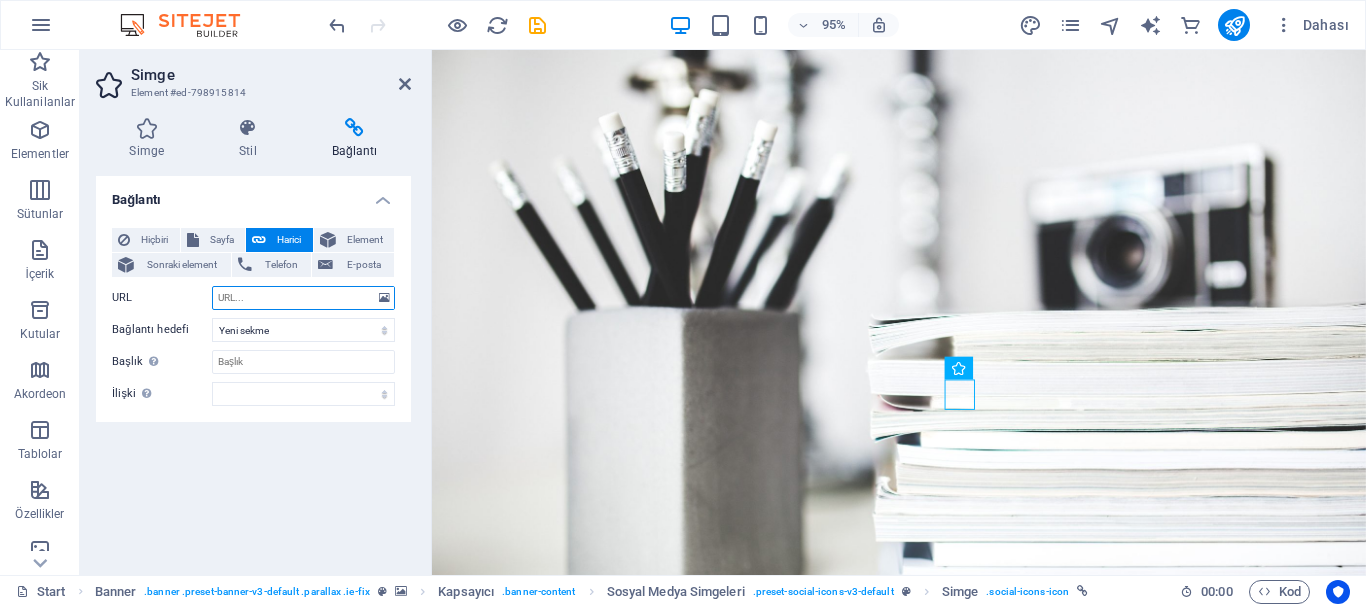 click on "URL" at bounding box center [303, 298] 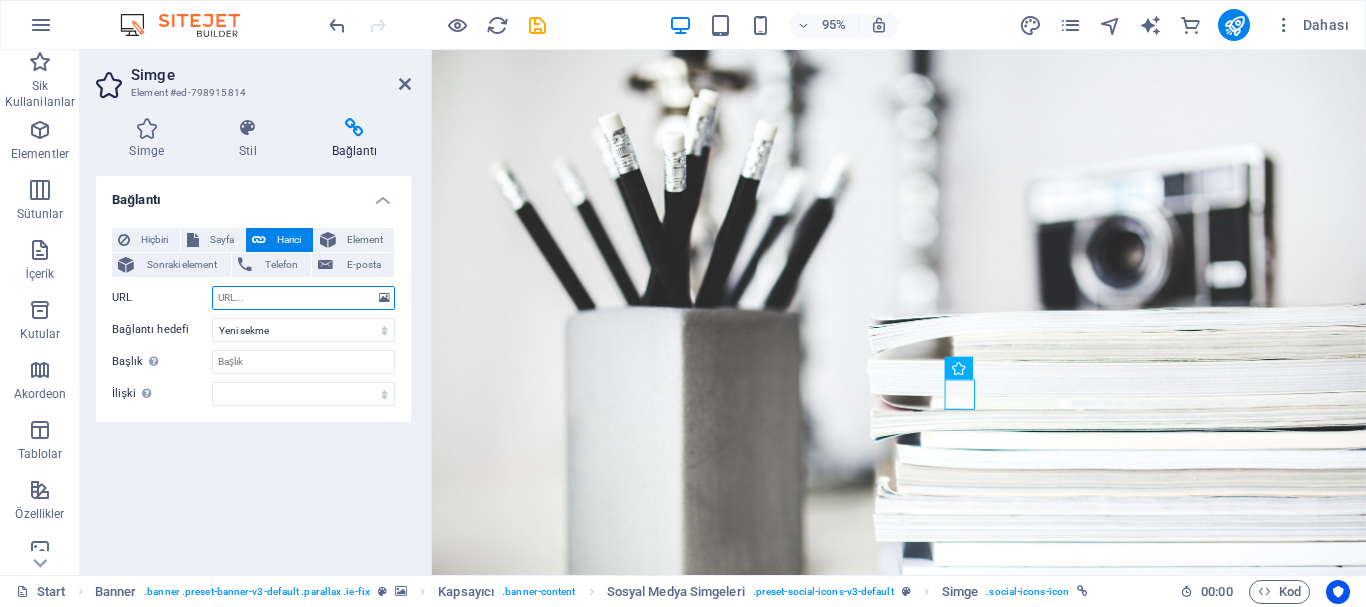 paste on "mailto:alitemir@example.com?subject=Contact%20Regarding%20Your%20CV" 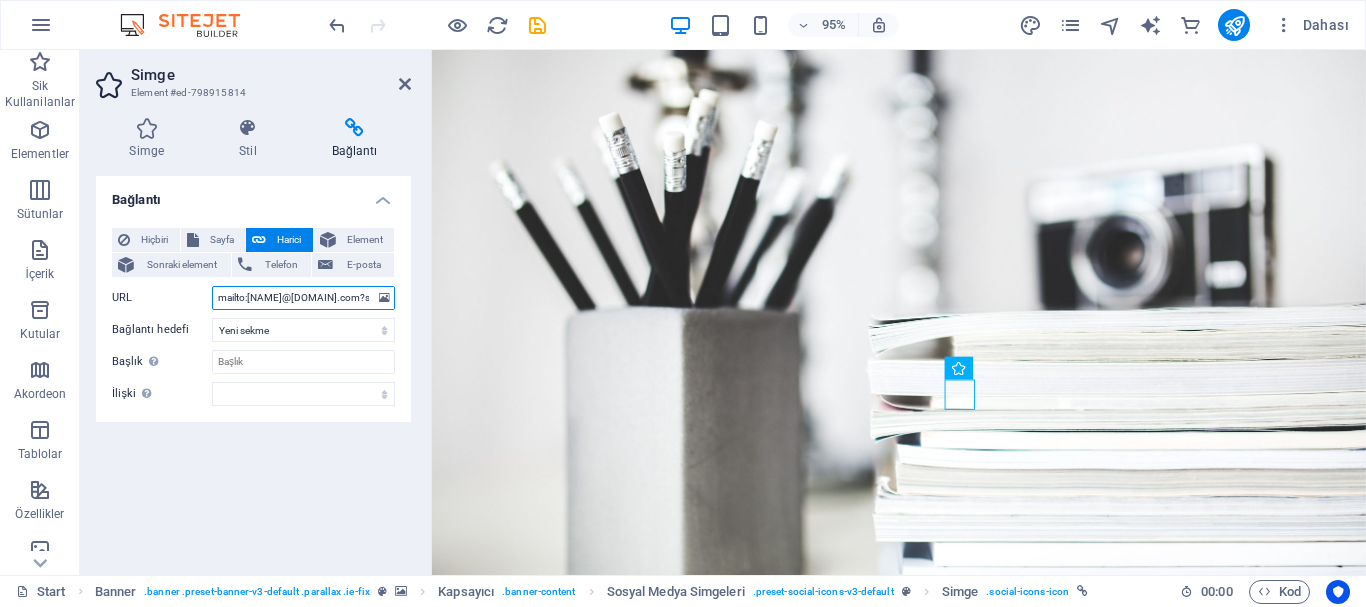 scroll, scrollTop: 0, scrollLeft: 193, axis: horizontal 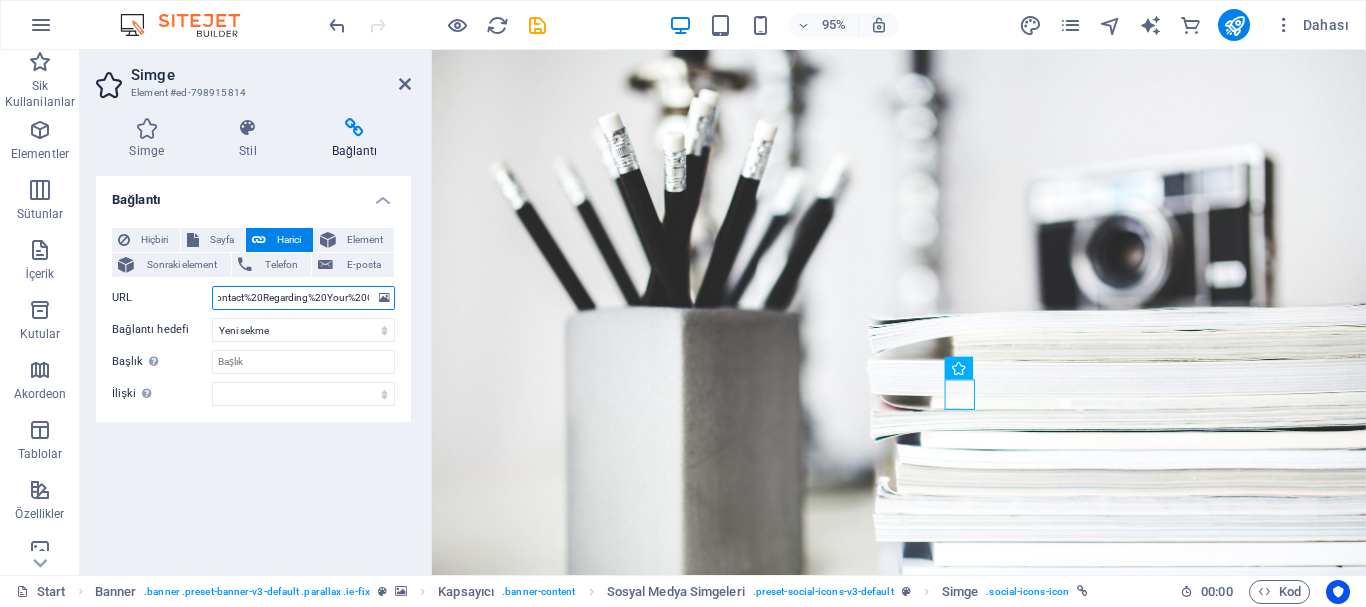 type on "mailto:alitemir@example.com?subject=Contact%20Regarding%20Your%20CV" 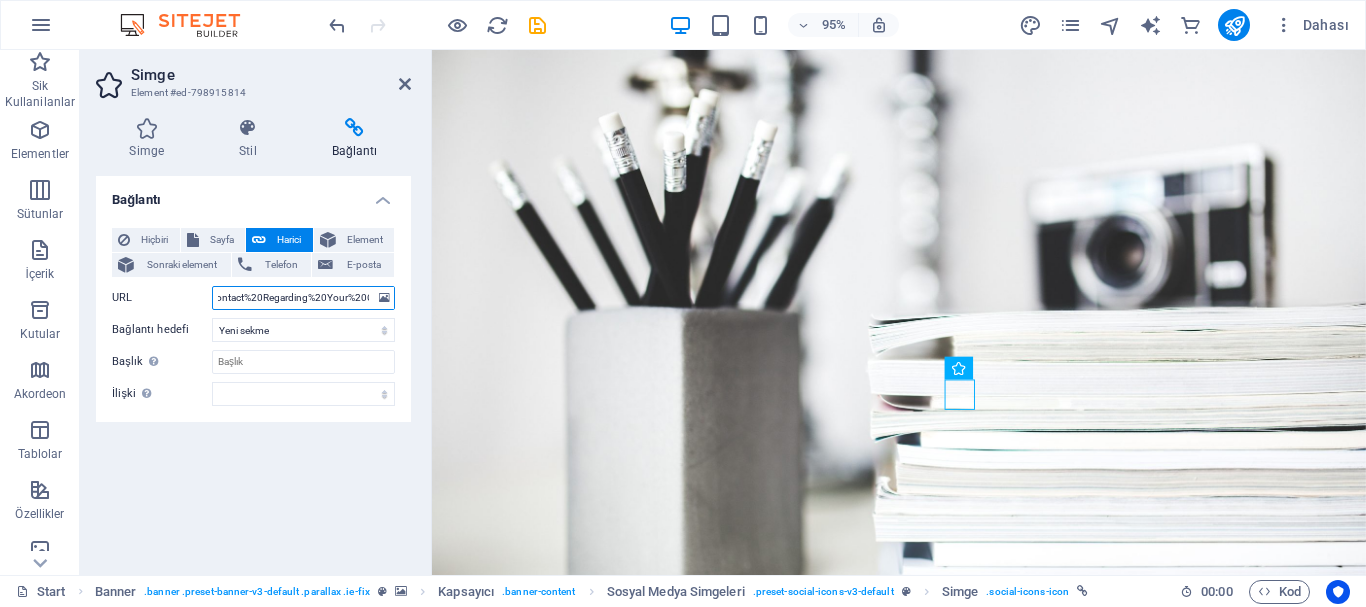 scroll, scrollTop: 0, scrollLeft: 0, axis: both 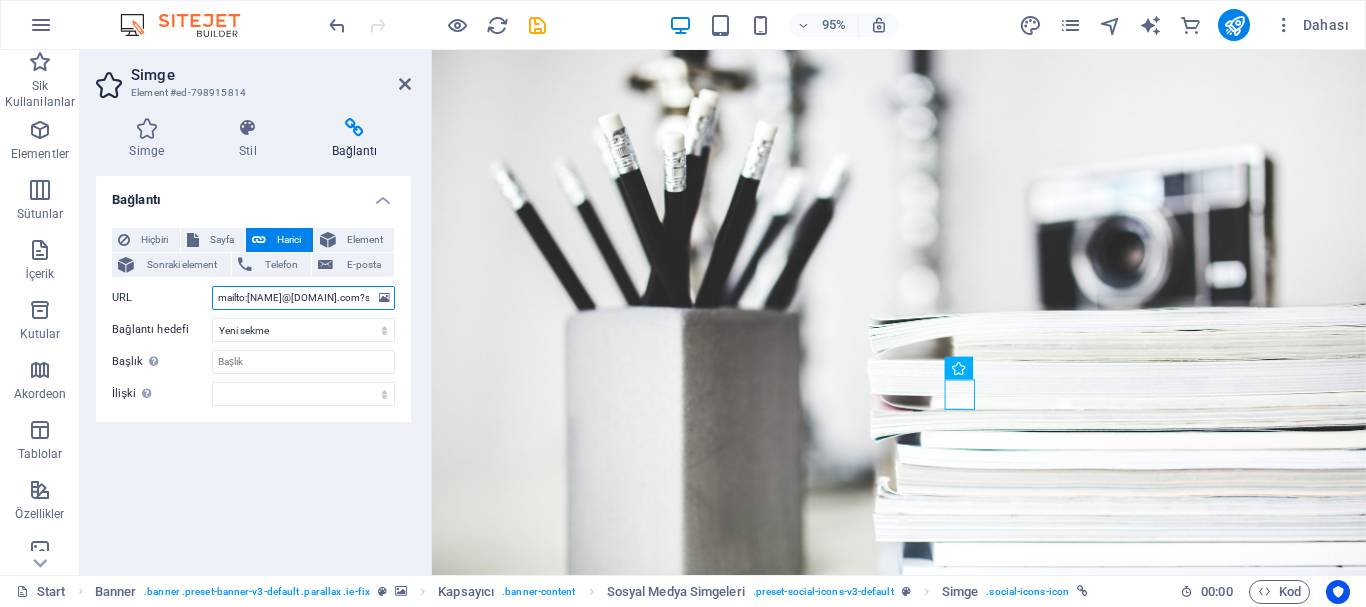 click on "mailto:alitemir@example.com?subject=Contact%20Regarding%20Your%20CV" at bounding box center (303, 298) 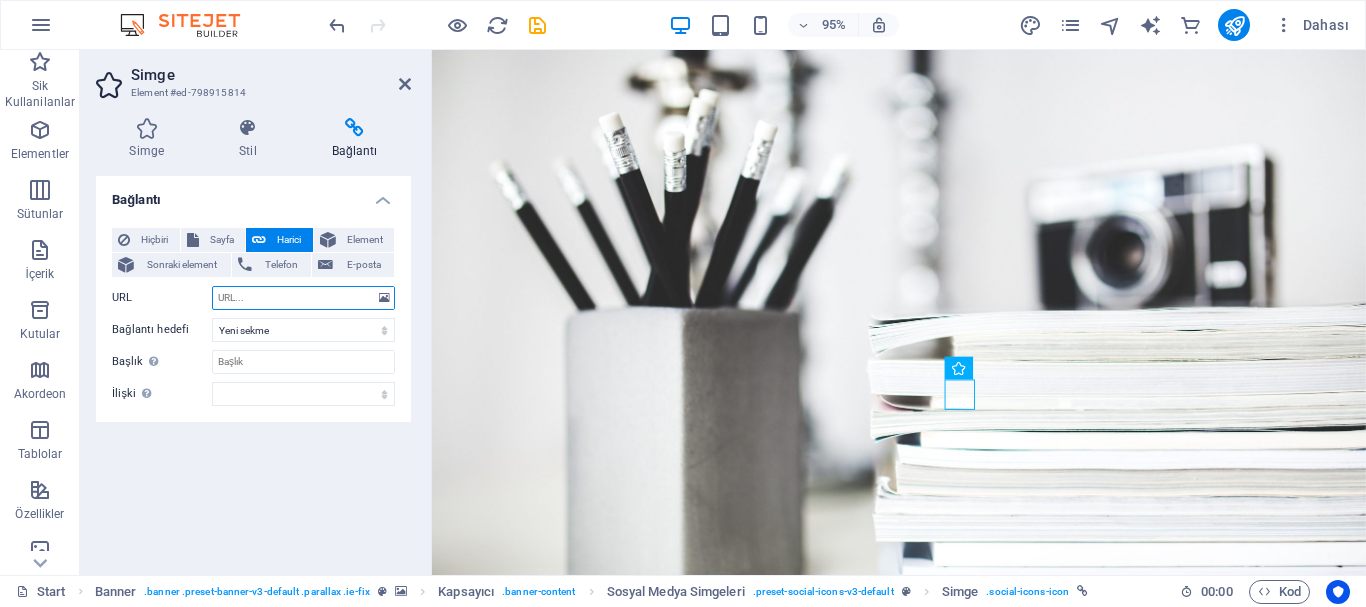 paste on "mailto:alitemir@alitemir.com?subject=Hello%20Ali%20Temir" 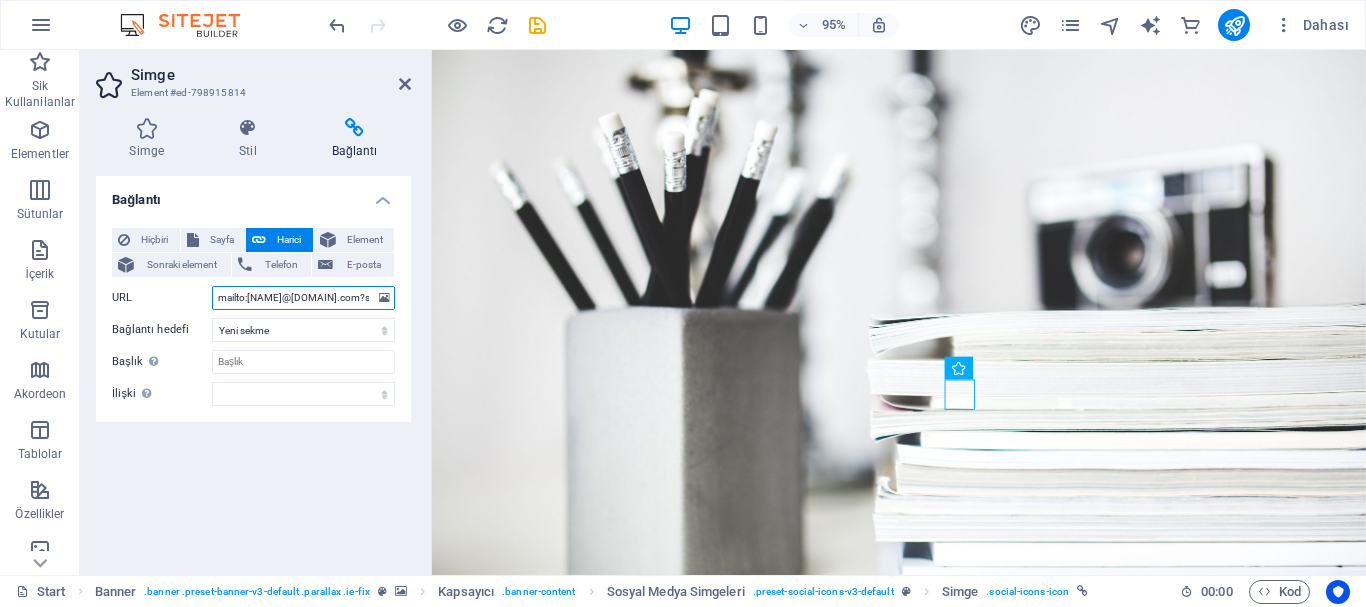 scroll, scrollTop: 0, scrollLeft: 116, axis: horizontal 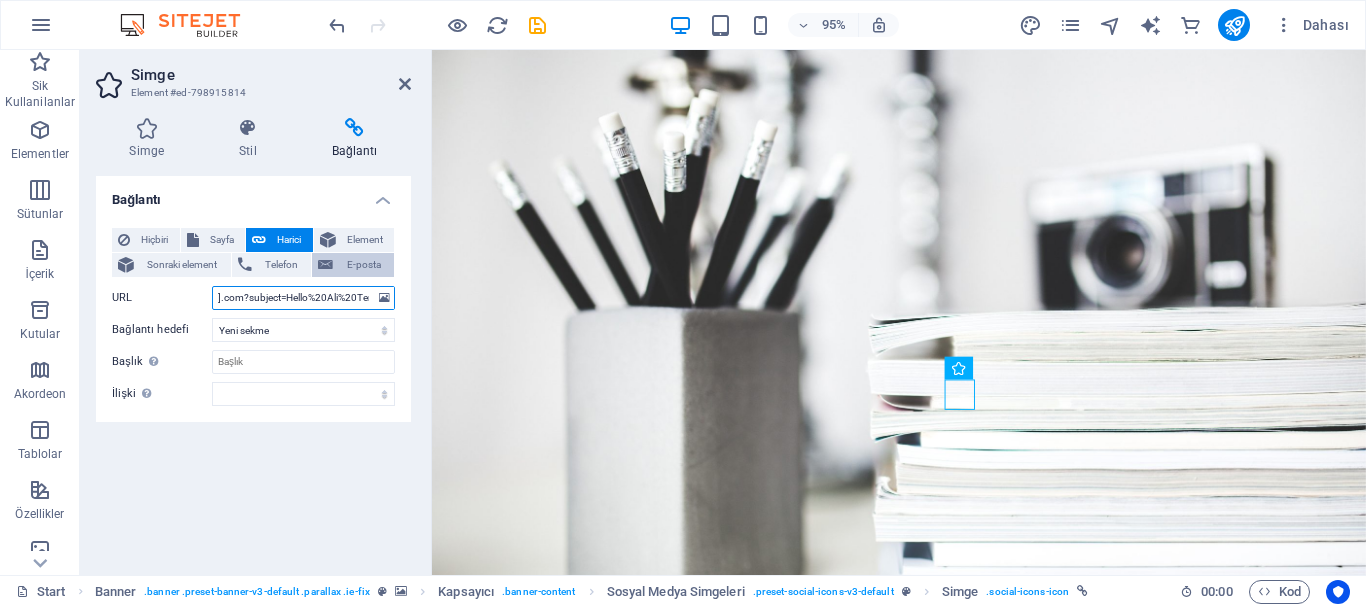 type on "mailto:alitemir@alitemir.com?subject=Hello%20Ali%20Temir" 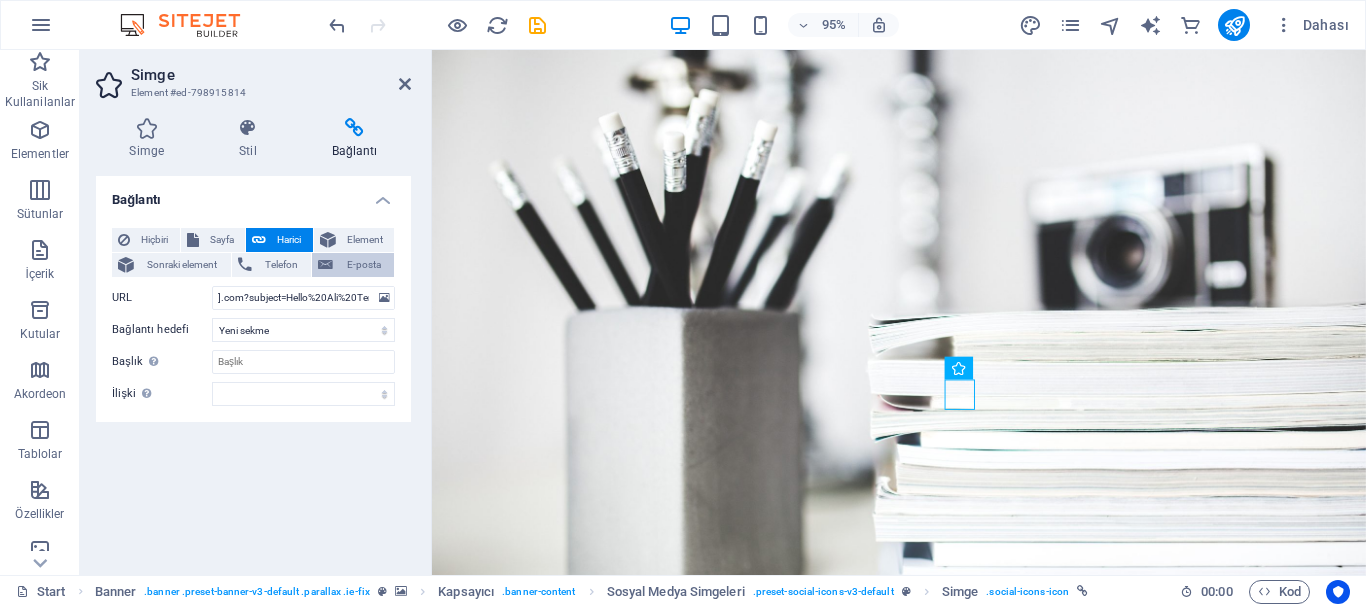 click on "E-posta" at bounding box center [363, 265] 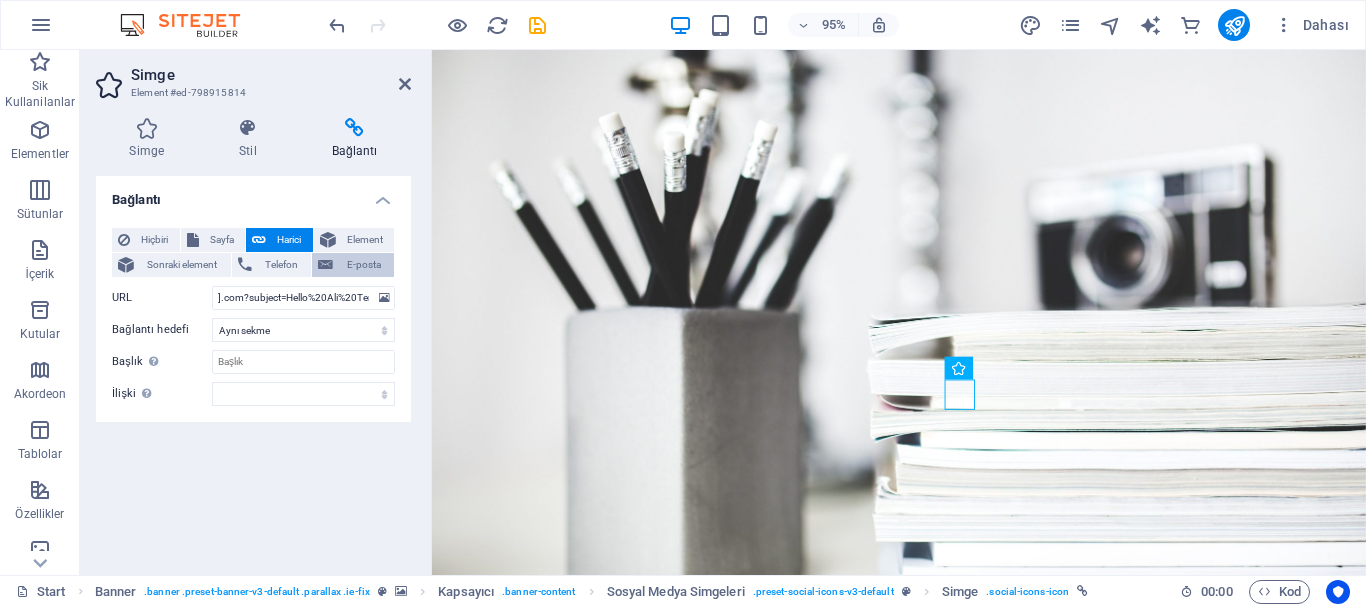 scroll, scrollTop: 0, scrollLeft: 0, axis: both 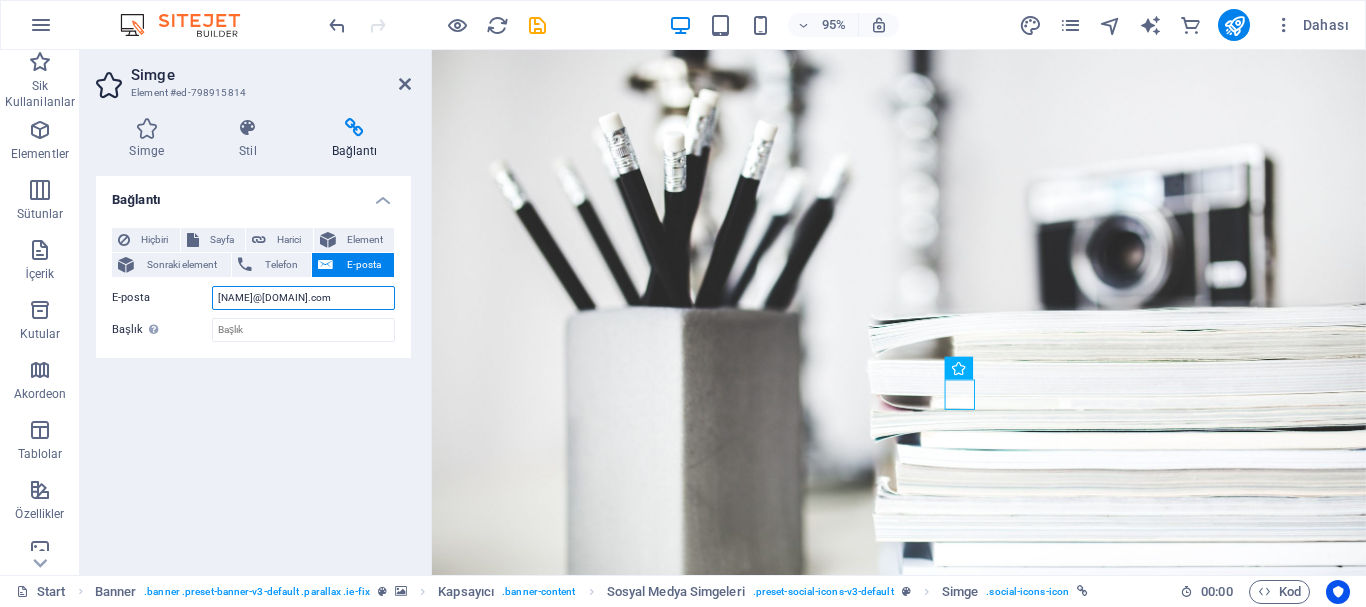 drag, startPoint x: 334, startPoint y: 301, endPoint x: 205, endPoint y: 303, distance: 129.0155 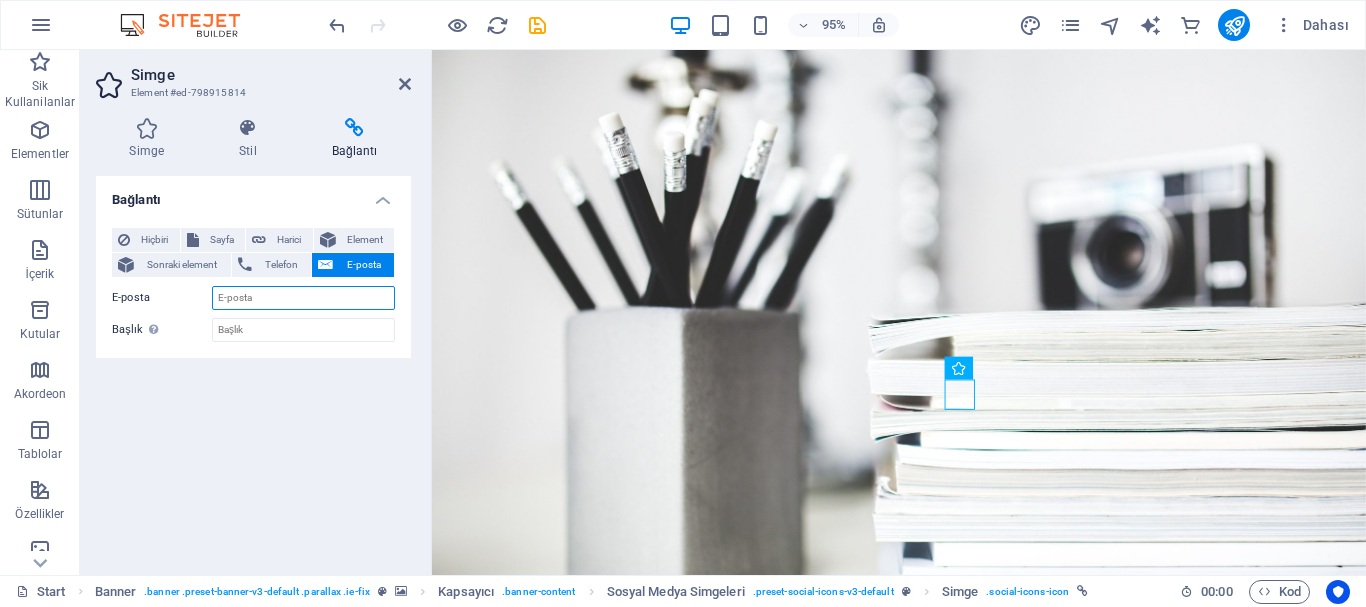 type 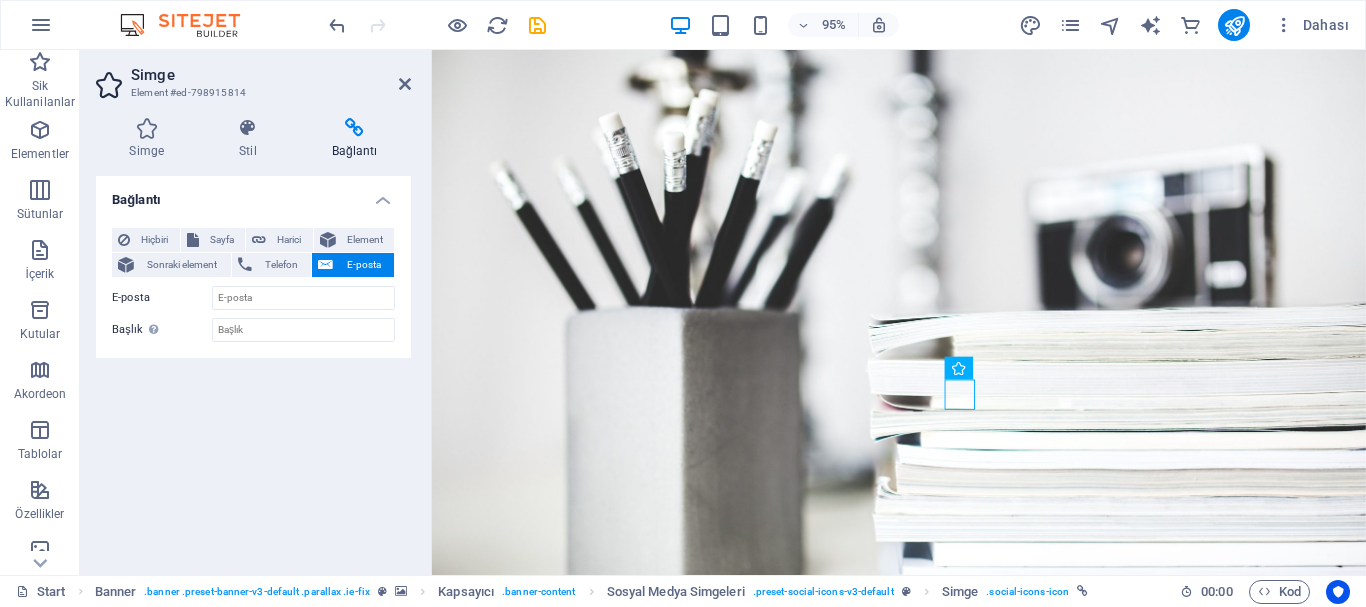 click on "Simge Stil Bağlantı Simge email Tüm simge setleri... IcoFont Ionicons FontAwesome Brands FontAwesome Duotone FontAwesome Solid FontAwesome Regular FontAwesome Light FontAwesome Thin FontAwesome Sharp Solid FontAwesome Sharp Regular FontAwesome Sharp Light FontAwesome Sharp Thin .fa-secondary{opacity:.4} Görünüm Renk Arka plan Mod Ölçek Sol Orta Sağ Genişlik Varsayılan otomatik px rem % em vh vw Yükseklik Varsayılan otomatik px rem em vh vw Doldurma Varsayılan px rem % em vh vw Çizgi genişliği 0 Varsayılan px rem % em vh vw Çizgi rengi Taşma Hizalama Hizalama Gölge Varsayılan Hiçbiri Dış Renk X uzaklığı 0 px rem vh vw Y uzaklığı 0 px rem vh vw Bulanıklaştırma 0 px rem % vh vw Metin Alternatif metin Alternatif metin, görselleri görüntüleyemeyen cihazlar tarafından kullanılır (ör. görsel arama motorları) ve web sitesinin erişilebilirliğini iyileştirmek için her görsele eklenmelidir. Sosyal Medya Simgeleri Element Yerleşim Boyut Varsayılan otomatik px % 1/1 1/2 %" at bounding box center [253, 338] 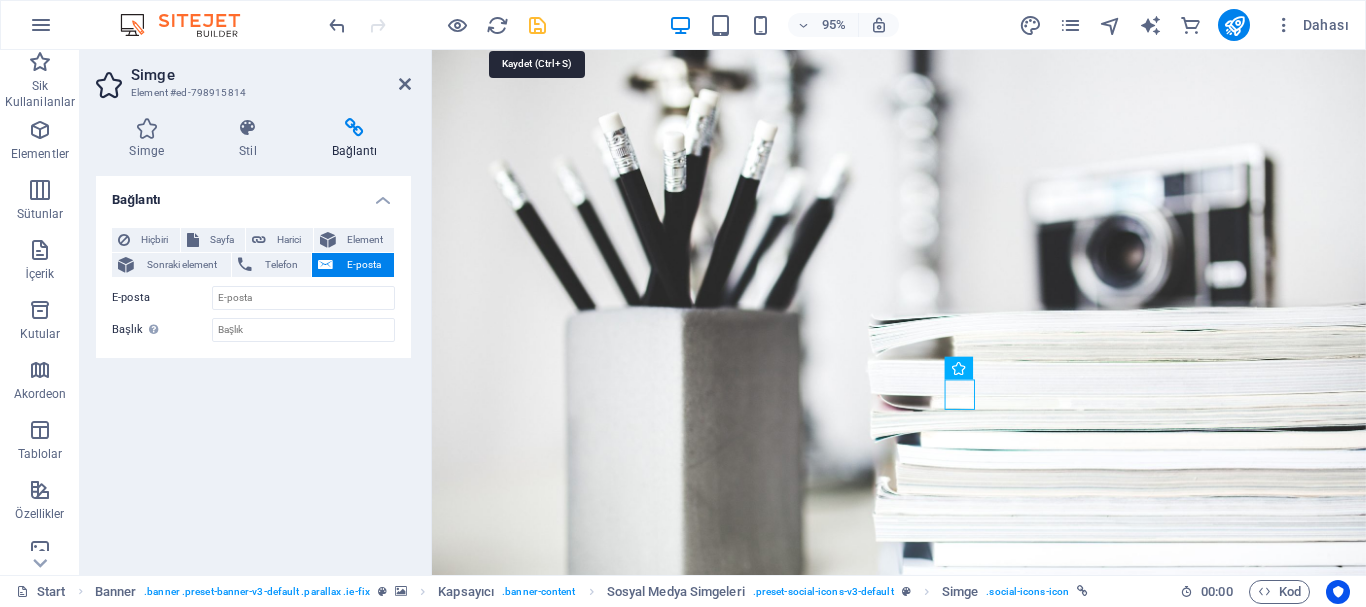 drag, startPoint x: 532, startPoint y: 23, endPoint x: 514, endPoint y: 5, distance: 25.455845 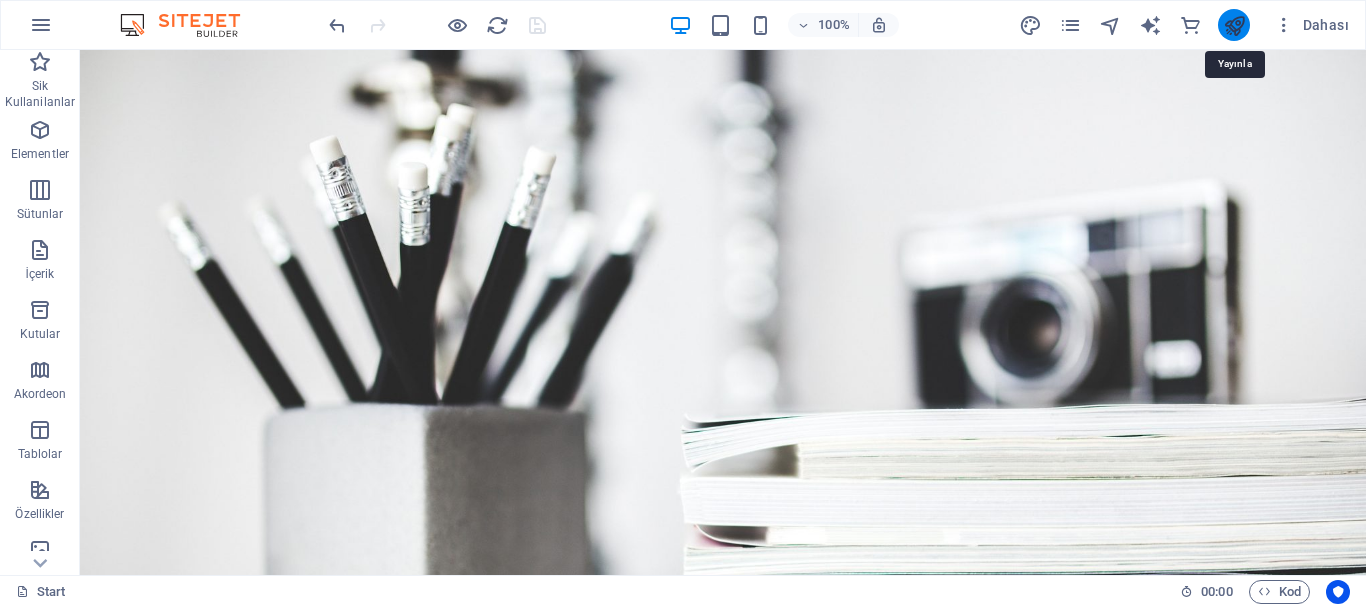 click at bounding box center (1234, 25) 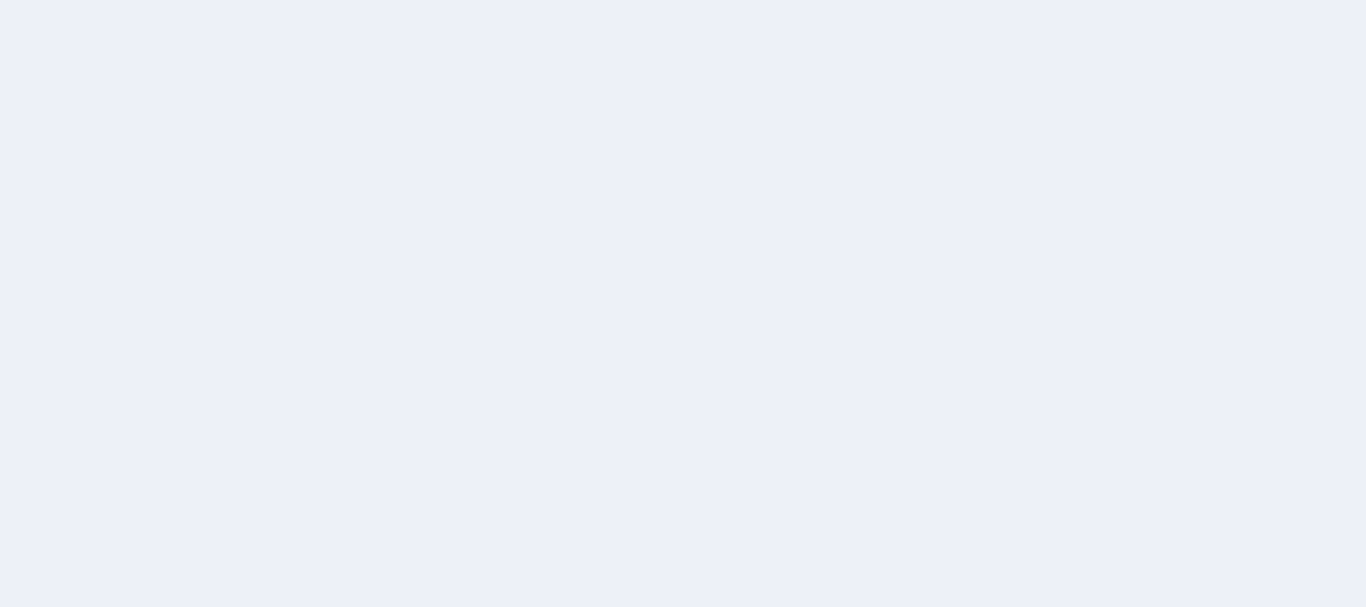 scroll, scrollTop: 0, scrollLeft: 0, axis: both 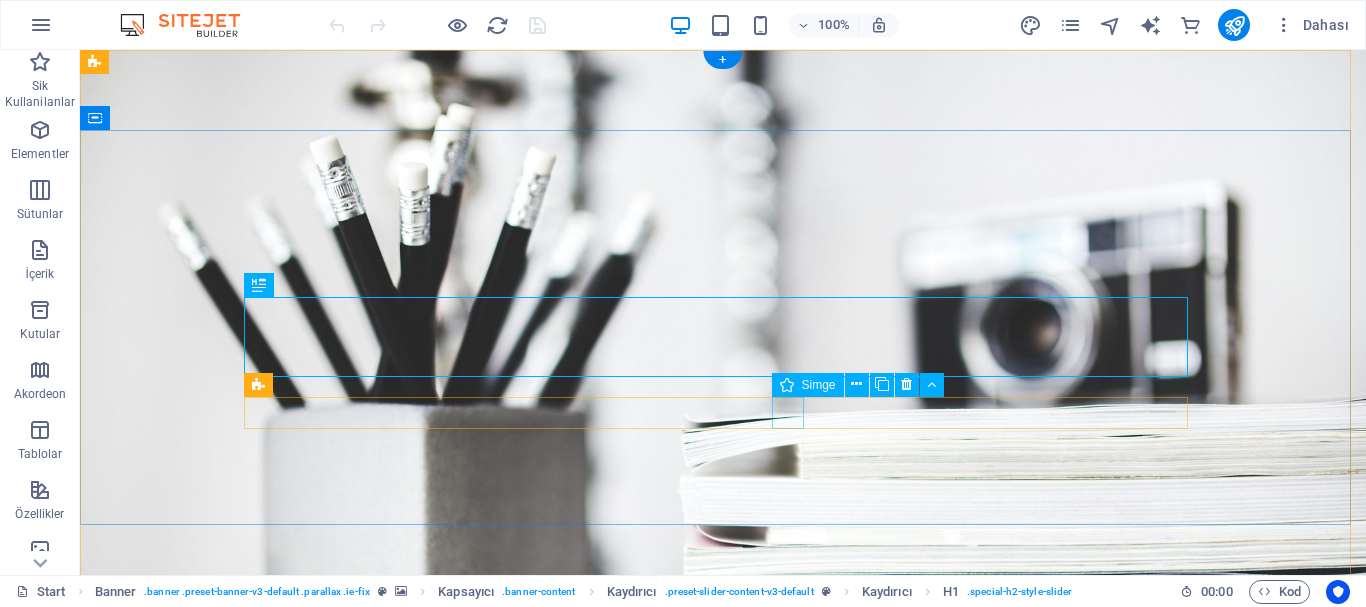 click at bounding box center (723, 1066) 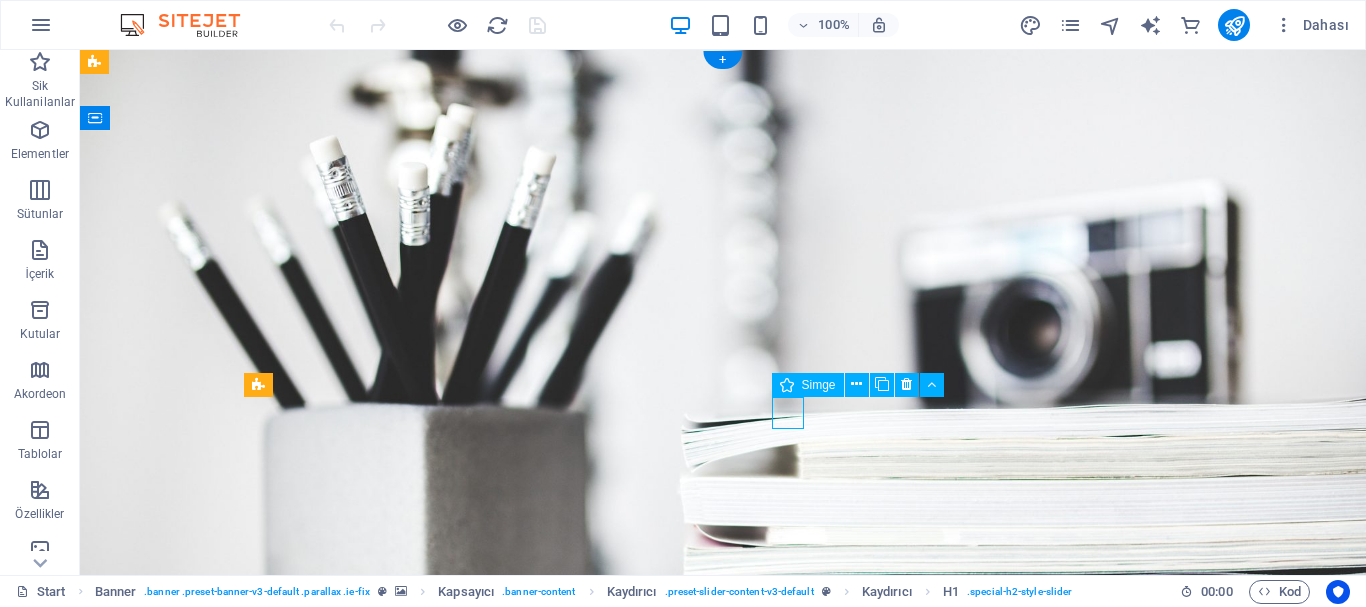 click at bounding box center [723, 1066] 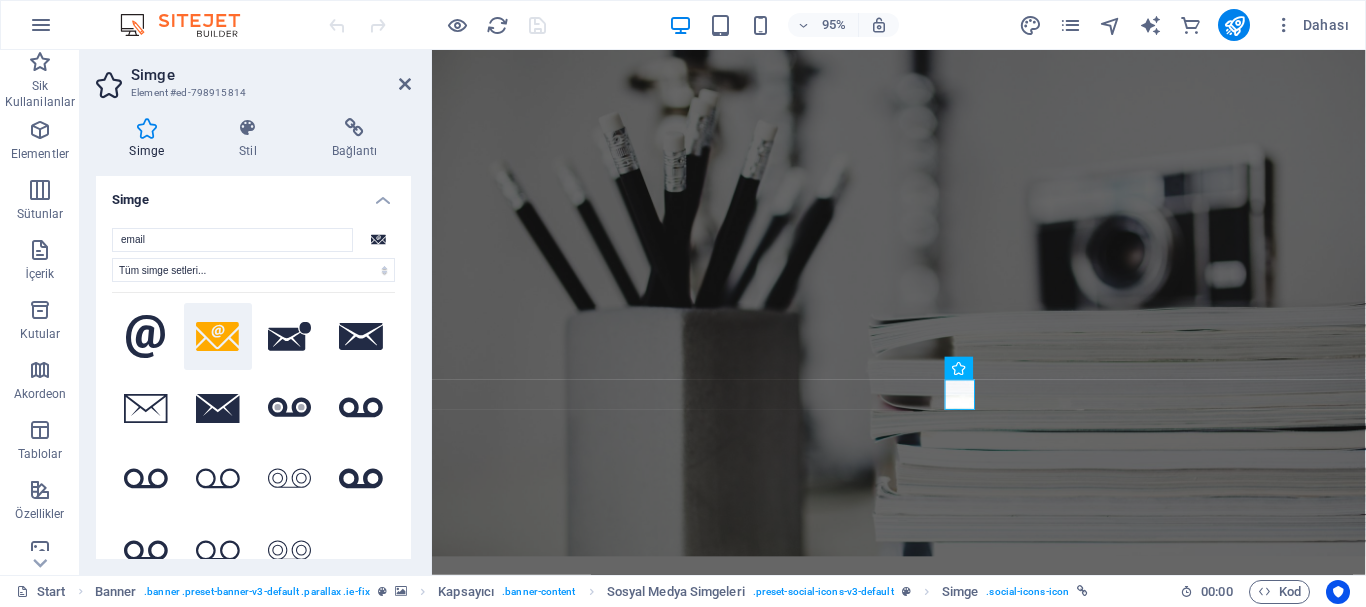 click on "Simge Stil Bağlantı Simge email Tüm simge setleri... IcoFont Ionicons FontAwesome Brands FontAwesome Duotone FontAwesome Solid FontAwesome Regular FontAwesome Light FontAwesome Thin FontAwesome Sharp Solid FontAwesome Sharp Regular FontAwesome Sharp Light FontAwesome Sharp Thin .fa-secondary{opacity:.4} Görünüm Renk Arka plan Mod Ölçek Sol Orta Sağ Genişlik Varsayılan otomatik px rem % em vh vw Yükseklik Varsayılan otomatik px rem em vh vw Doldurma Varsayılan px rem % em vh vw Çizgi genişliği 0 Varsayılan px rem % em vh vw Çizgi rengi Taşma Hizalama Hizalama Gölge Varsayılan Hiçbiri Dış Renk X uzaklığı 0 px rem vh vw Y uzaklığı 0 px rem vh vw Bulanıklaştırma 0 px rem % vh vw Metin Alternatif metin Alternatif metin, görselleri görüntüleyemeyen cihazlar tarafından kullanılır (ör. görsel arama motorları) ve web sitesinin erişilebilirliğini iyileştirmek için her görsele eklenmelidir. Sosyal Medya Simgeleri Element Yerleşim Boyut Varsayılan otomatik px % 1/1 1/2 %" at bounding box center (253, 338) 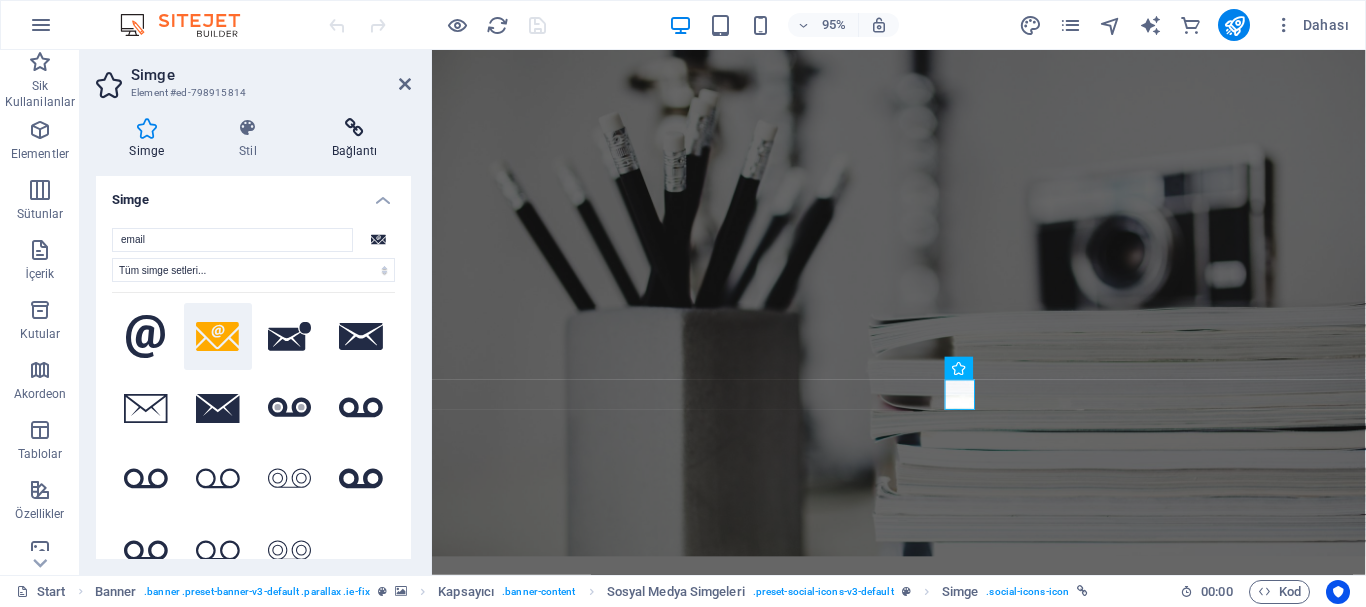 click on "Bağlantı" at bounding box center (354, 139) 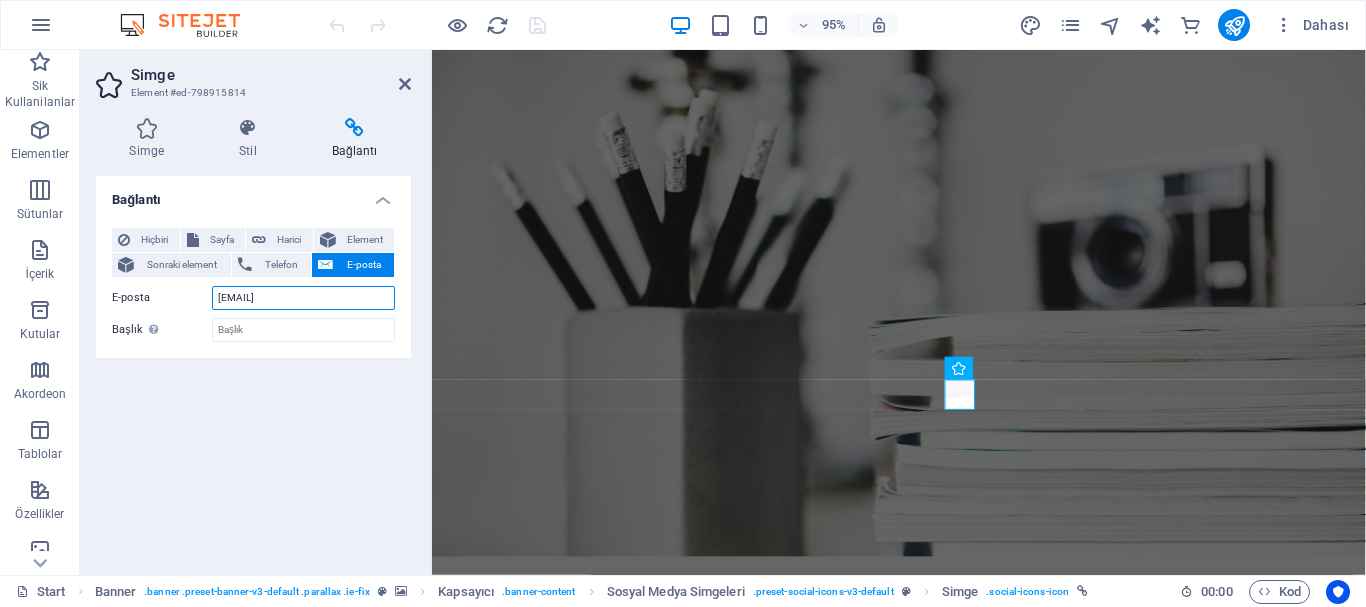 click on "[EMAIL]" at bounding box center [303, 298] 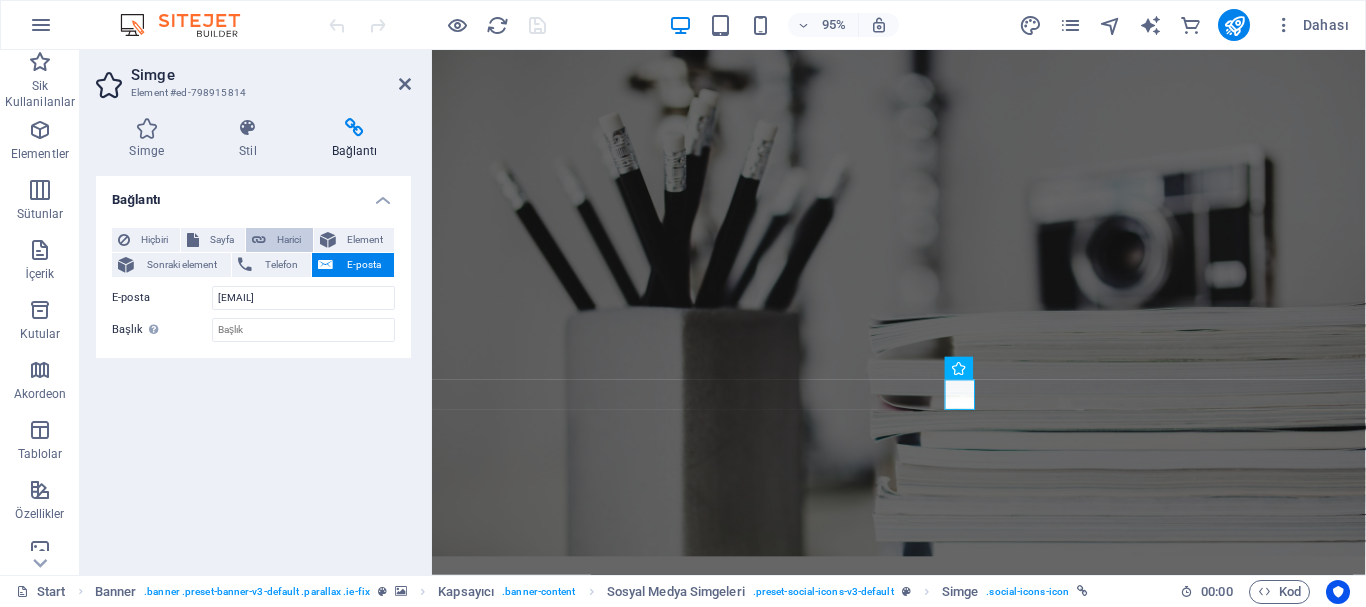 click at bounding box center (259, 240) 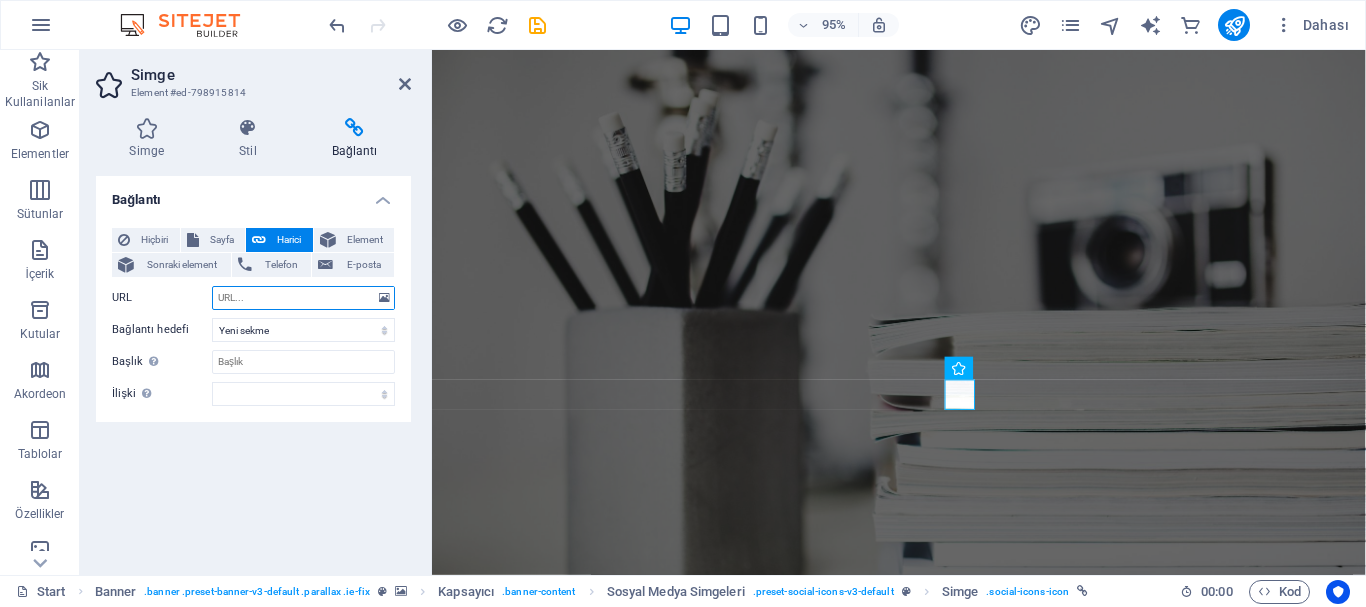 click on "URL" at bounding box center (303, 298) 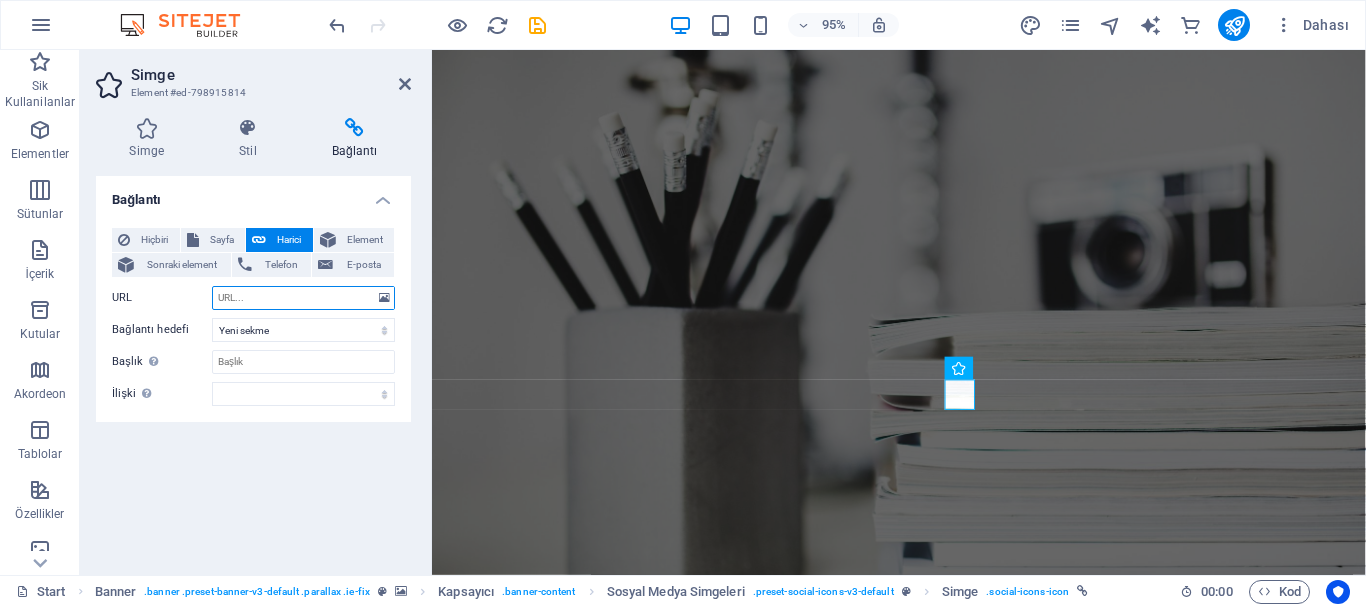 type on "mailto:[EMAIL]?subject=Contact%20Regarding%20Your%20CV" 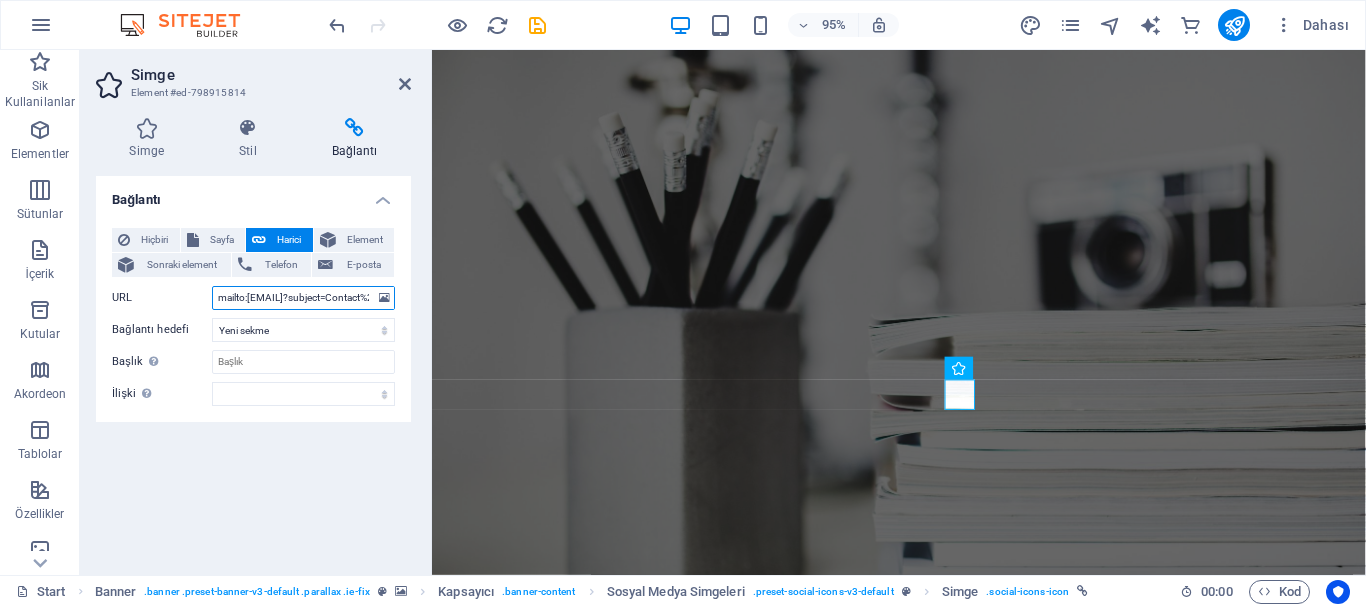 click on "mailto:[EMAIL]?subject=Contact%20Regarding%20Your%20CV" at bounding box center (303, 298) 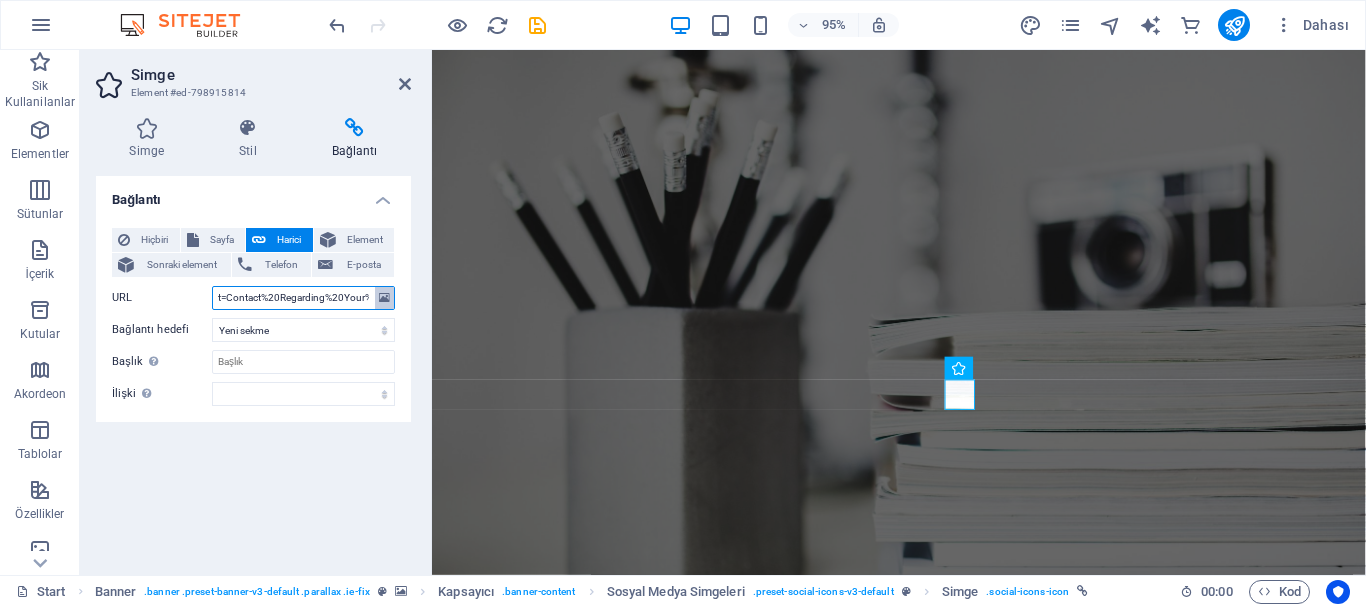 scroll, scrollTop: 0, scrollLeft: 189, axis: horizontal 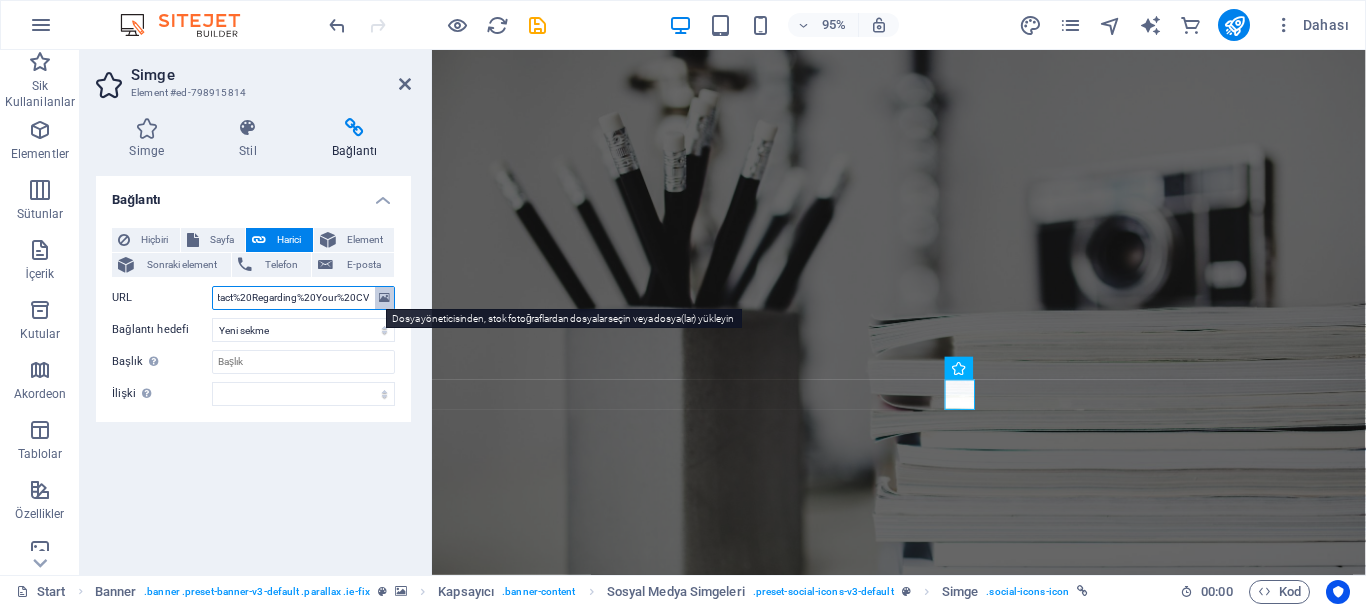 drag, startPoint x: 354, startPoint y: 295, endPoint x: 384, endPoint y: 301, distance: 30.594116 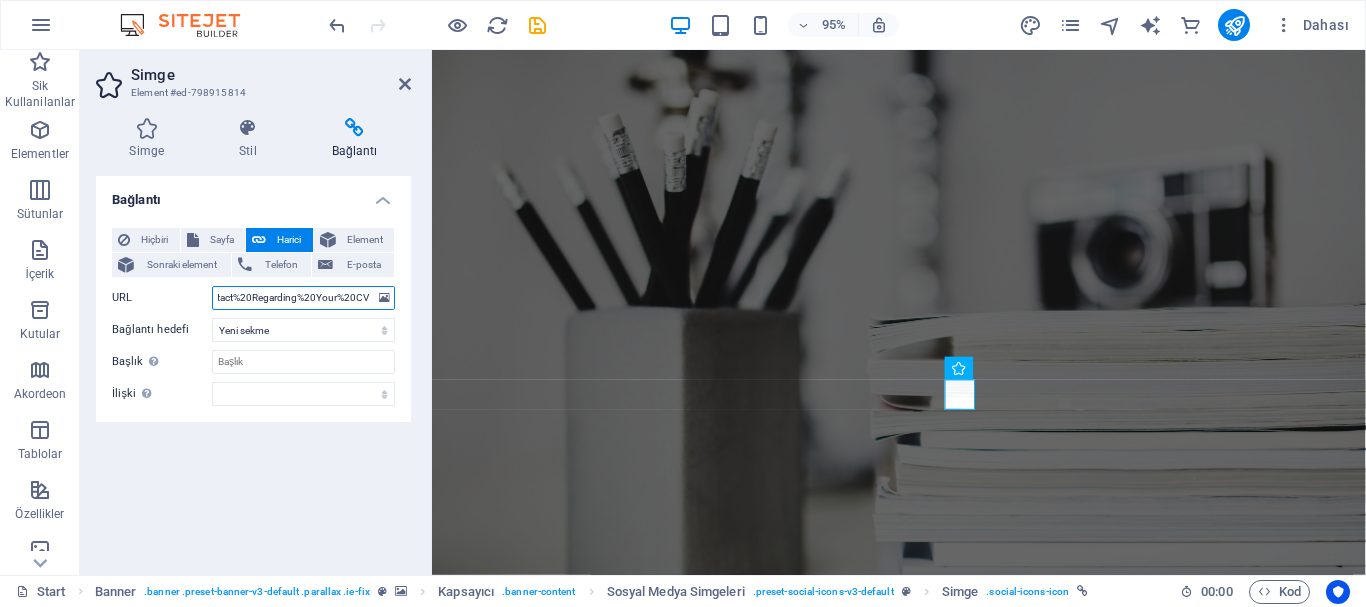 click on "mailto:[EMAIL]?subject=Contact%20Regarding%20Your%20CV" at bounding box center [303, 298] 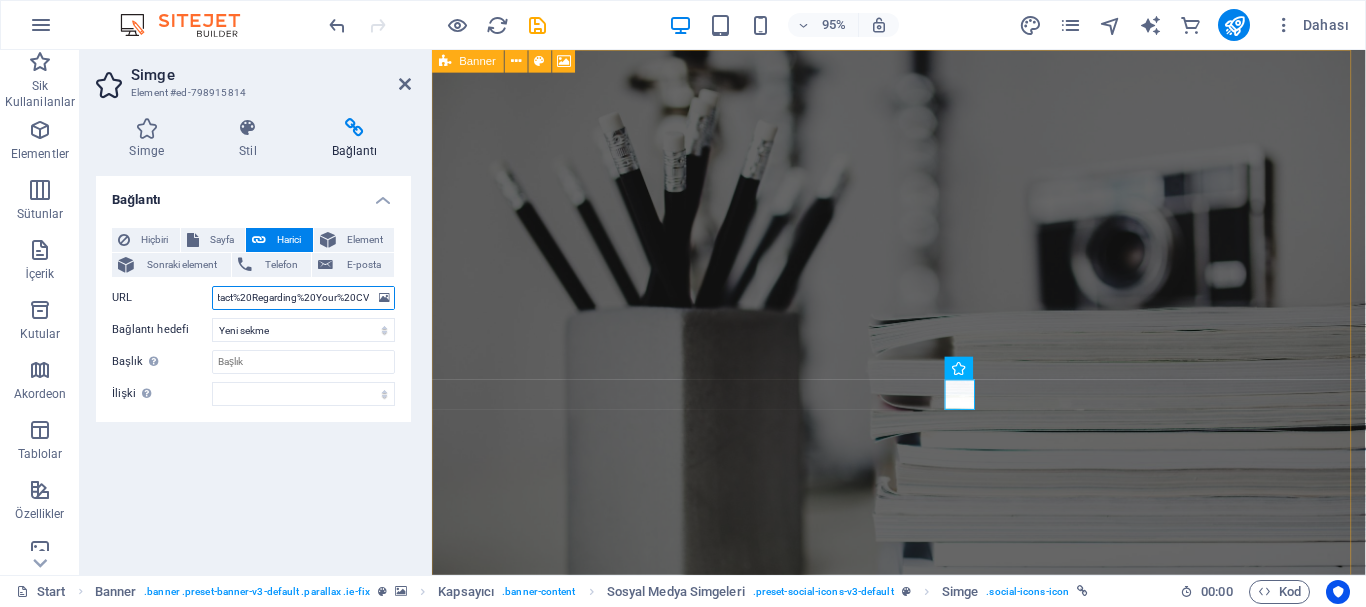 scroll, scrollTop: 0, scrollLeft: 0, axis: both 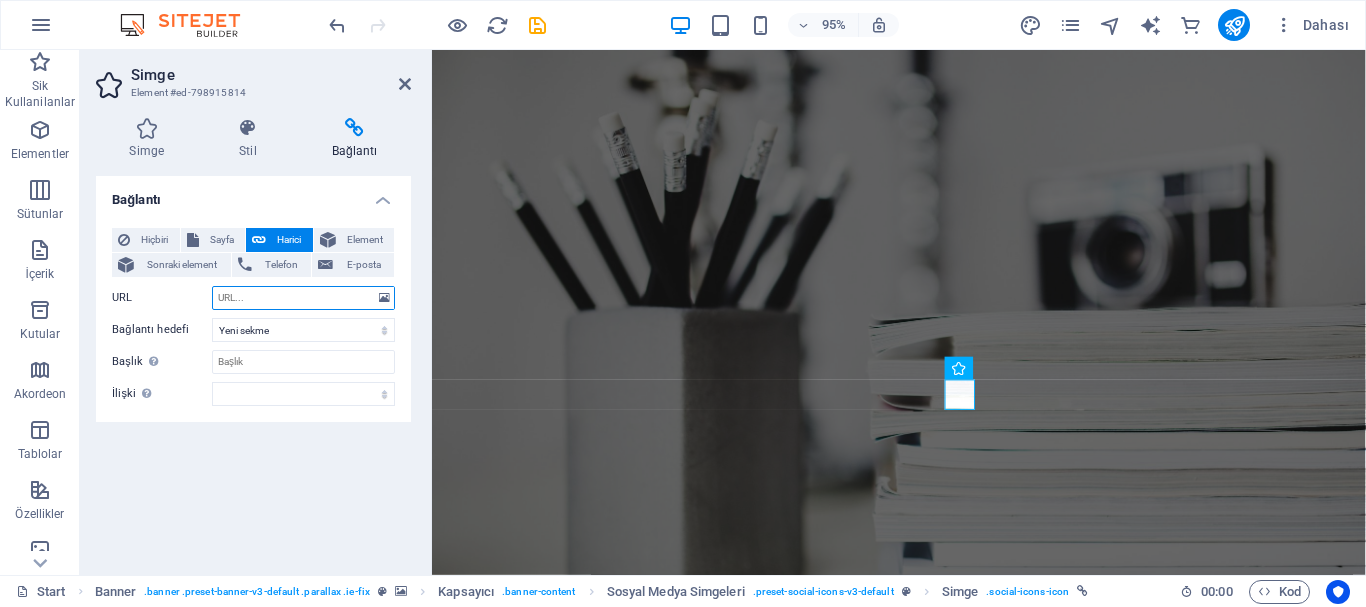 paste on "mailto:[EMAIL]?subject=Hello%20[FIRST]%20[LAST]" 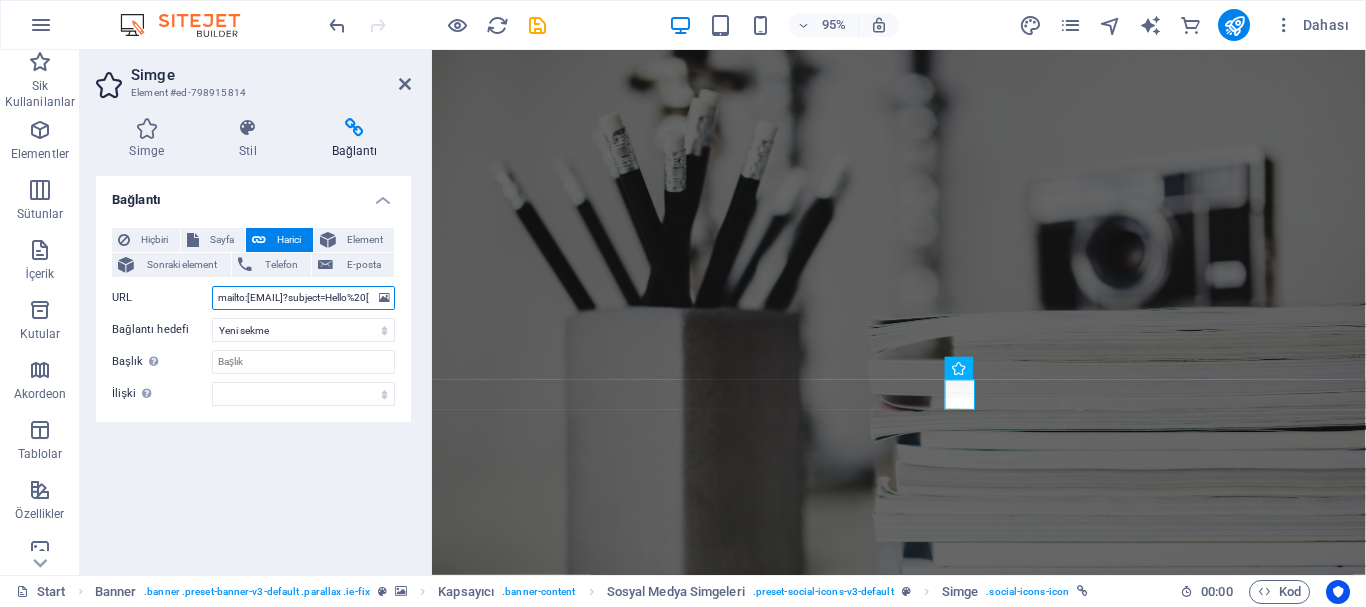 scroll, scrollTop: 0, scrollLeft: 116, axis: horizontal 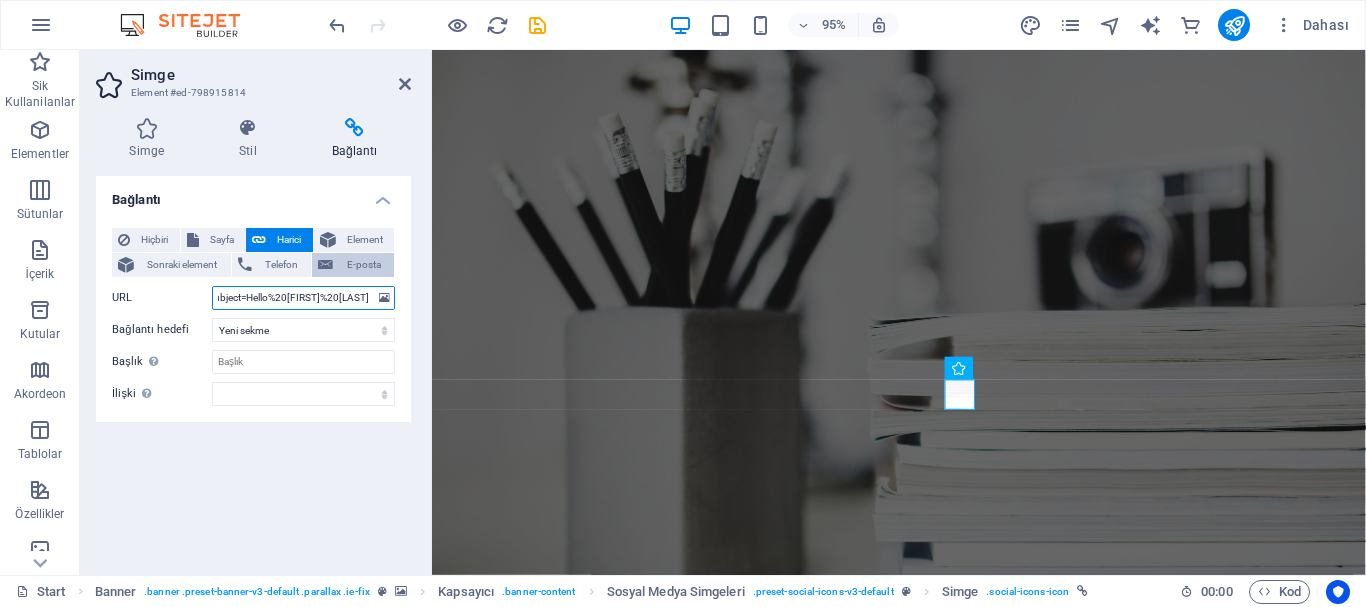type on "mailto:[EMAIL]?subject=Hello%20[FIRST]%20[LAST]" 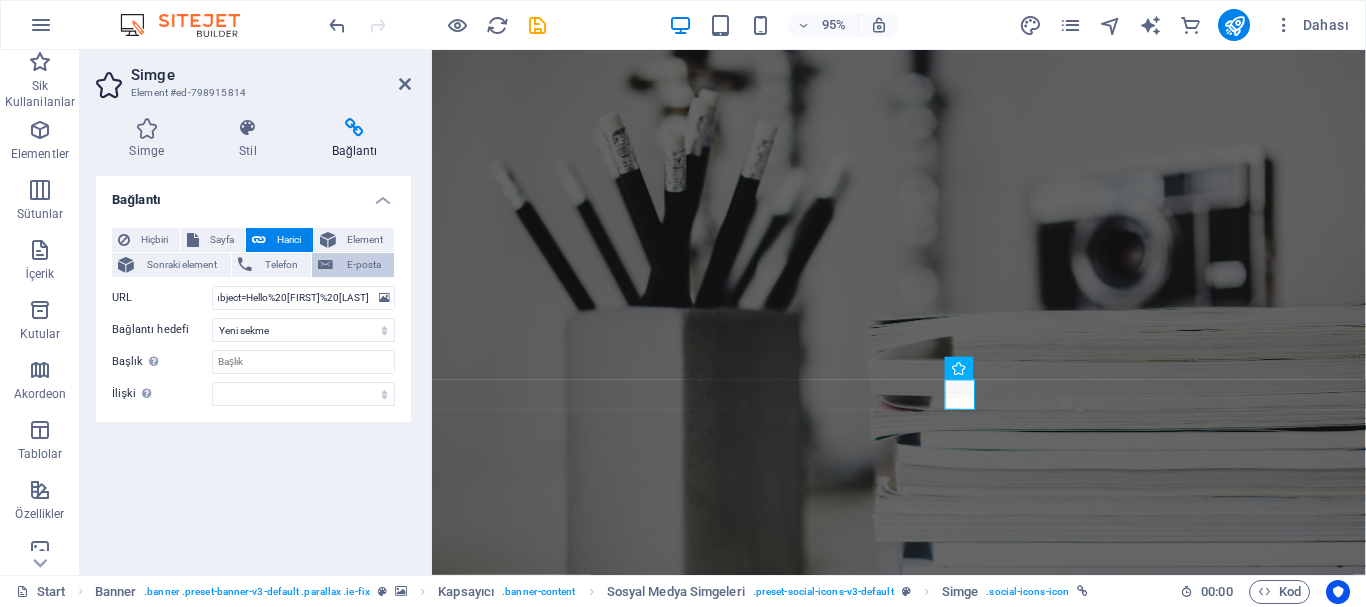 click on "E-posta" at bounding box center (363, 265) 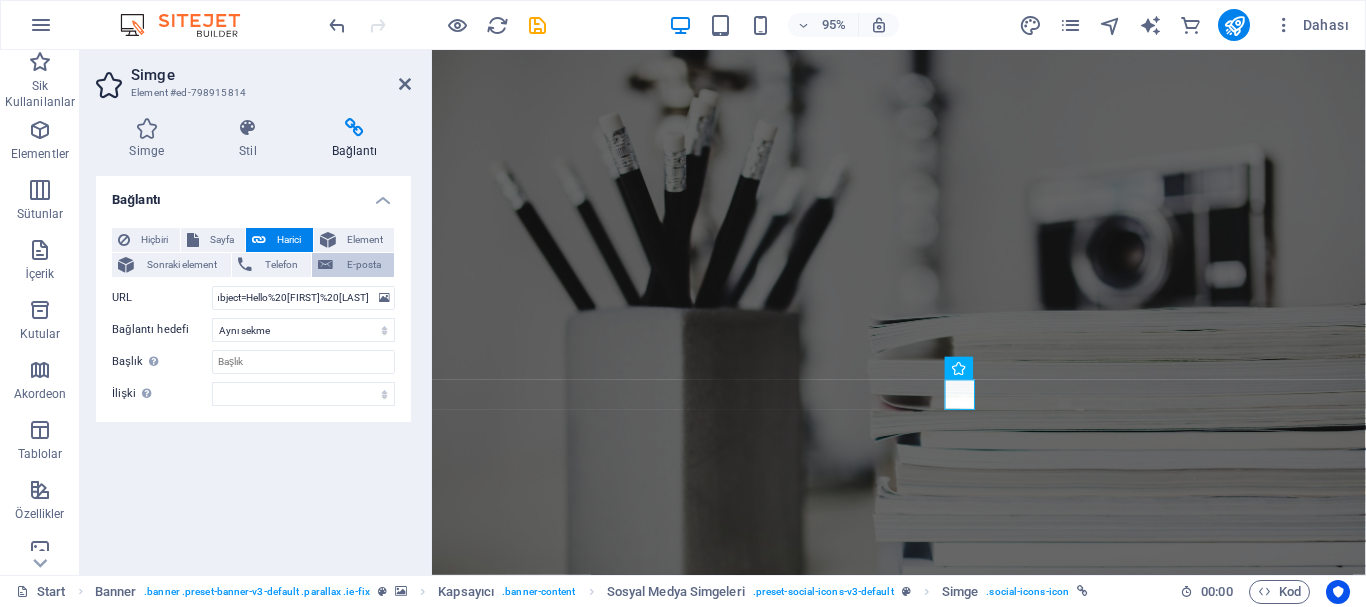 scroll, scrollTop: 0, scrollLeft: 0, axis: both 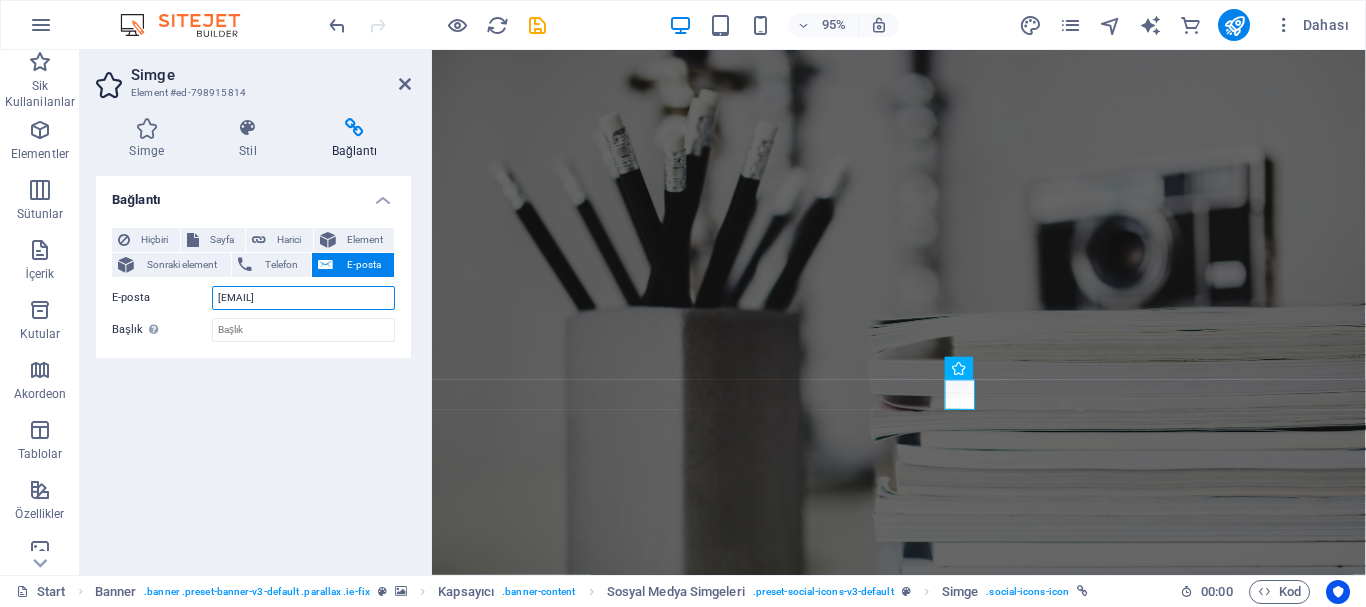 drag, startPoint x: 337, startPoint y: 301, endPoint x: 170, endPoint y: 299, distance: 167.01198 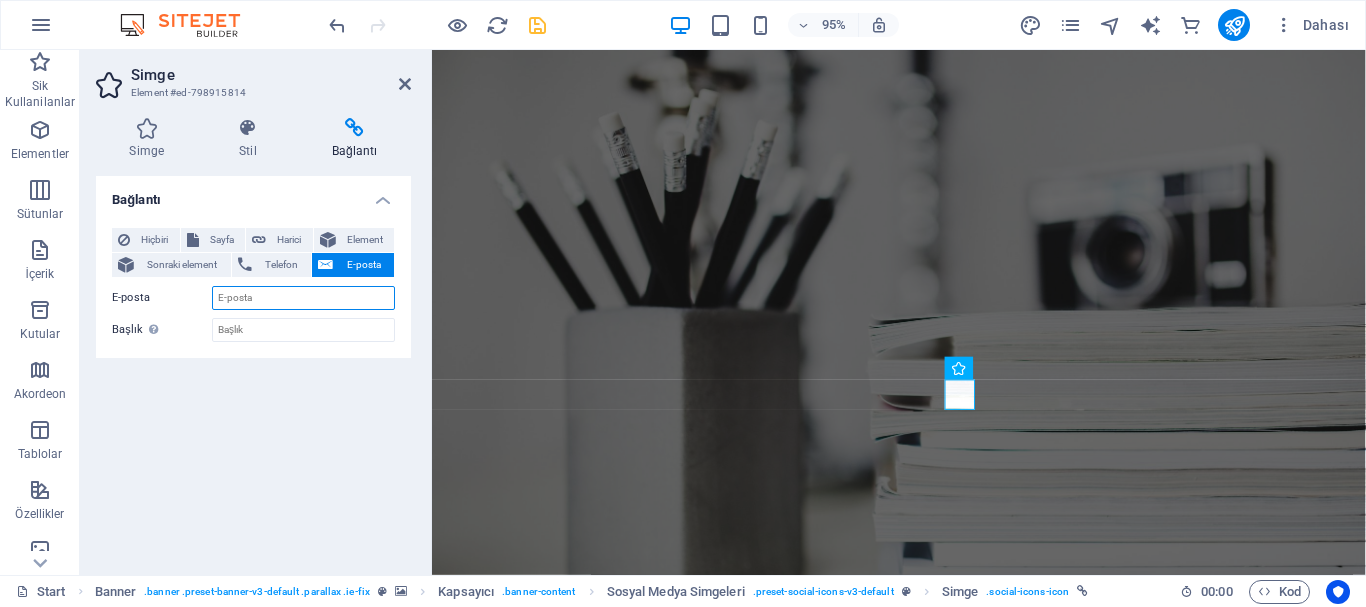 type 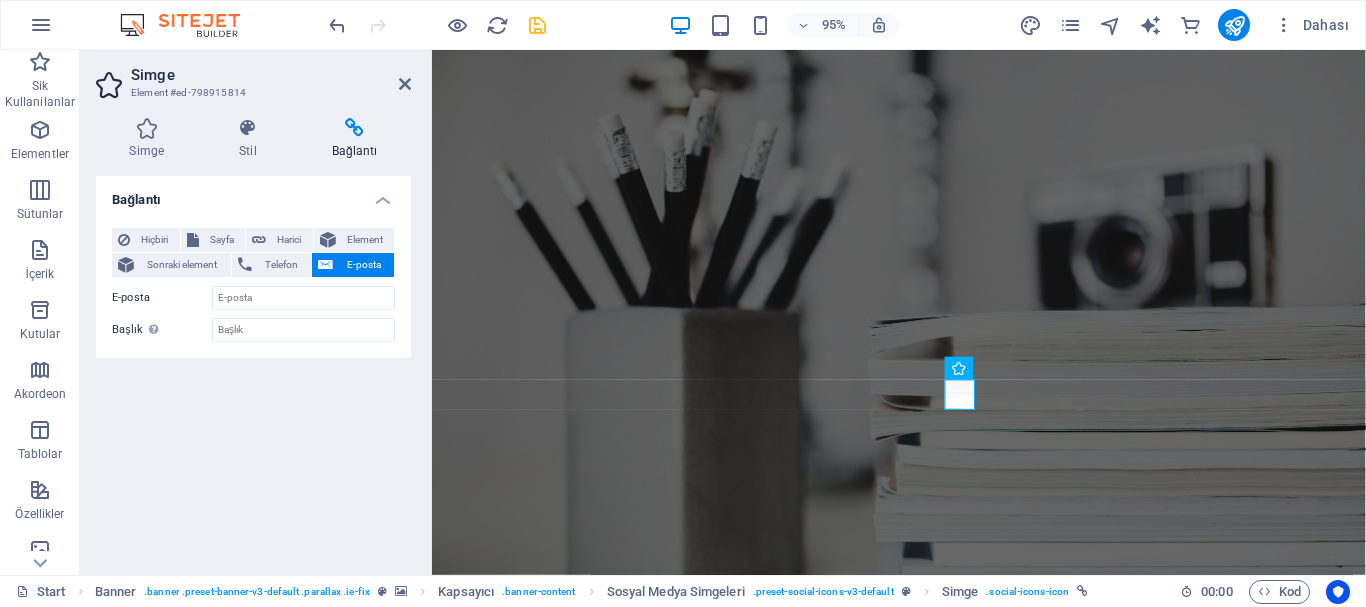 click at bounding box center [537, 25] 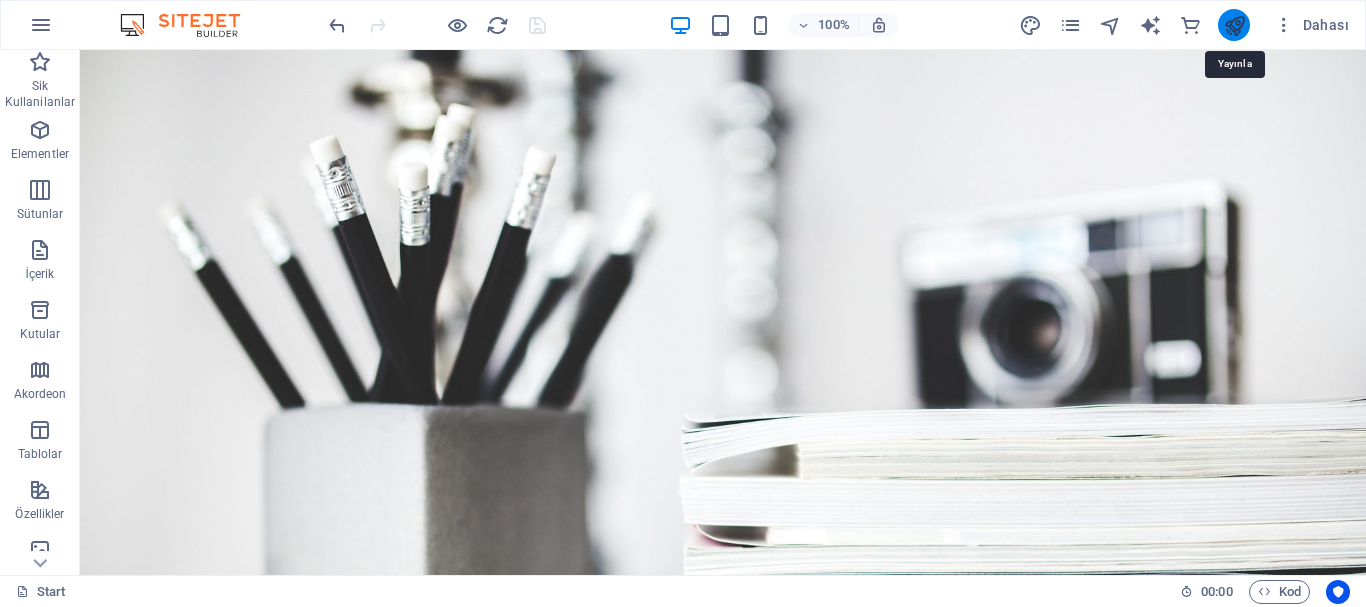 click at bounding box center (1234, 25) 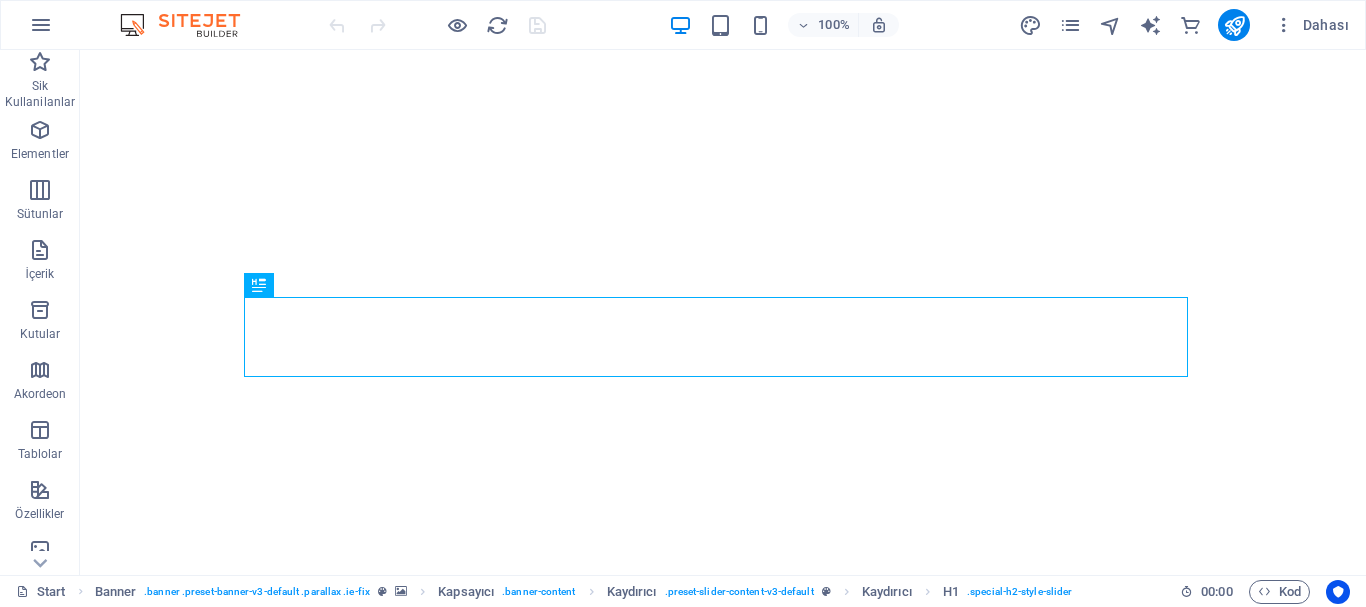 scroll, scrollTop: 0, scrollLeft: 0, axis: both 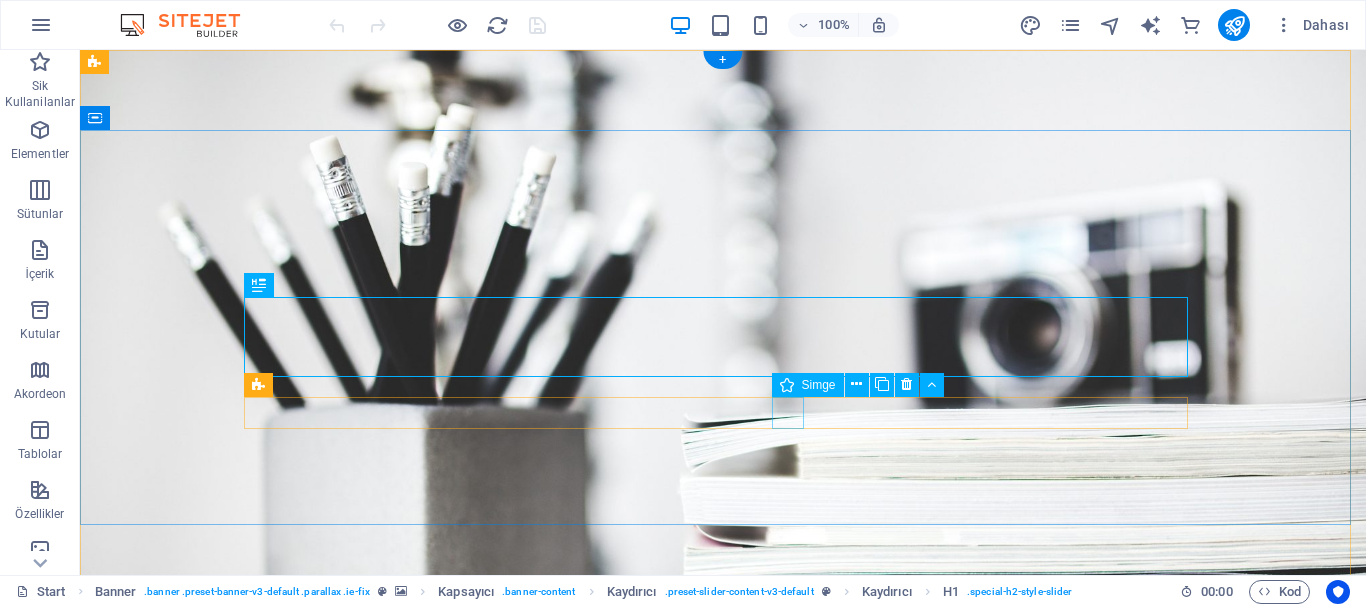 click at bounding box center (723, 1066) 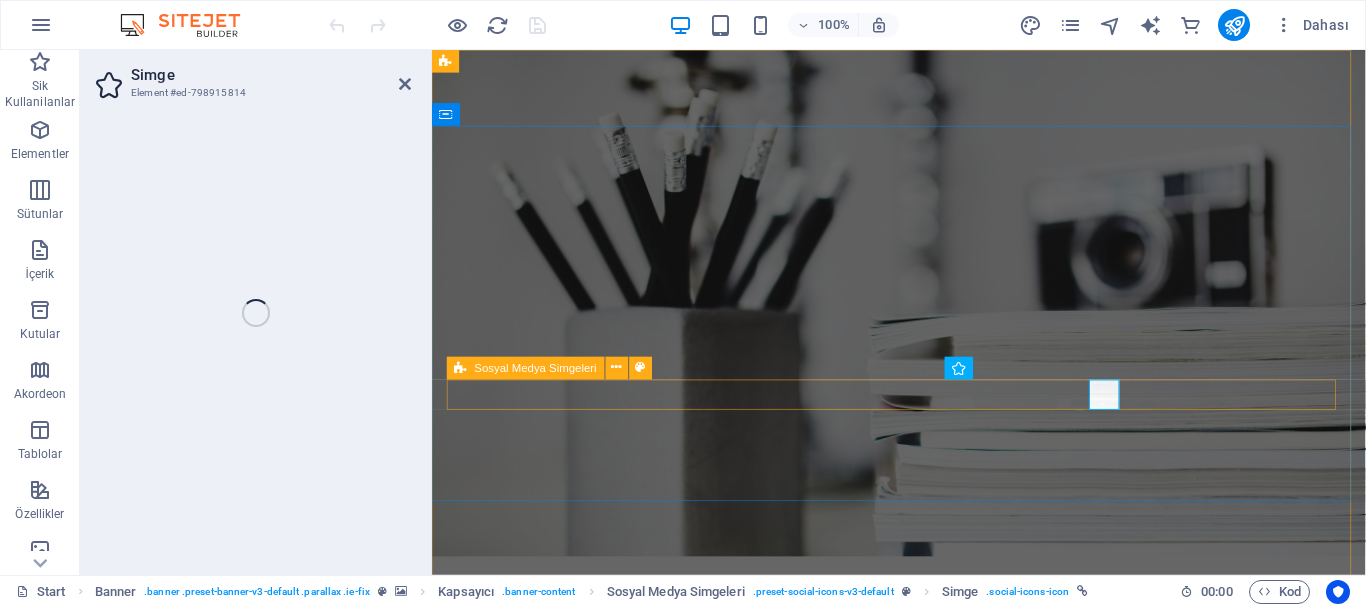 select on "xMidYMid" 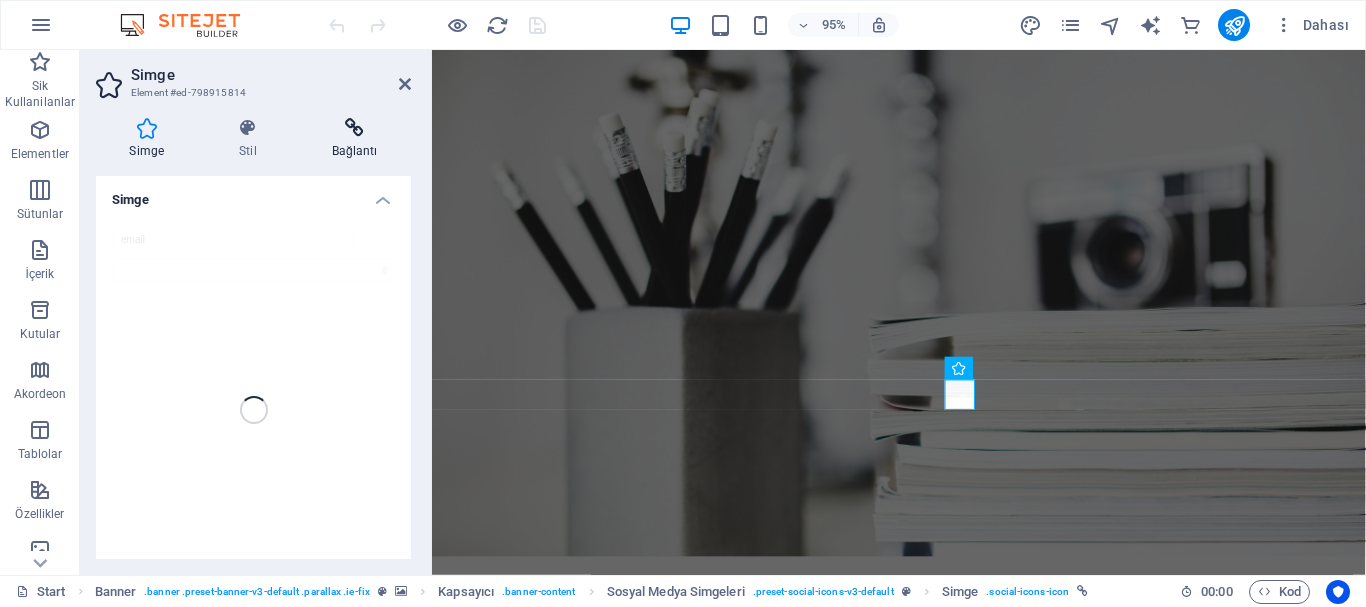 click on "Bağlantı" at bounding box center [354, 139] 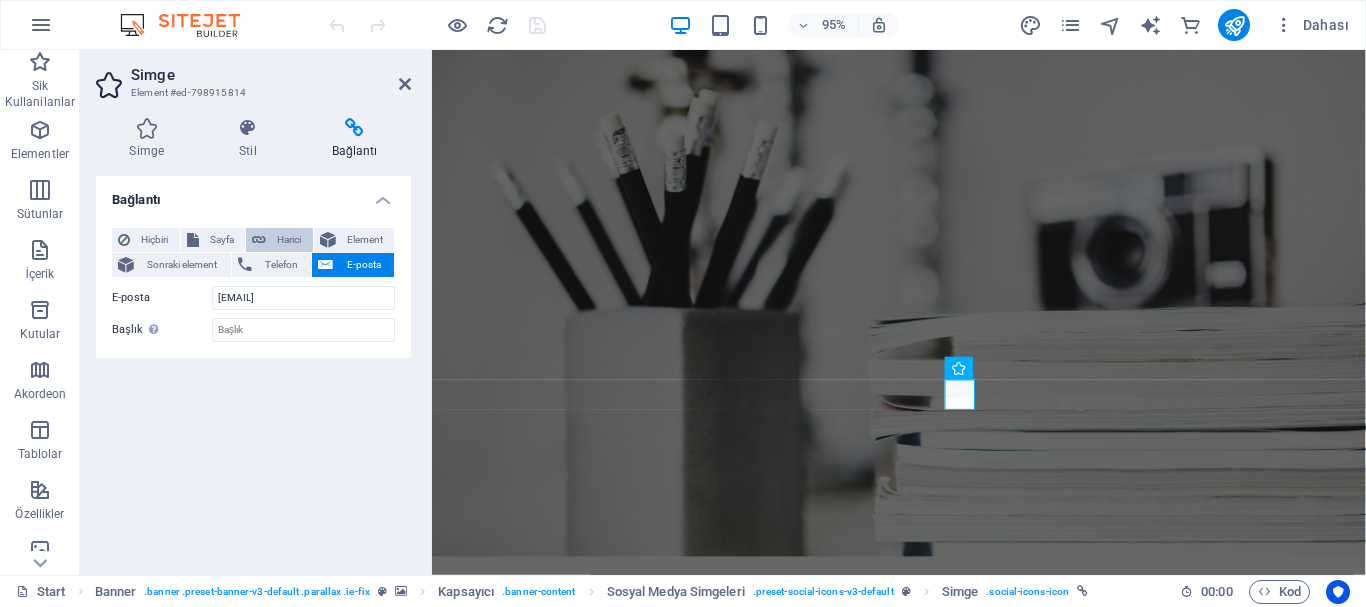 click on "Harici" at bounding box center [289, 240] 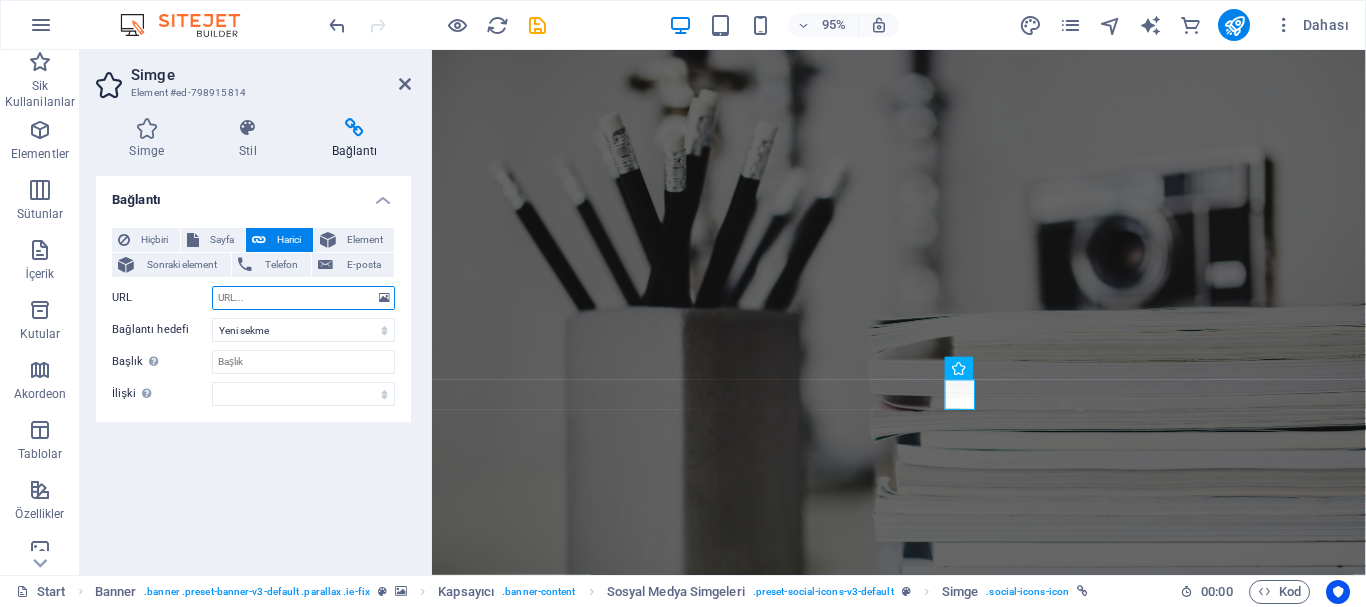 click on "URL" at bounding box center [303, 298] 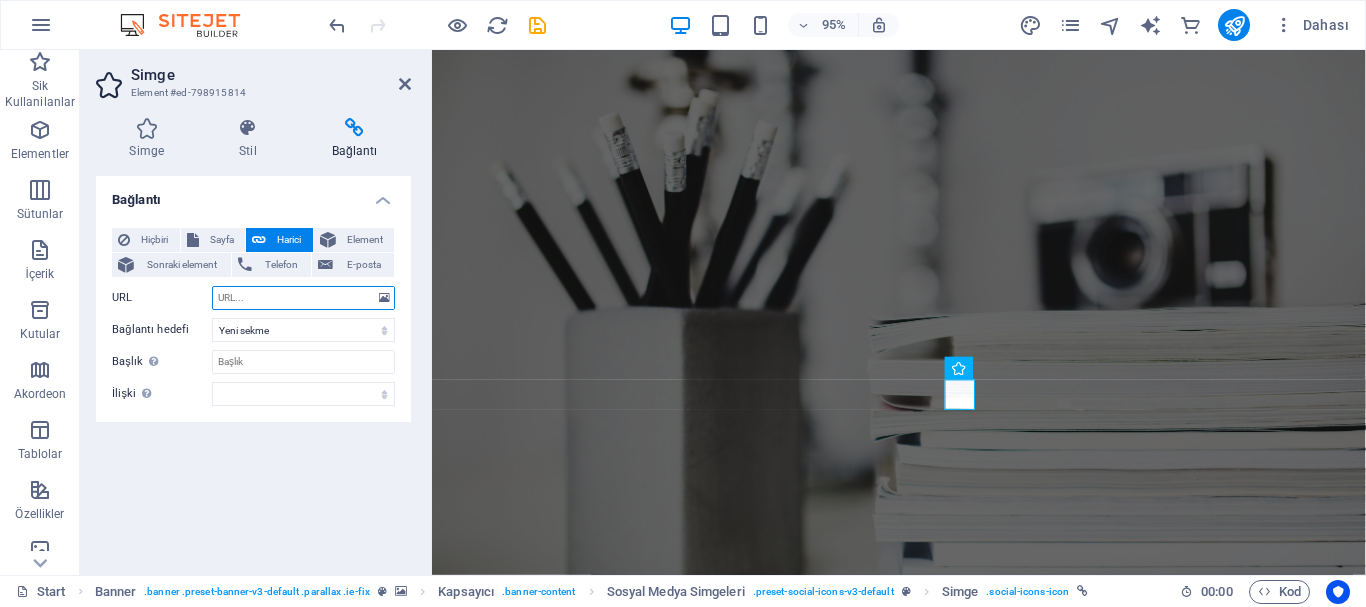 paste on "mailto:[EMAIL]?subject=Hello%20[FIRST]%20[LAST]" 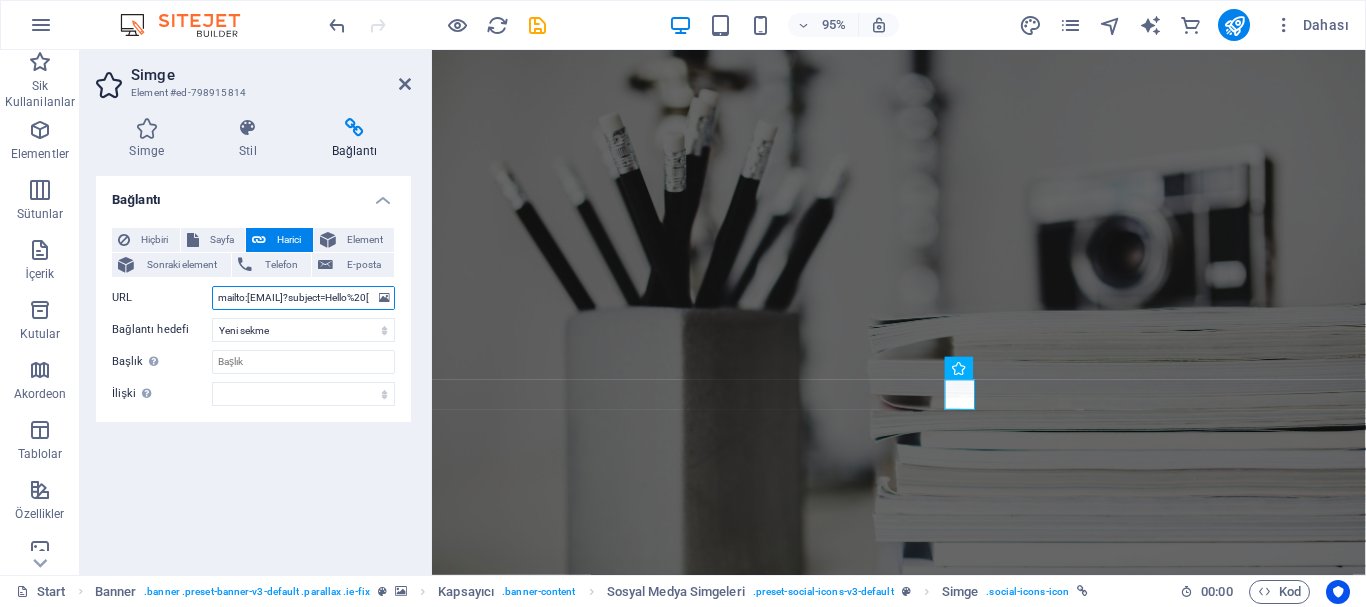 scroll, scrollTop: 0, scrollLeft: 116, axis: horizontal 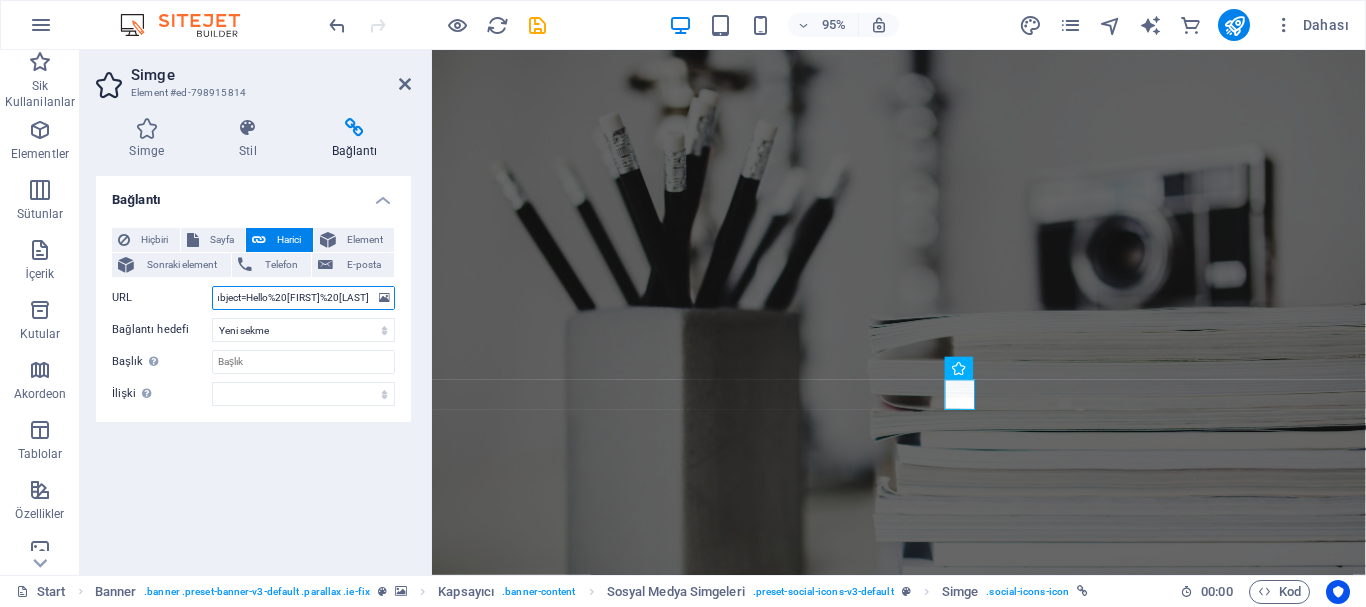 type on "mailto:[EMAIL]?subject=Hello%20[FIRST]%20[LAST]" 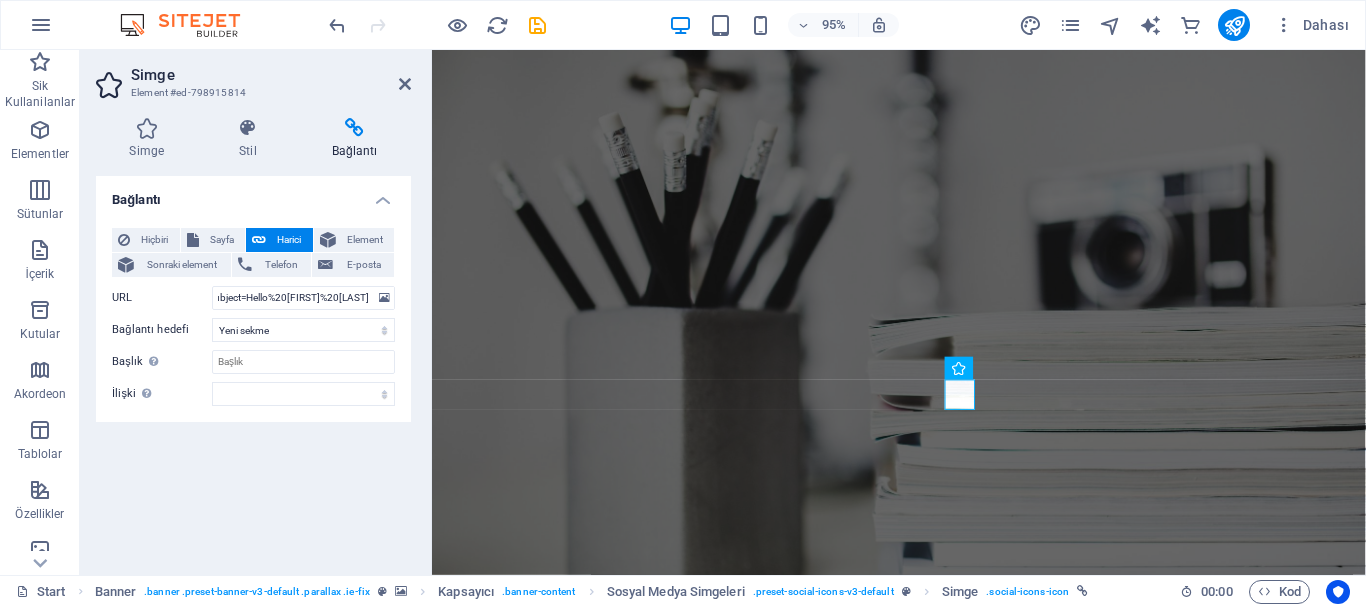 scroll, scrollTop: 0, scrollLeft: 0, axis: both 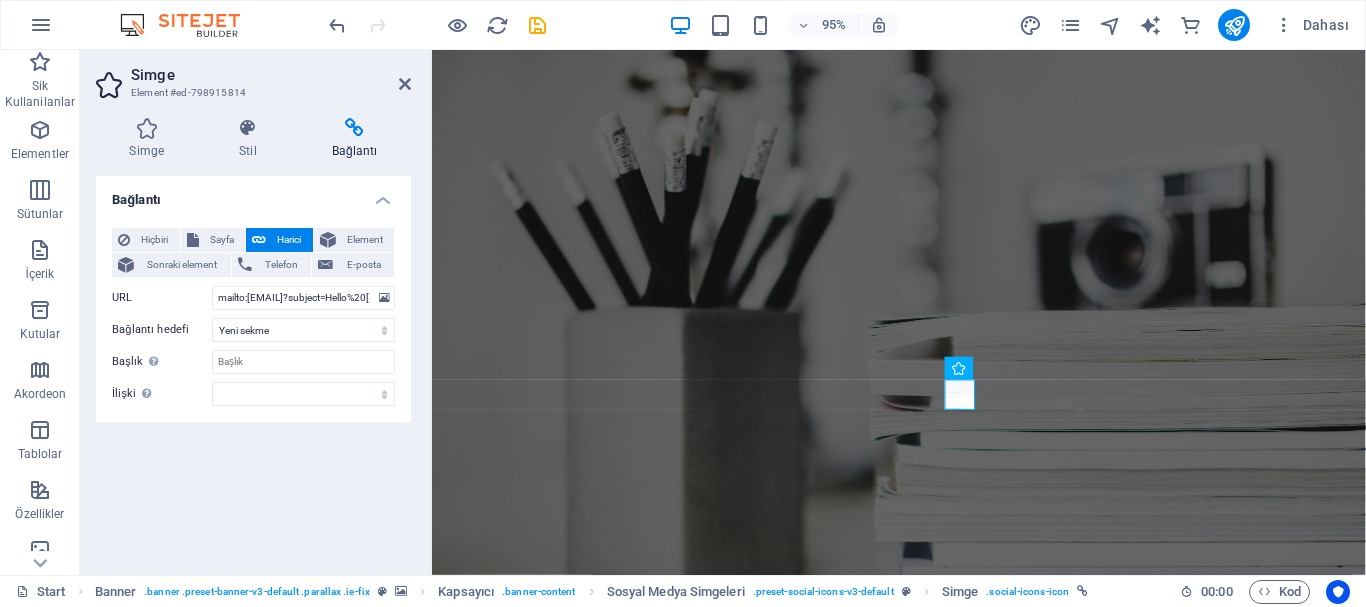 click on "Bağlantı Hiçbiri Sayfa Harici Element Sonraki element Telefon E-posta Sayfa Start Subpage Legal Notice Privacy Element
URL mailto:[EMAIL]?subject=Hello%20[FIRST]%20[LAST] Telefon E-posta [EMAIL] Bağlantı hedefi Yeni sekme Aynı sekme Kaplama Başlık Ek bağlantı tanımının bağlantı metniyle aynı olmaması gerekir. Başlık, genellikle fare elementin üzerine geldiğinde bir araç ipucu metni olarak gösterilir. Belirsizse boş bırak. İlişki Bu bağlantının bağlantı hedefiyle ilişkisini  ayarlar. Örneğin; "nofollow" (izleme) değeri, arama motorlarına bağlantıyı izleme talimatı verir. Boş bırakılabilir. alternate oluşturan bookmark harici yardım lisans ileri nofollow noreferrer noopener önceki arayın etiket" at bounding box center [253, 367] 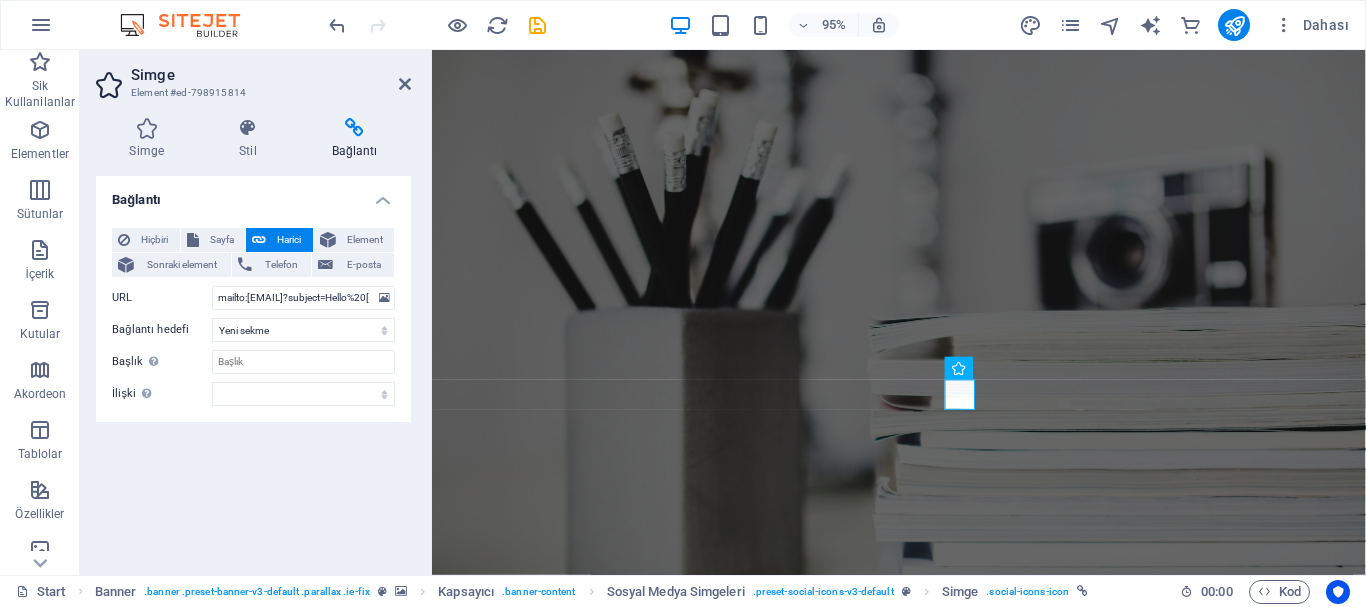 click on "Bağlantı Hiçbiri Sayfa Harici Element Sonraki element Telefon E-posta Sayfa Start Subpage Legal Notice Privacy Element
URL mailto:[EMAIL]?subject=Hello%20[FIRST]%20[LAST] Telefon E-posta [EMAIL] Bağlantı hedefi Yeni sekme Aynı sekme Kaplama Başlık Ek bağlantı tanımının bağlantı metniyle aynı olmaması gerekir. Başlık, genellikle fare elementin üzerine geldiğinde bir araç ipucu metni olarak gösterilir. Belirsizse boş bırak. İlişki Bu bağlantının bağlantı hedefiyle ilişkisini  ayarlar. Örneğin; "nofollow" (izleme) değeri, arama motorlarına bağlantıyı izleme talimatı verir. Boş bırakılabilir. alternate oluşturan bookmark harici yardım lisans ileri nofollow noreferrer noopener önceki arayın etiket" at bounding box center (253, 367) 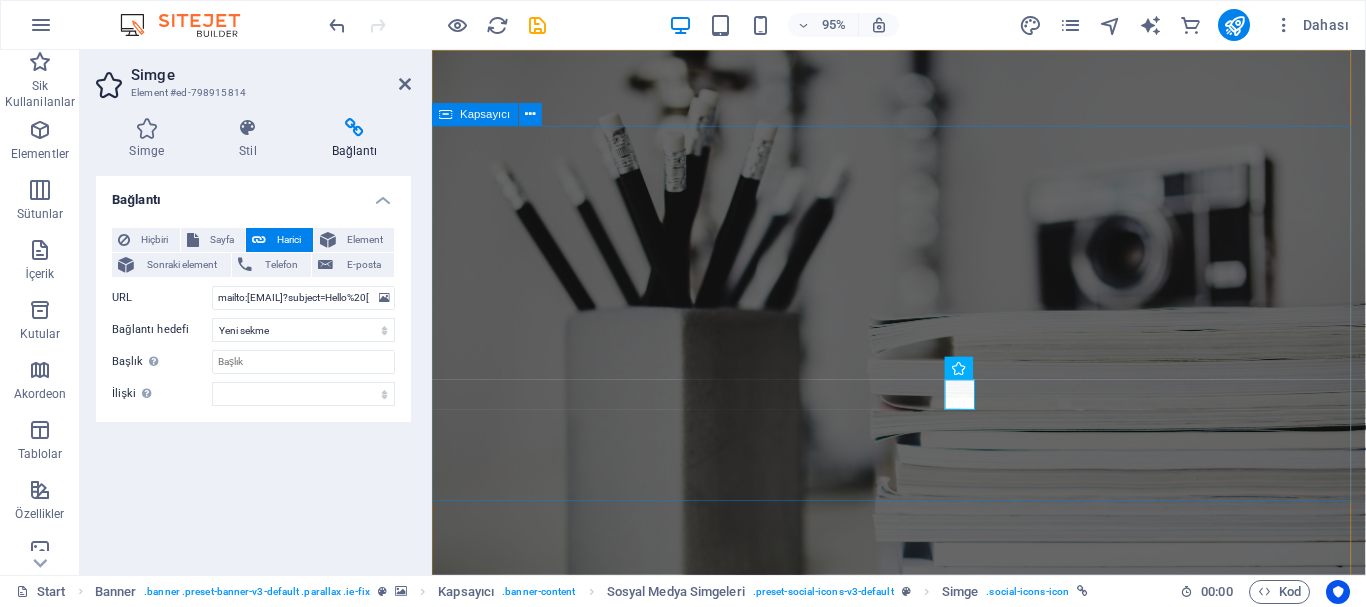 click on "I'm    [FIRST] [LAST] electric electronic enginner" at bounding box center (923, 941) 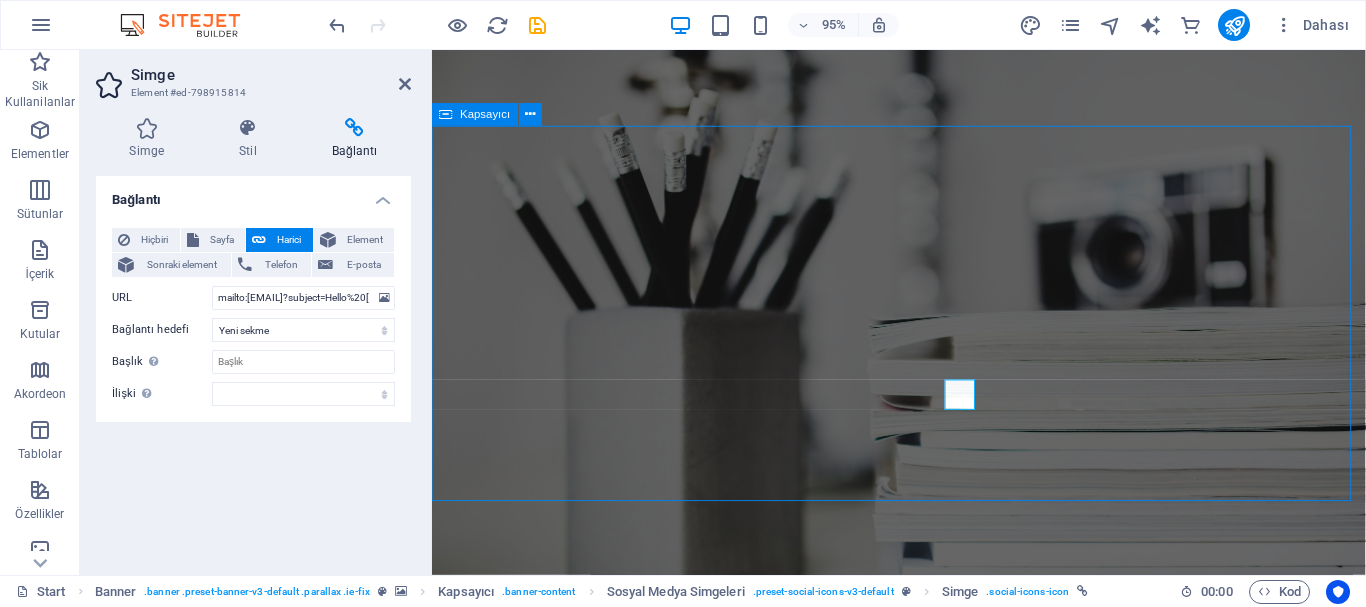 click on "I'm    [FIRST] [LAST] electric electronic enginner" at bounding box center [923, 941] 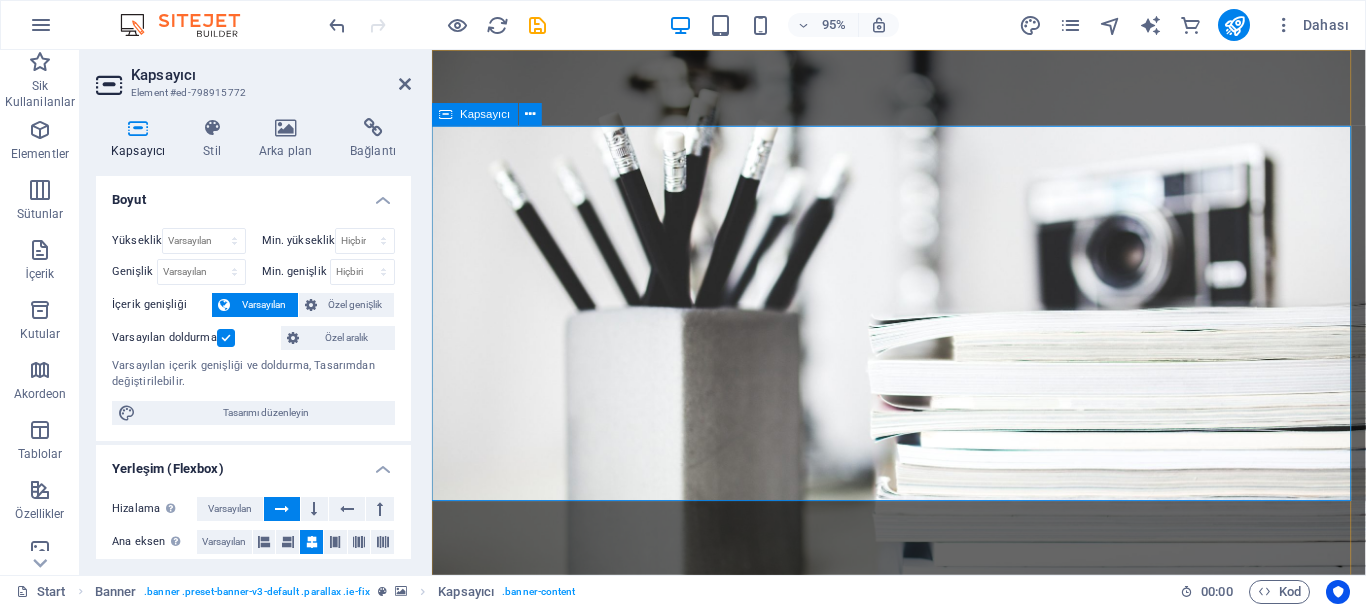 click on "I'm    [FIRST] [LAST] electric electronic enginner" at bounding box center (923, 941) 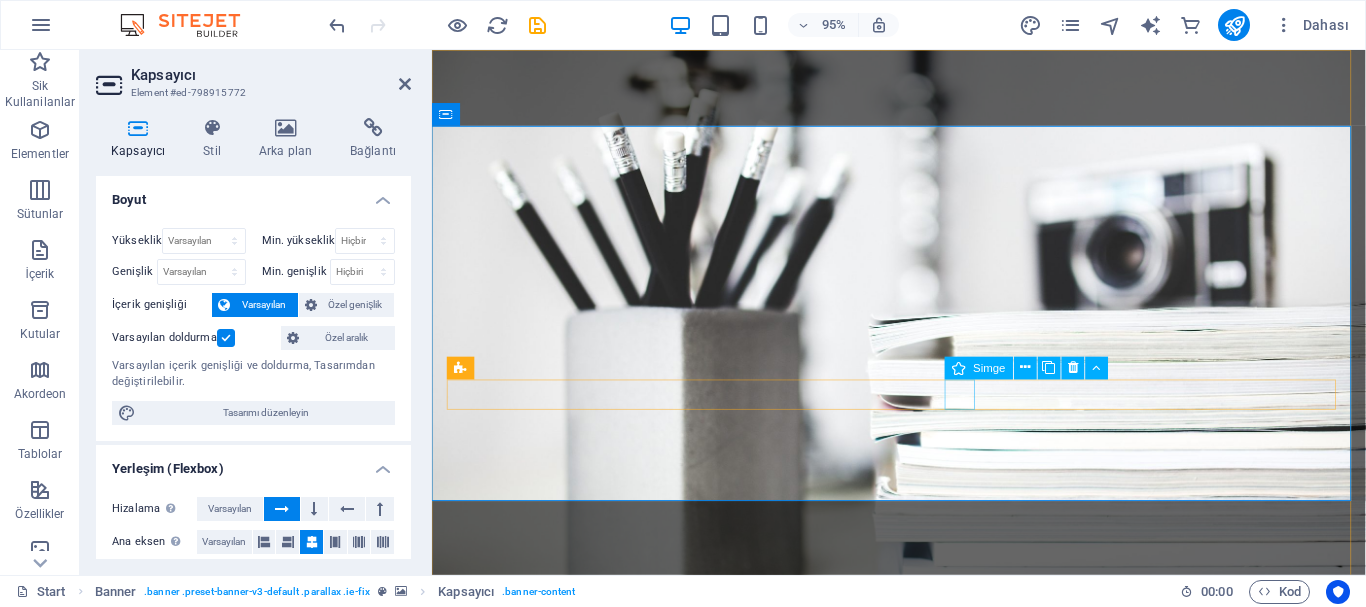 click at bounding box center [924, 1087] 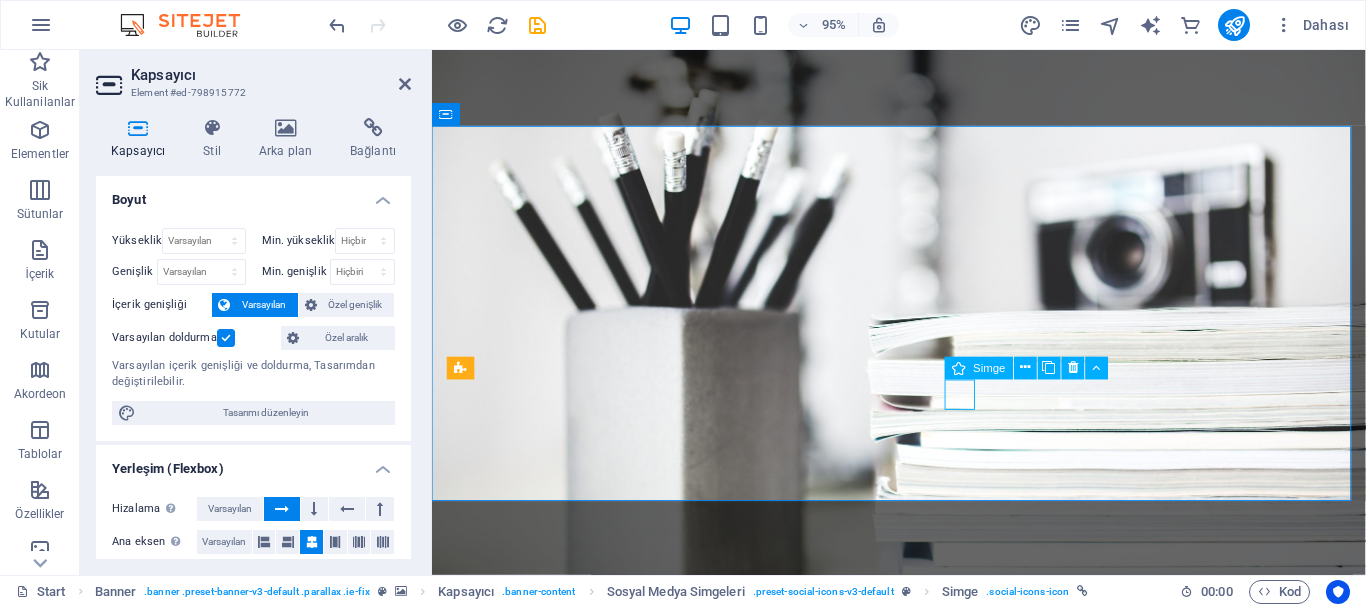click at bounding box center (924, 1087) 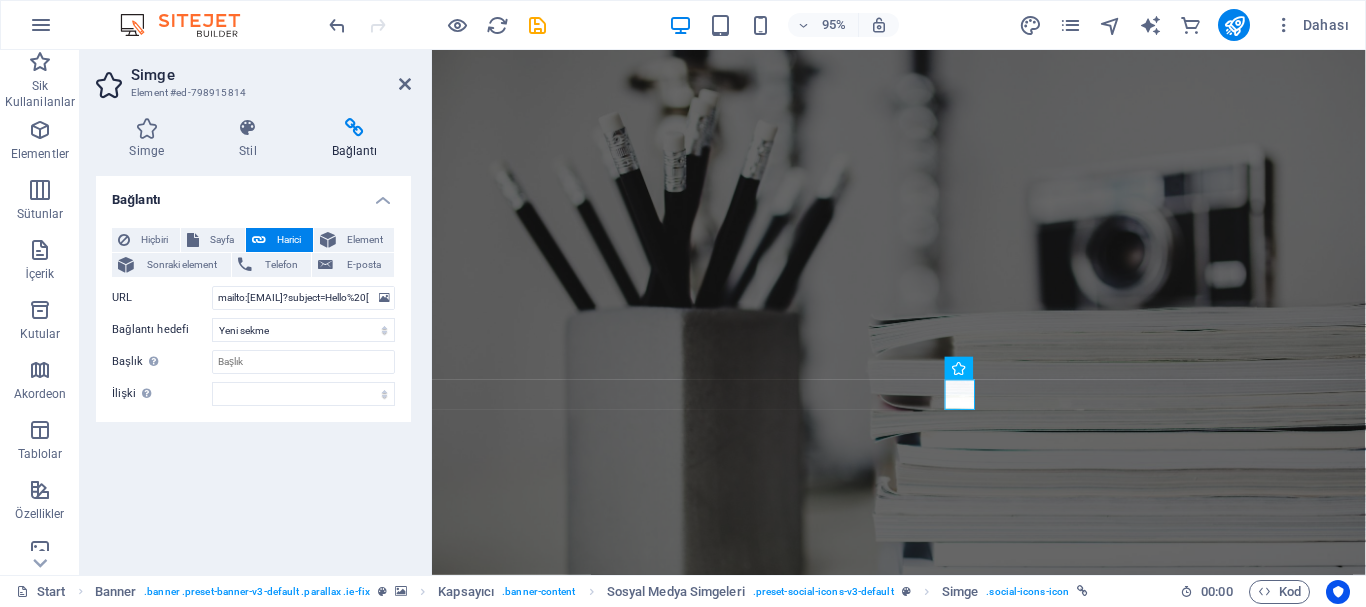click at bounding box center (354, 128) 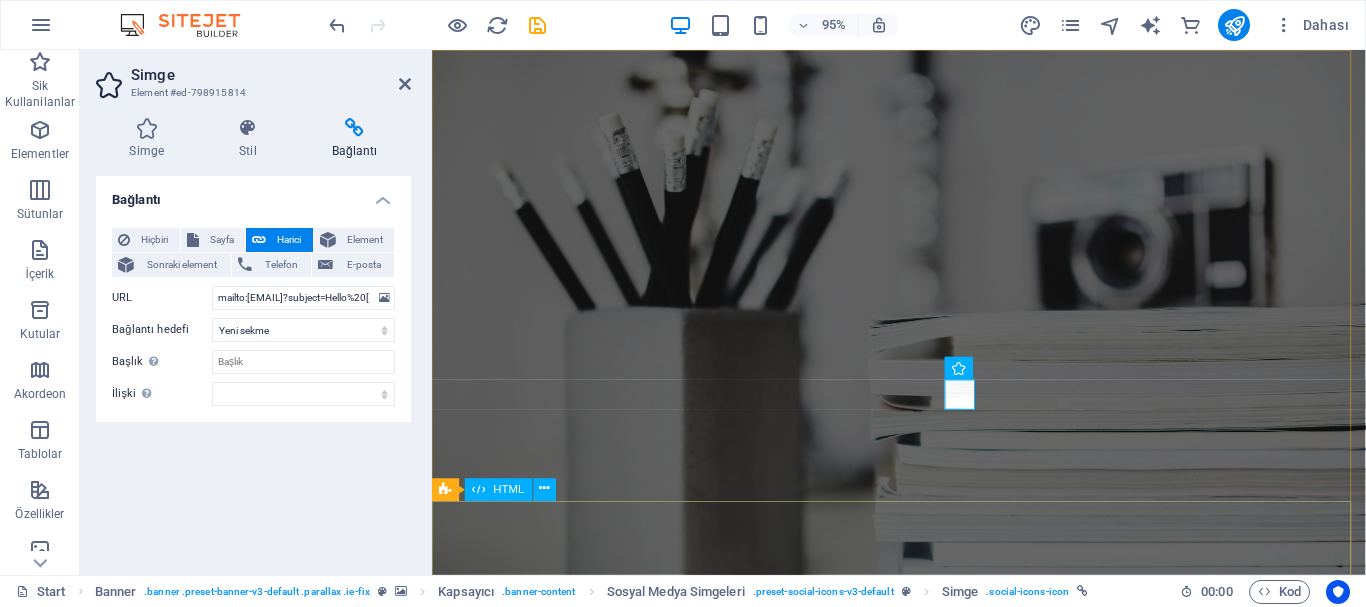 drag, startPoint x: 793, startPoint y: 540, endPoint x: 1124, endPoint y: 505, distance: 332.8453 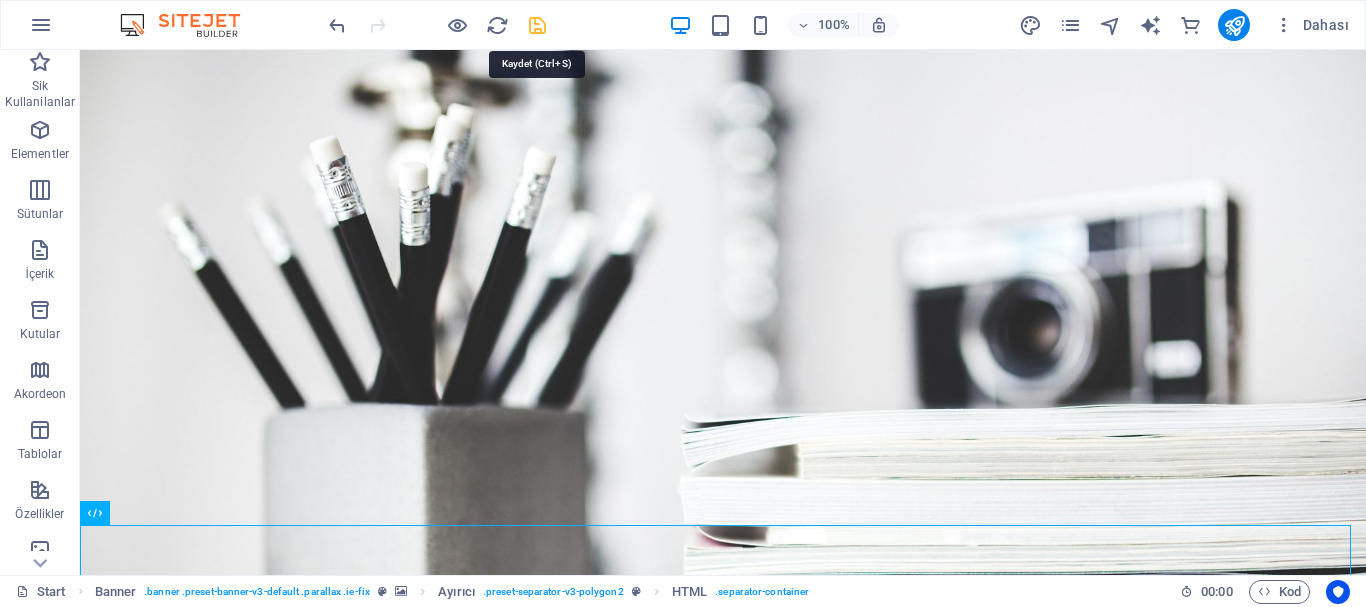 click at bounding box center (537, 25) 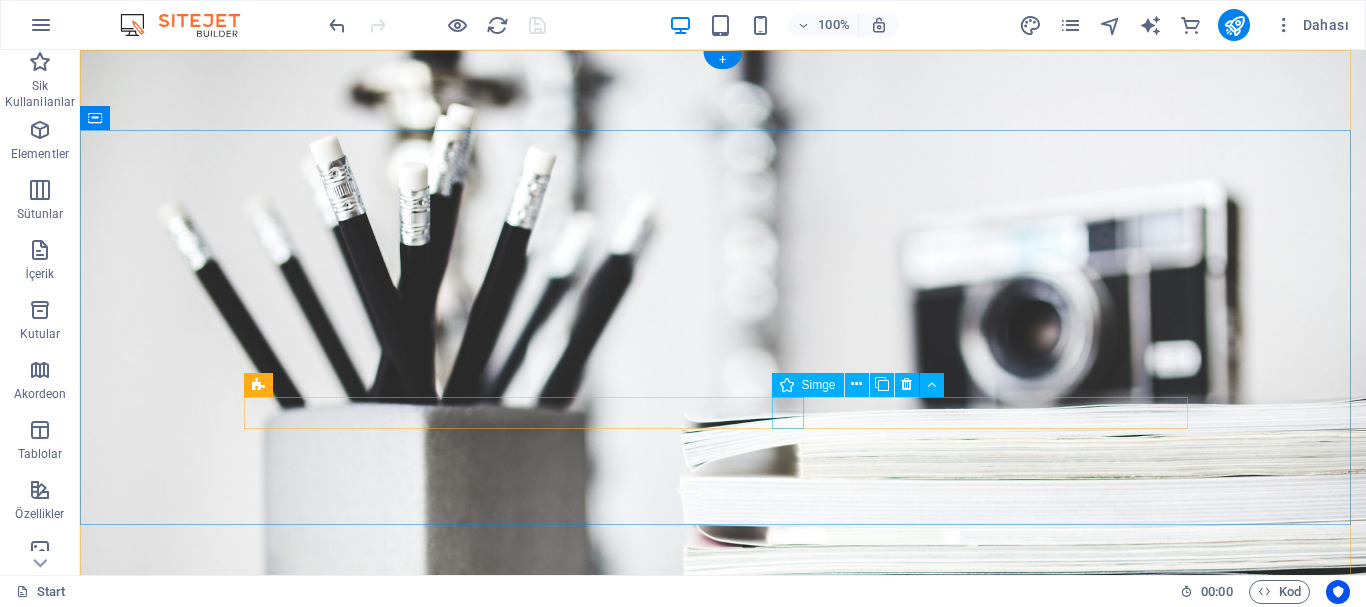 click at bounding box center [723, 1066] 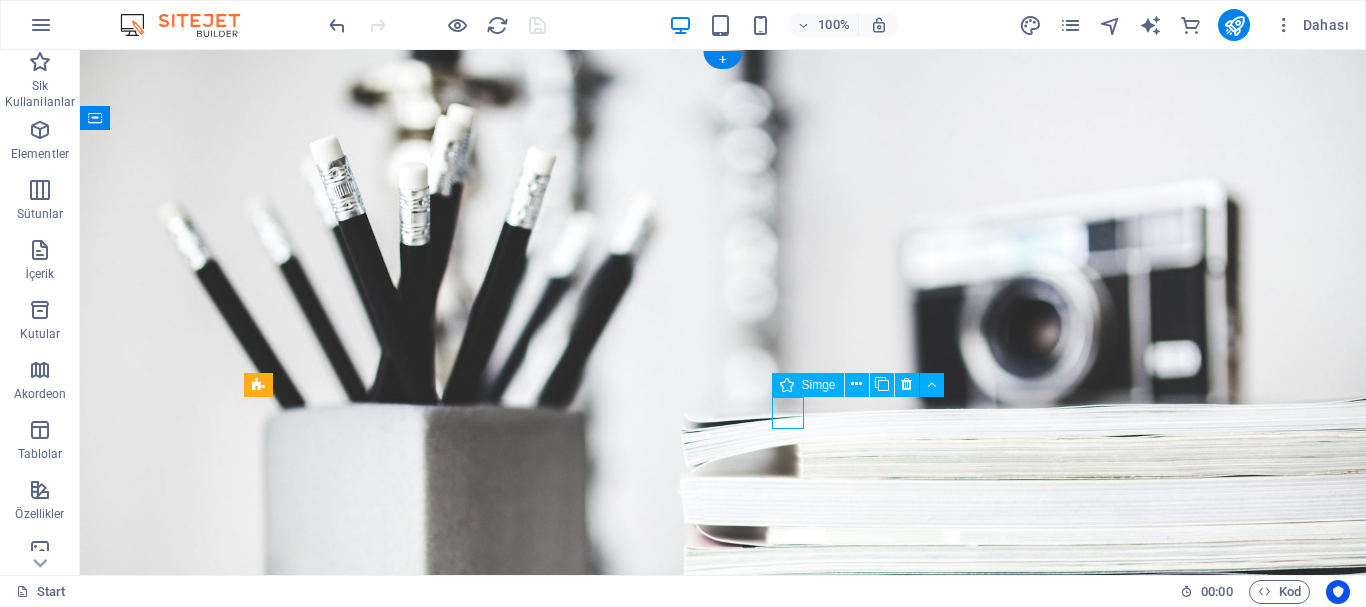 click at bounding box center [723, 1066] 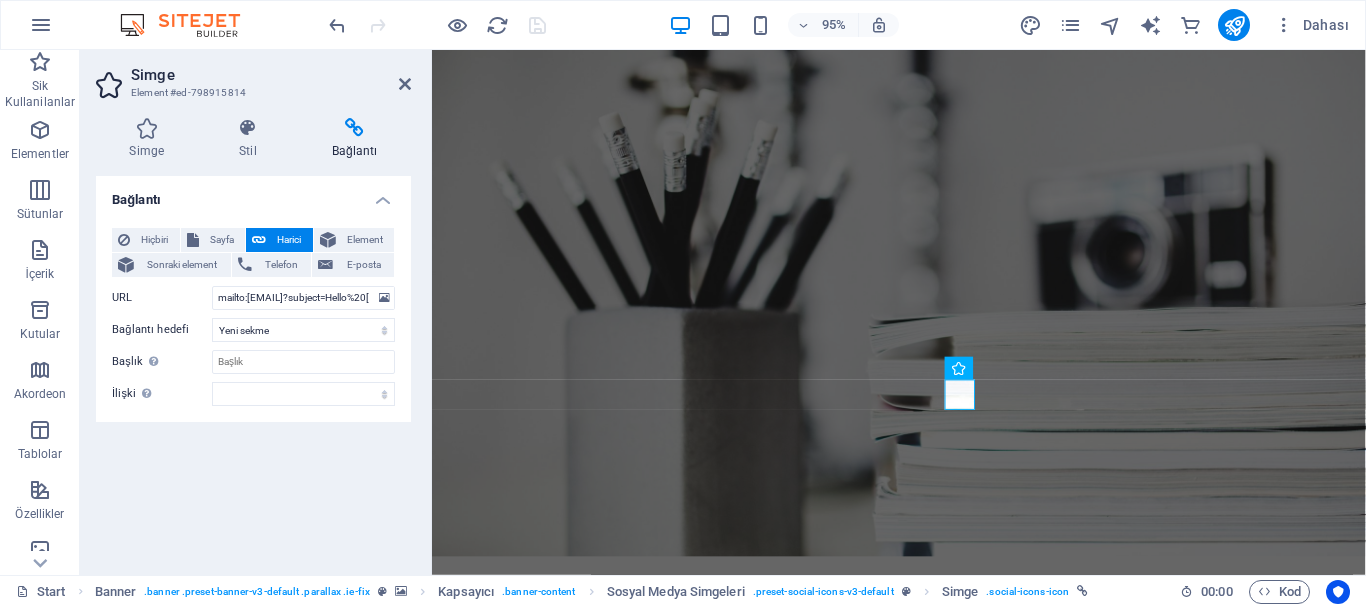 click at bounding box center (354, 128) 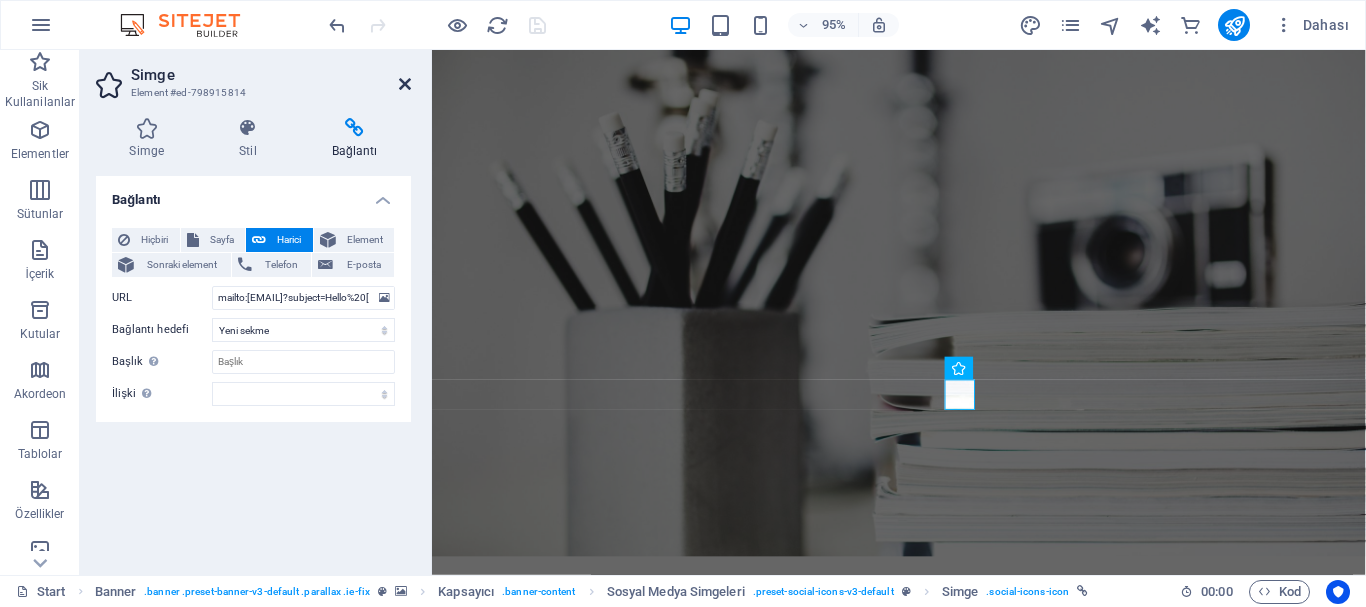 click at bounding box center (405, 84) 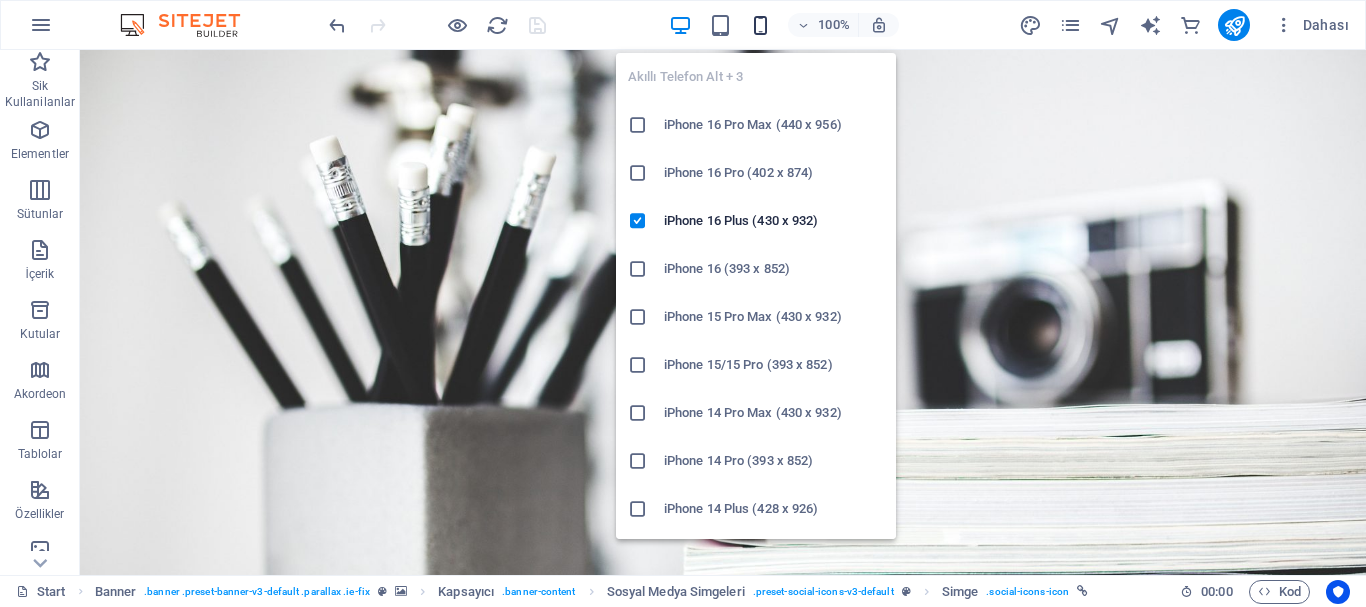 click at bounding box center [760, 25] 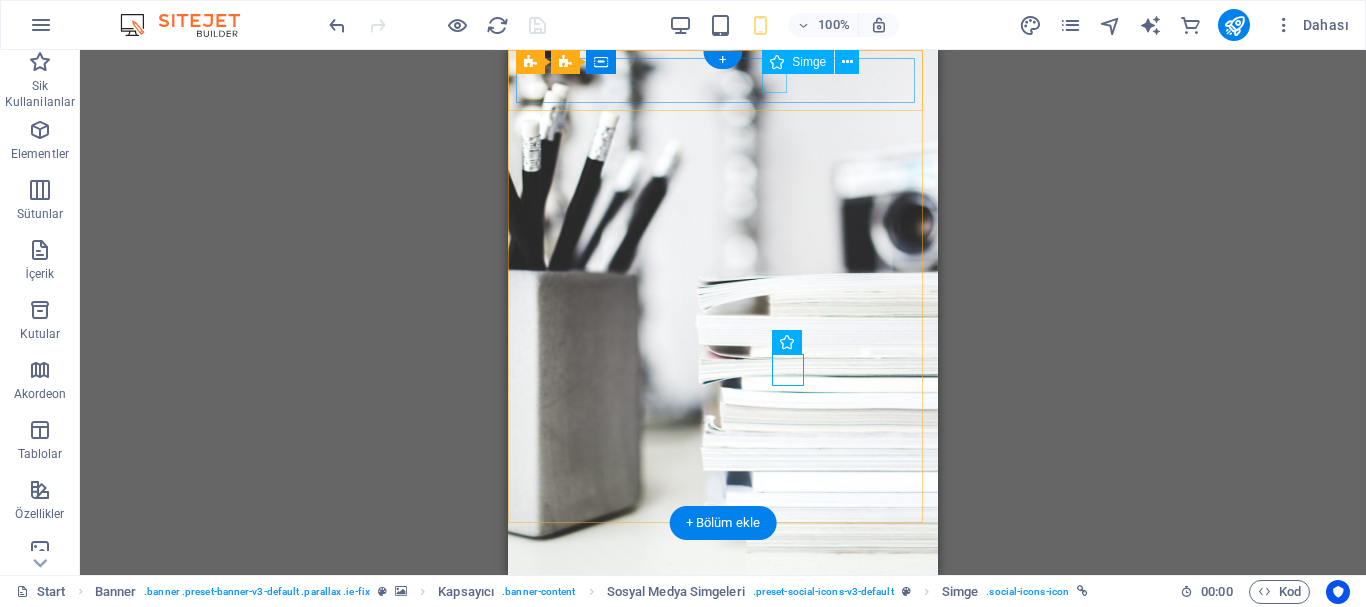 click at bounding box center (723, 673) 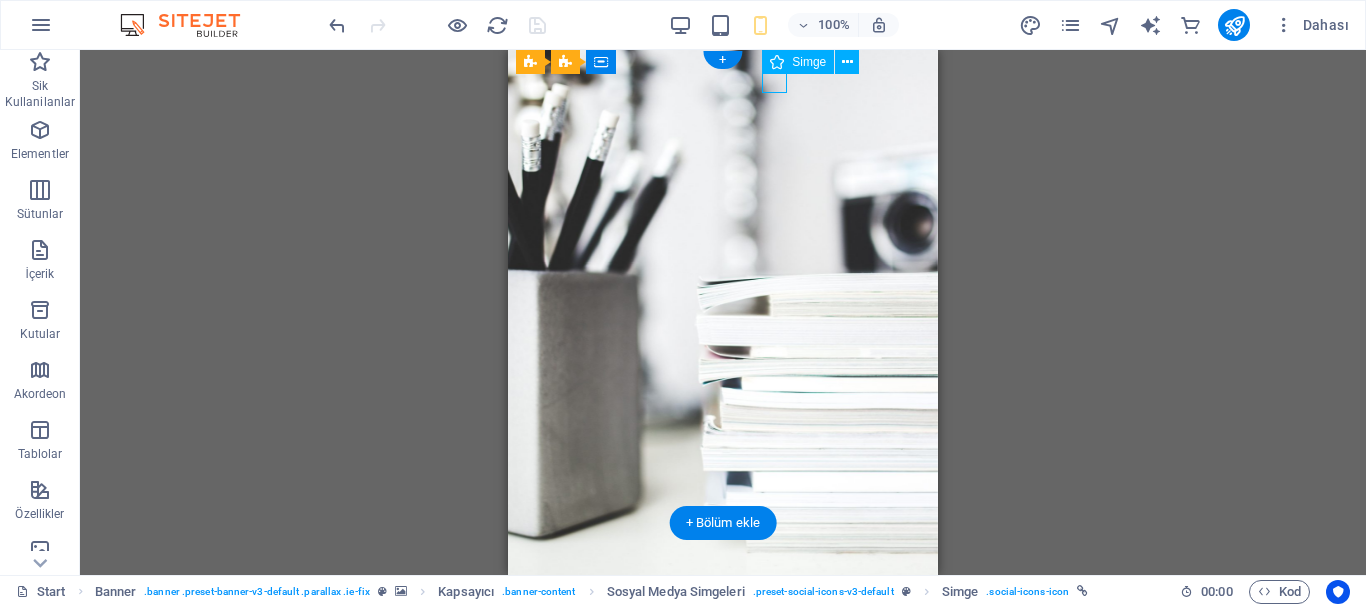 click at bounding box center [723, 673] 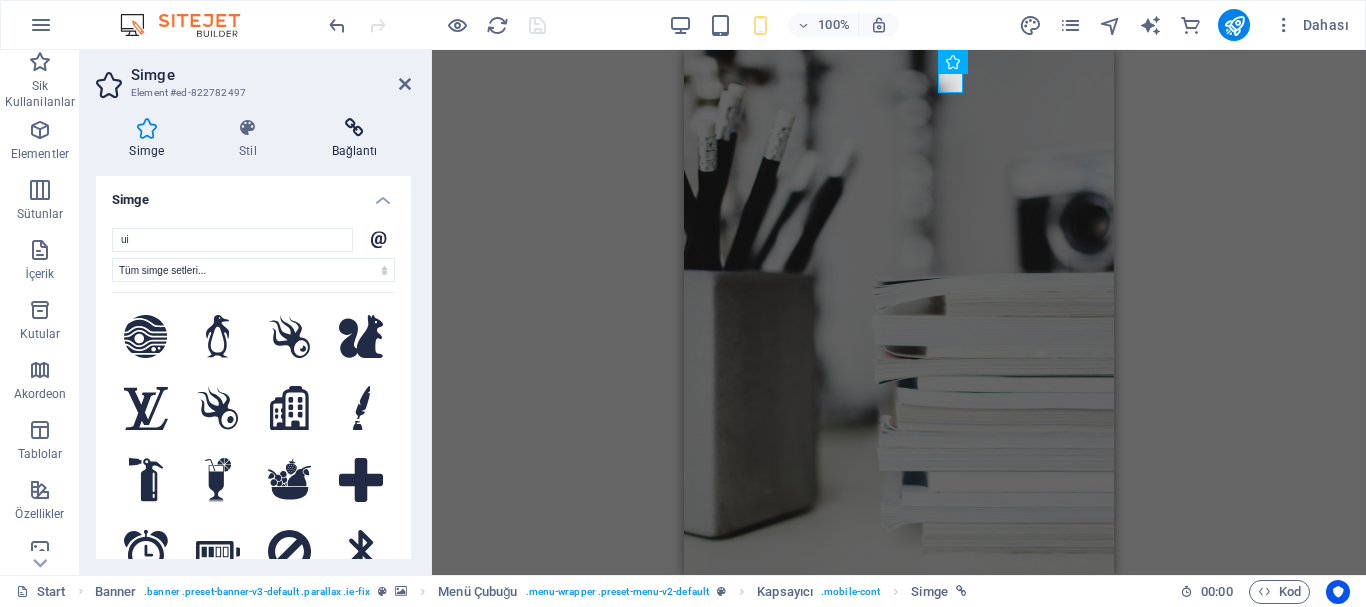 click at bounding box center (354, 128) 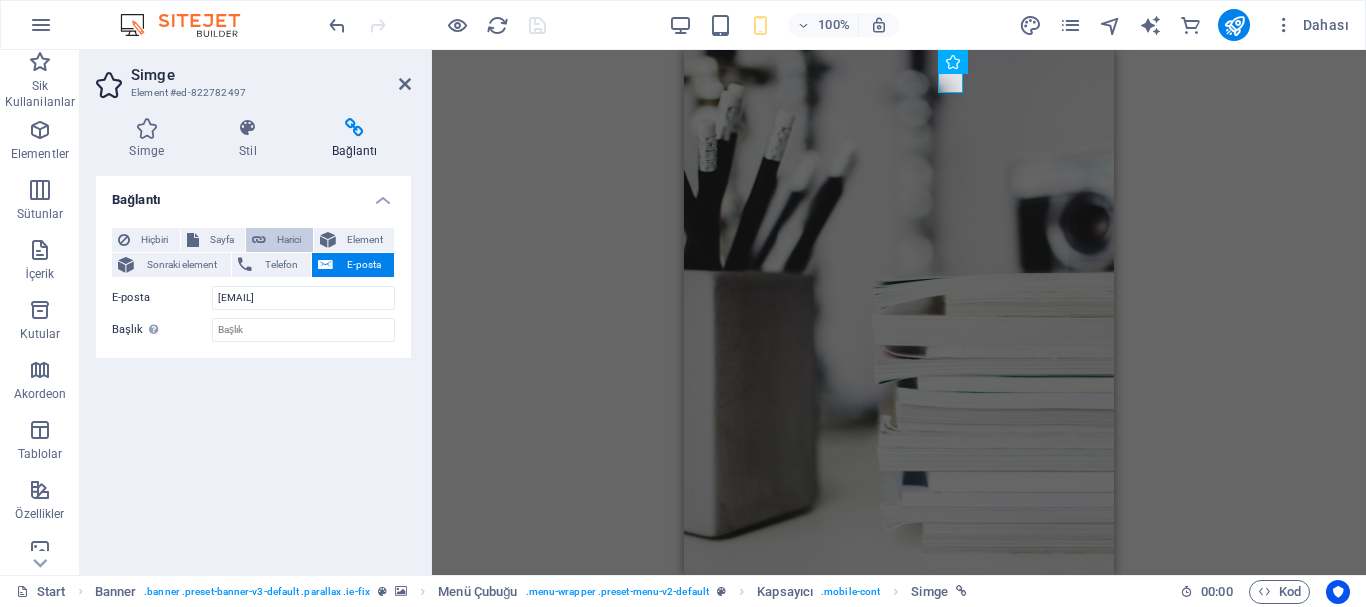 click on "Harici" at bounding box center (289, 240) 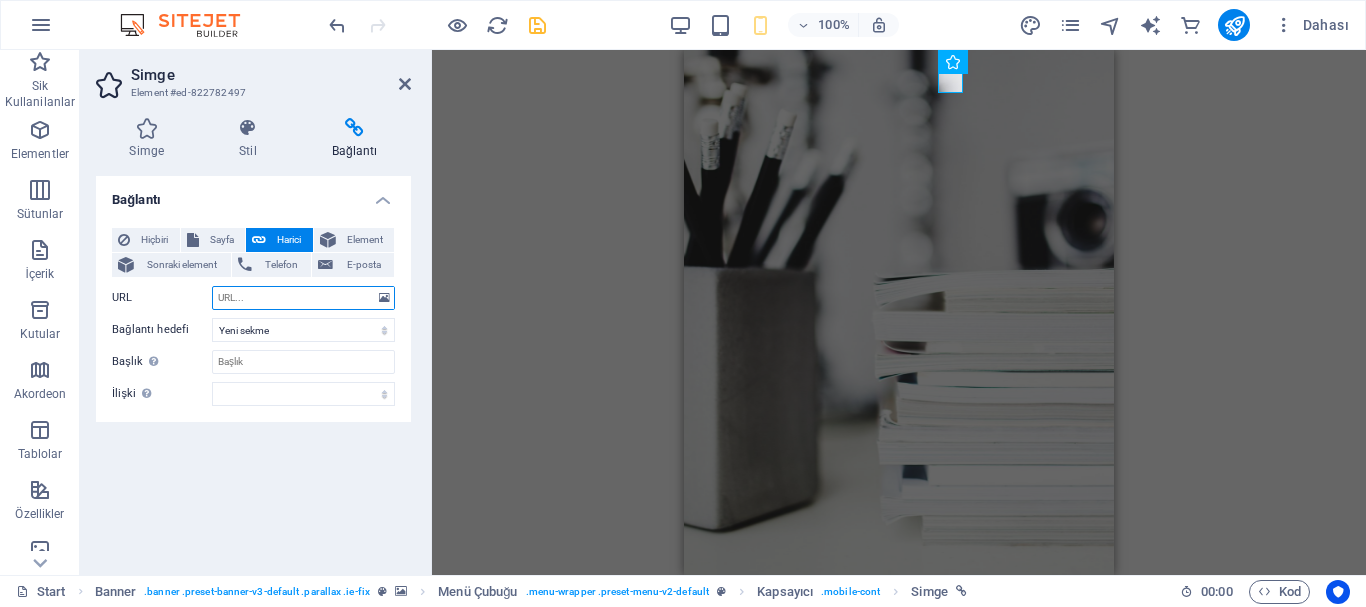click on "URL" at bounding box center (303, 298) 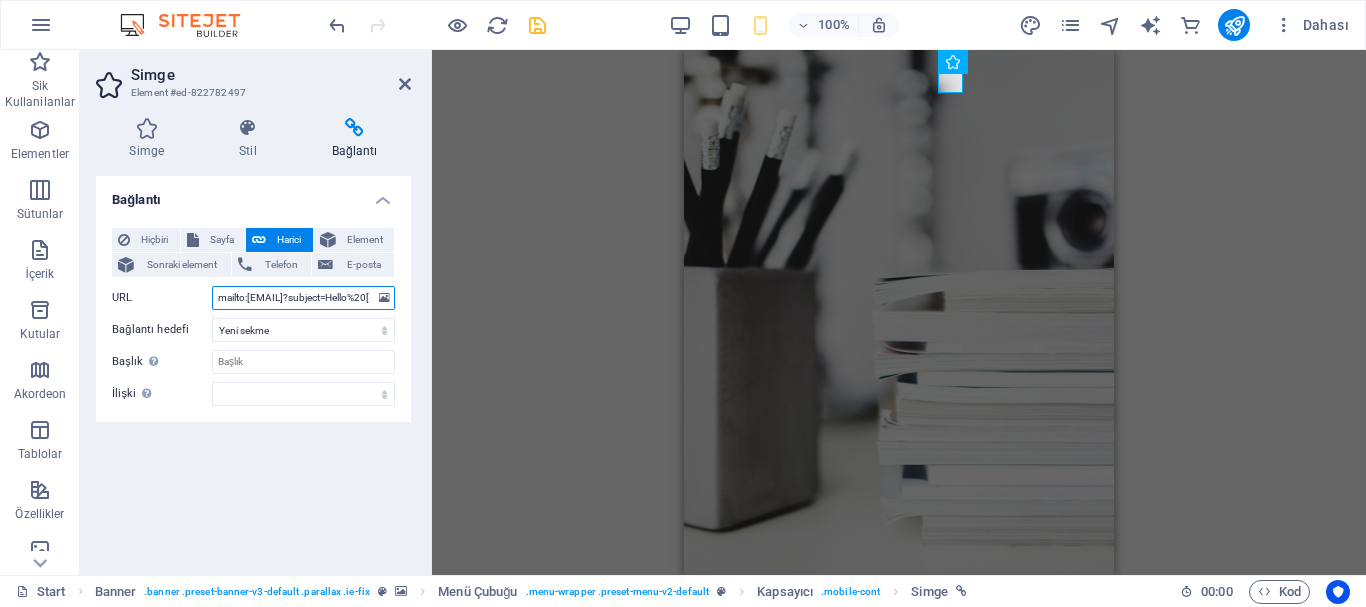 scroll, scrollTop: 0, scrollLeft: 116, axis: horizontal 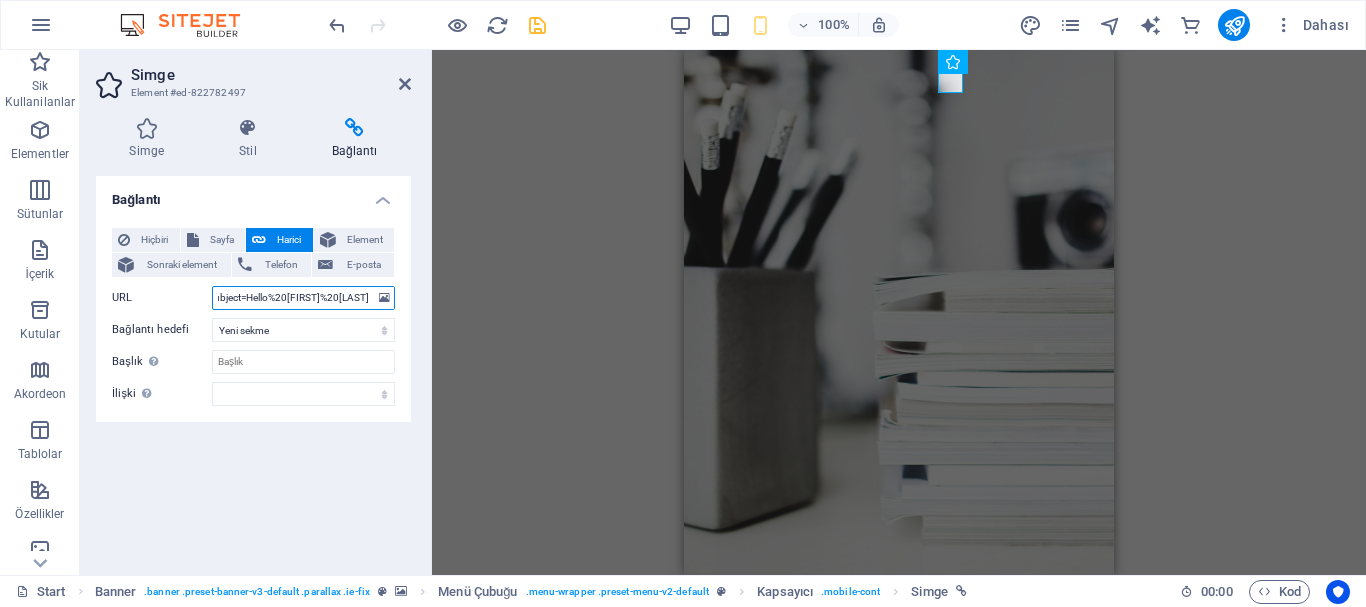 type on "mailto:[EMAIL]?subject=Hello%20[FIRST]%20[LAST]" 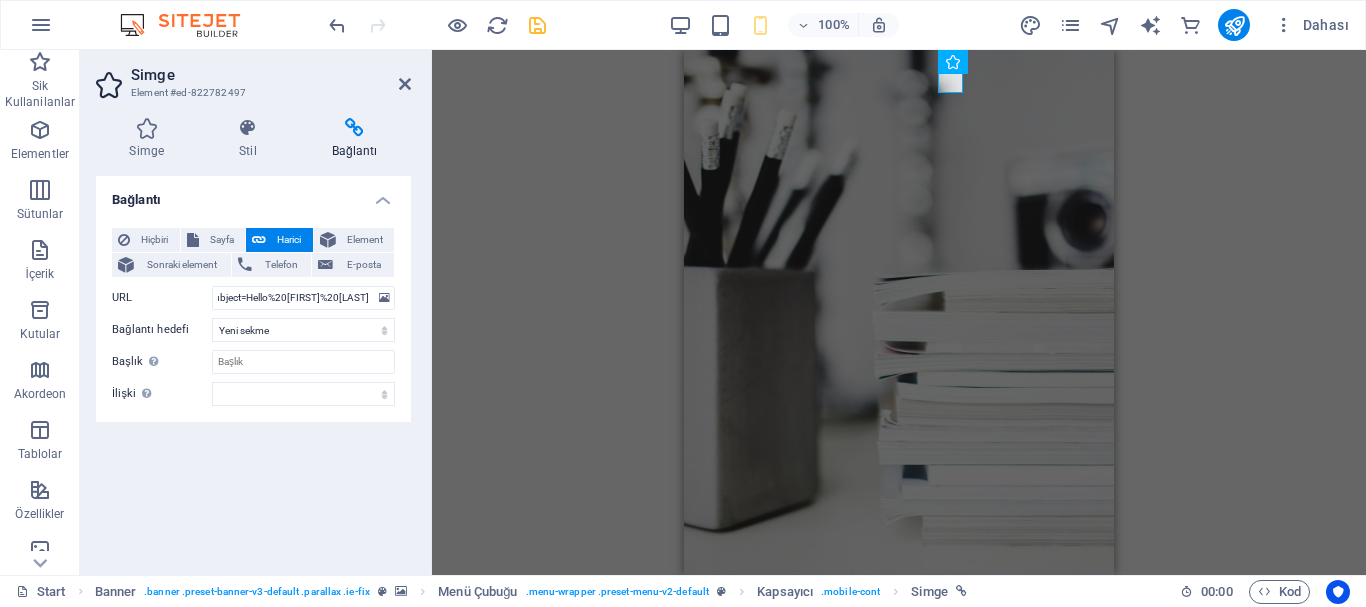 scroll, scrollTop: 0, scrollLeft: 0, axis: both 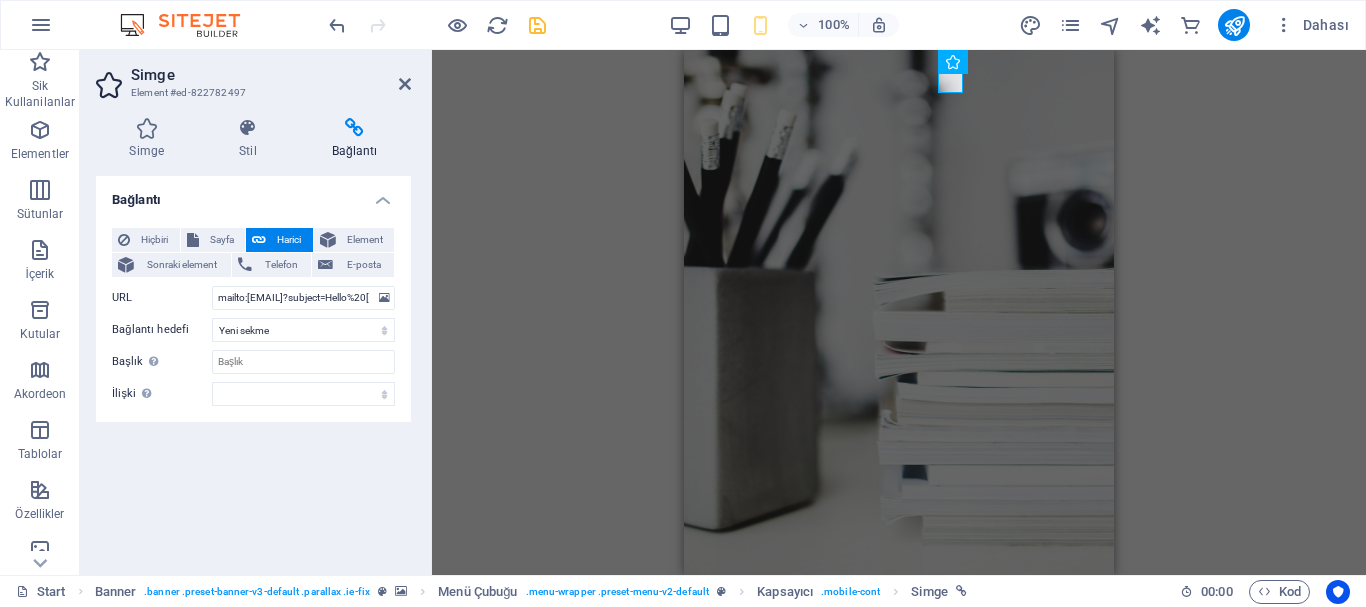 click on "Kaydırıcı   Kaydırıcı   H1   Banner   Kapsayıcı   Kaydırıcı   Kaydırıcı   Menü   Banner   Menü Çubuğu   Kaydırıcı   Kaydırıcı   H1   Sosyal Medya Simgeleri   Simge   Ayırıcı   HTML   Ayırıcı   Simge   Simge   Aralık   Simge   Aralık   Kaydırıcı   Kaydırıcı   H1   Kaydırıcı   Kaydırıcı   H1   Simge   Menü Çubuğu   Banner   Kapsayıcı   Menü Çubuğu   Kapsayıcı   Banner   HTML" at bounding box center (899, 312) 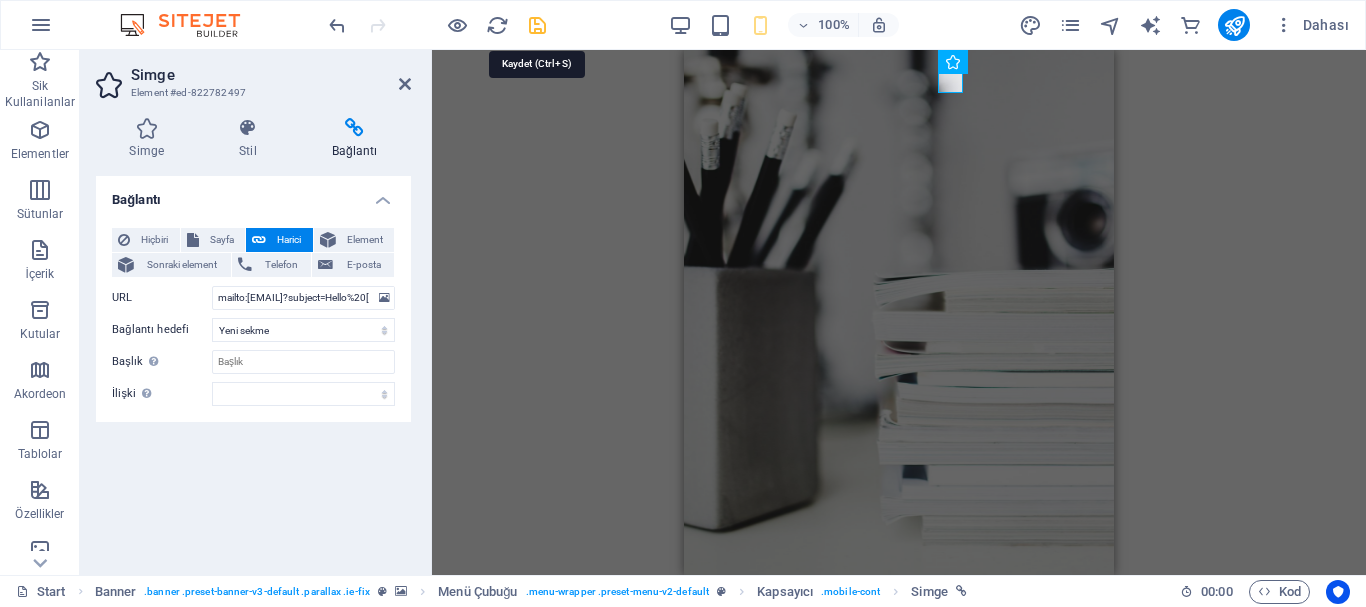 click at bounding box center [537, 25] 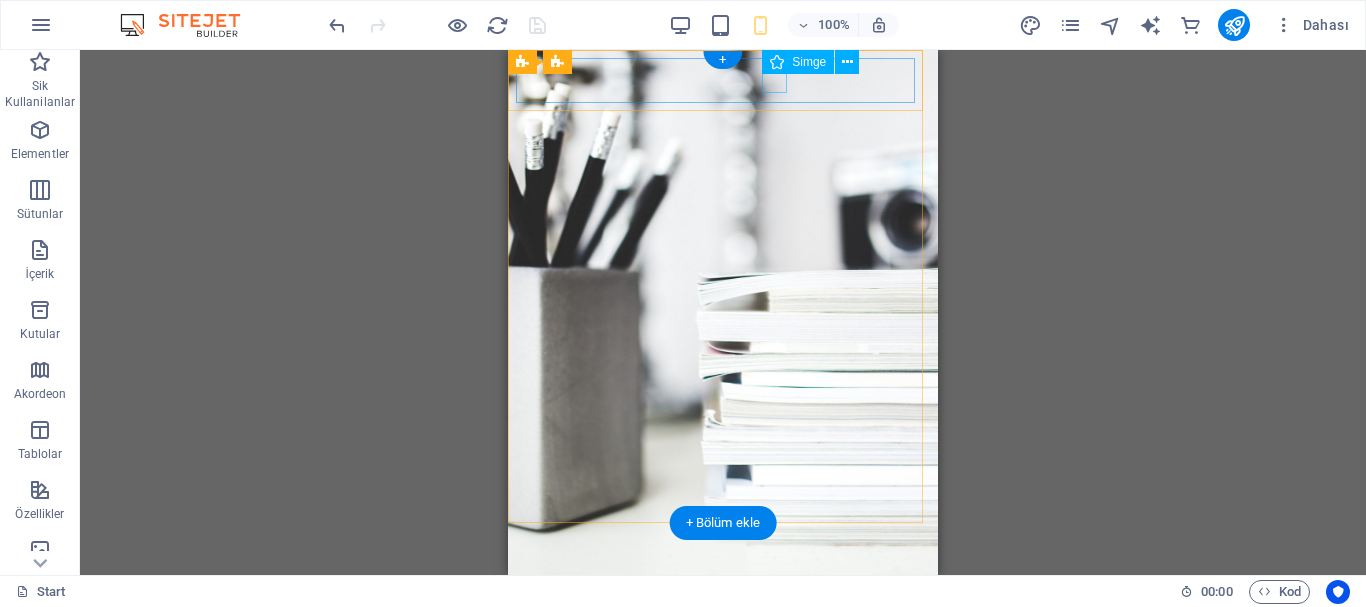 click at bounding box center (723, 652) 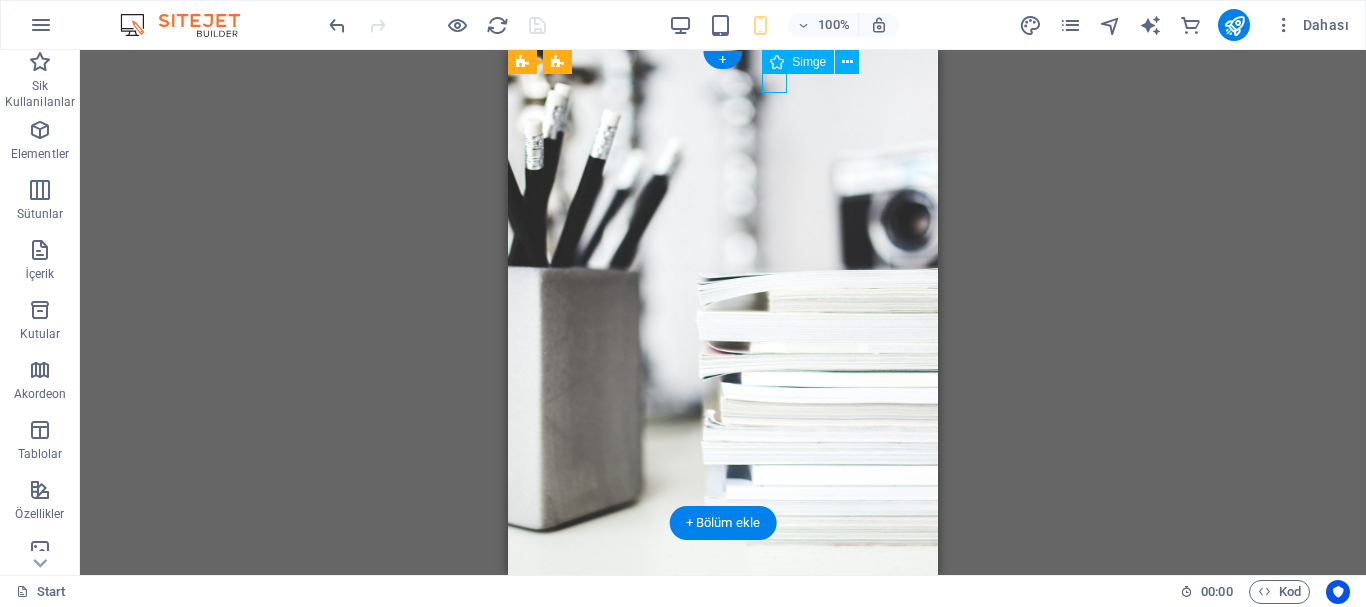 click at bounding box center [723, 652] 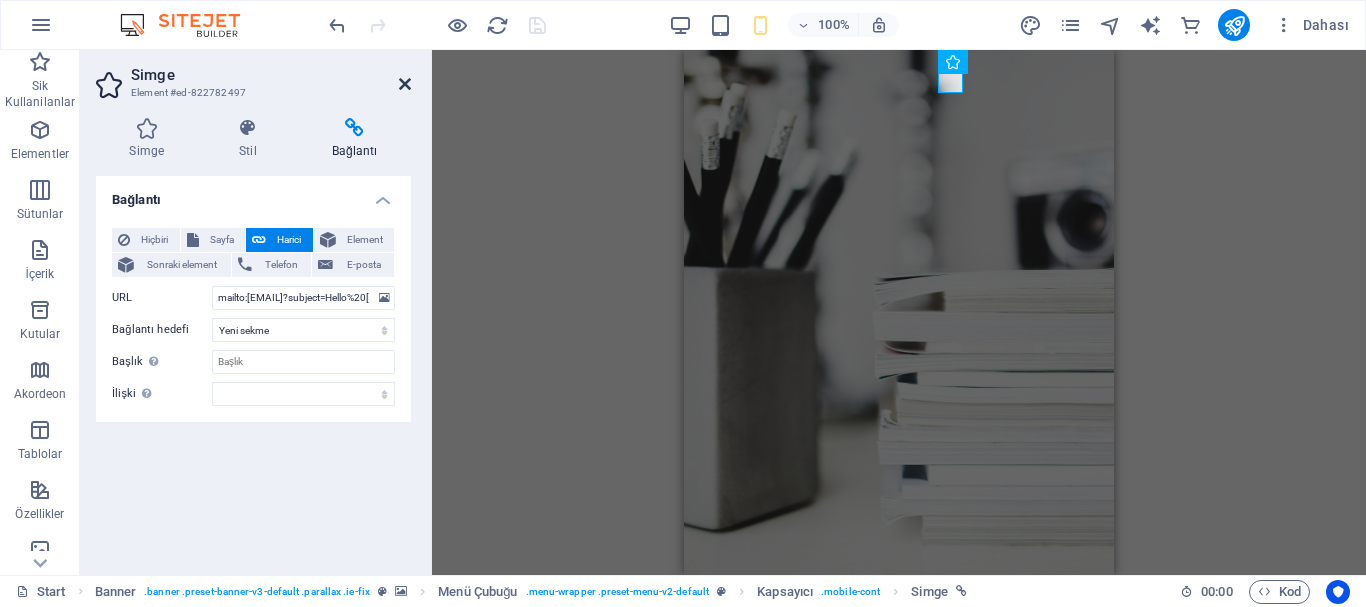 click at bounding box center [405, 84] 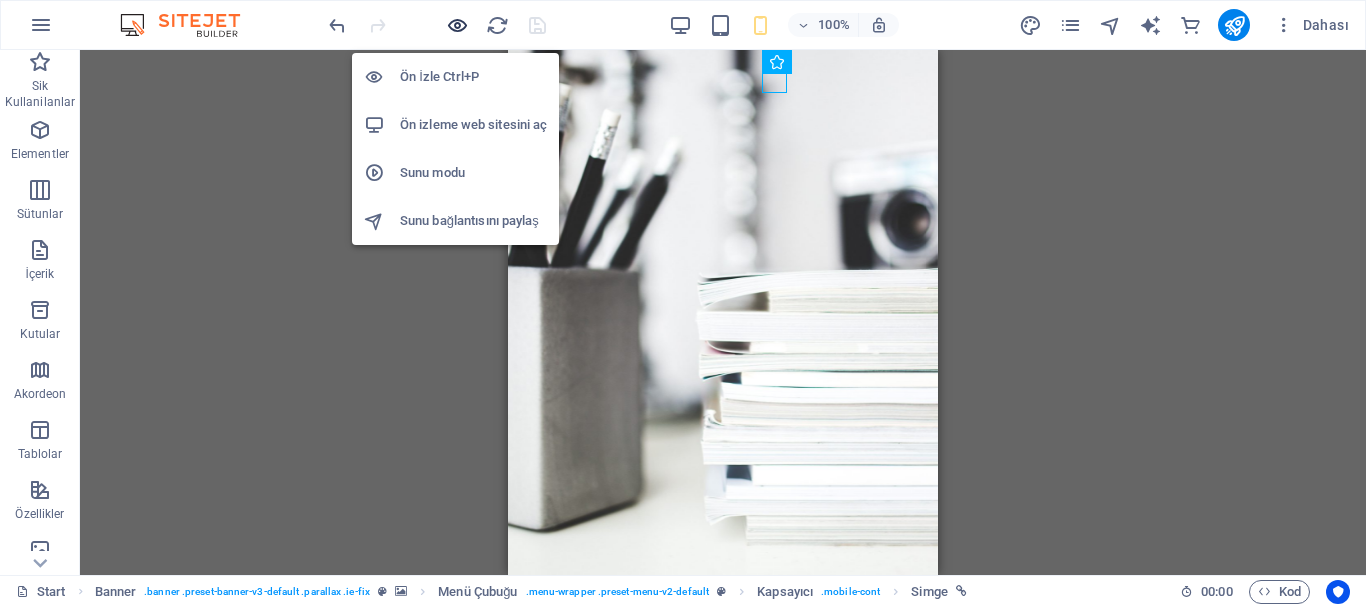 click at bounding box center [457, 25] 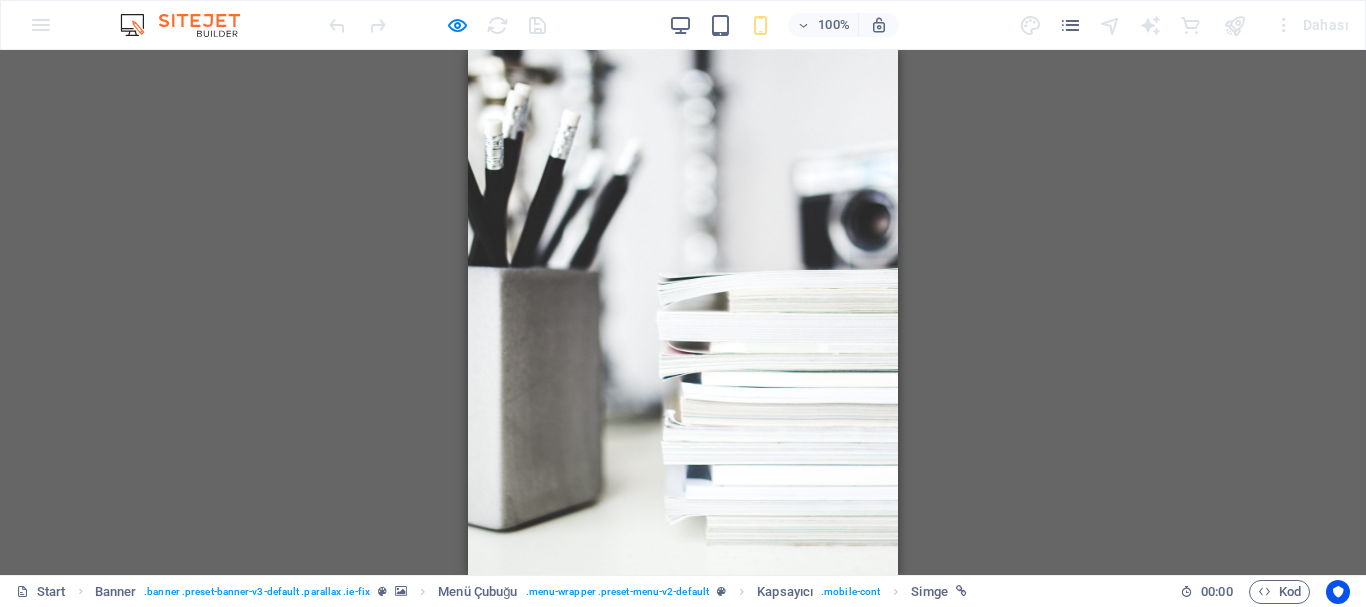 click 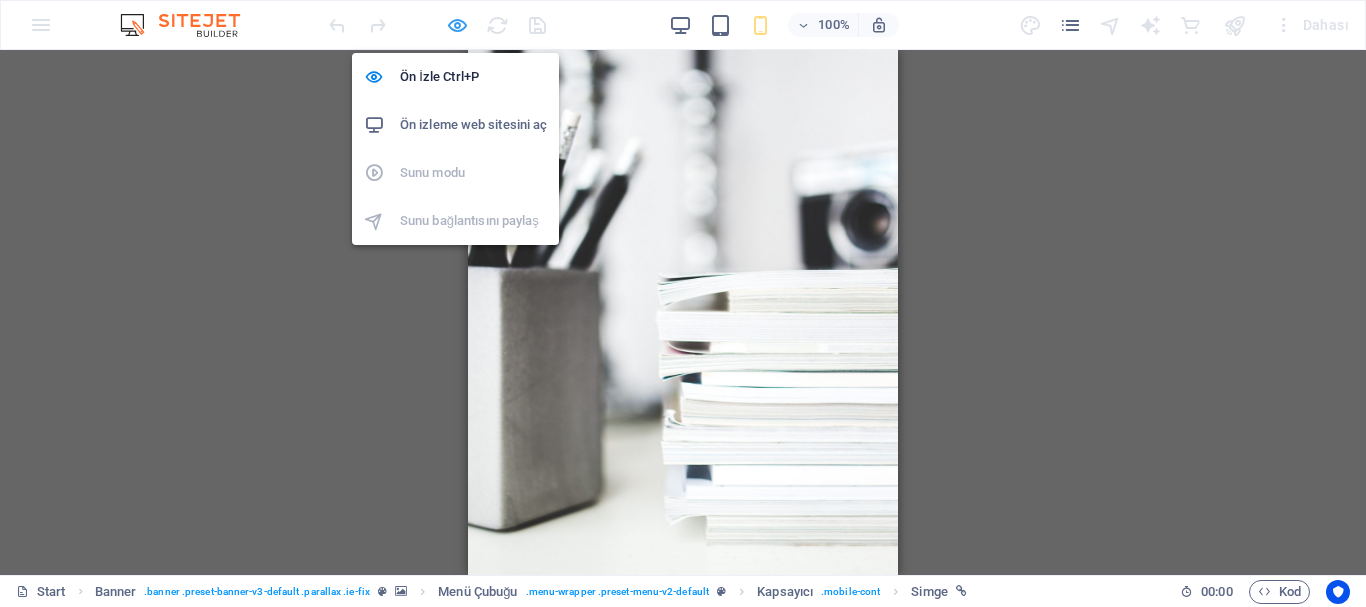click at bounding box center (457, 25) 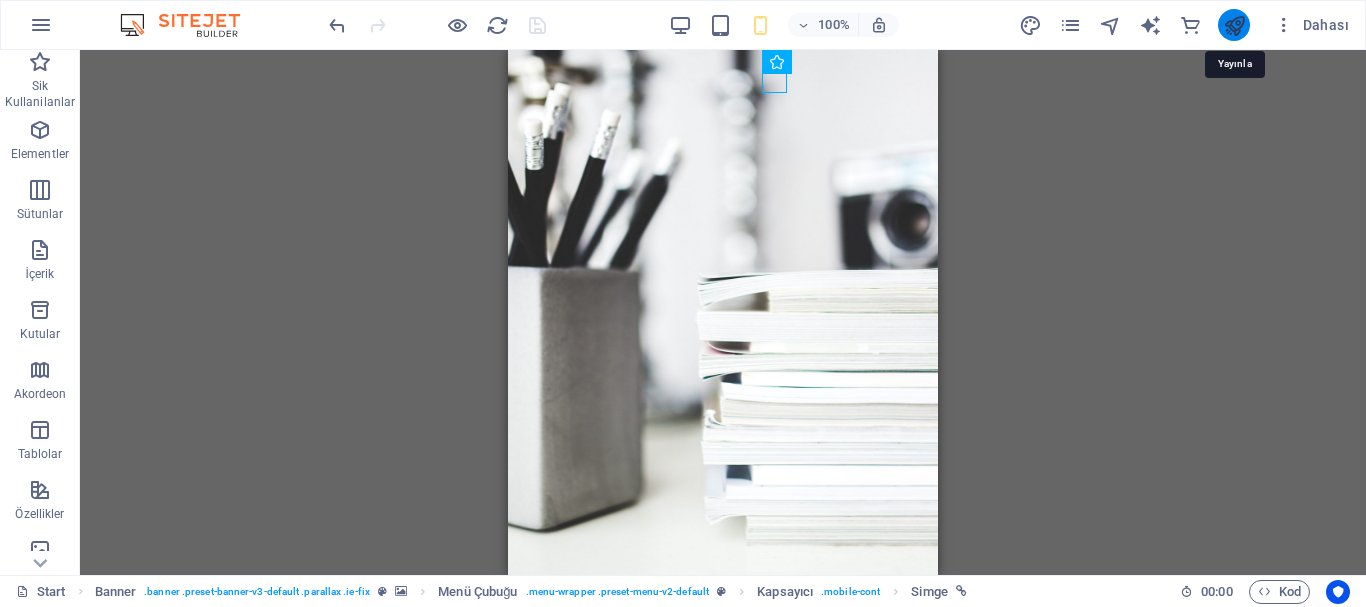 click at bounding box center (1234, 25) 